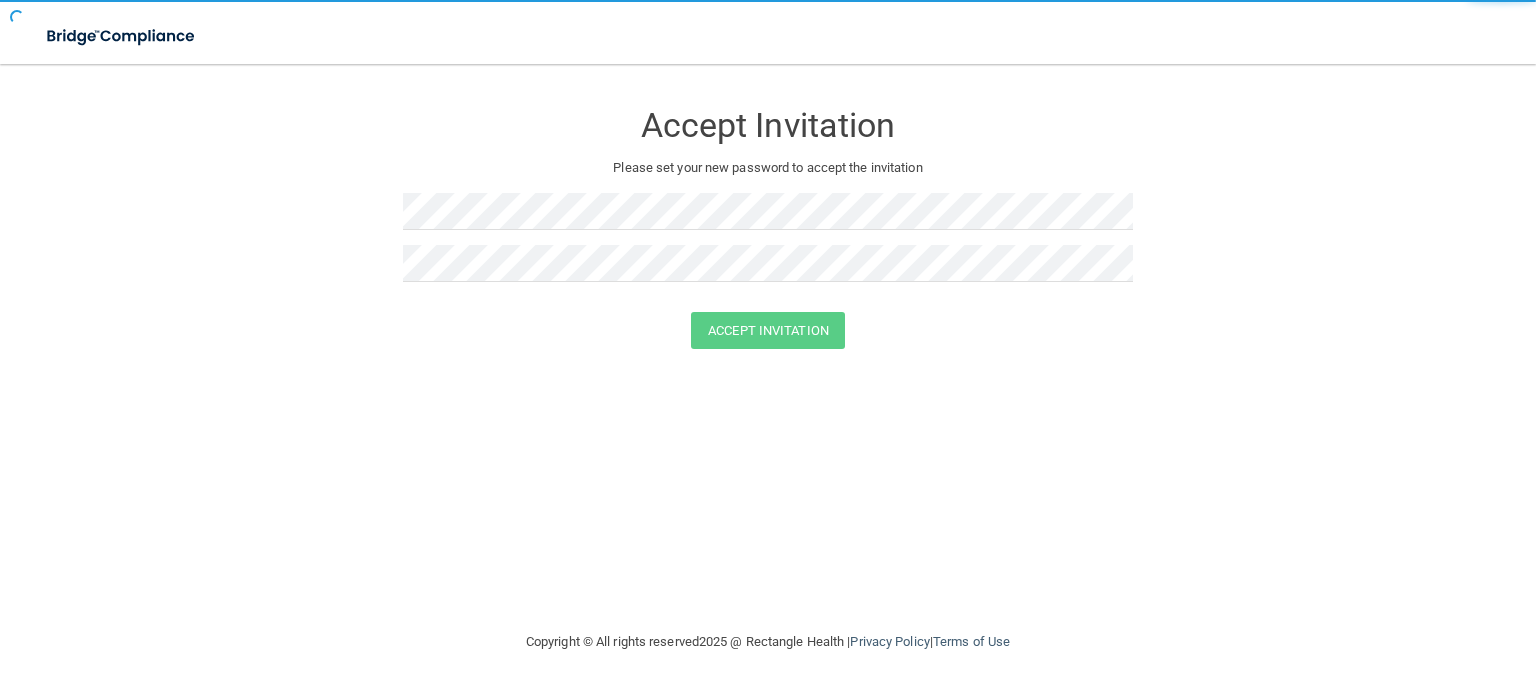 scroll, scrollTop: 0, scrollLeft: 0, axis: both 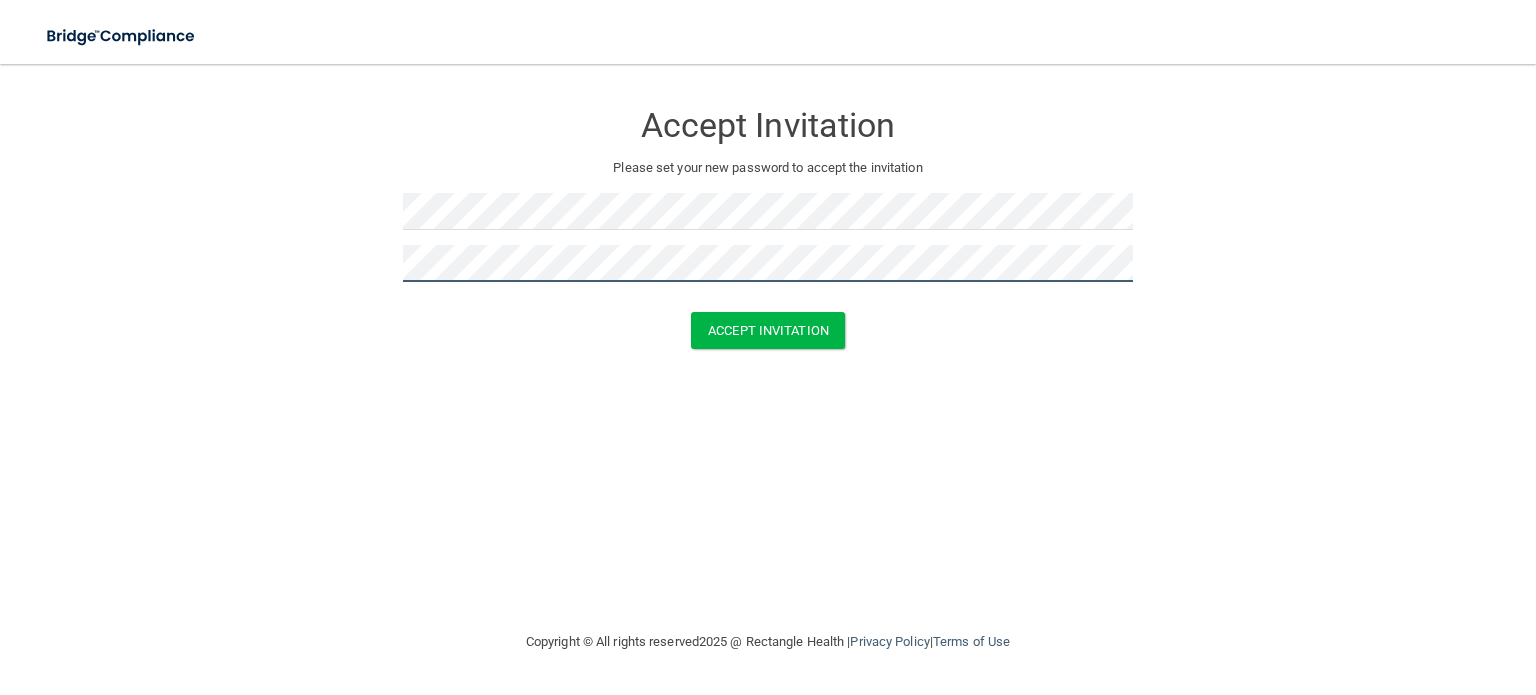 click on "Accept Invitation" at bounding box center (768, 330) 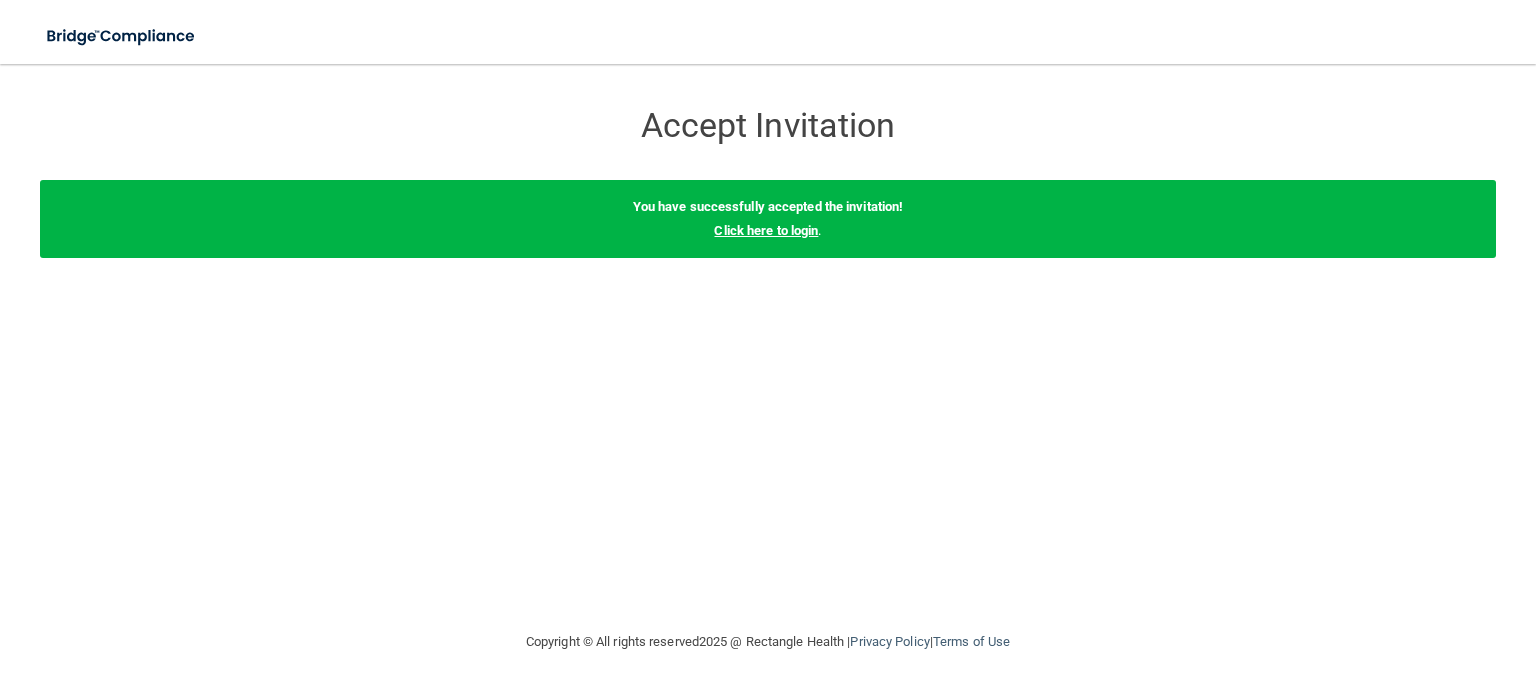 click on "Click here to login" at bounding box center [766, 230] 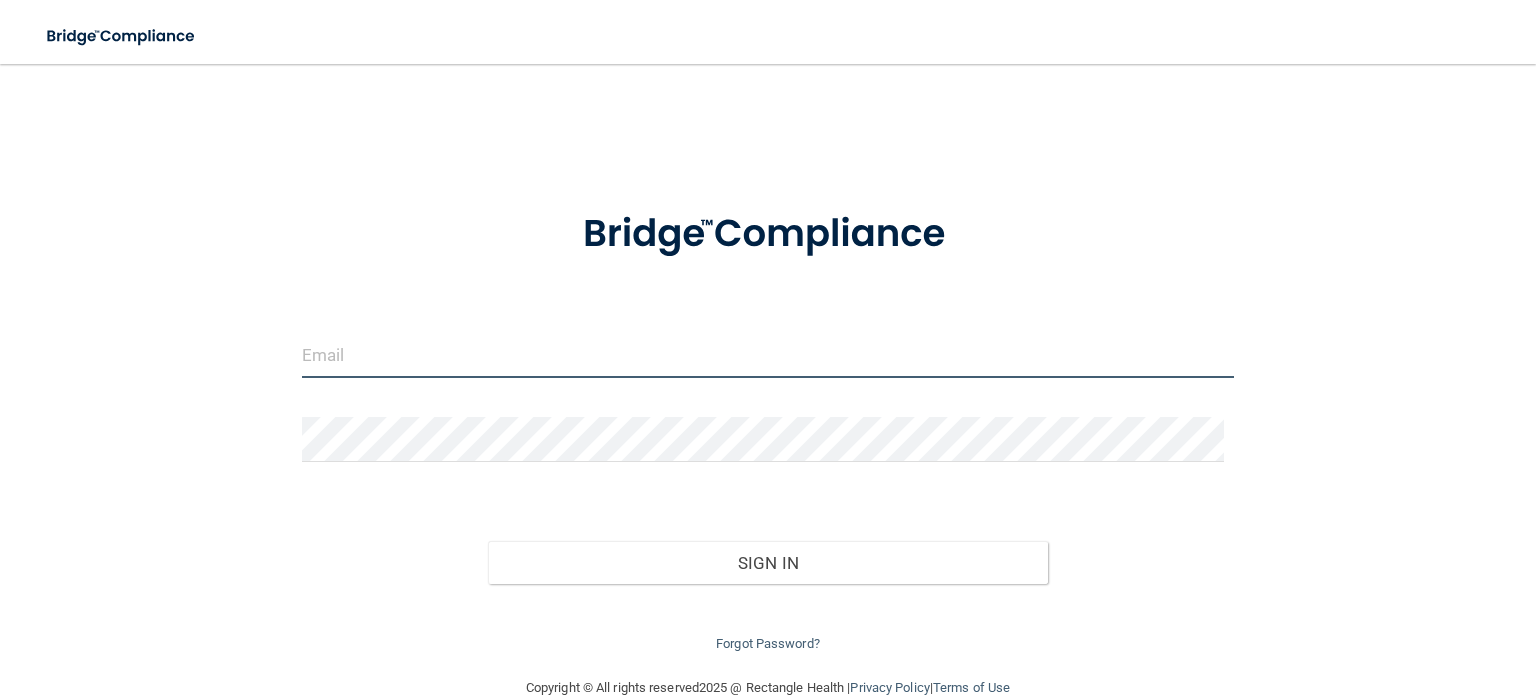 click at bounding box center [768, 355] 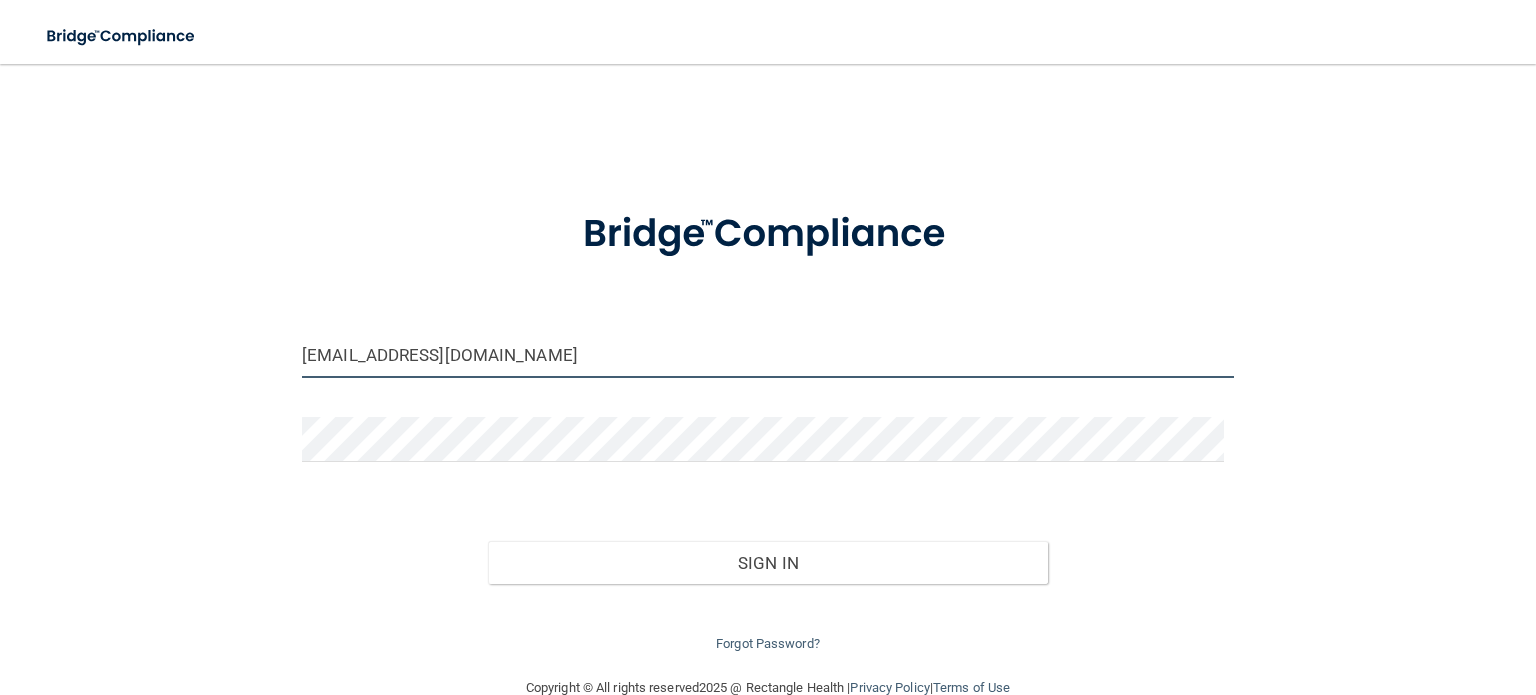 type on "[EMAIL_ADDRESS][DOMAIN_NAME]" 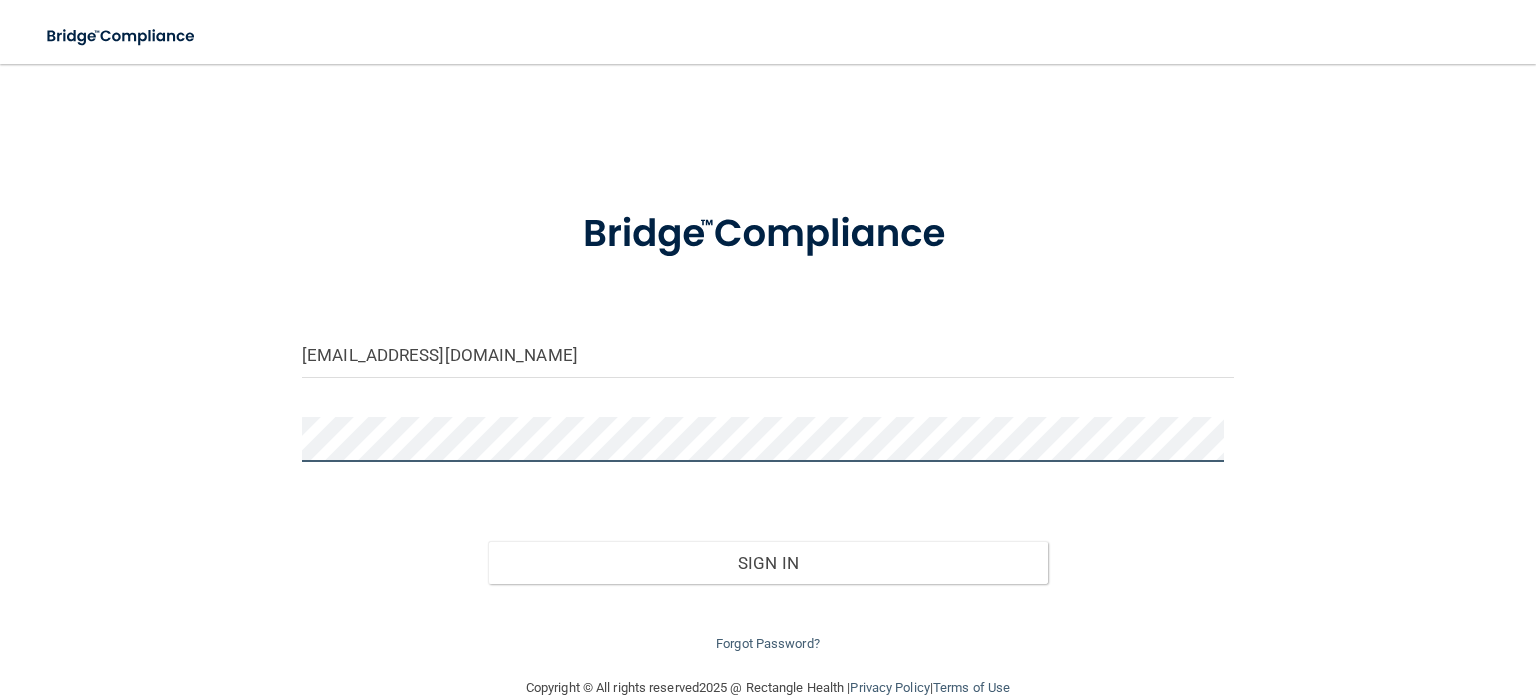 click on "Sign In" at bounding box center (767, 563) 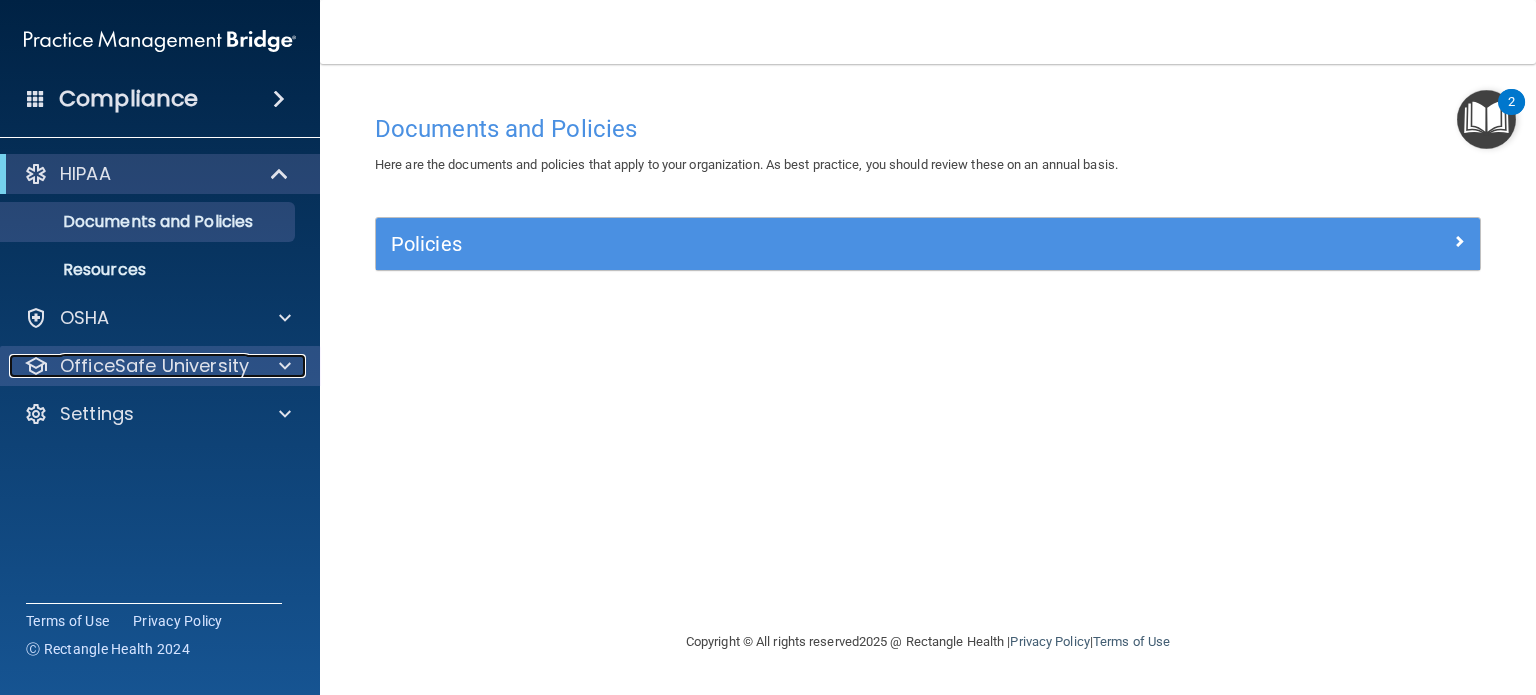 click on "OfficeSafe University" at bounding box center [154, 366] 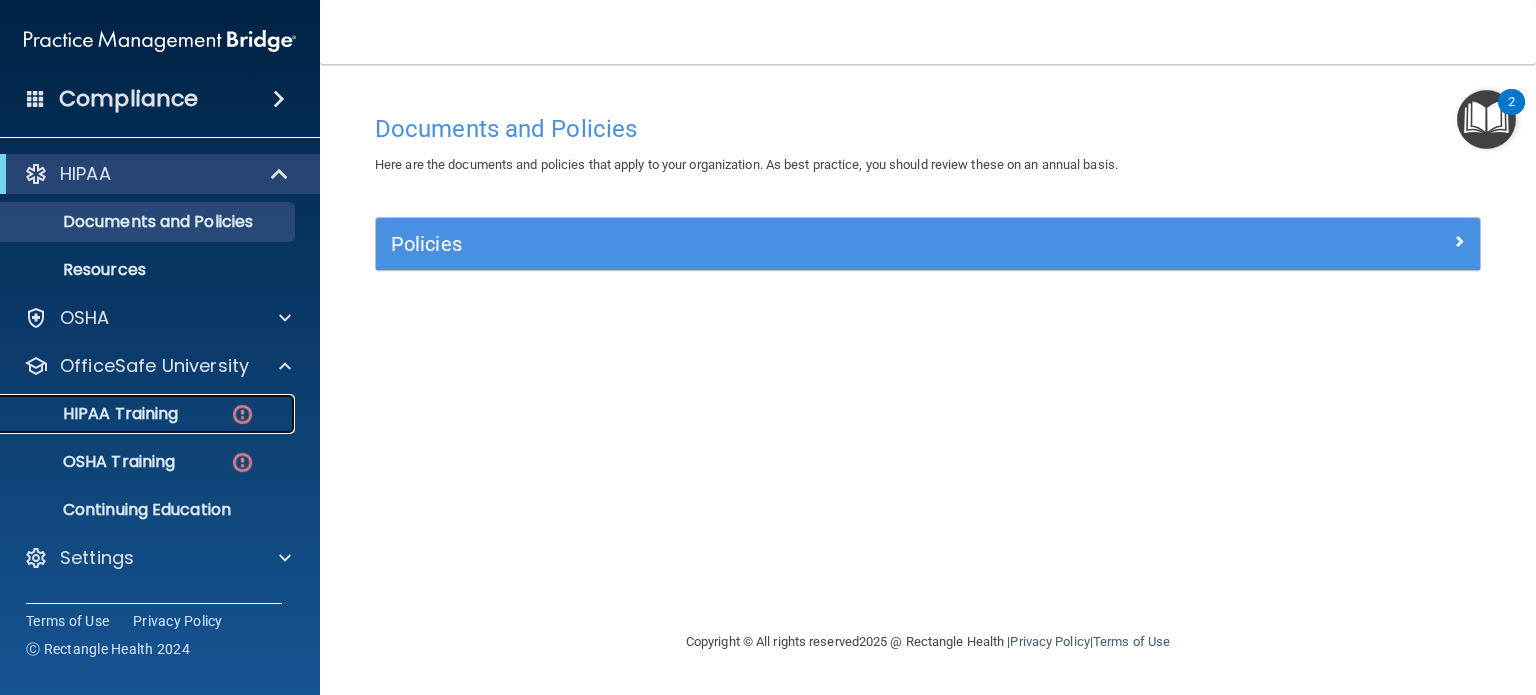 click on "HIPAA Training" at bounding box center (137, 414) 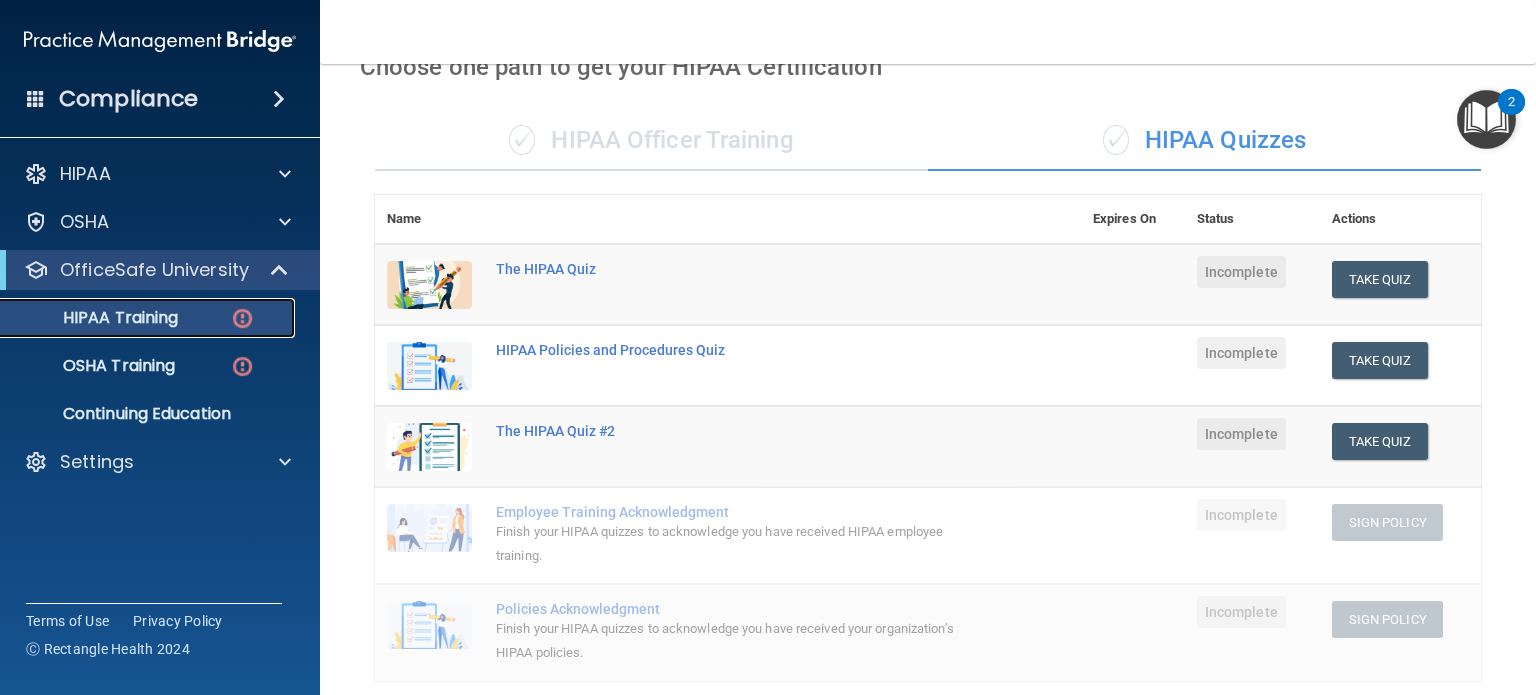 scroll, scrollTop: 100, scrollLeft: 0, axis: vertical 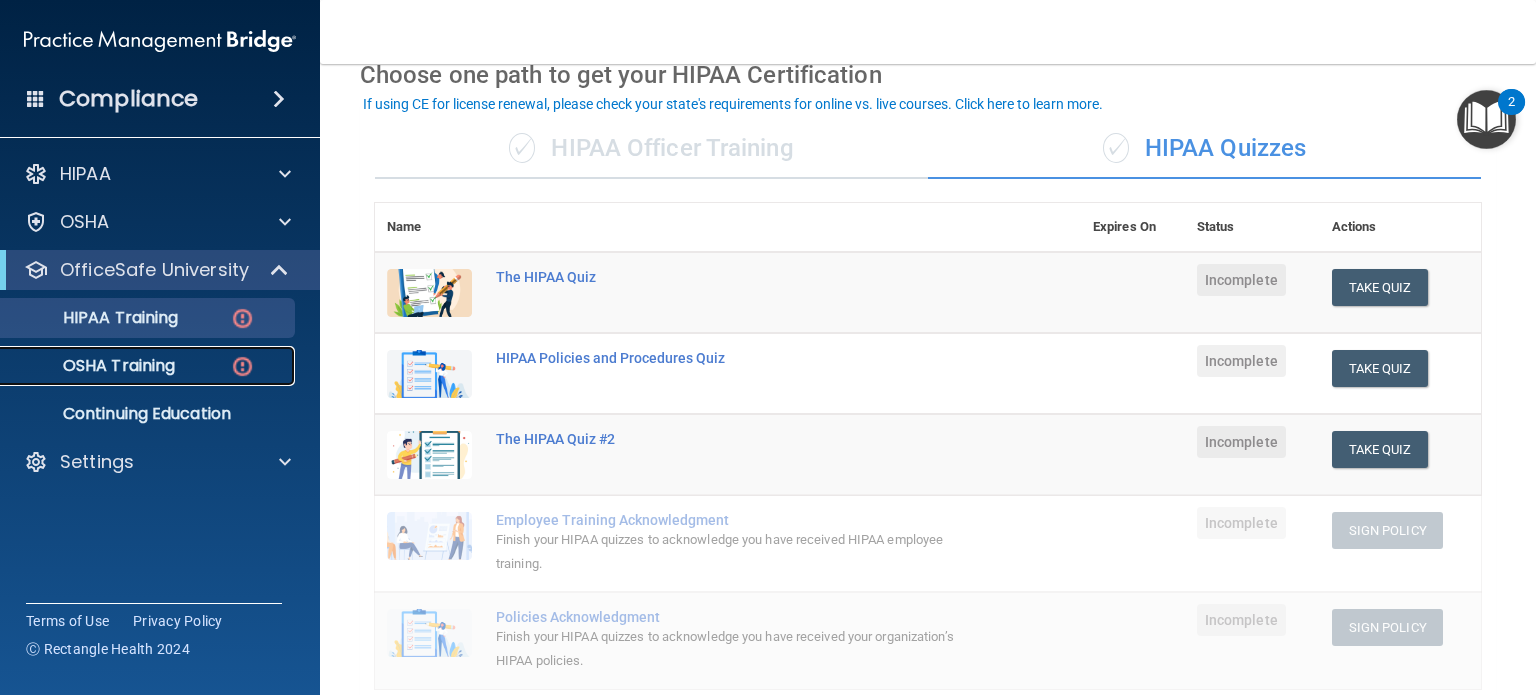 click on "OSHA Training" at bounding box center (94, 366) 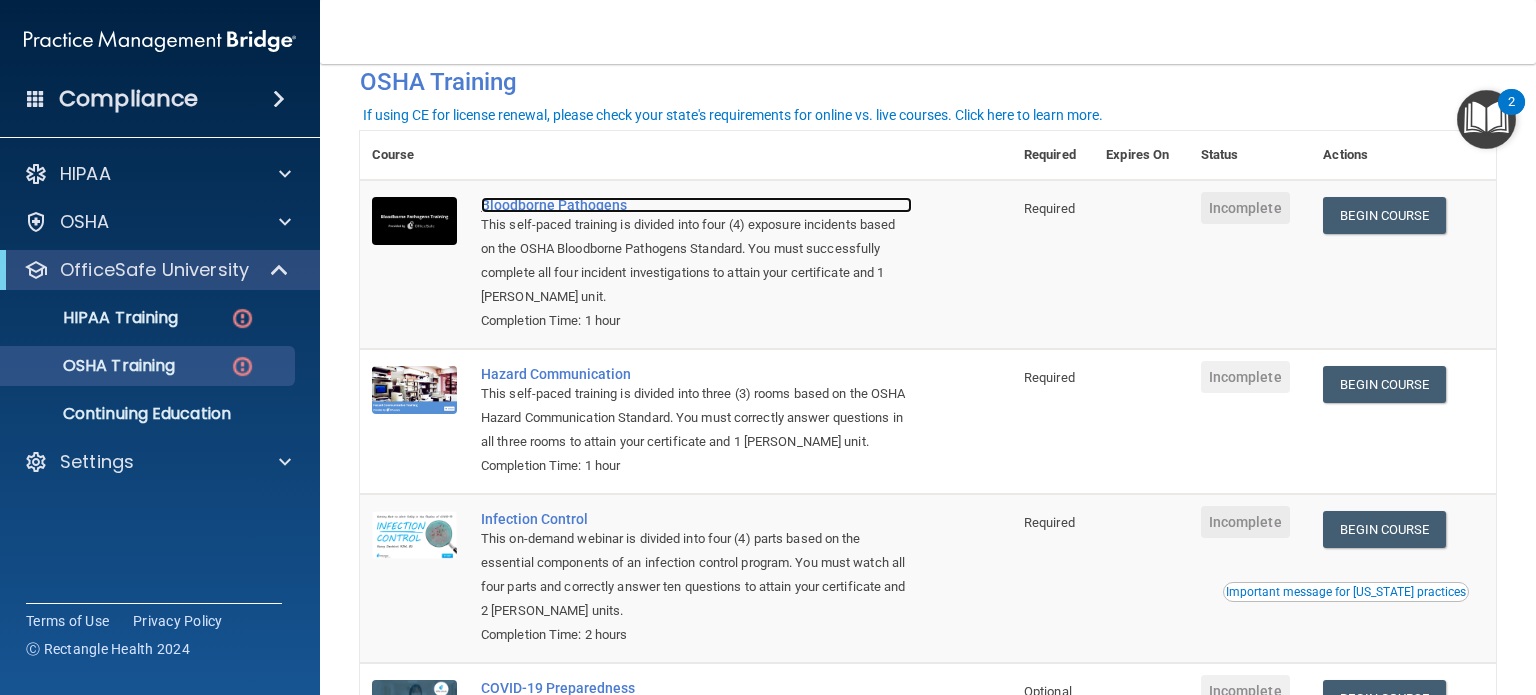 click on "Bloodborne Pathogens" at bounding box center [696, 205] 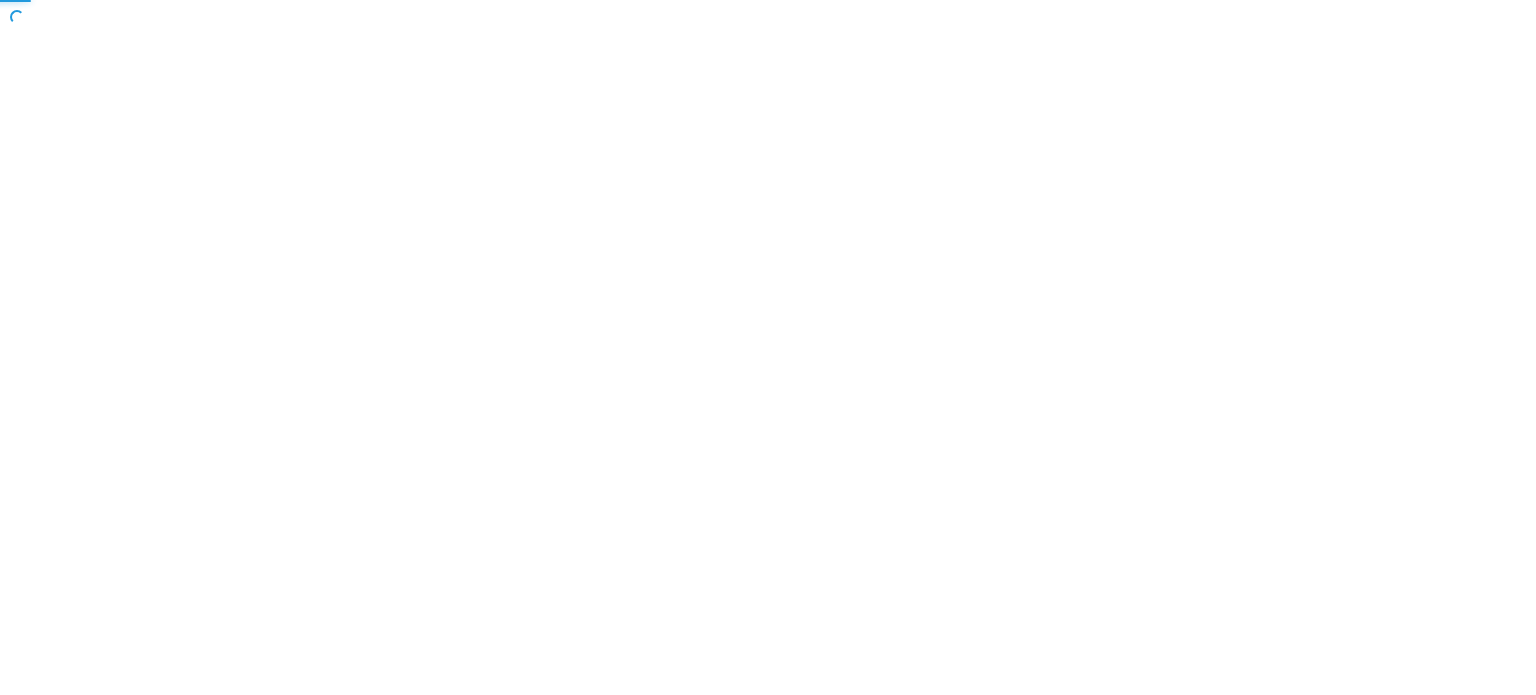 scroll, scrollTop: 0, scrollLeft: 0, axis: both 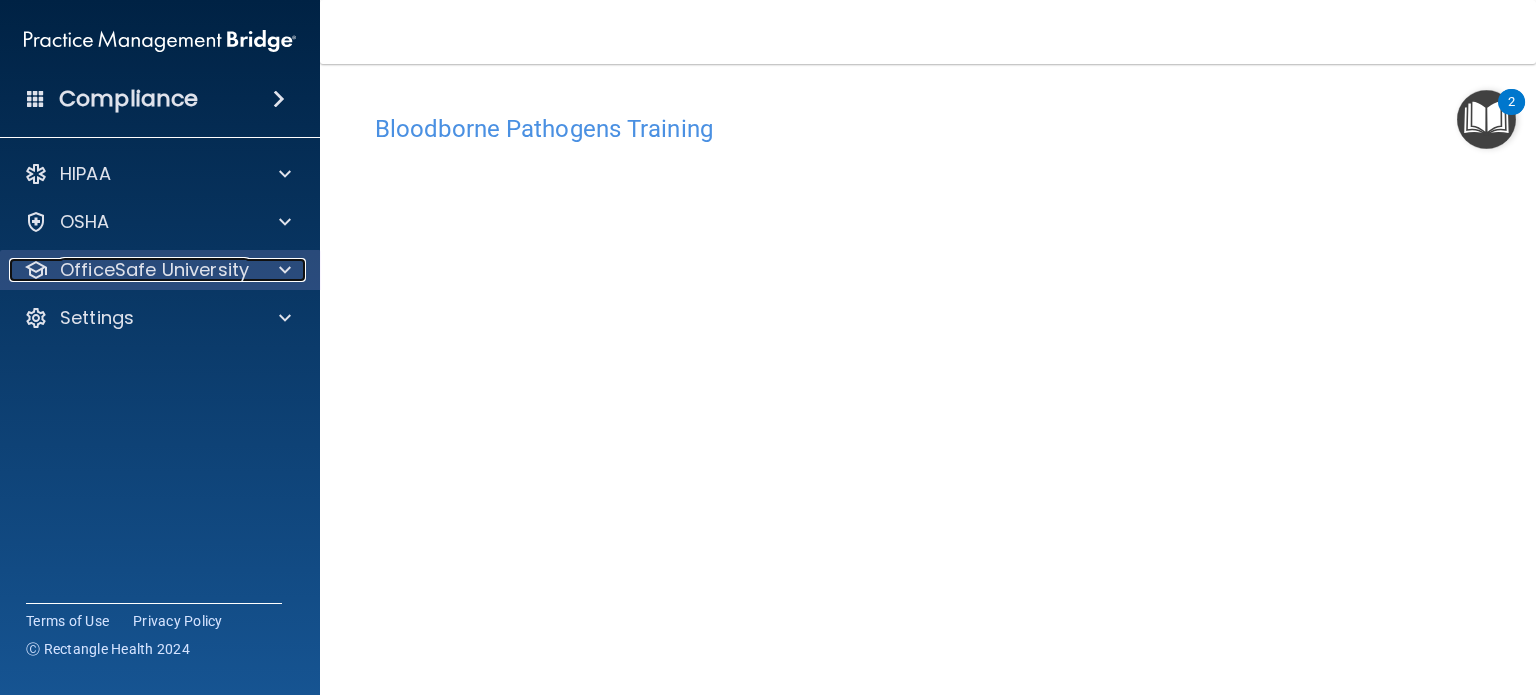 click on "OfficeSafe University" at bounding box center (154, 270) 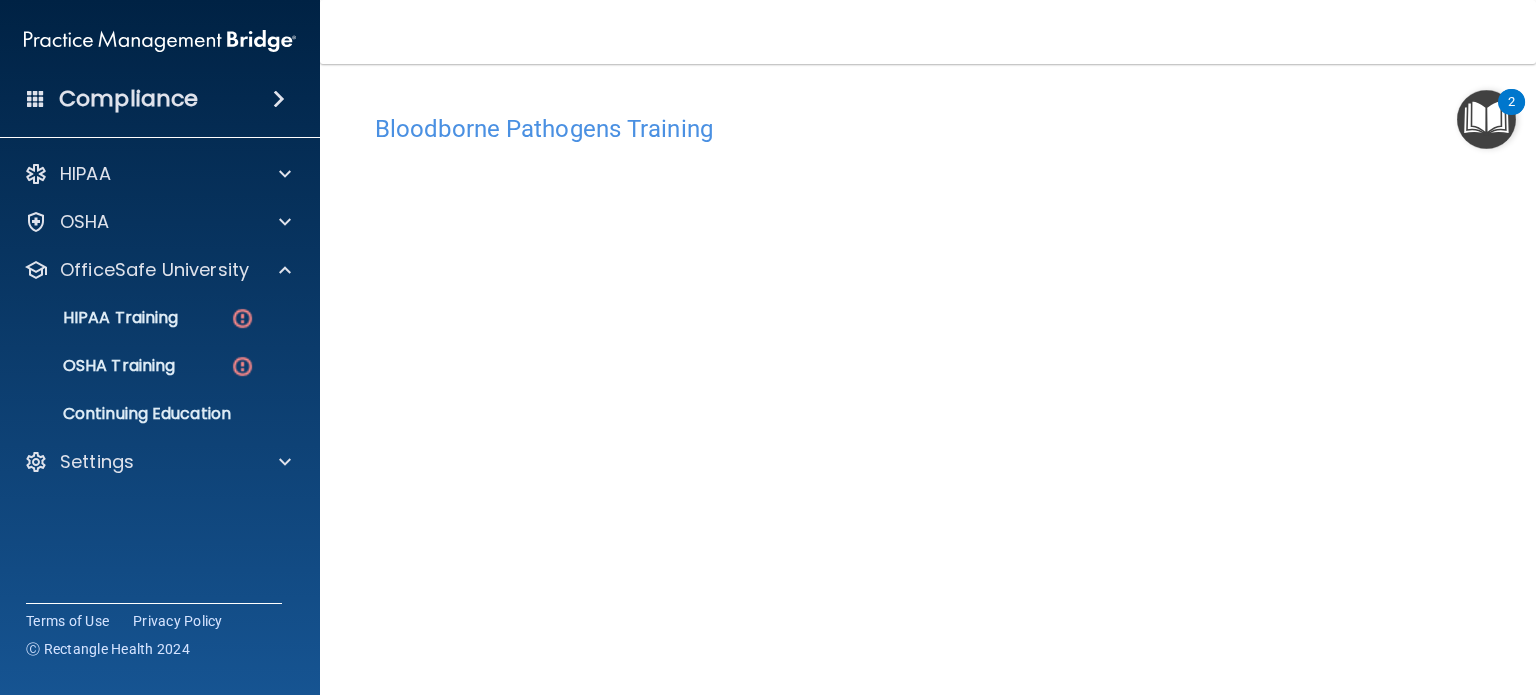 click on "Bloodborne Pathogens Training" at bounding box center [928, 129] 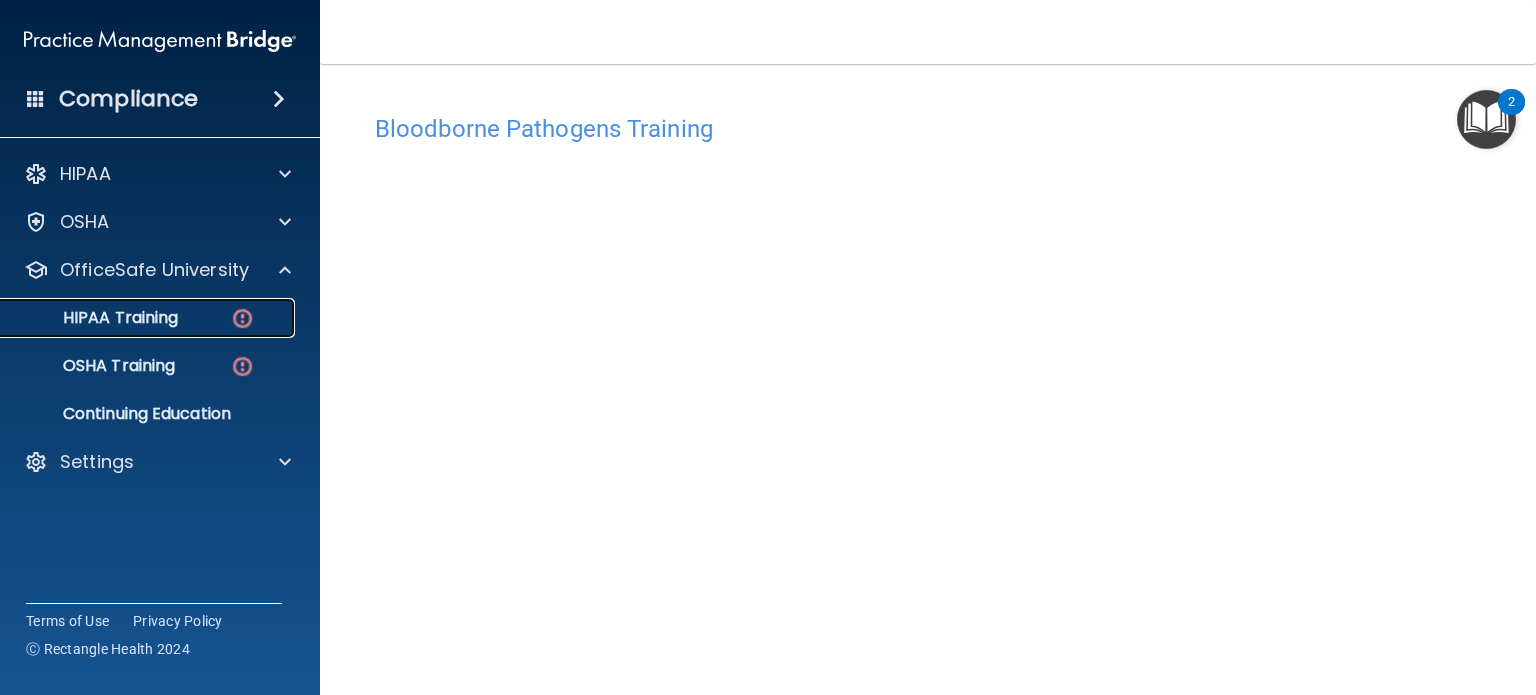 click on "HIPAA Training" at bounding box center (95, 318) 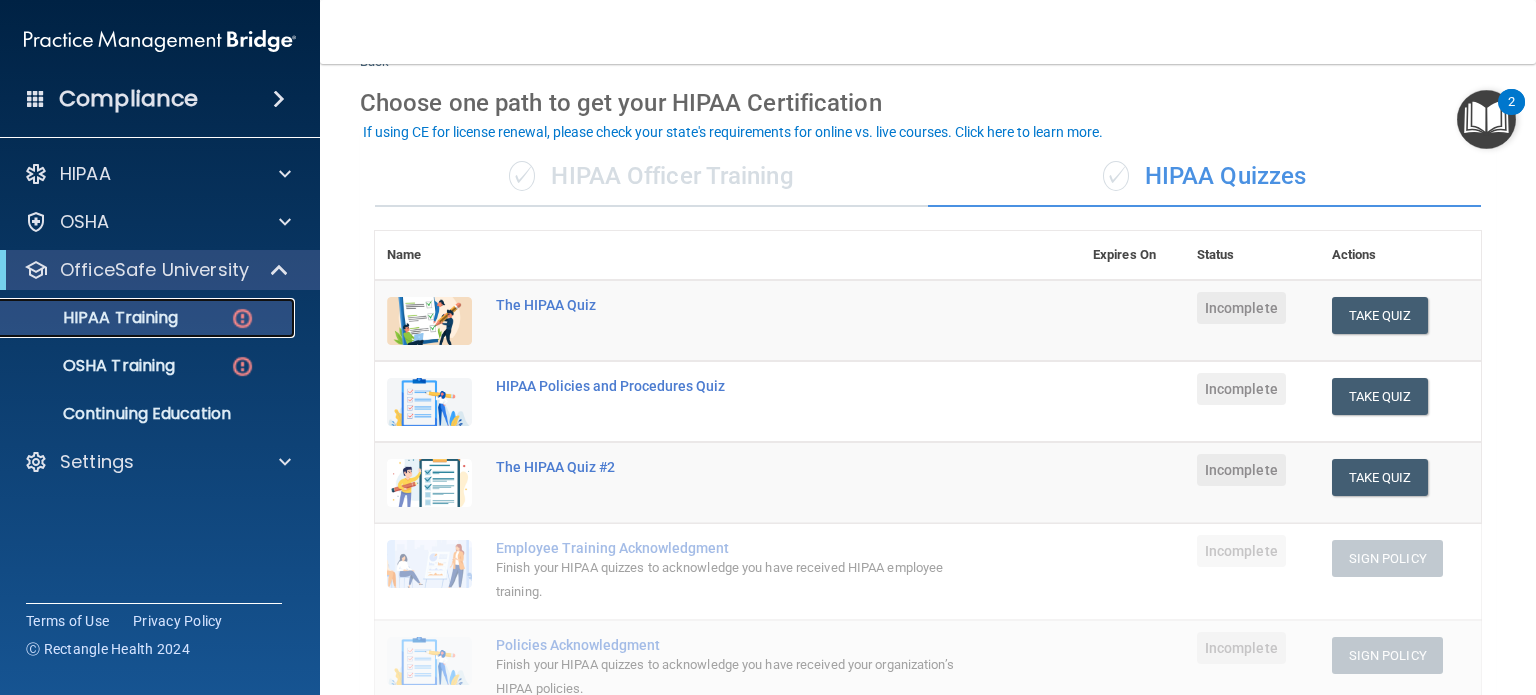 scroll, scrollTop: 0, scrollLeft: 0, axis: both 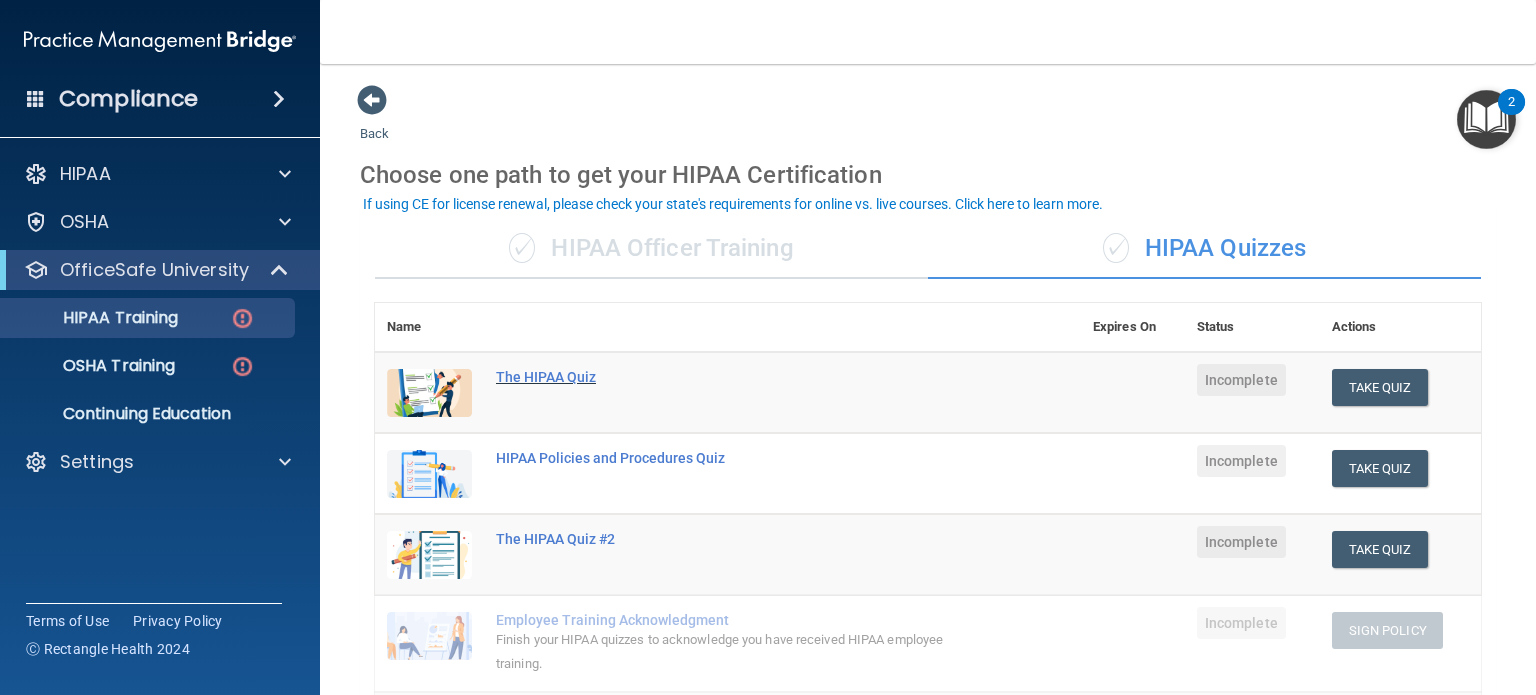 click on "The HIPAA Quiz" at bounding box center [738, 377] 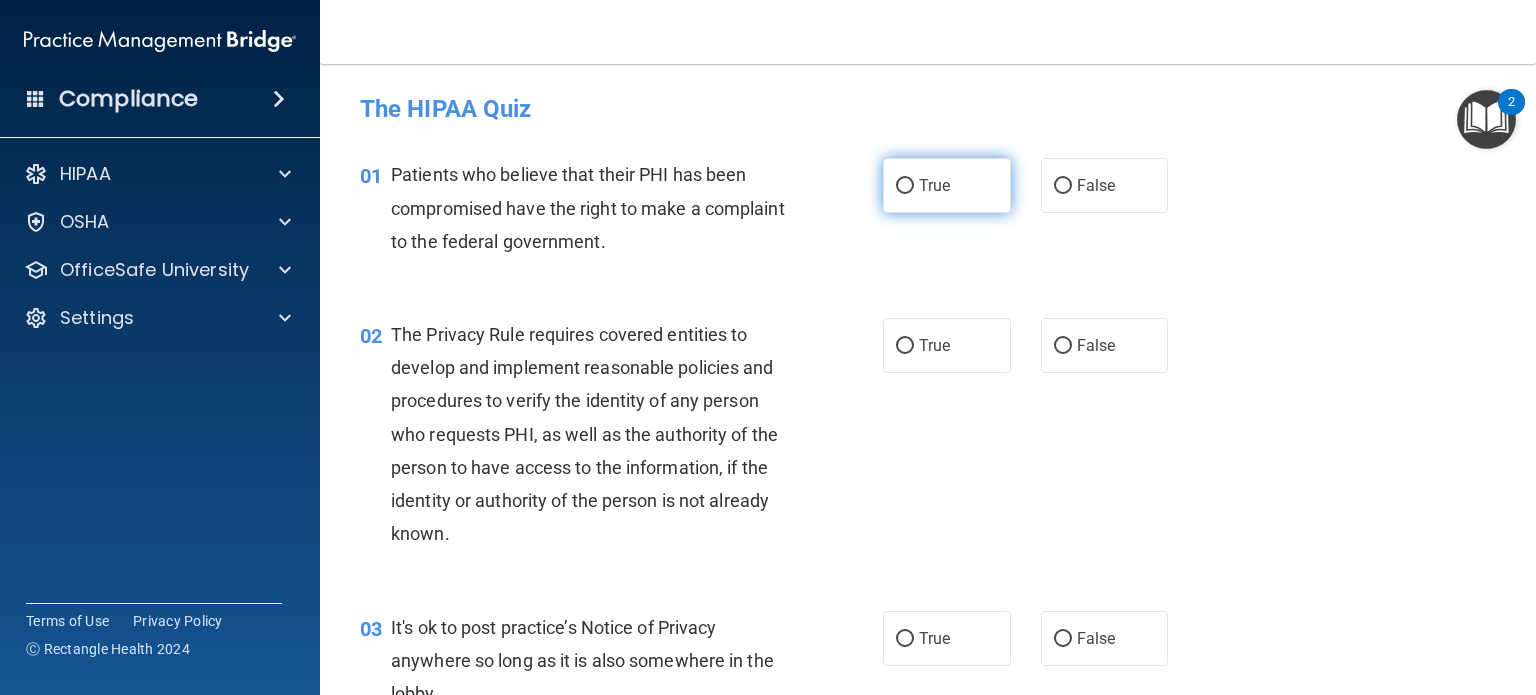 click on "True" at bounding box center [905, 186] 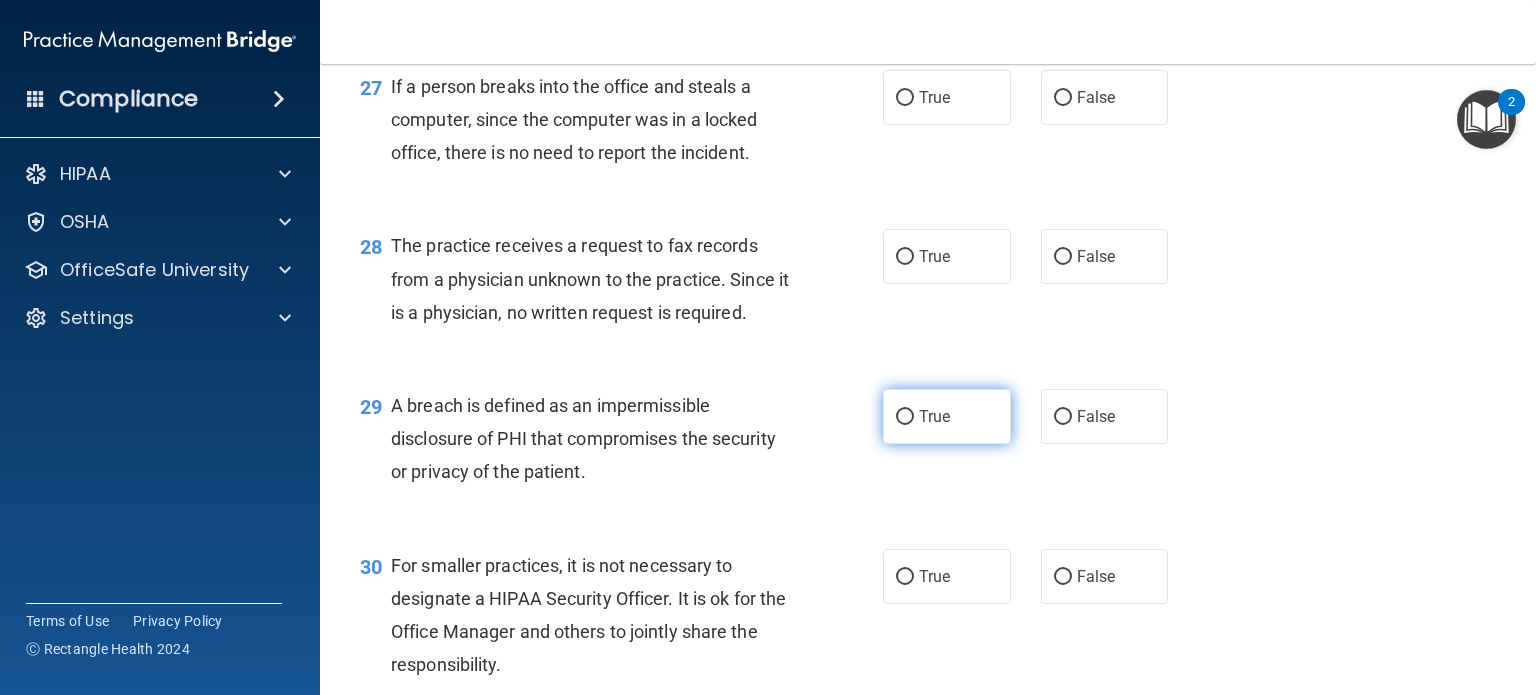 scroll, scrollTop: 4824, scrollLeft: 0, axis: vertical 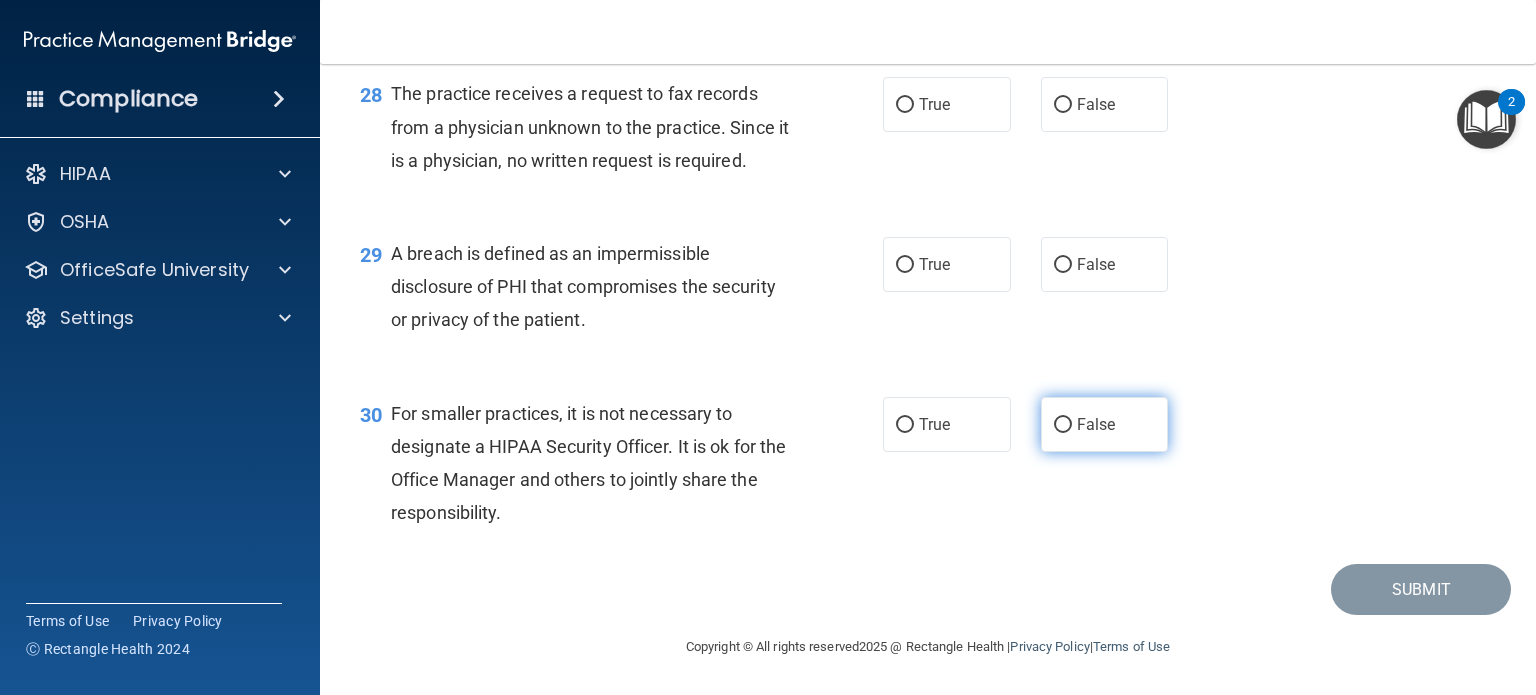 click on "False" at bounding box center (1105, 424) 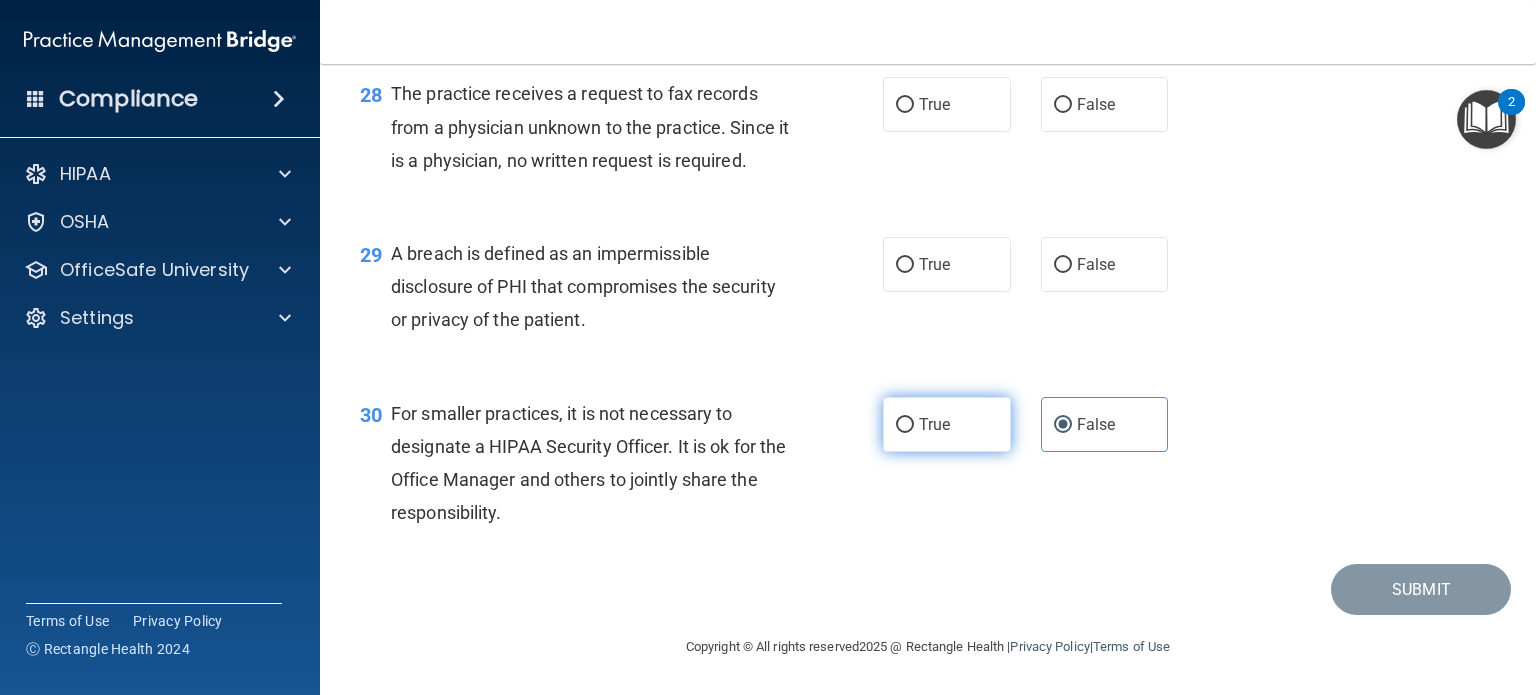 click on "True" at bounding box center [947, 424] 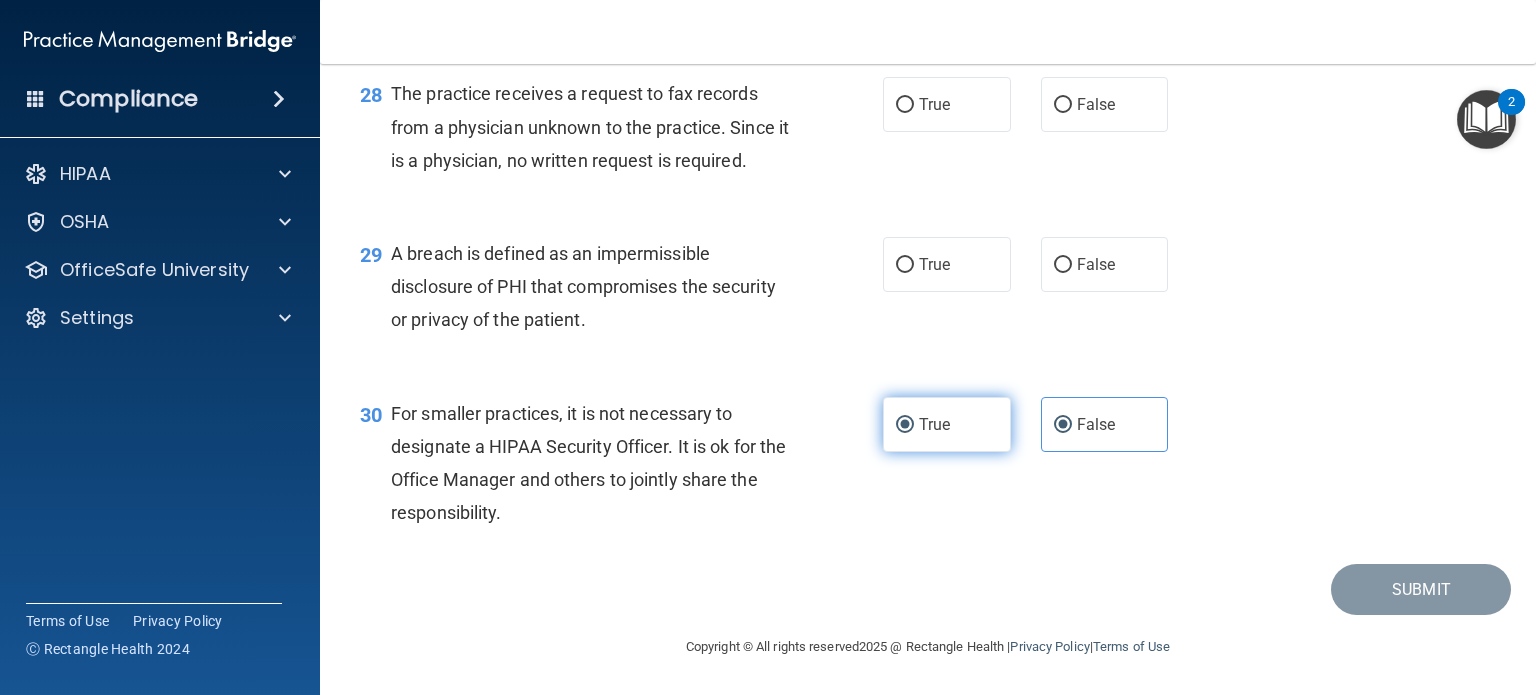 radio on "false" 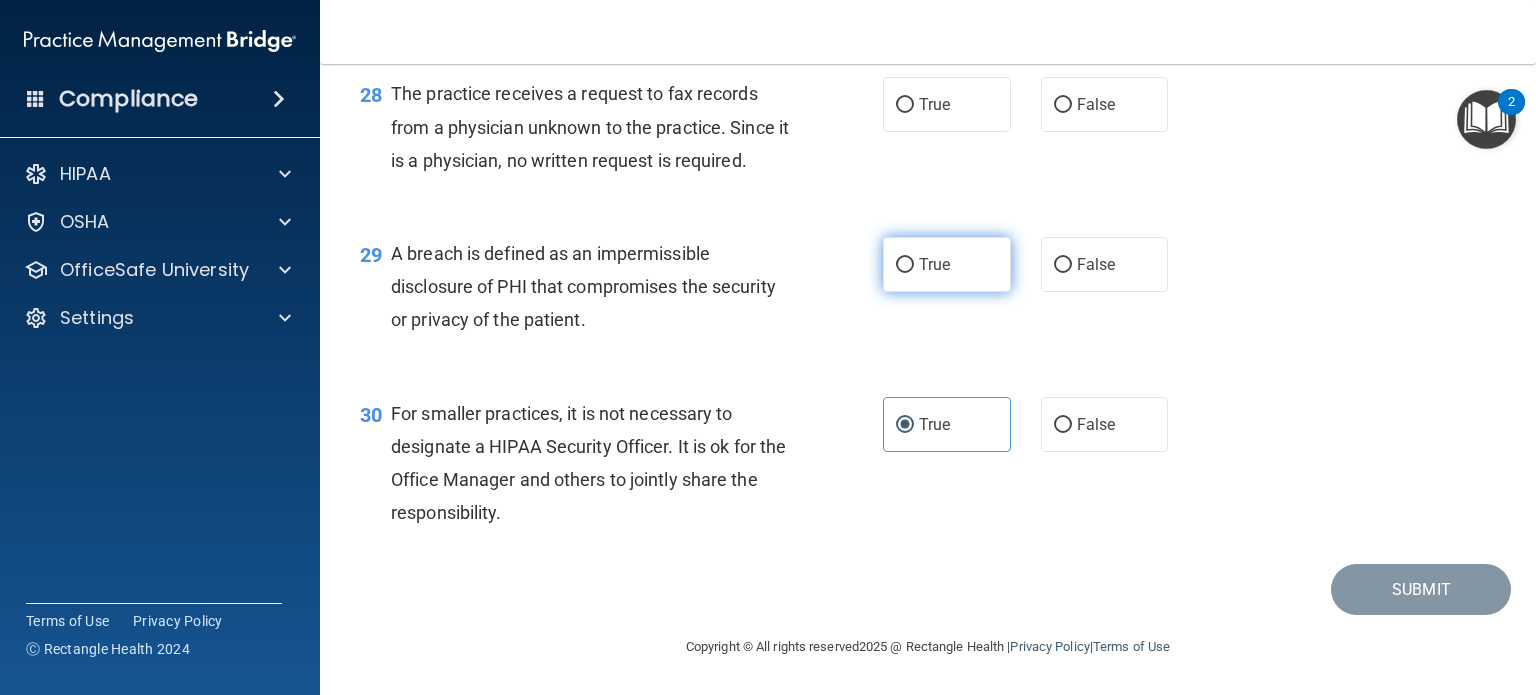 click on "True" at bounding box center [934, 264] 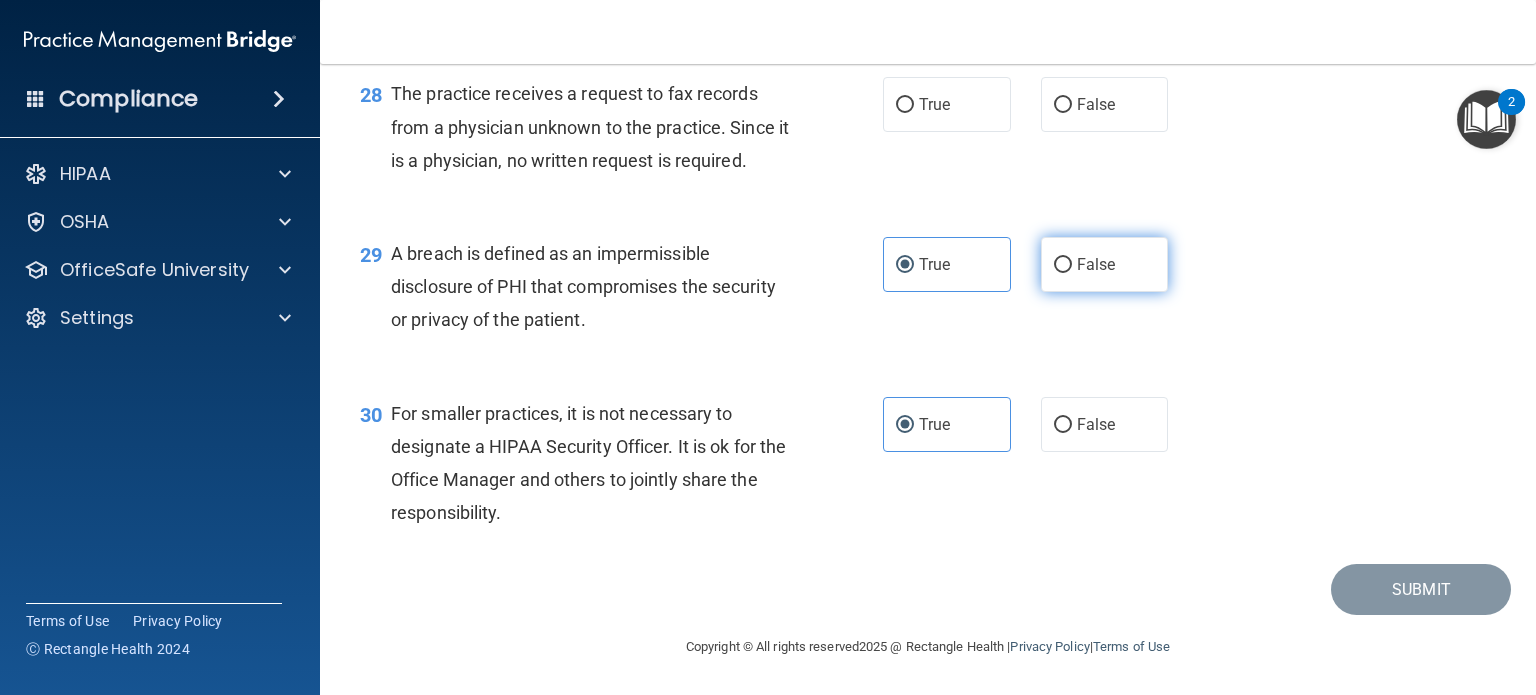click on "False" at bounding box center (1096, 264) 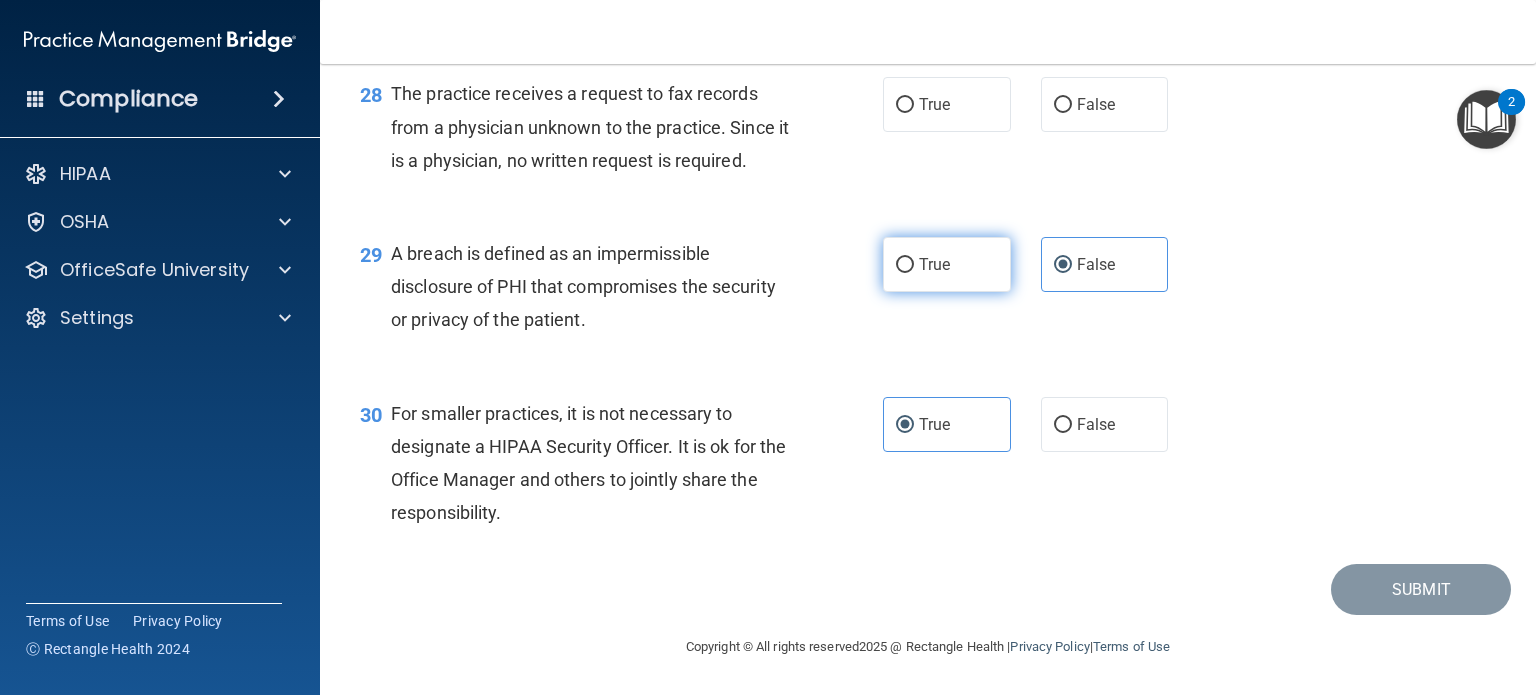 click on "True" at bounding box center (947, 264) 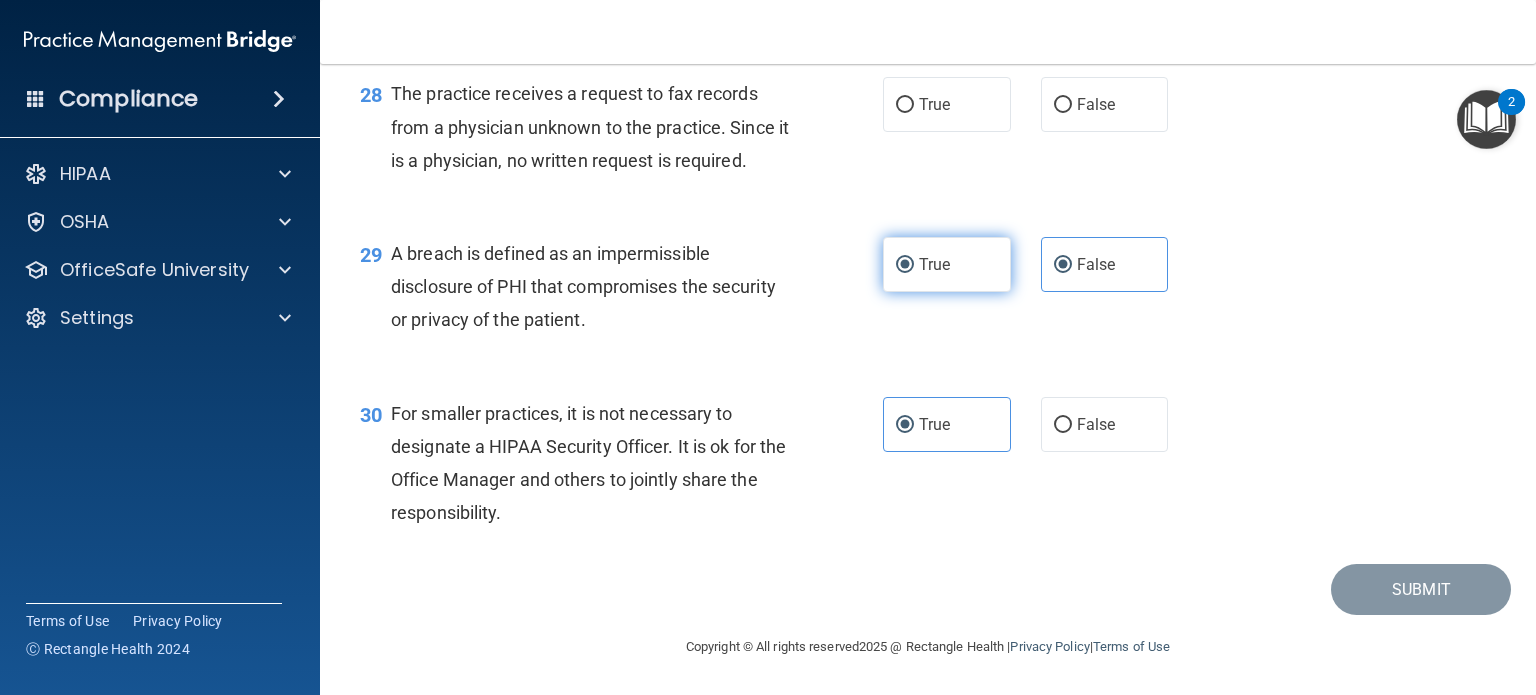 radio on "false" 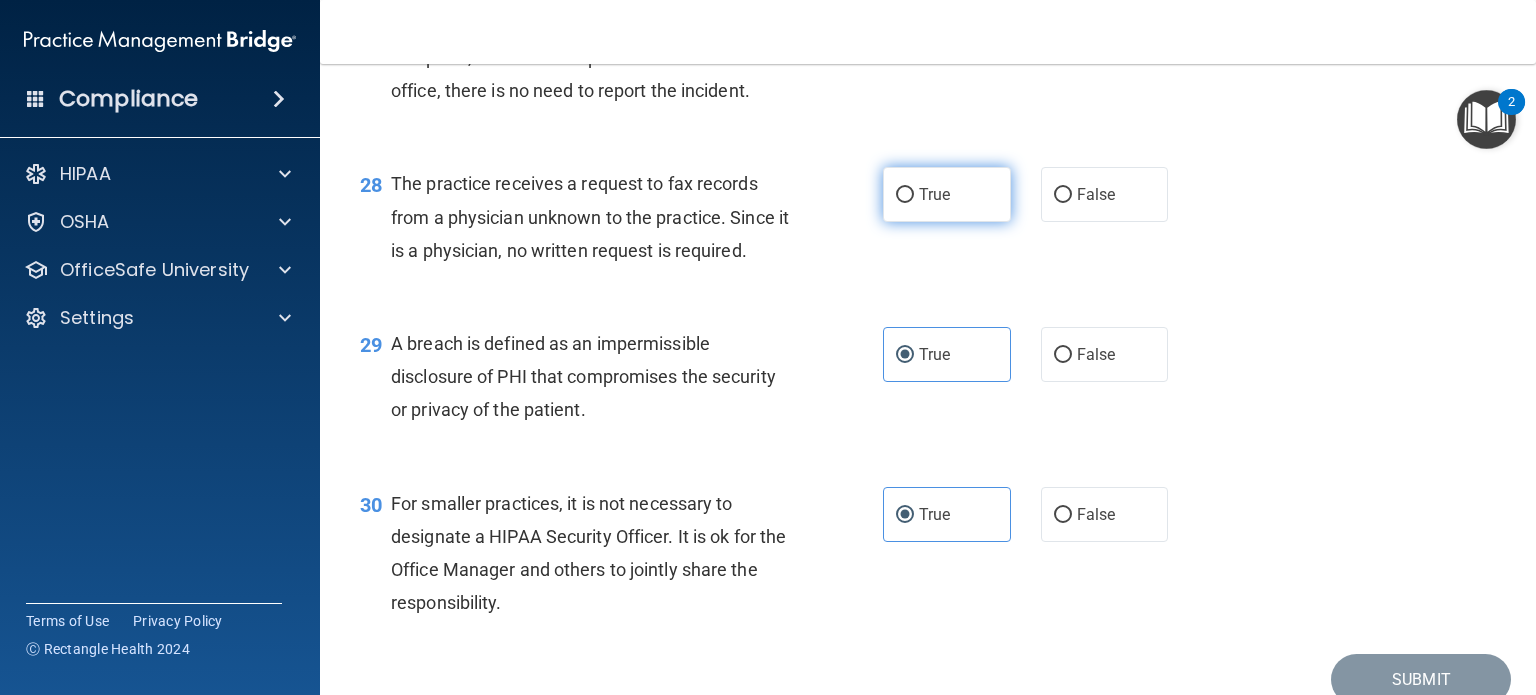 scroll, scrollTop: 4624, scrollLeft: 0, axis: vertical 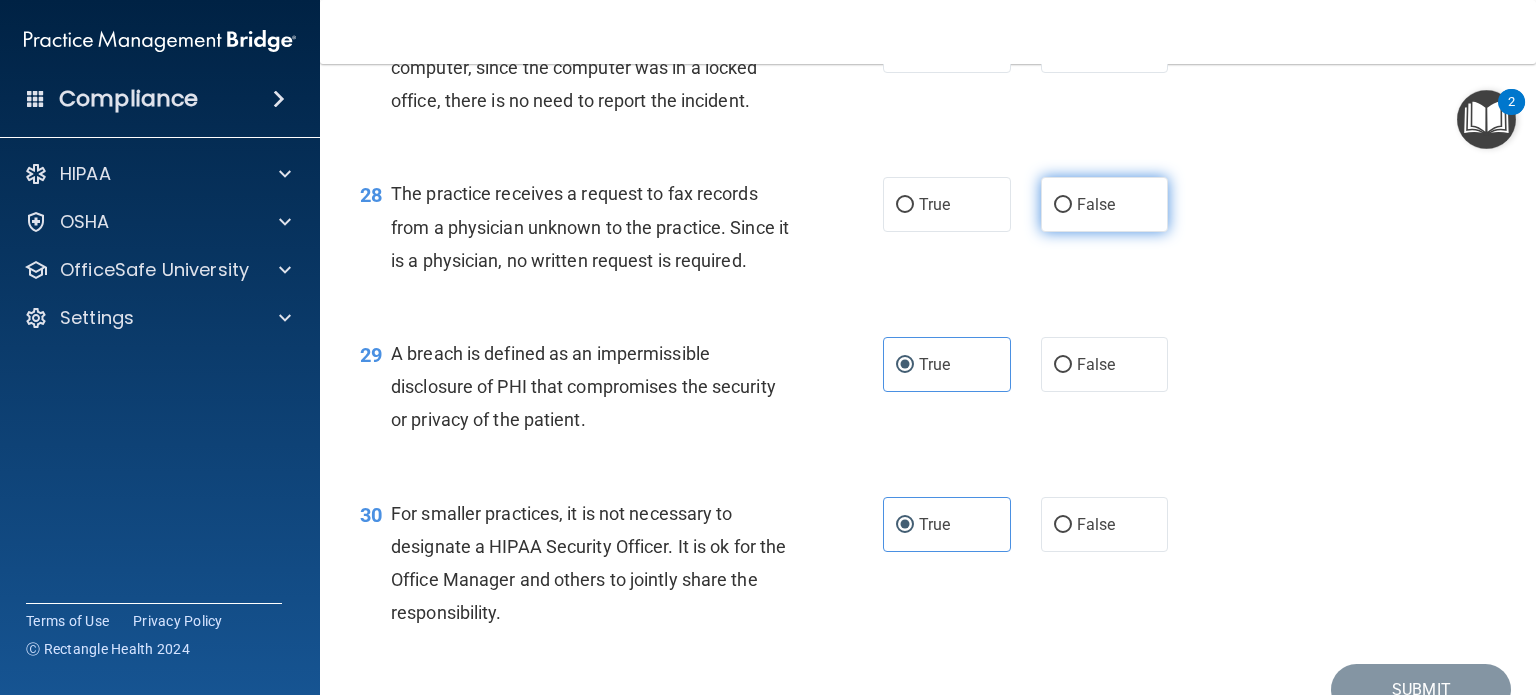 click on "False" at bounding box center [1096, 204] 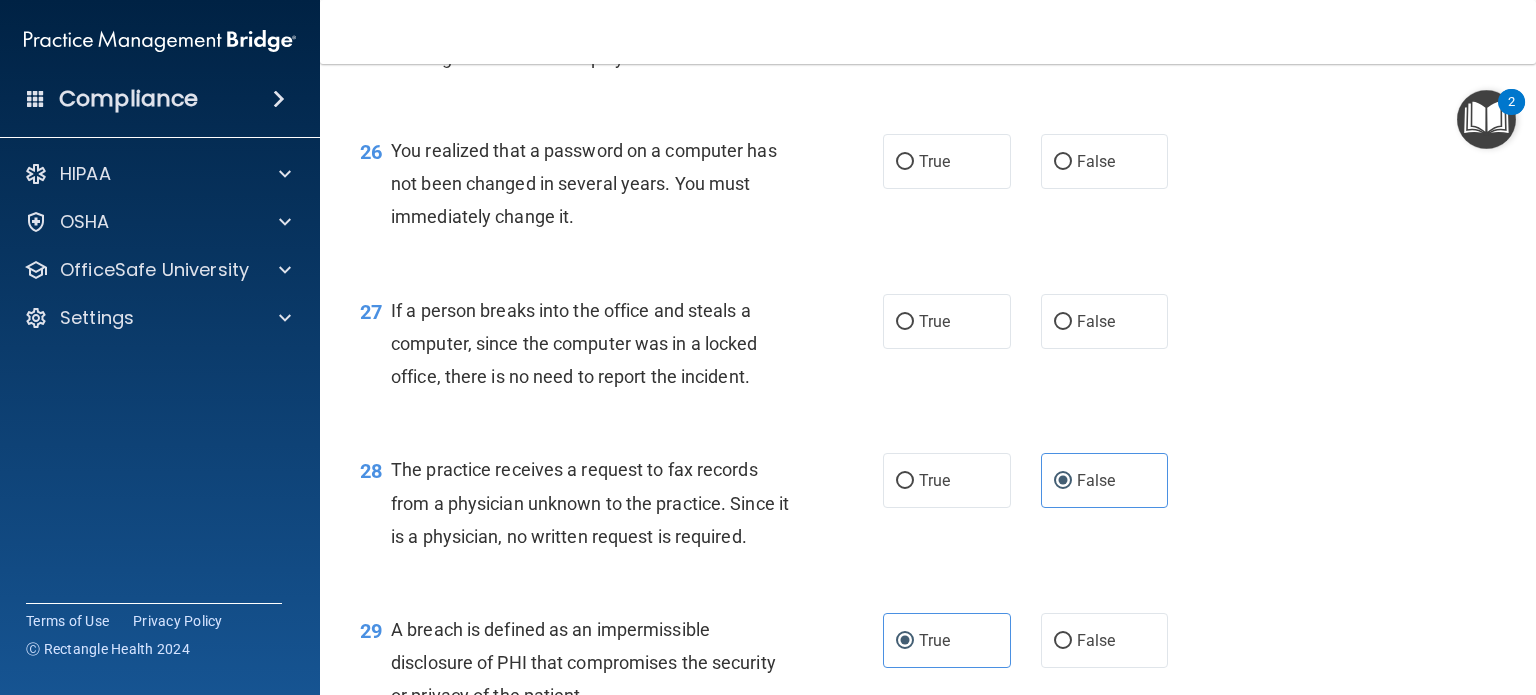 scroll, scrollTop: 4324, scrollLeft: 0, axis: vertical 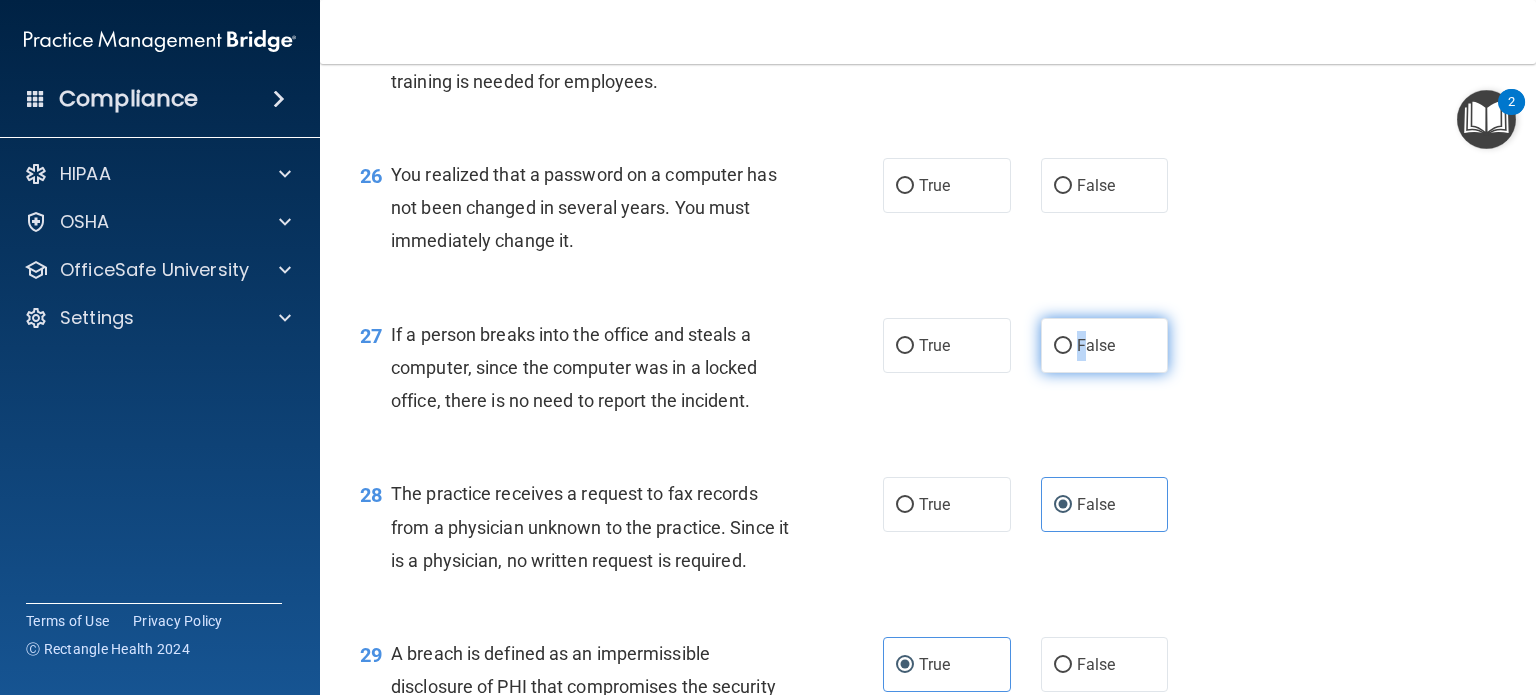 drag, startPoint x: 970, startPoint y: 439, endPoint x: 1078, endPoint y: 447, distance: 108.29589 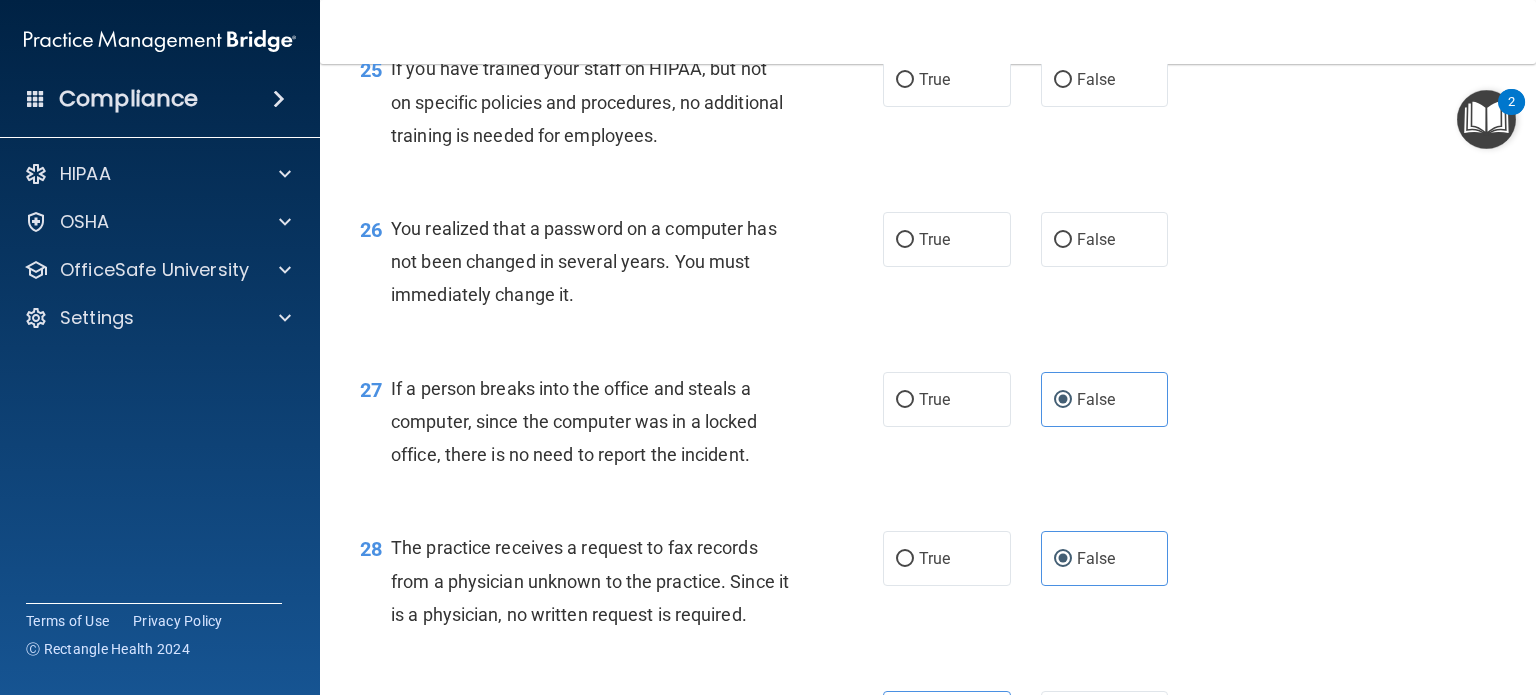 scroll, scrollTop: 4224, scrollLeft: 0, axis: vertical 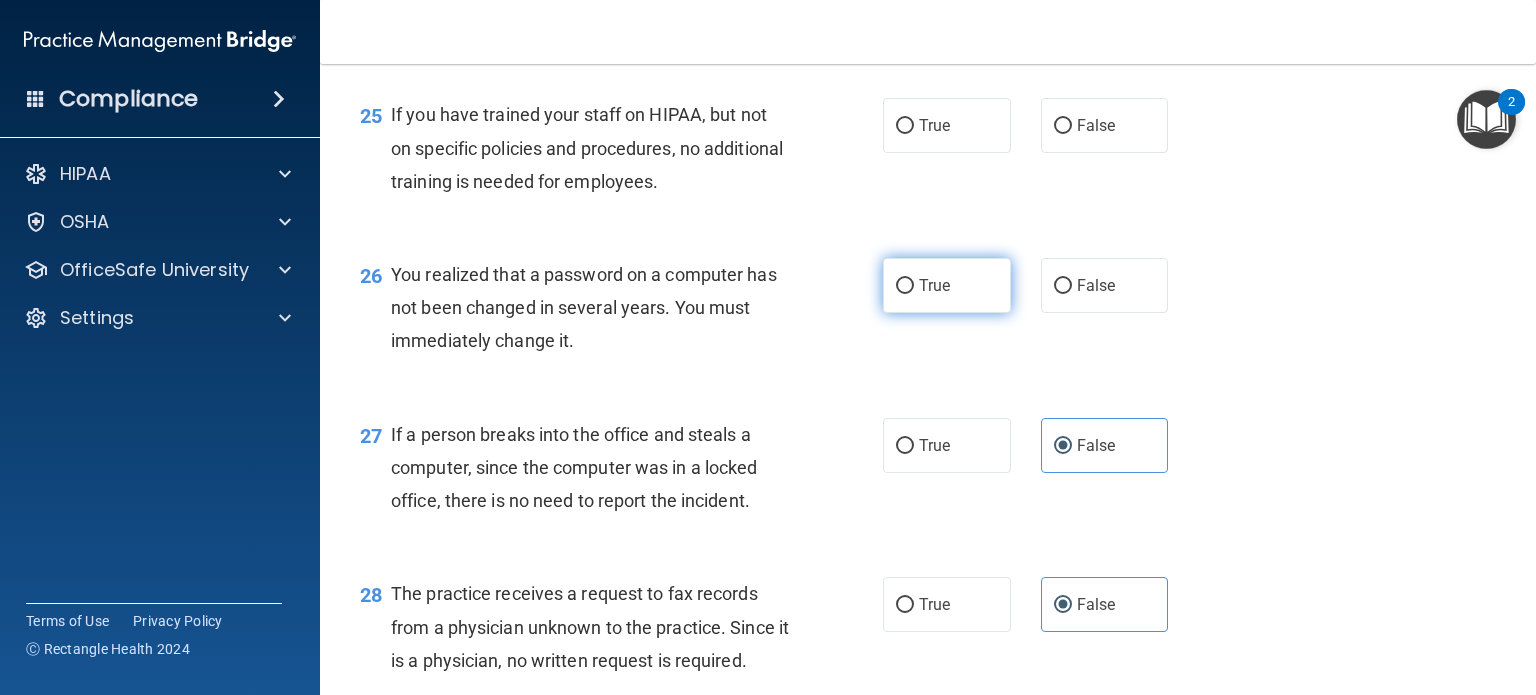 click on "True" at bounding box center [947, 285] 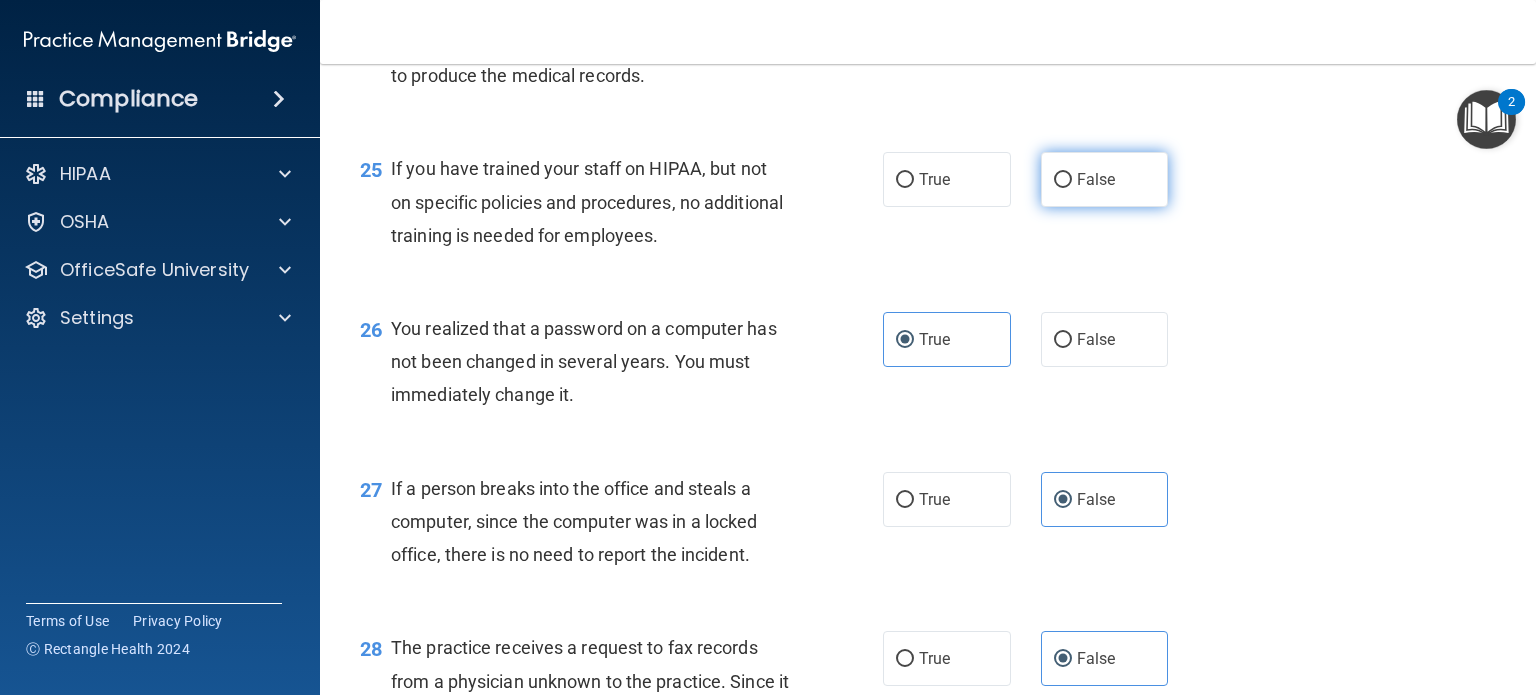scroll, scrollTop: 4024, scrollLeft: 0, axis: vertical 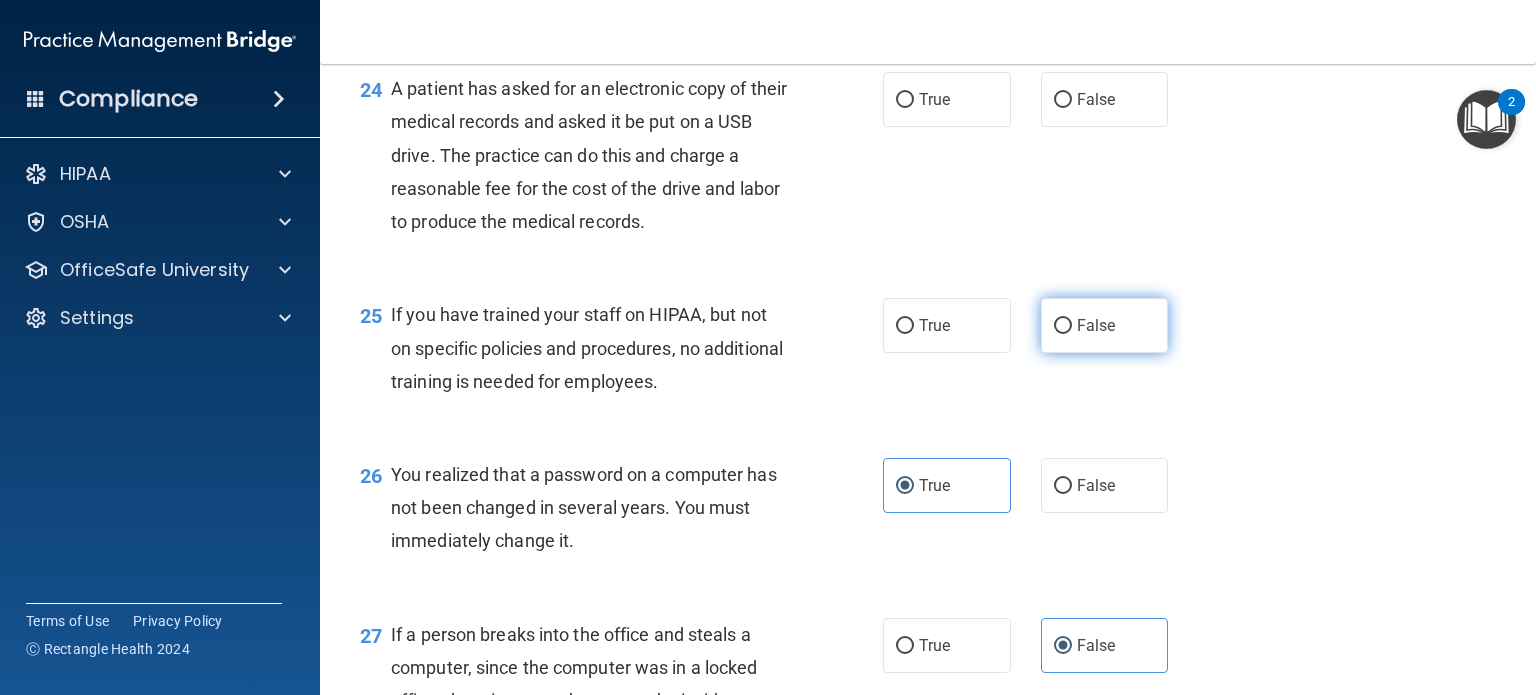 click on "False" at bounding box center (1096, 325) 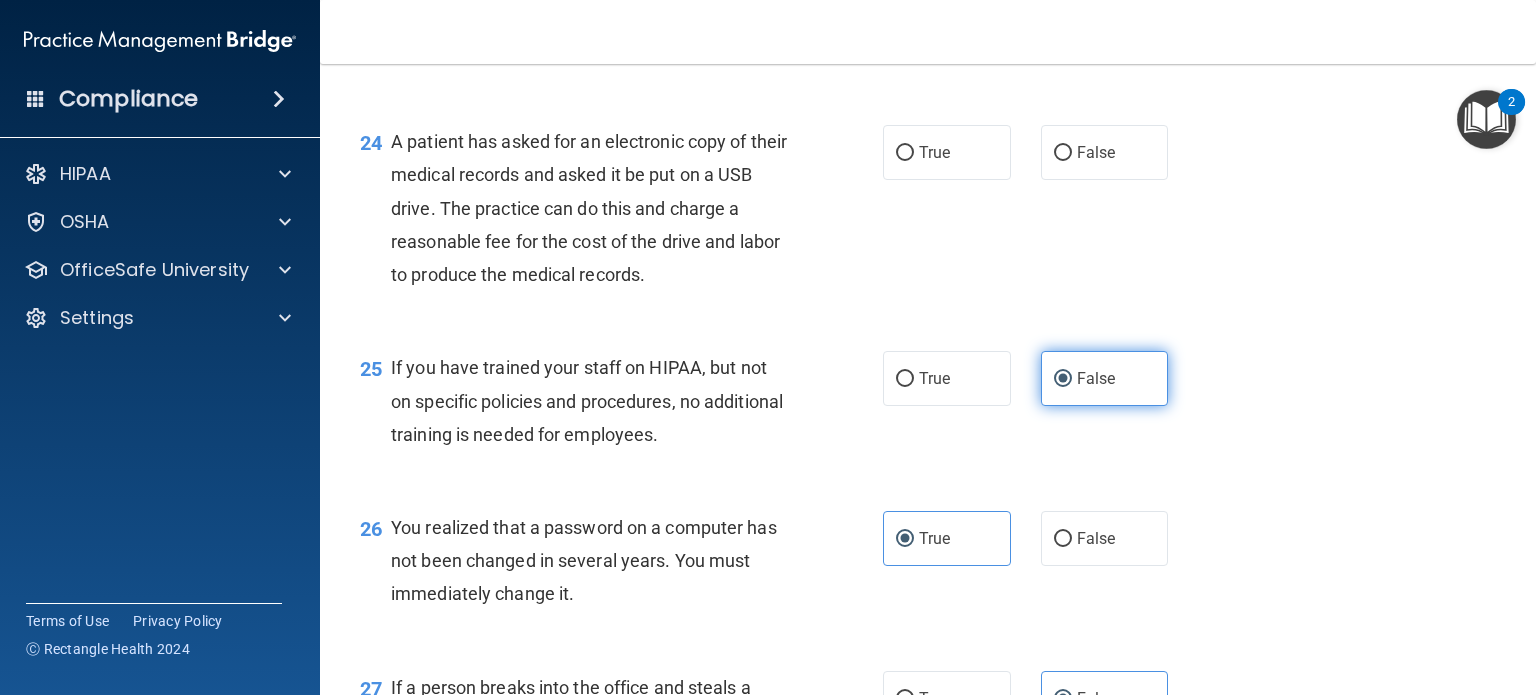 scroll, scrollTop: 3924, scrollLeft: 0, axis: vertical 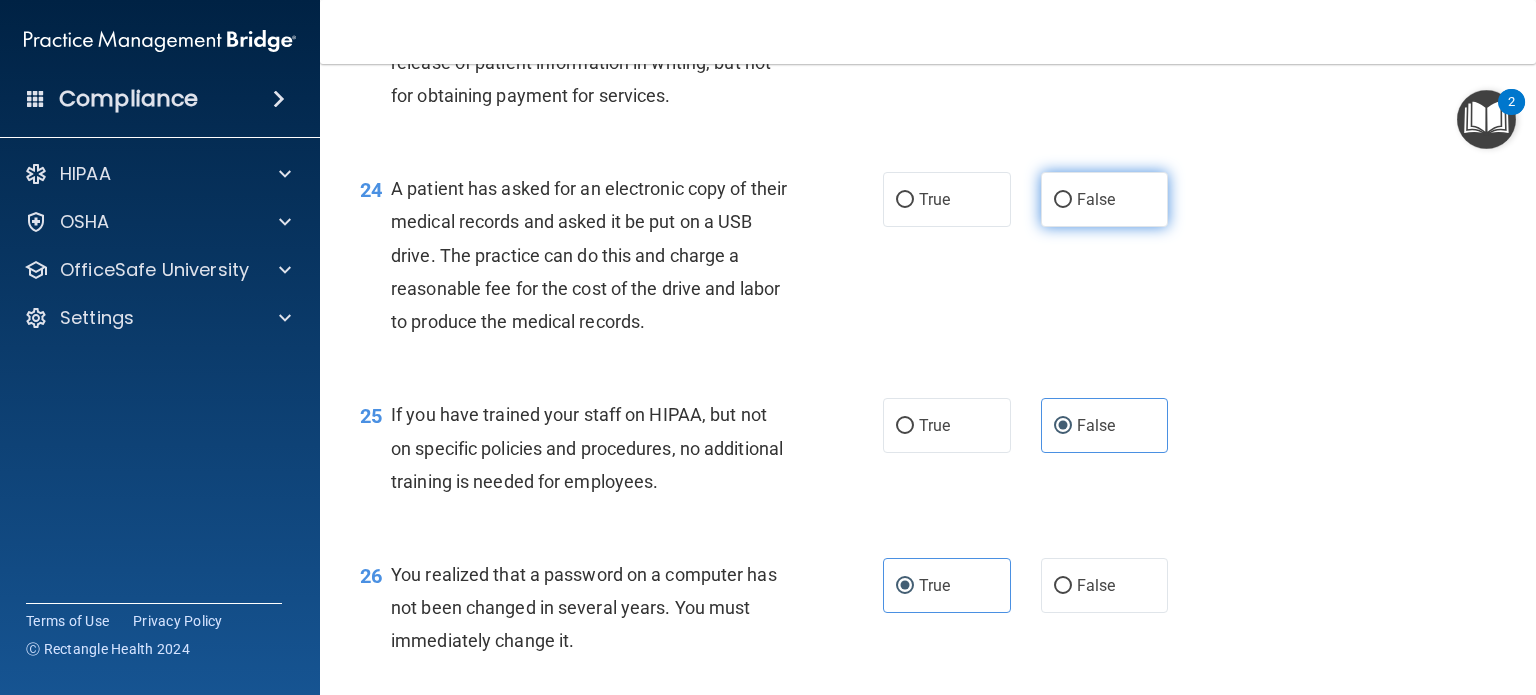 click on "False" at bounding box center [1063, 200] 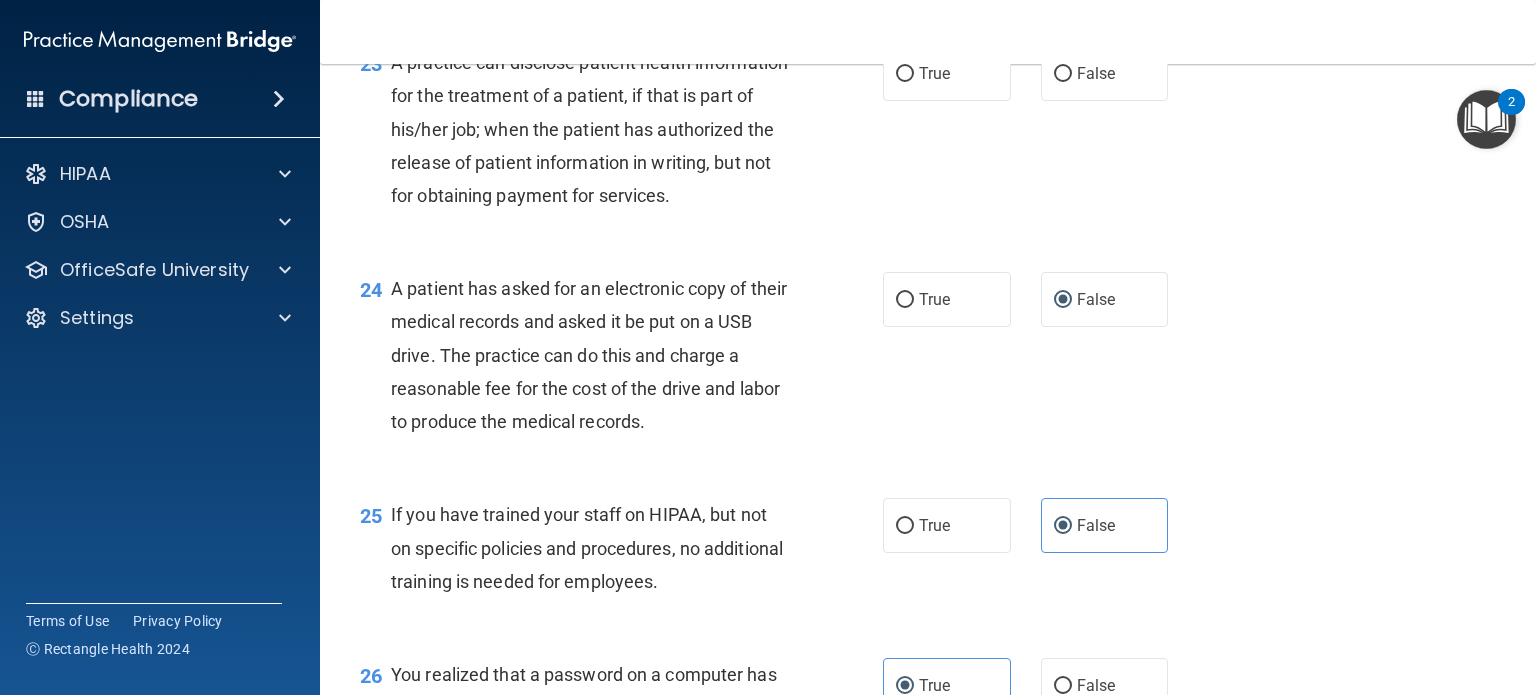 scroll, scrollTop: 3724, scrollLeft: 0, axis: vertical 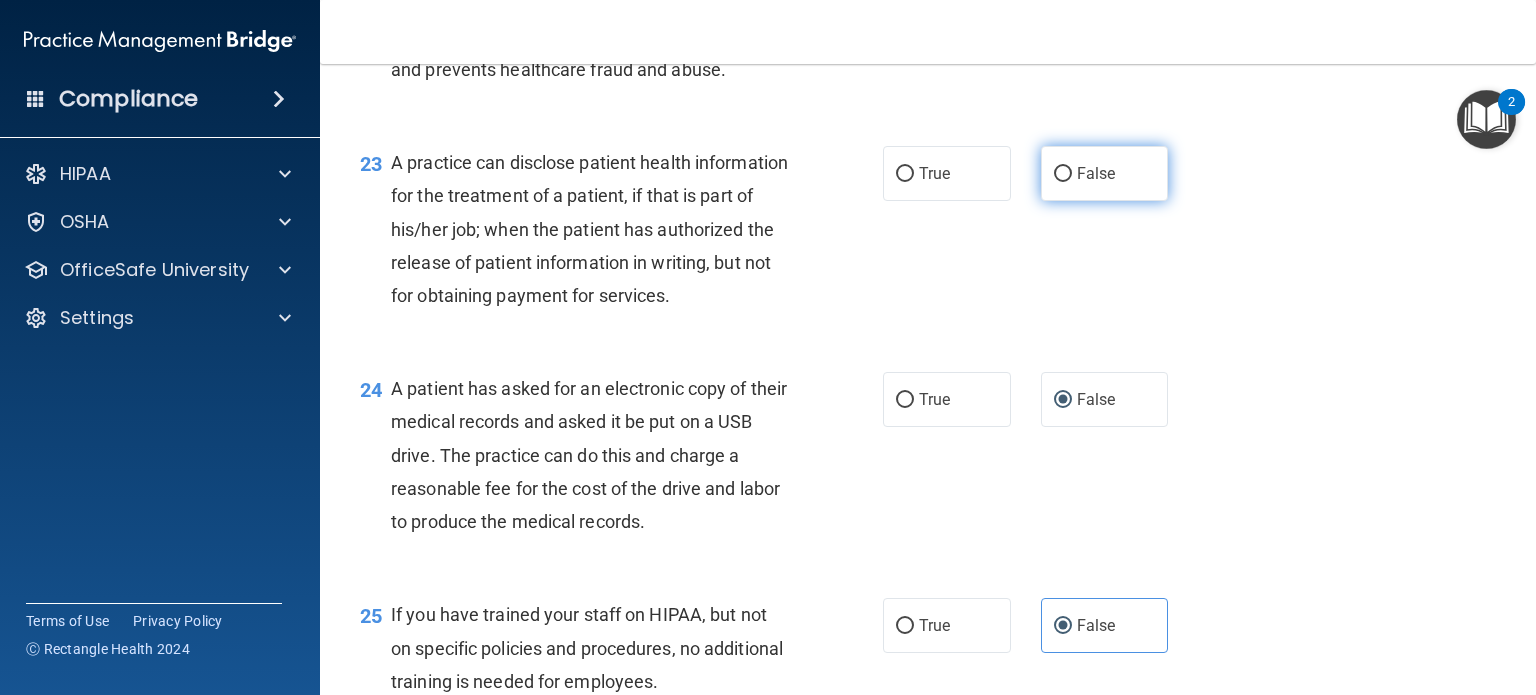 click on "False" at bounding box center [1063, 174] 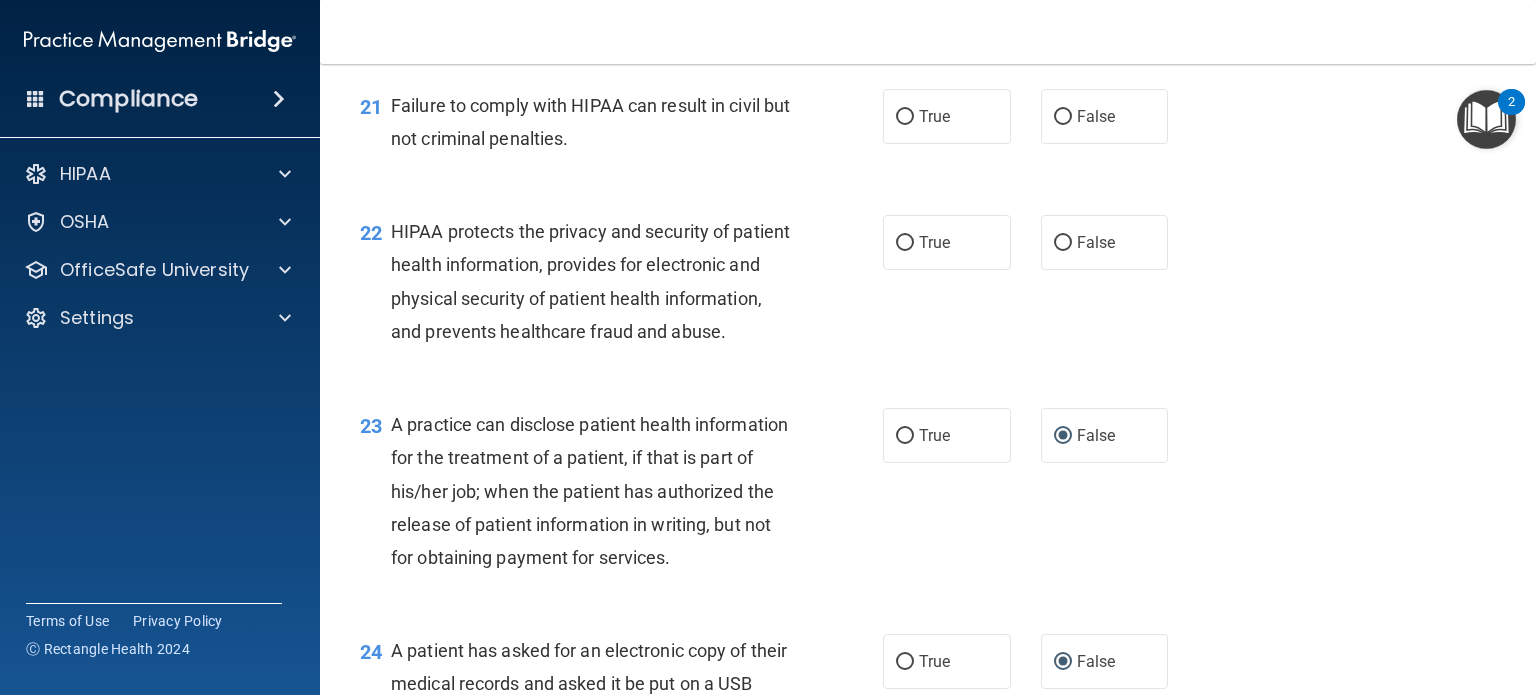 scroll, scrollTop: 3424, scrollLeft: 0, axis: vertical 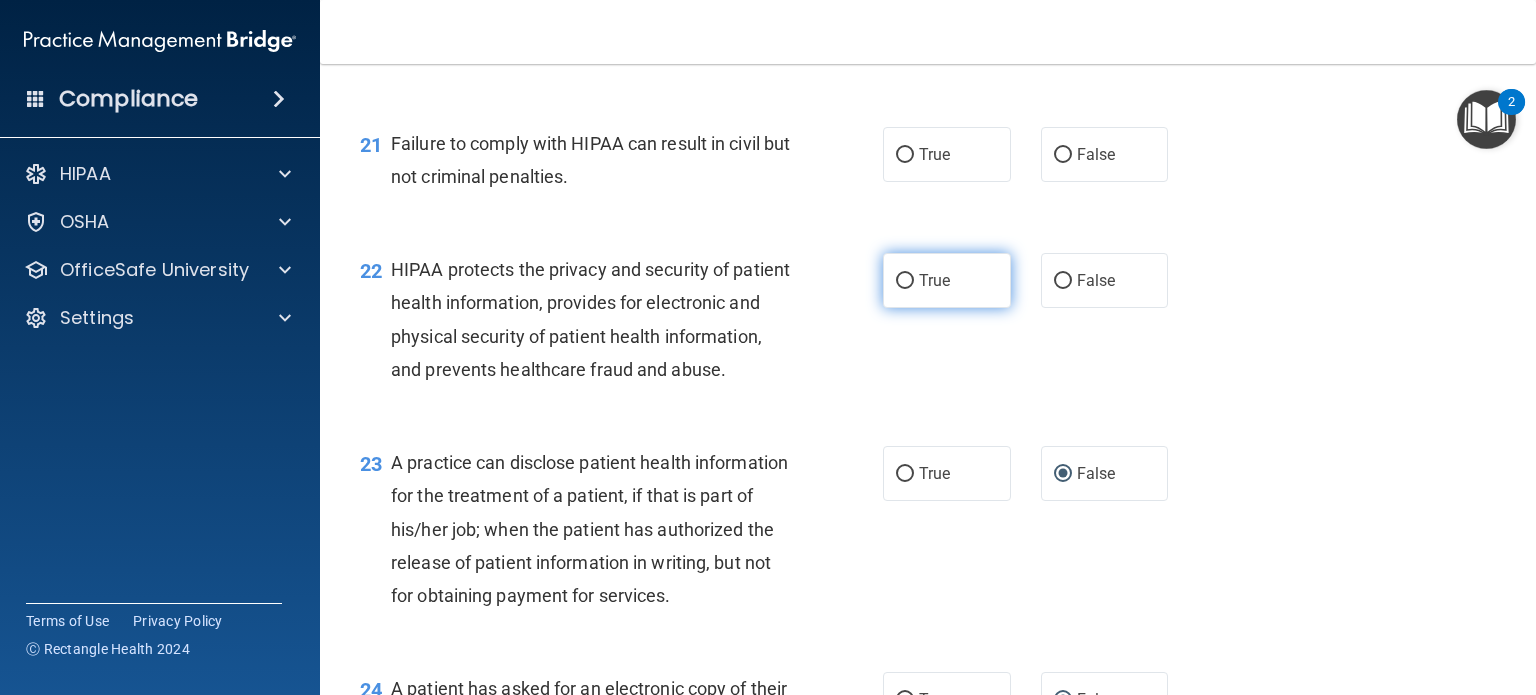 click on "True" at bounding box center [947, 280] 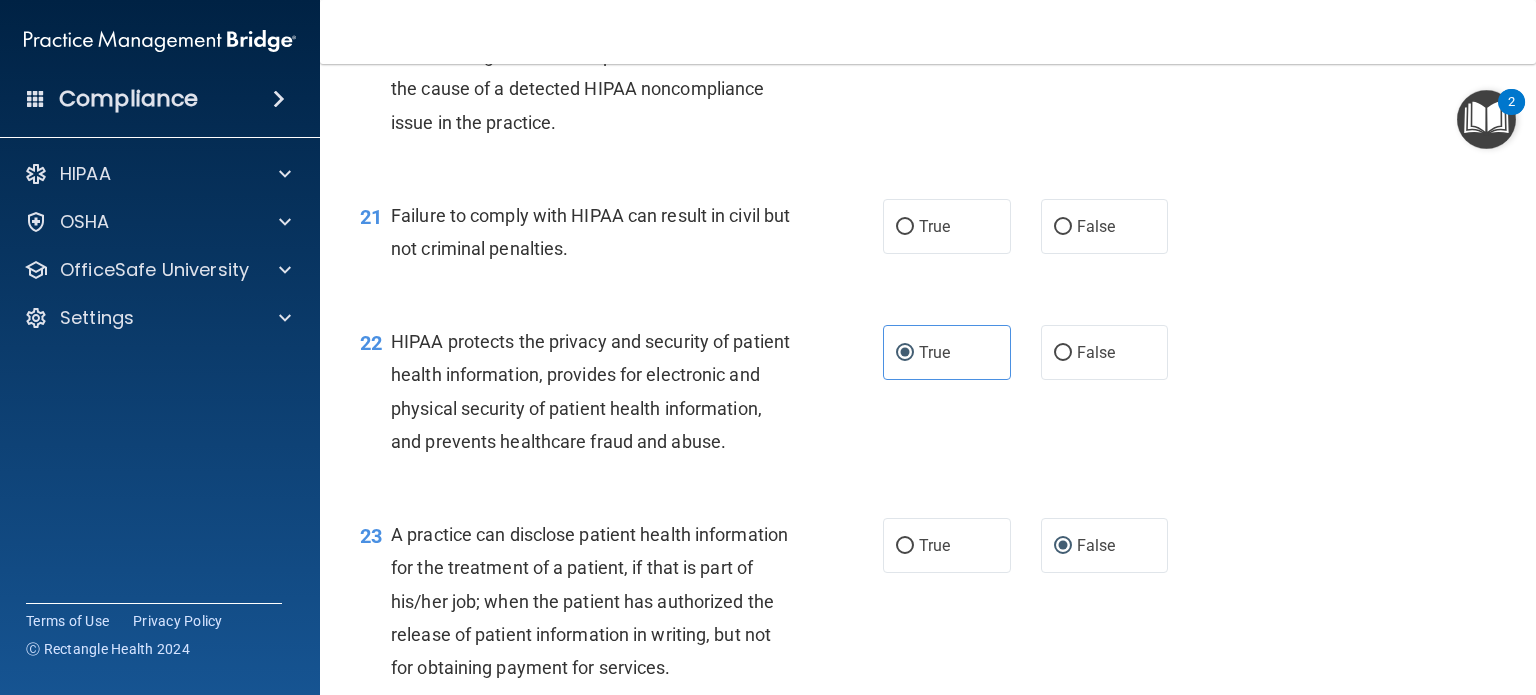 scroll, scrollTop: 3224, scrollLeft: 0, axis: vertical 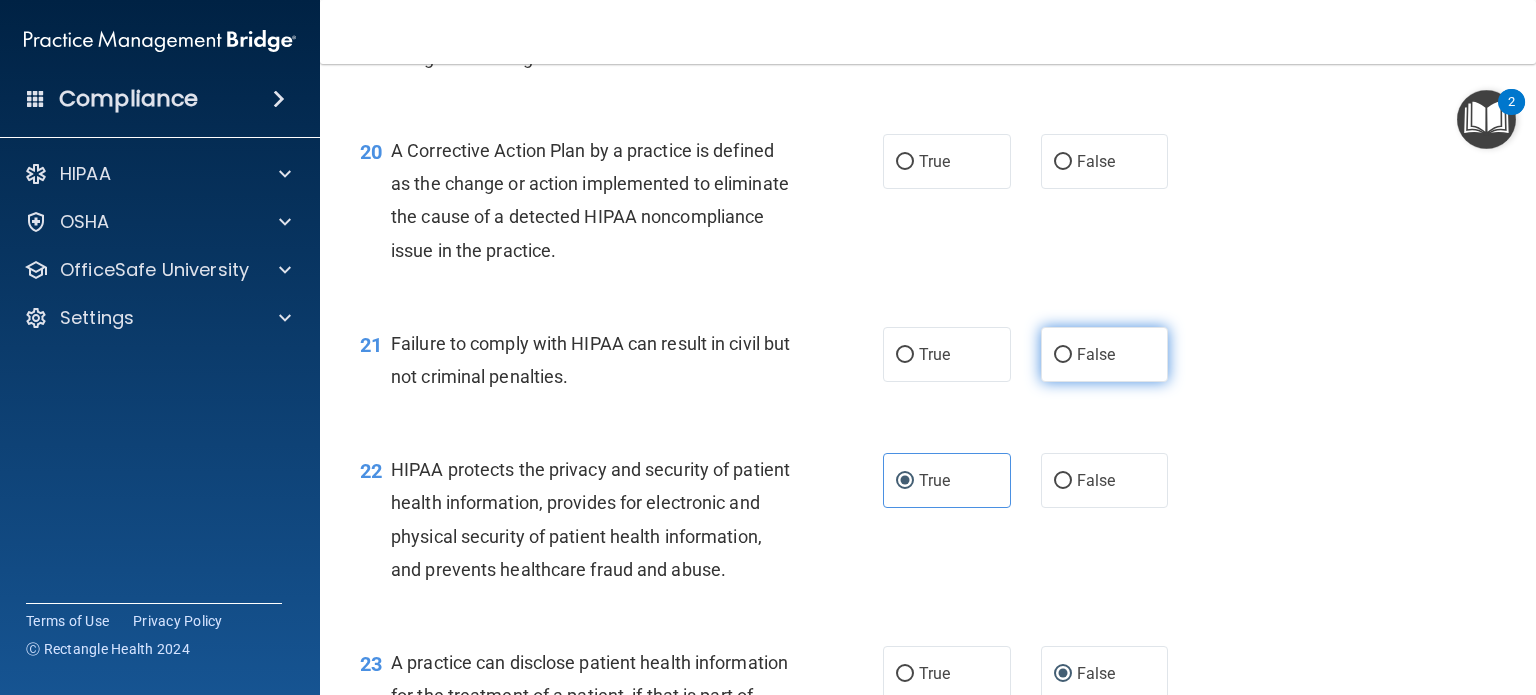 click on "False" at bounding box center [1105, 354] 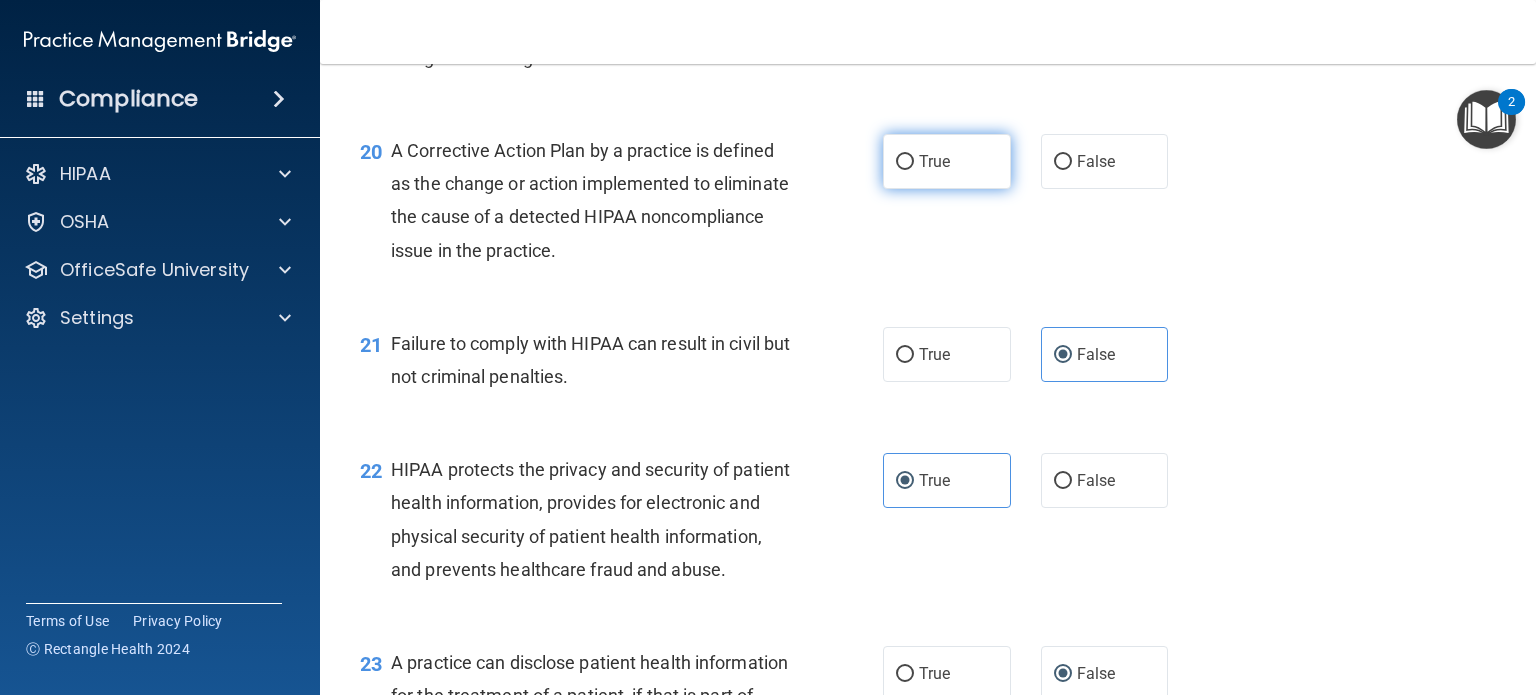 click on "True" at bounding box center [905, 162] 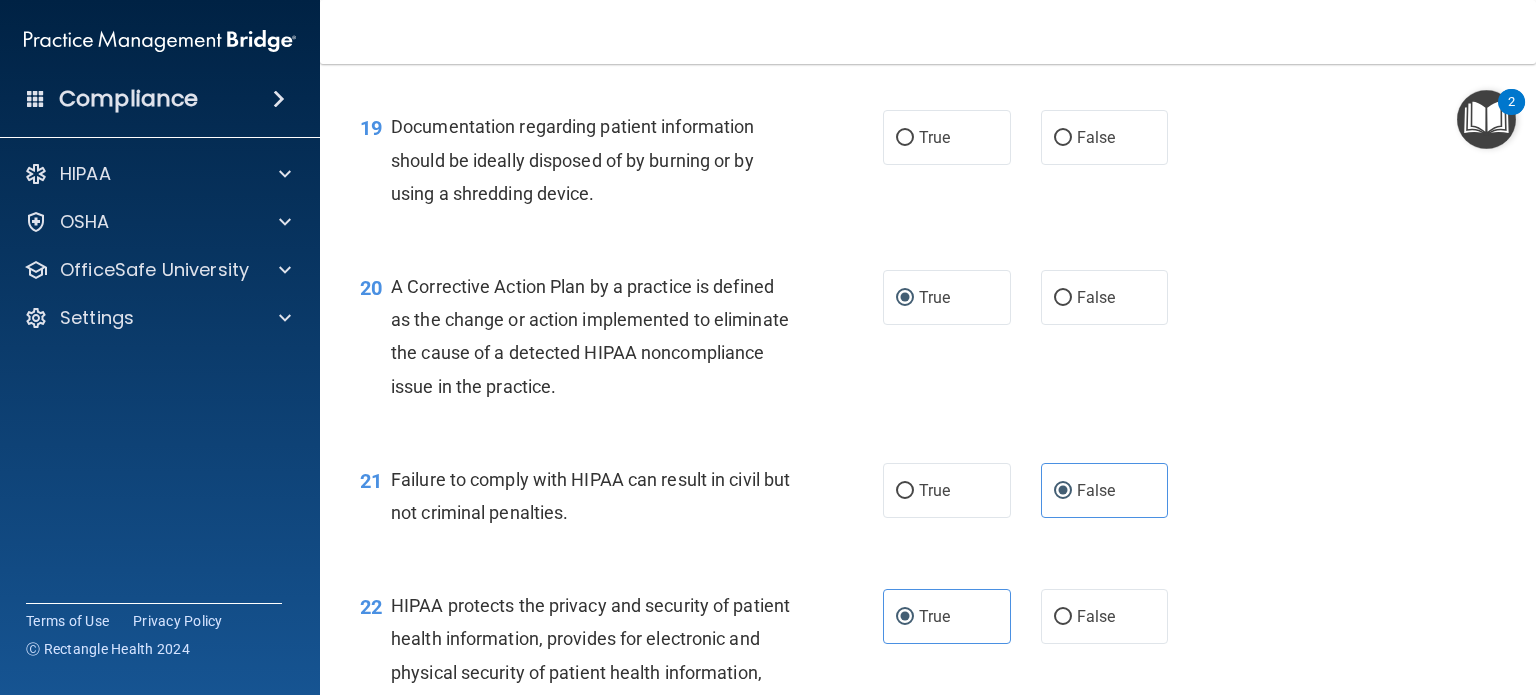 scroll, scrollTop: 3024, scrollLeft: 0, axis: vertical 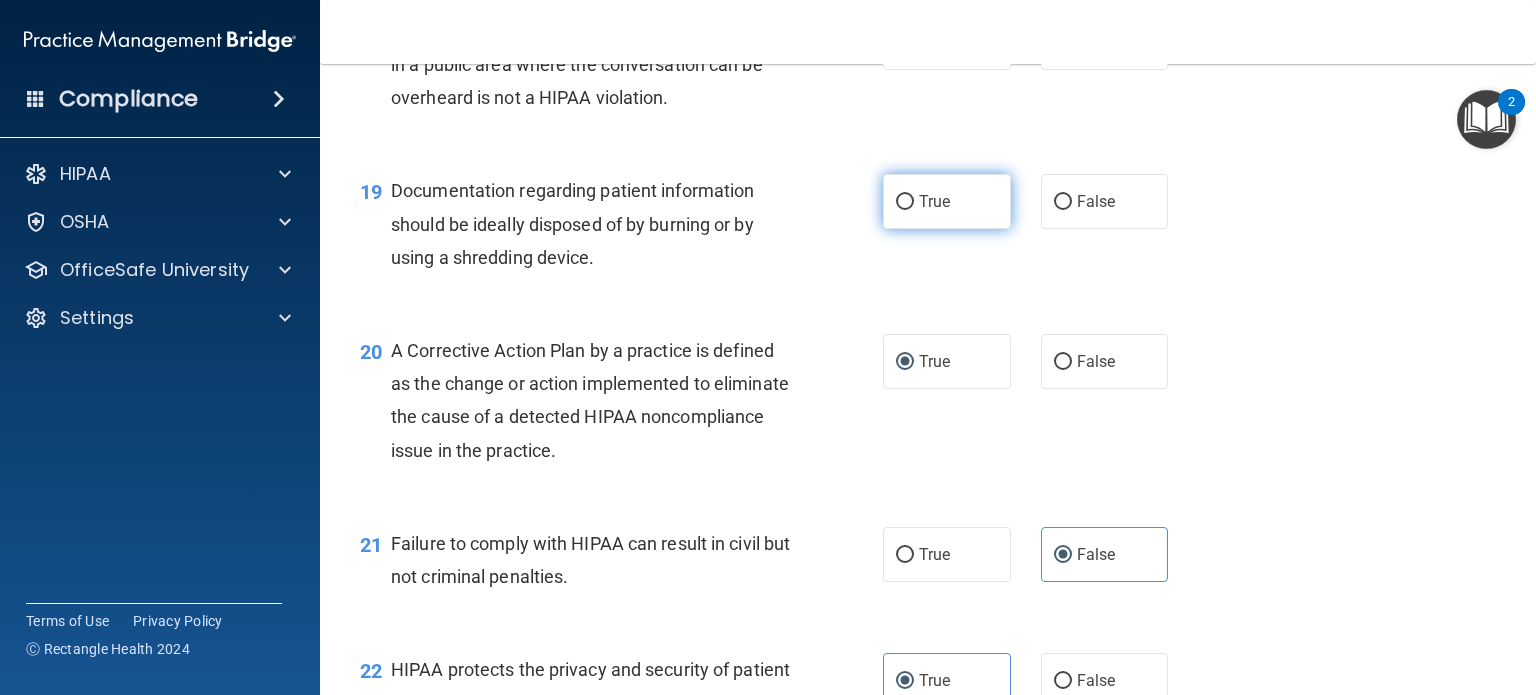 drag, startPoint x: 952, startPoint y: 259, endPoint x: 944, endPoint y: 249, distance: 12.806249 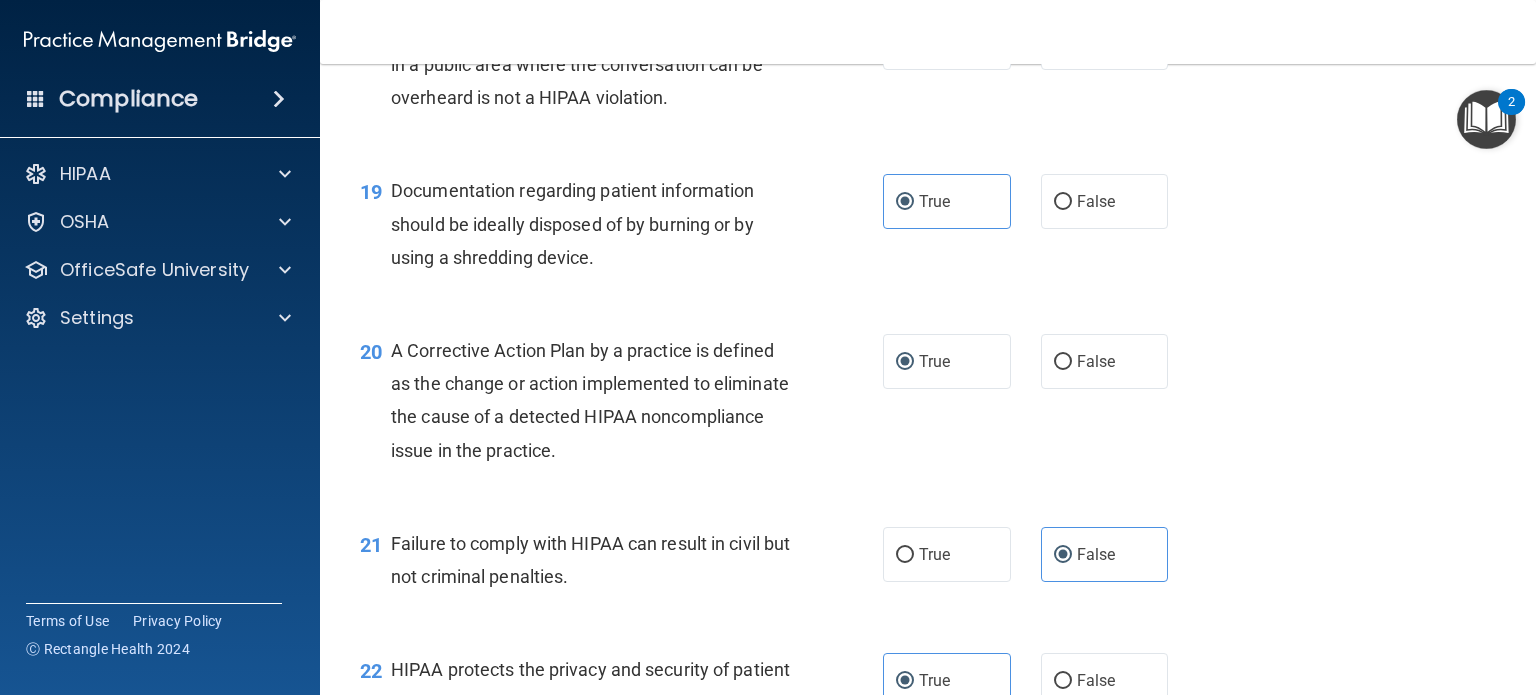 scroll, scrollTop: 2824, scrollLeft: 0, axis: vertical 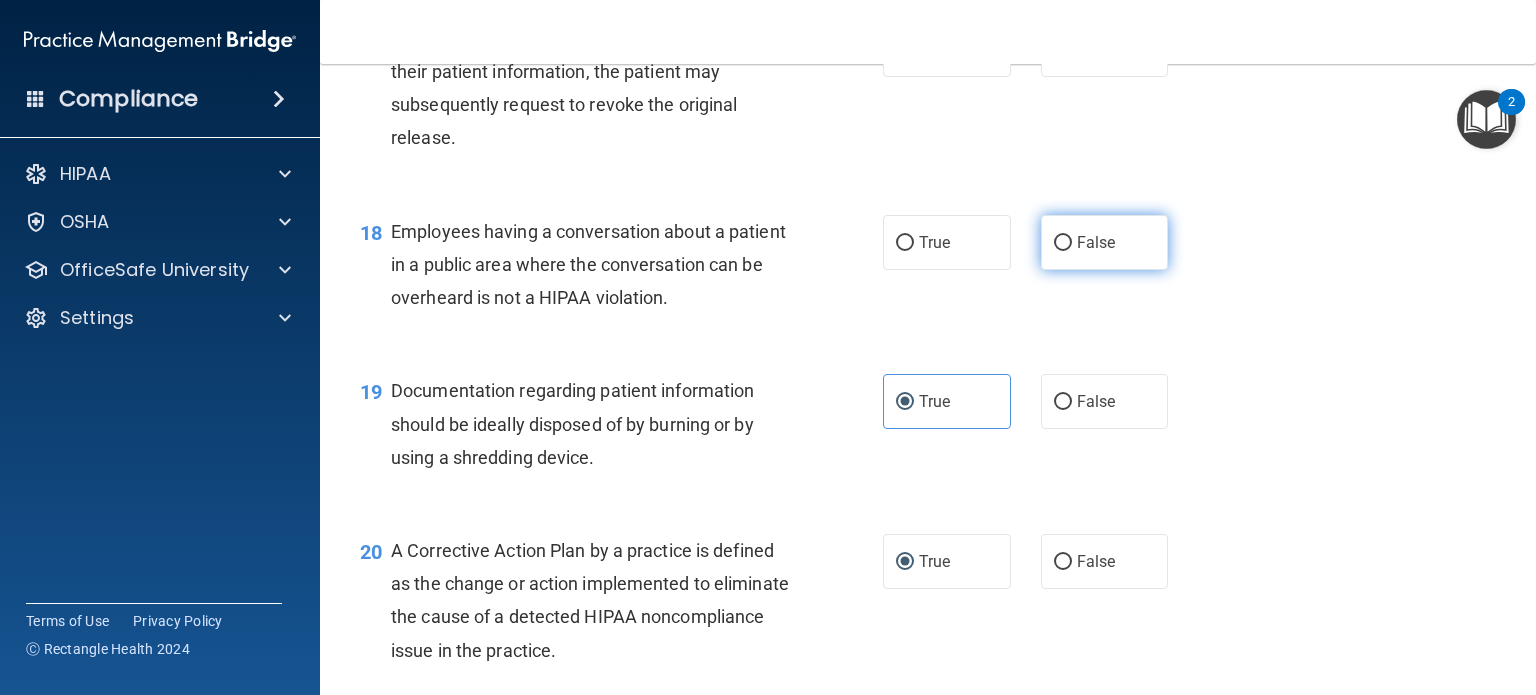 click on "False" at bounding box center (1096, 242) 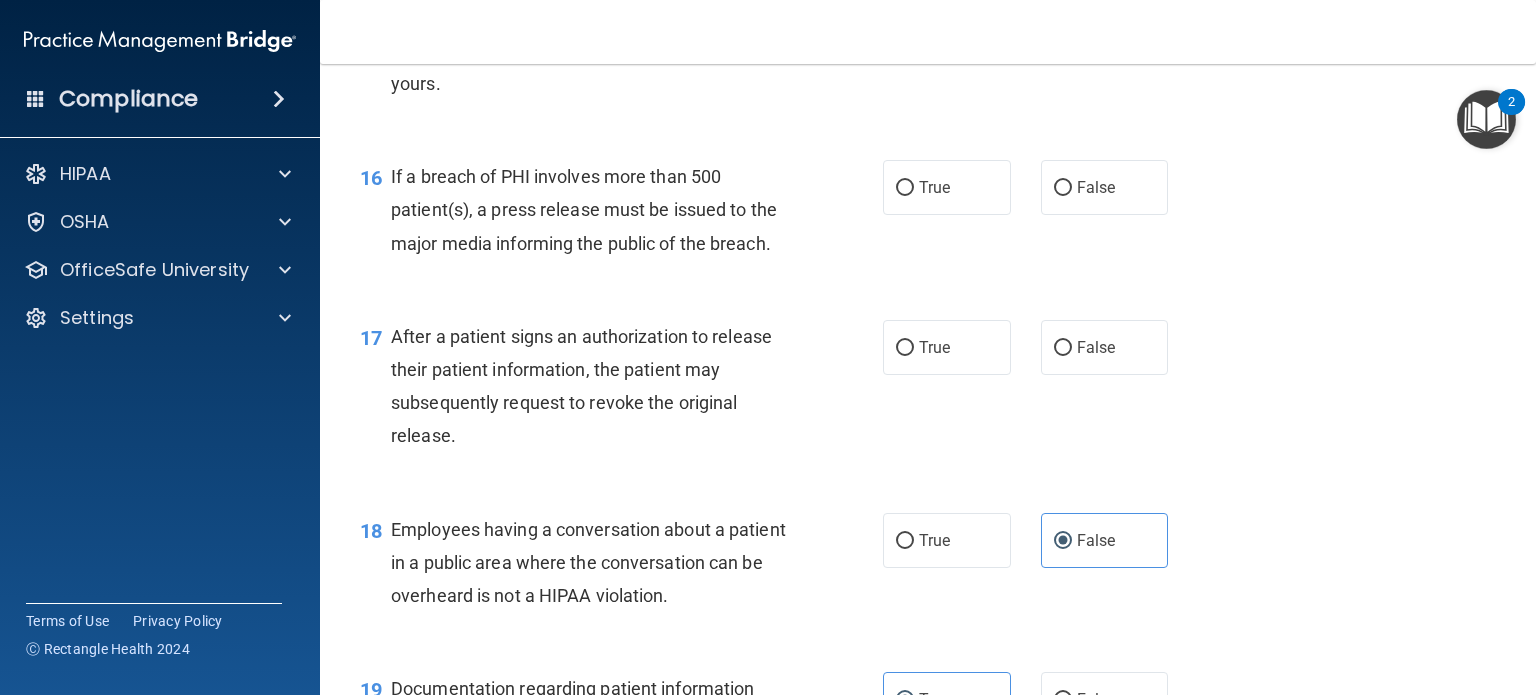 scroll, scrollTop: 2524, scrollLeft: 0, axis: vertical 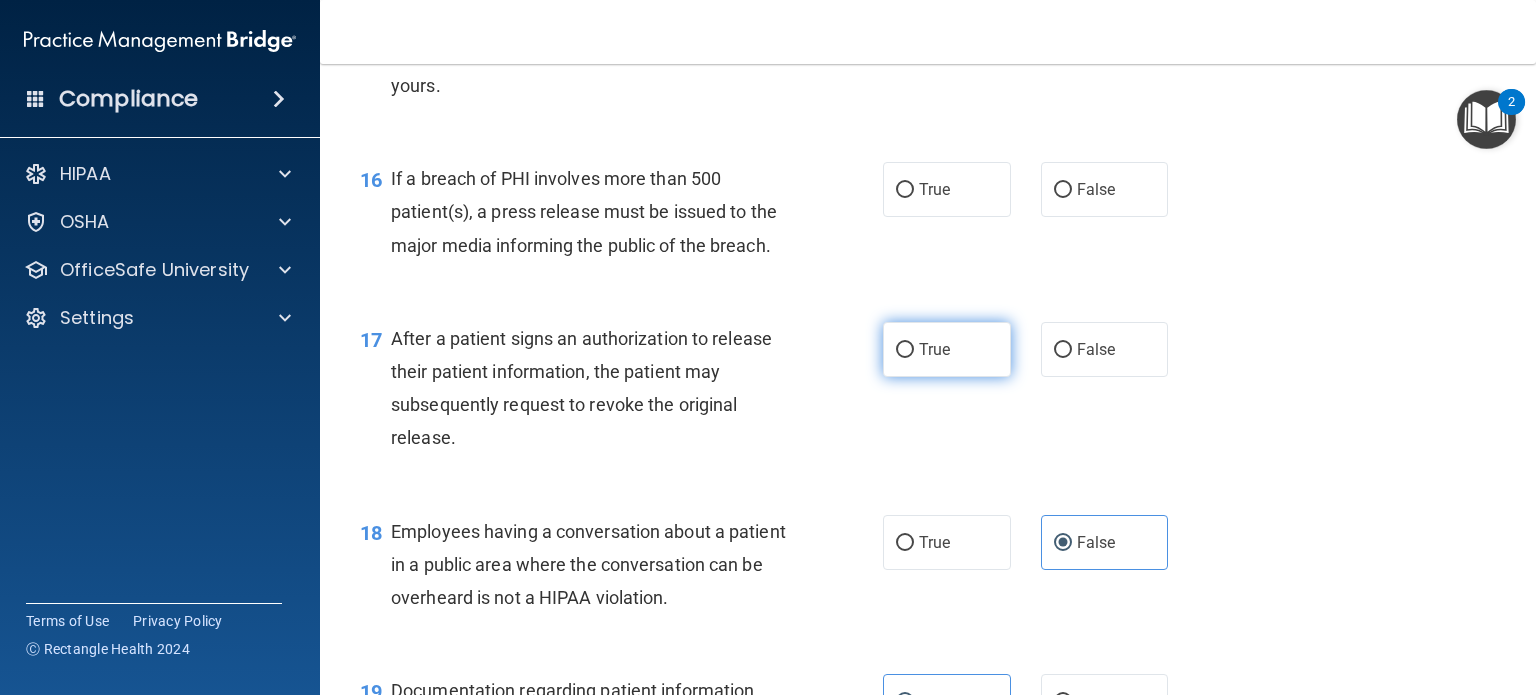 click on "True" at bounding box center [947, 349] 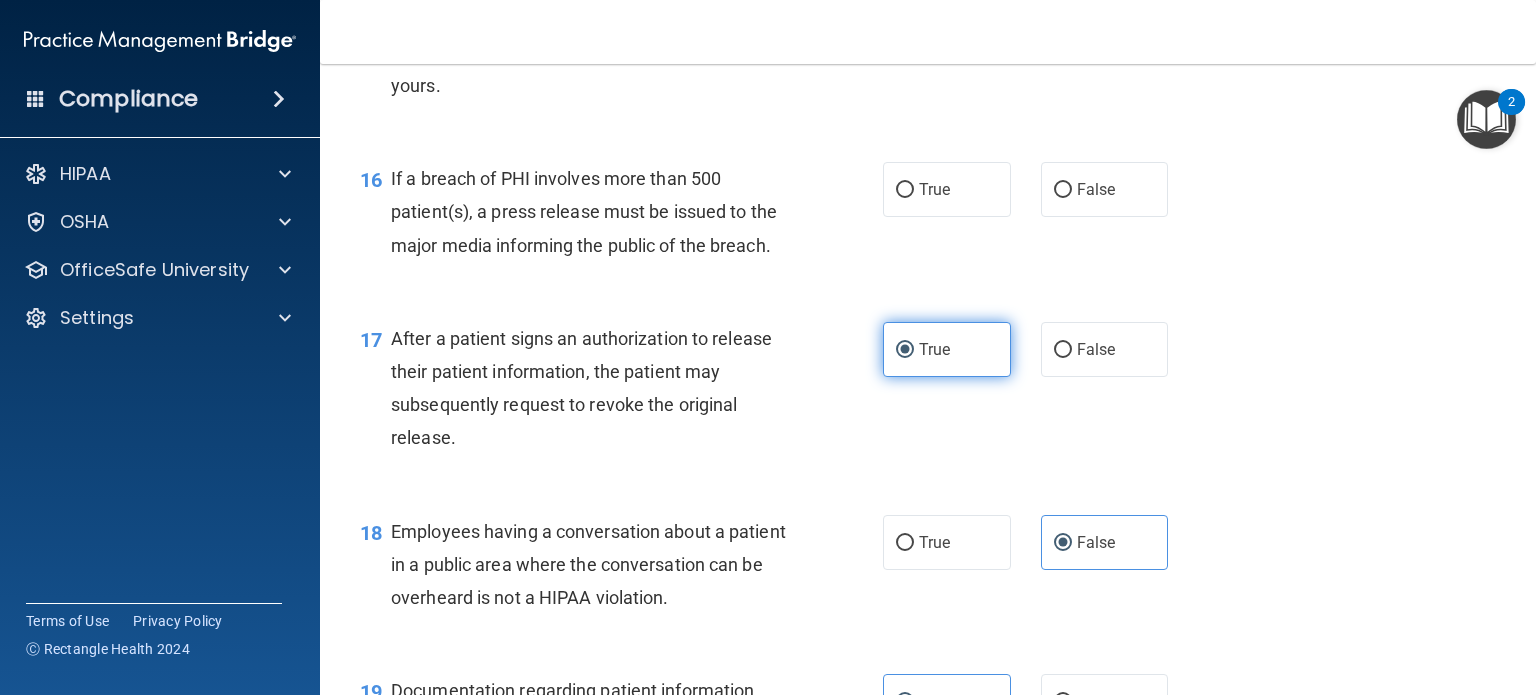 scroll, scrollTop: 2424, scrollLeft: 0, axis: vertical 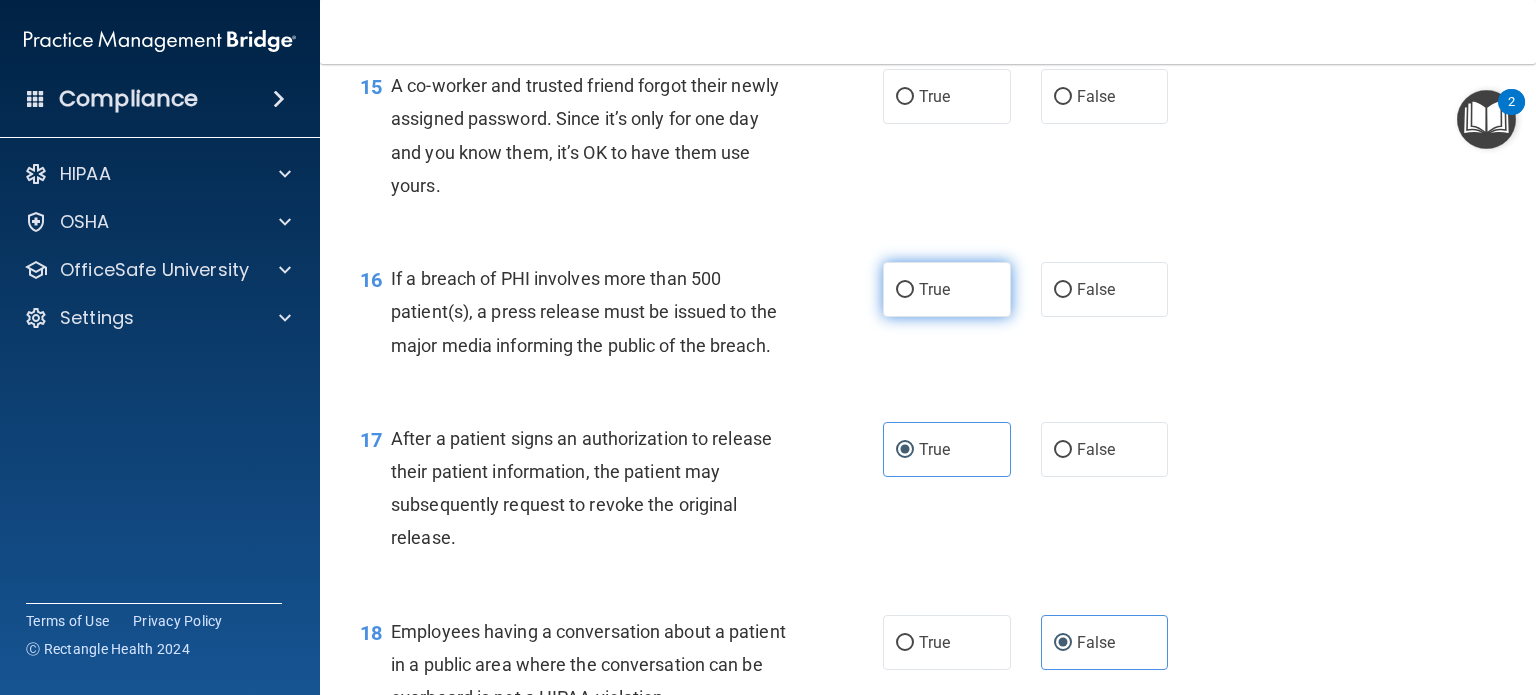 click on "True" at bounding box center [947, 289] 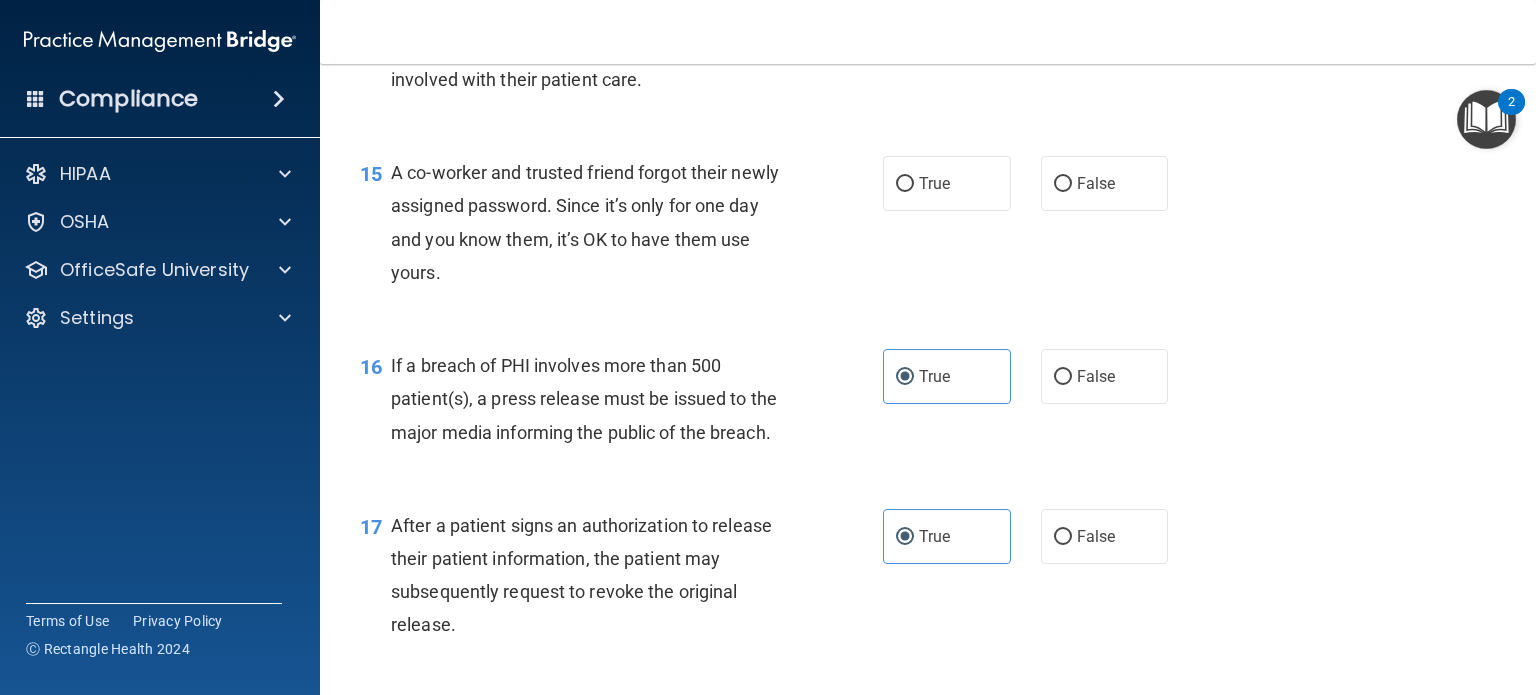 scroll, scrollTop: 2224, scrollLeft: 0, axis: vertical 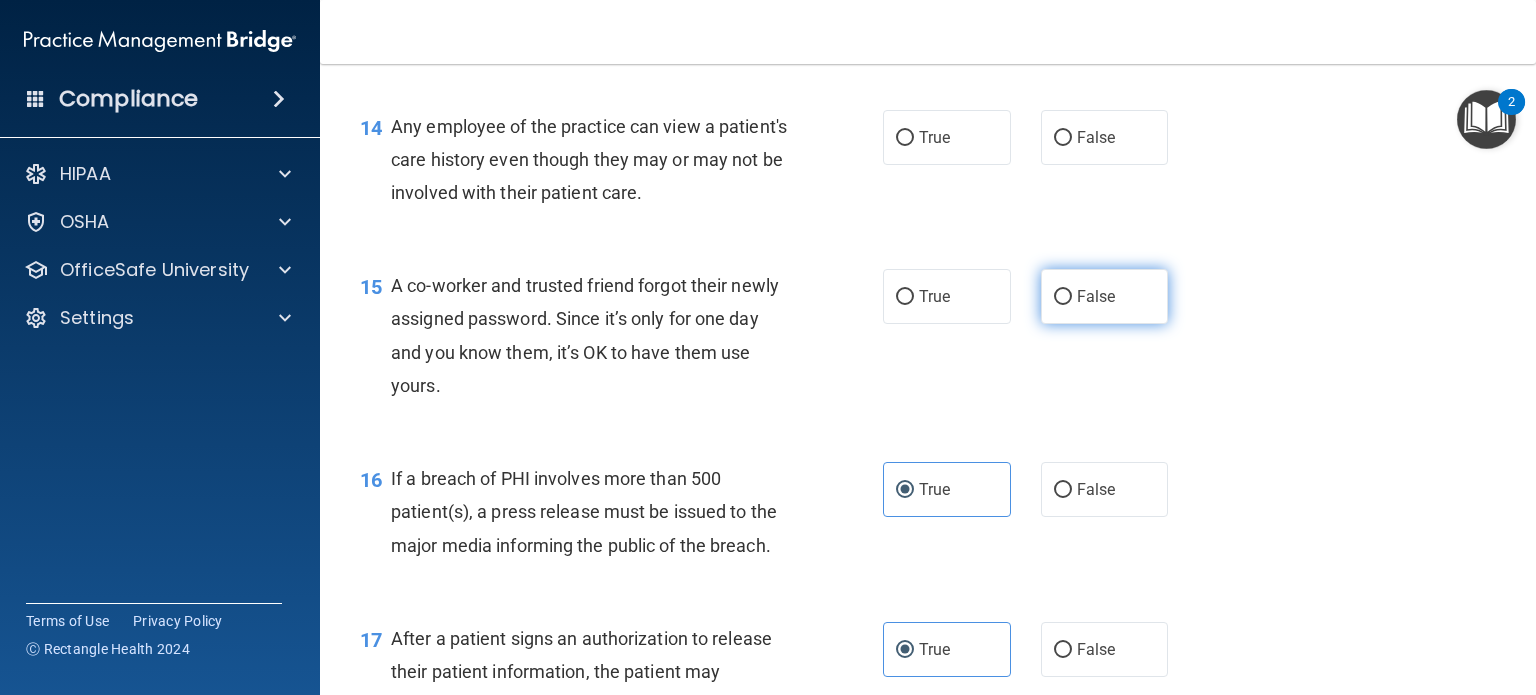 click on "False" at bounding box center [1063, 297] 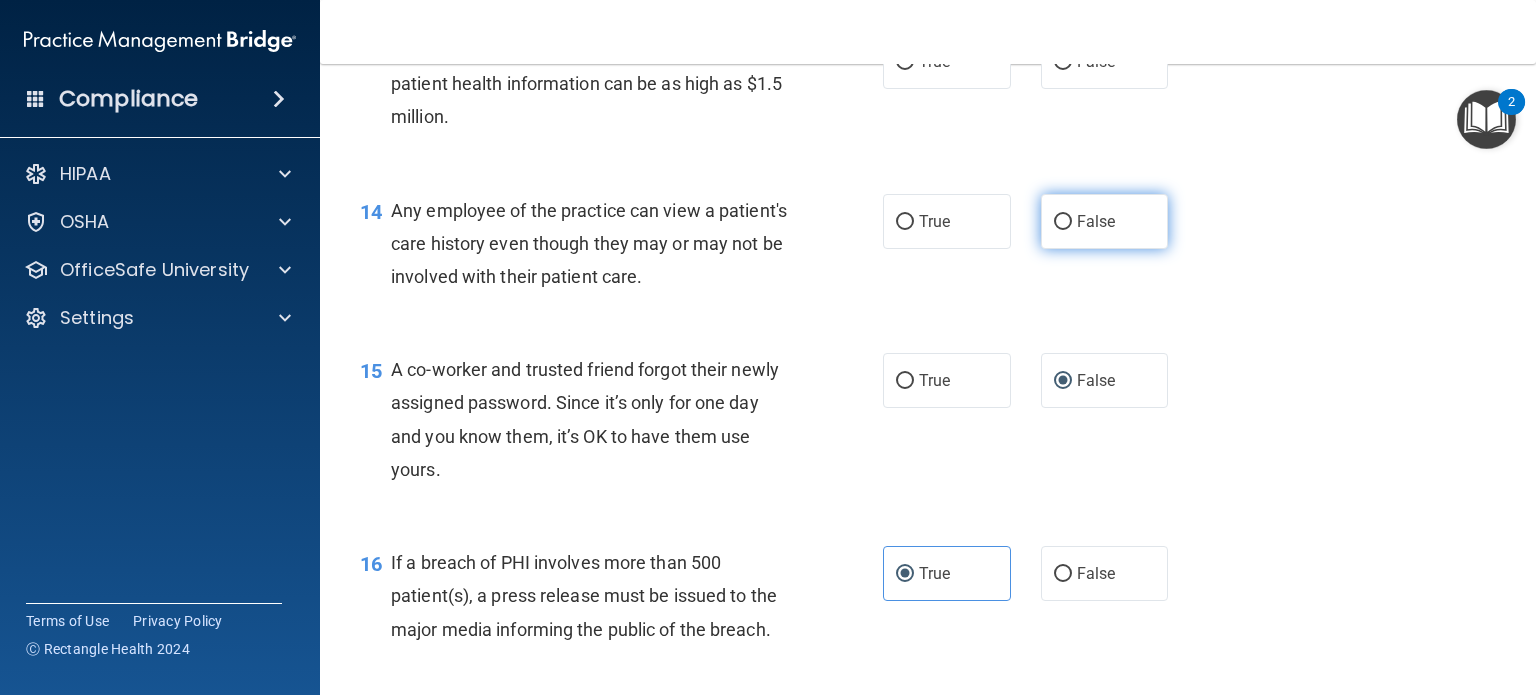 scroll, scrollTop: 2024, scrollLeft: 0, axis: vertical 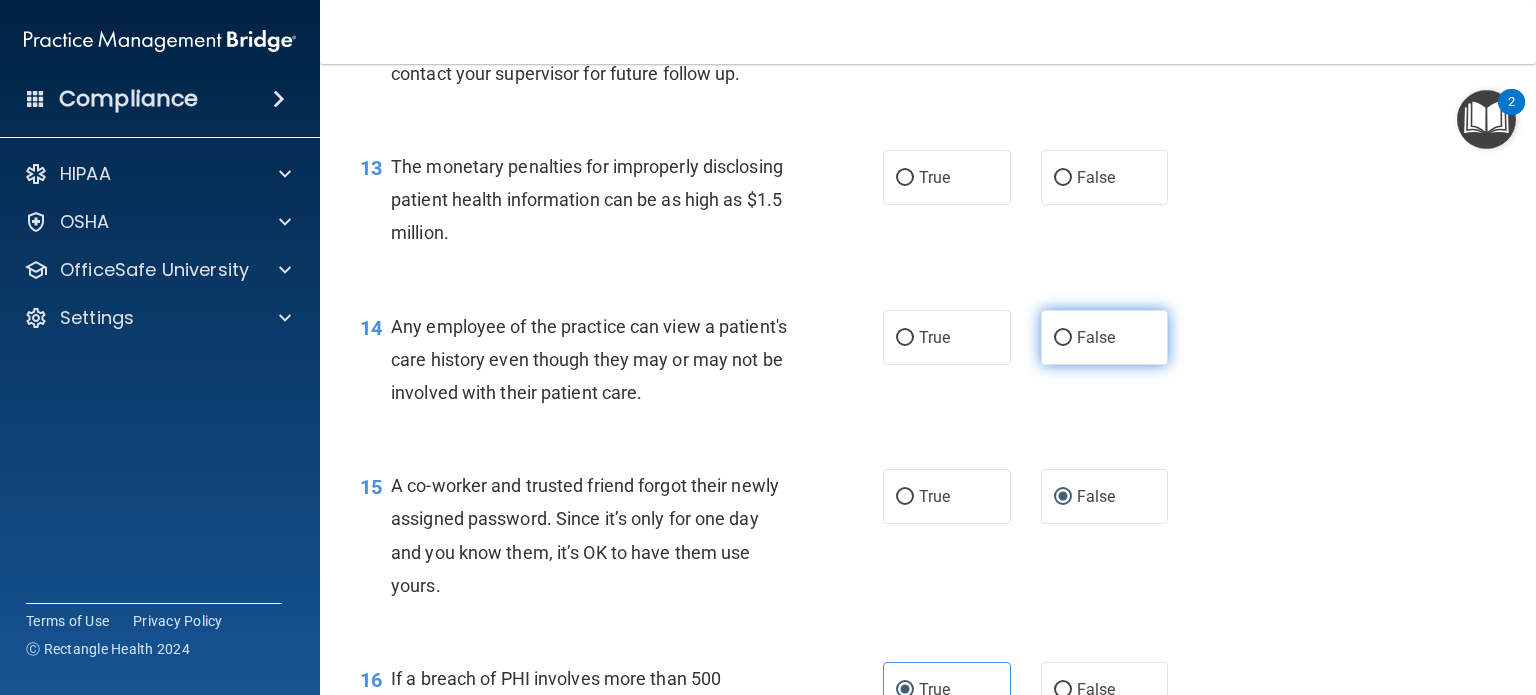 click on "False" at bounding box center (1063, 338) 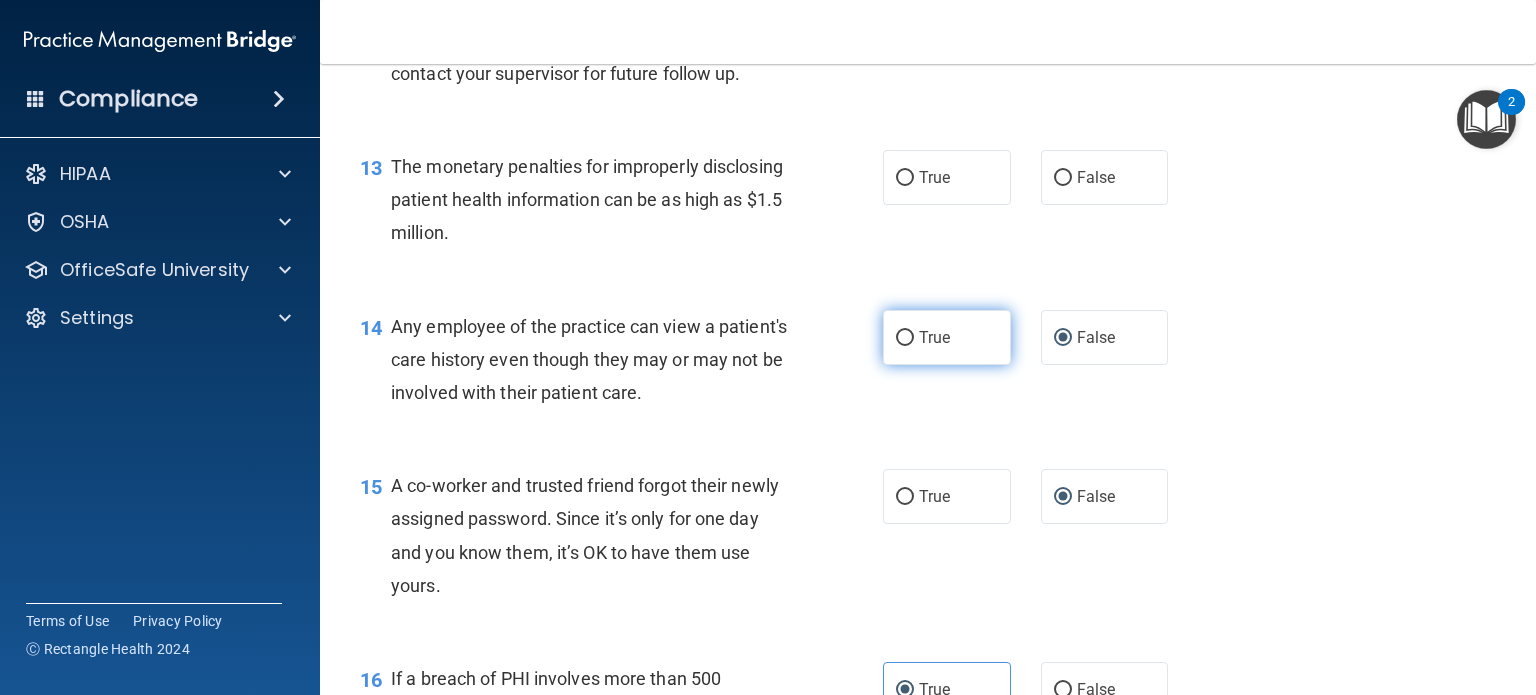 click on "True" at bounding box center [934, 337] 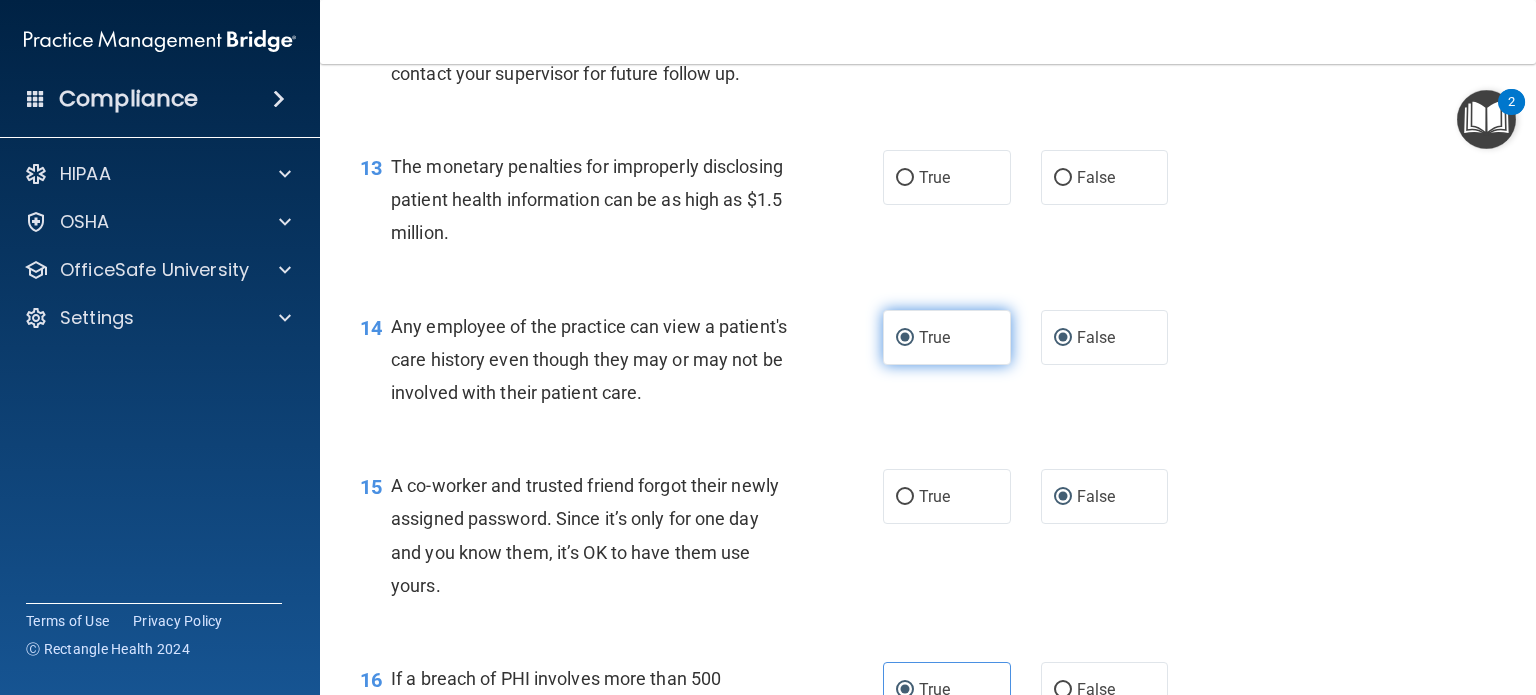 radio on "false" 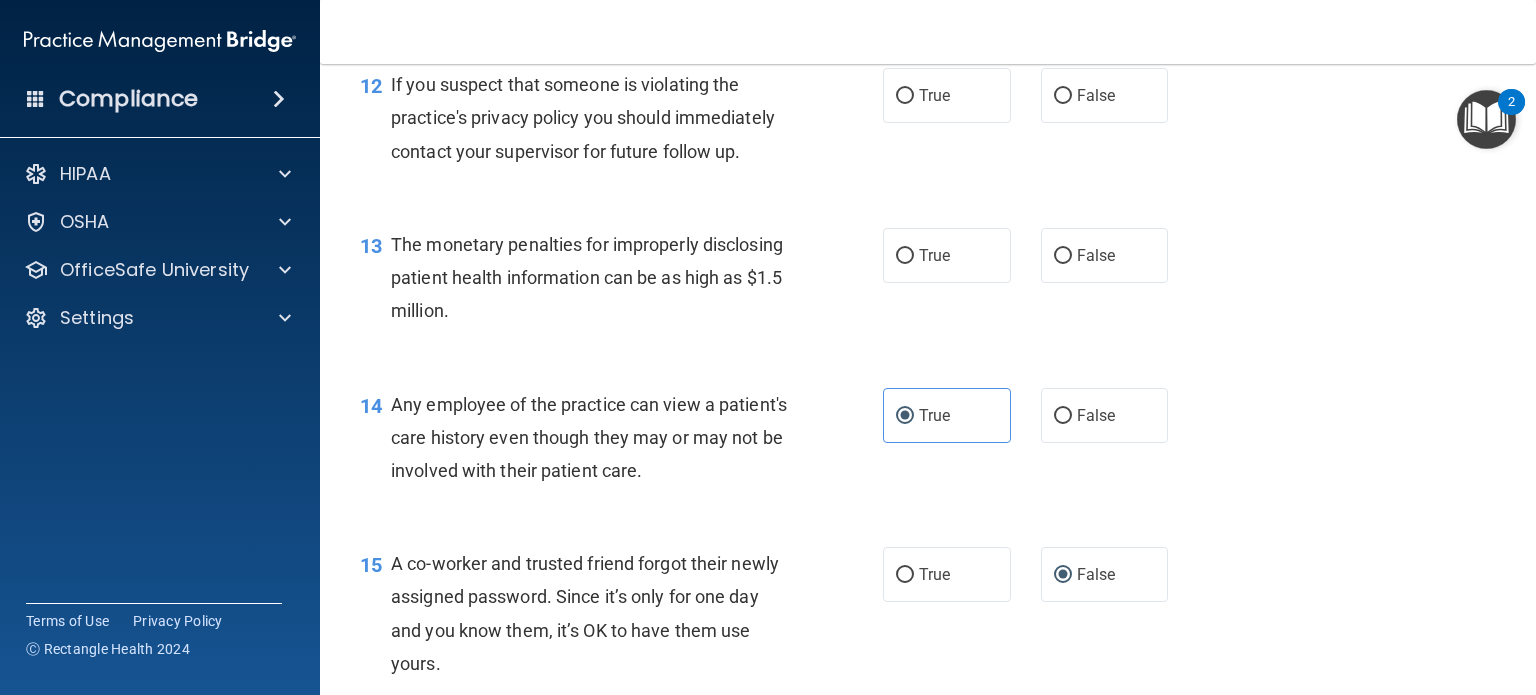 scroll, scrollTop: 1824, scrollLeft: 0, axis: vertical 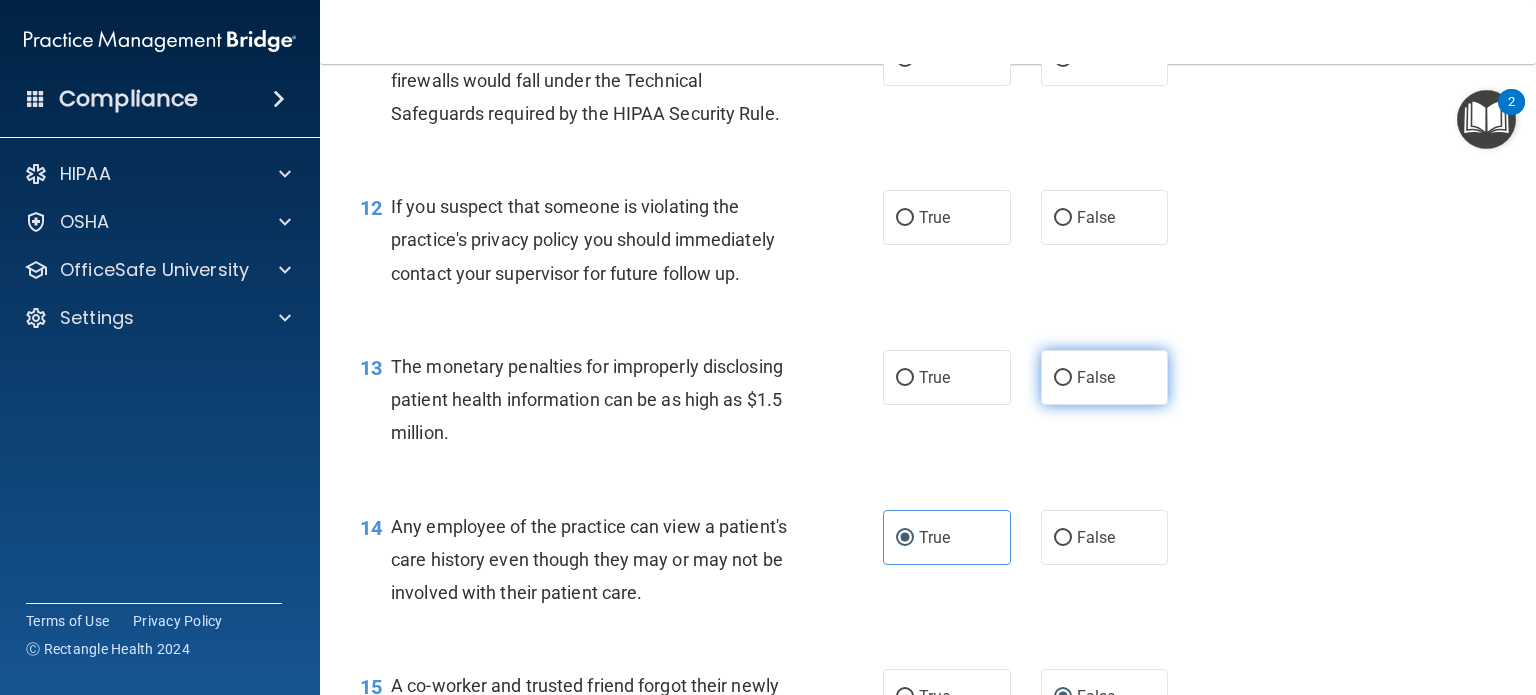 click on "False" at bounding box center (1105, 377) 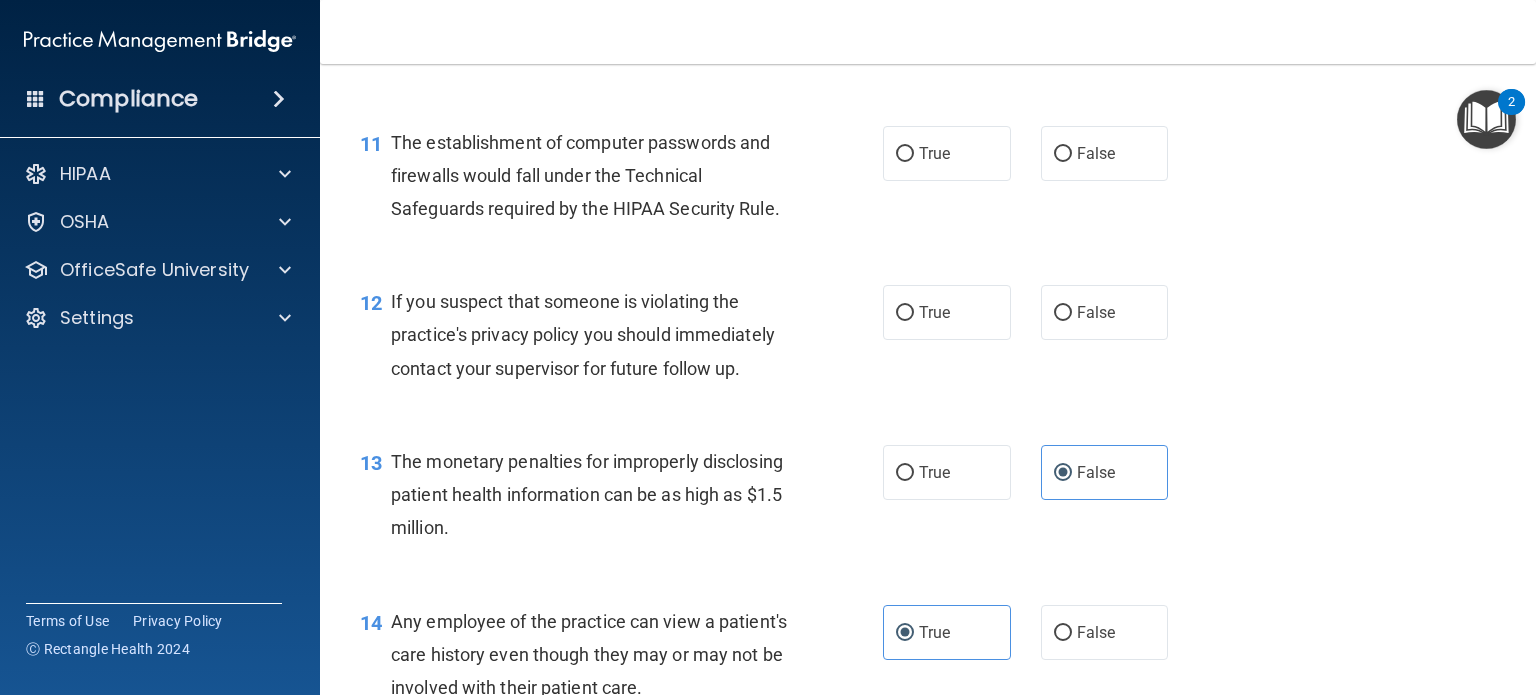 scroll, scrollTop: 1624, scrollLeft: 0, axis: vertical 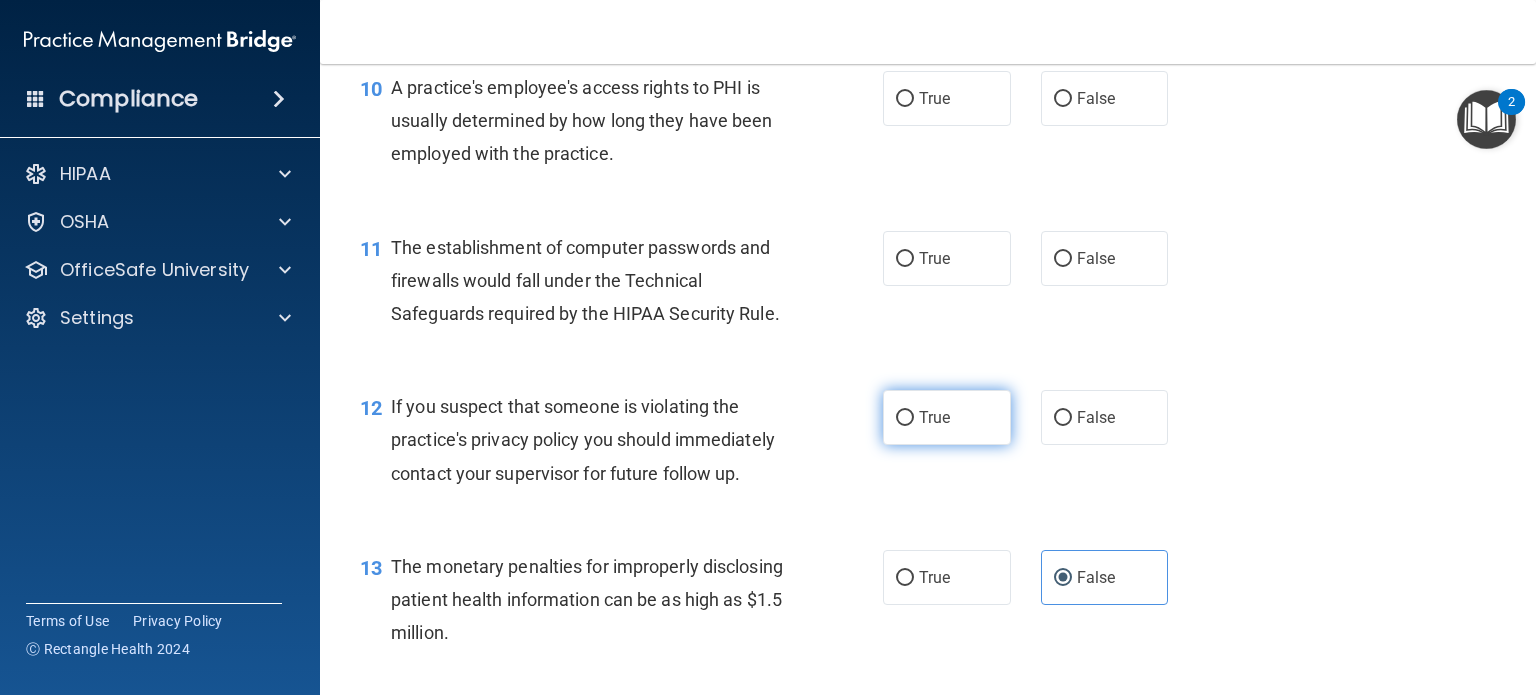 click on "True" at bounding box center (905, 418) 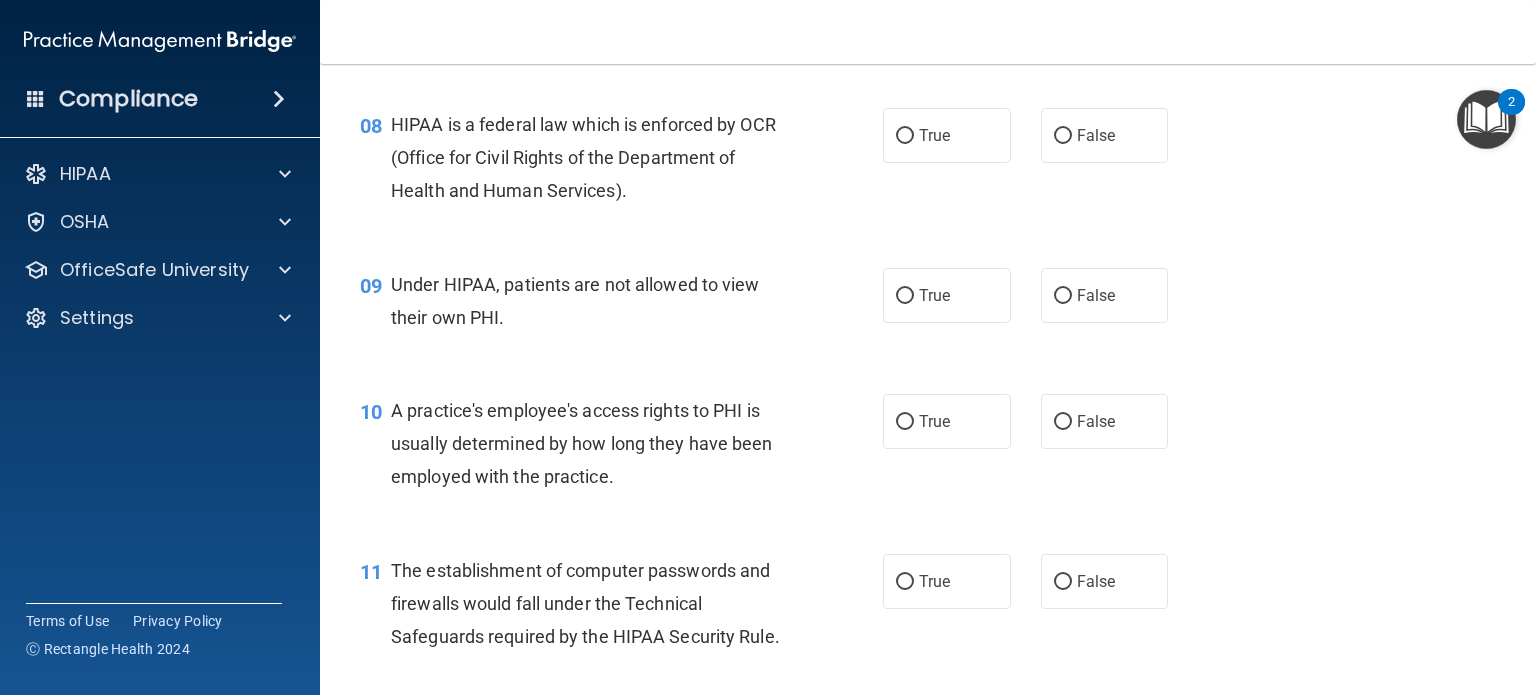 scroll, scrollTop: 1424, scrollLeft: 0, axis: vertical 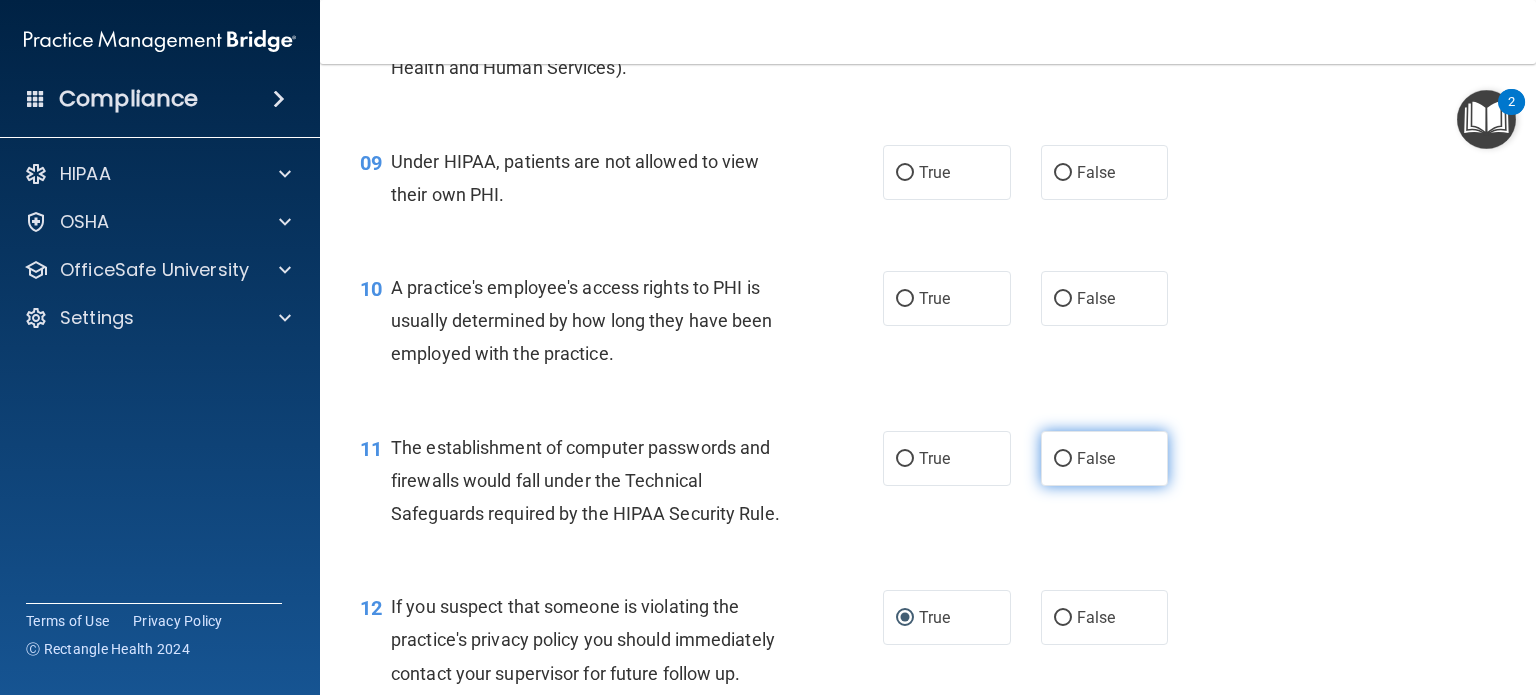 click on "False" at bounding box center (1105, 458) 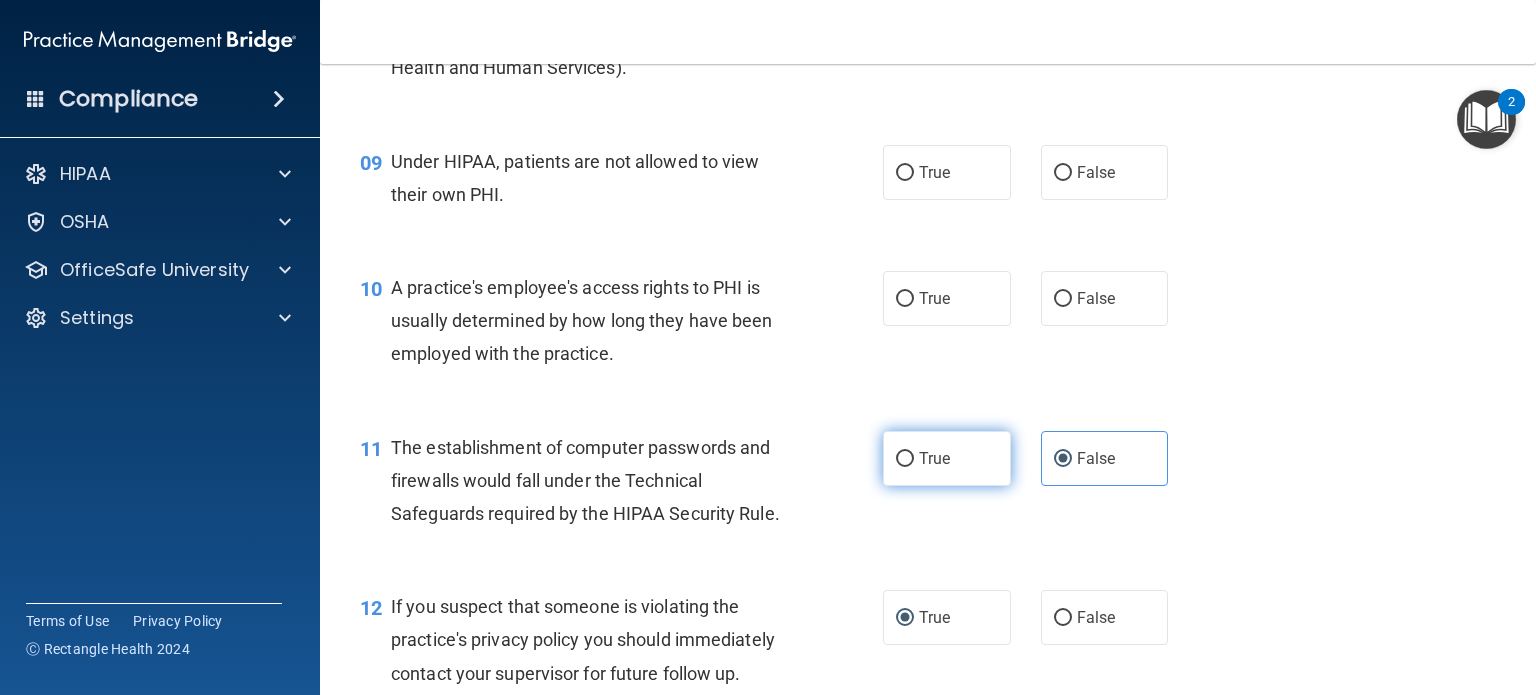 click on "True" at bounding box center (947, 458) 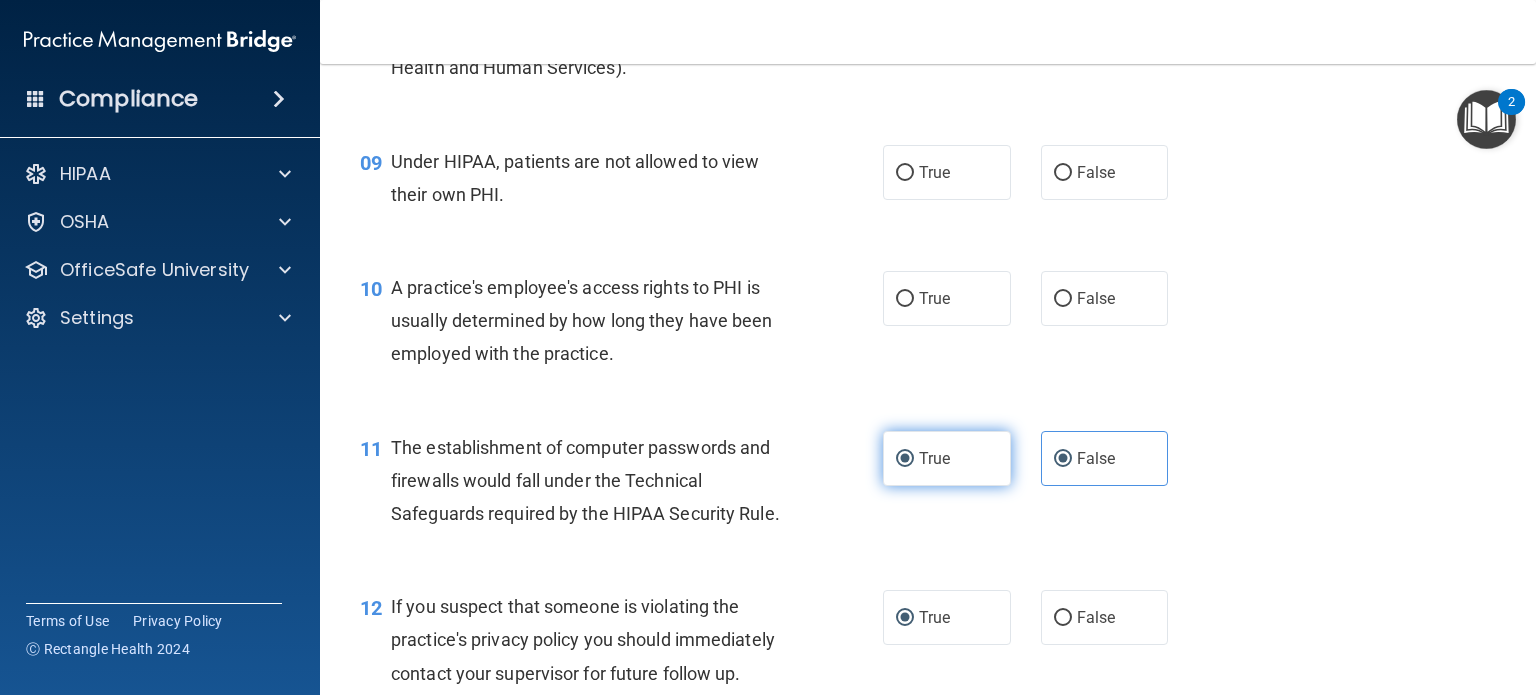 radio on "false" 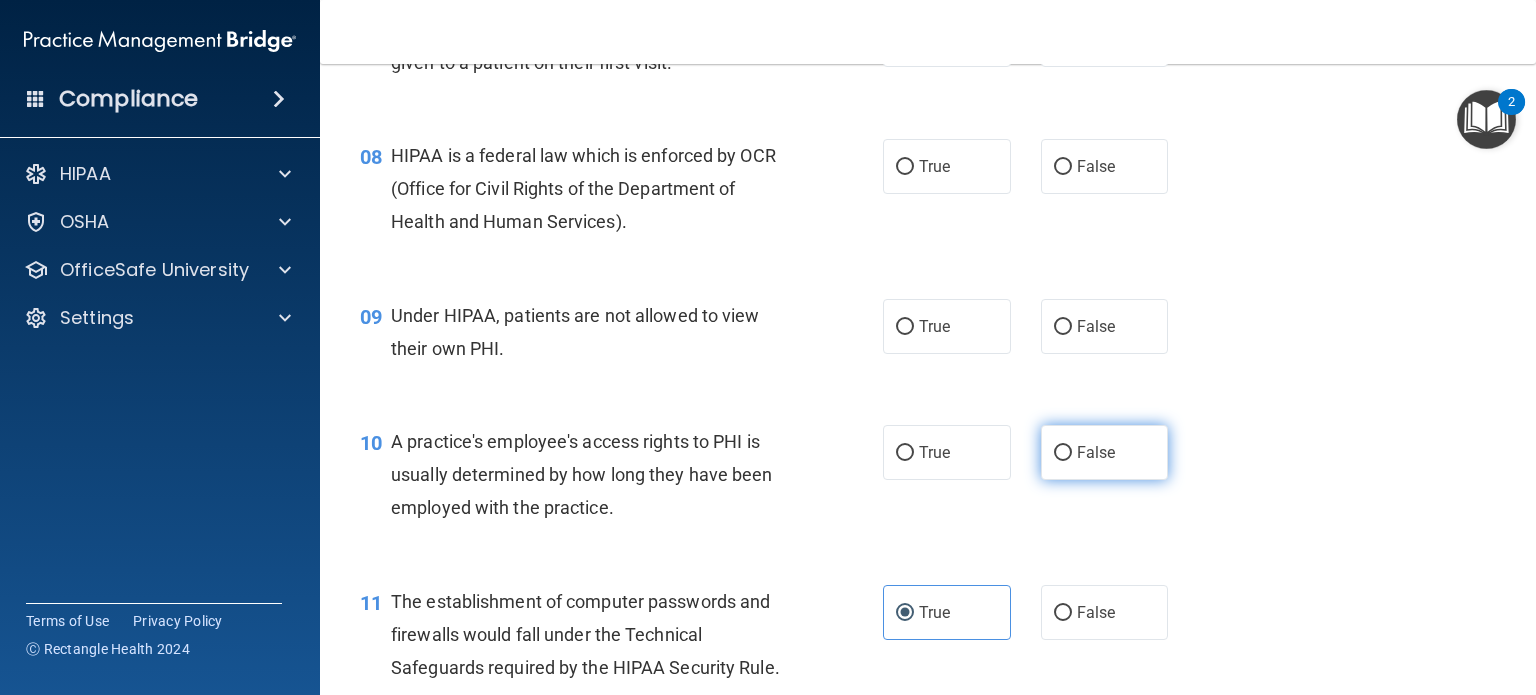 scroll, scrollTop: 1224, scrollLeft: 0, axis: vertical 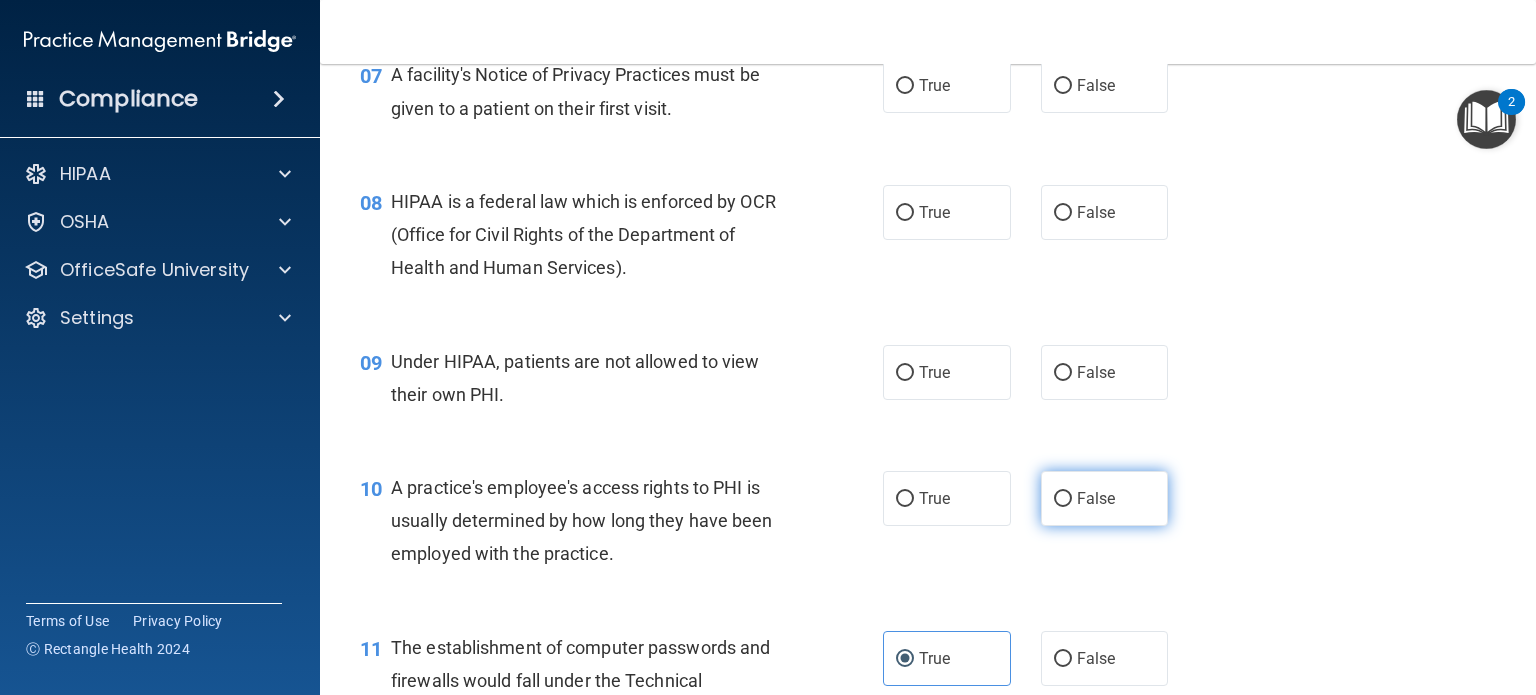 click on "False" at bounding box center [1105, 498] 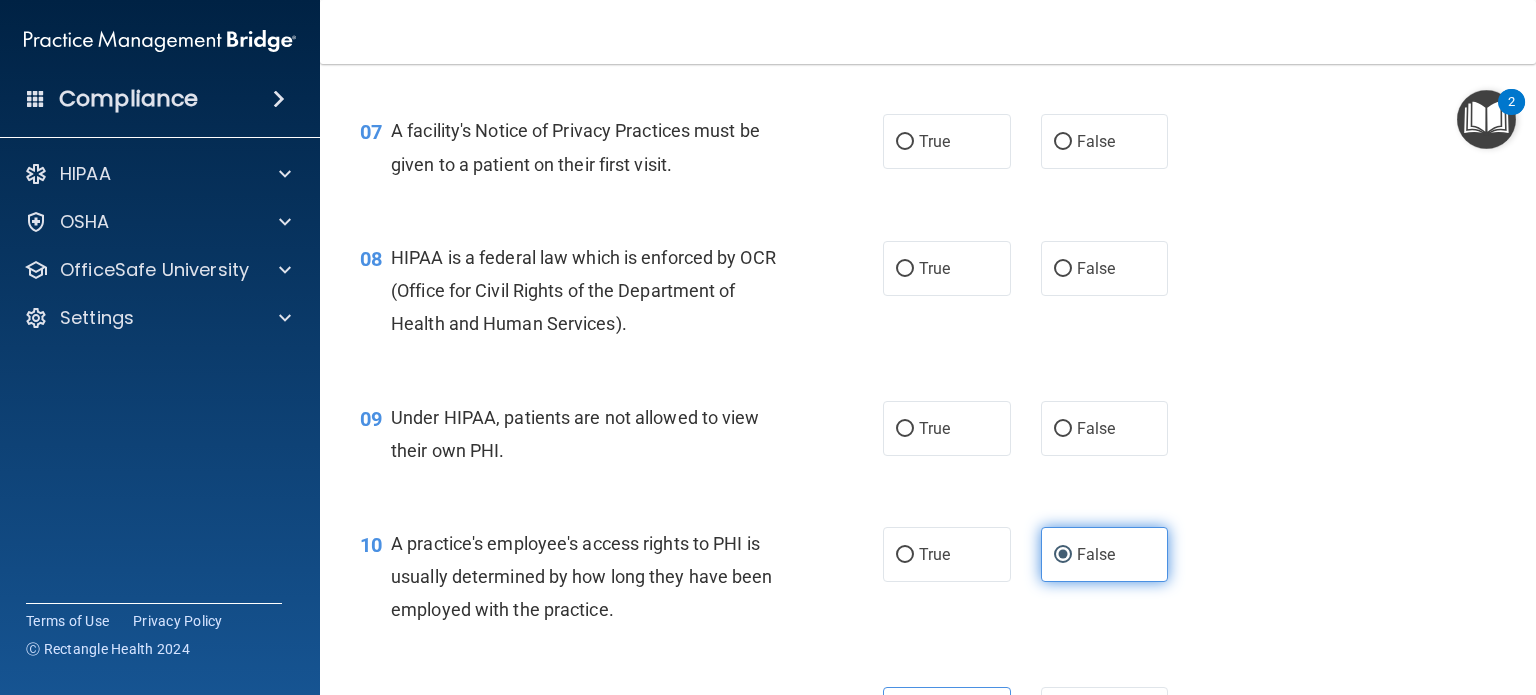 scroll, scrollTop: 1024, scrollLeft: 0, axis: vertical 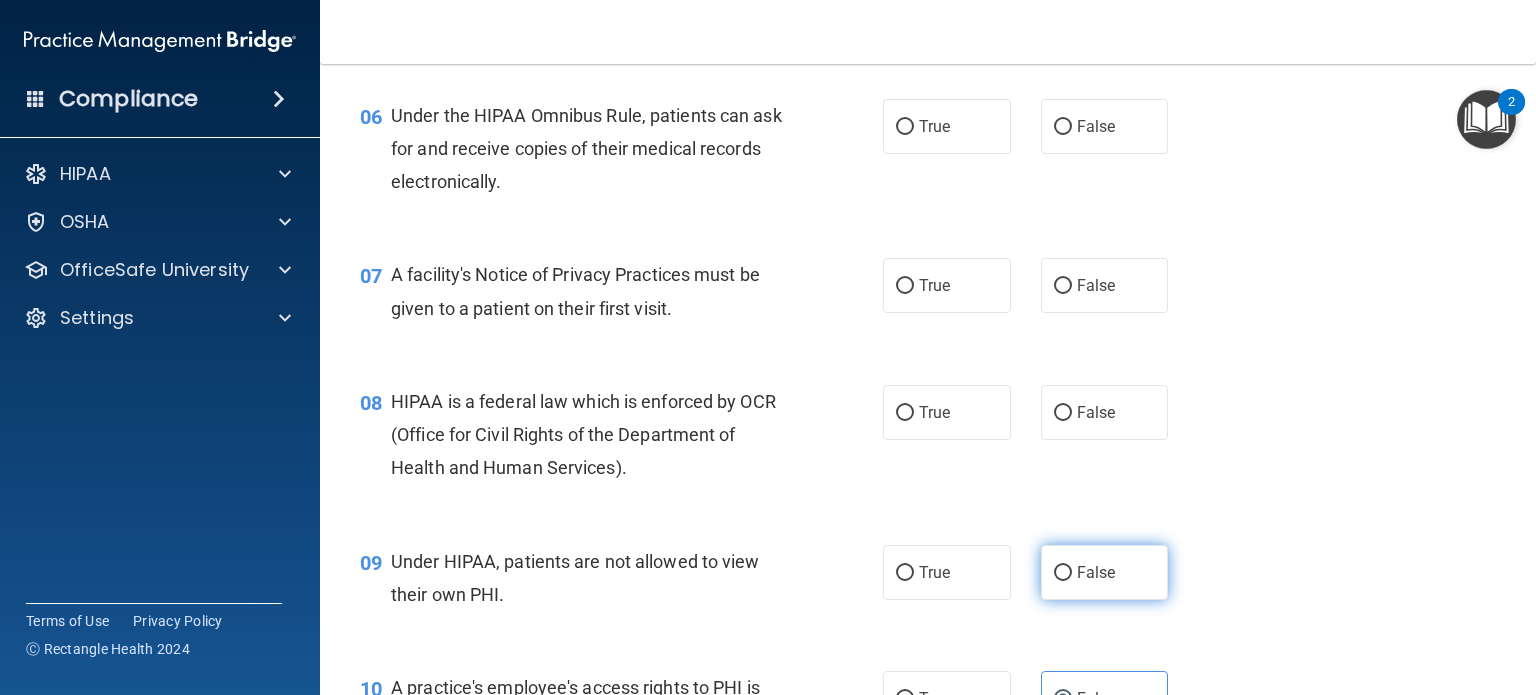 click on "False" at bounding box center [1105, 572] 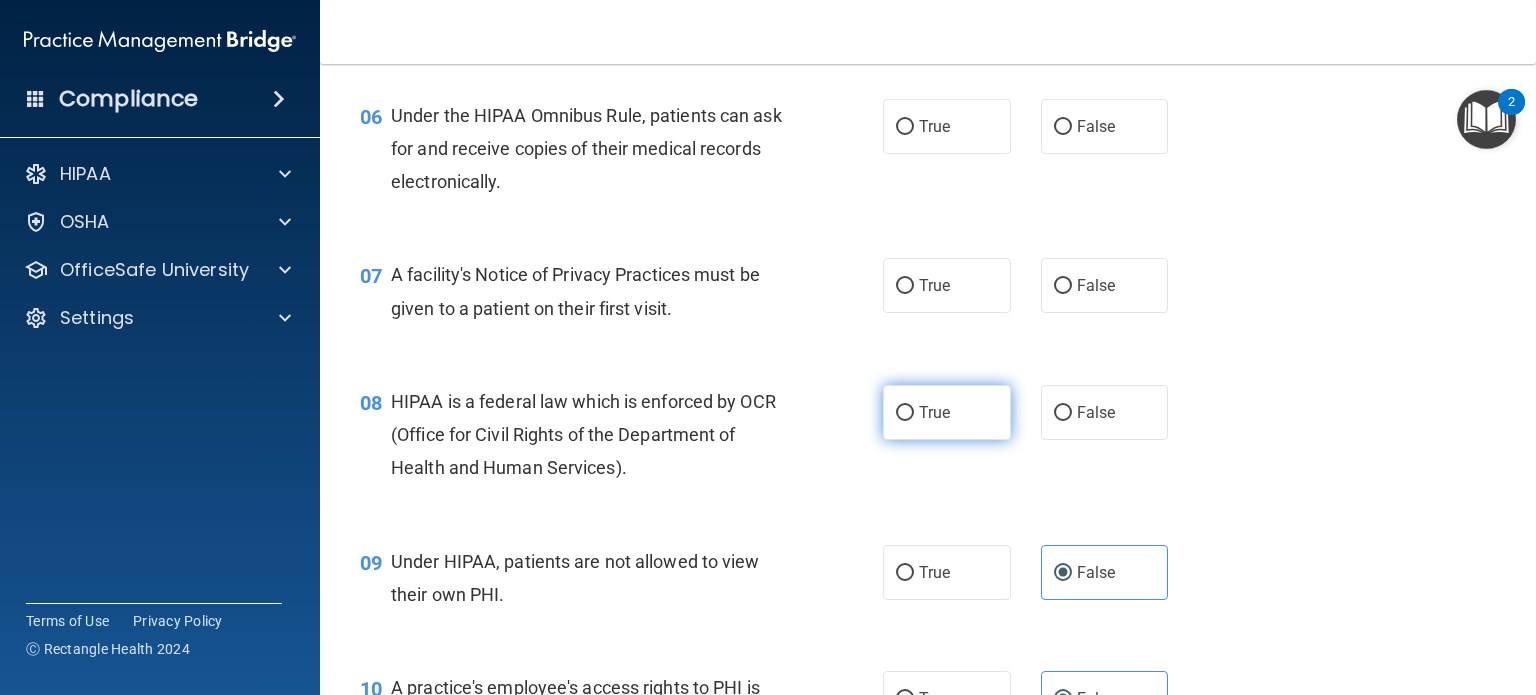 click on "True" at bounding box center [947, 412] 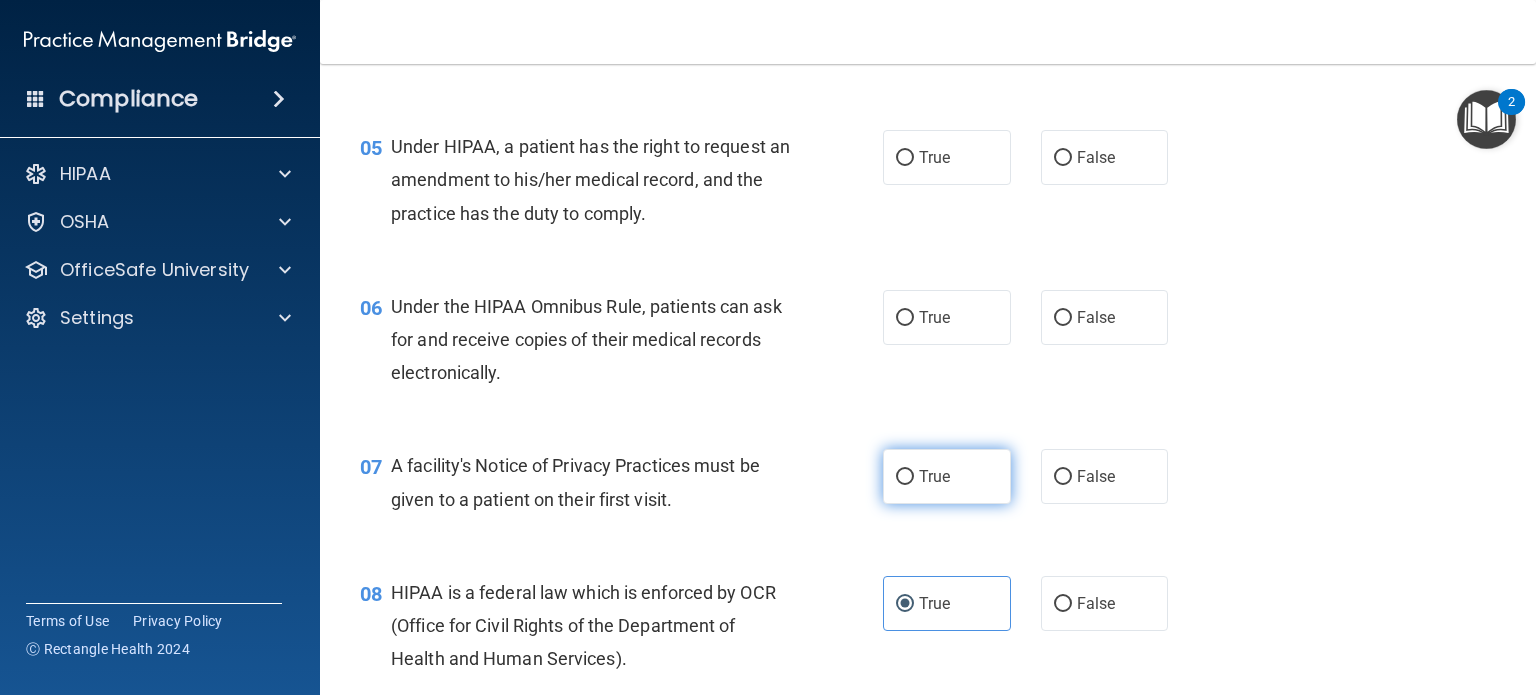 scroll, scrollTop: 824, scrollLeft: 0, axis: vertical 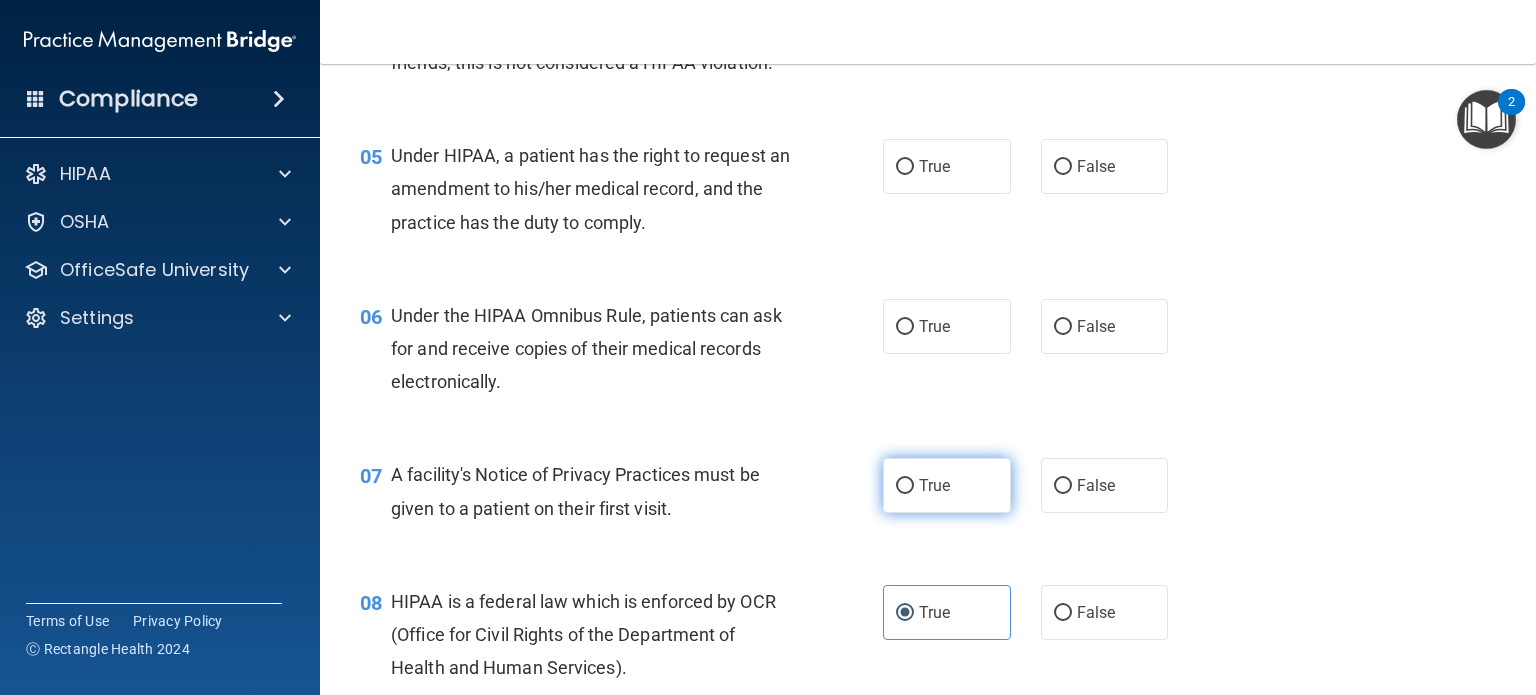 click on "True" at bounding box center [905, 486] 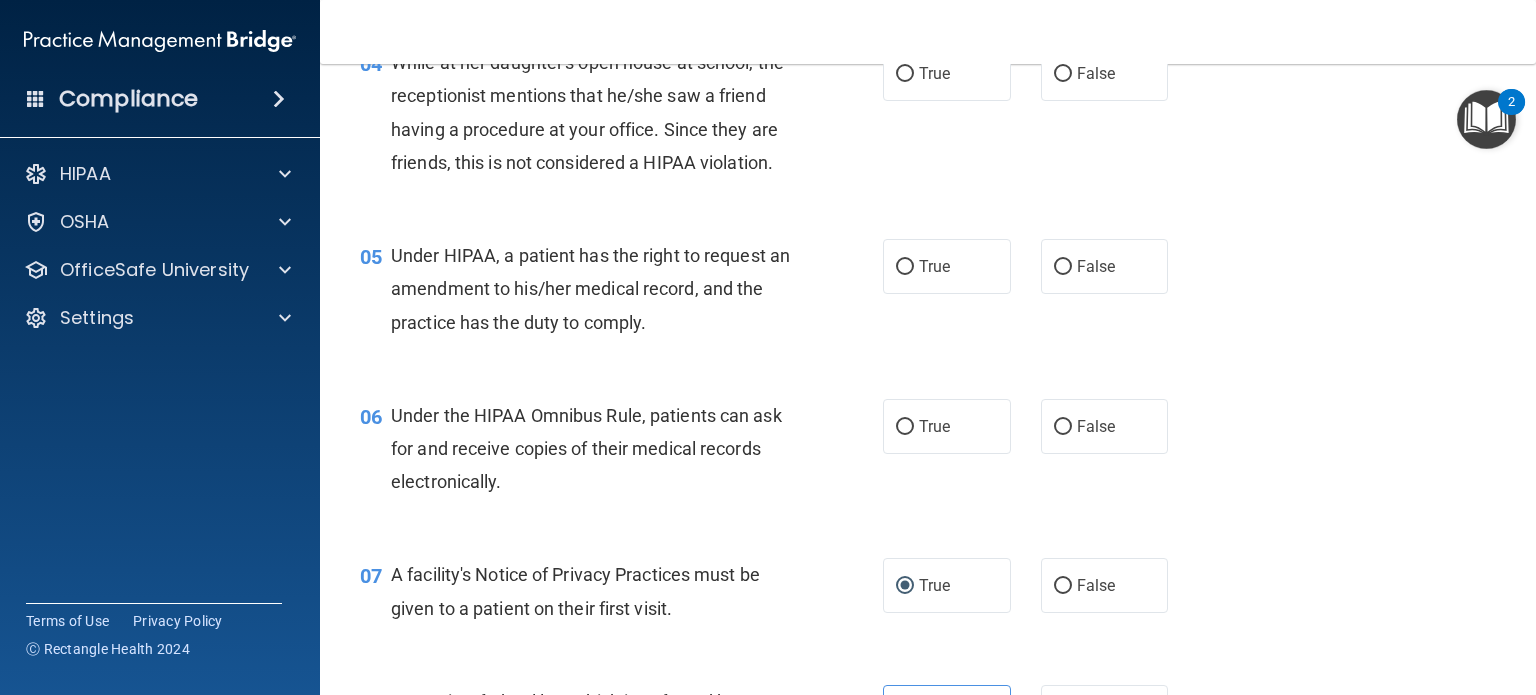 scroll, scrollTop: 624, scrollLeft: 0, axis: vertical 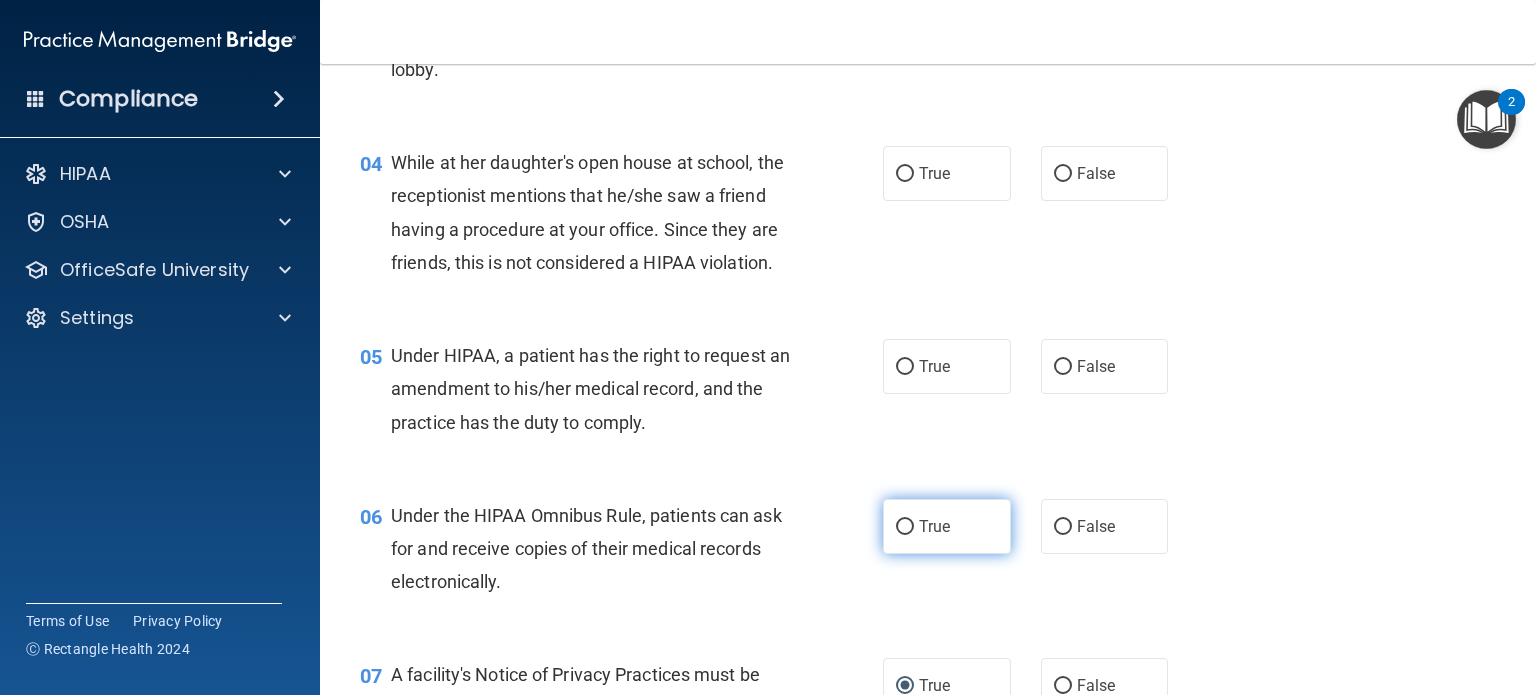 click on "True" at bounding box center [934, 526] 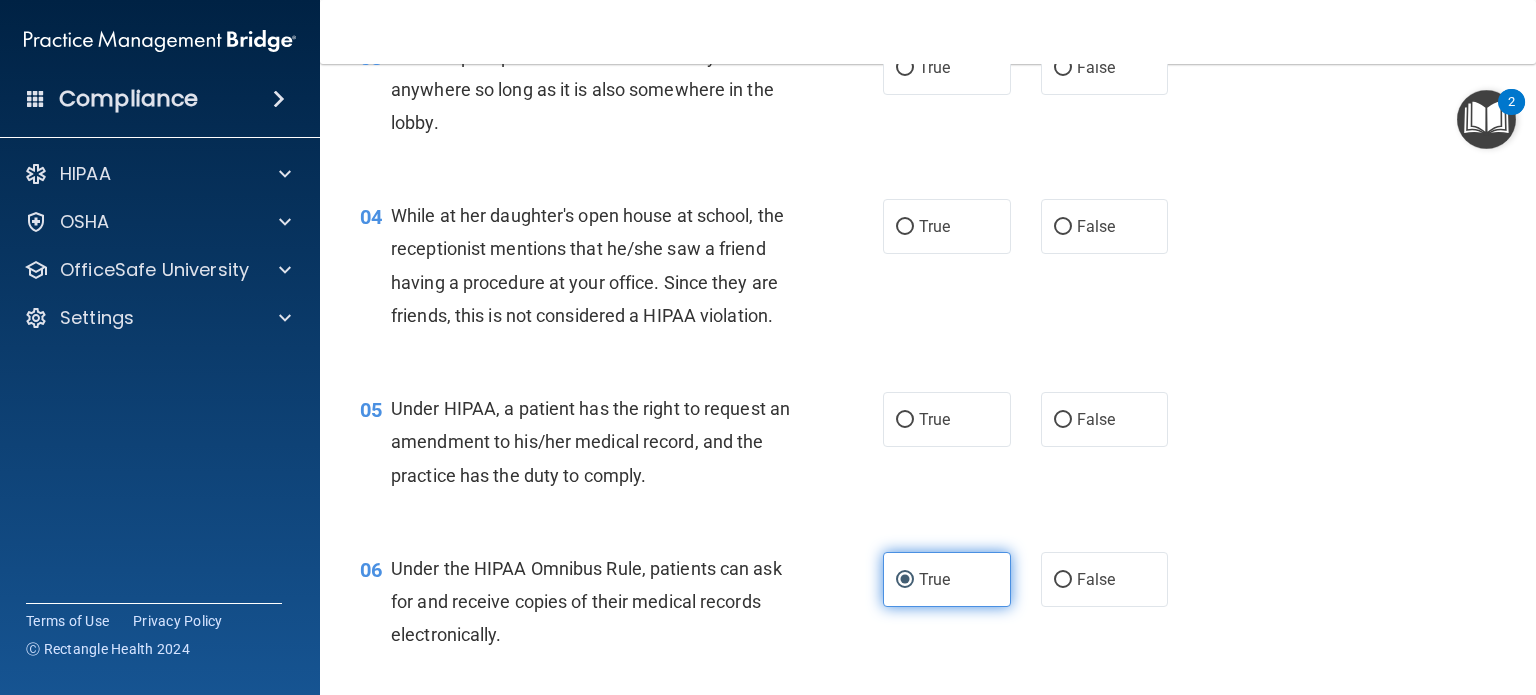 scroll, scrollTop: 524, scrollLeft: 0, axis: vertical 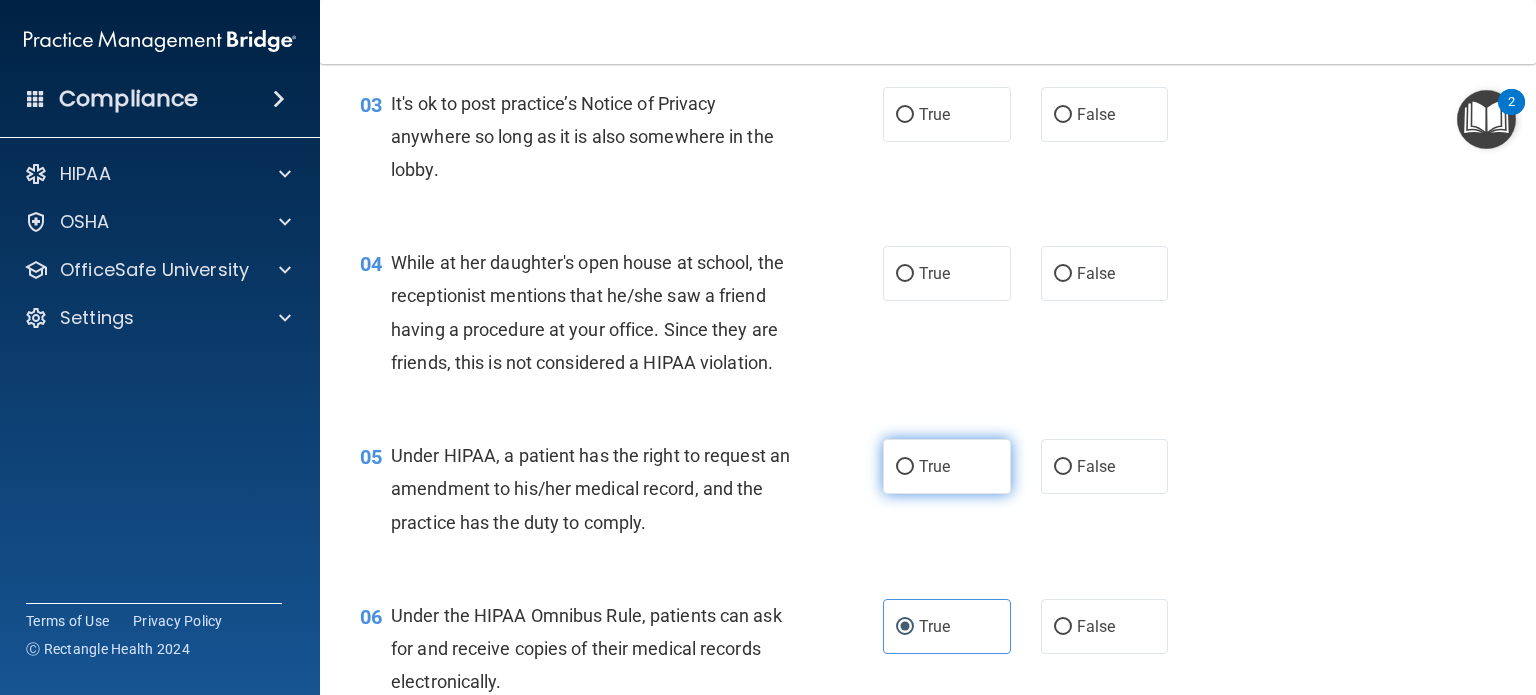 click on "True" at bounding box center (934, 466) 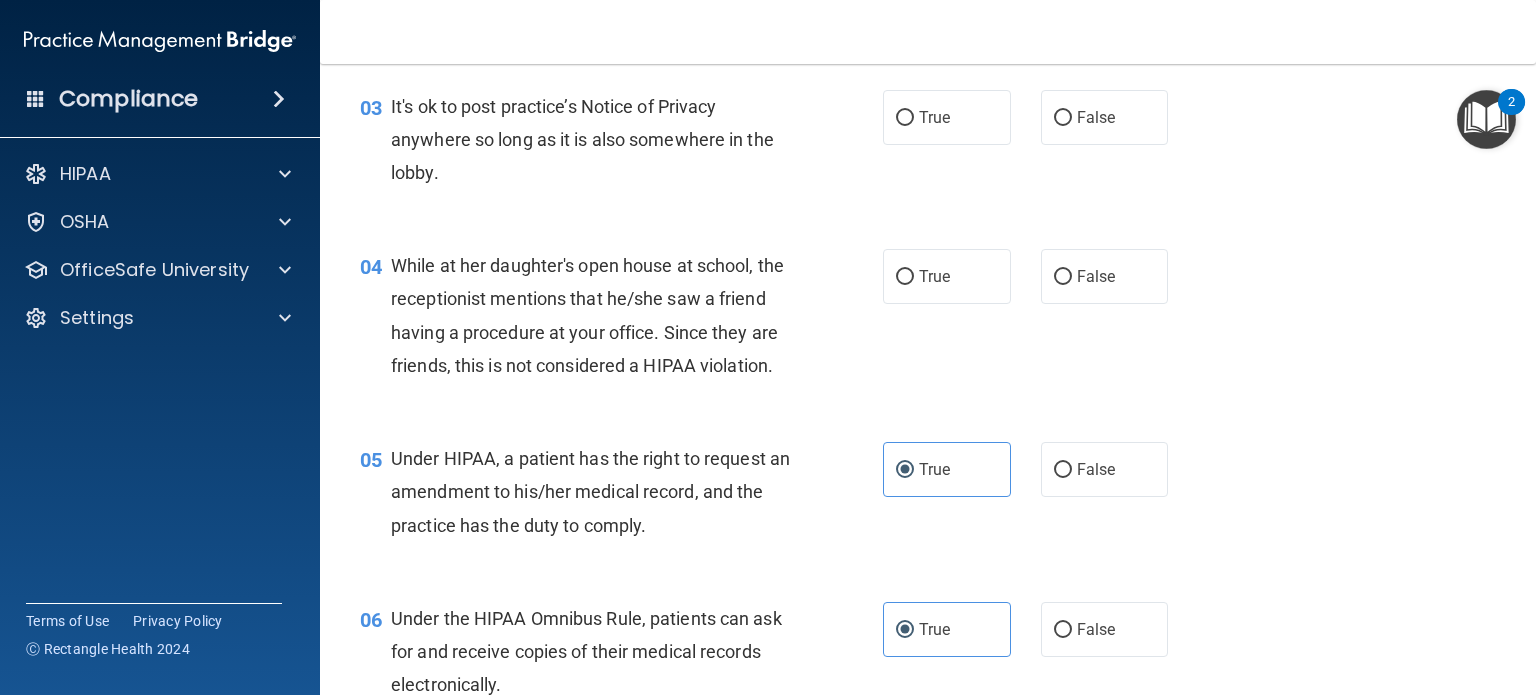 scroll, scrollTop: 524, scrollLeft: 0, axis: vertical 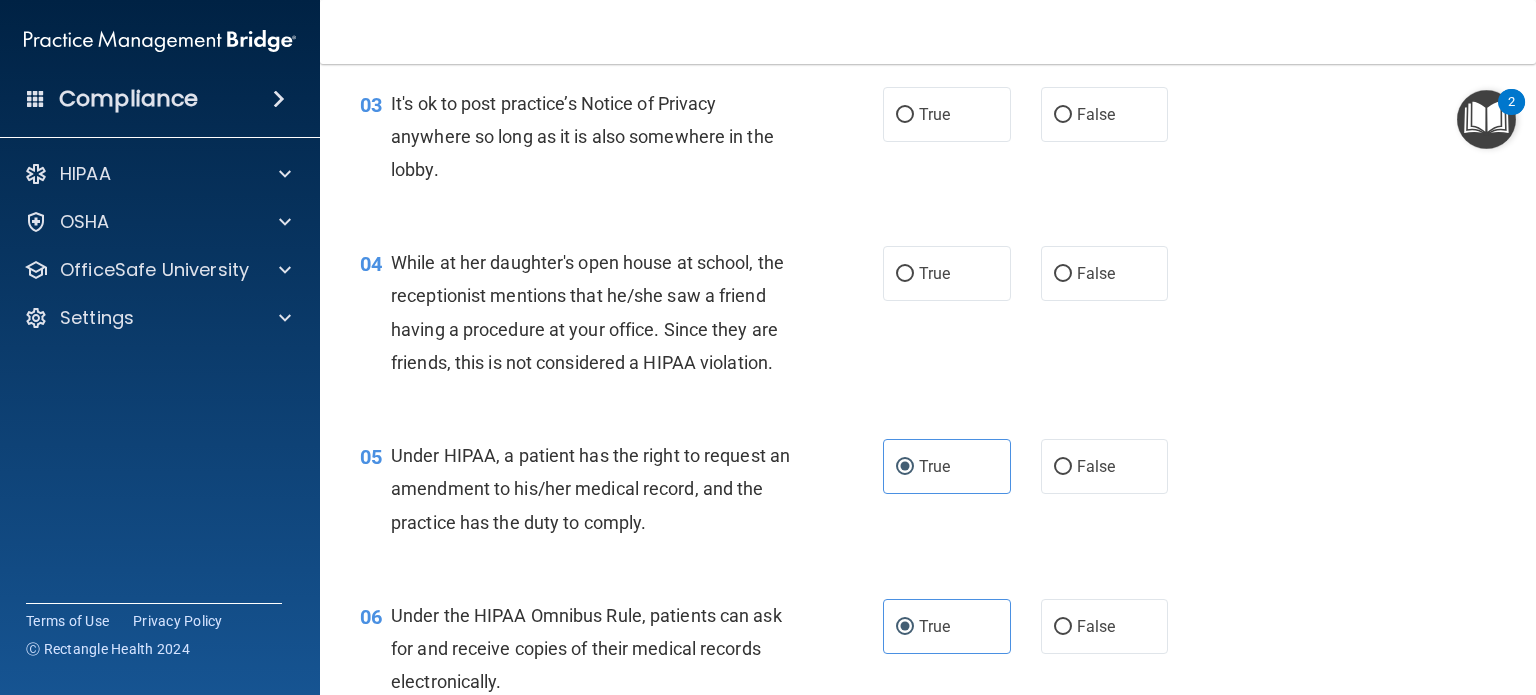 click on "05       Under HIPAA, a patient has the right to request an amendment to his/her medical record, and the practice has the duty to comply.                 True           False" at bounding box center [928, 494] 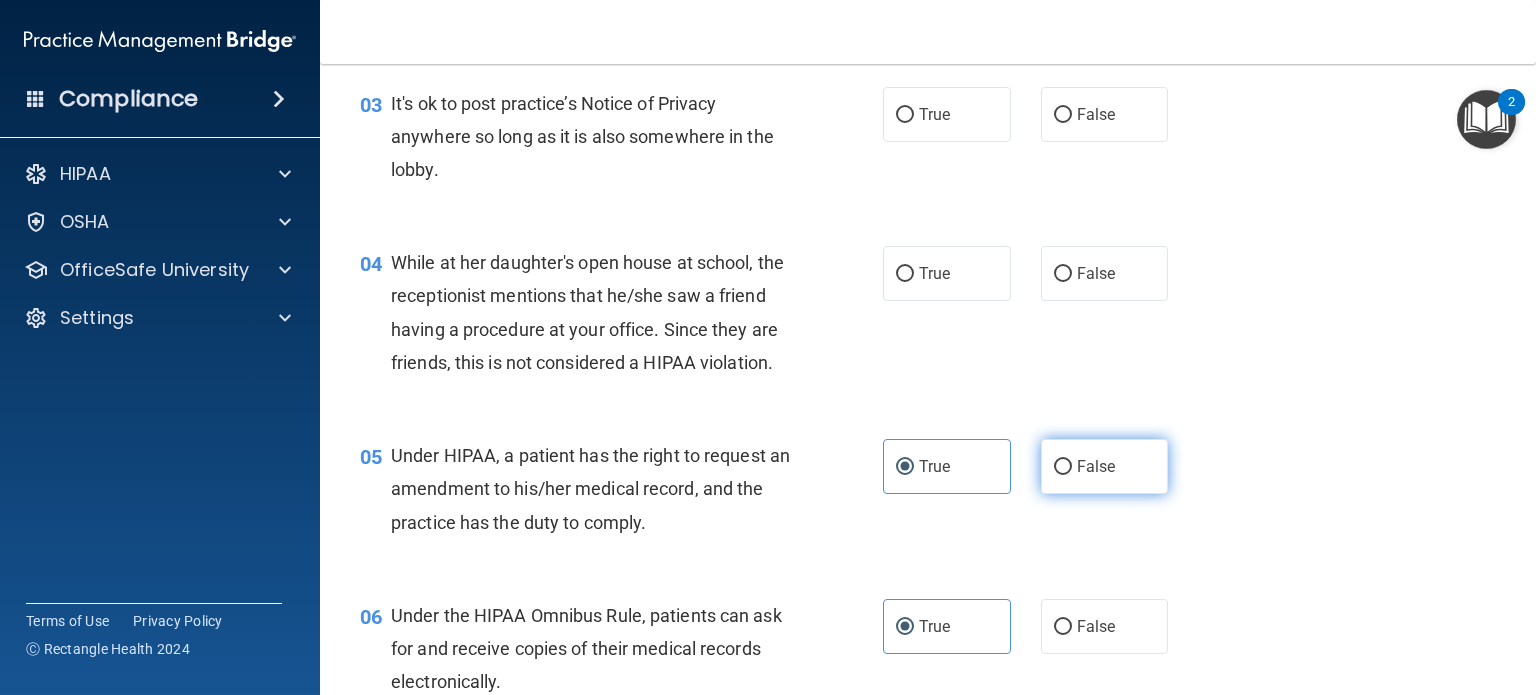 click on "False" at bounding box center [1105, 466] 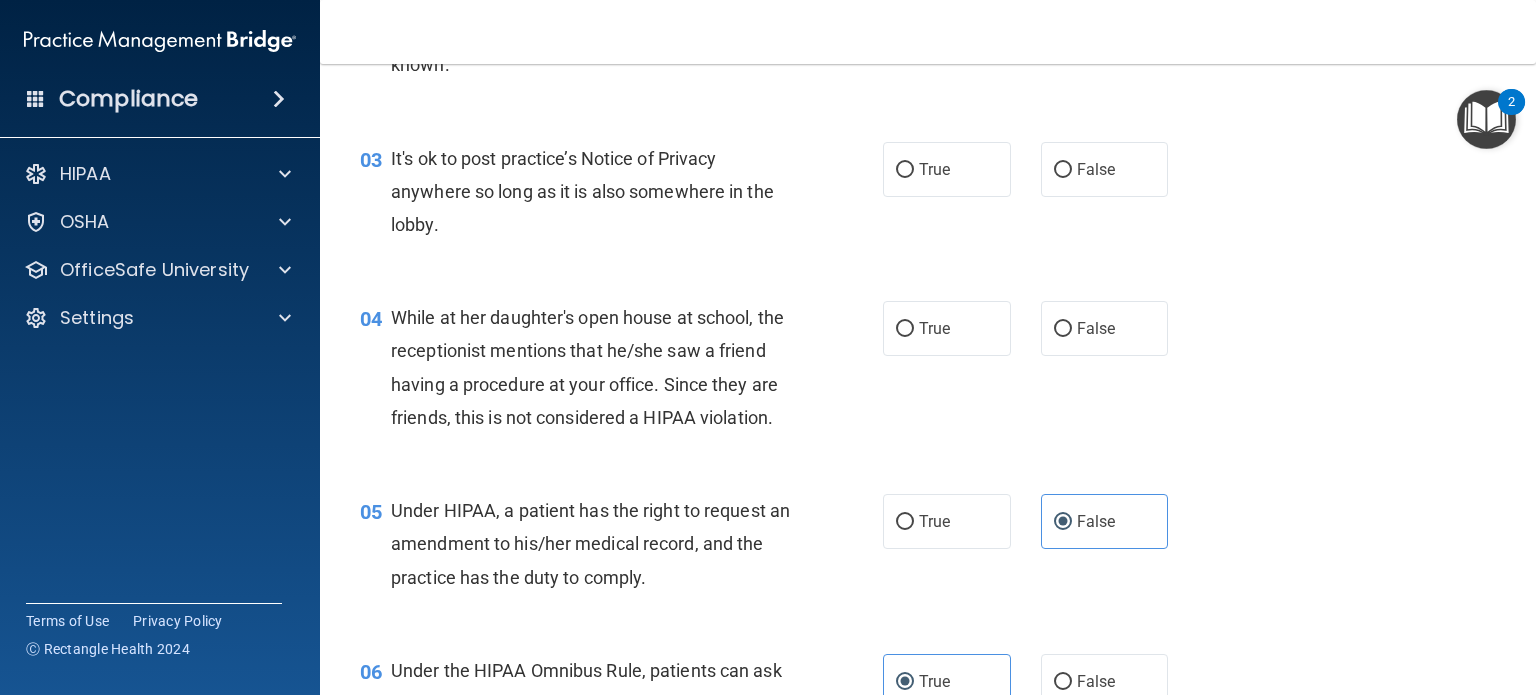 scroll, scrollTop: 424, scrollLeft: 0, axis: vertical 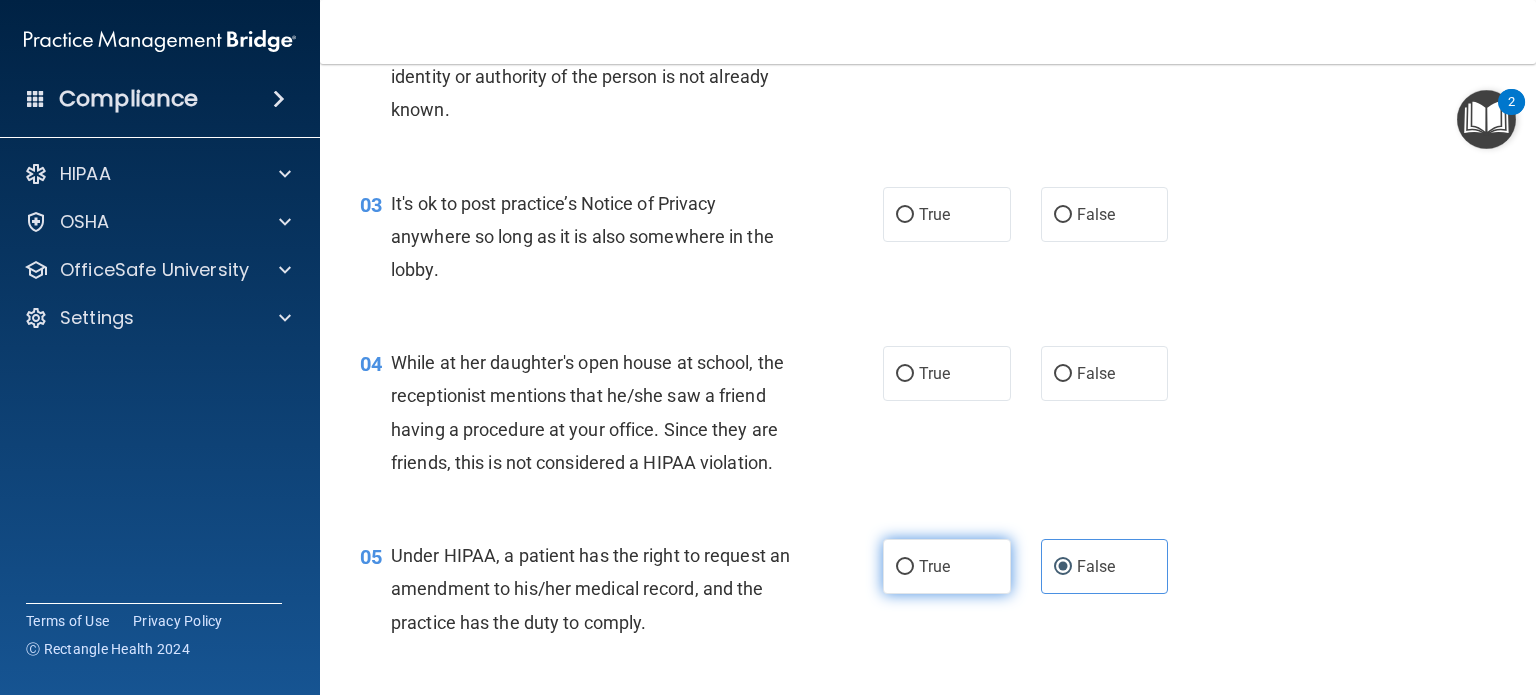 click on "True" at bounding box center [947, 566] 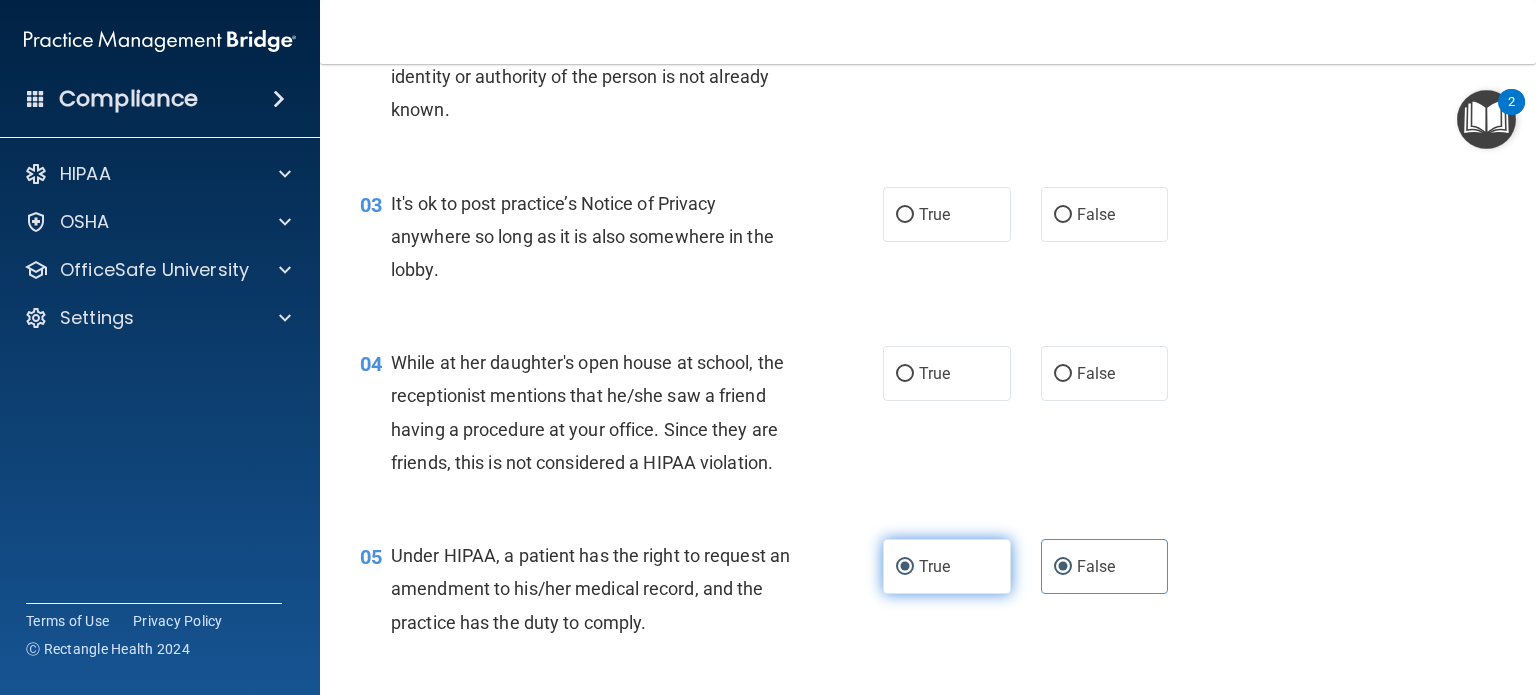 radio on "false" 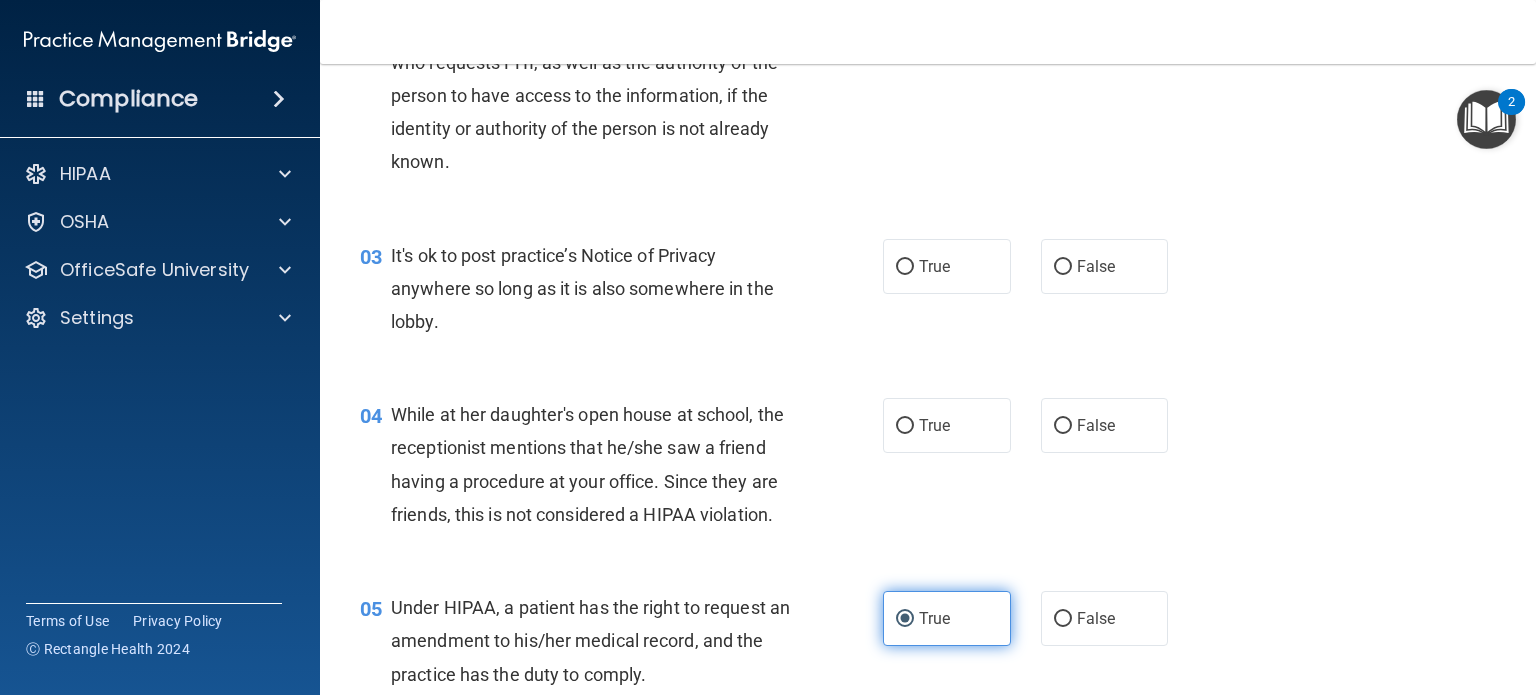 scroll, scrollTop: 324, scrollLeft: 0, axis: vertical 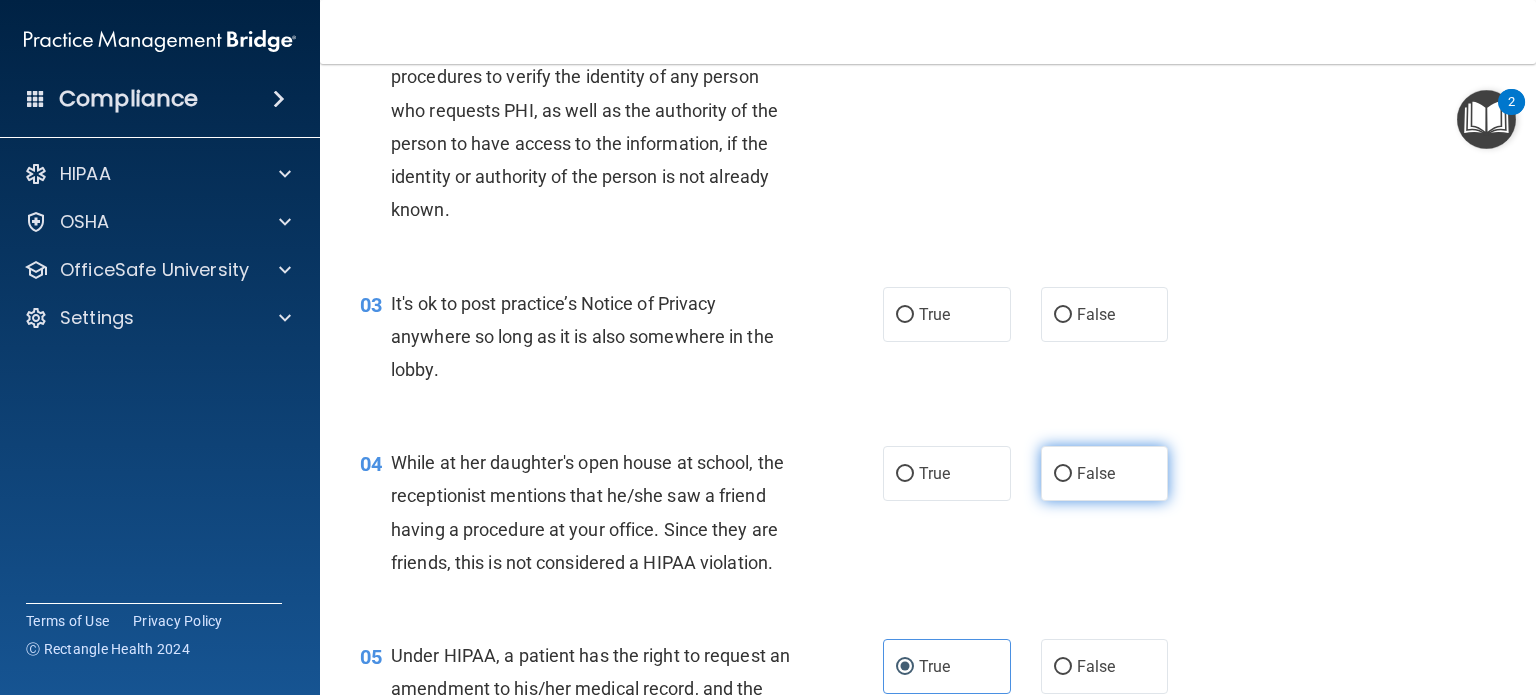 drag, startPoint x: 1055, startPoint y: 467, endPoint x: 1062, endPoint y: 475, distance: 10.630146 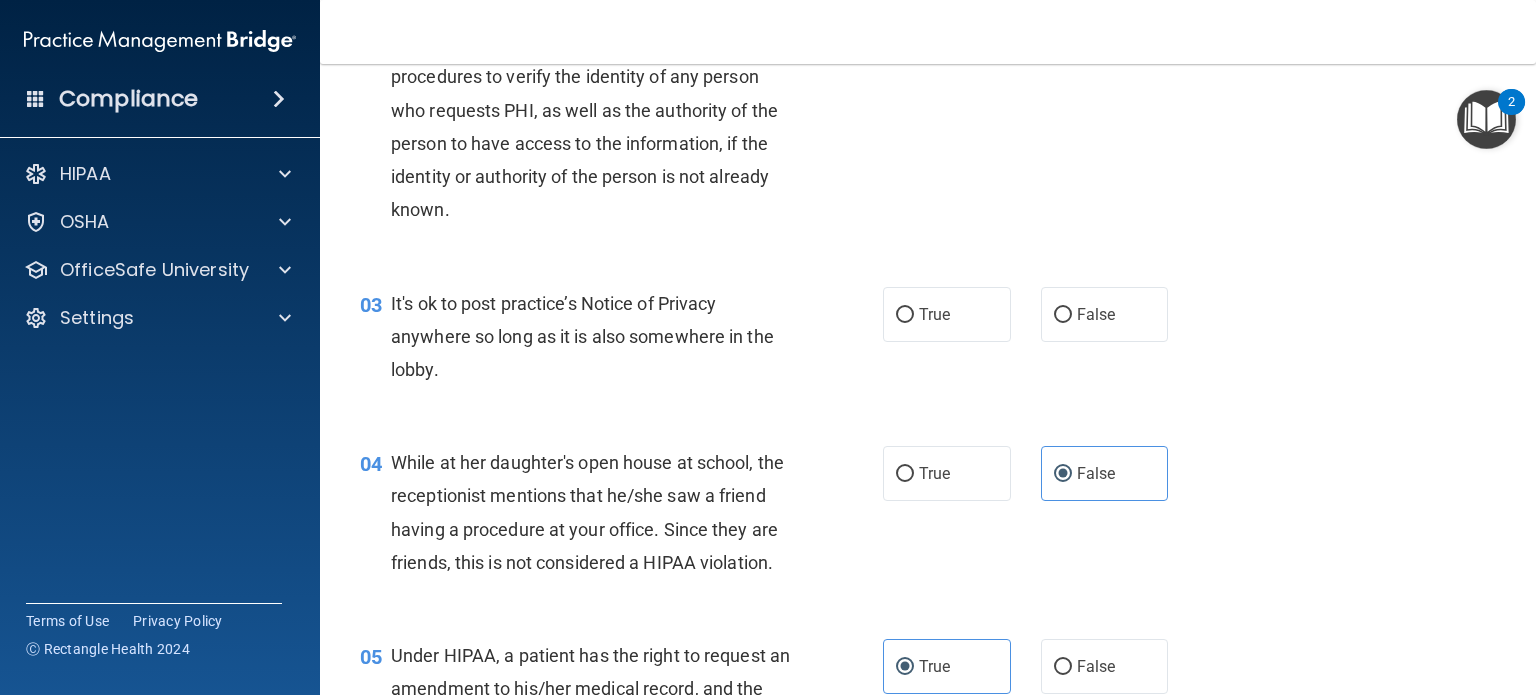 scroll, scrollTop: 224, scrollLeft: 0, axis: vertical 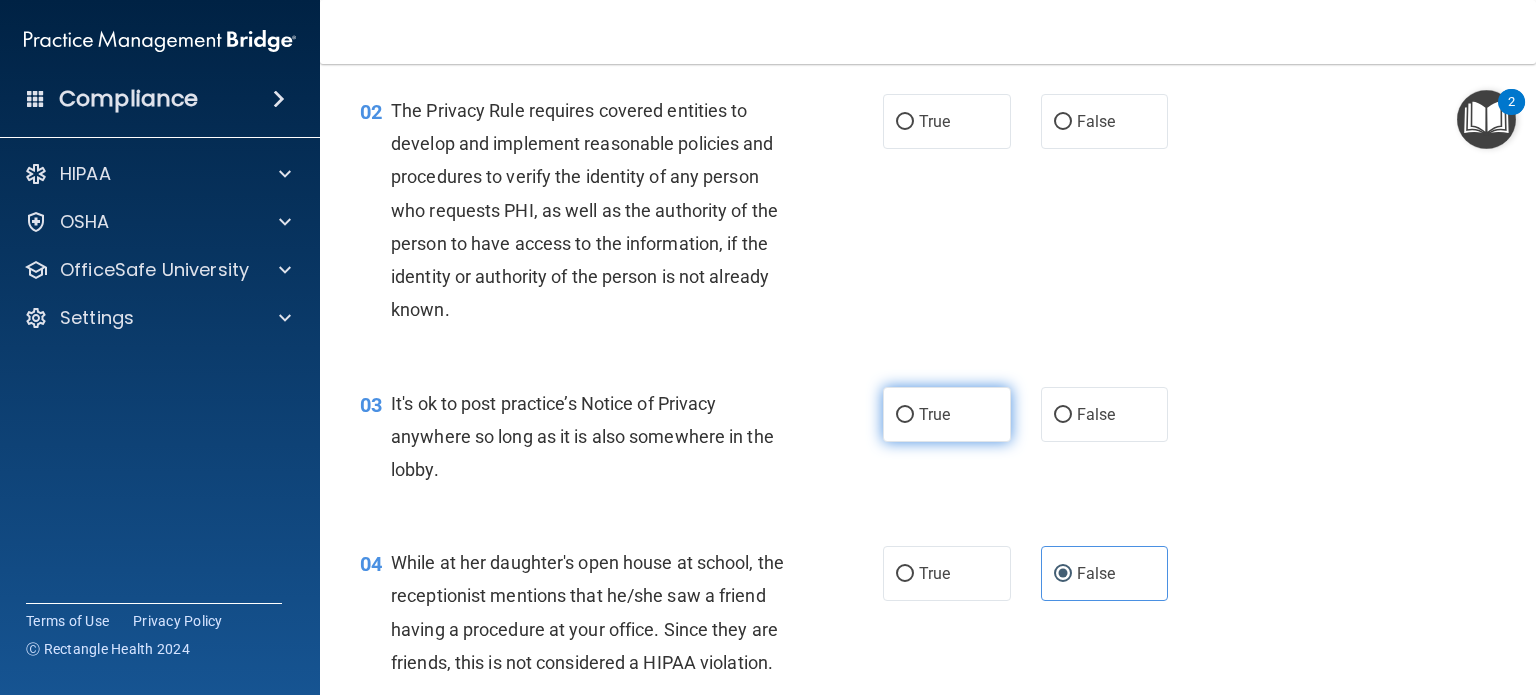 click on "True" at bounding box center (947, 414) 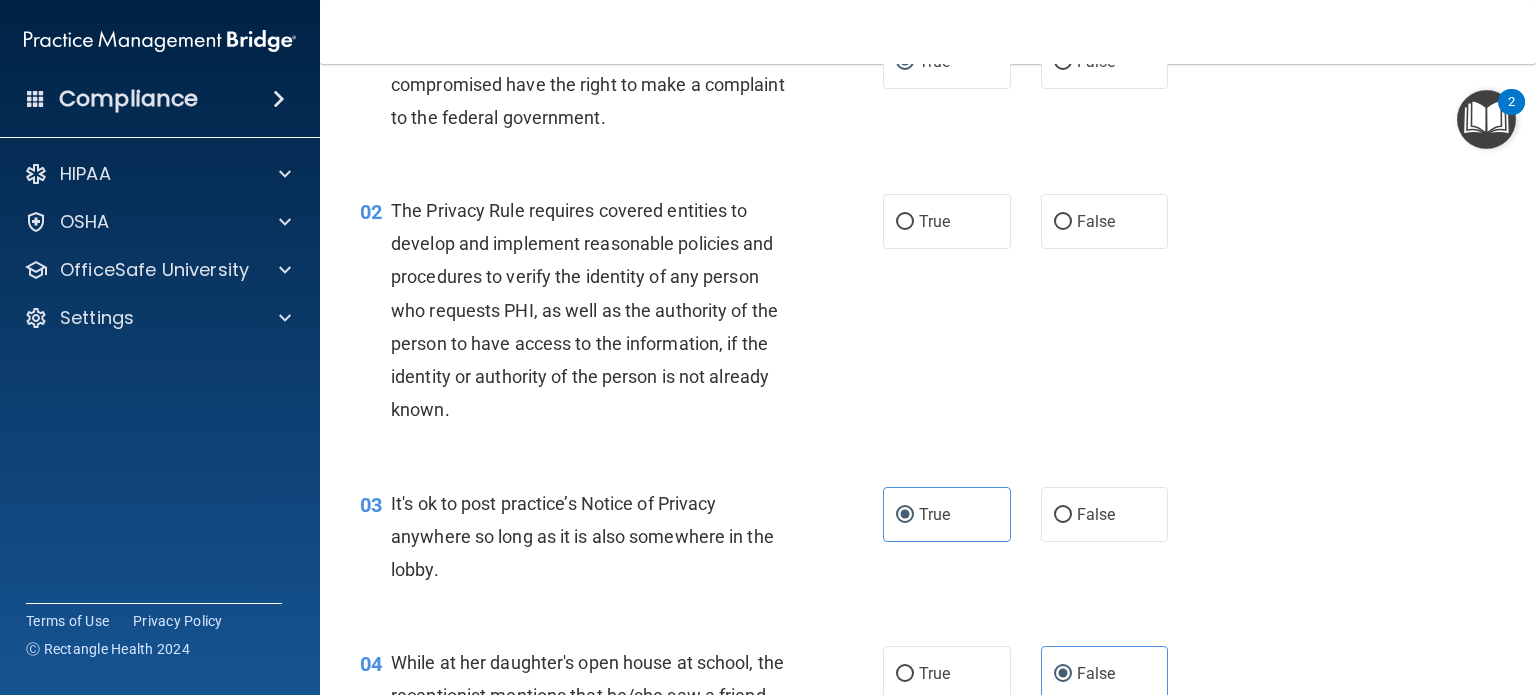 scroll, scrollTop: 24, scrollLeft: 0, axis: vertical 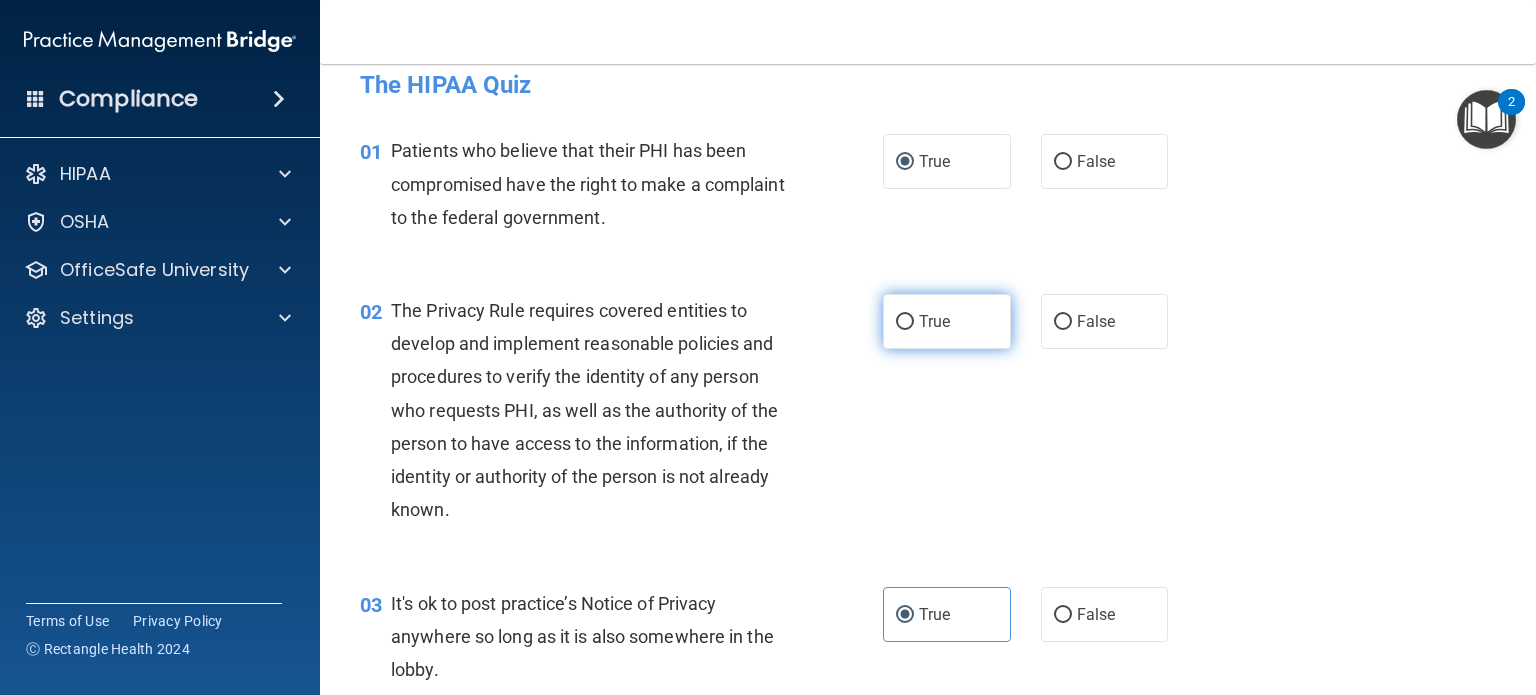 click on "True" at bounding box center (947, 321) 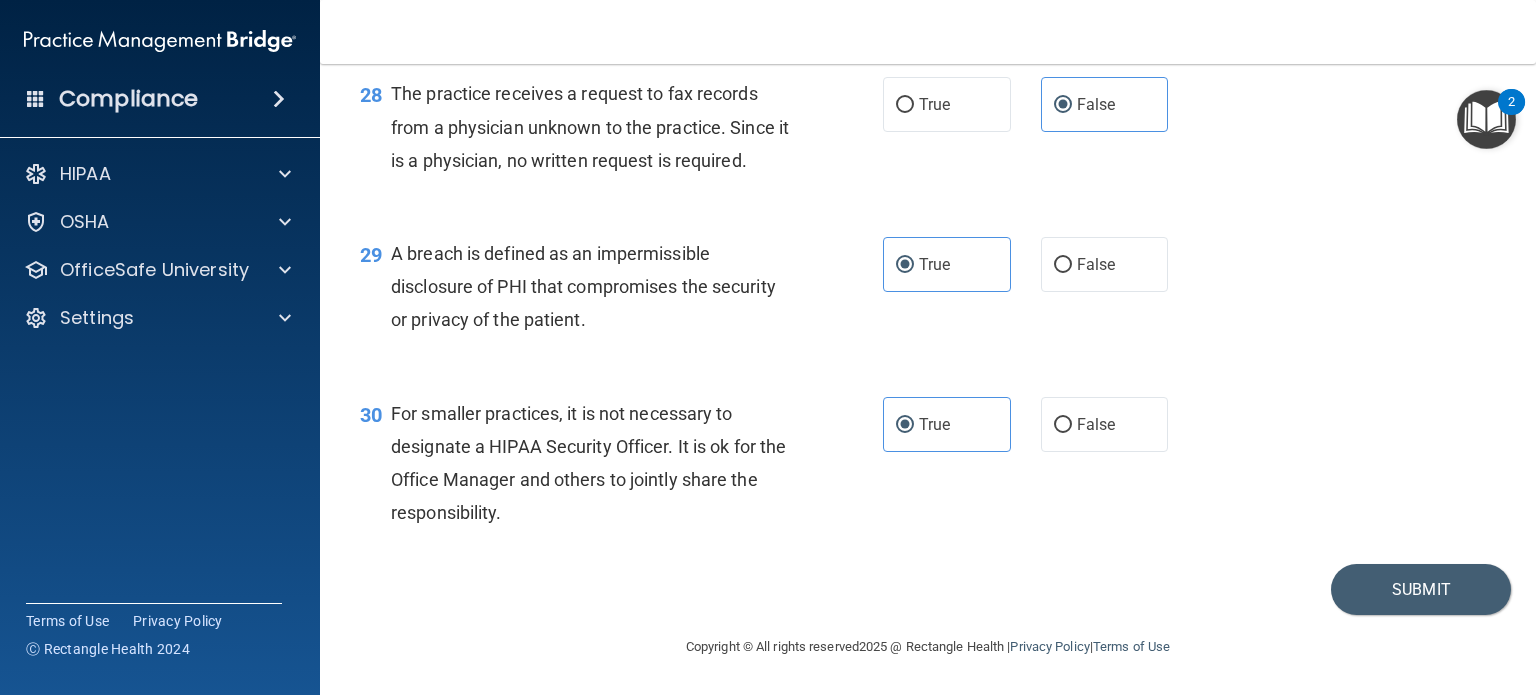 scroll, scrollTop: 4824, scrollLeft: 0, axis: vertical 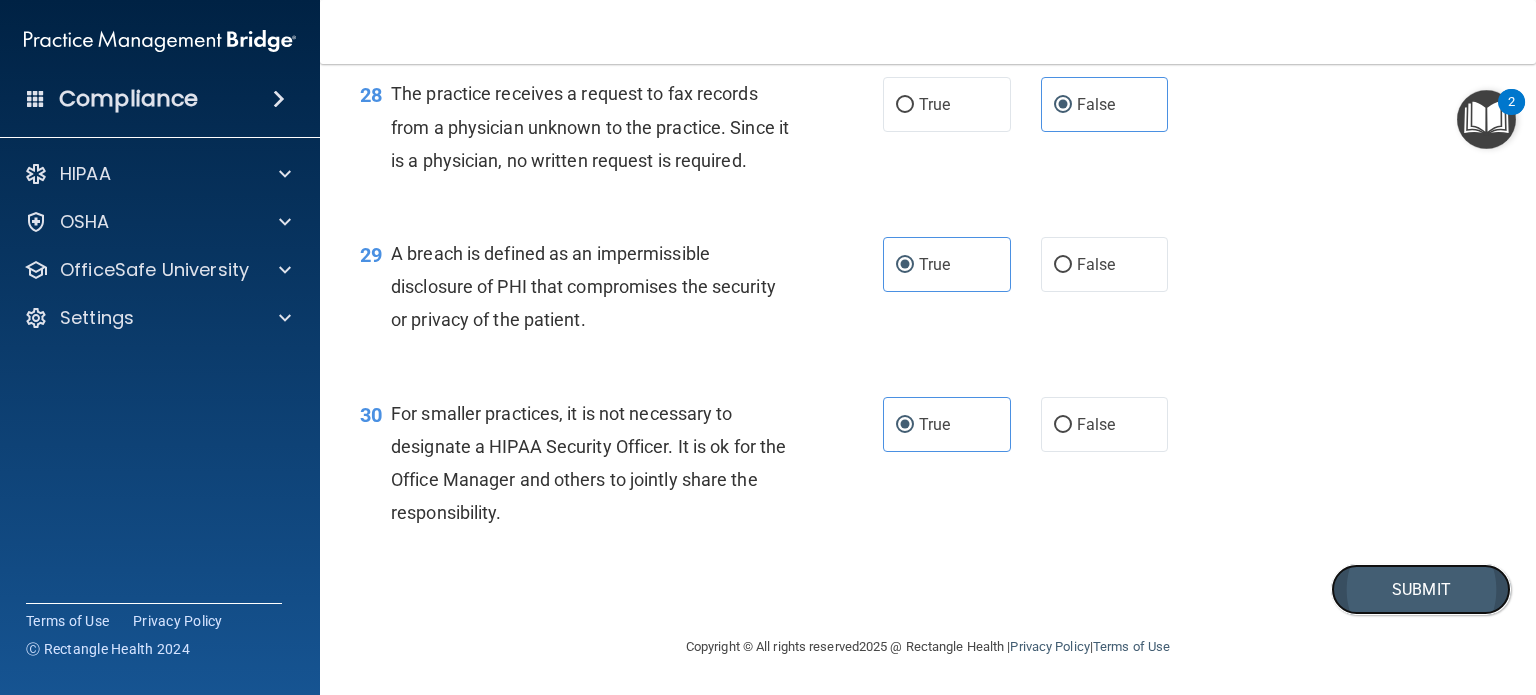 click on "Submit" at bounding box center [1421, 589] 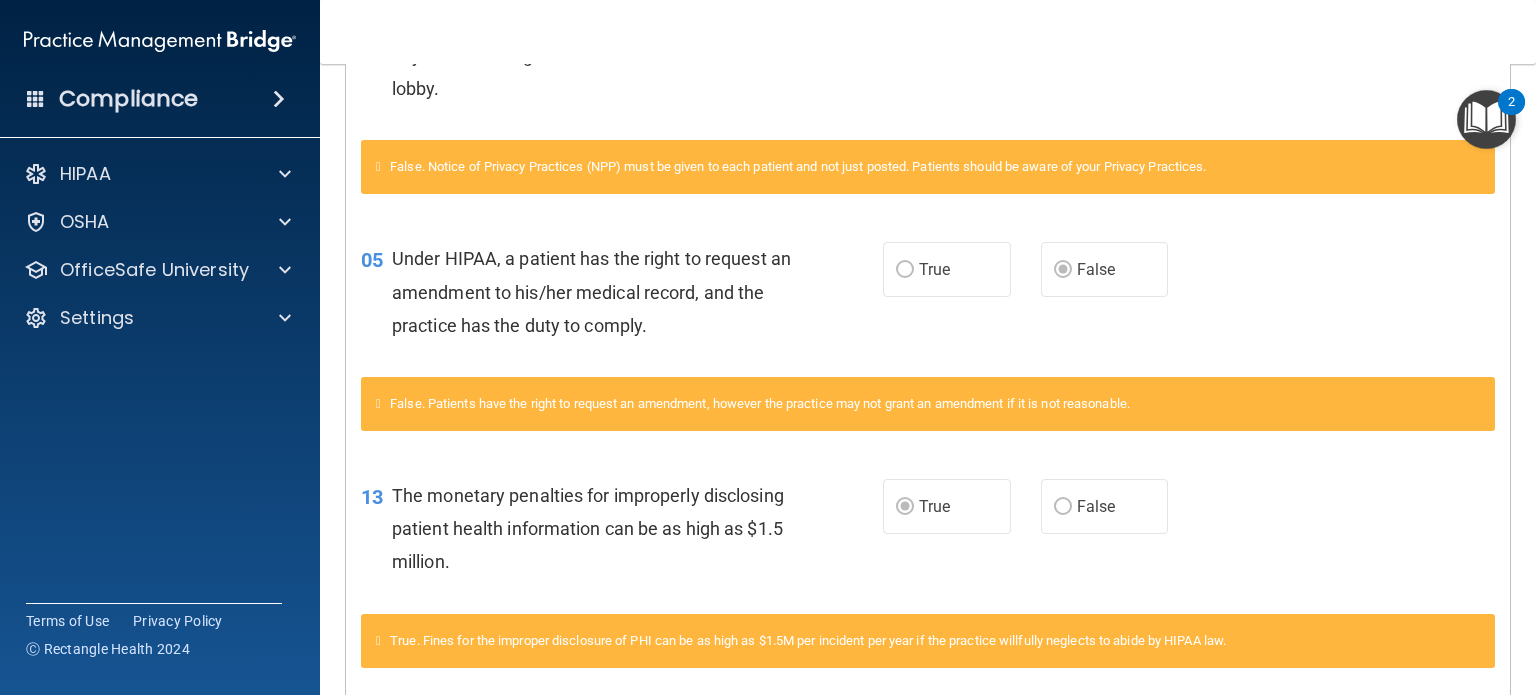 scroll, scrollTop: 56, scrollLeft: 0, axis: vertical 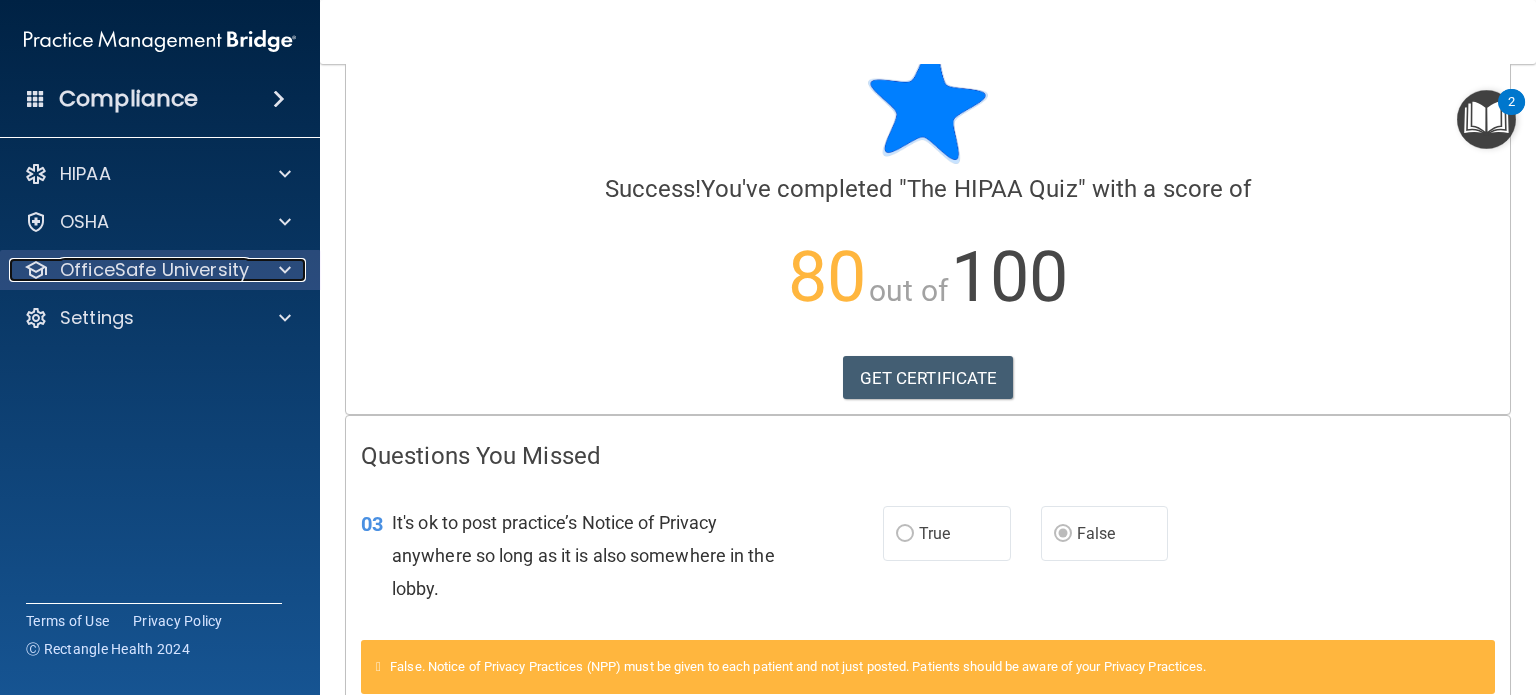 click on "OfficeSafe University" at bounding box center (154, 270) 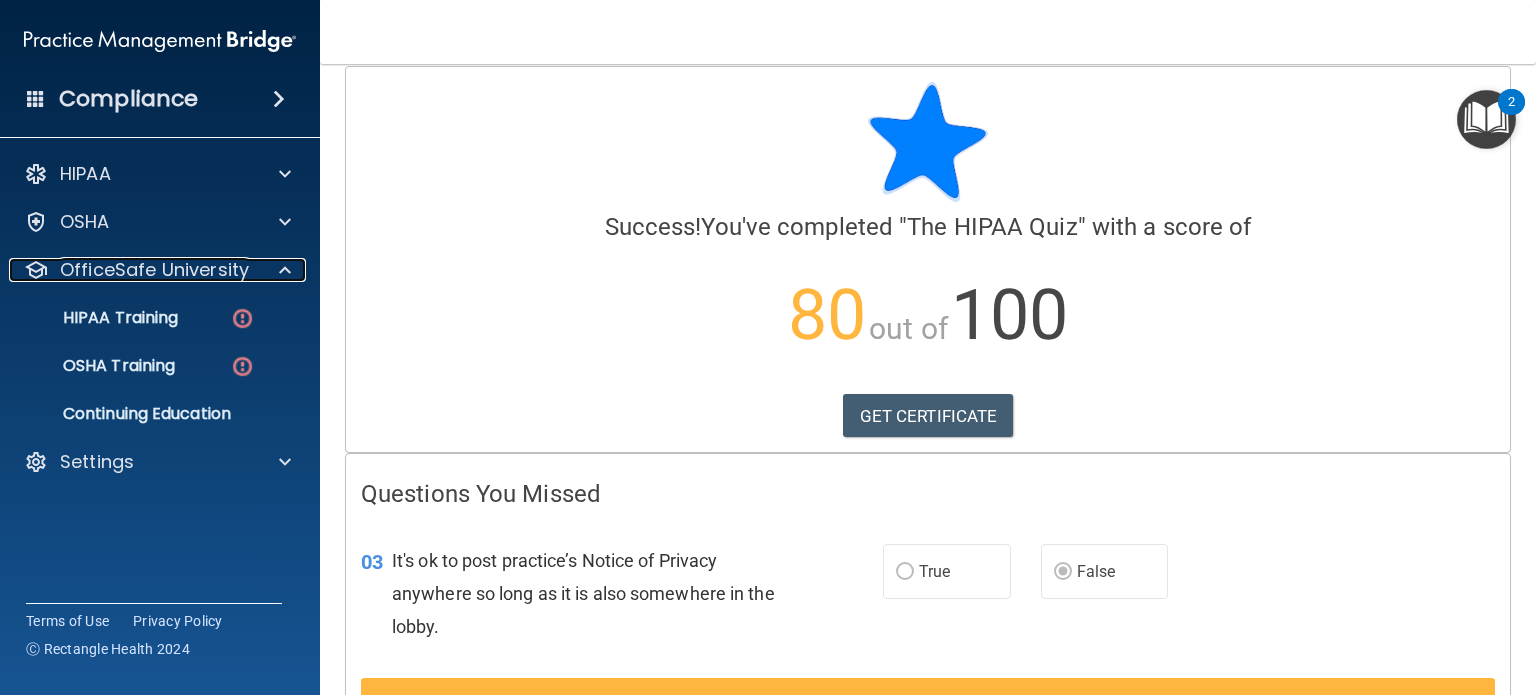 scroll, scrollTop: 0, scrollLeft: 0, axis: both 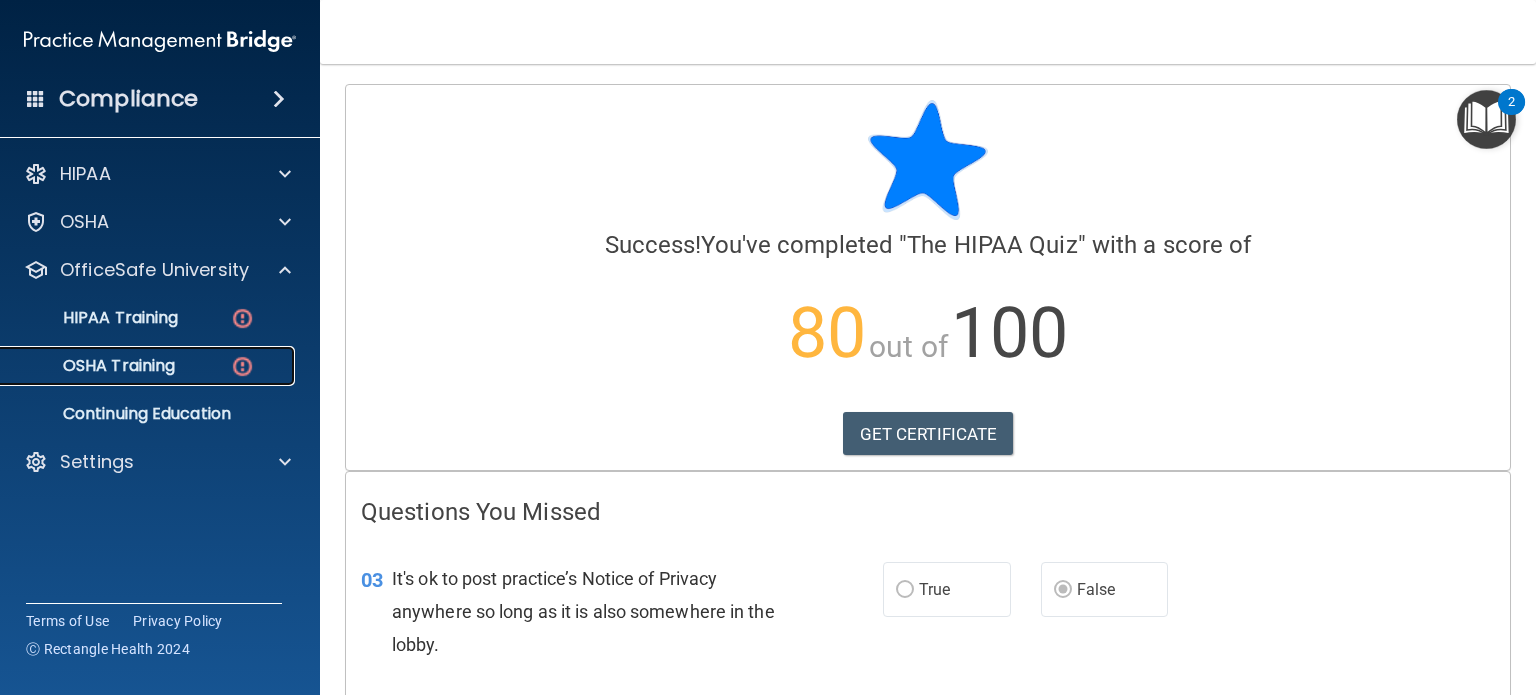 click on "OSHA Training" at bounding box center [137, 366] 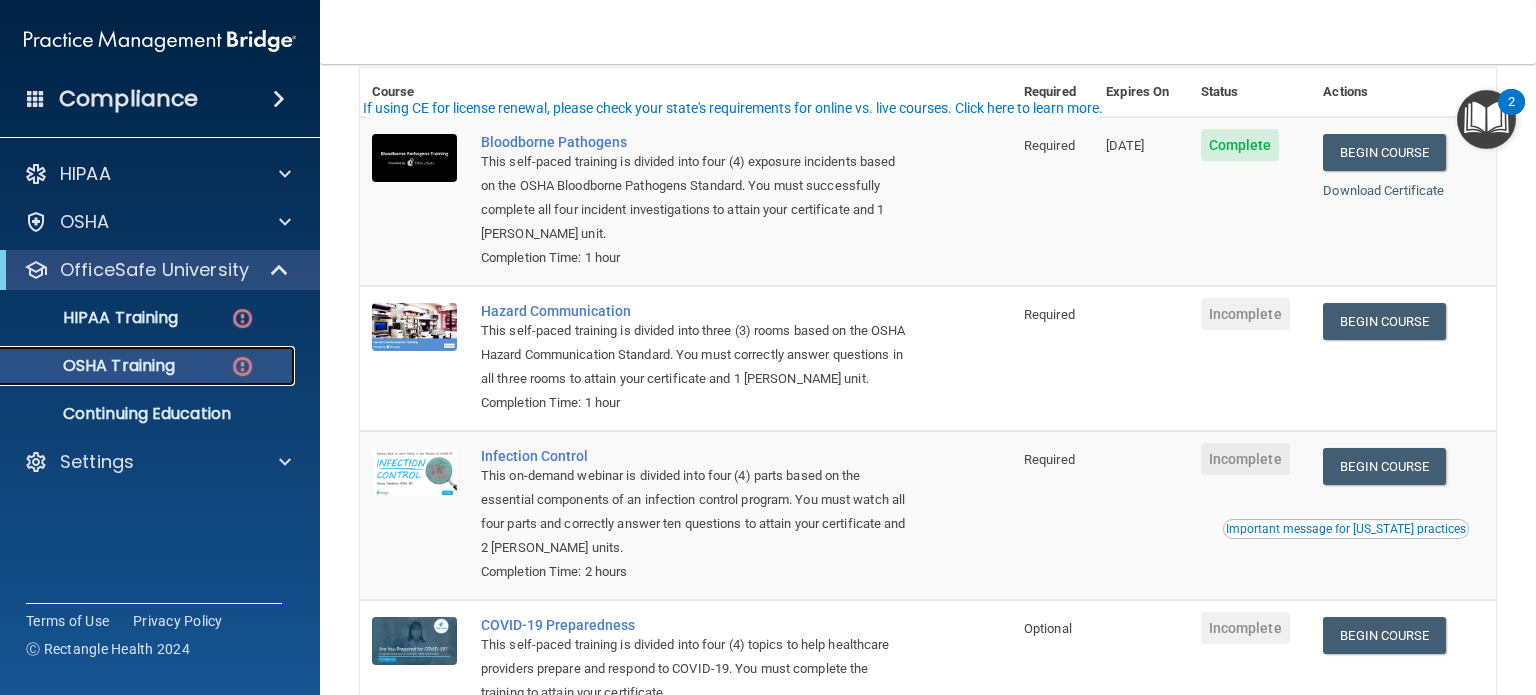 scroll, scrollTop: 343, scrollLeft: 0, axis: vertical 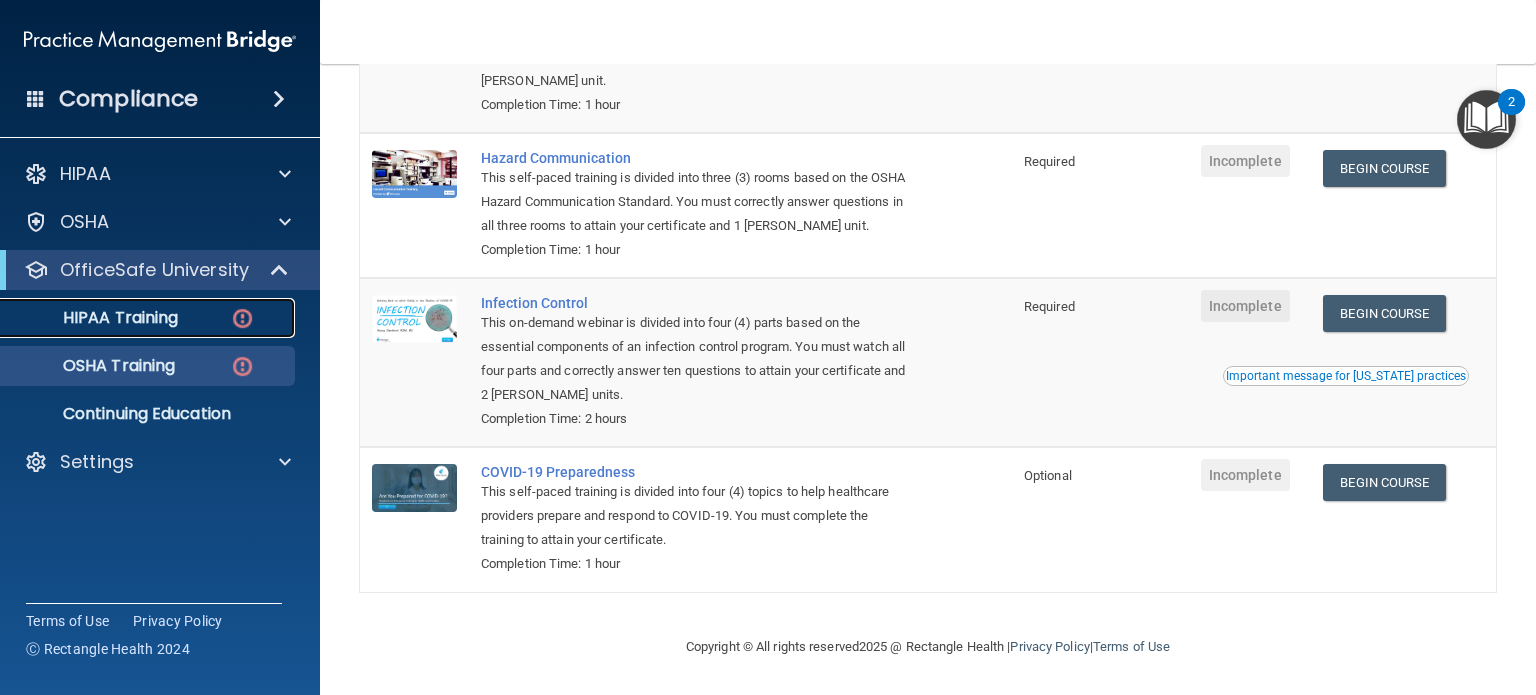 click on "HIPAA Training" at bounding box center [95, 318] 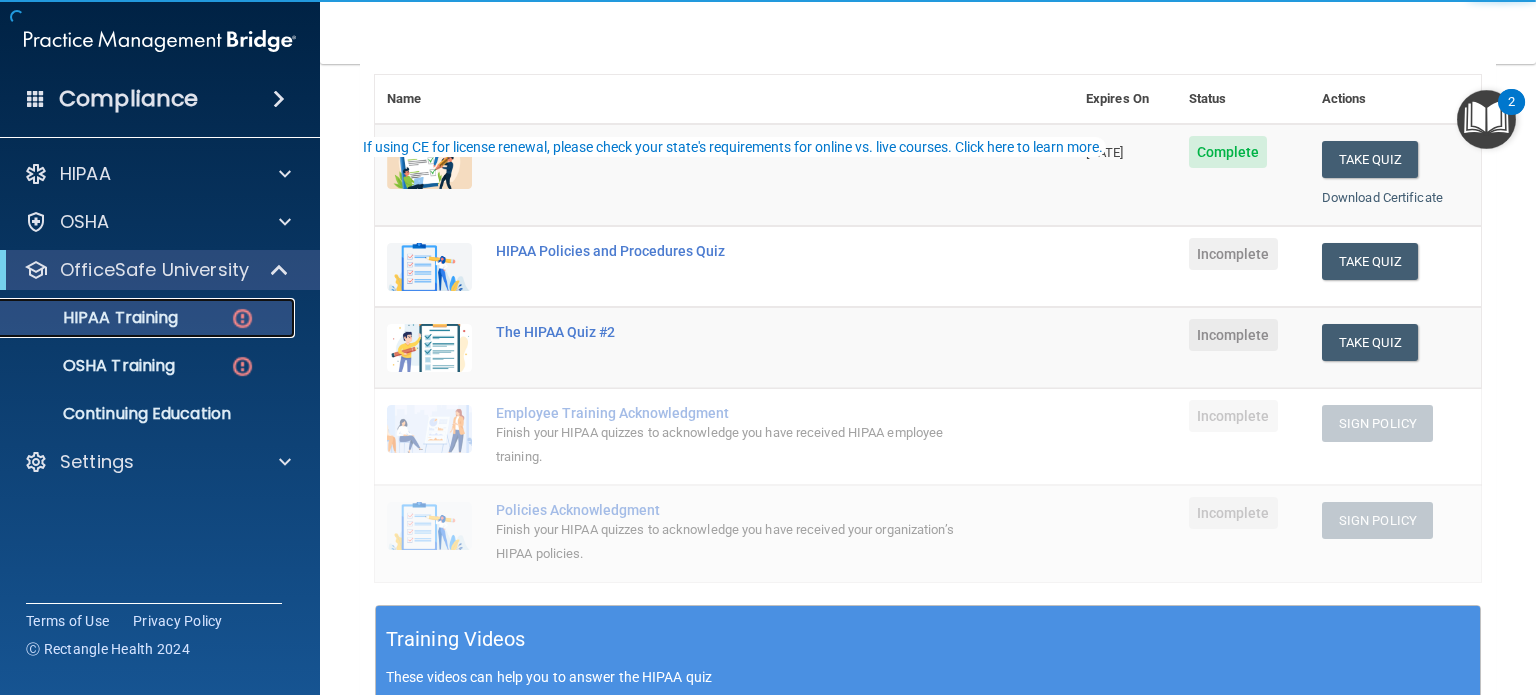 scroll, scrollTop: 56, scrollLeft: 0, axis: vertical 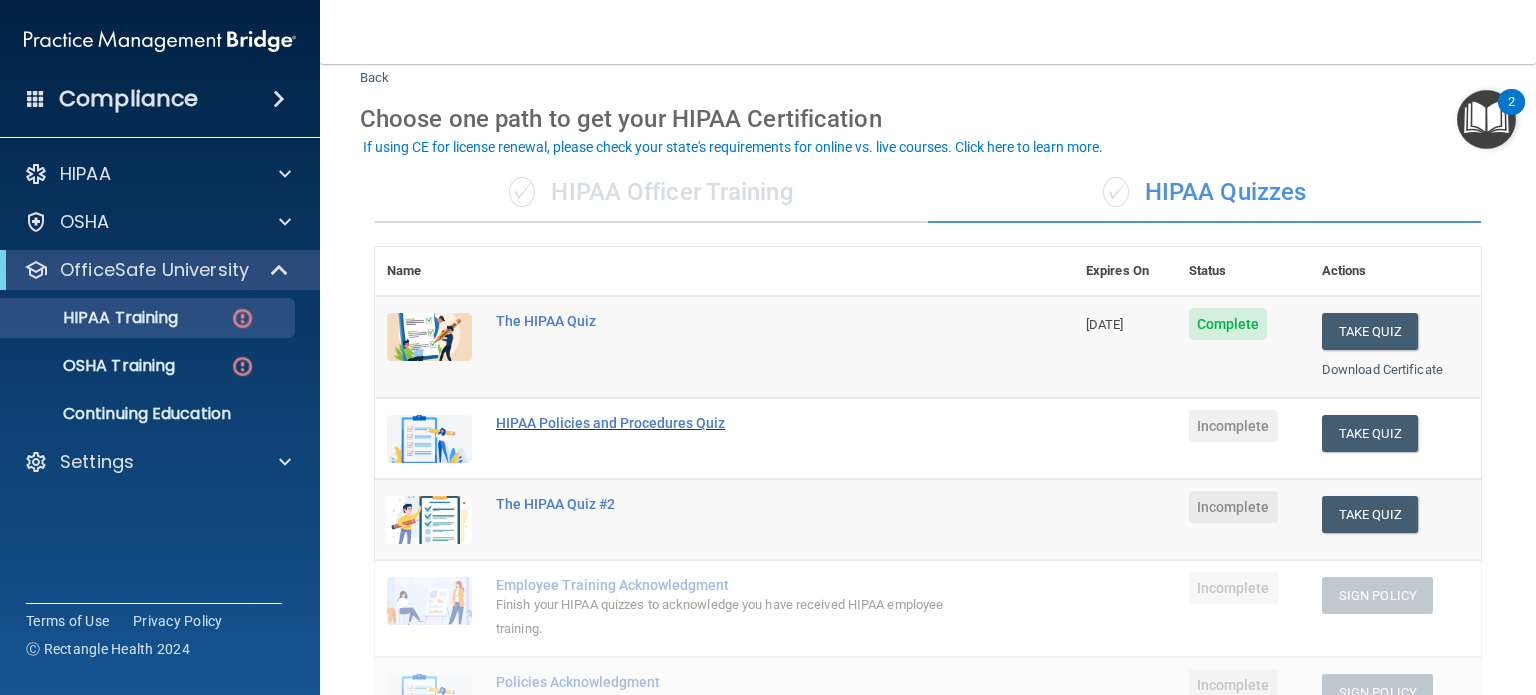 click on "HIPAA Policies and Procedures Quiz" at bounding box center [735, 423] 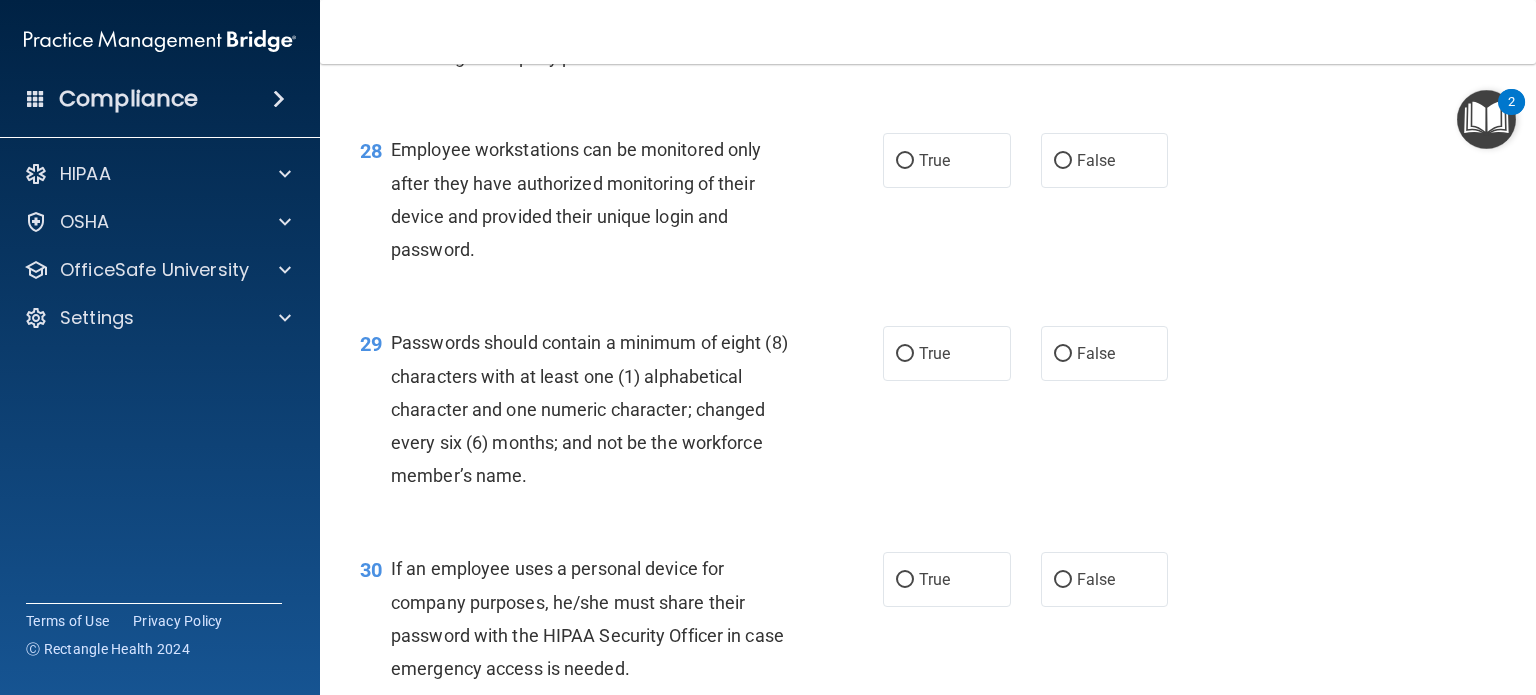scroll, scrollTop: 5256, scrollLeft: 0, axis: vertical 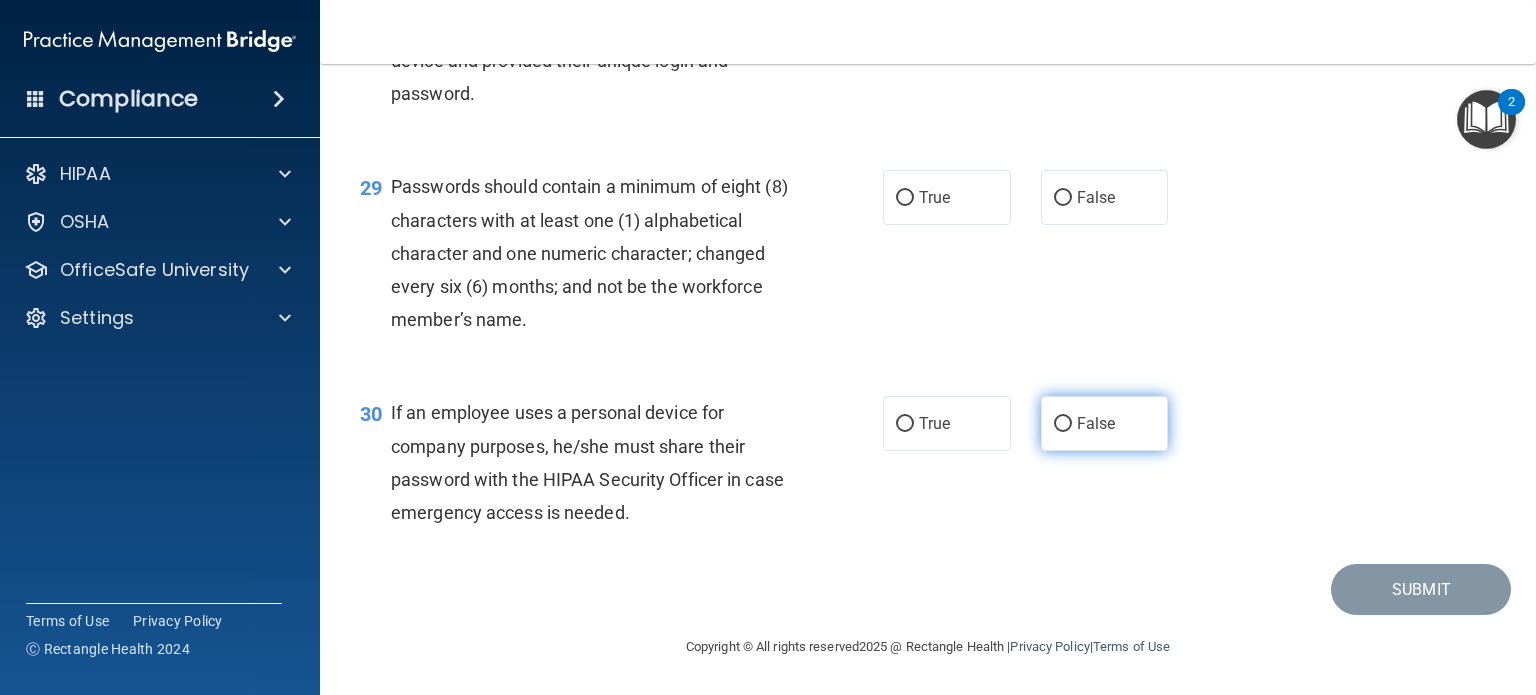 click on "False" at bounding box center [1096, 423] 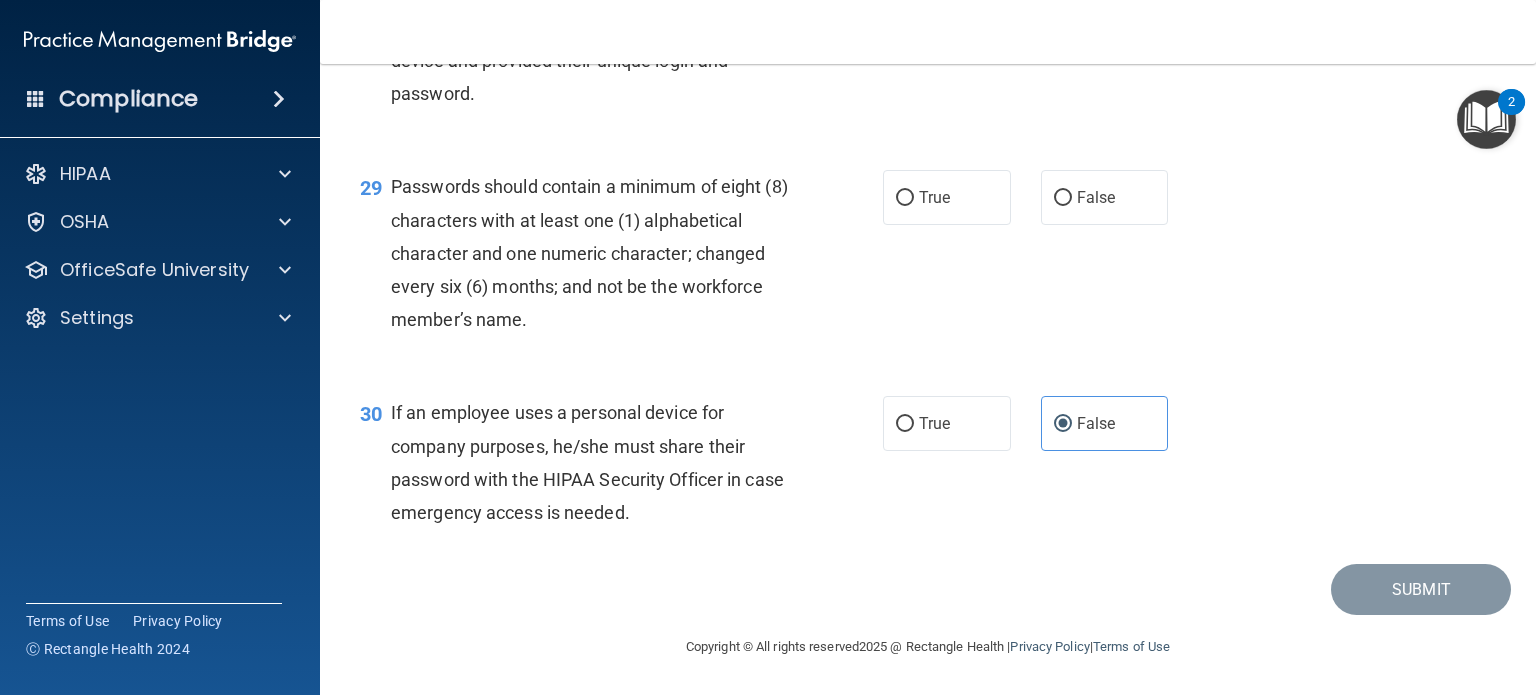 scroll, scrollTop: 5156, scrollLeft: 0, axis: vertical 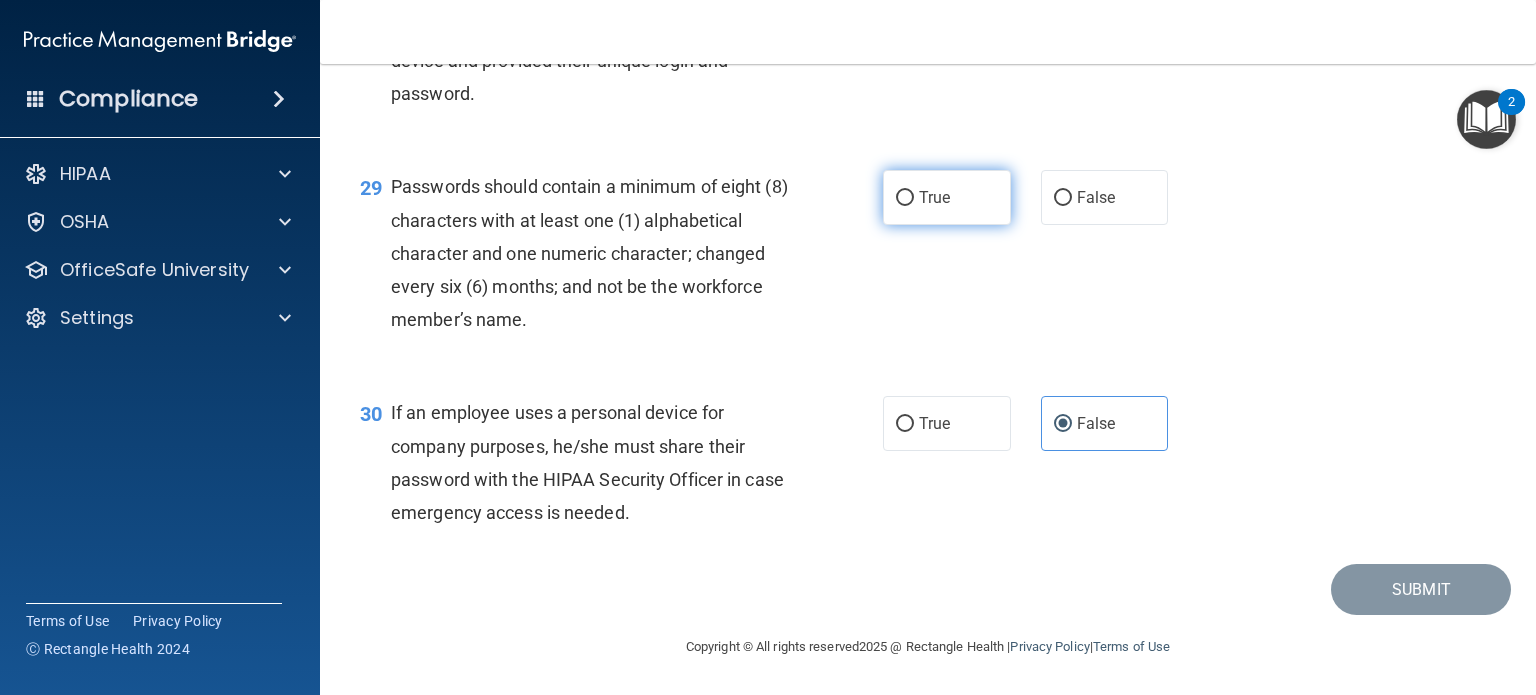 drag, startPoint x: 904, startPoint y: 300, endPoint x: 904, endPoint y: 311, distance: 11 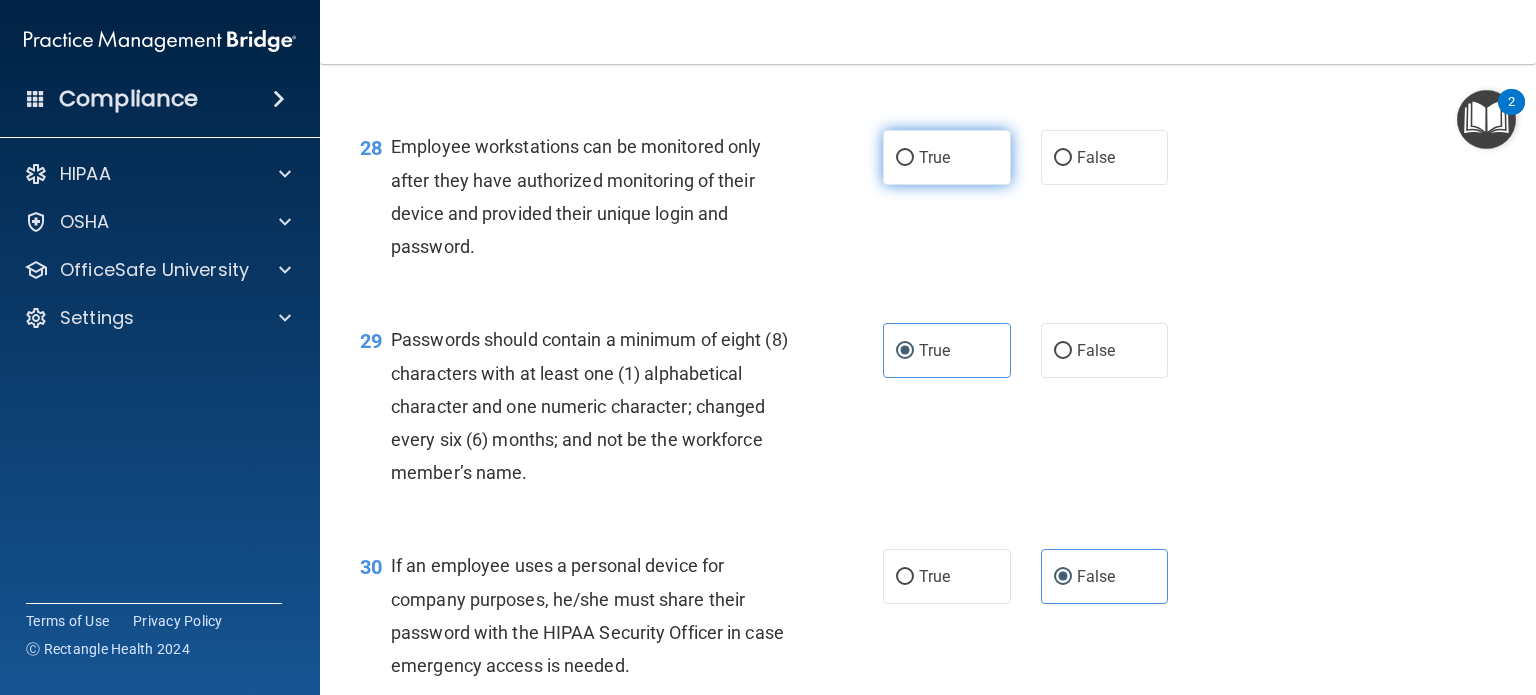 scroll, scrollTop: 4956, scrollLeft: 0, axis: vertical 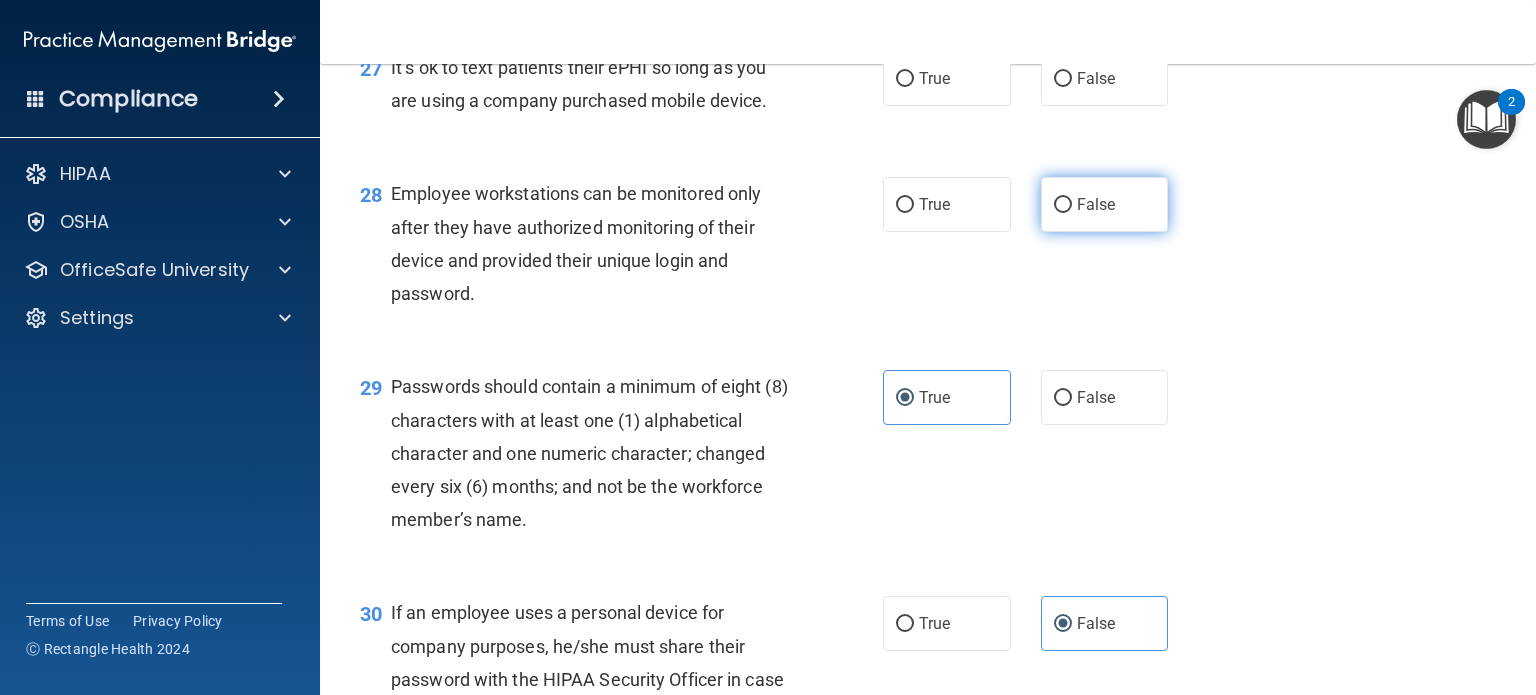 click on "False" at bounding box center (1063, 205) 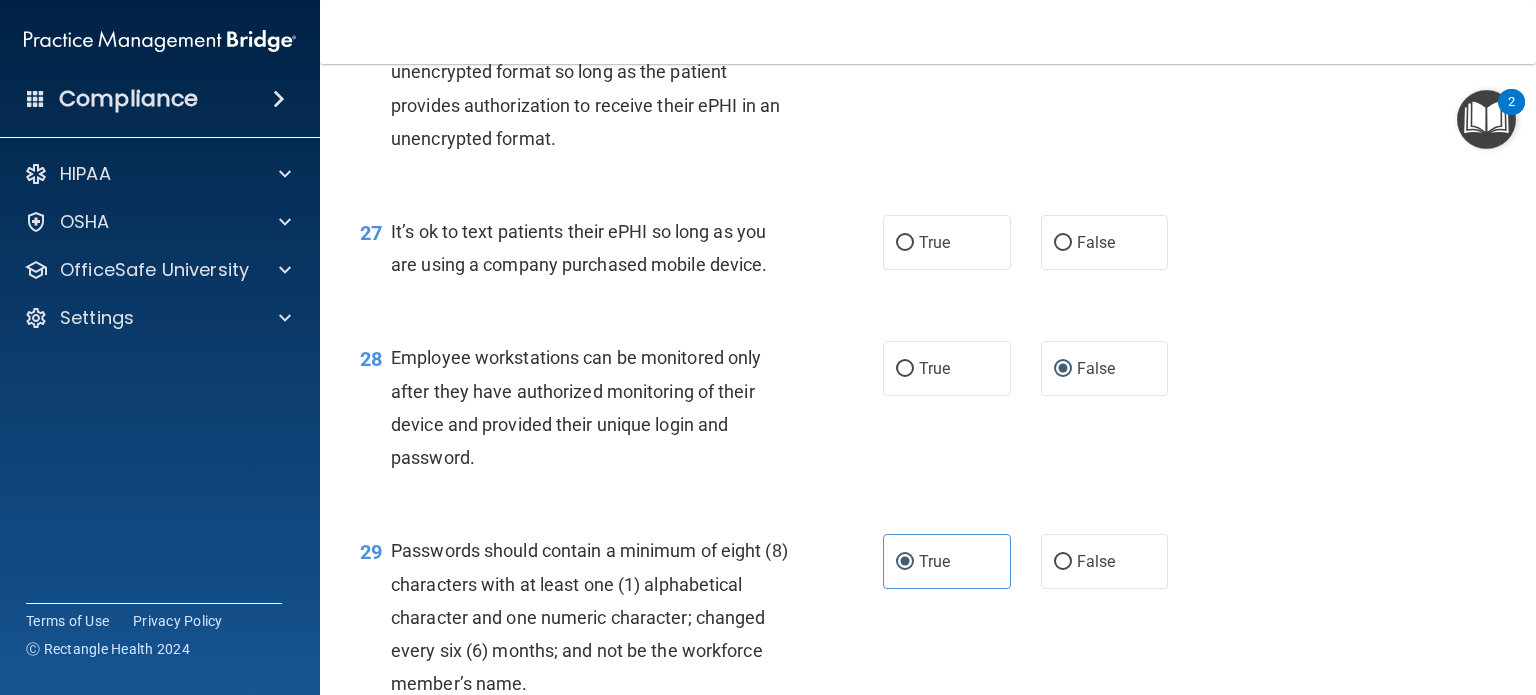 scroll, scrollTop: 4756, scrollLeft: 0, axis: vertical 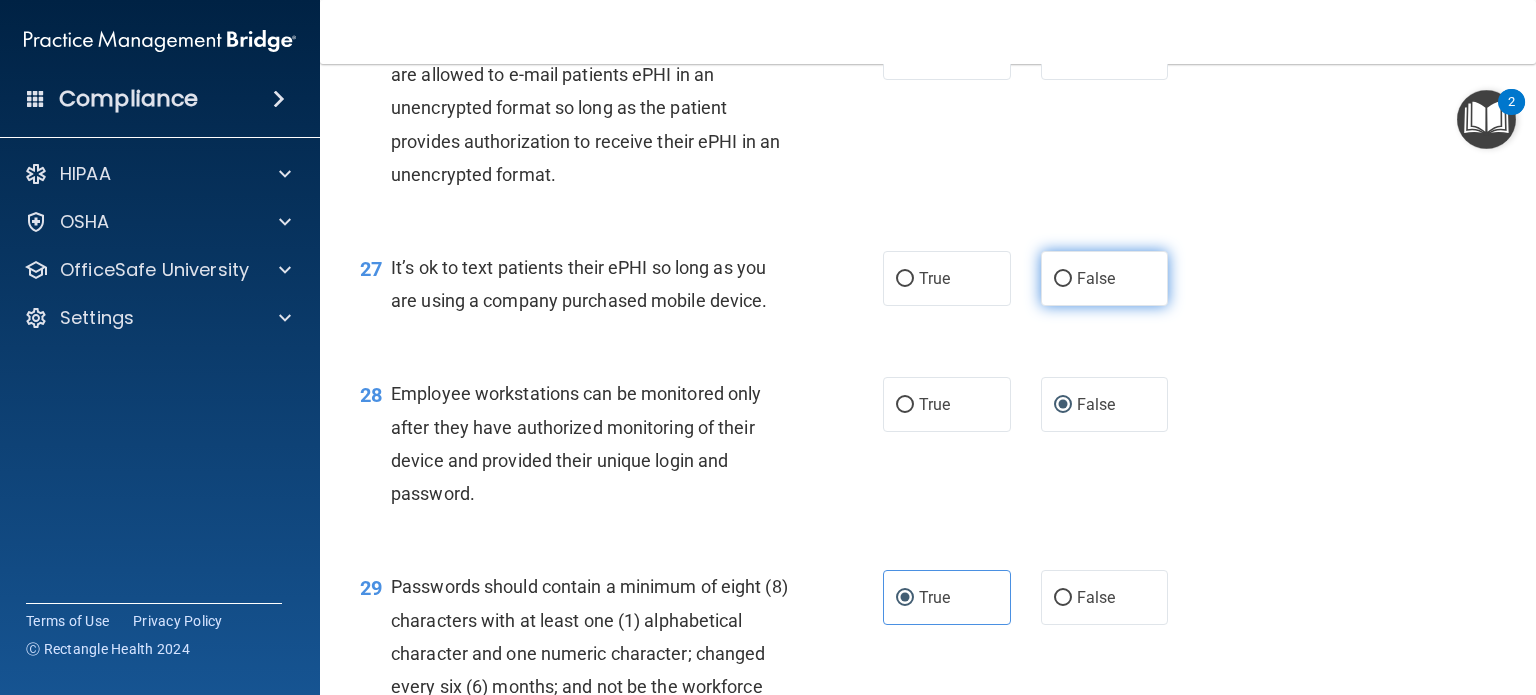 click on "False" at bounding box center (1105, 278) 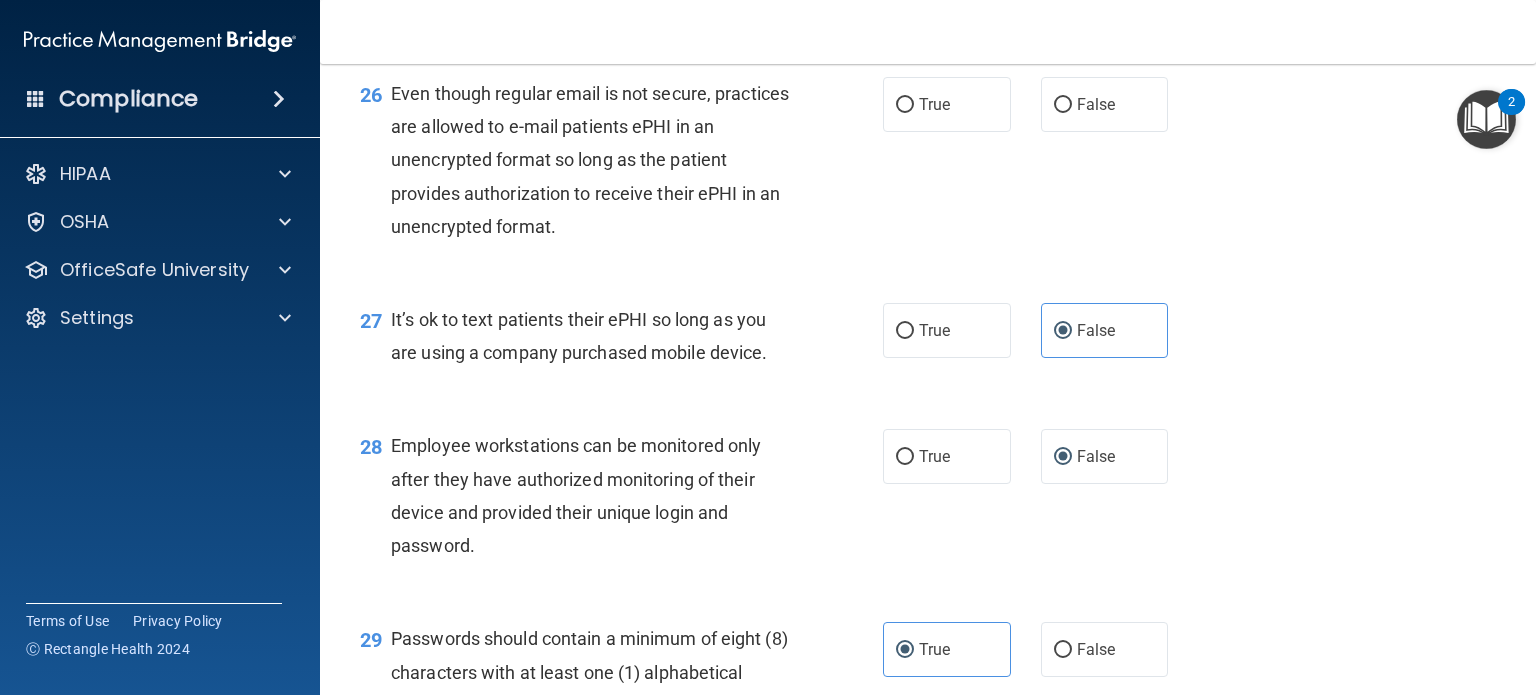 scroll, scrollTop: 4656, scrollLeft: 0, axis: vertical 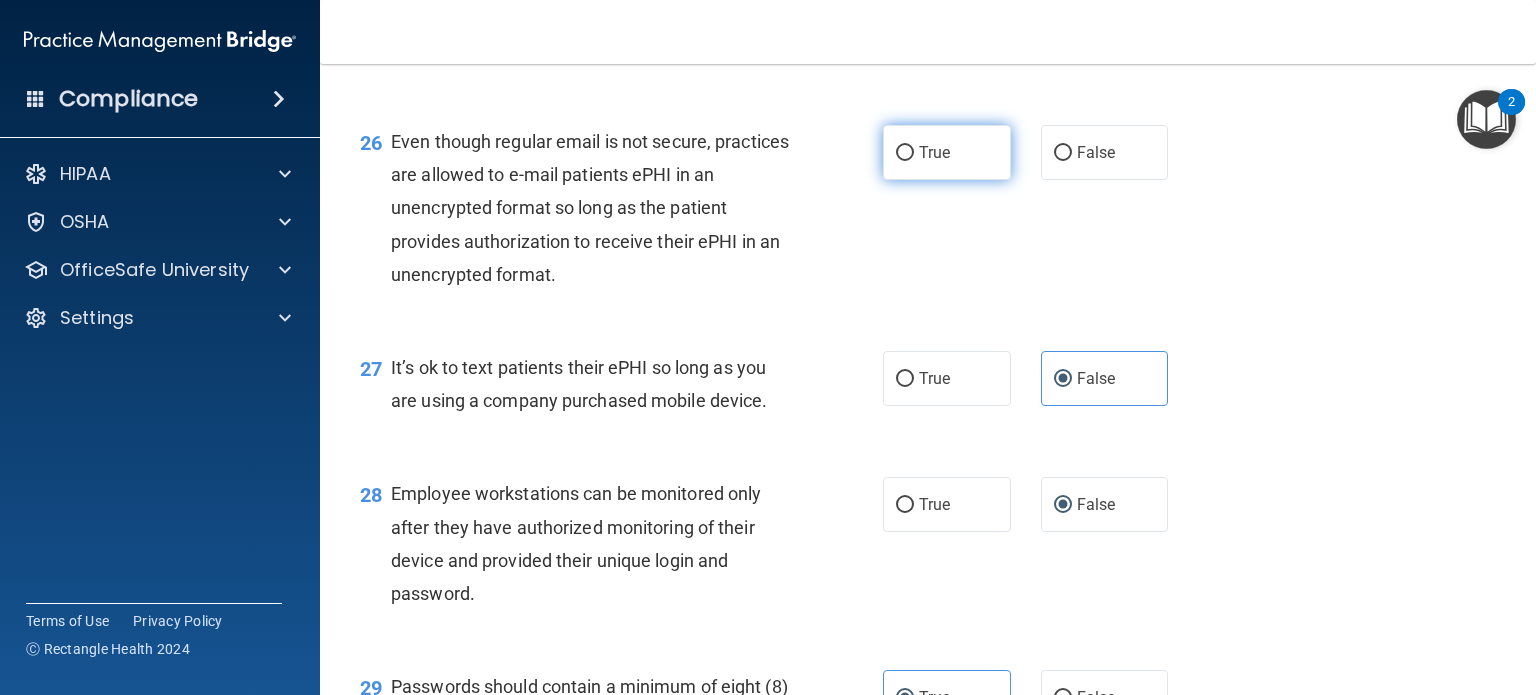 click on "True" at bounding box center (934, 152) 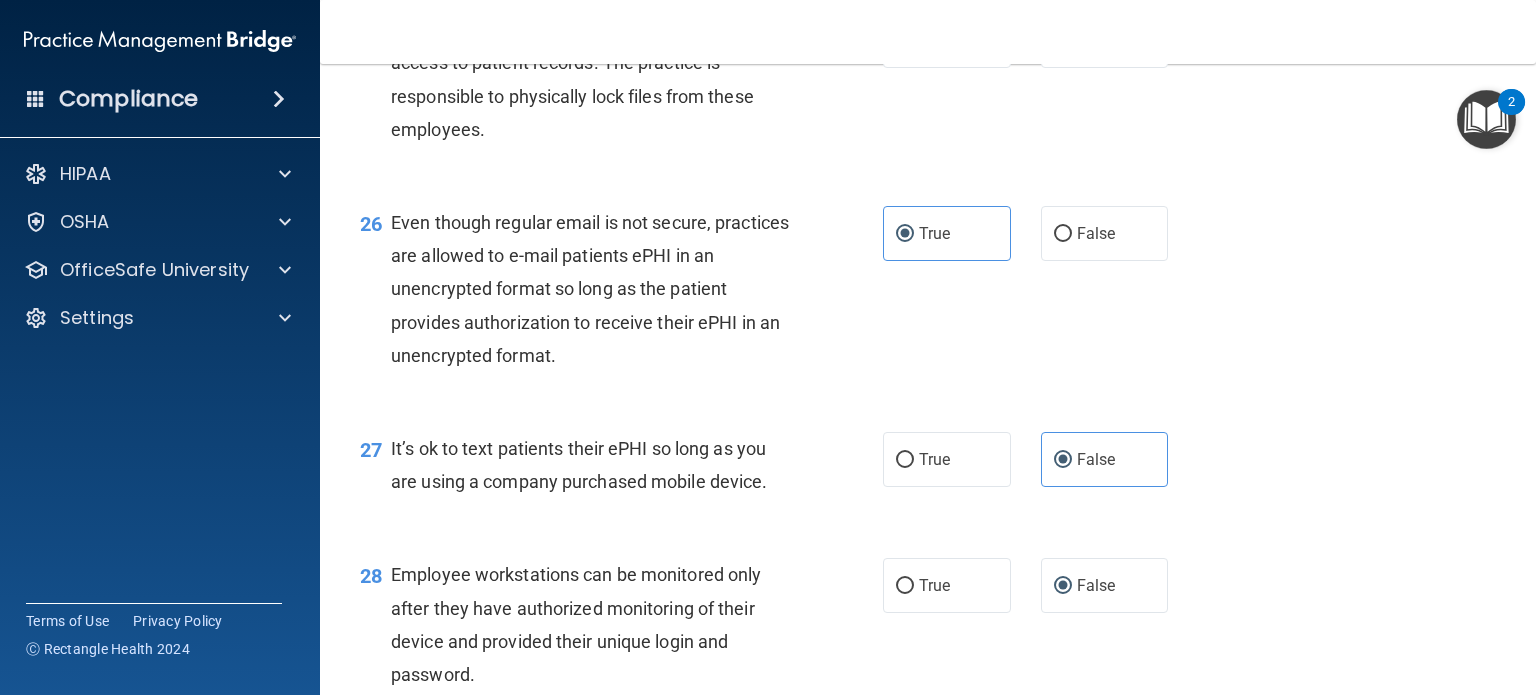 scroll, scrollTop: 4456, scrollLeft: 0, axis: vertical 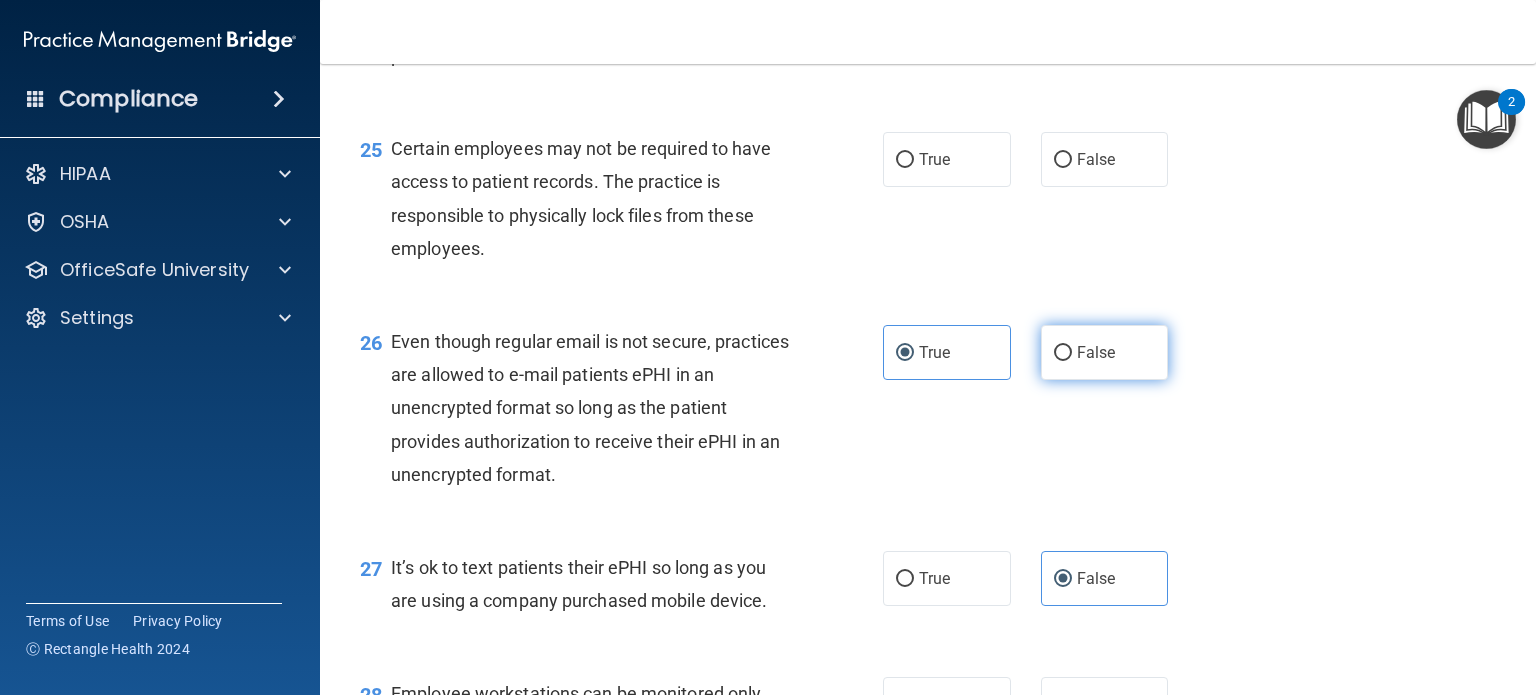 click on "False" at bounding box center [1063, 353] 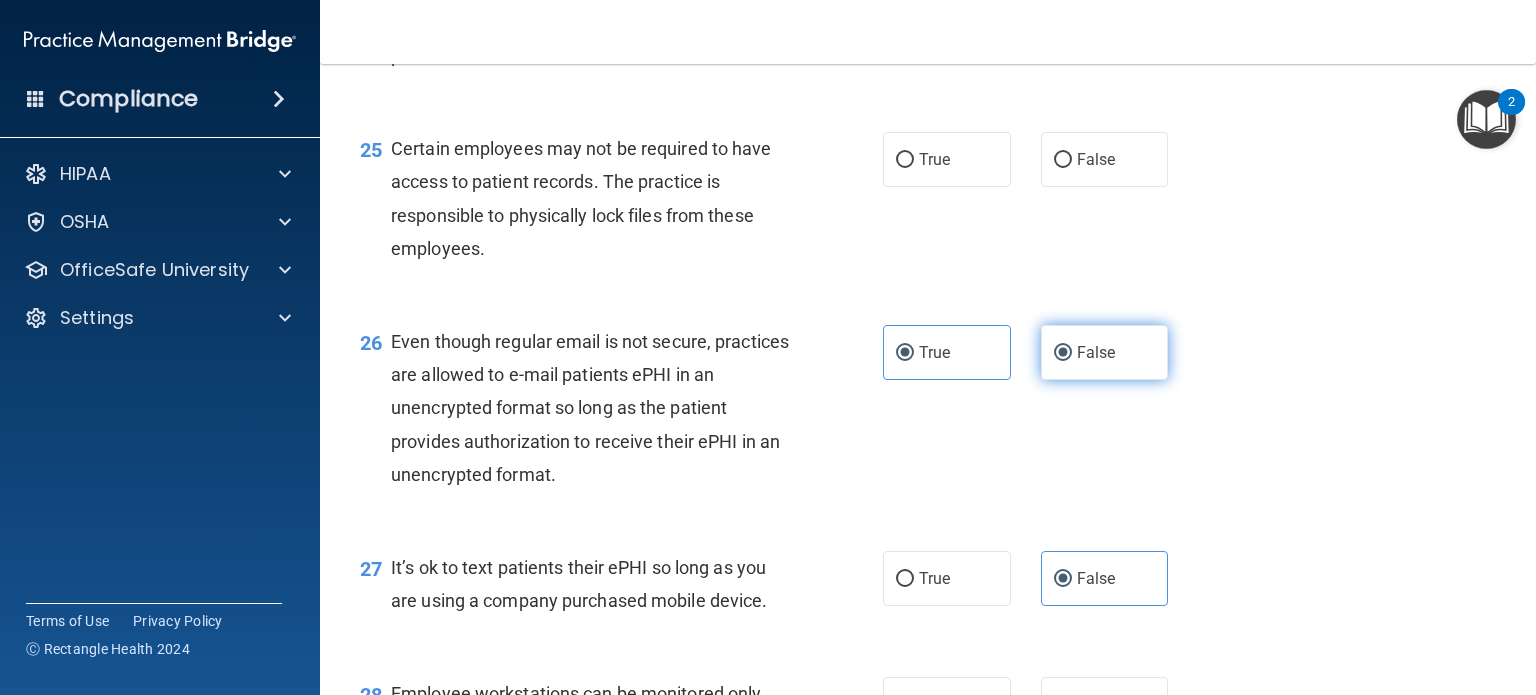 radio on "false" 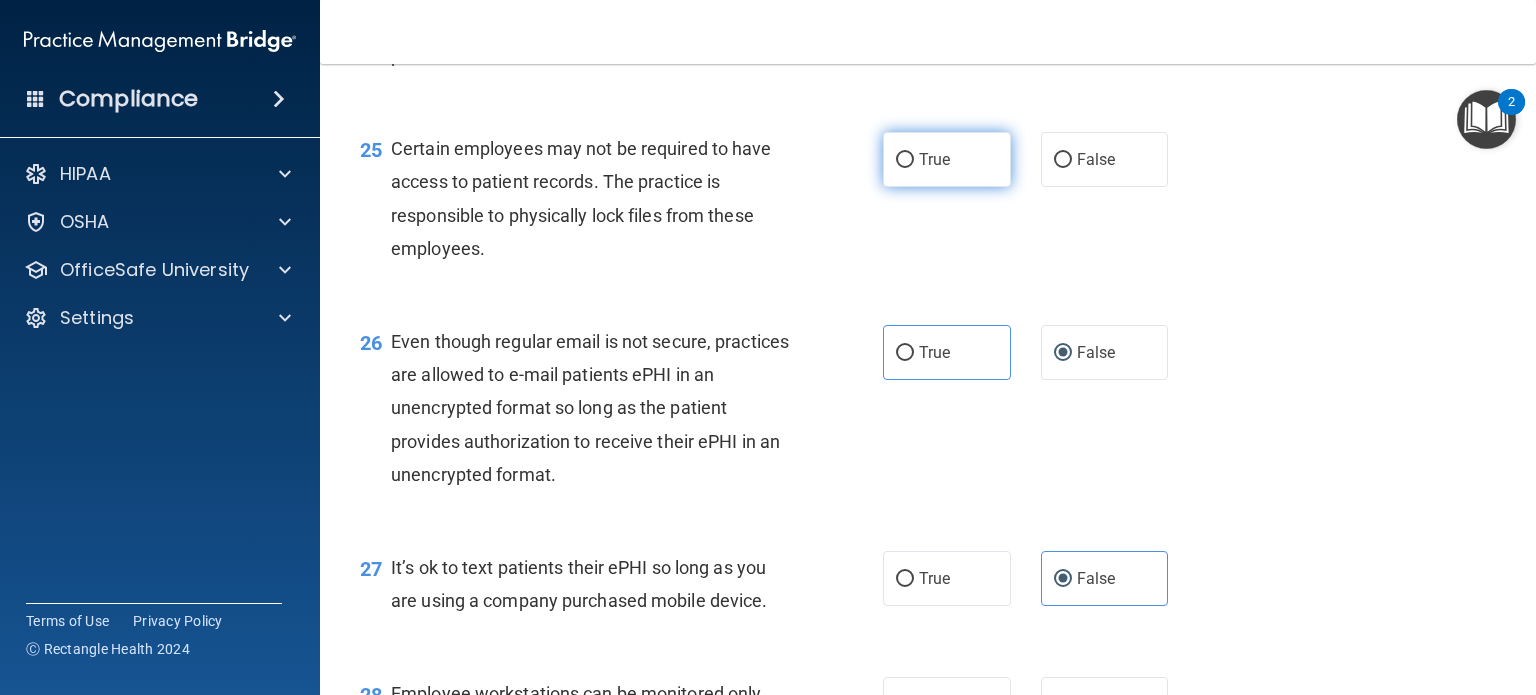 click on "True" at bounding box center (947, 159) 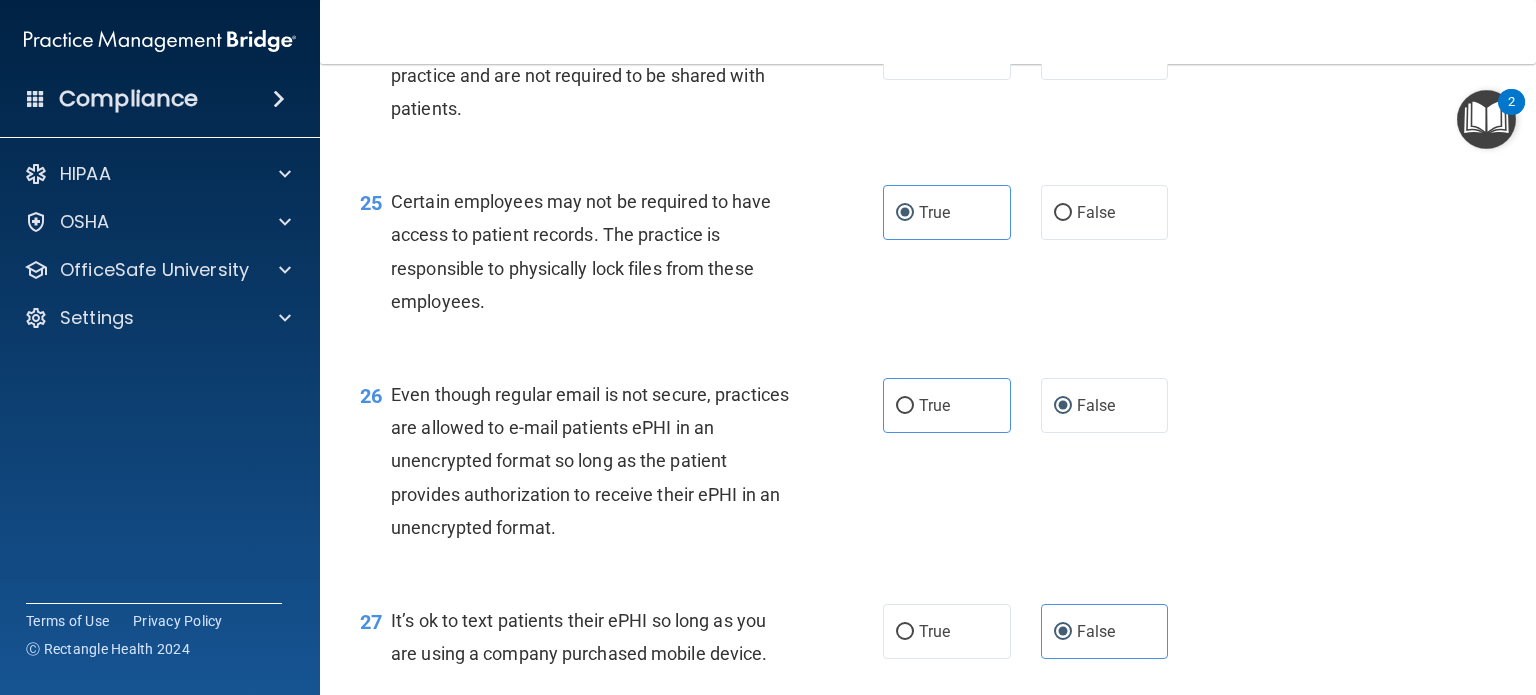 scroll, scrollTop: 4256, scrollLeft: 0, axis: vertical 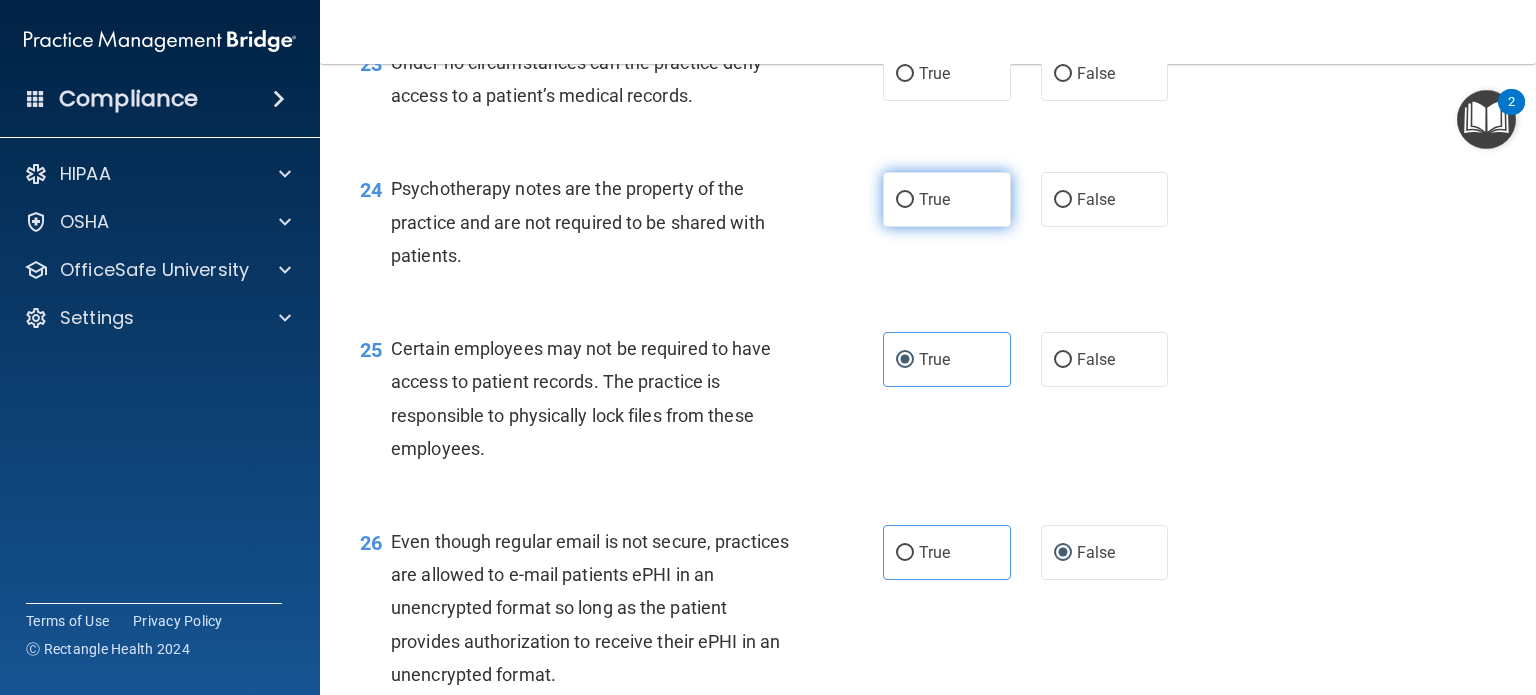 click on "True" at bounding box center (947, 199) 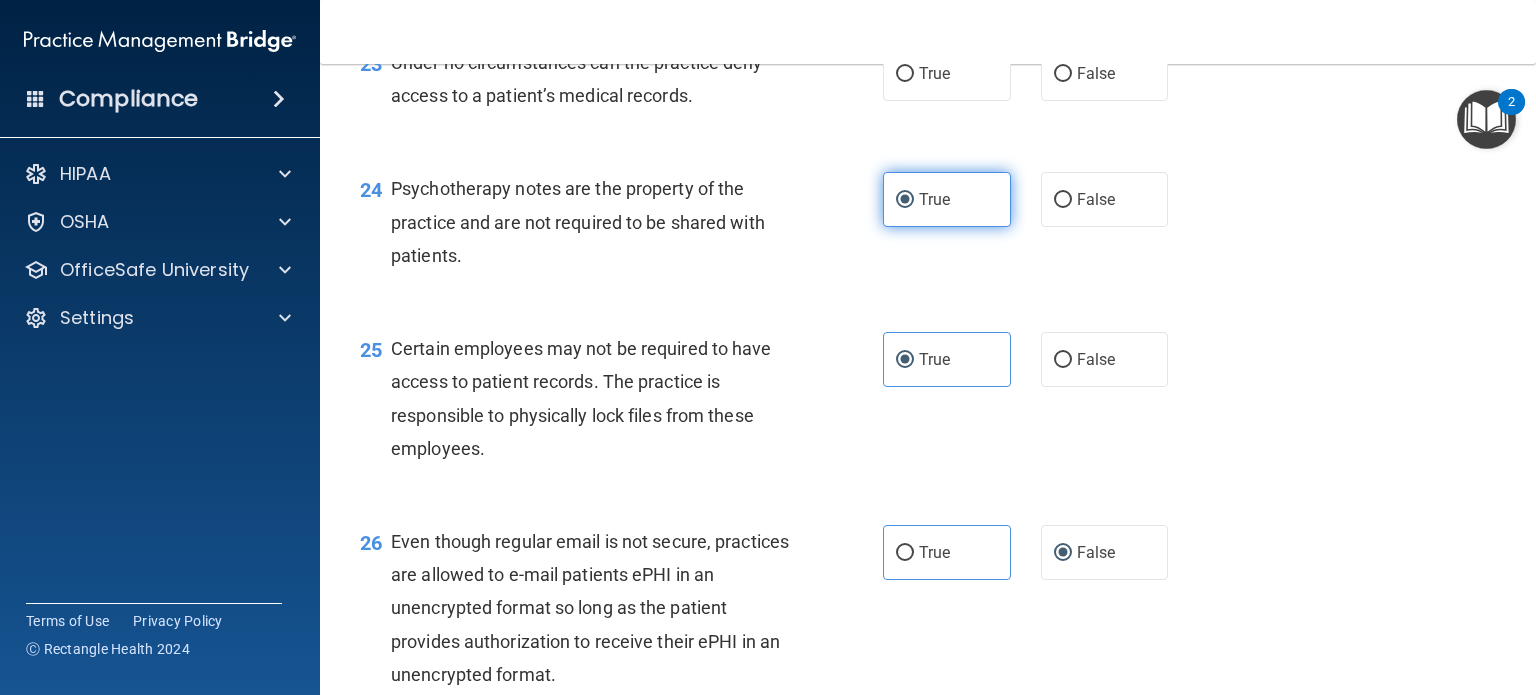 scroll, scrollTop: 4156, scrollLeft: 0, axis: vertical 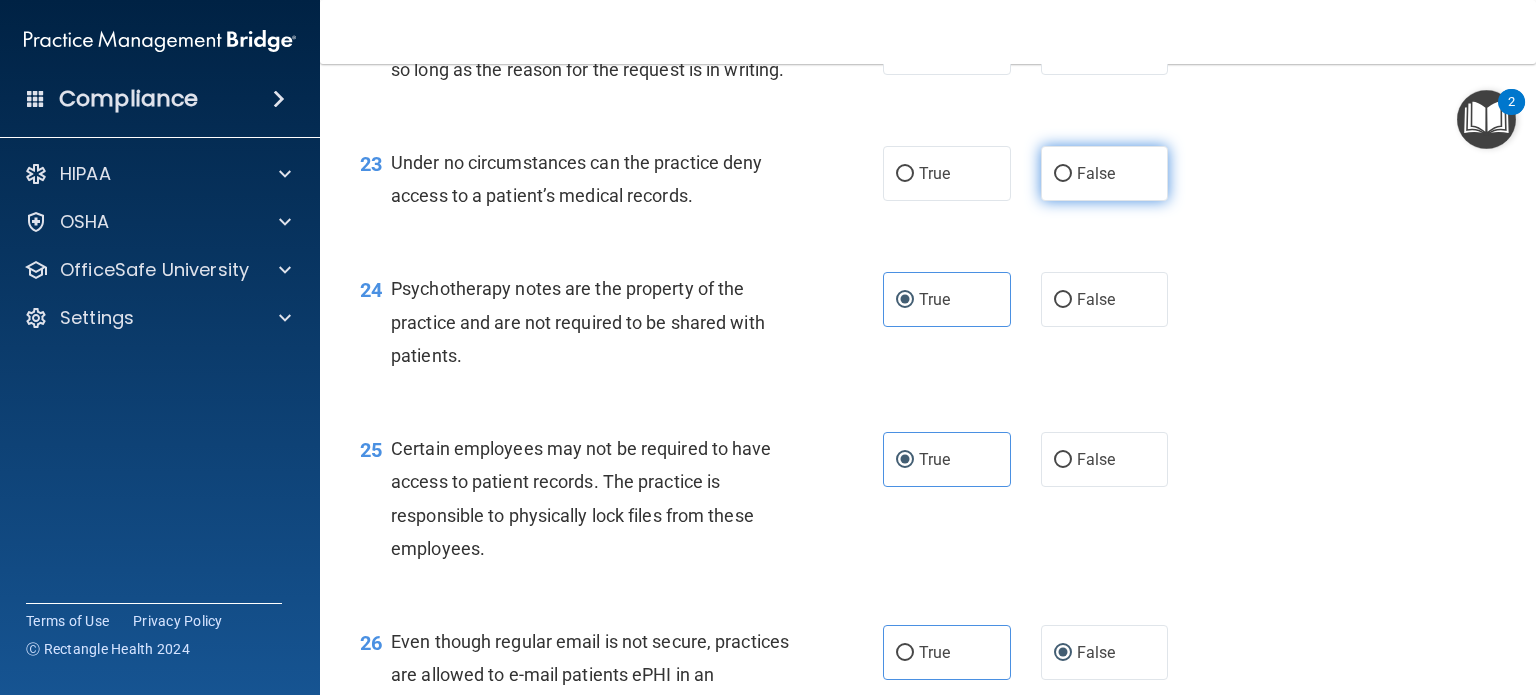 click on "False" at bounding box center [1105, 173] 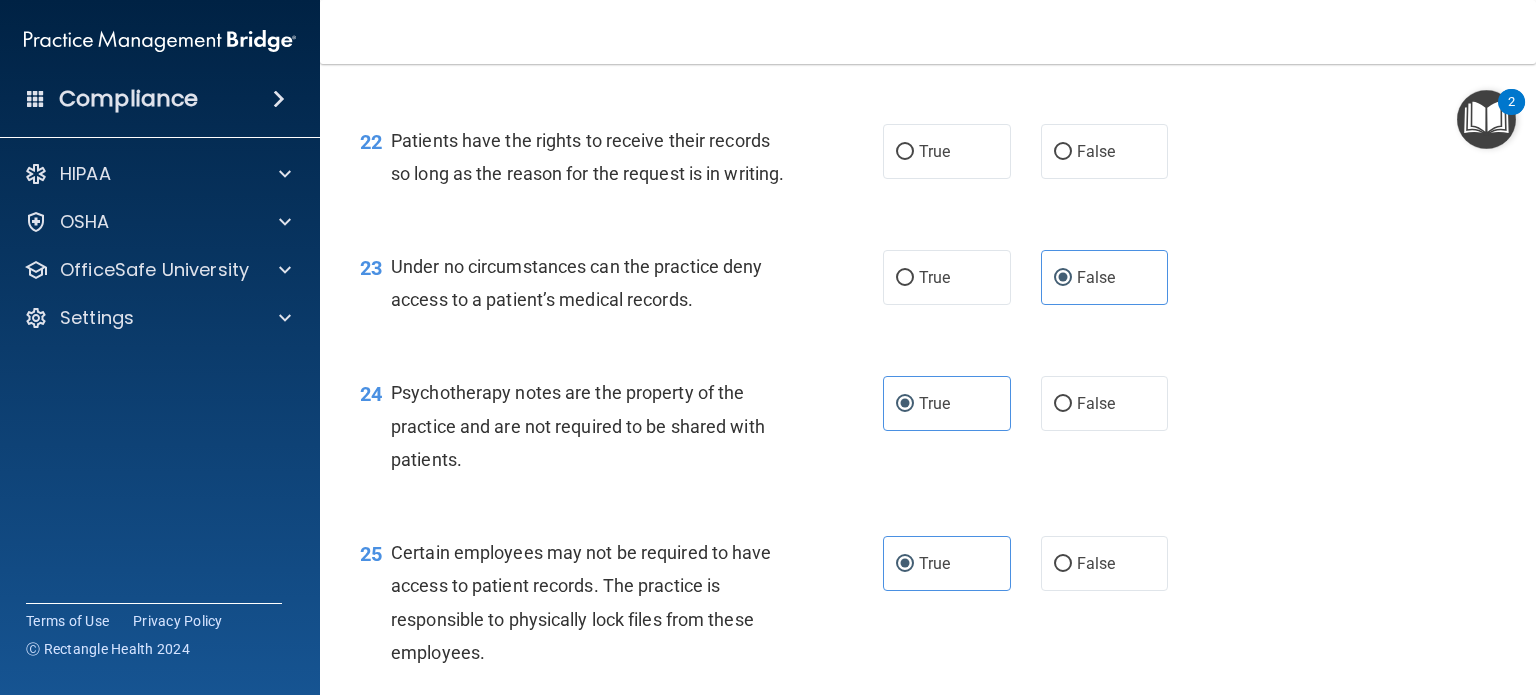 scroll, scrollTop: 3956, scrollLeft: 0, axis: vertical 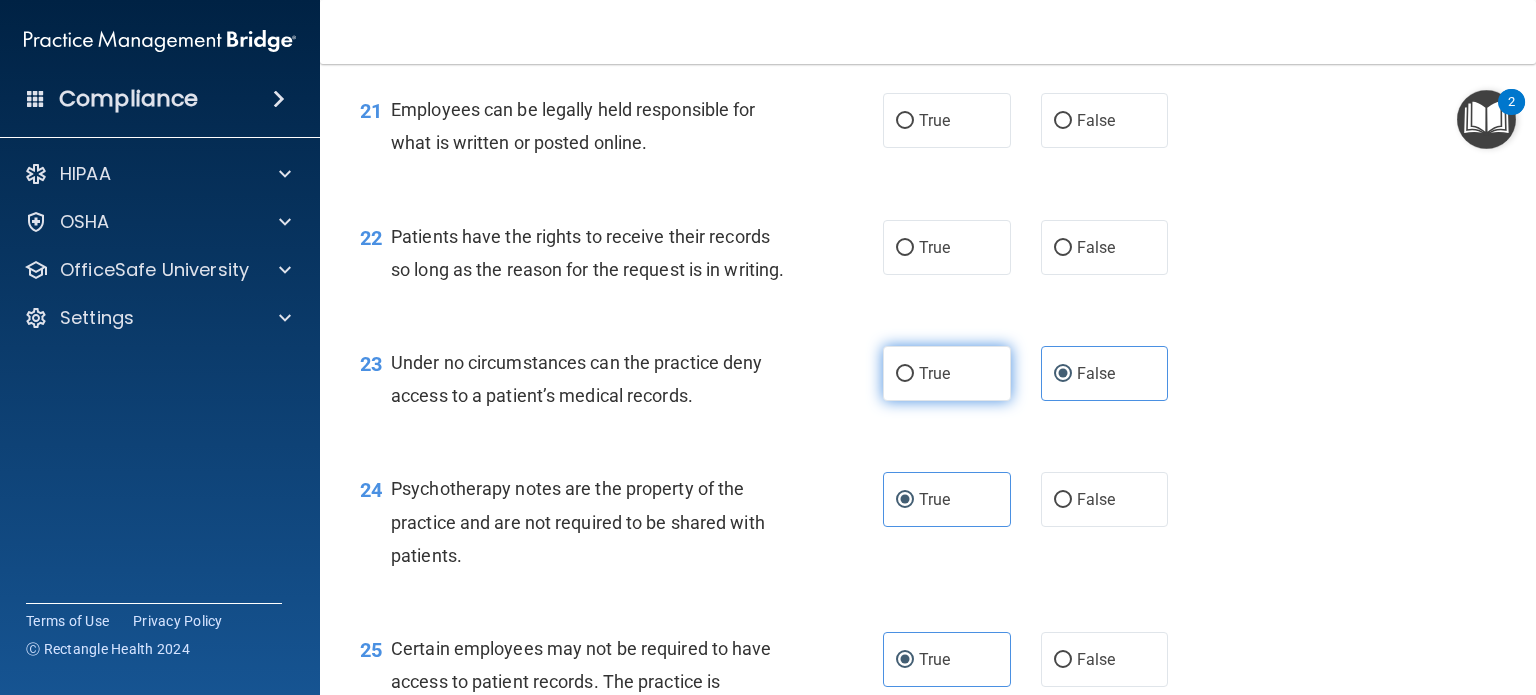 click on "True" at bounding box center (947, 373) 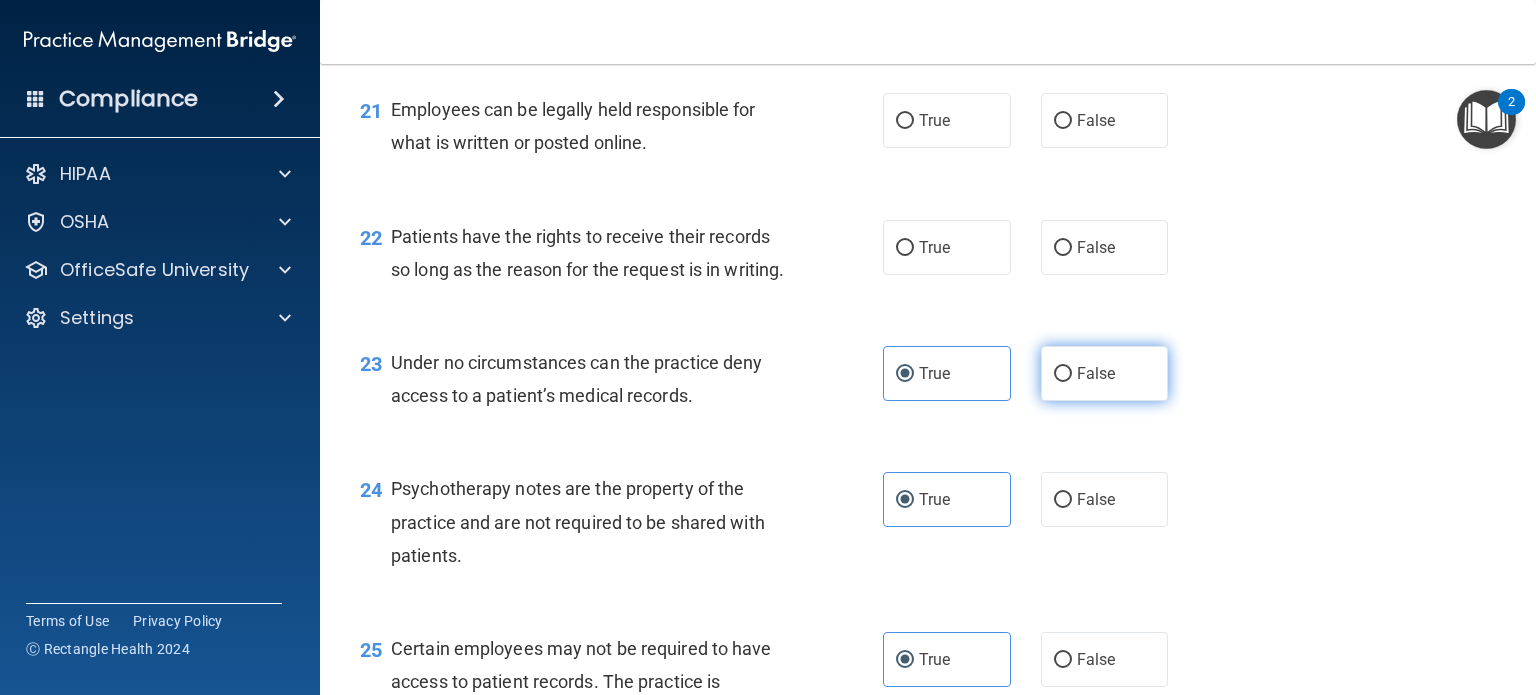 click on "False" at bounding box center (1063, 374) 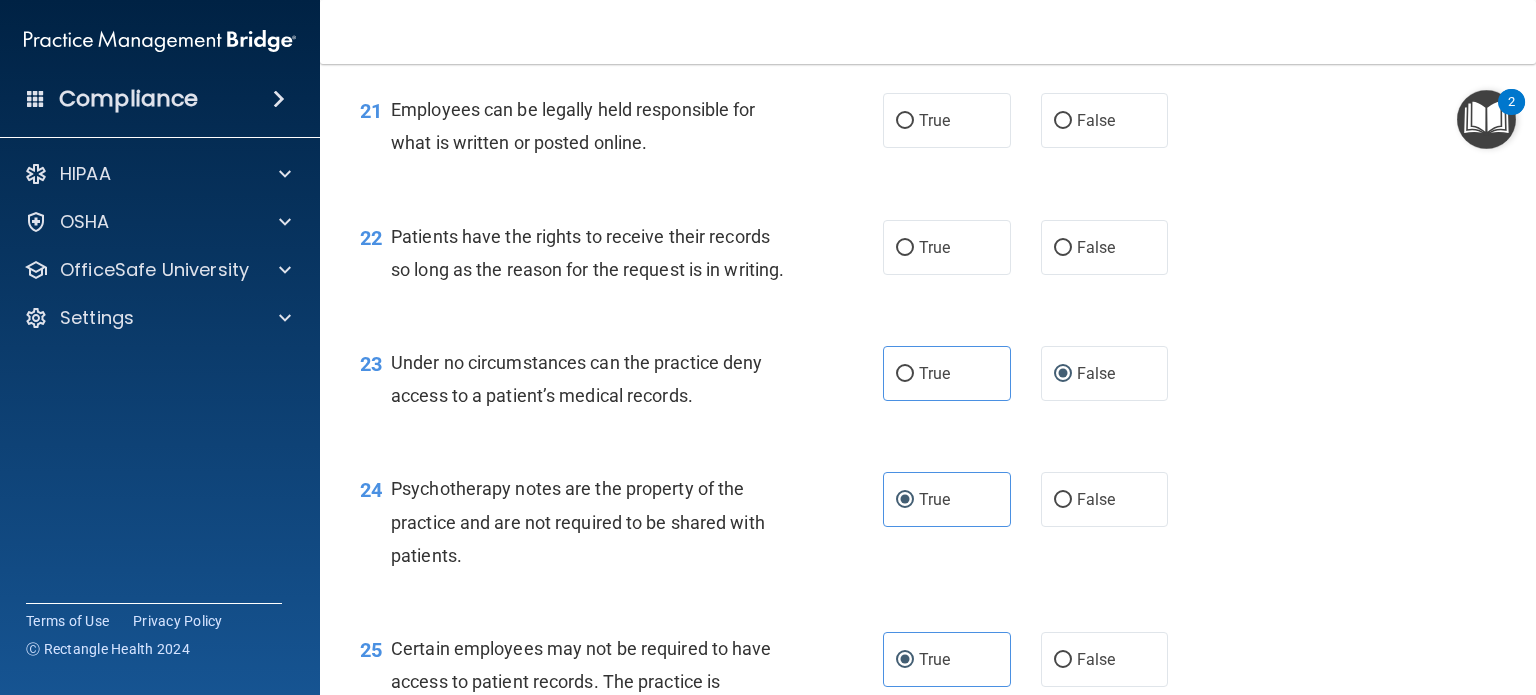 click on "True           False" at bounding box center [1036, 373] 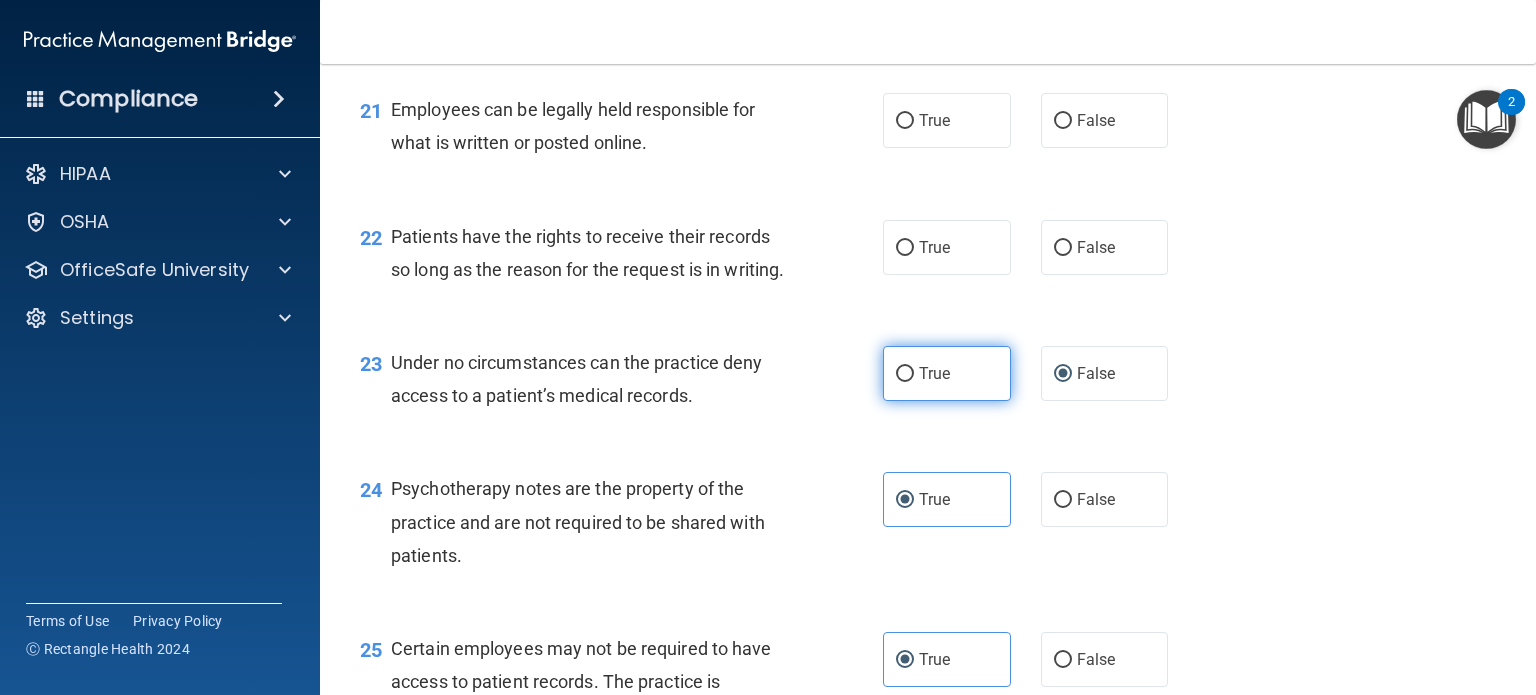 click on "True" at bounding box center (947, 373) 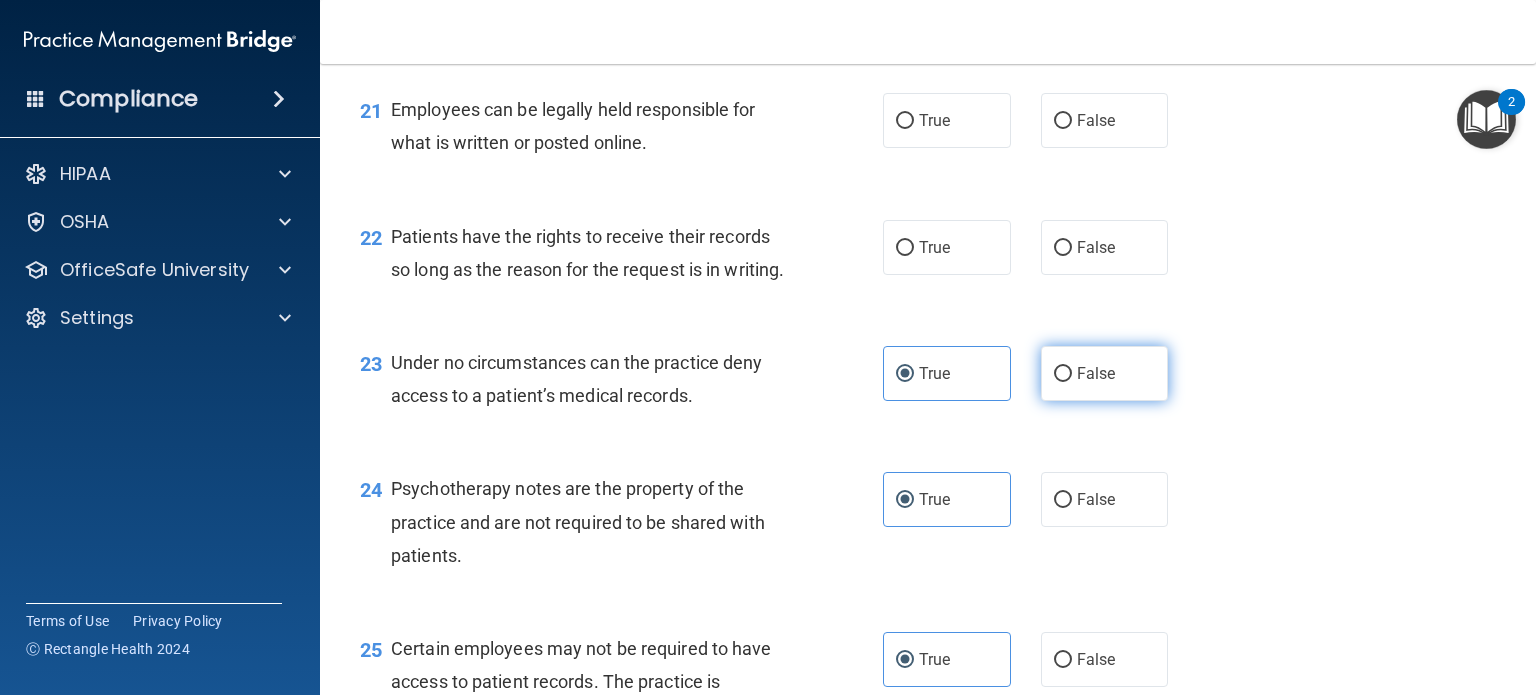 click on "False" at bounding box center (1105, 373) 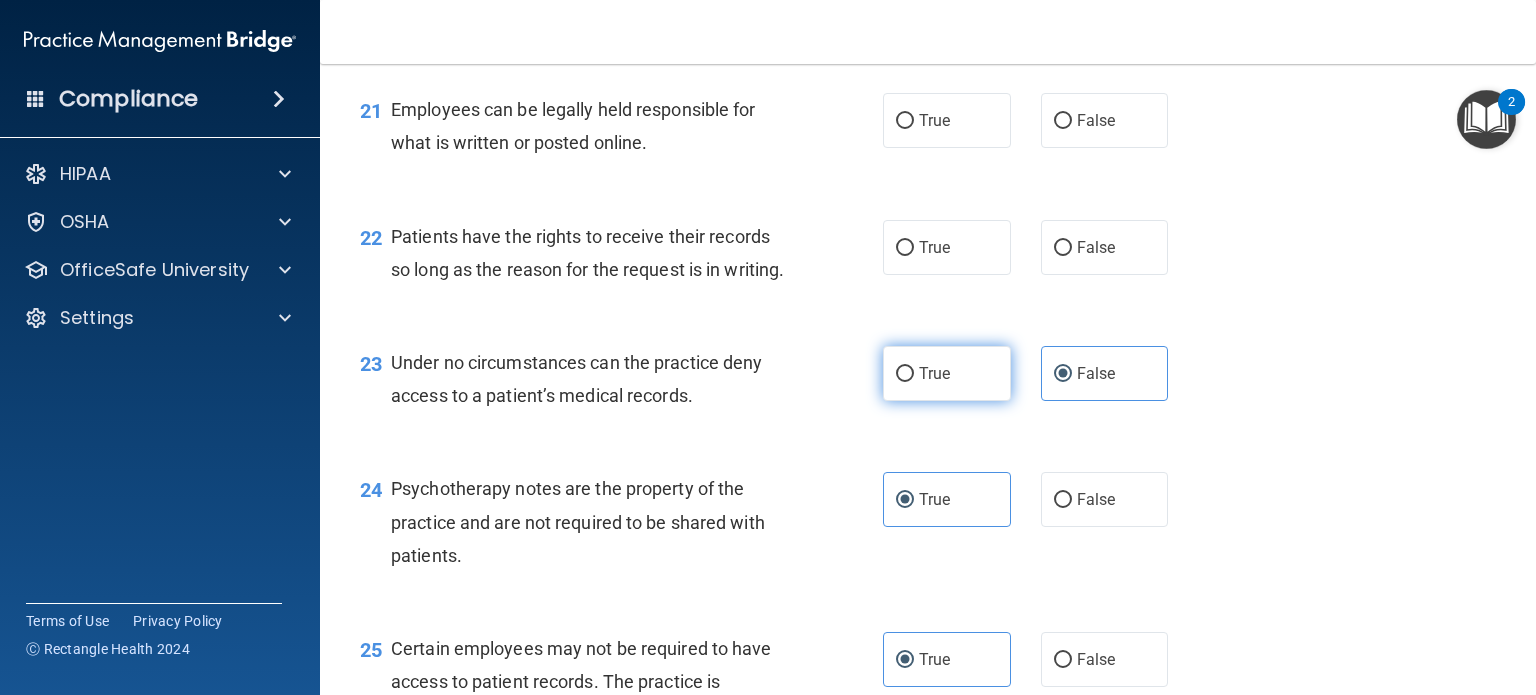 click on "True" at bounding box center [947, 373] 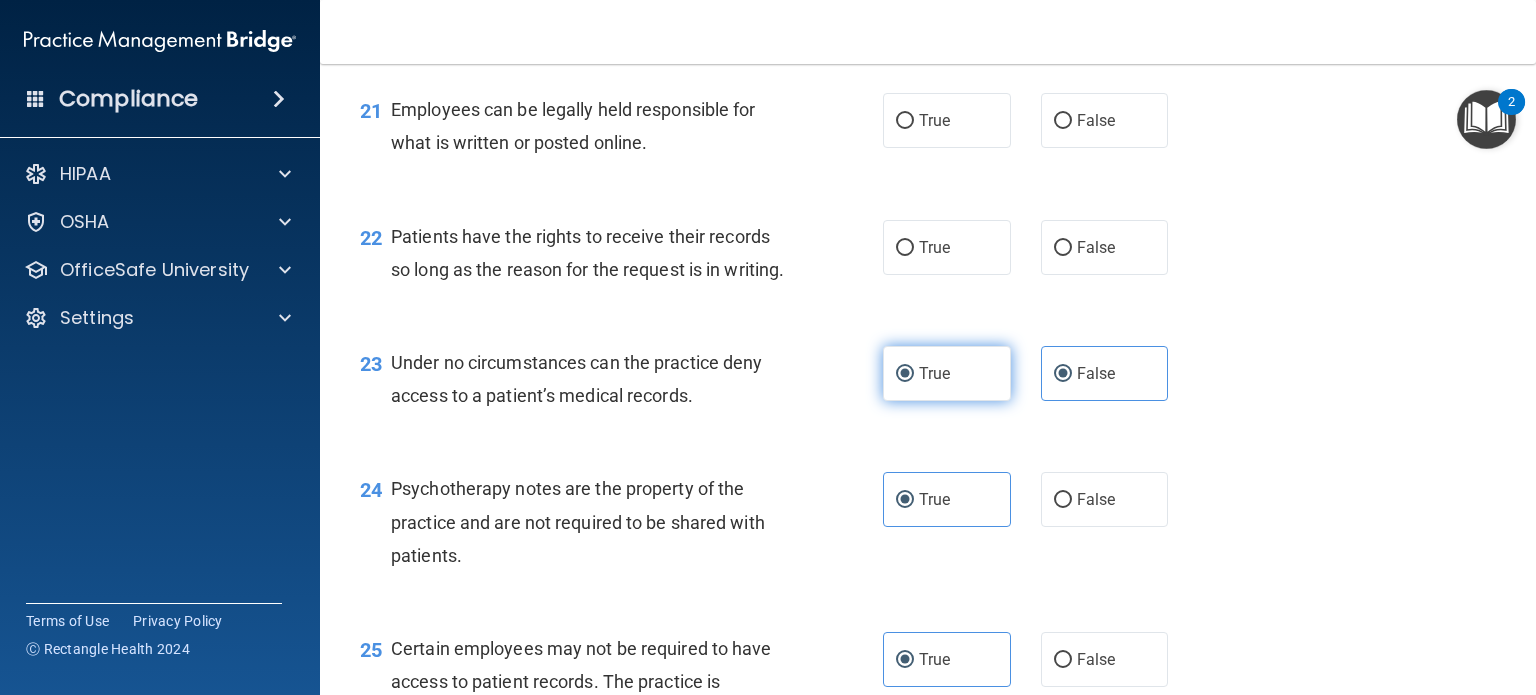 radio on "false" 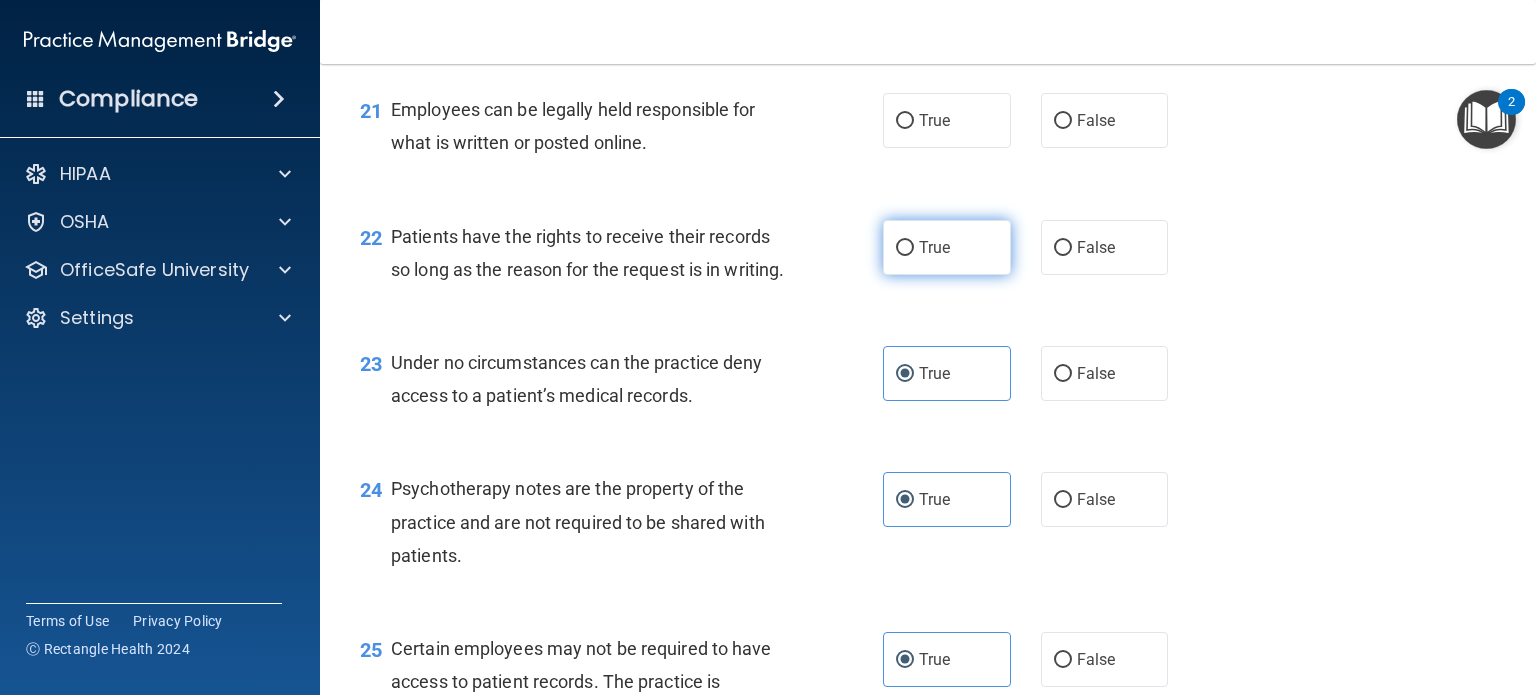 click on "True" at bounding box center (947, 247) 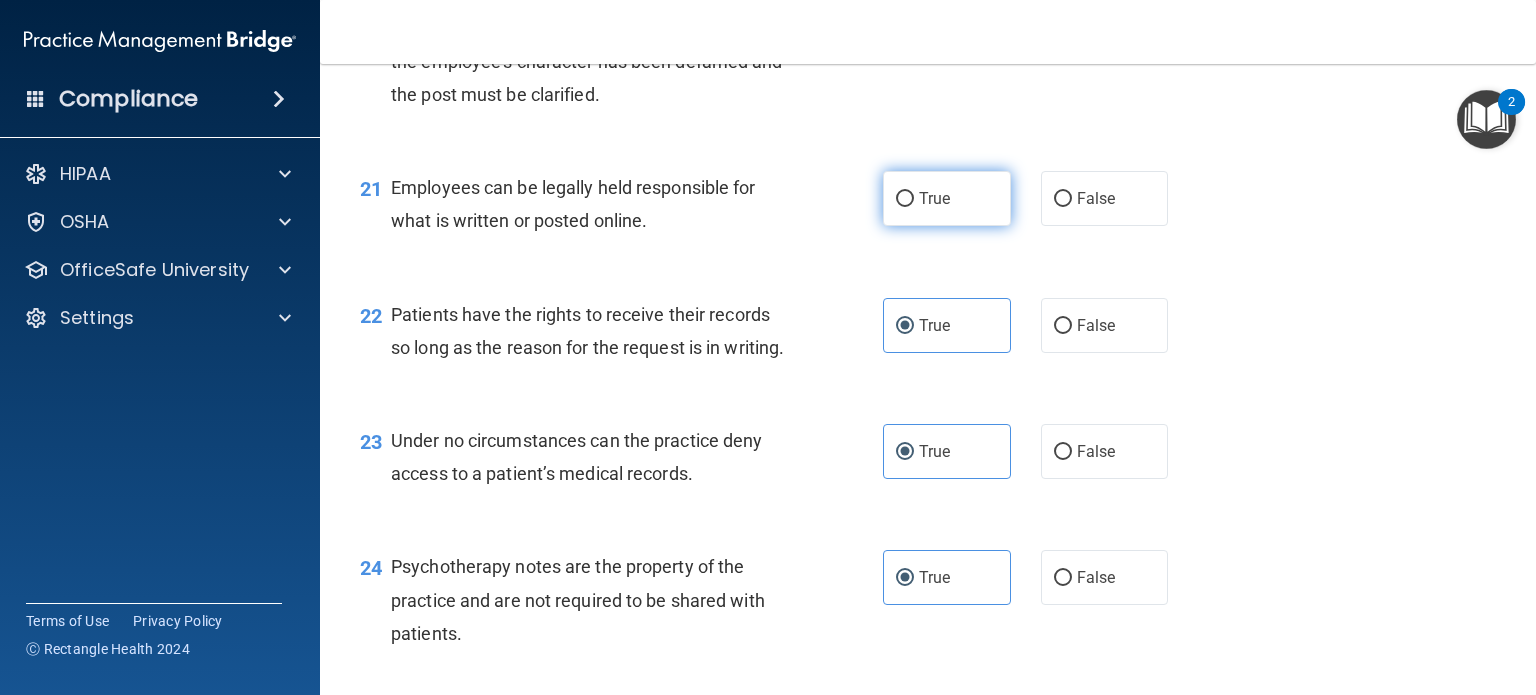 scroll, scrollTop: 3756, scrollLeft: 0, axis: vertical 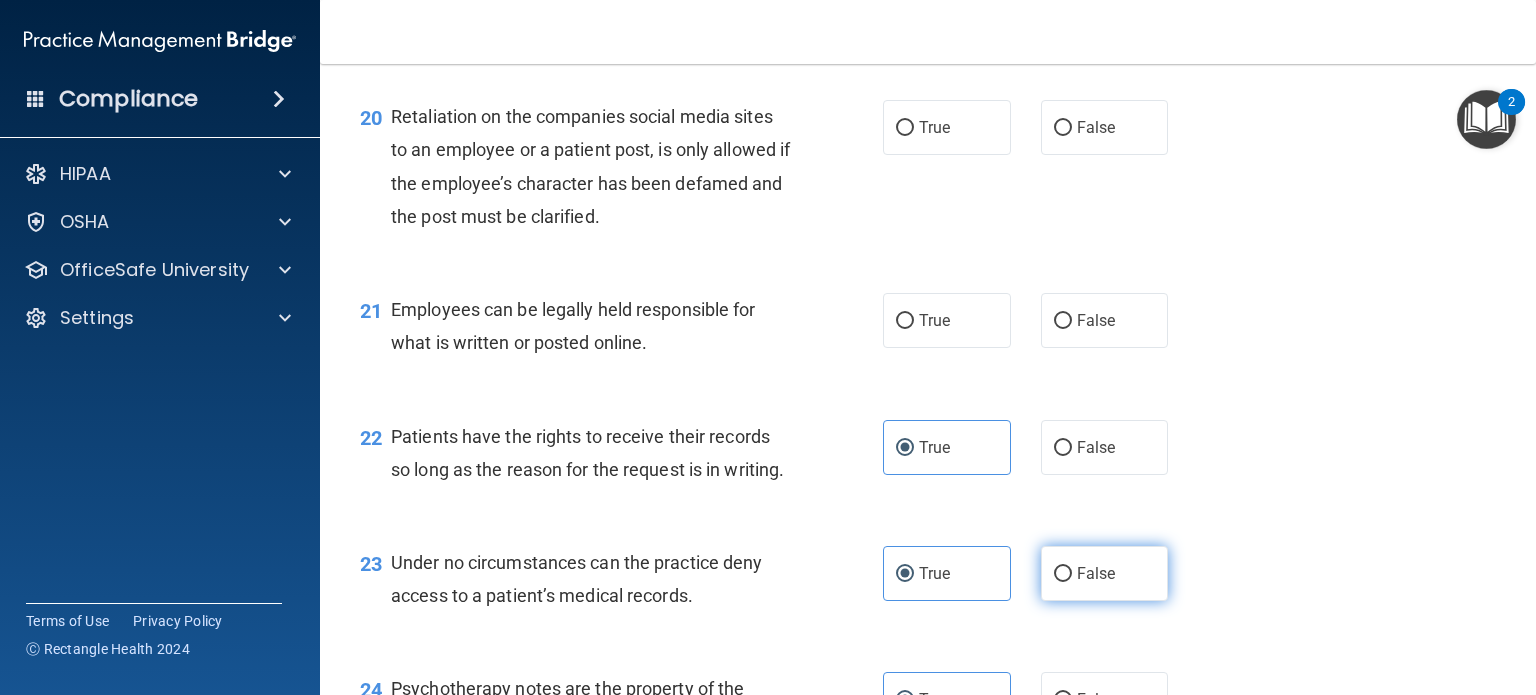 click on "False" at bounding box center [1105, 573] 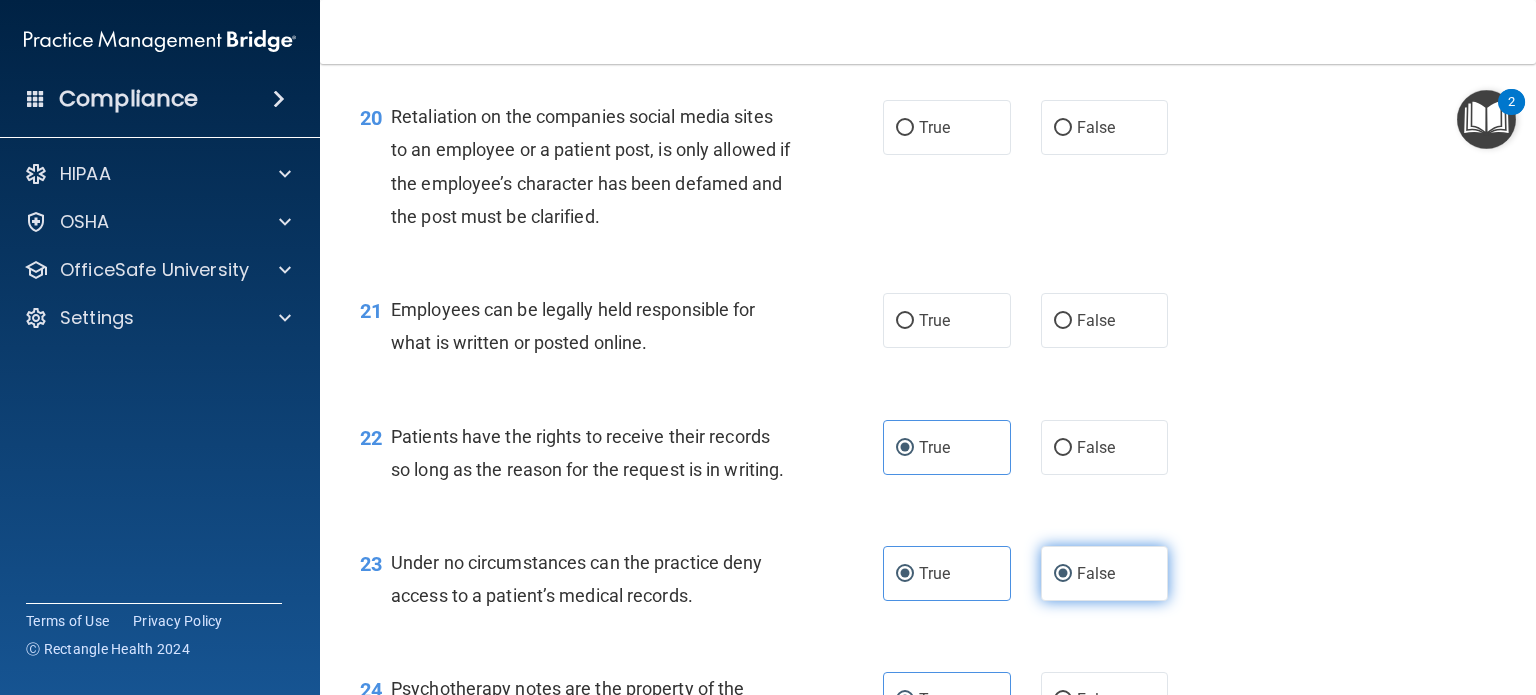 radio on "false" 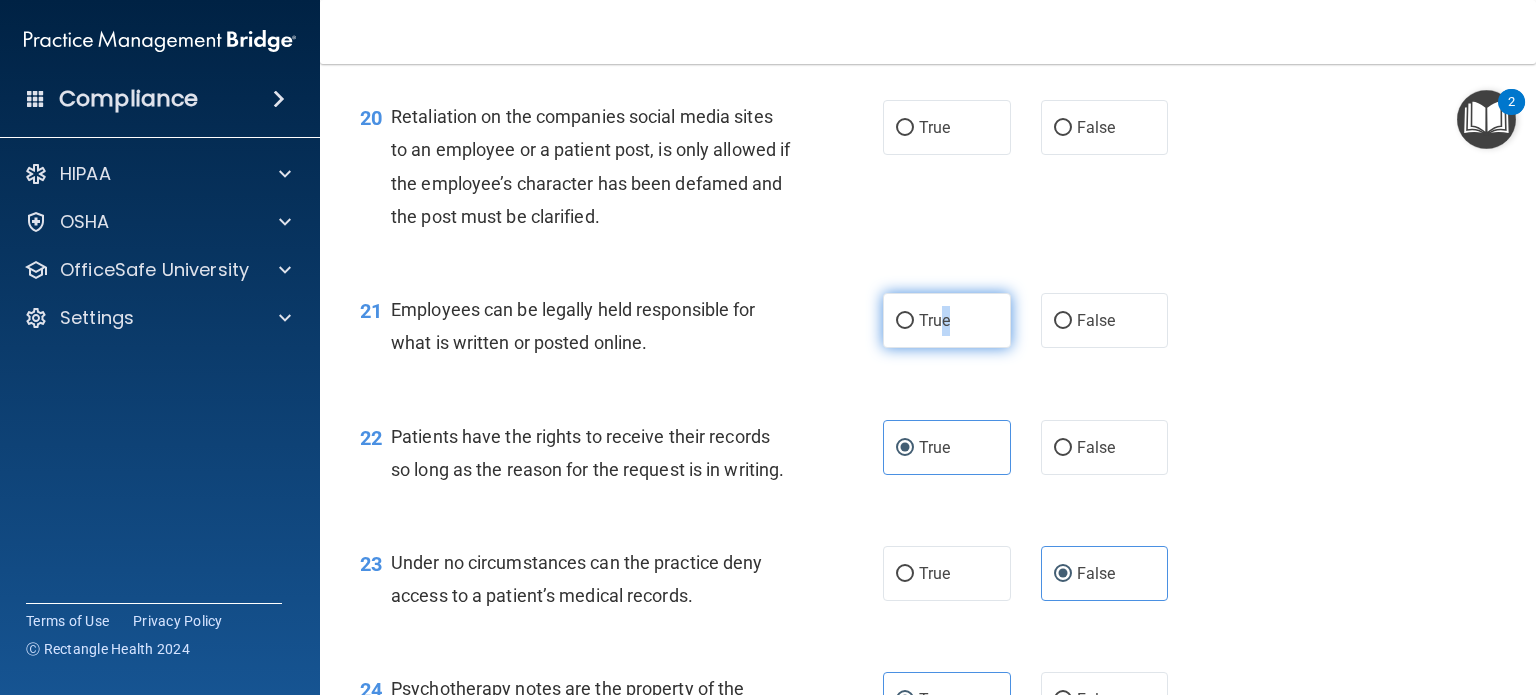 drag, startPoint x: 939, startPoint y: 384, endPoint x: 929, endPoint y: 385, distance: 10.049875 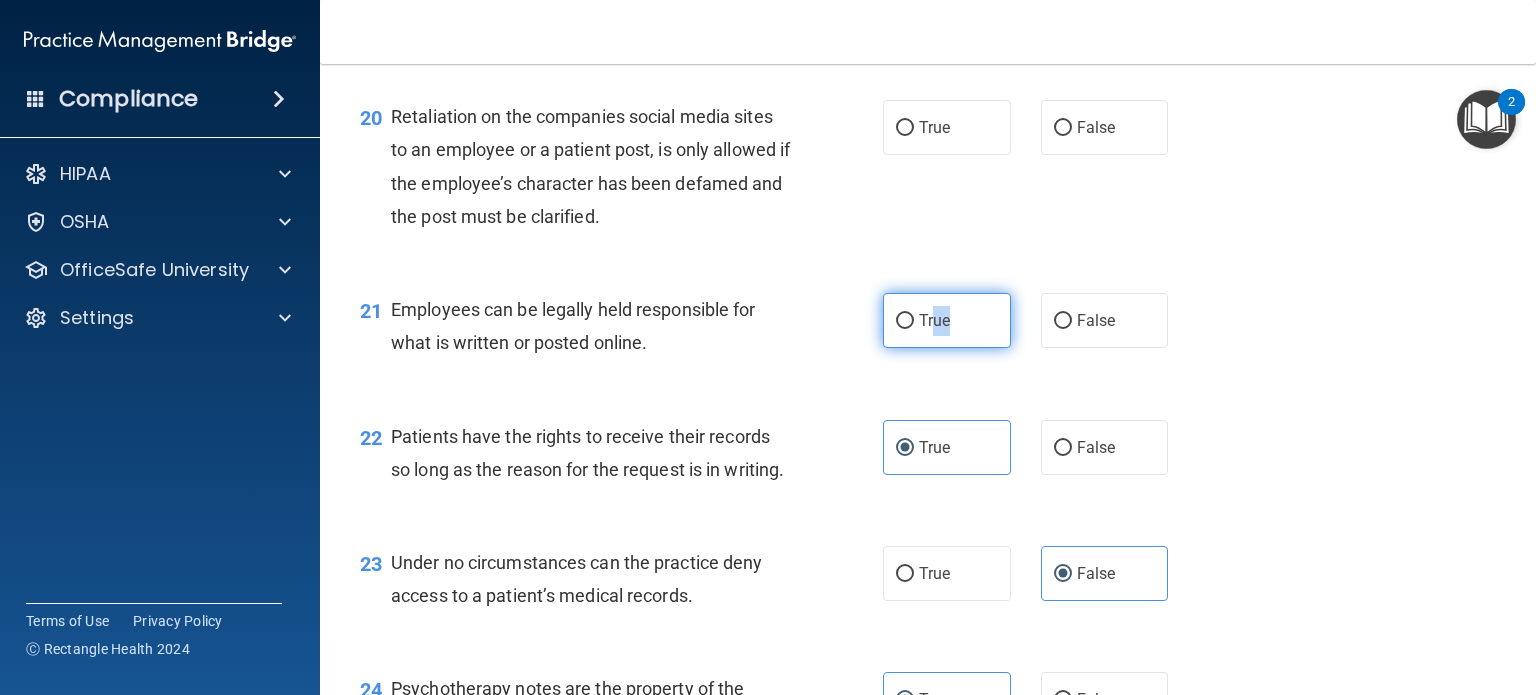 click on "True" at bounding box center [934, 320] 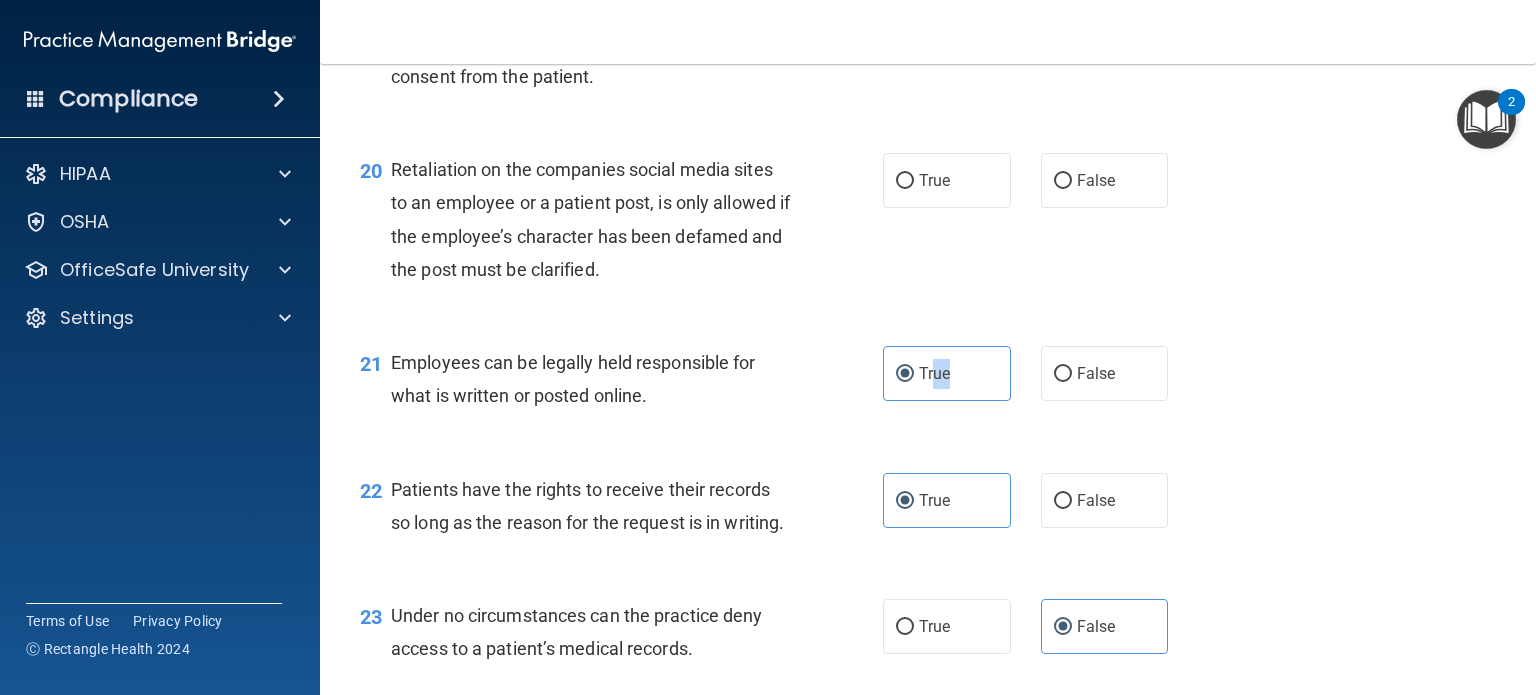scroll, scrollTop: 3656, scrollLeft: 0, axis: vertical 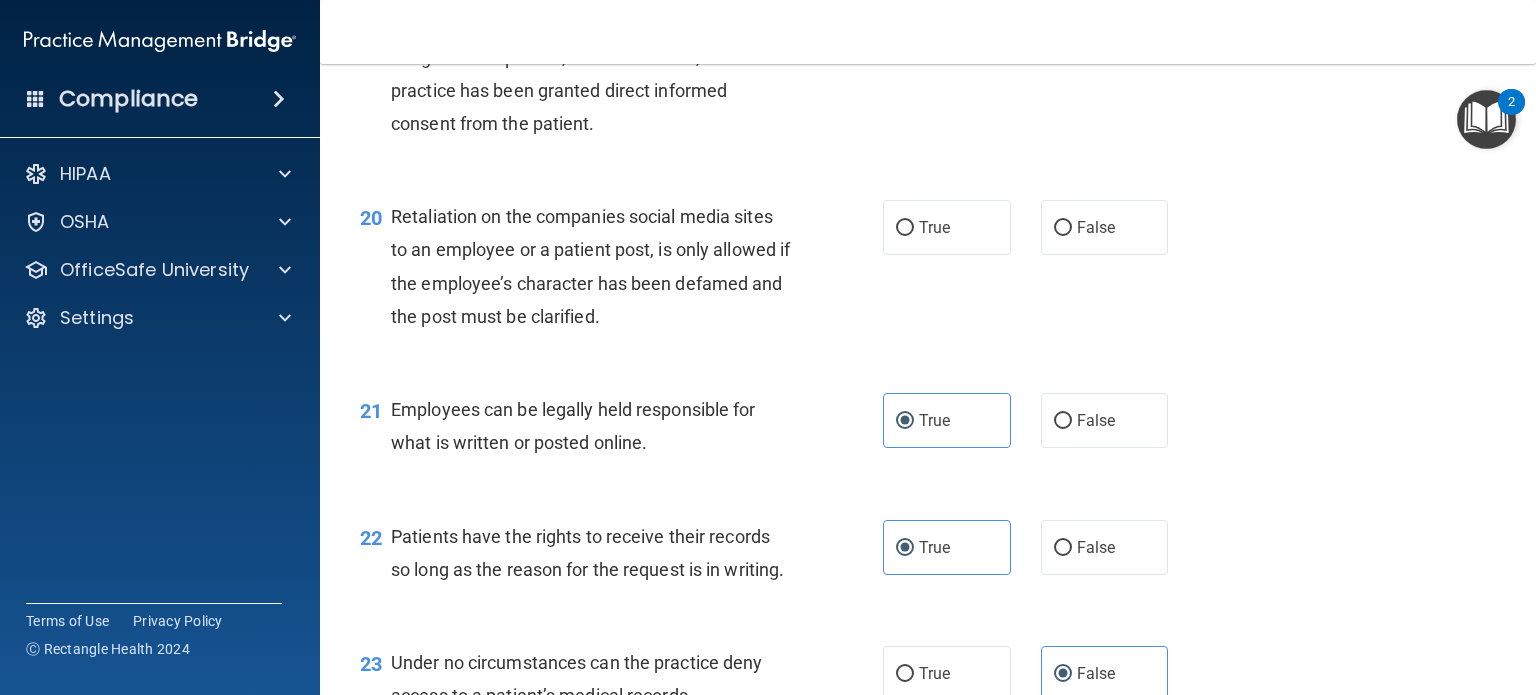 click on "20       Retaliation on the companies social media sites to an employee or a patient post, is only allowed if the employee’s character has been defamed and the post must be clarified.                  True           False" at bounding box center (928, 271) 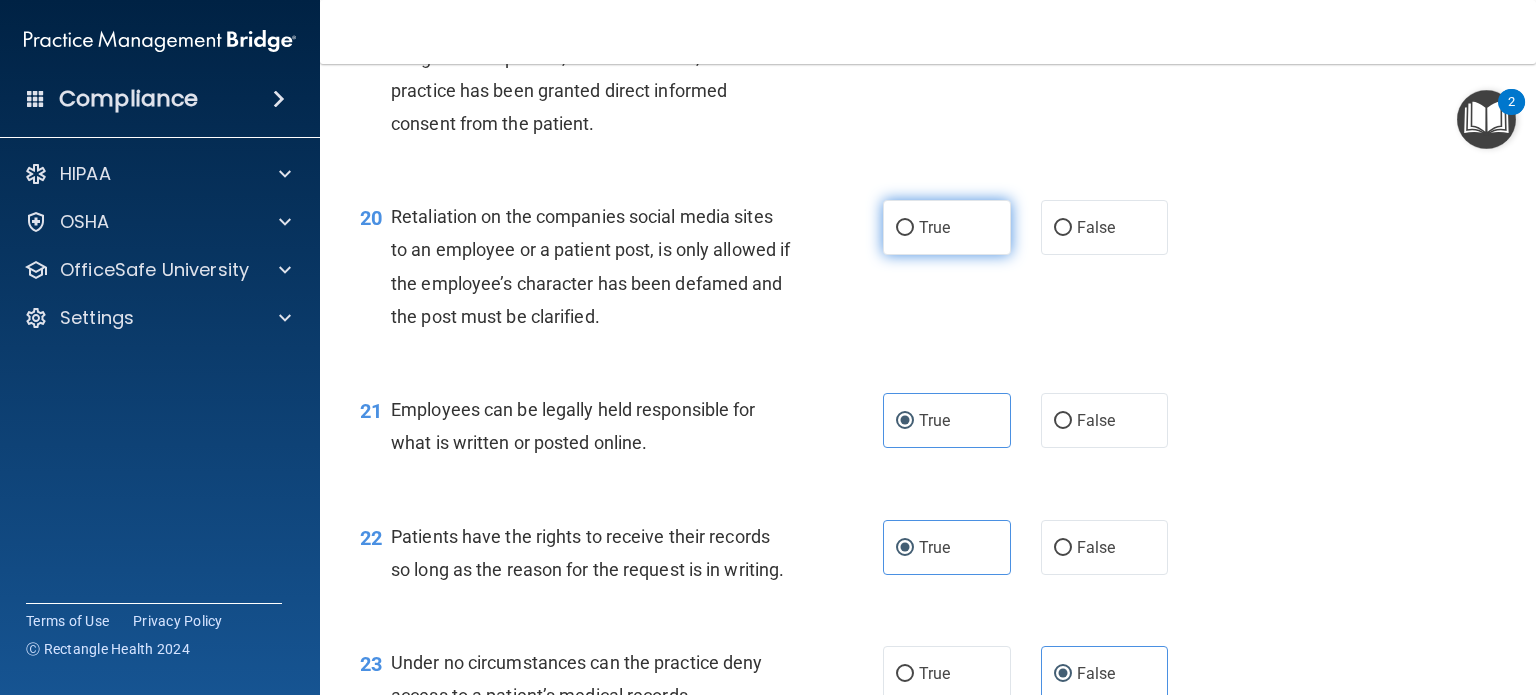click on "True" at bounding box center (905, 228) 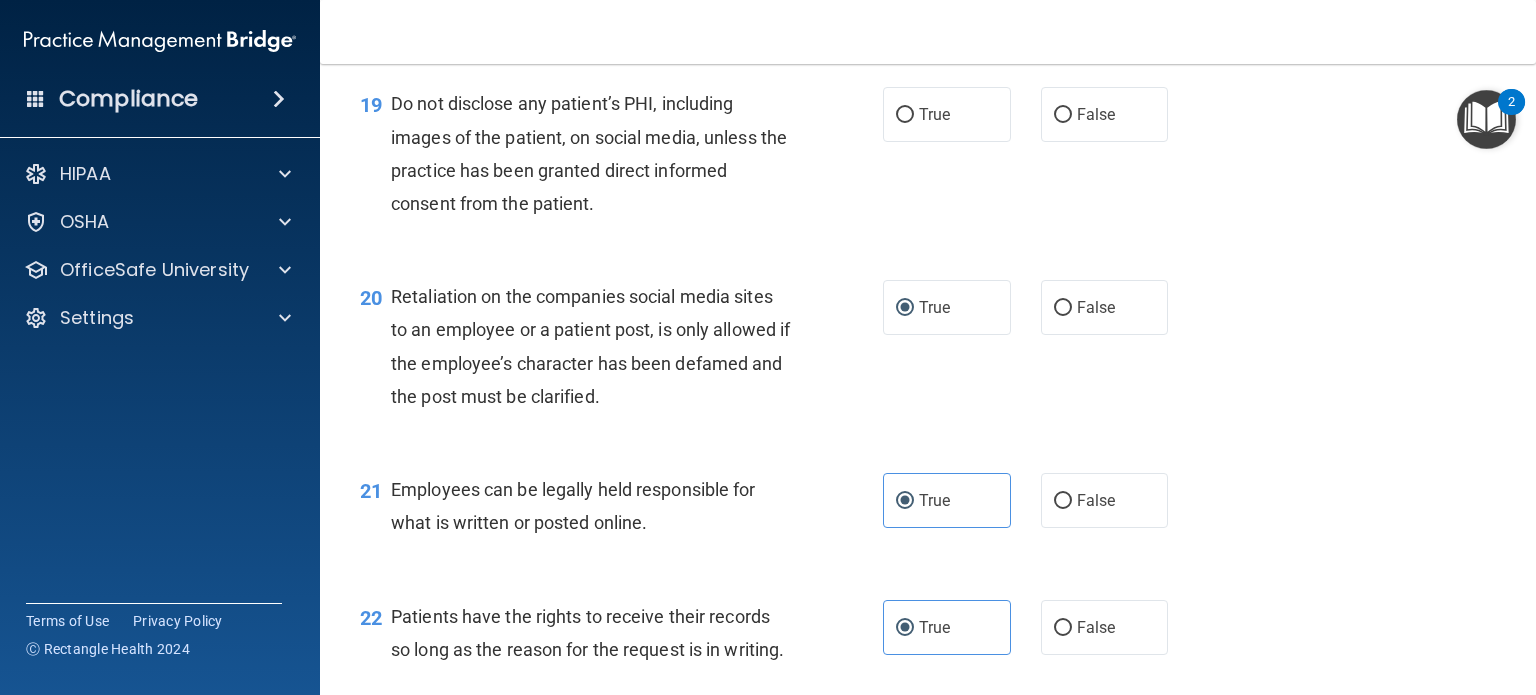 scroll, scrollTop: 3456, scrollLeft: 0, axis: vertical 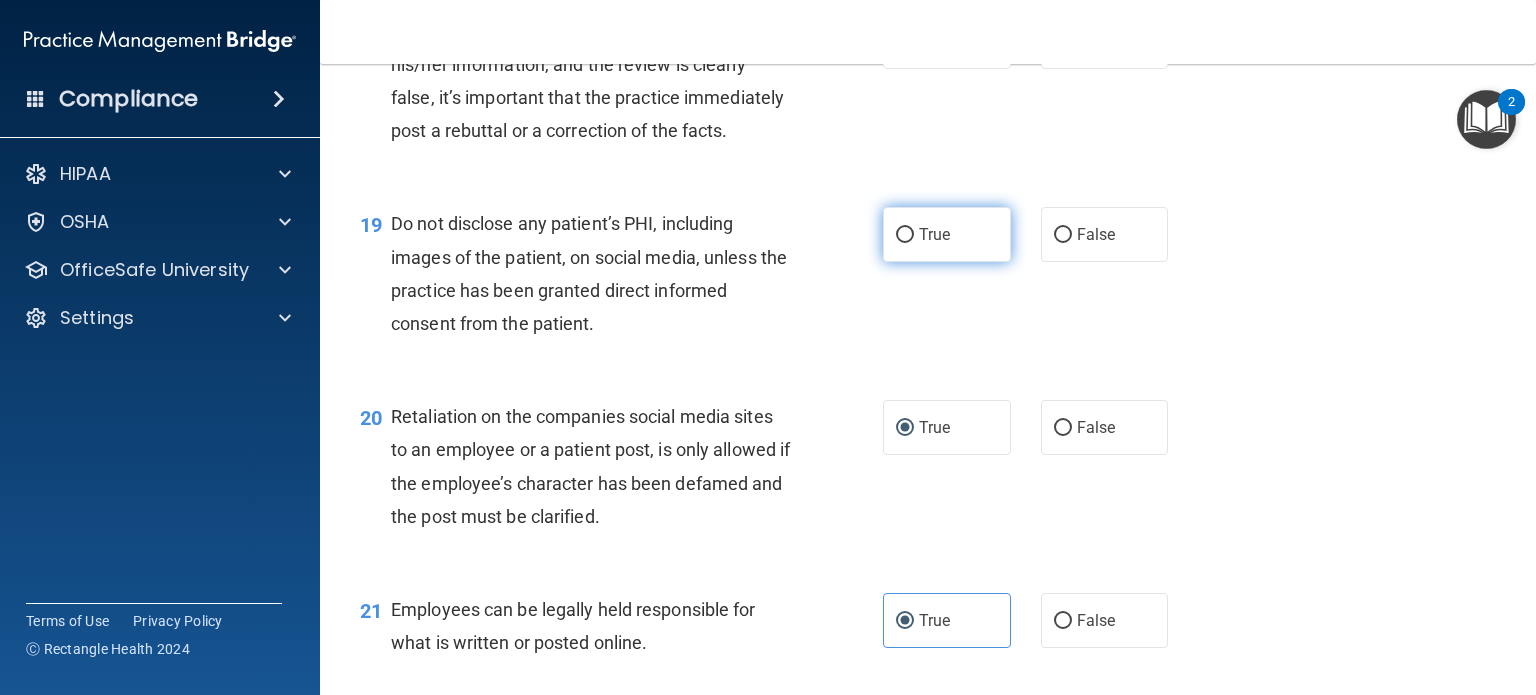 click on "True" at bounding box center [947, 234] 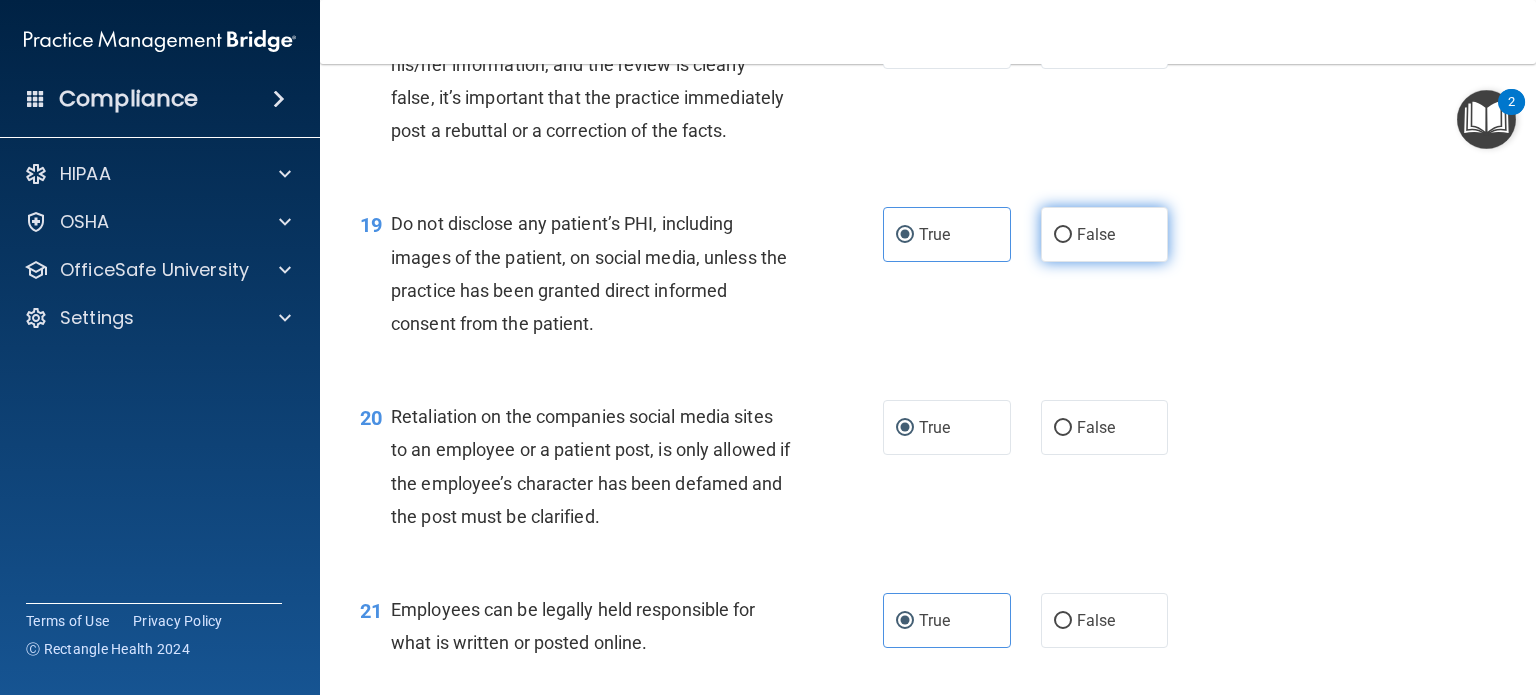click on "False" at bounding box center [1096, 234] 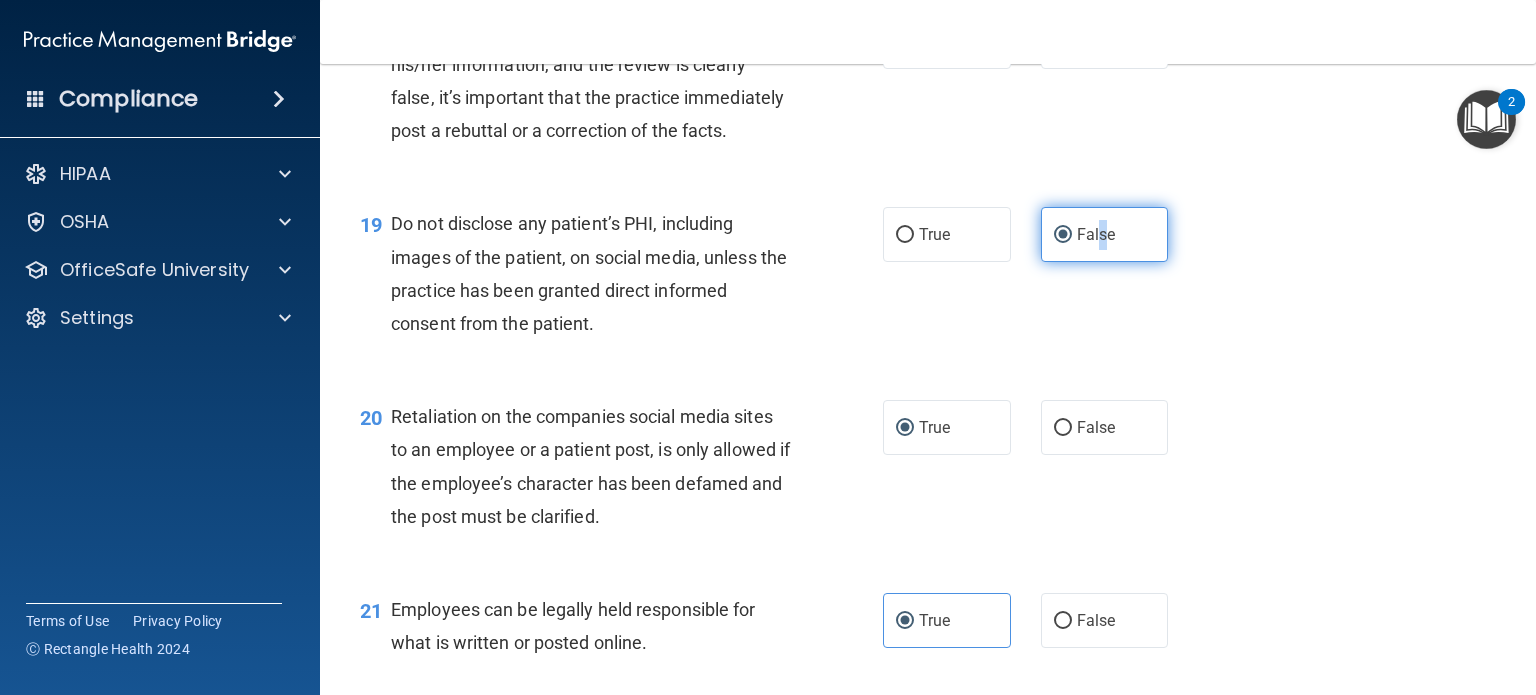 click on "False" at bounding box center [1105, 234] 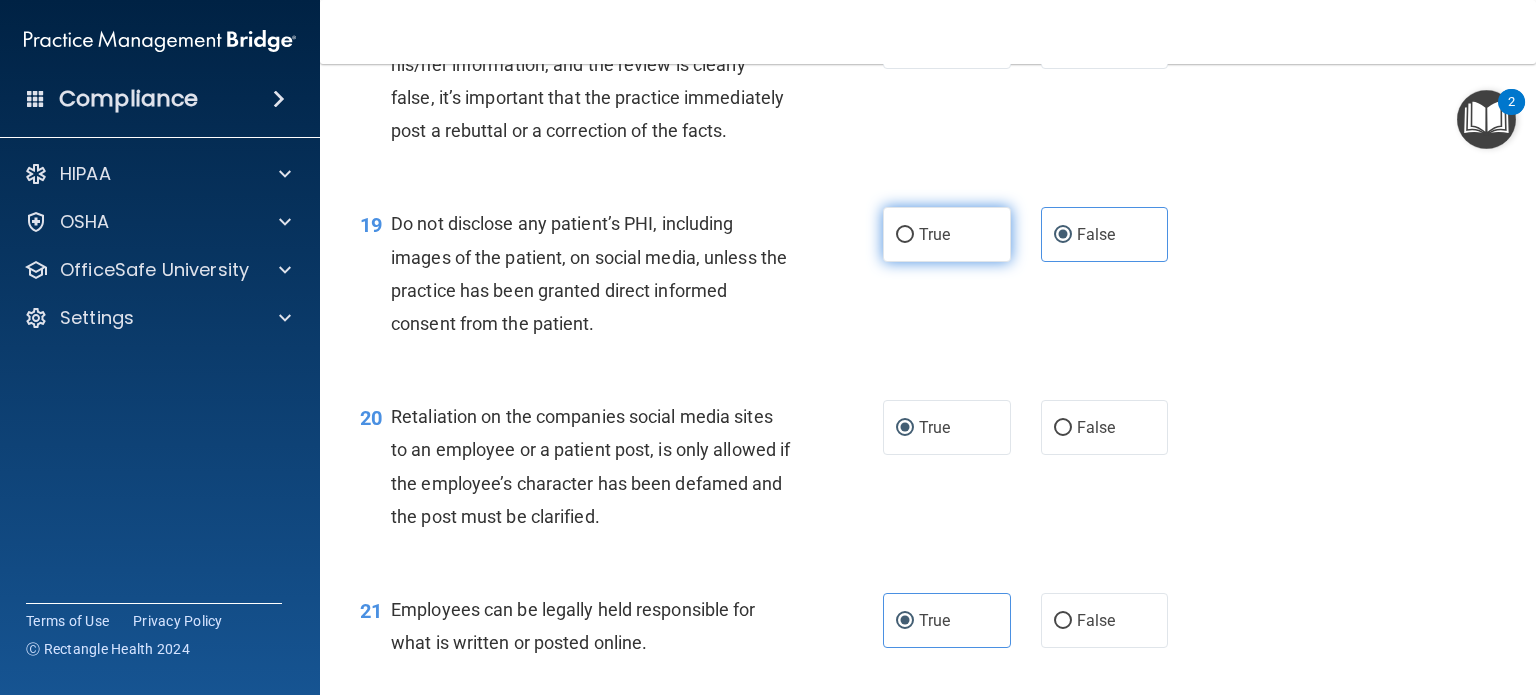 click on "True" at bounding box center [947, 234] 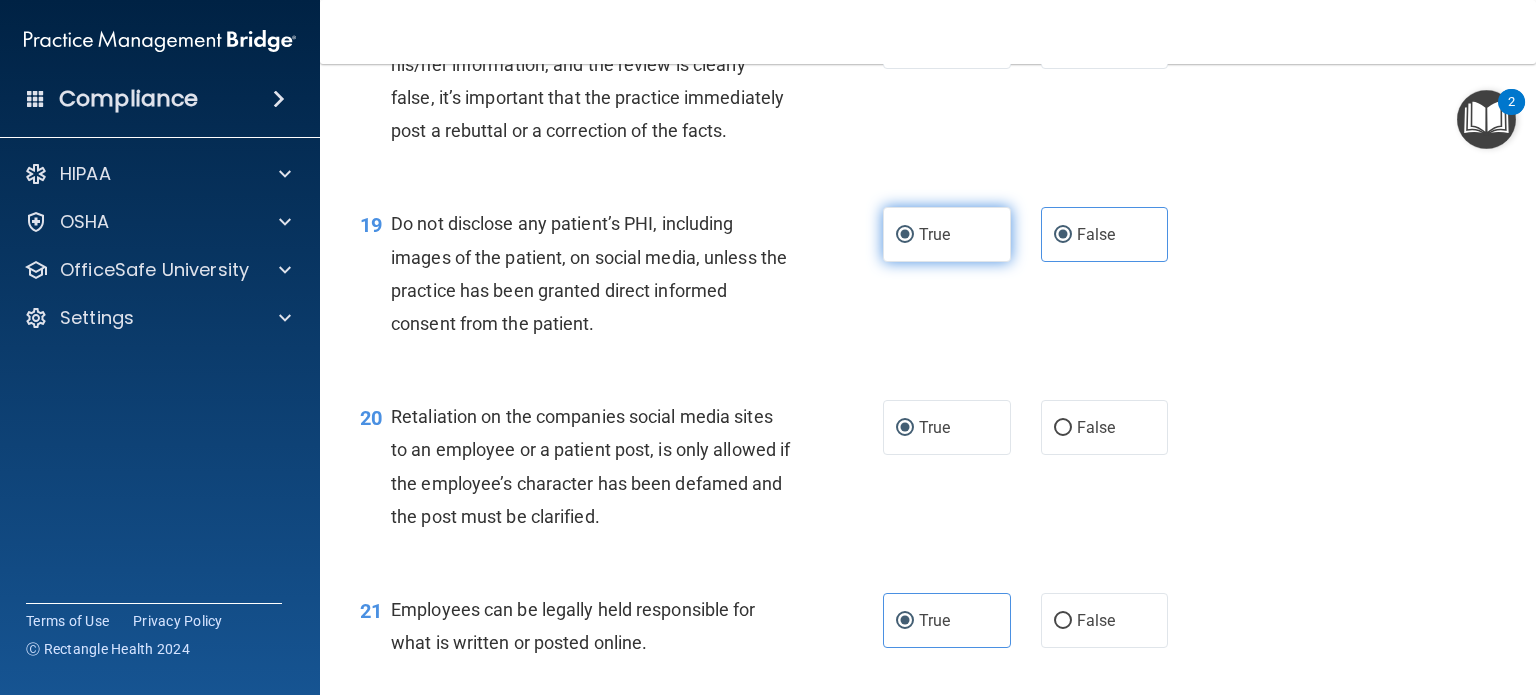 radio on "false" 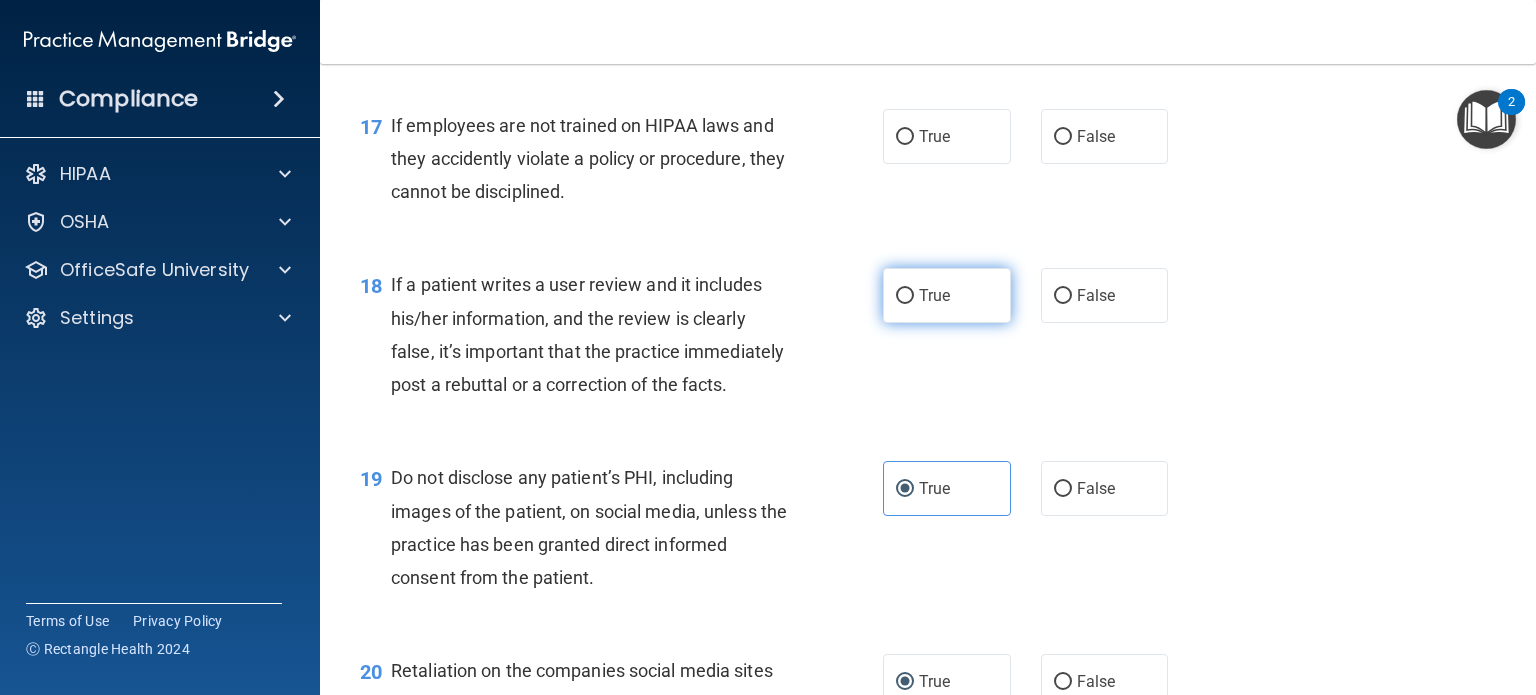 scroll, scrollTop: 3156, scrollLeft: 0, axis: vertical 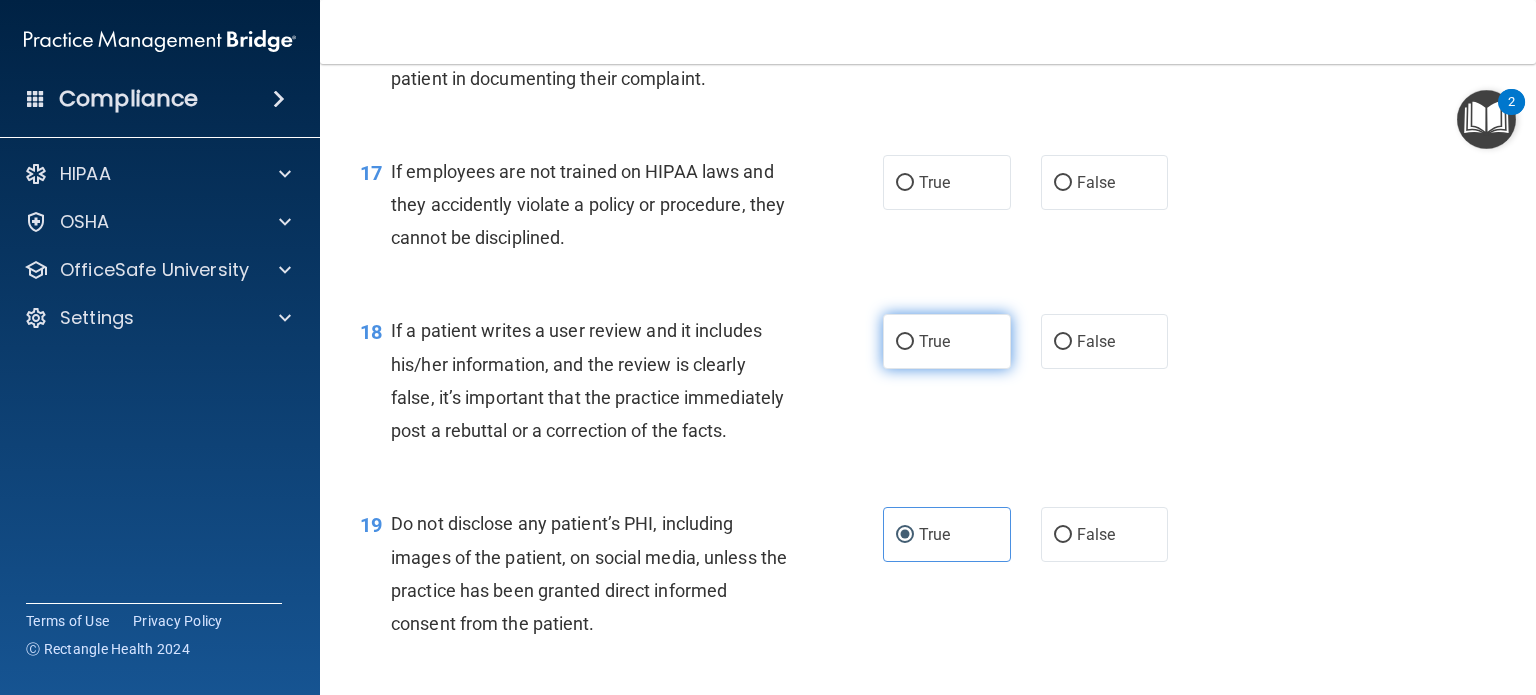 click on "True" at bounding box center (947, 341) 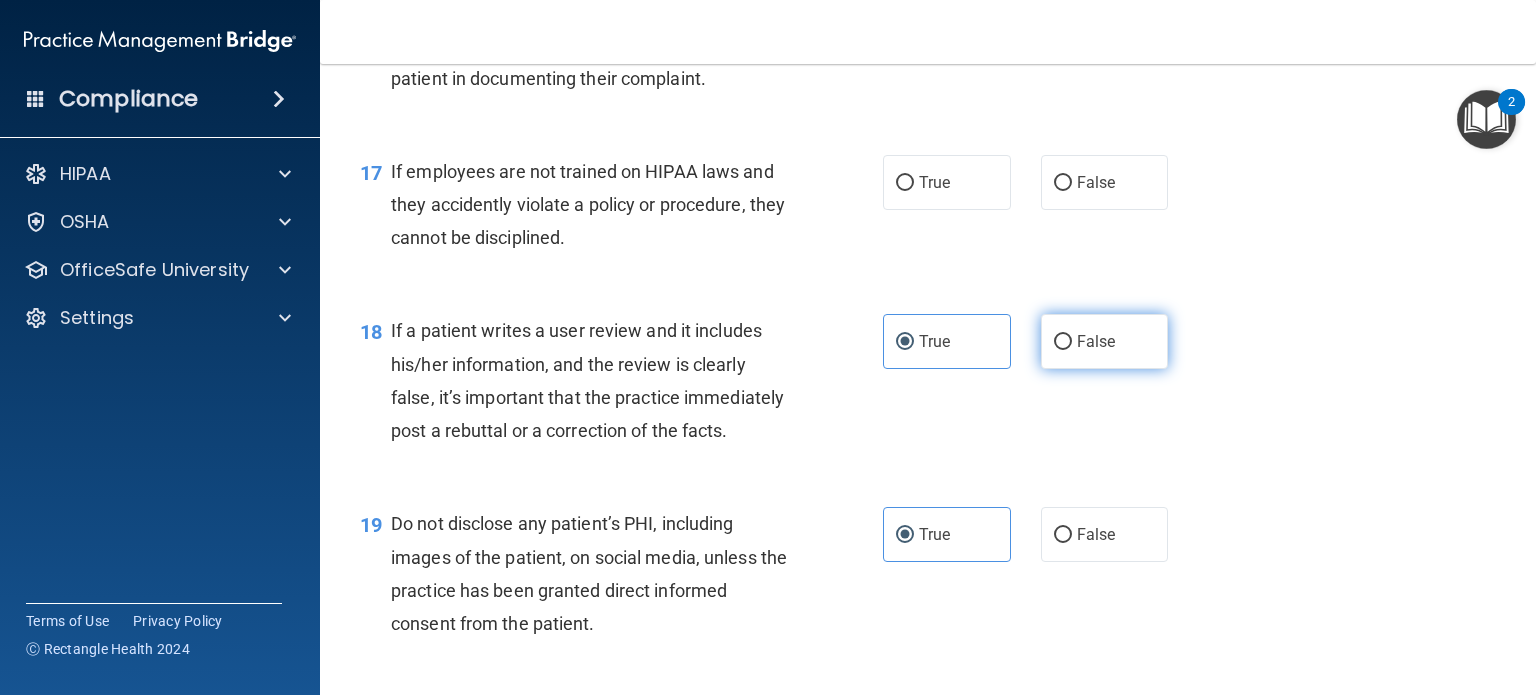 click on "False" at bounding box center (1105, 341) 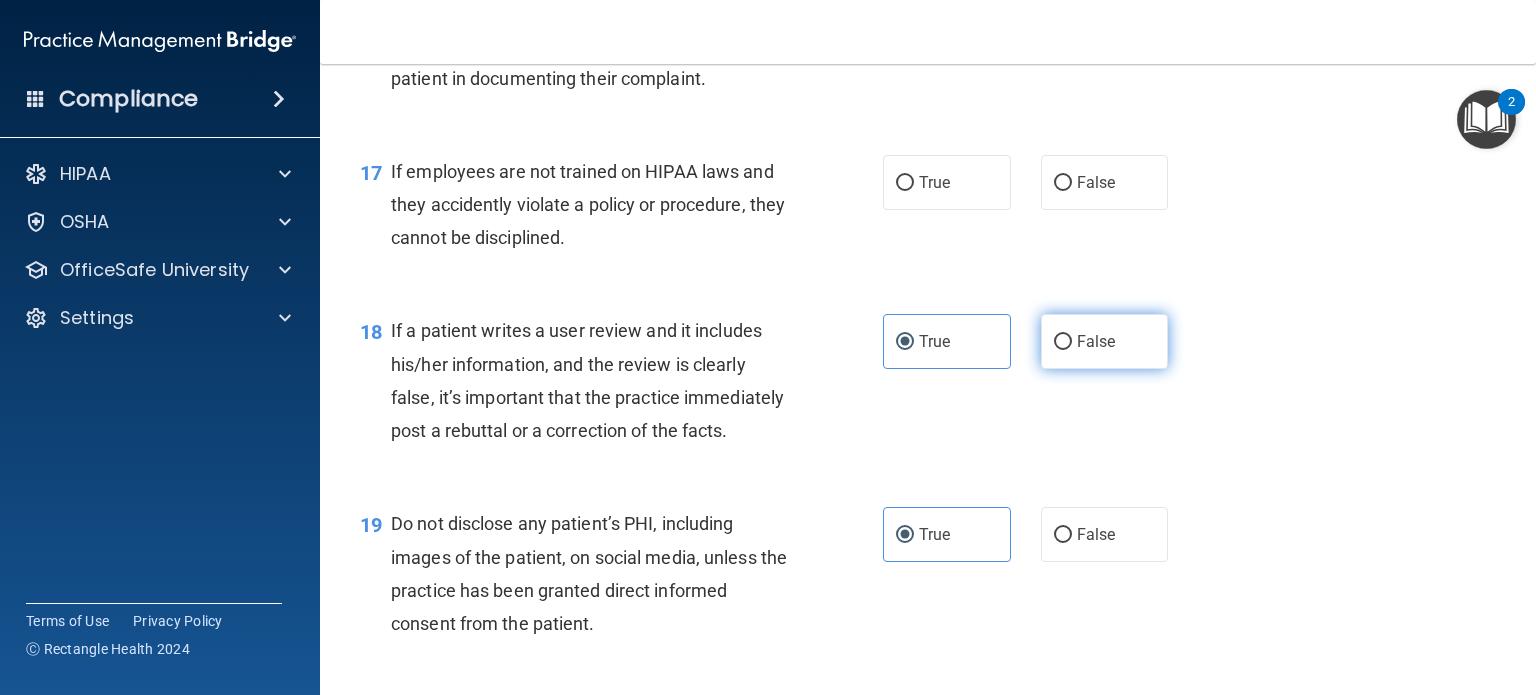radio on "true" 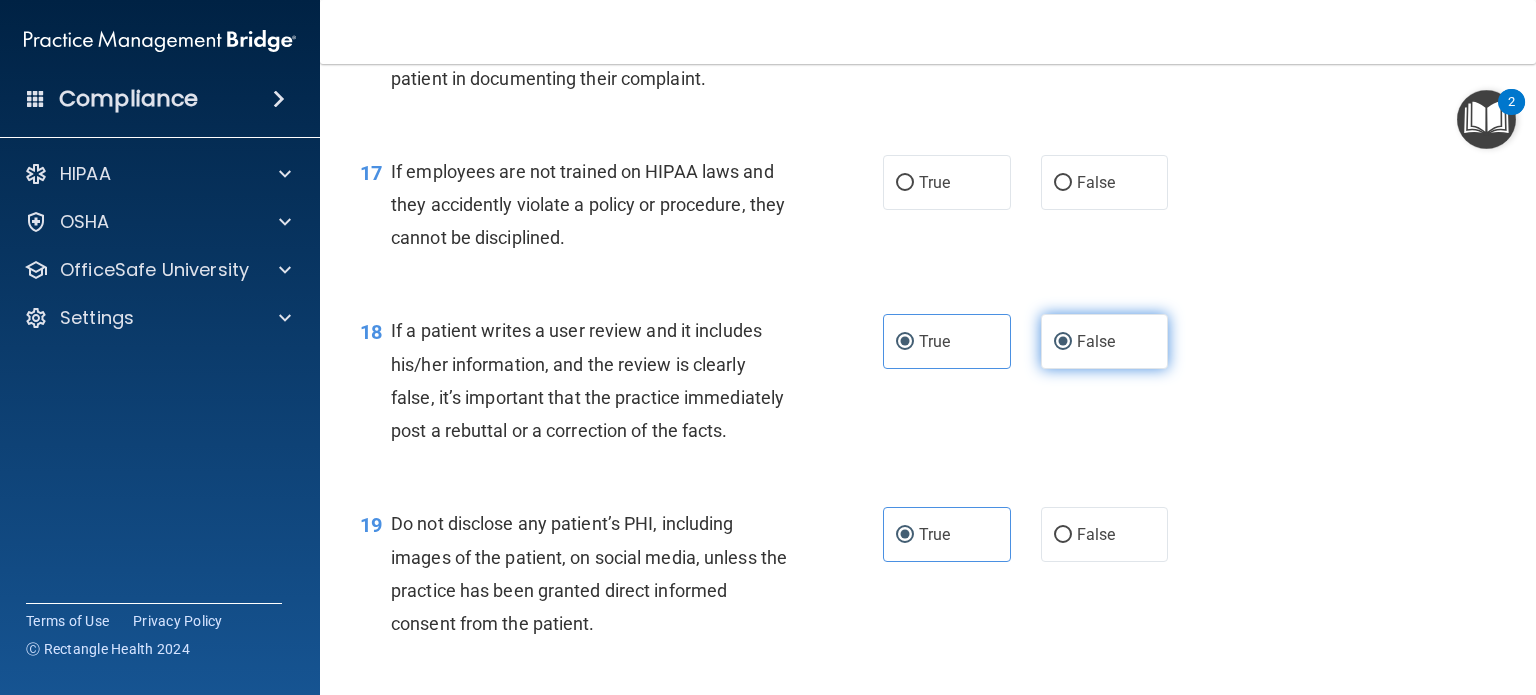 radio on "false" 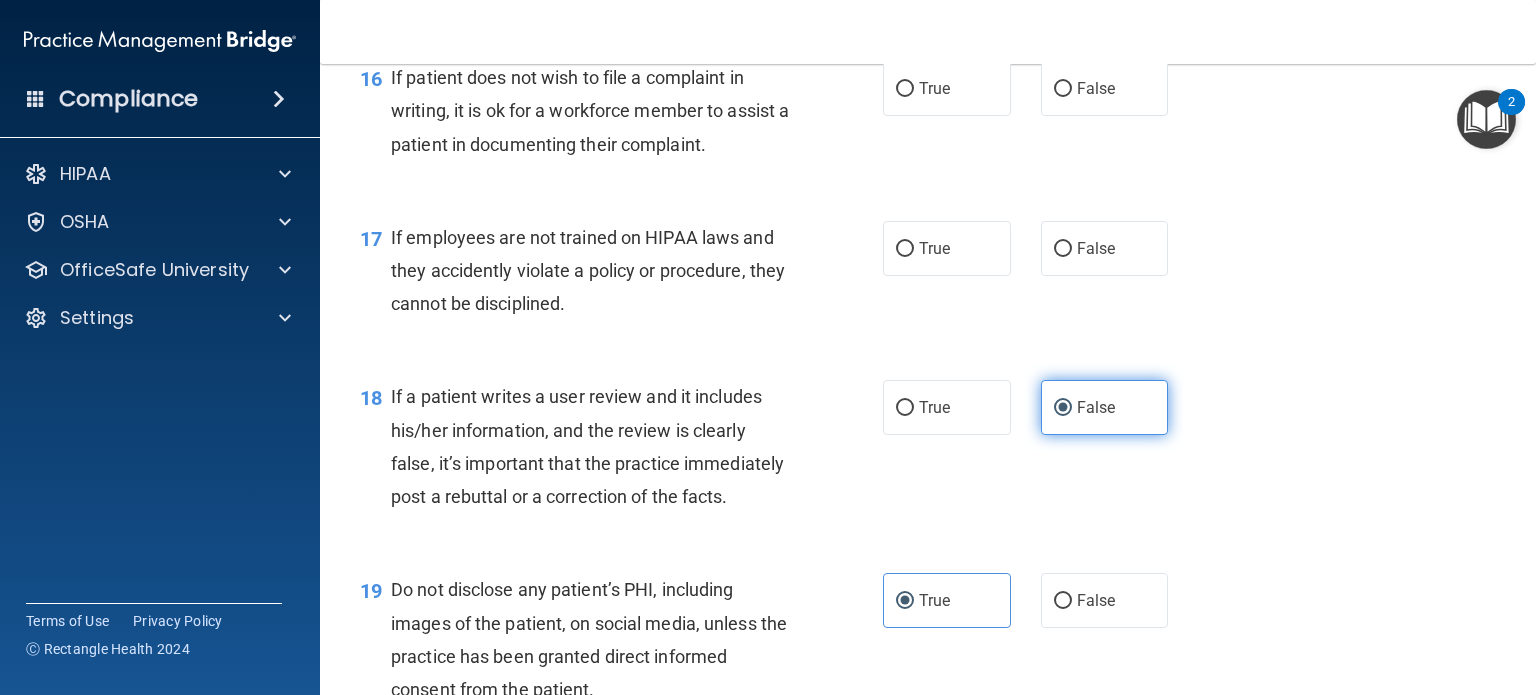 scroll, scrollTop: 3056, scrollLeft: 0, axis: vertical 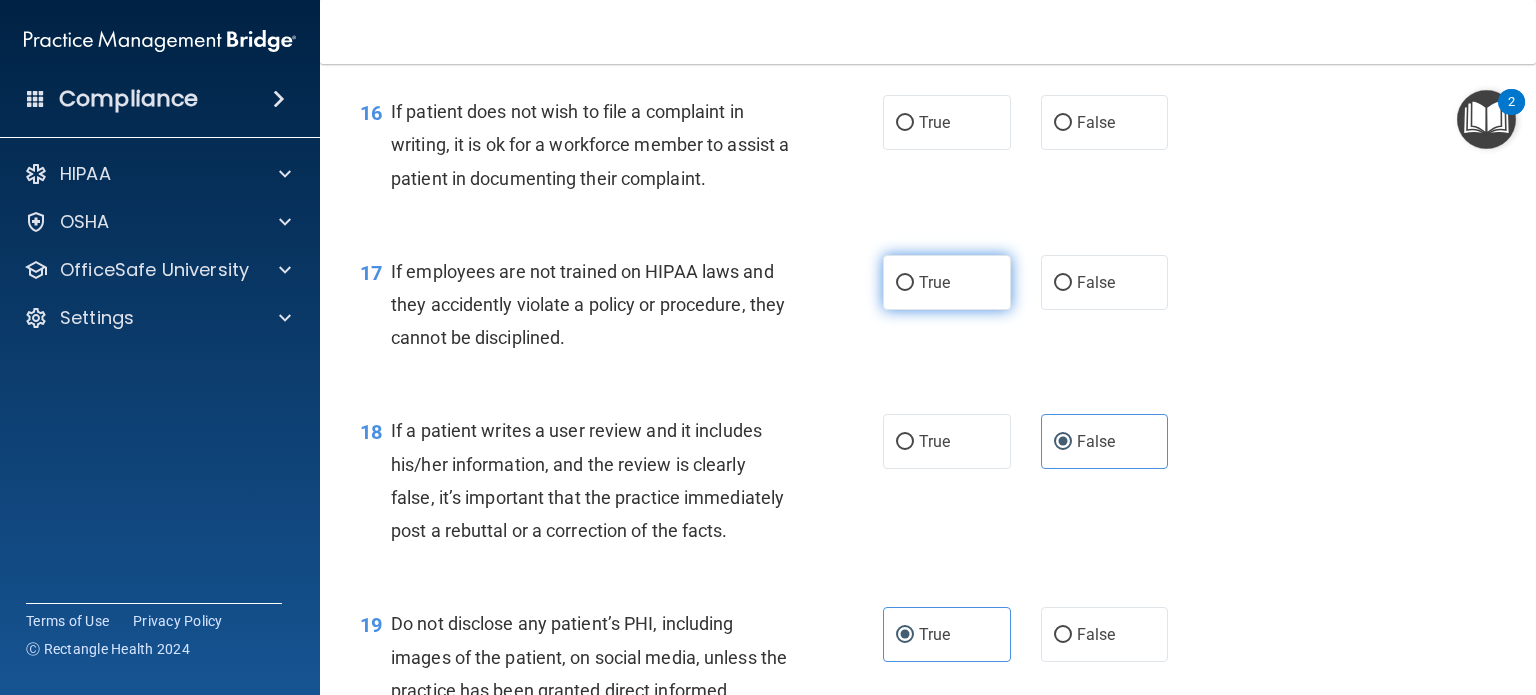 click on "True" at bounding box center (947, 282) 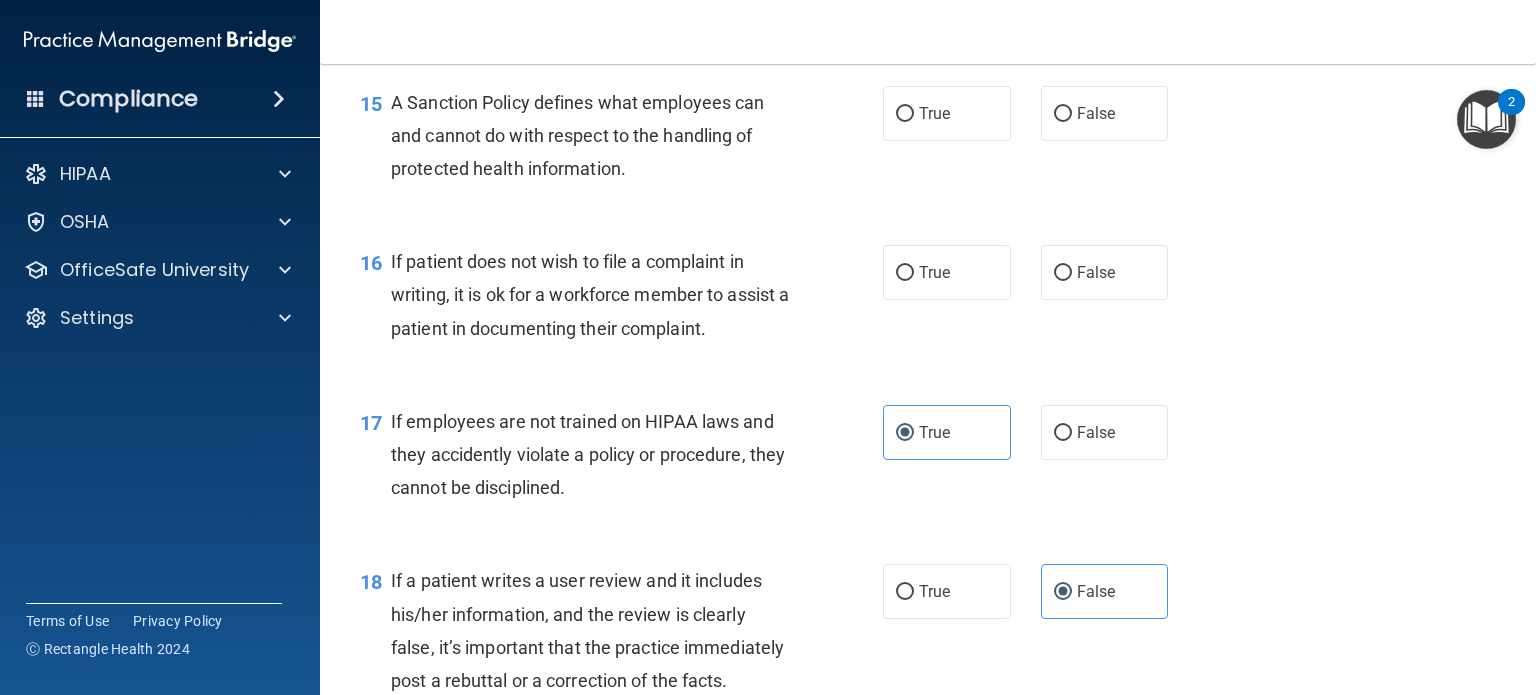 scroll, scrollTop: 2856, scrollLeft: 0, axis: vertical 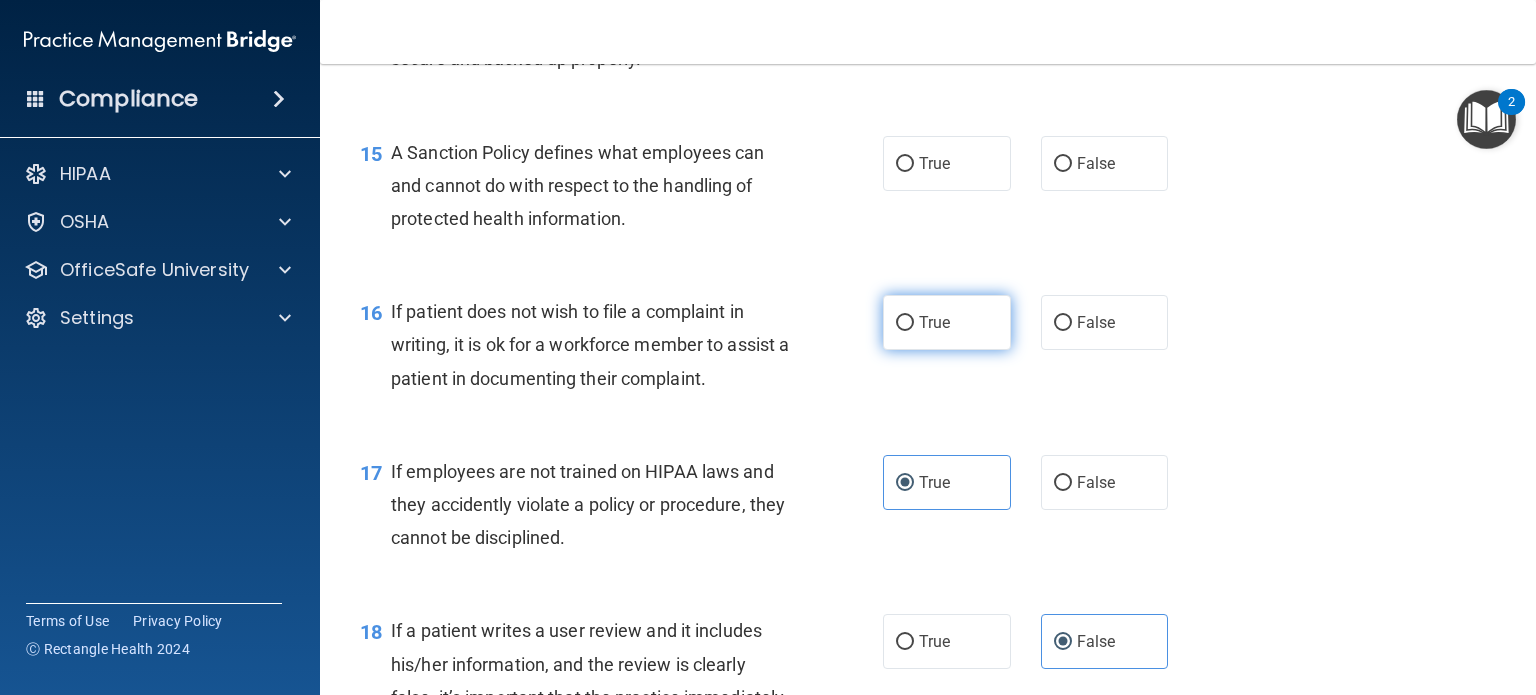 click on "True" at bounding box center [947, 322] 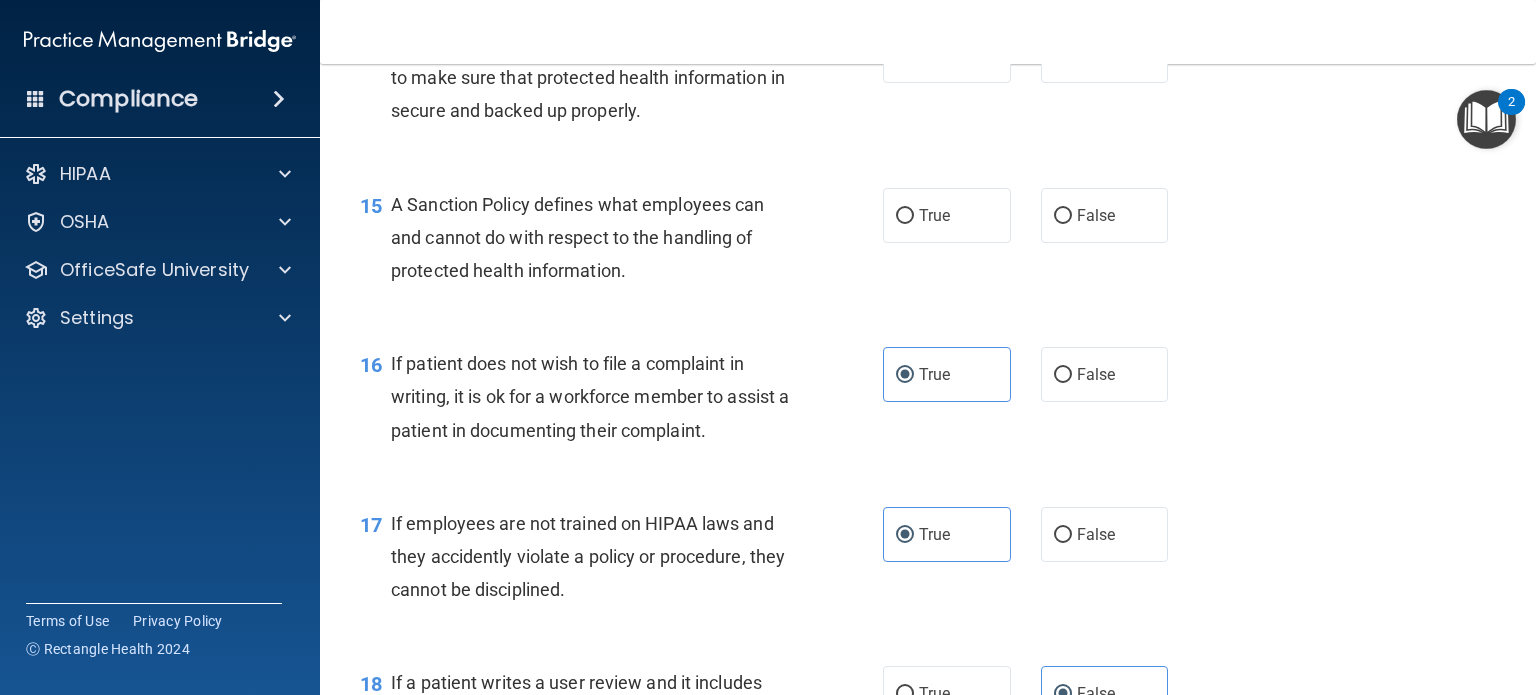 scroll, scrollTop: 2756, scrollLeft: 0, axis: vertical 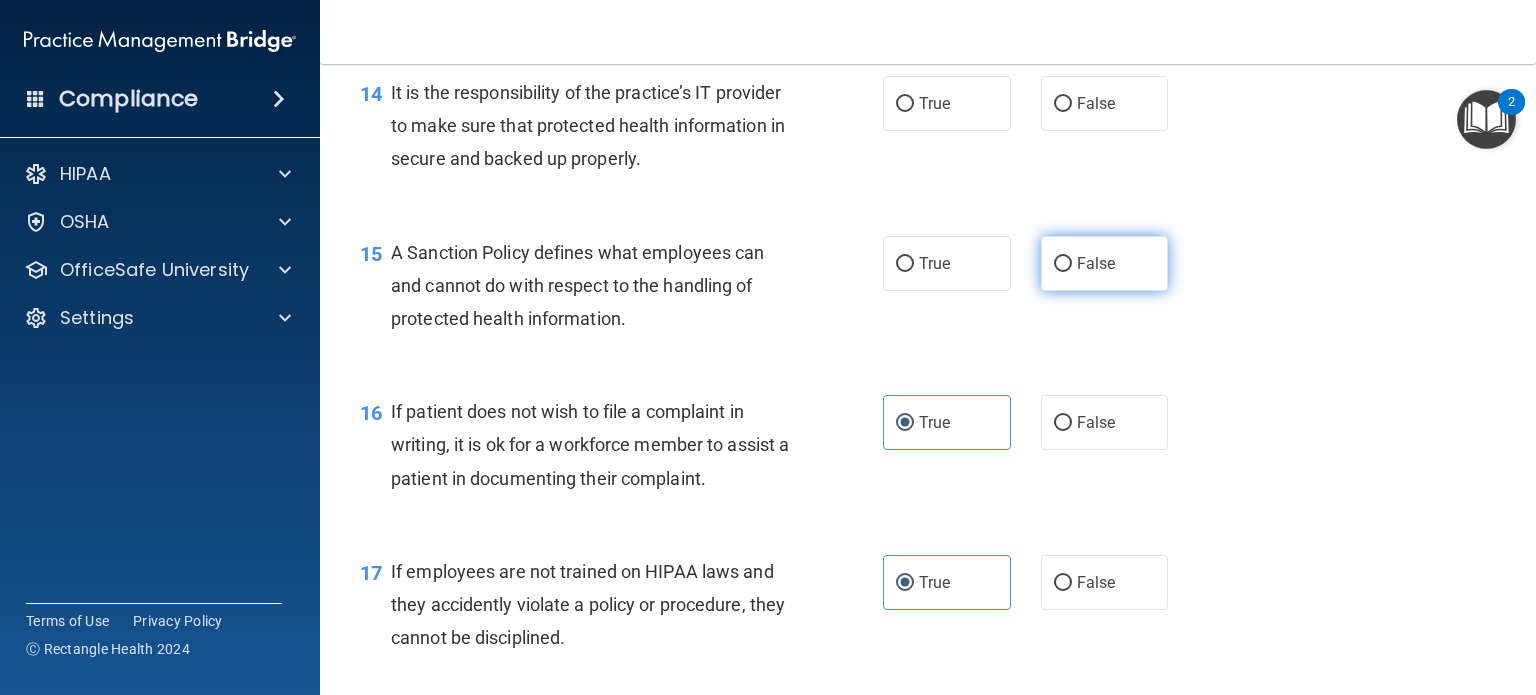 click on "False" at bounding box center (1105, 263) 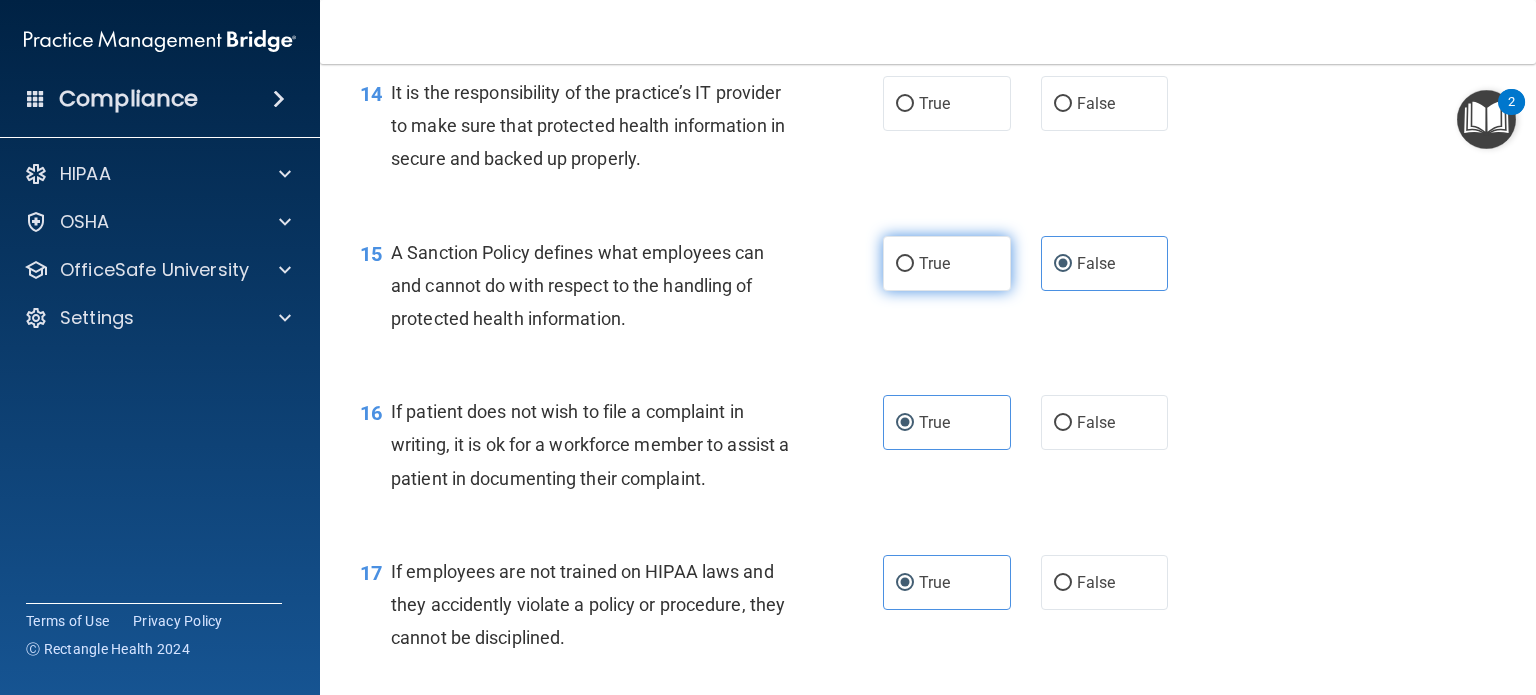 click on "True" at bounding box center (947, 263) 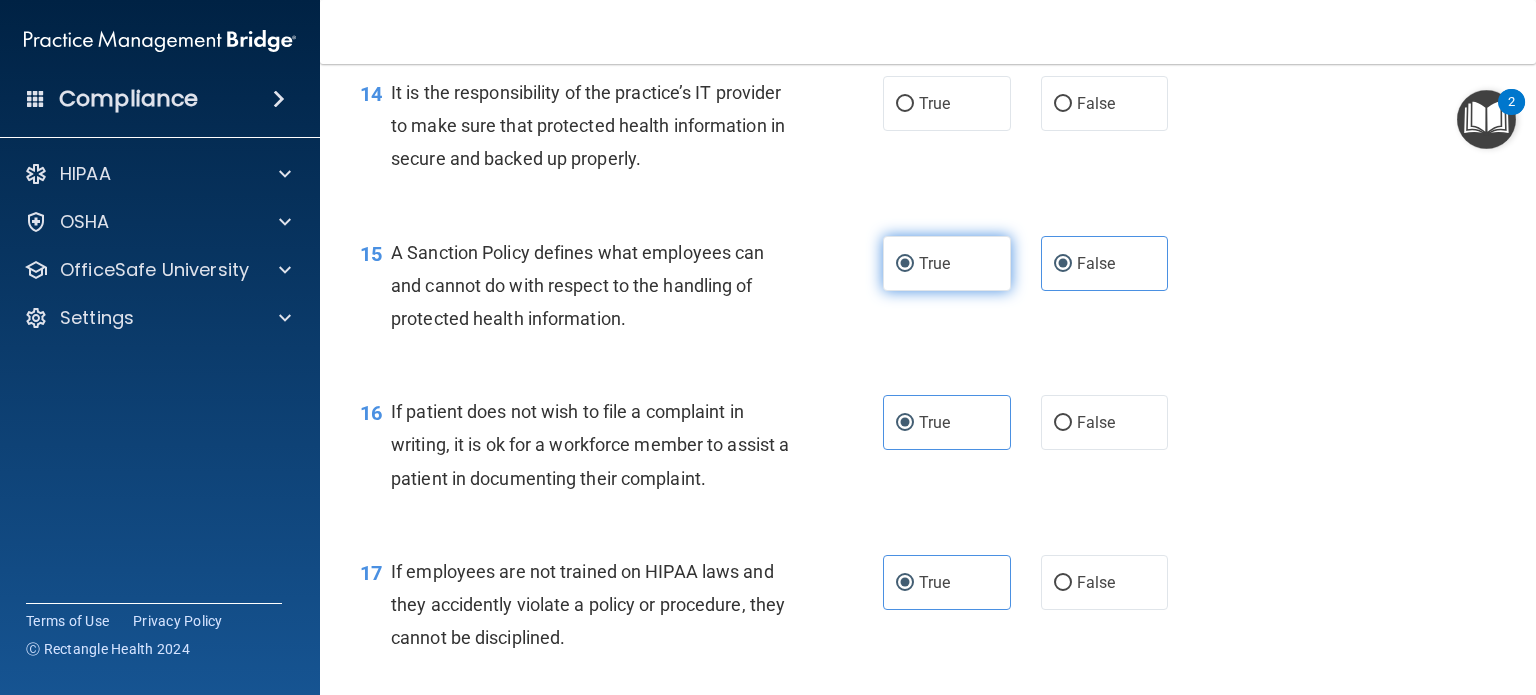 radio on "false" 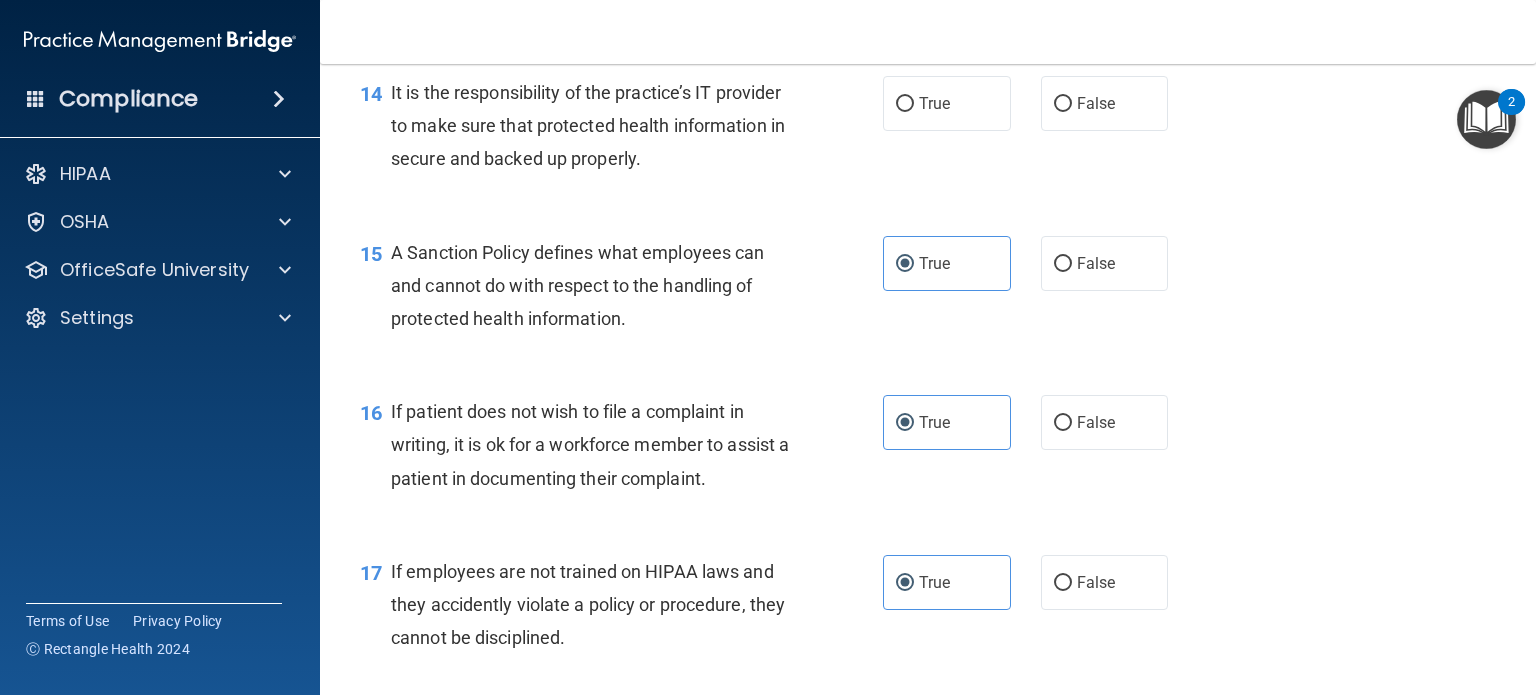 scroll, scrollTop: 2656, scrollLeft: 0, axis: vertical 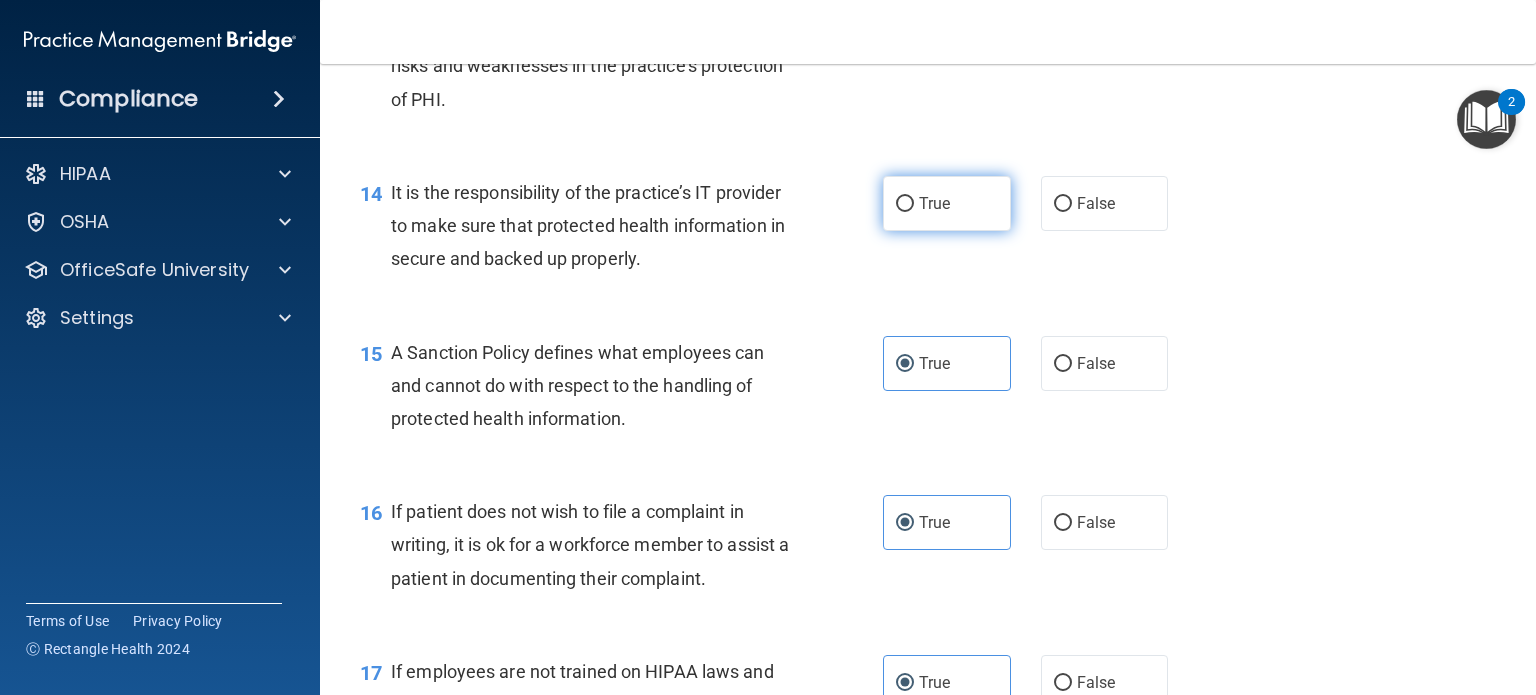 drag, startPoint x: 926, startPoint y: 246, endPoint x: 952, endPoint y: 235, distance: 28.231188 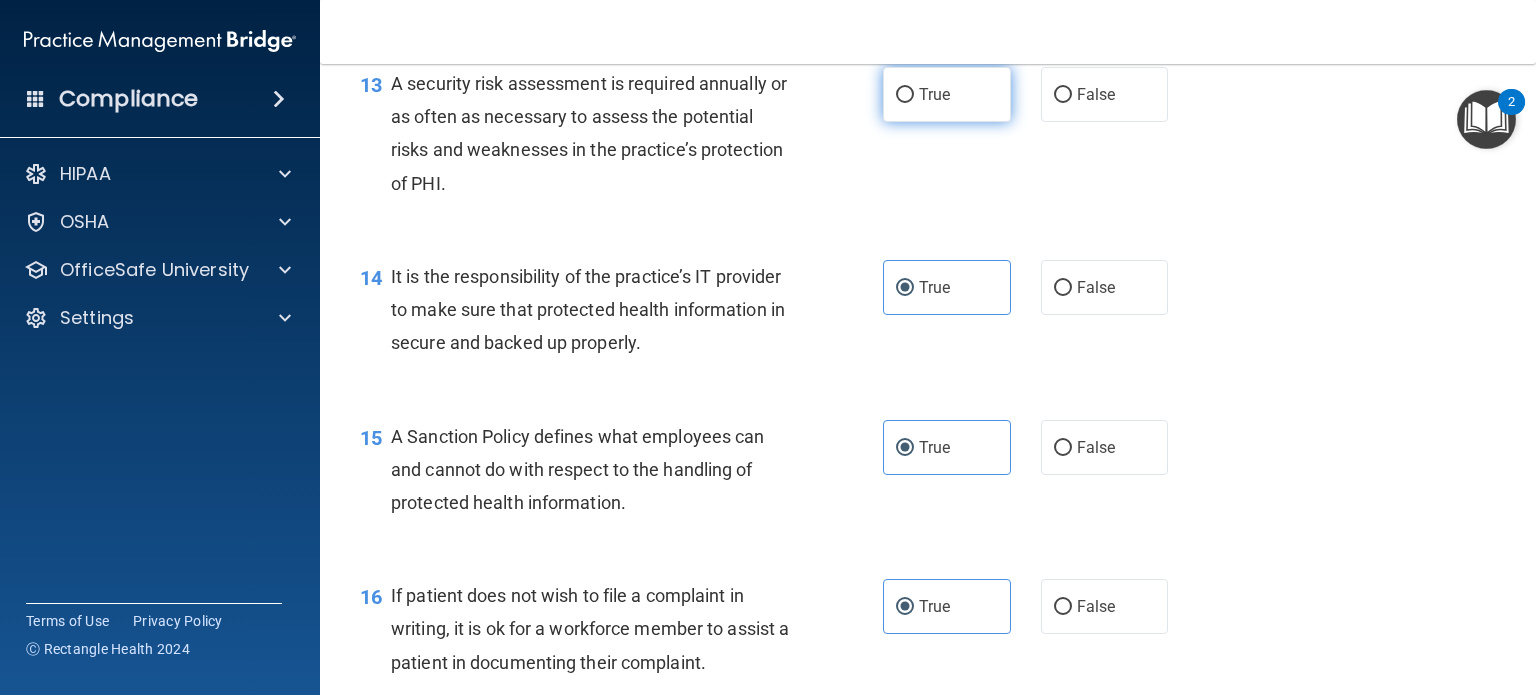 scroll, scrollTop: 2456, scrollLeft: 0, axis: vertical 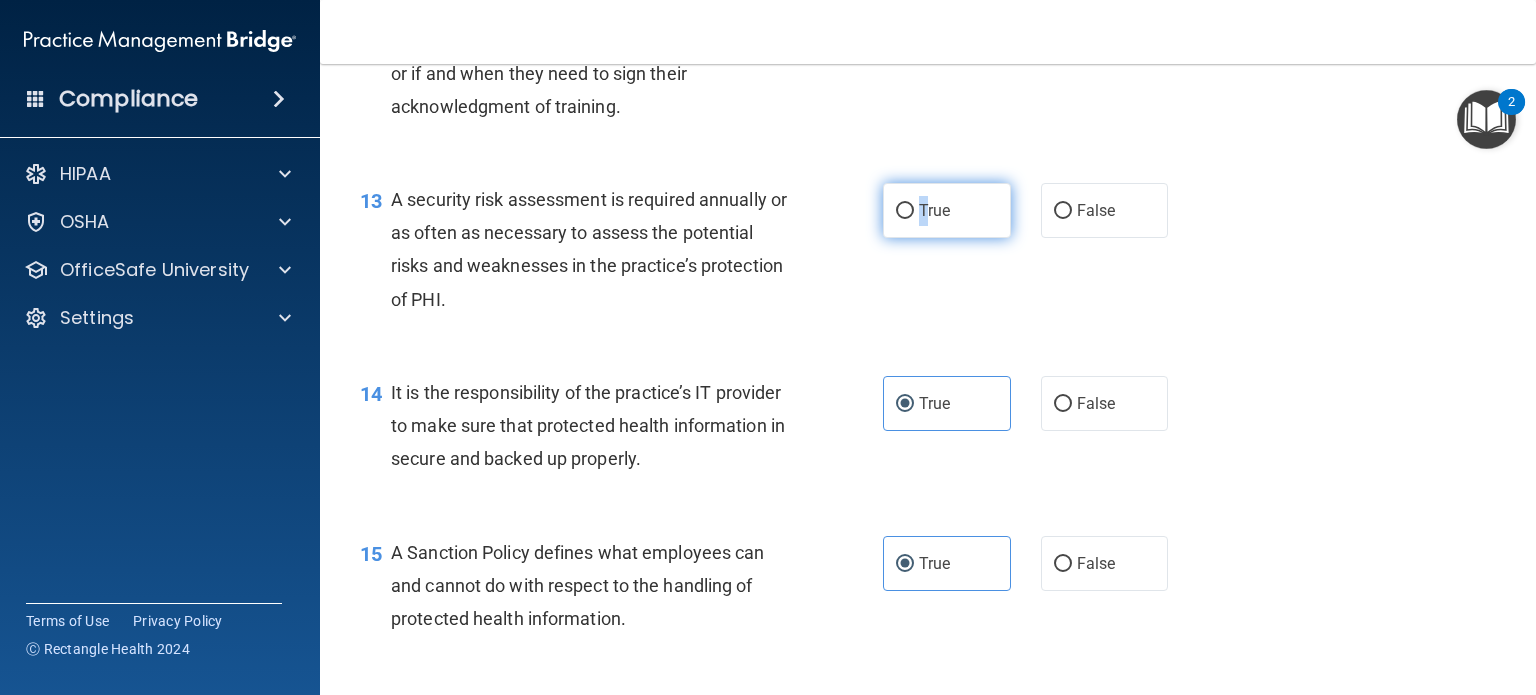 click on "True" at bounding box center (934, 210) 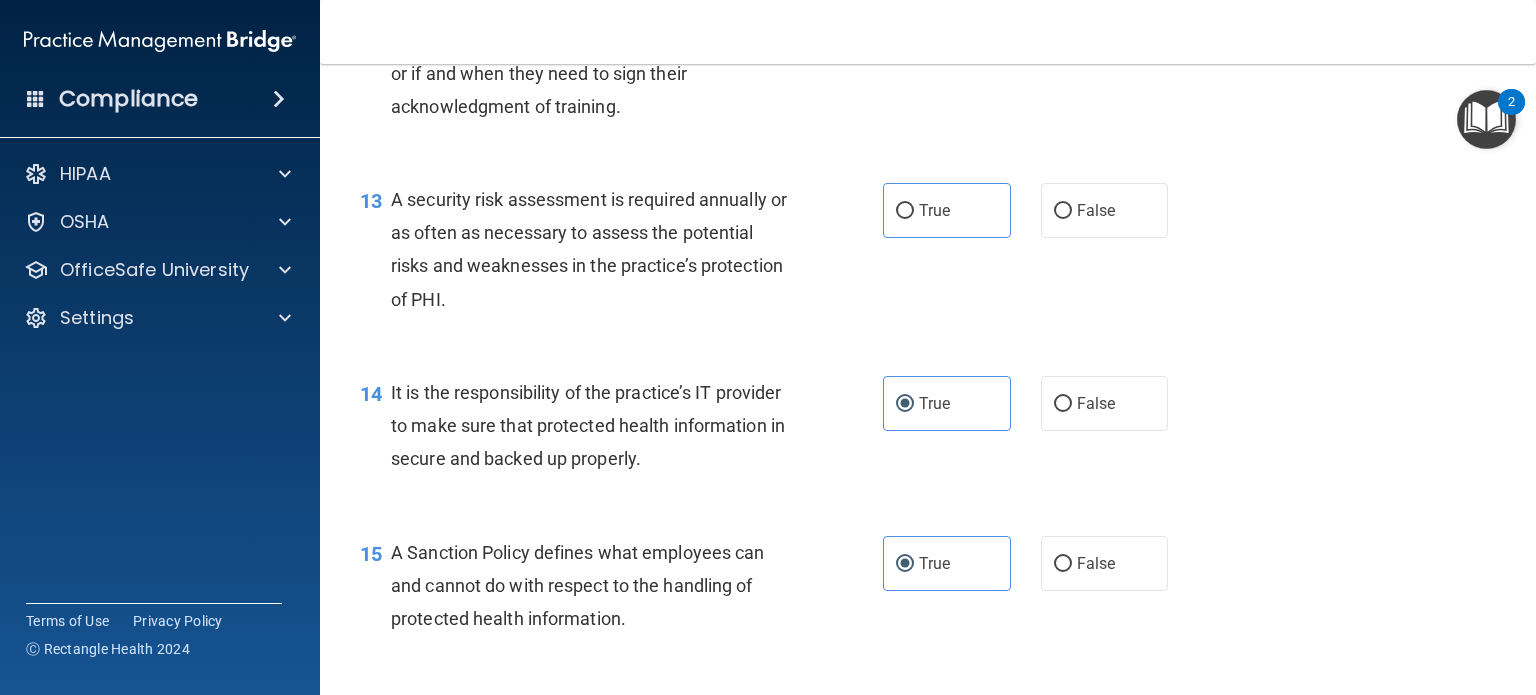 click on "13       A security risk assessment is required annually or as often as necessary to assess the potential risks and weaknesses in the practice’s protection of PHI.                 True           False" at bounding box center (928, 254) 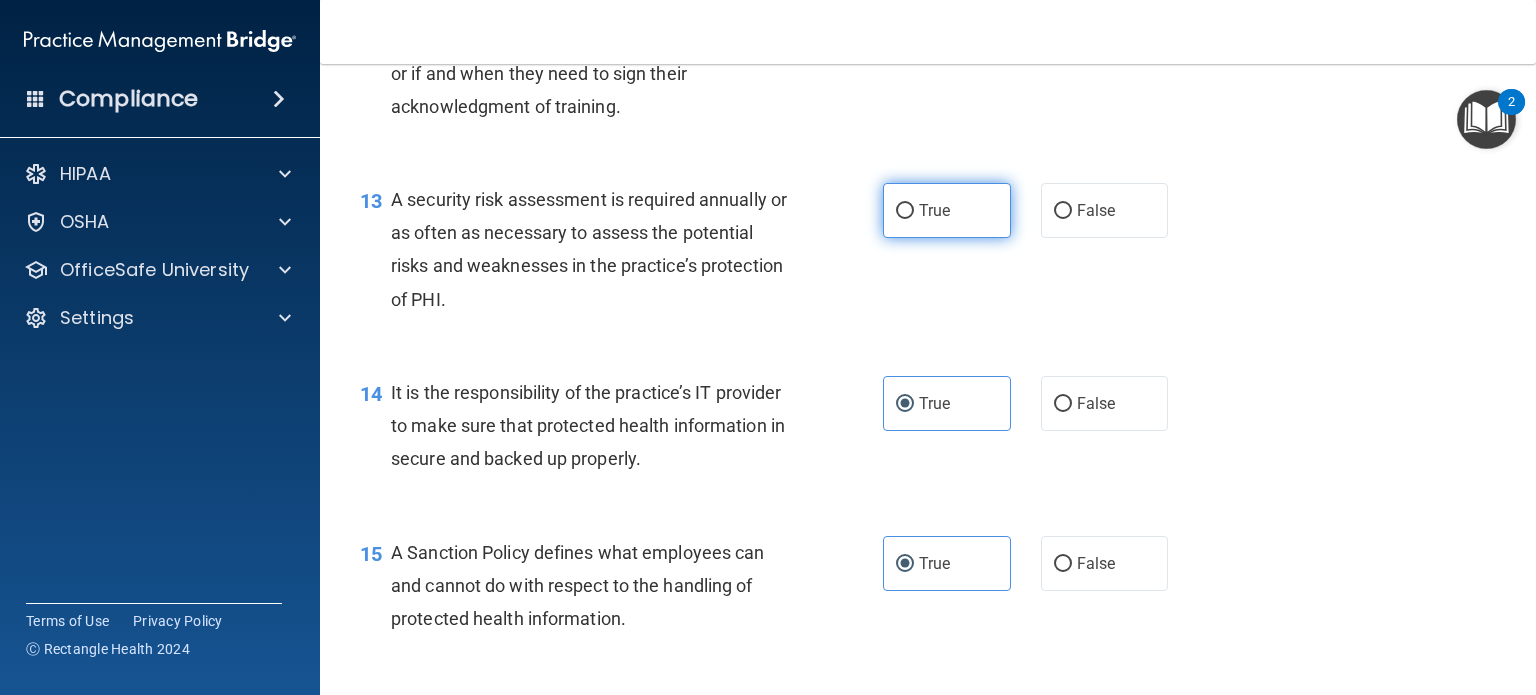 click on "True" at bounding box center (947, 210) 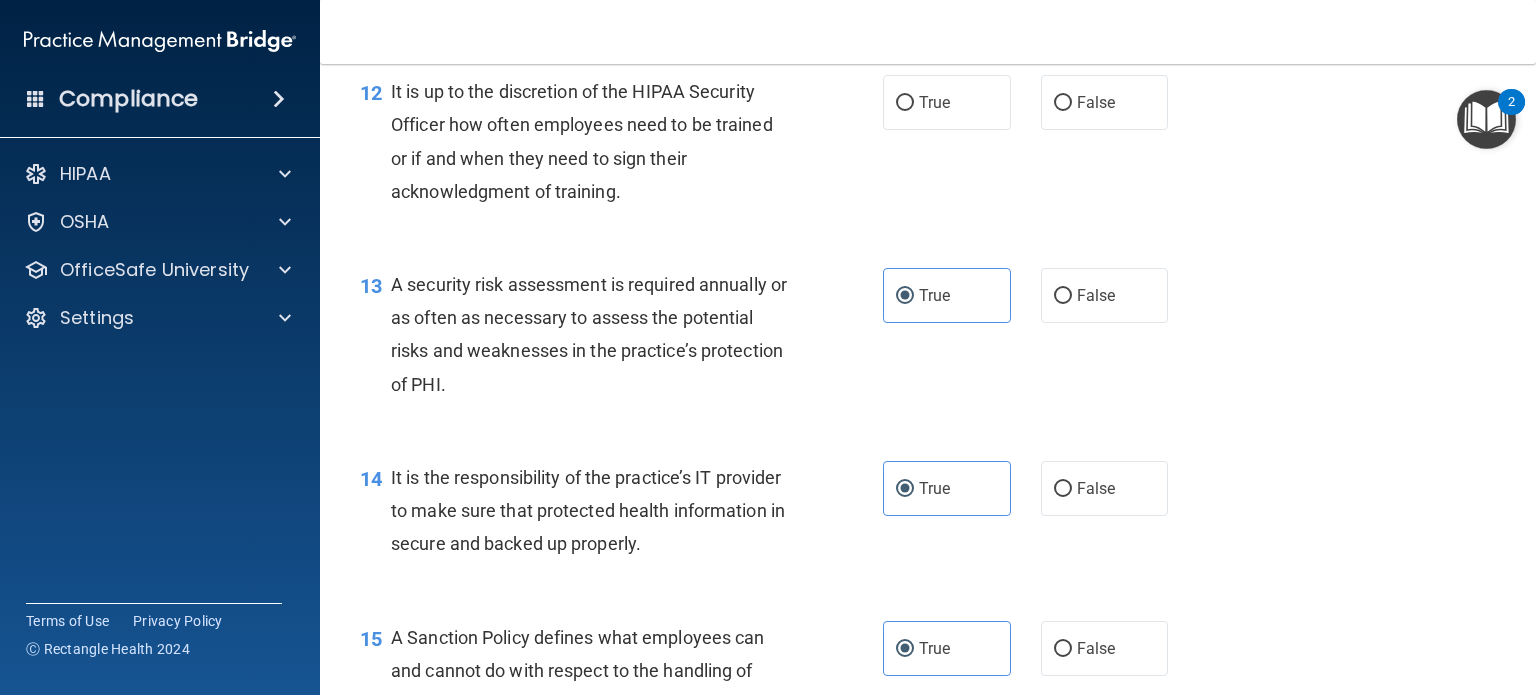 scroll, scrollTop: 2056, scrollLeft: 0, axis: vertical 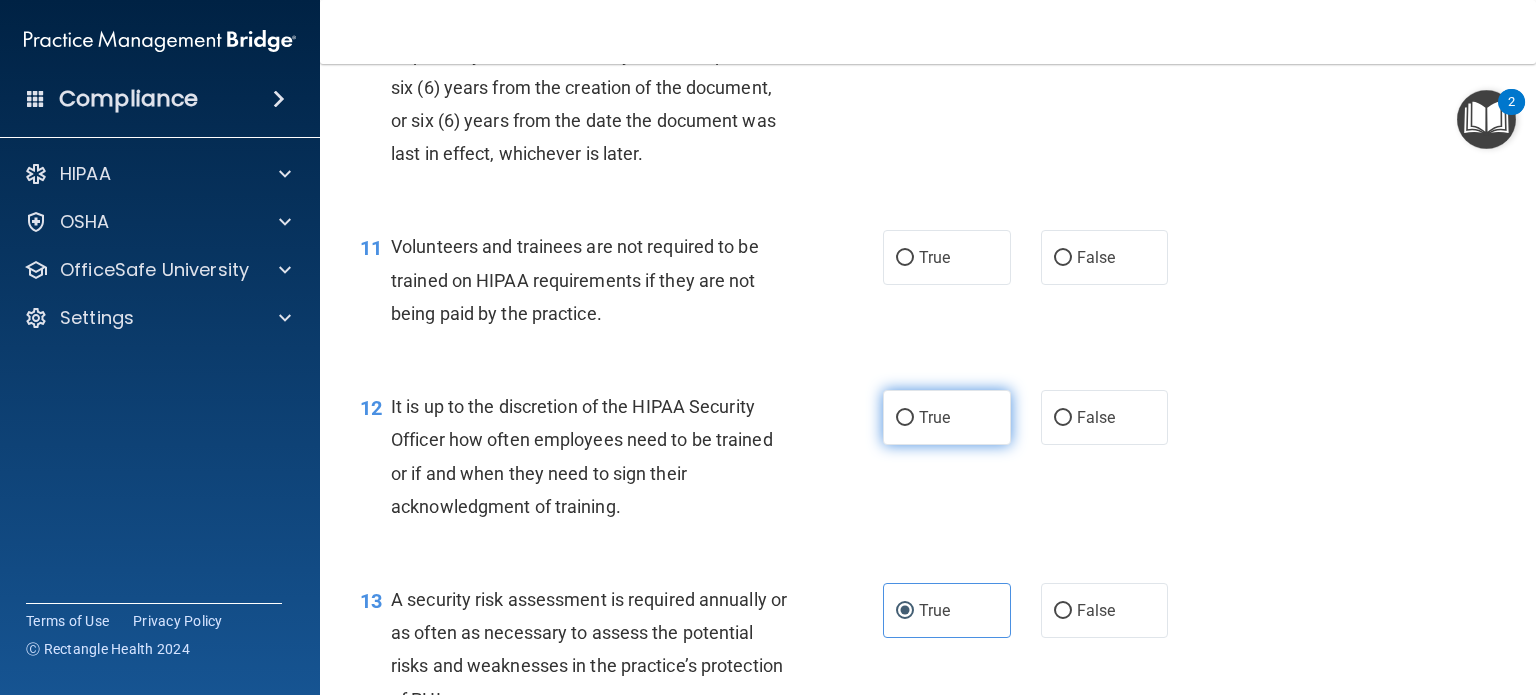 click on "True" at bounding box center [934, 417] 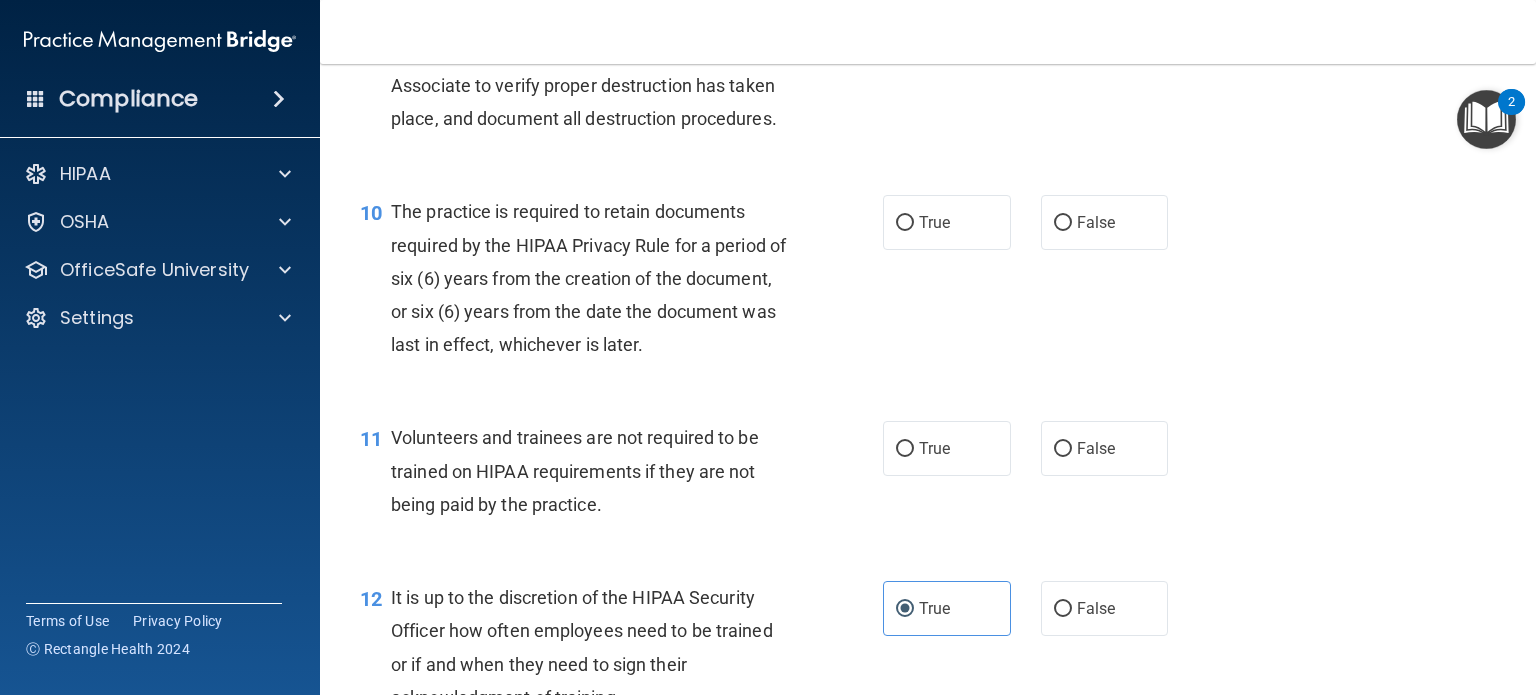 scroll, scrollTop: 1856, scrollLeft: 0, axis: vertical 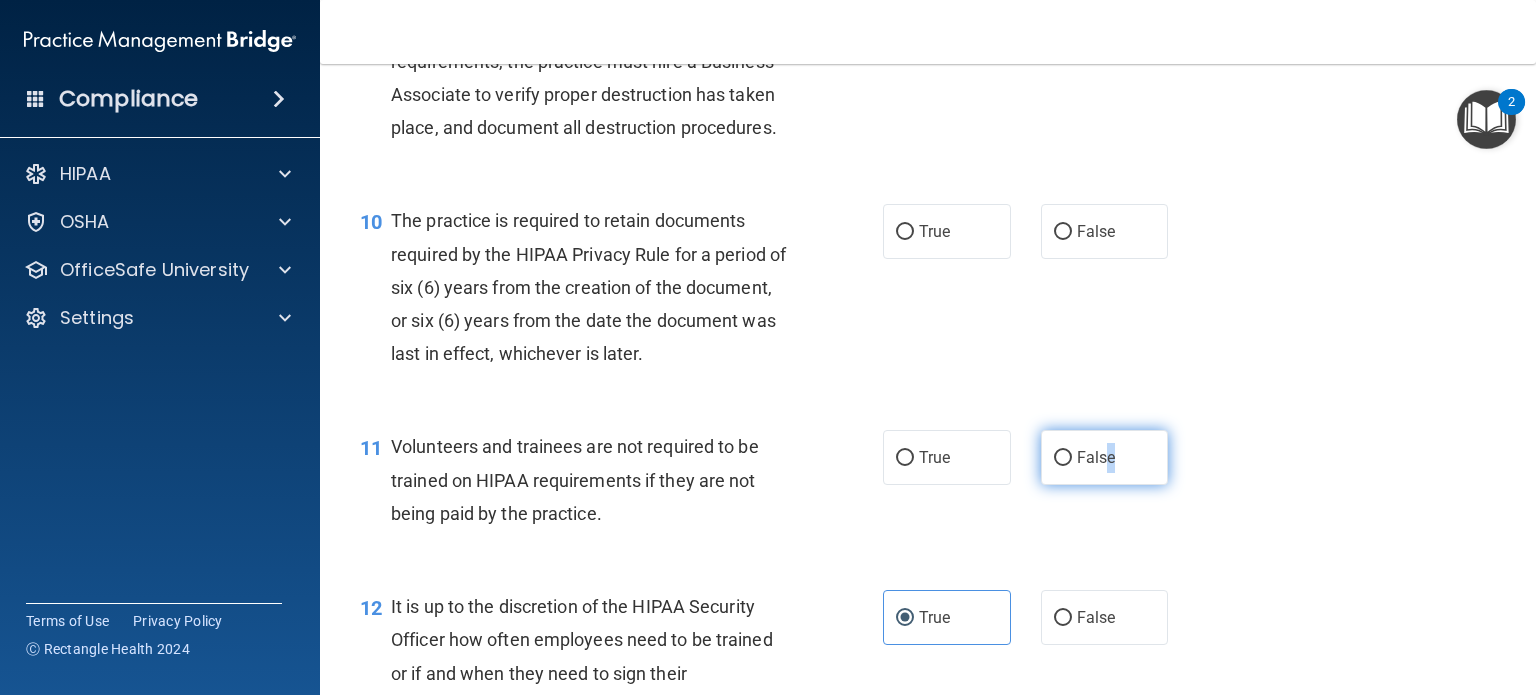 click on "False" at bounding box center [1096, 457] 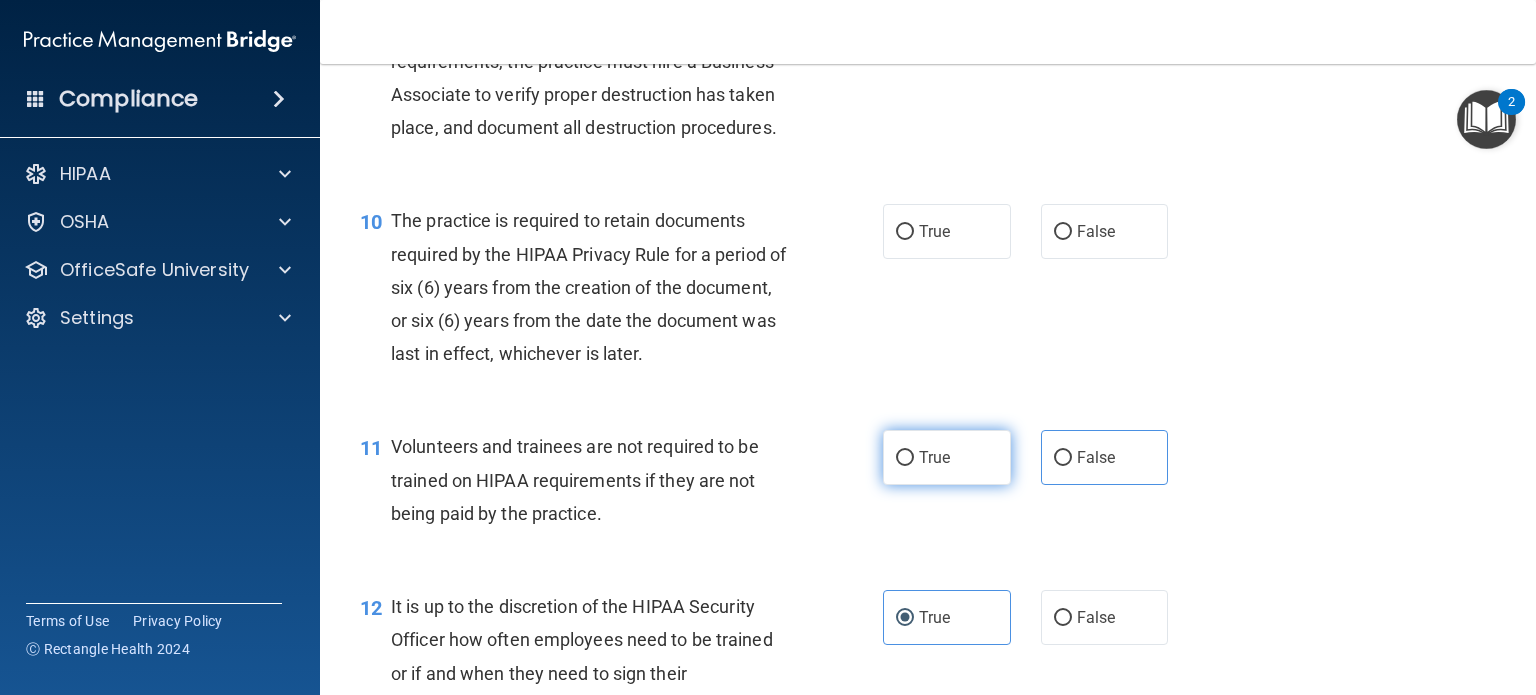 click on "True" at bounding box center [947, 457] 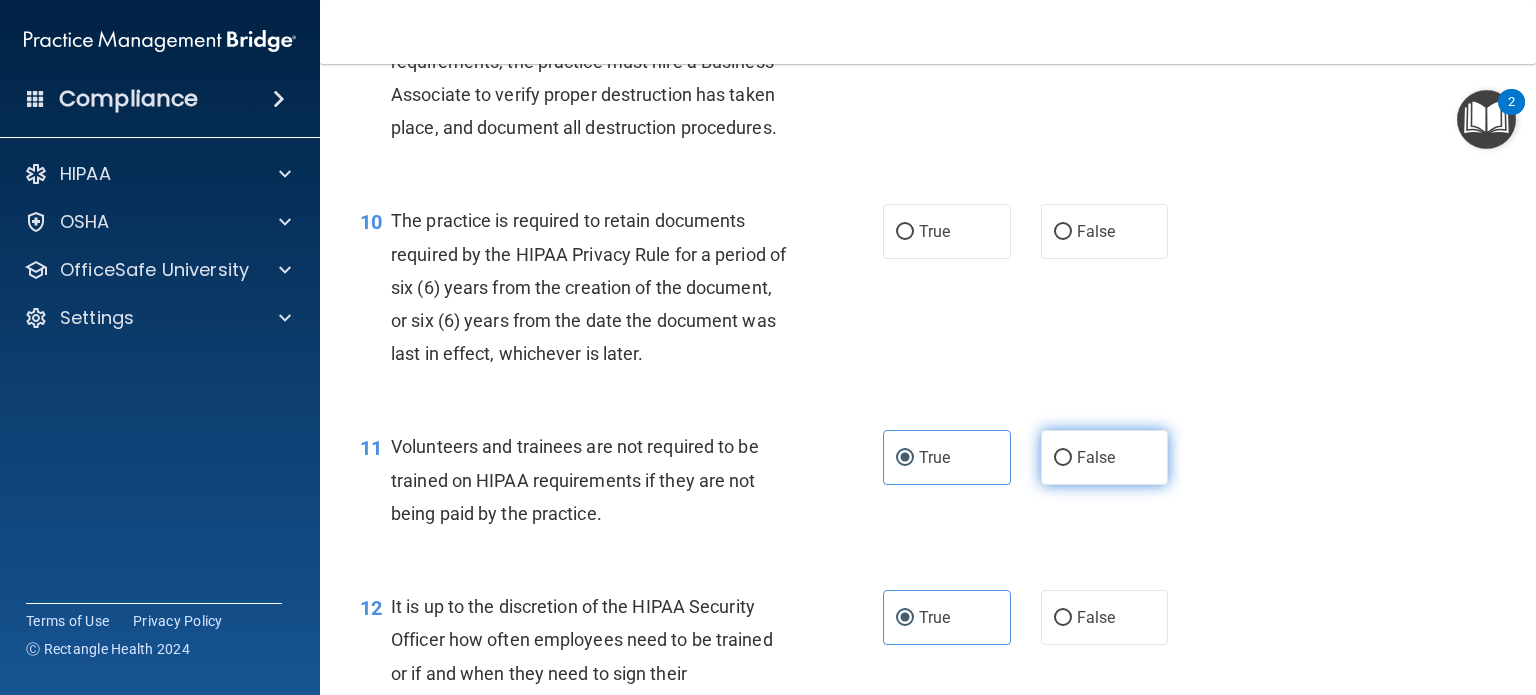 click on "False" at bounding box center (1105, 457) 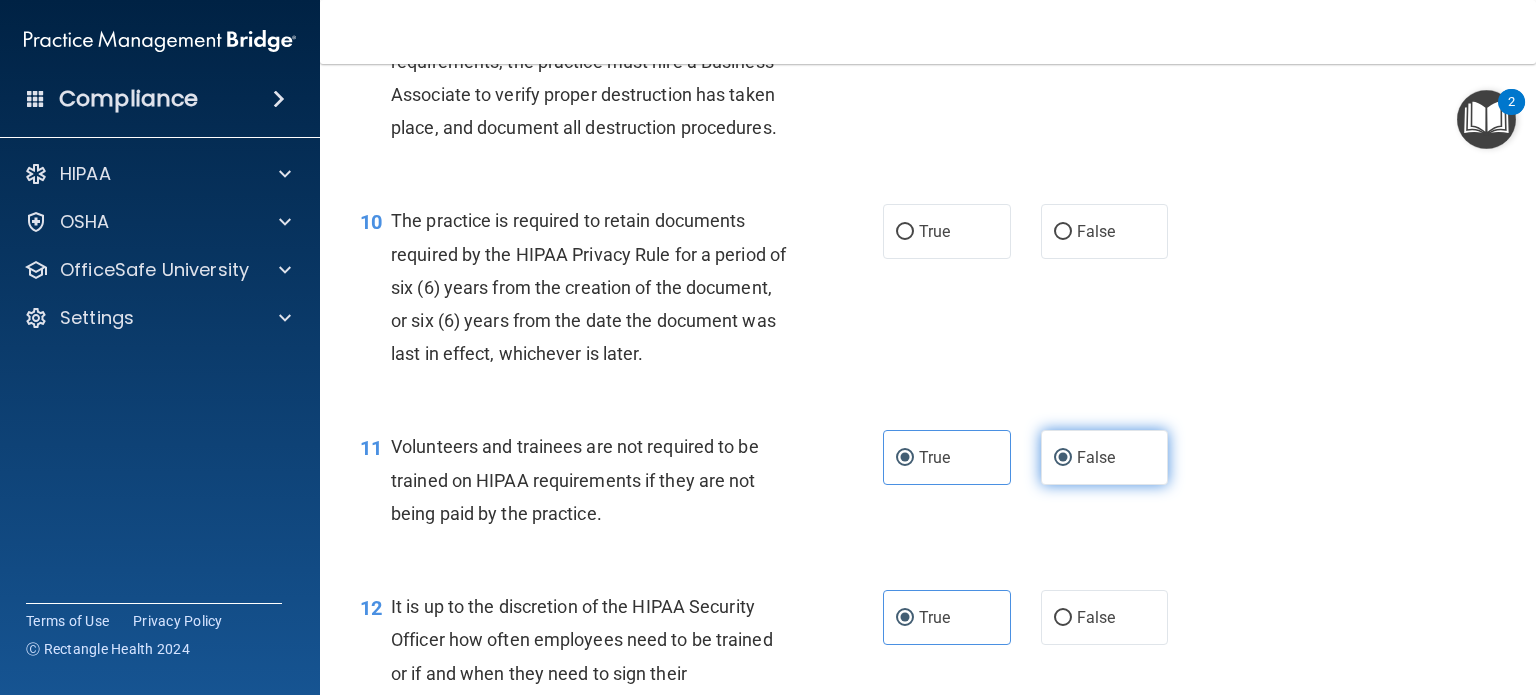 radio on "false" 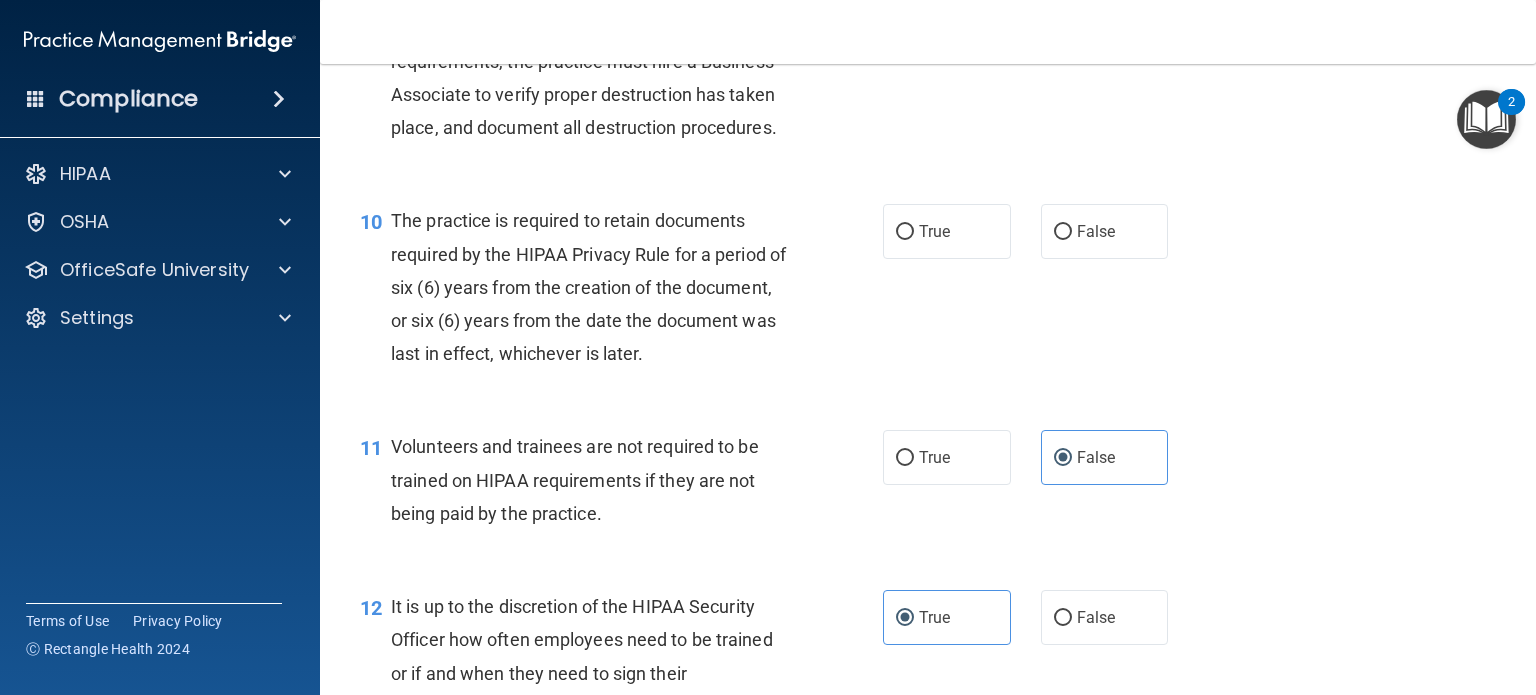scroll, scrollTop: 1756, scrollLeft: 0, axis: vertical 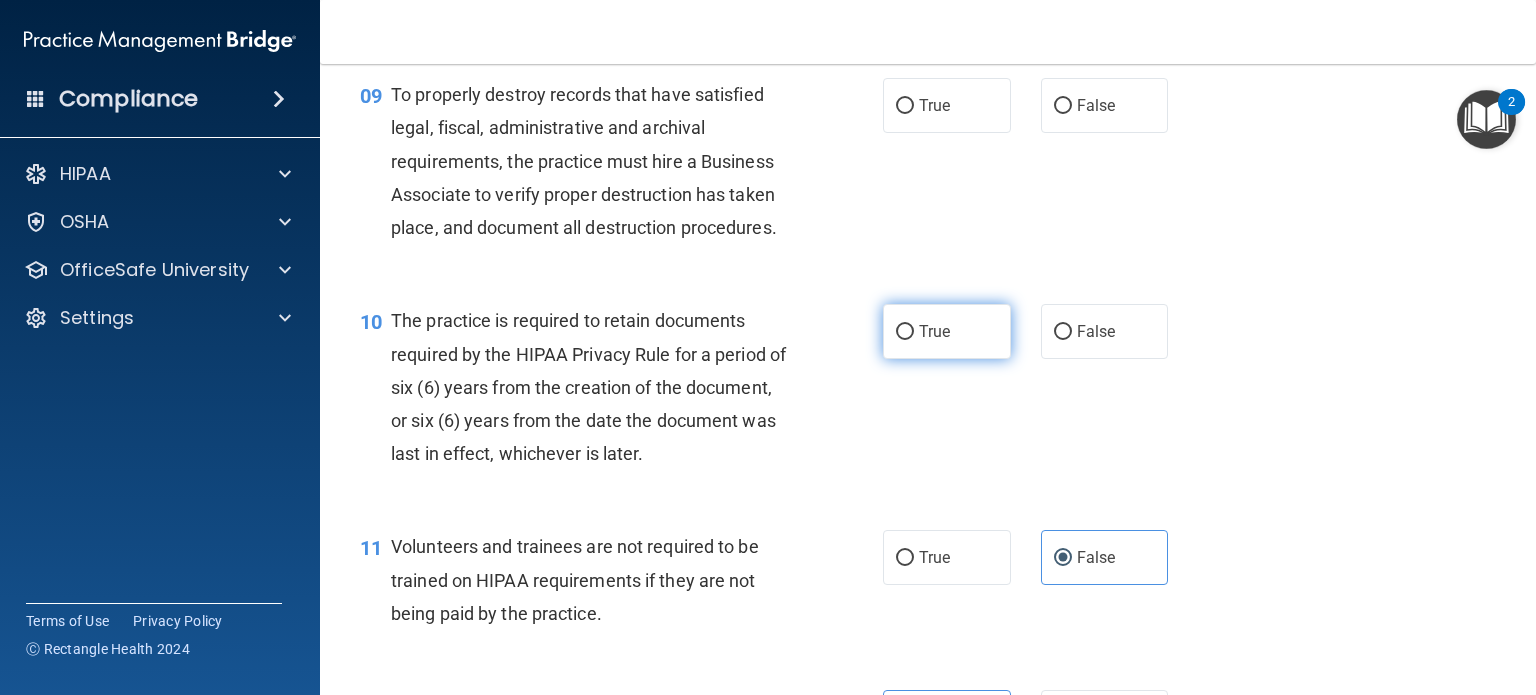 click on "True" at bounding box center [934, 331] 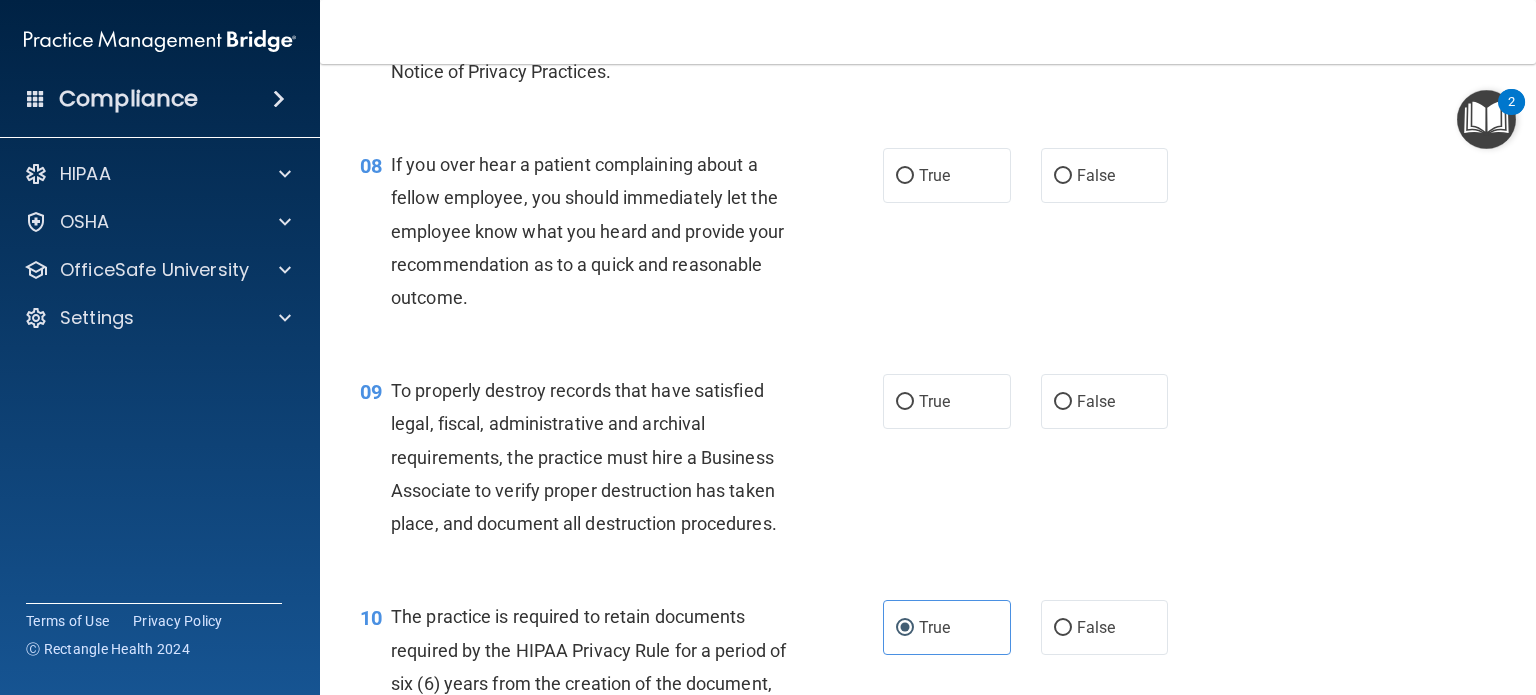 scroll, scrollTop: 1456, scrollLeft: 0, axis: vertical 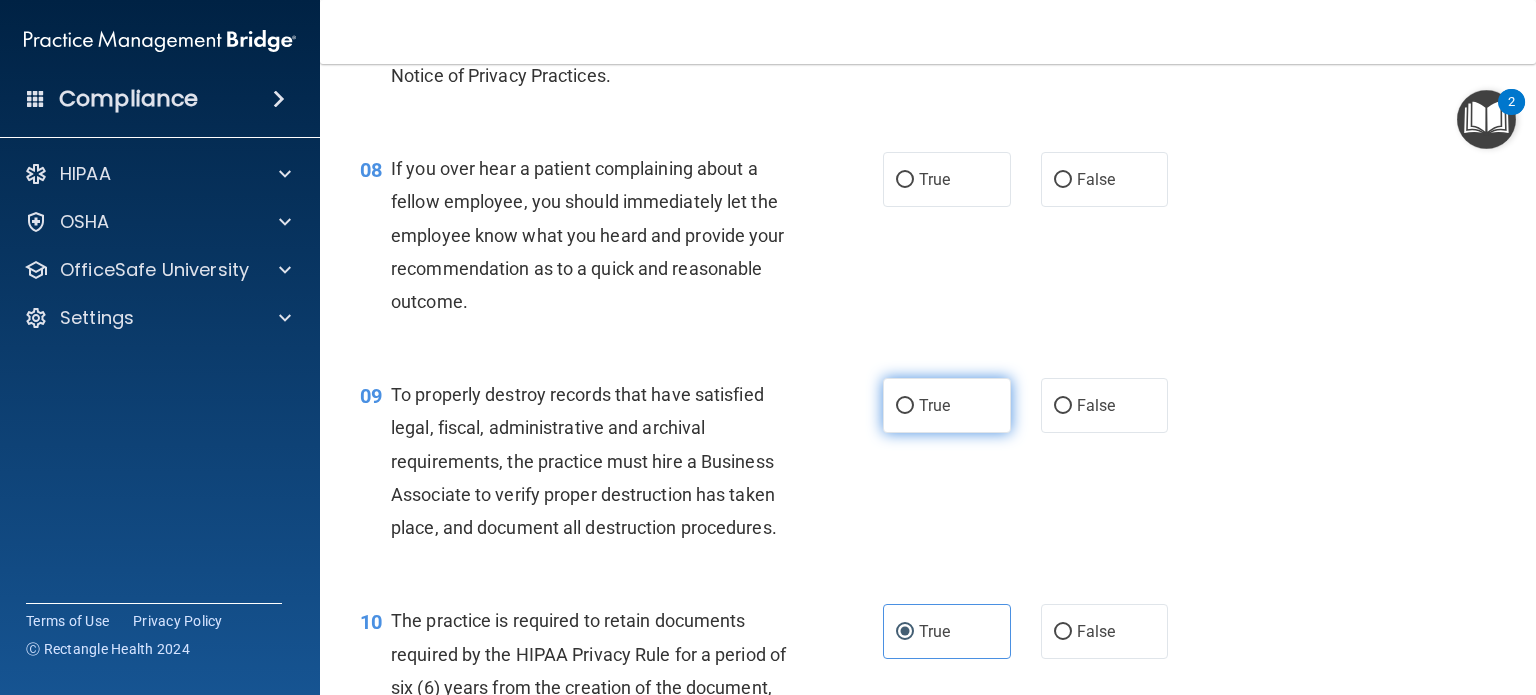 click on "True" at bounding box center [947, 405] 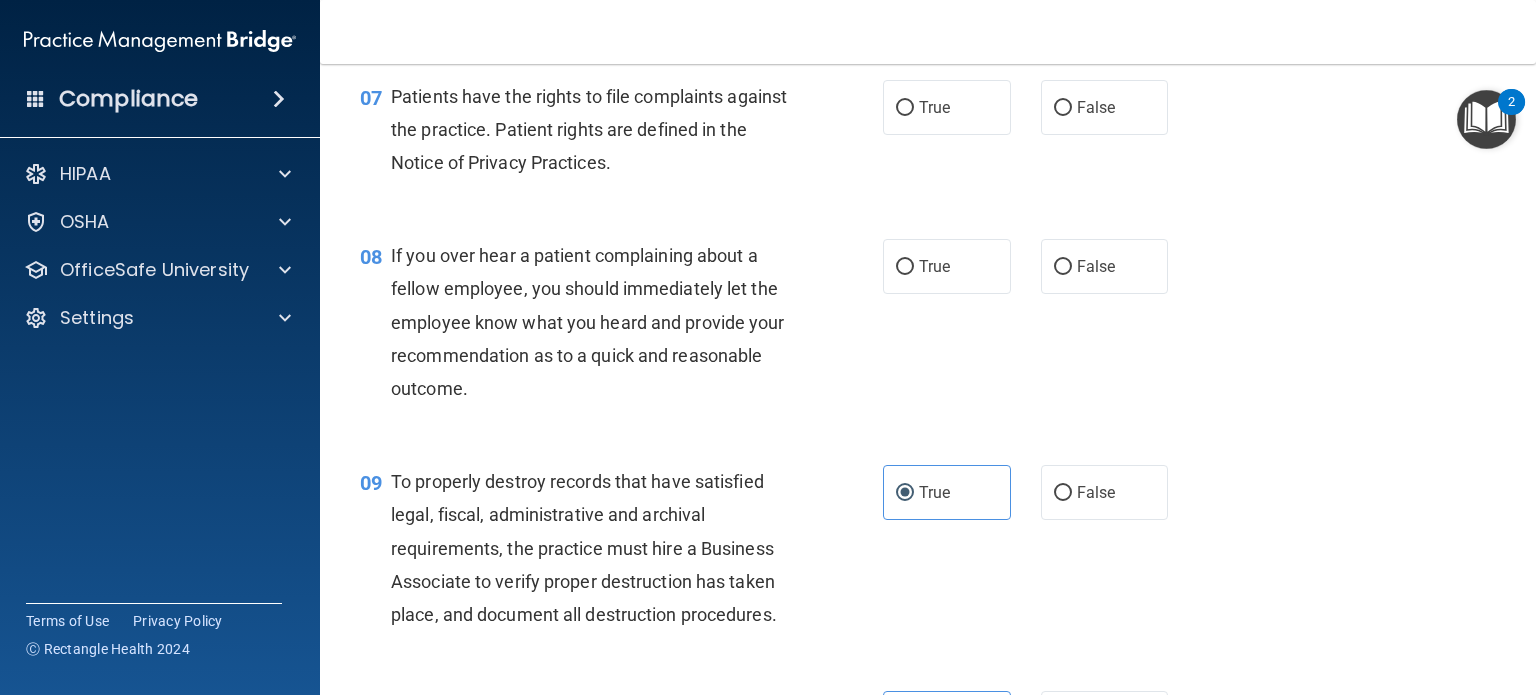 scroll, scrollTop: 1256, scrollLeft: 0, axis: vertical 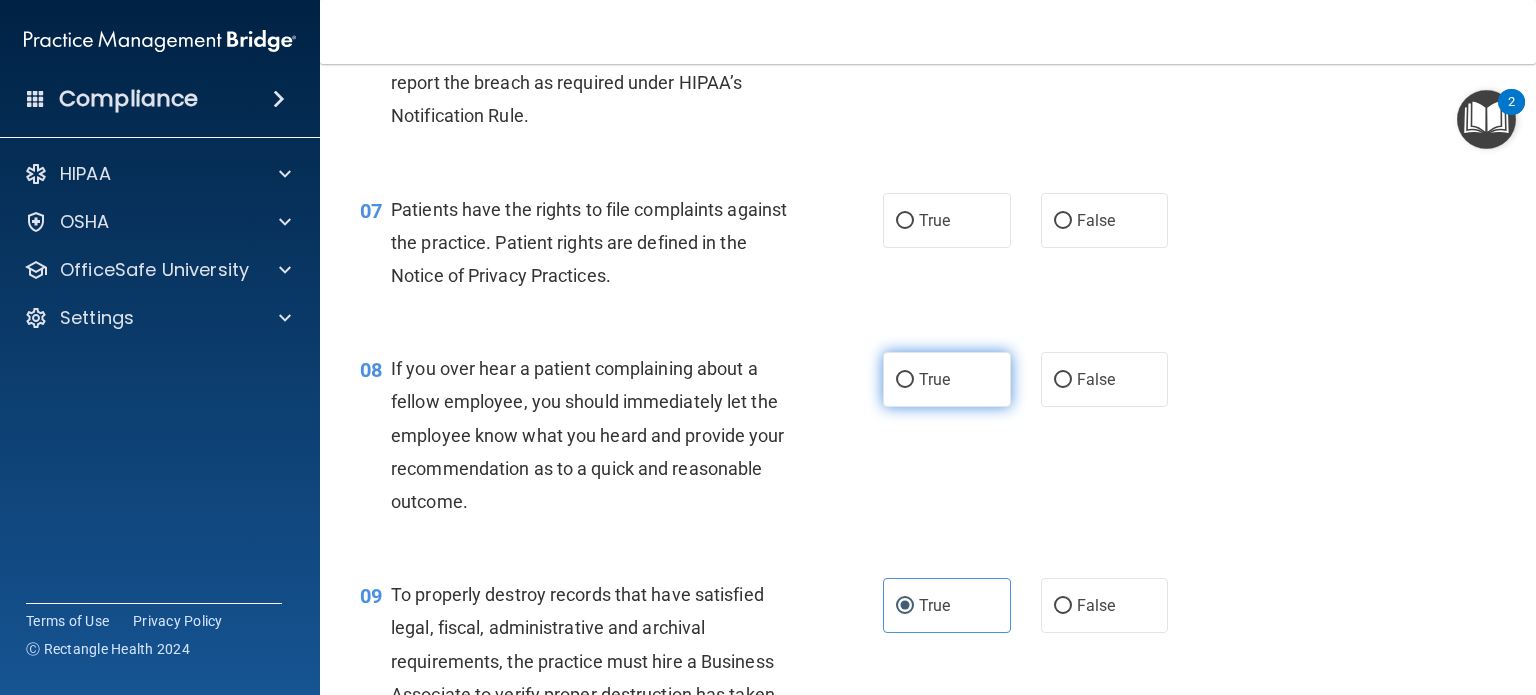 click on "True" at bounding box center [905, 380] 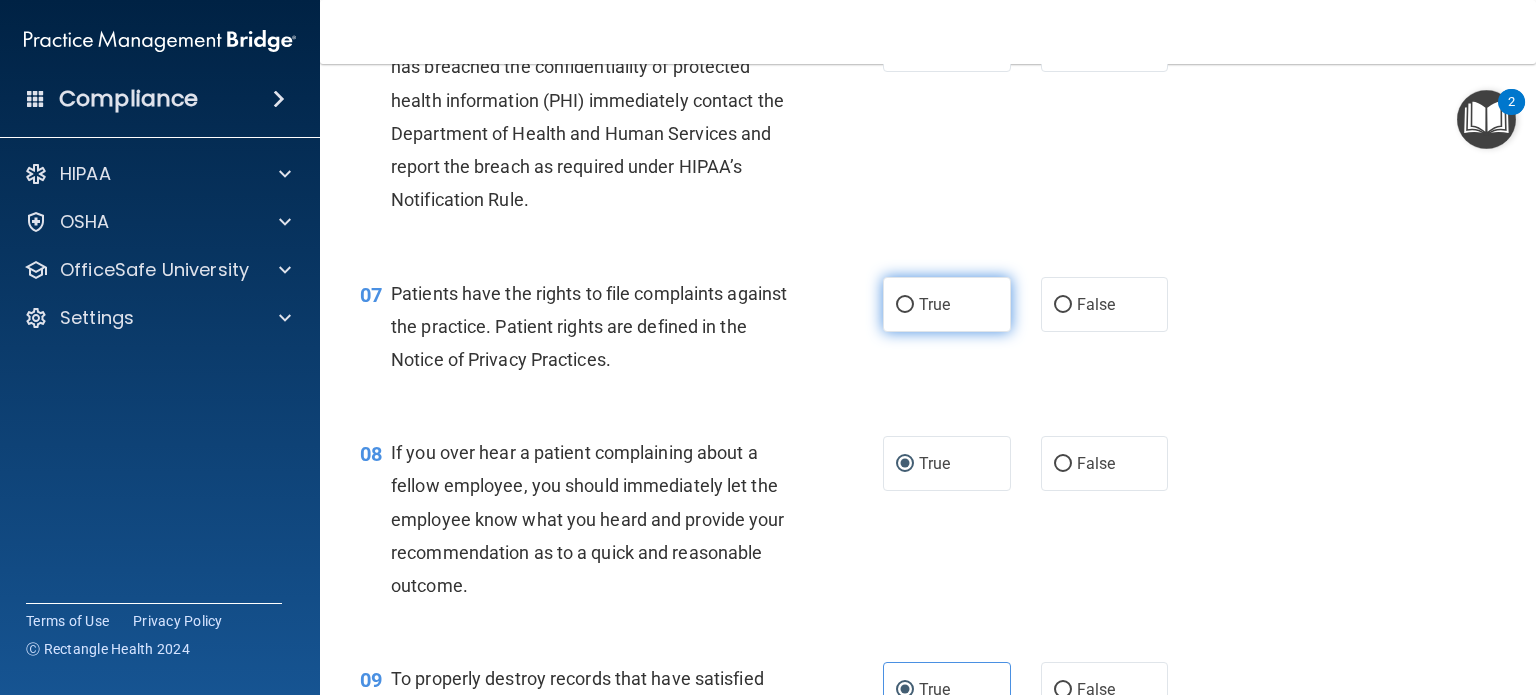 scroll, scrollTop: 1056, scrollLeft: 0, axis: vertical 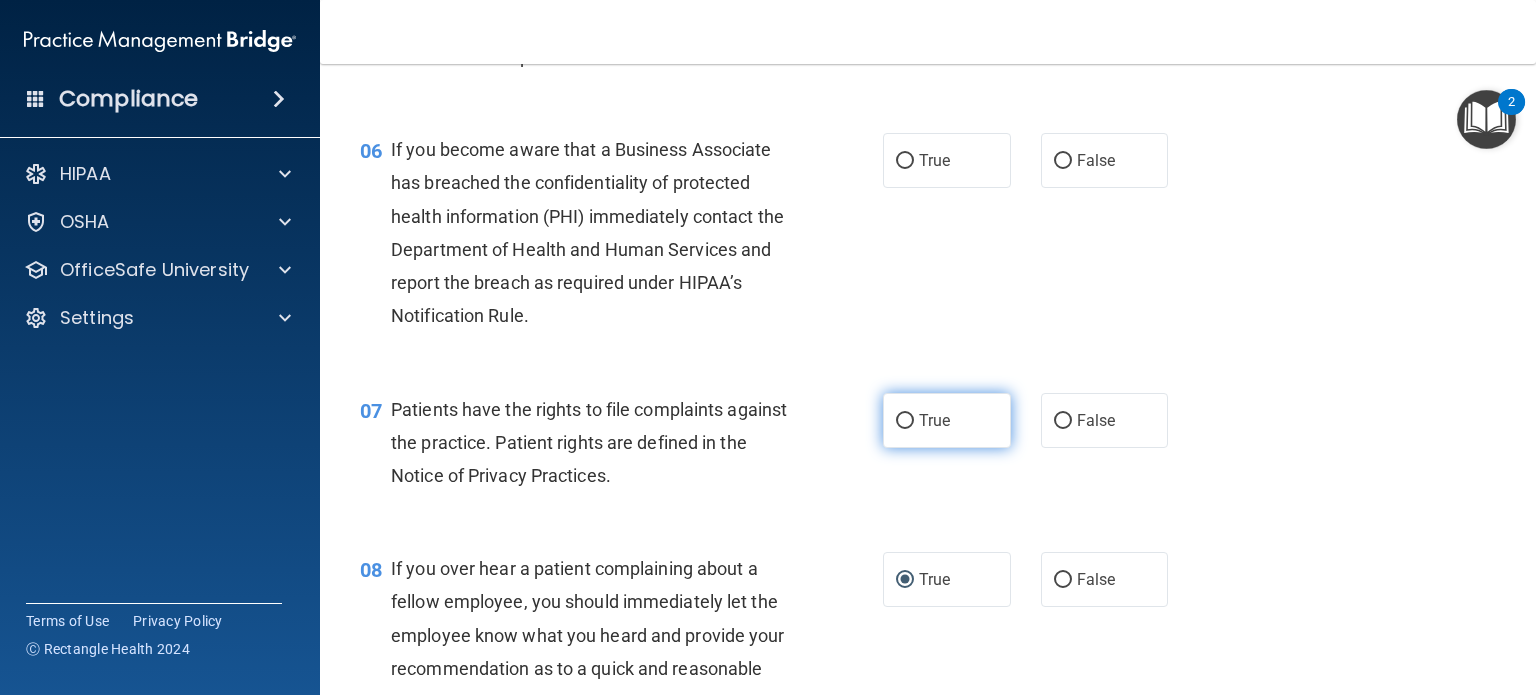 drag, startPoint x: 944, startPoint y: 469, endPoint x: 933, endPoint y: 467, distance: 11.18034 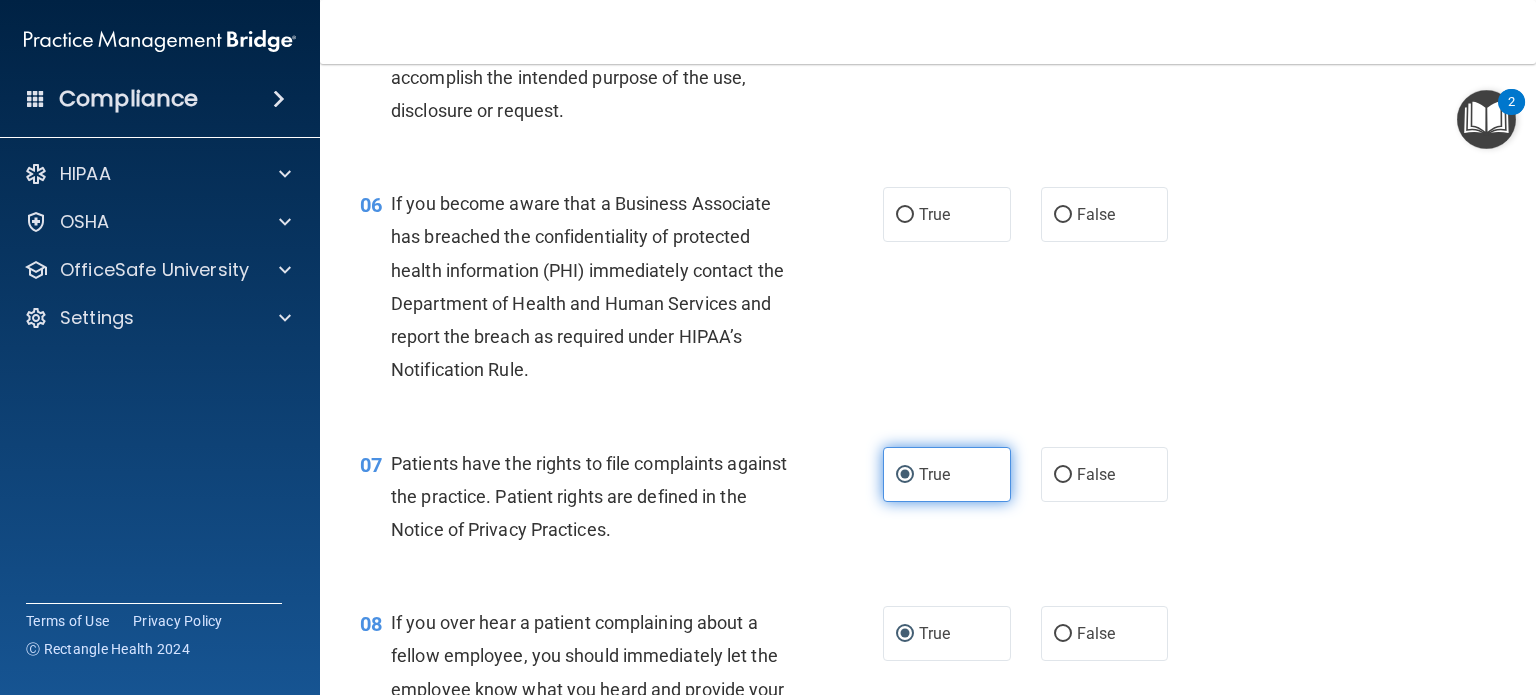 scroll, scrollTop: 856, scrollLeft: 0, axis: vertical 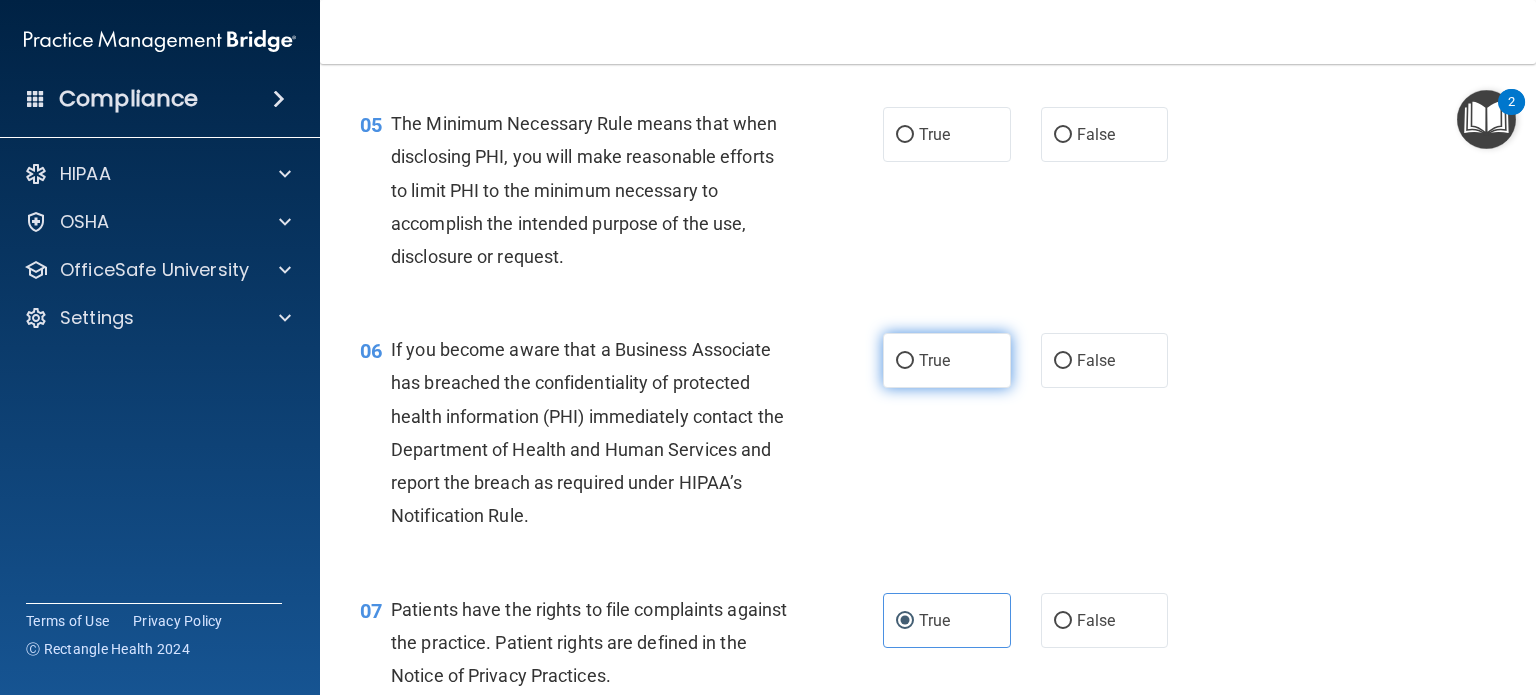 click on "True" at bounding box center (934, 360) 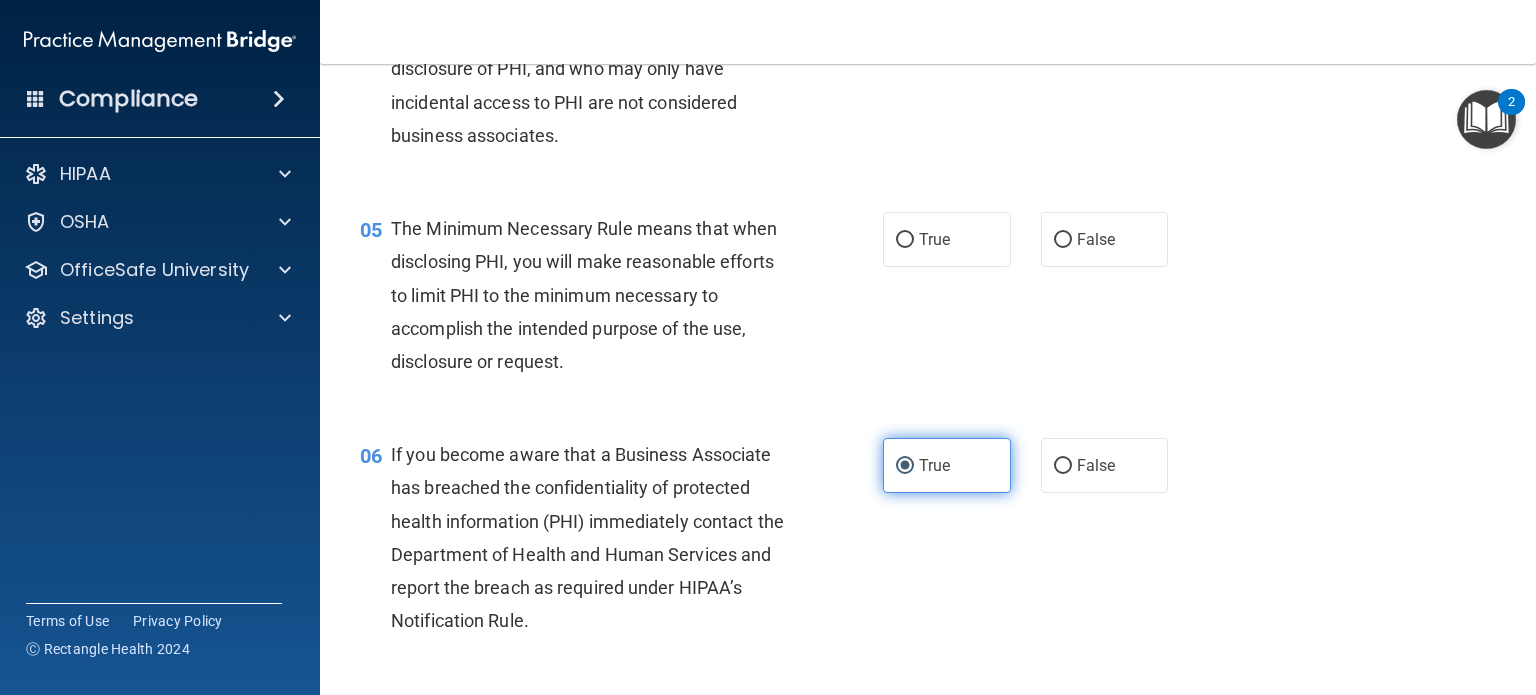 scroll, scrollTop: 656, scrollLeft: 0, axis: vertical 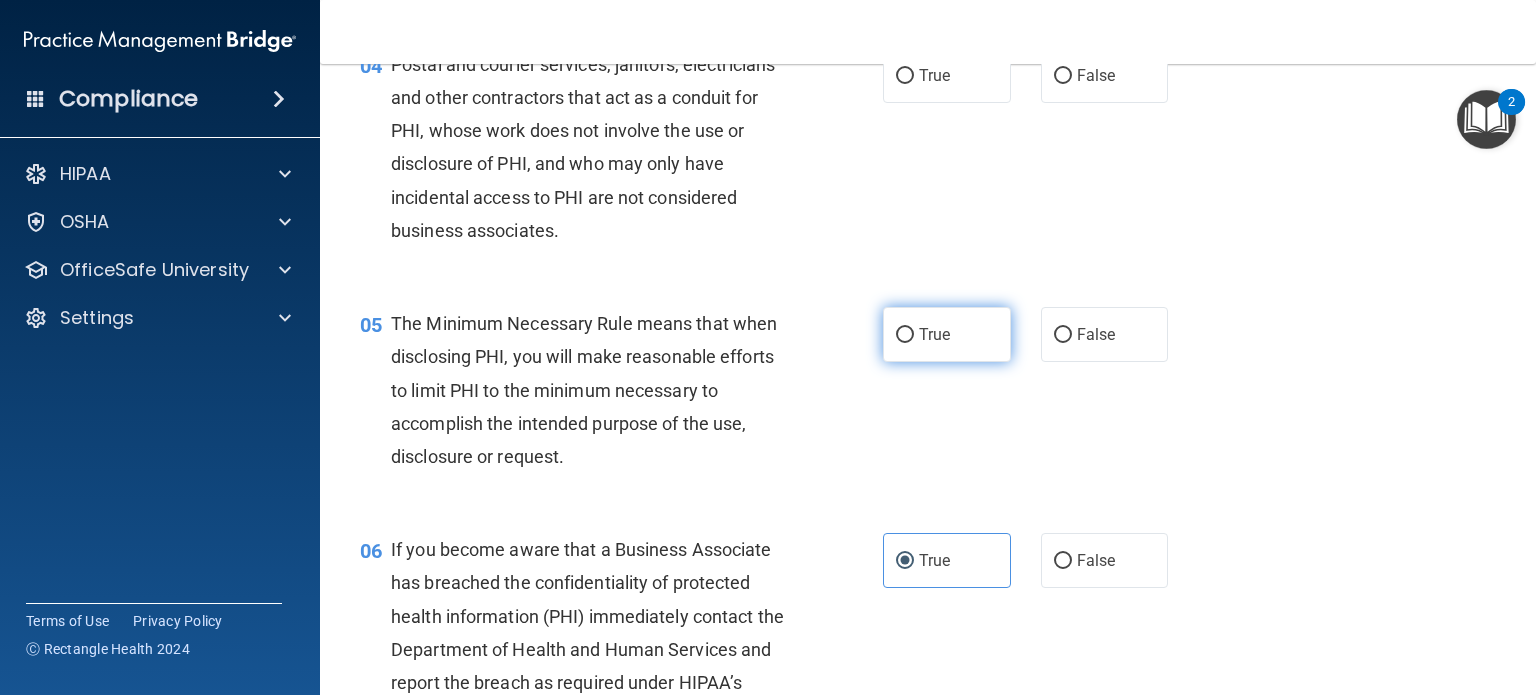 click on "True" at bounding box center (947, 334) 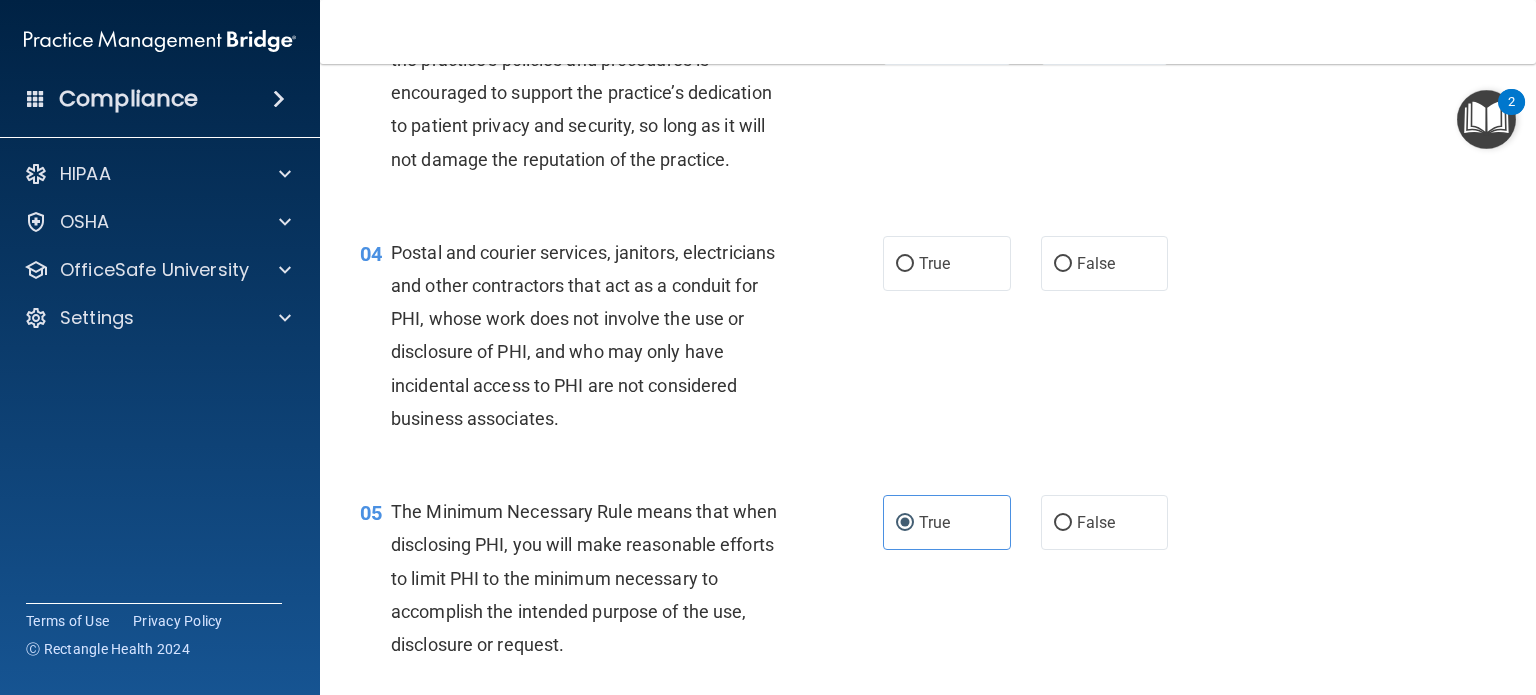 scroll, scrollTop: 456, scrollLeft: 0, axis: vertical 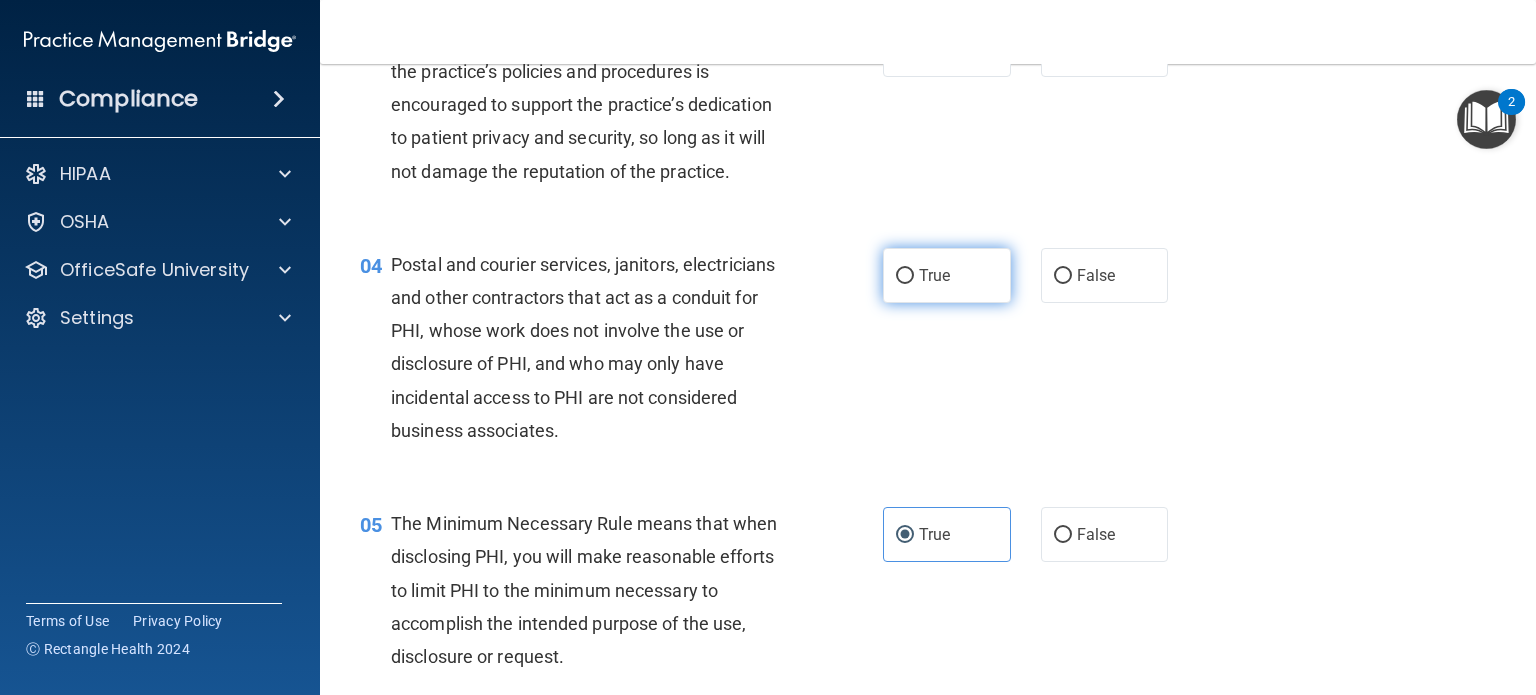click on "True" at bounding box center (947, 275) 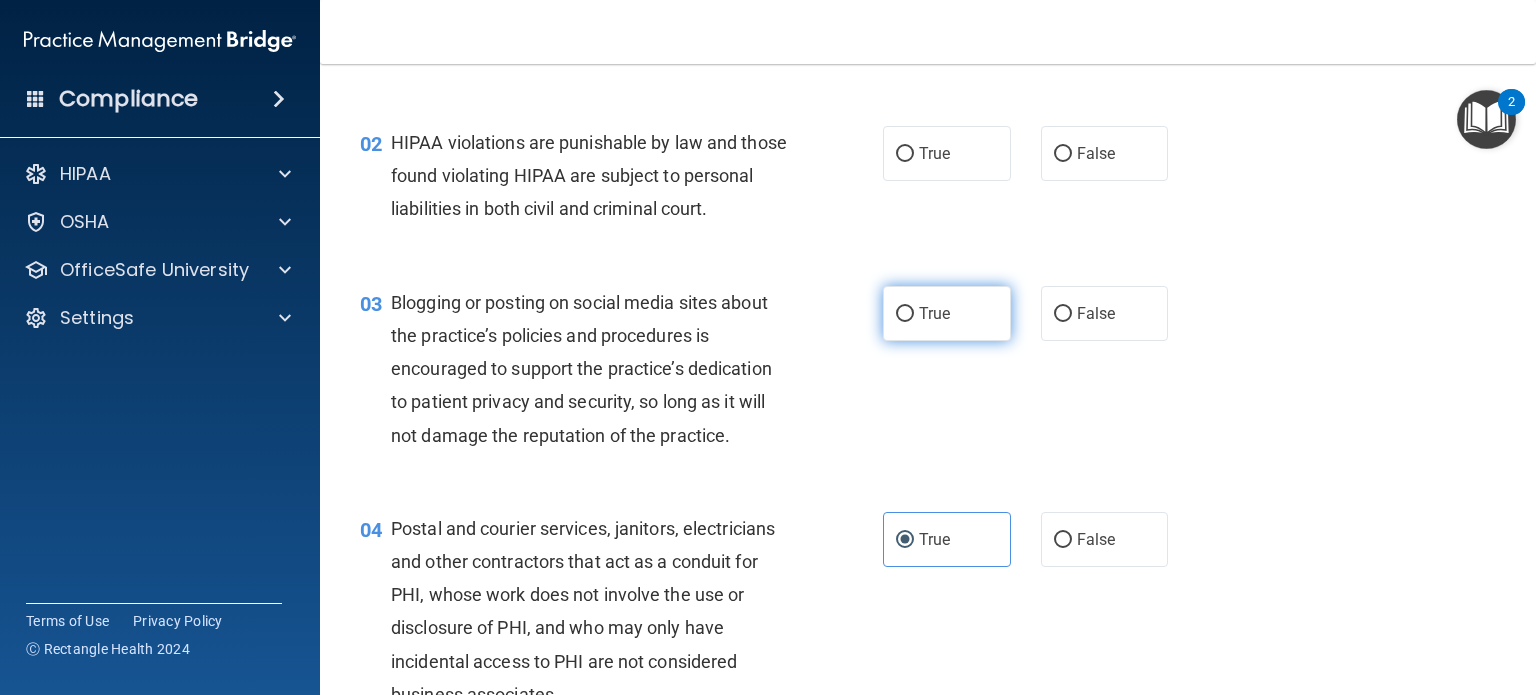 scroll, scrollTop: 156, scrollLeft: 0, axis: vertical 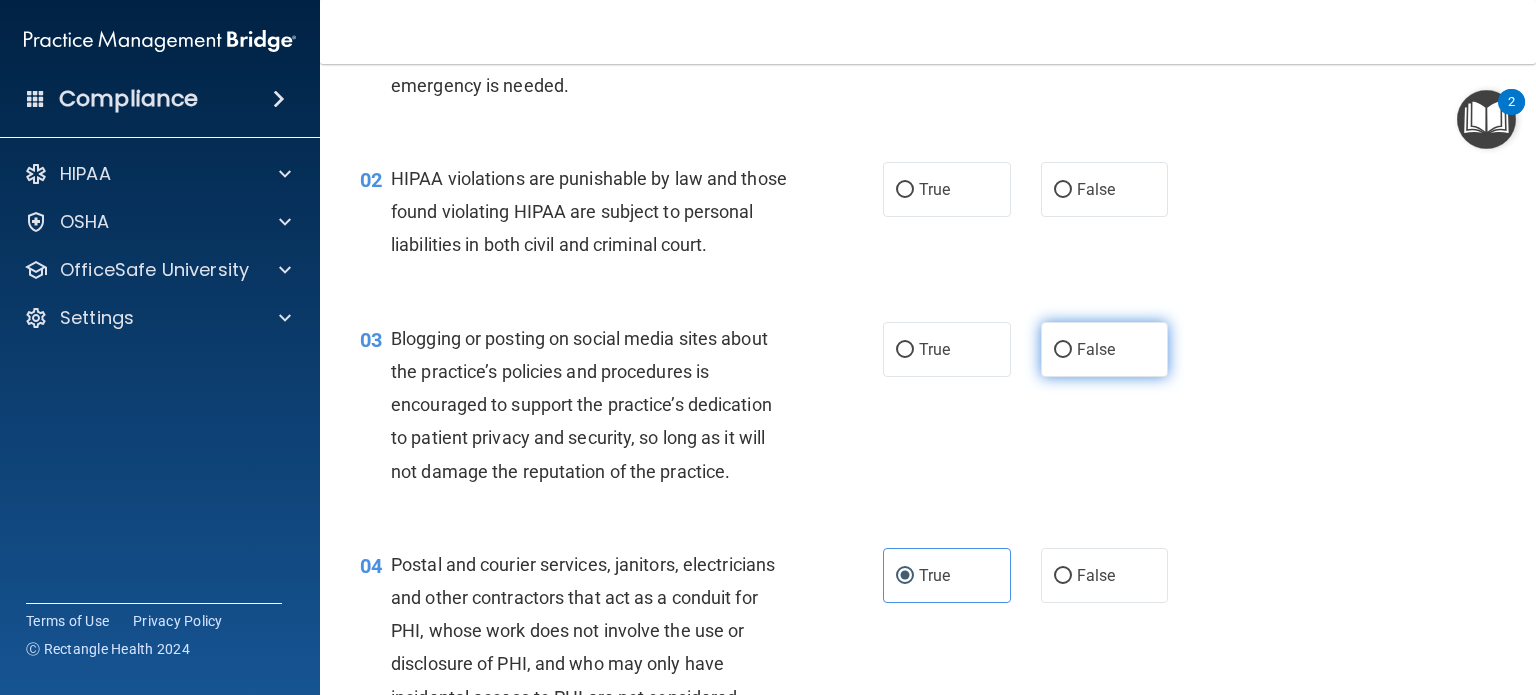 click on "False" at bounding box center (1105, 349) 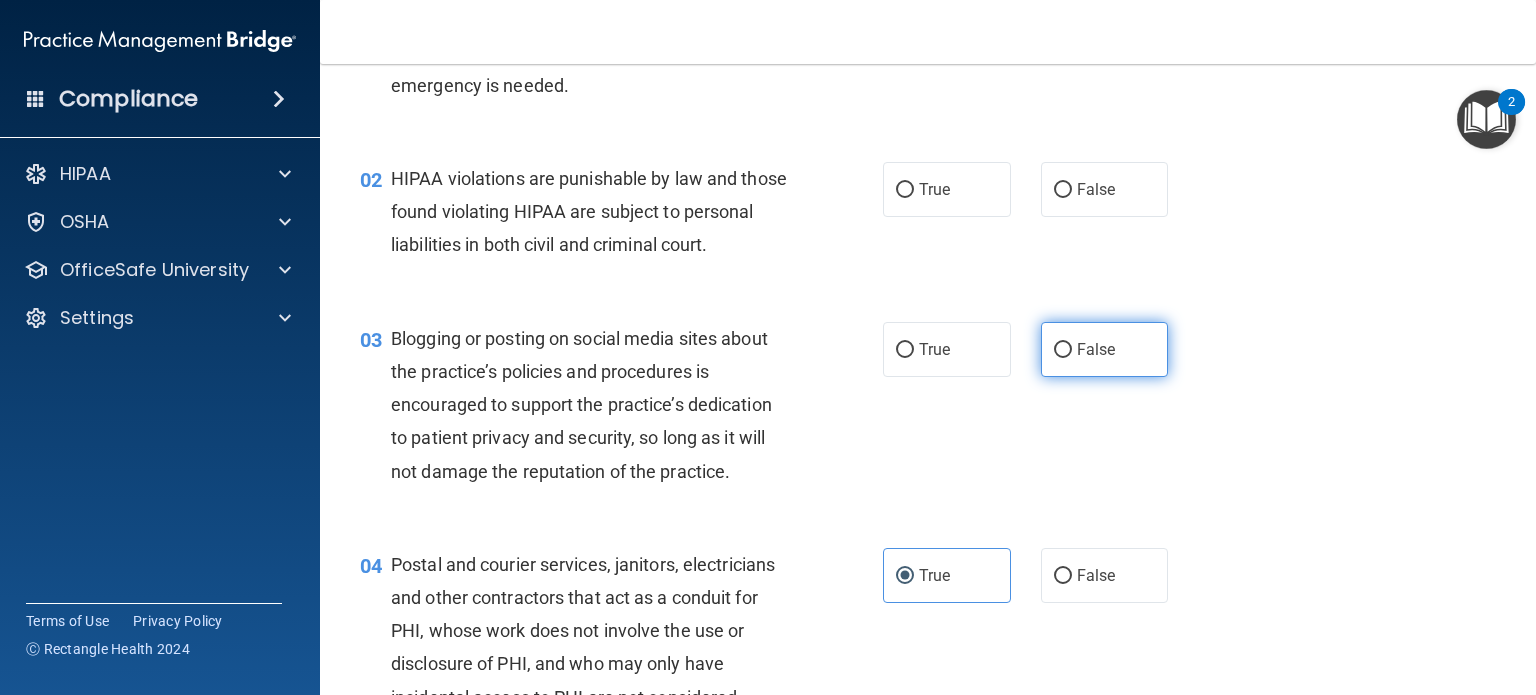click on "False" at bounding box center [1105, 349] 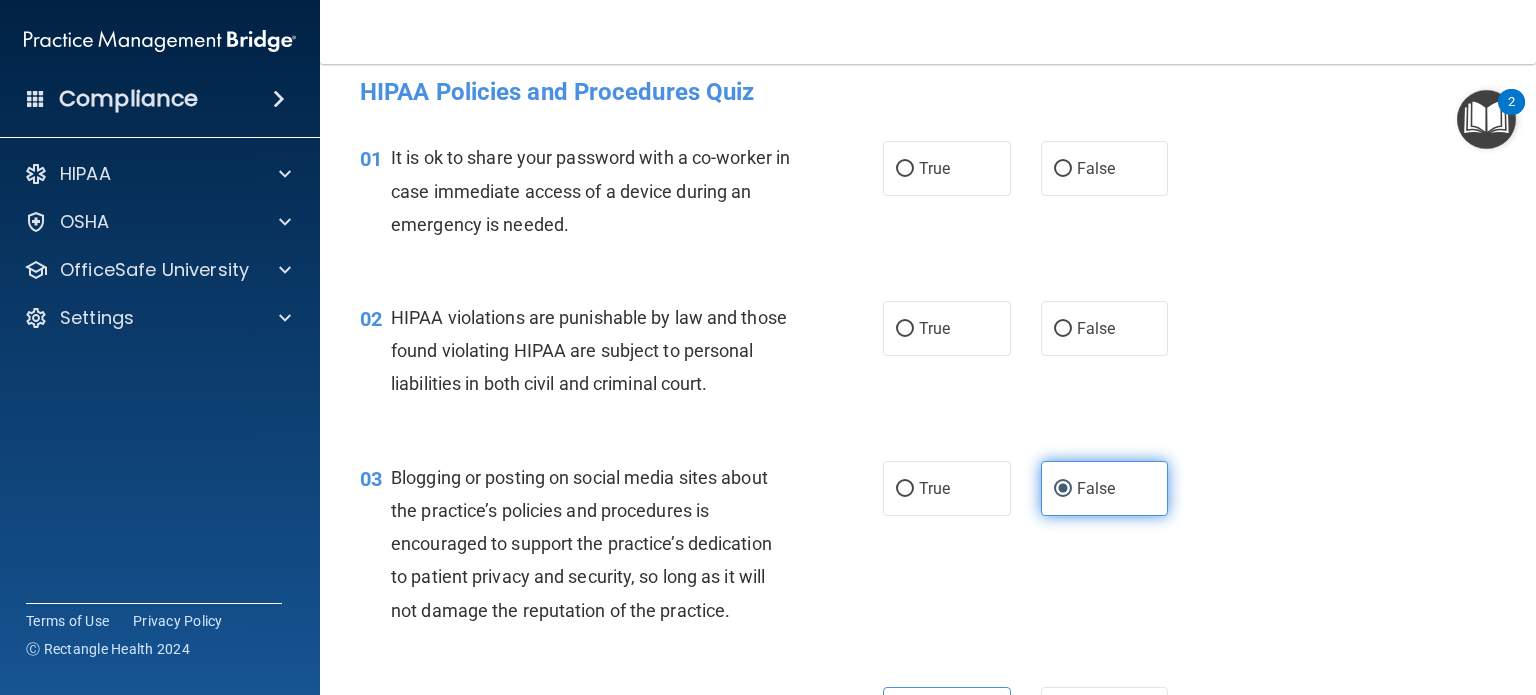 scroll, scrollTop: 0, scrollLeft: 0, axis: both 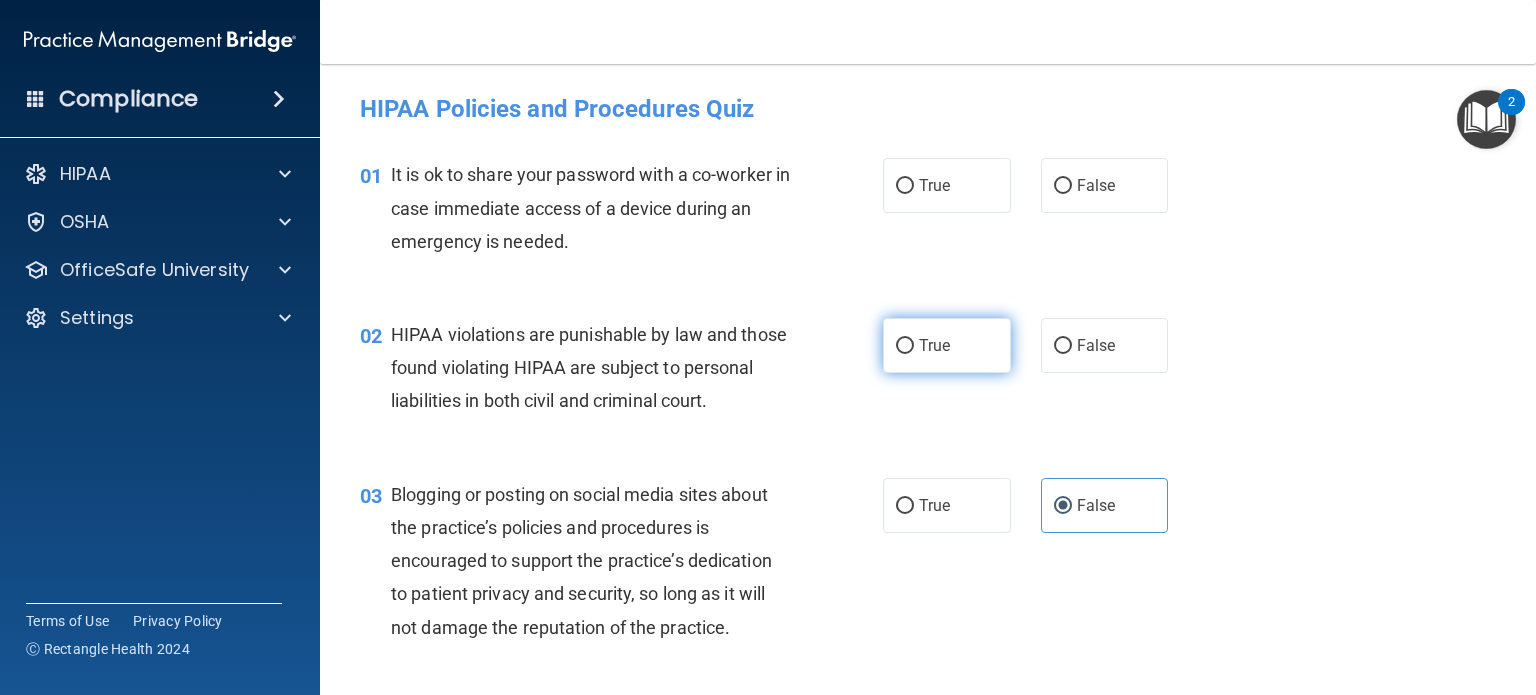 click on "True" at bounding box center (934, 345) 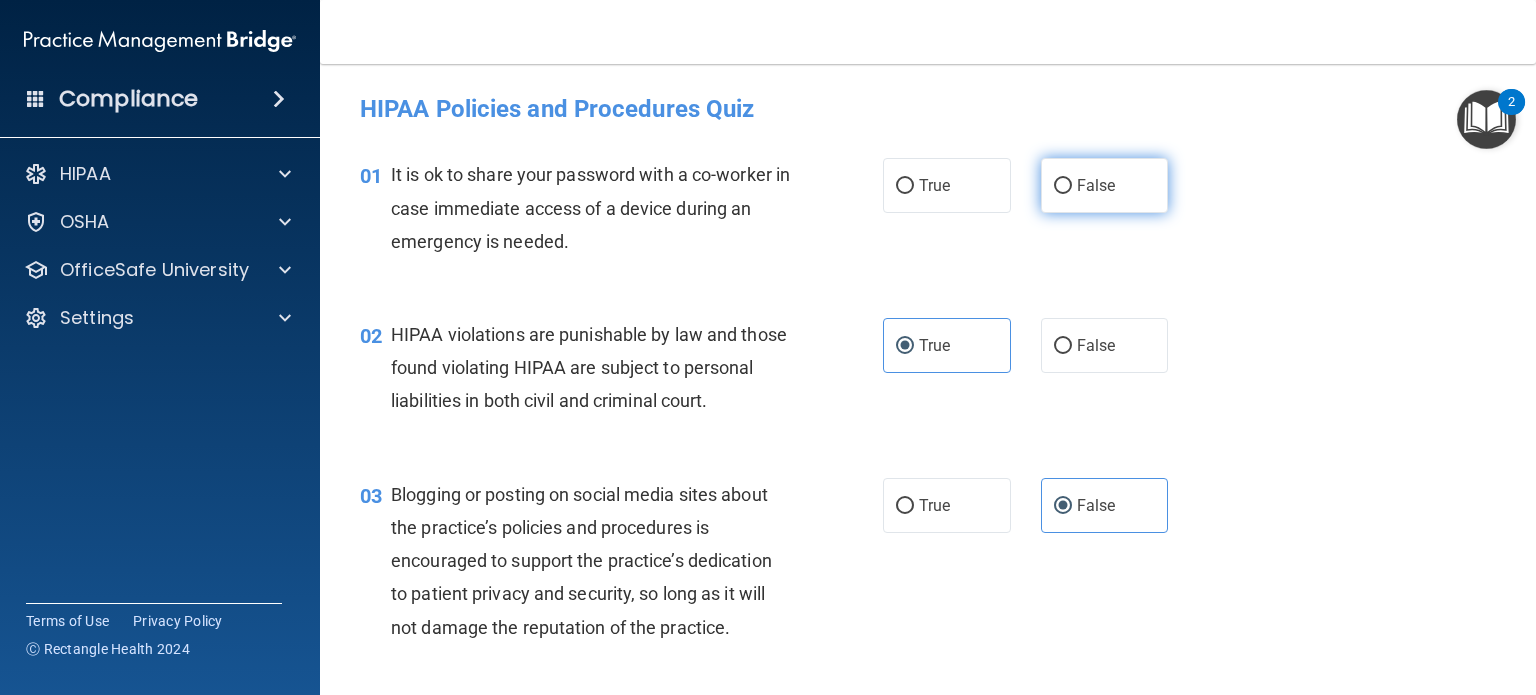 click on "False" at bounding box center (1105, 185) 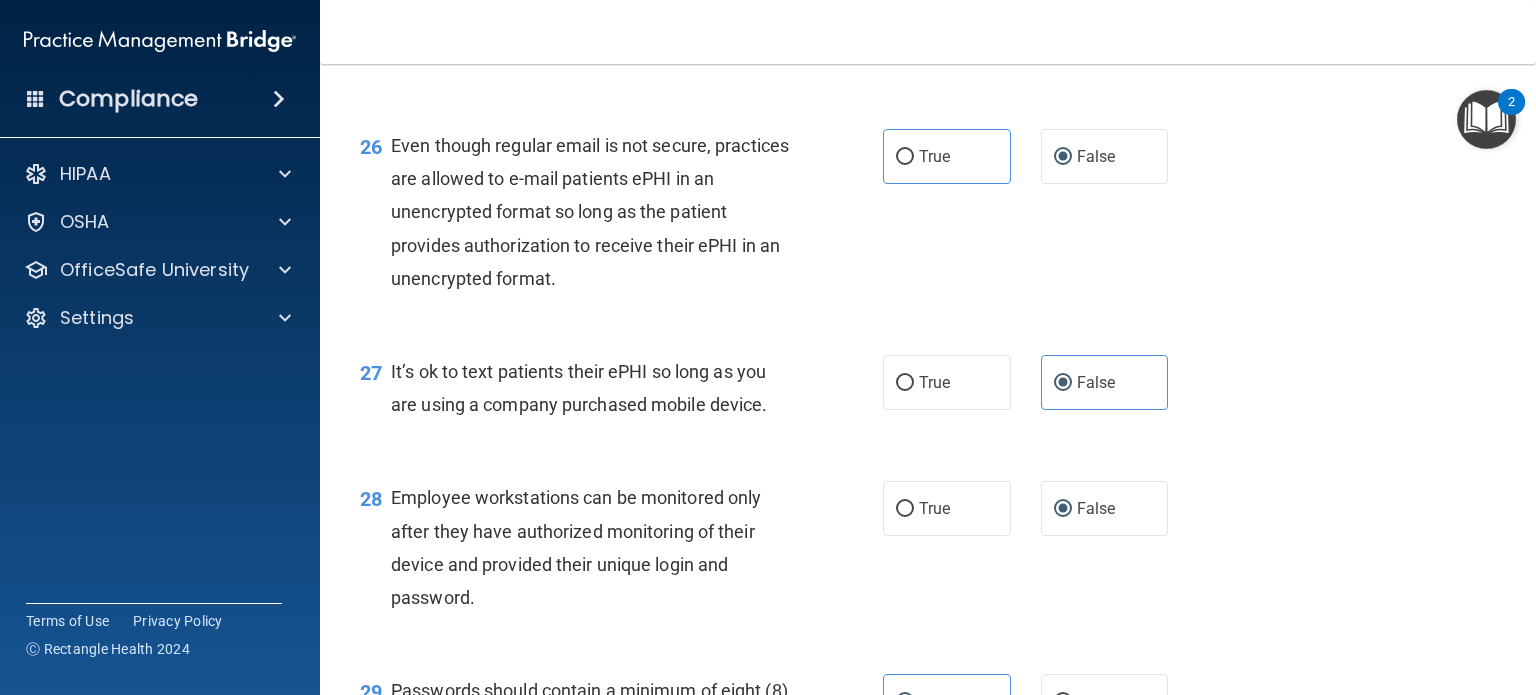 scroll, scrollTop: 5256, scrollLeft: 0, axis: vertical 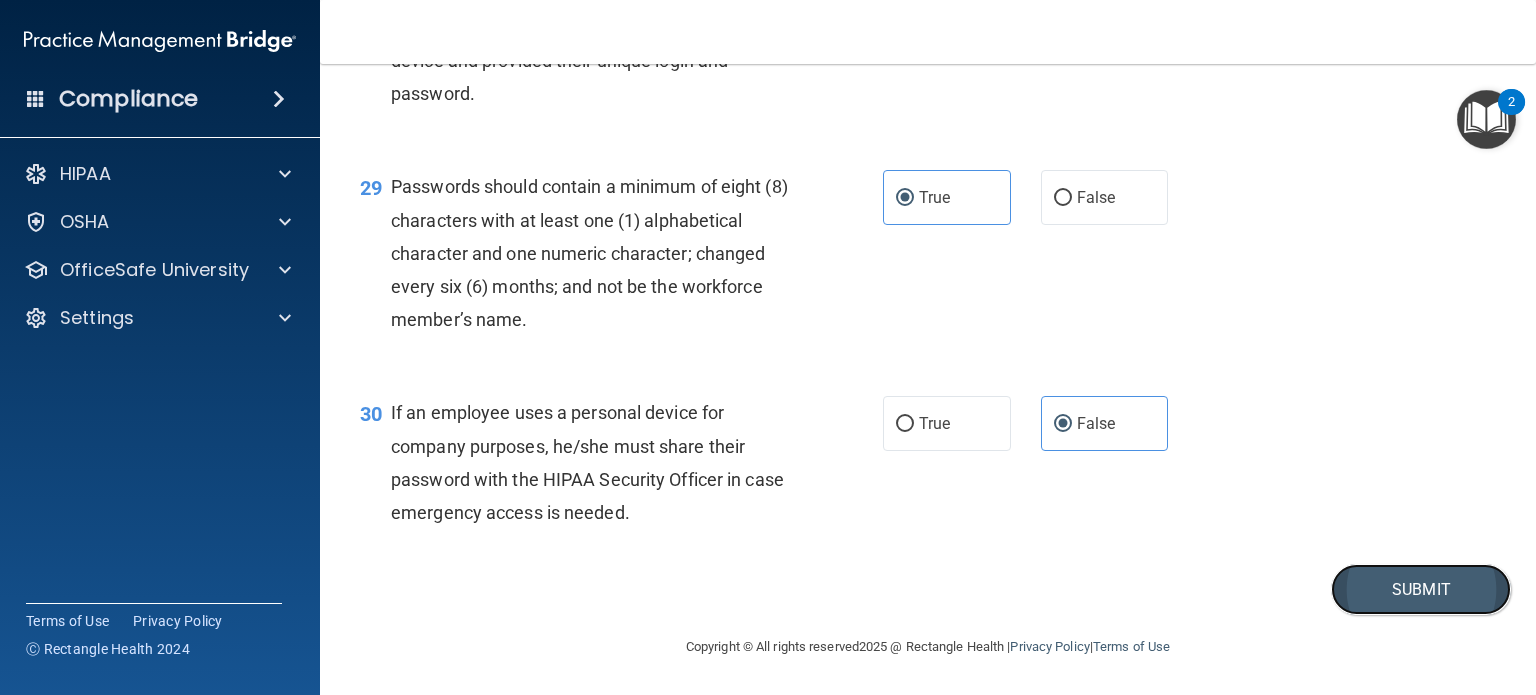 click on "Submit" at bounding box center (1421, 589) 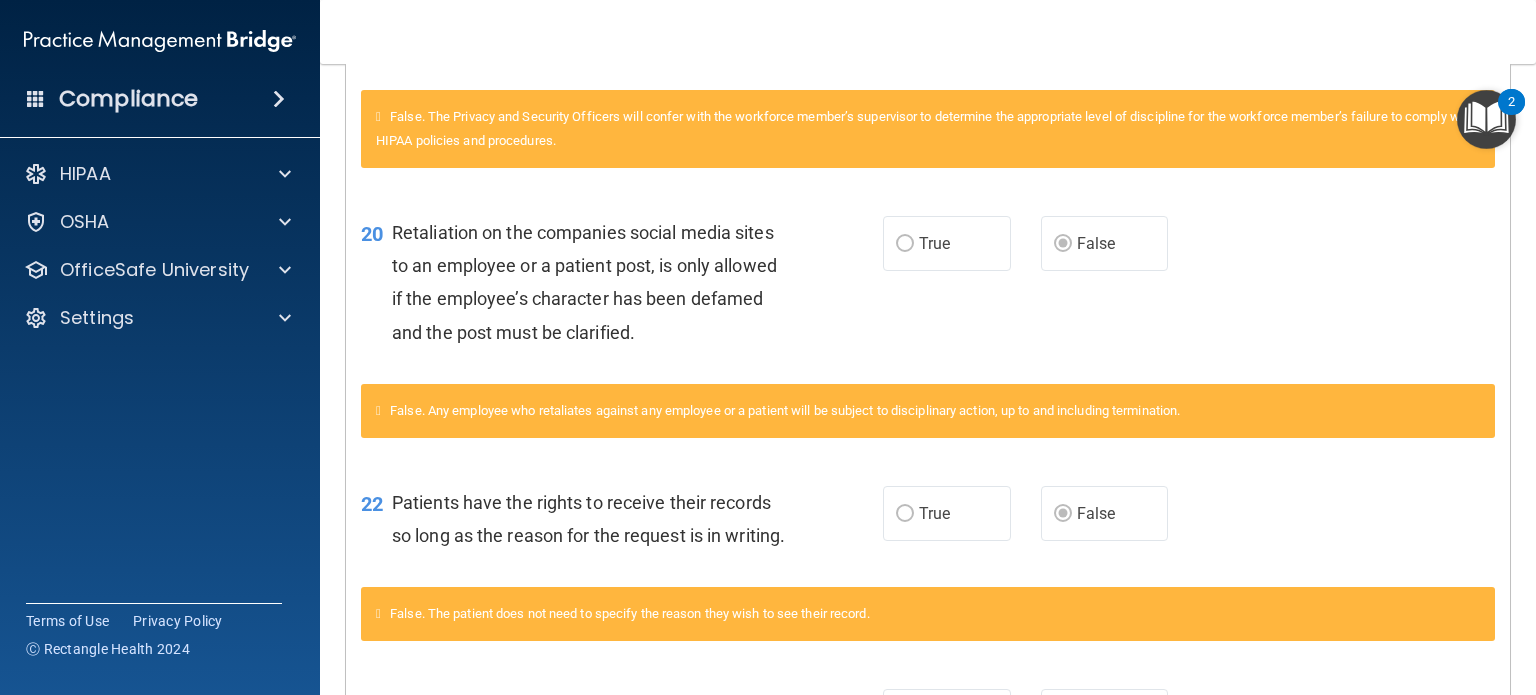 scroll, scrollTop: 2240, scrollLeft: 0, axis: vertical 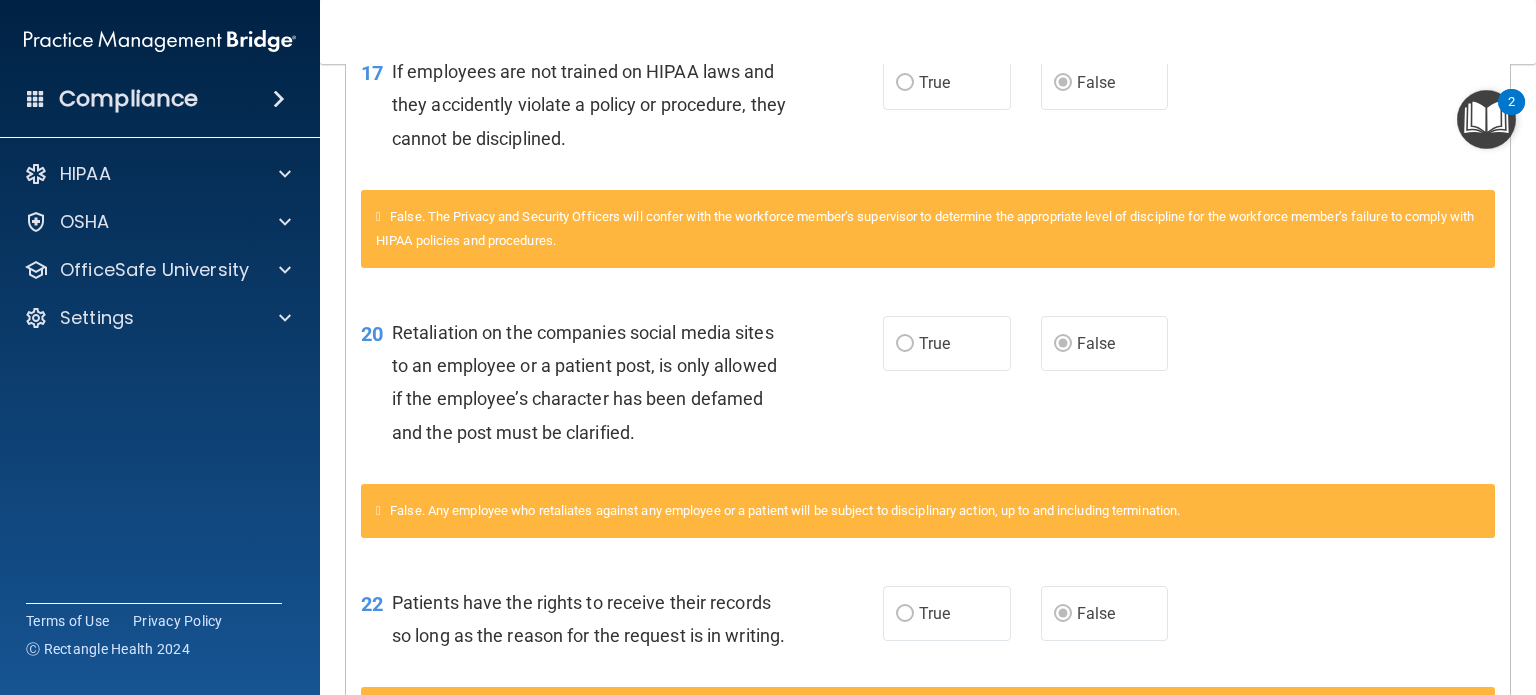 click on "True" at bounding box center [947, 343] 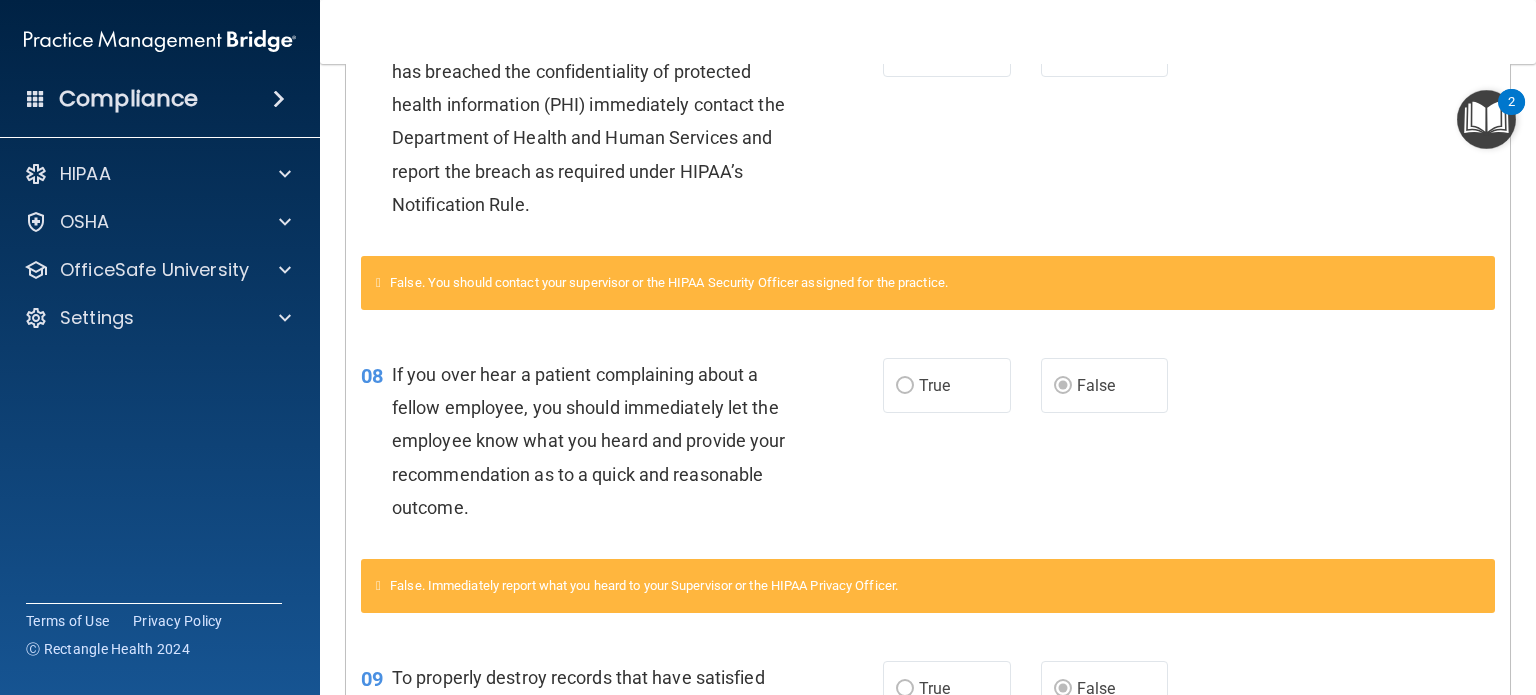 scroll, scrollTop: 0, scrollLeft: 0, axis: both 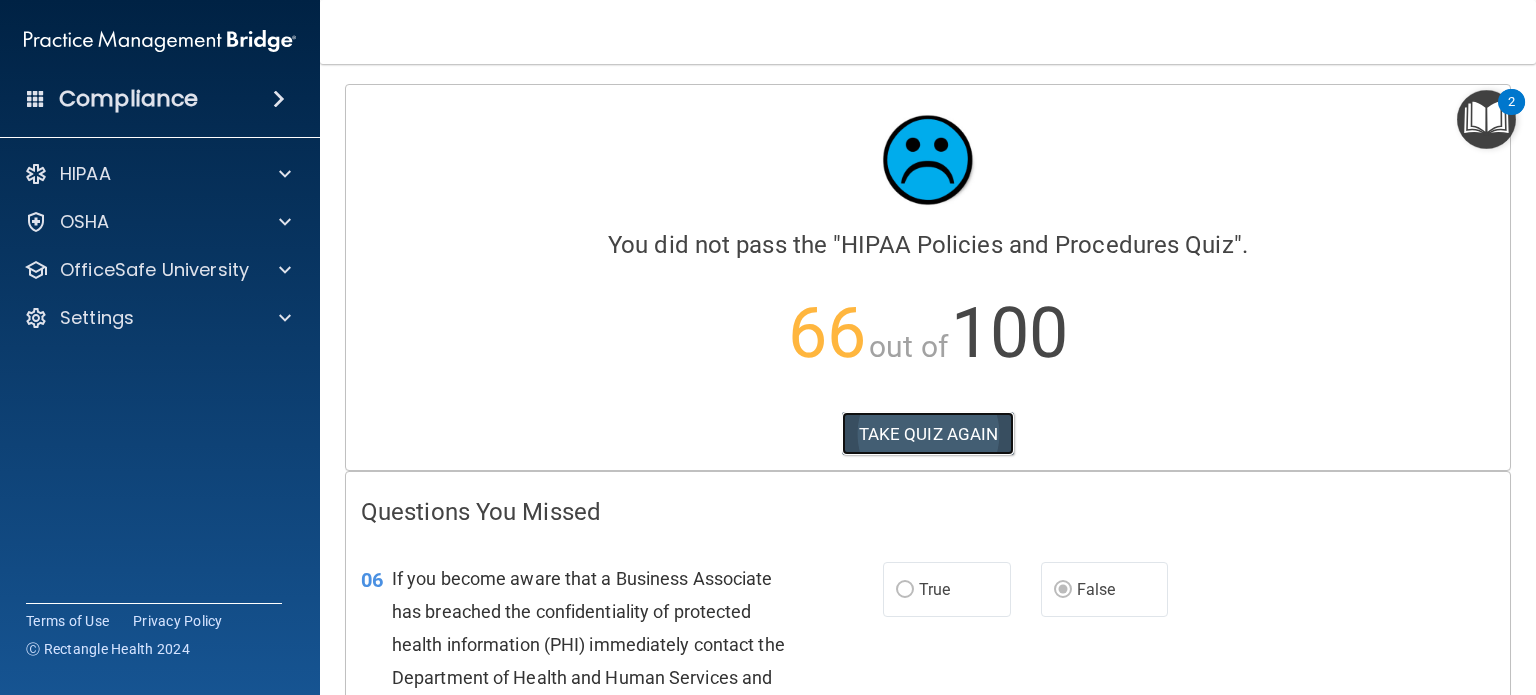 click on "TAKE QUIZ AGAIN" at bounding box center (928, 434) 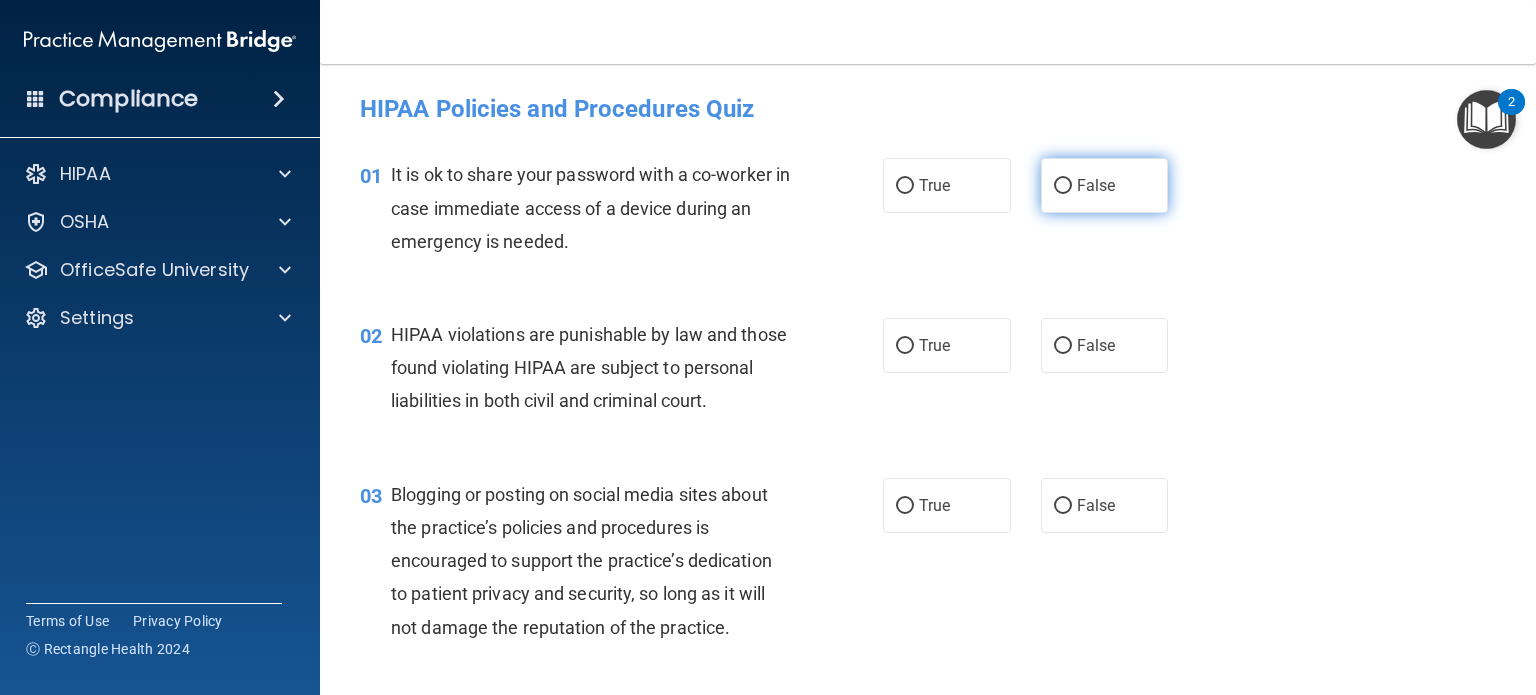 click on "False" at bounding box center [1096, 185] 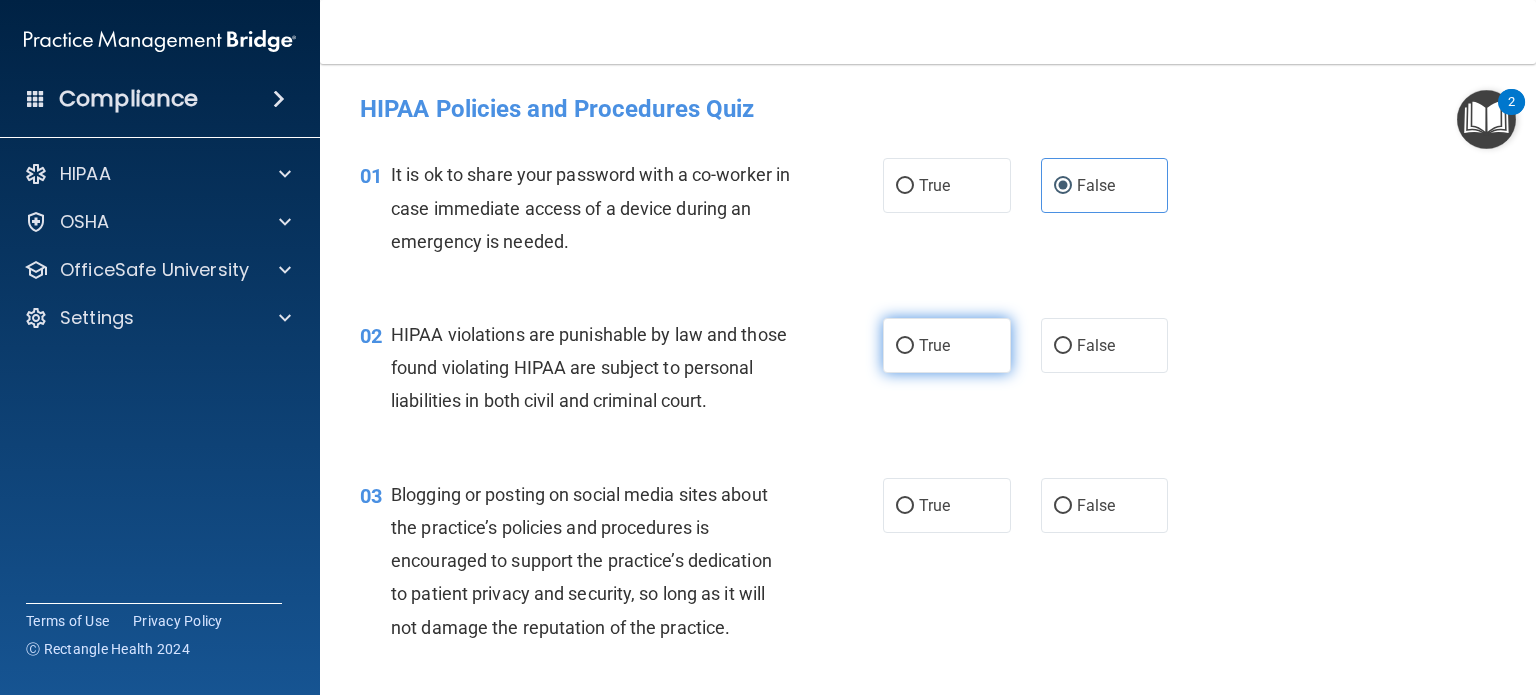 click on "True" at bounding box center [947, 345] 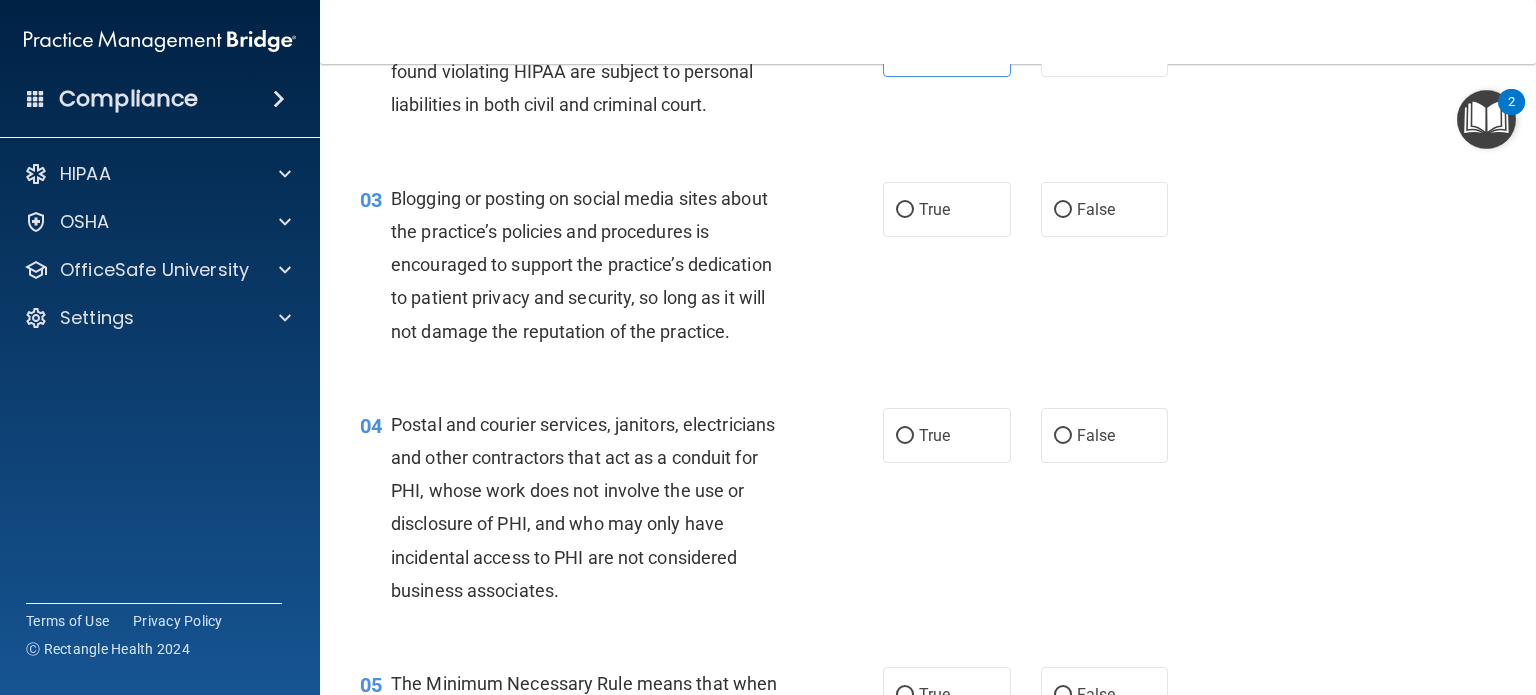 scroll, scrollTop: 300, scrollLeft: 0, axis: vertical 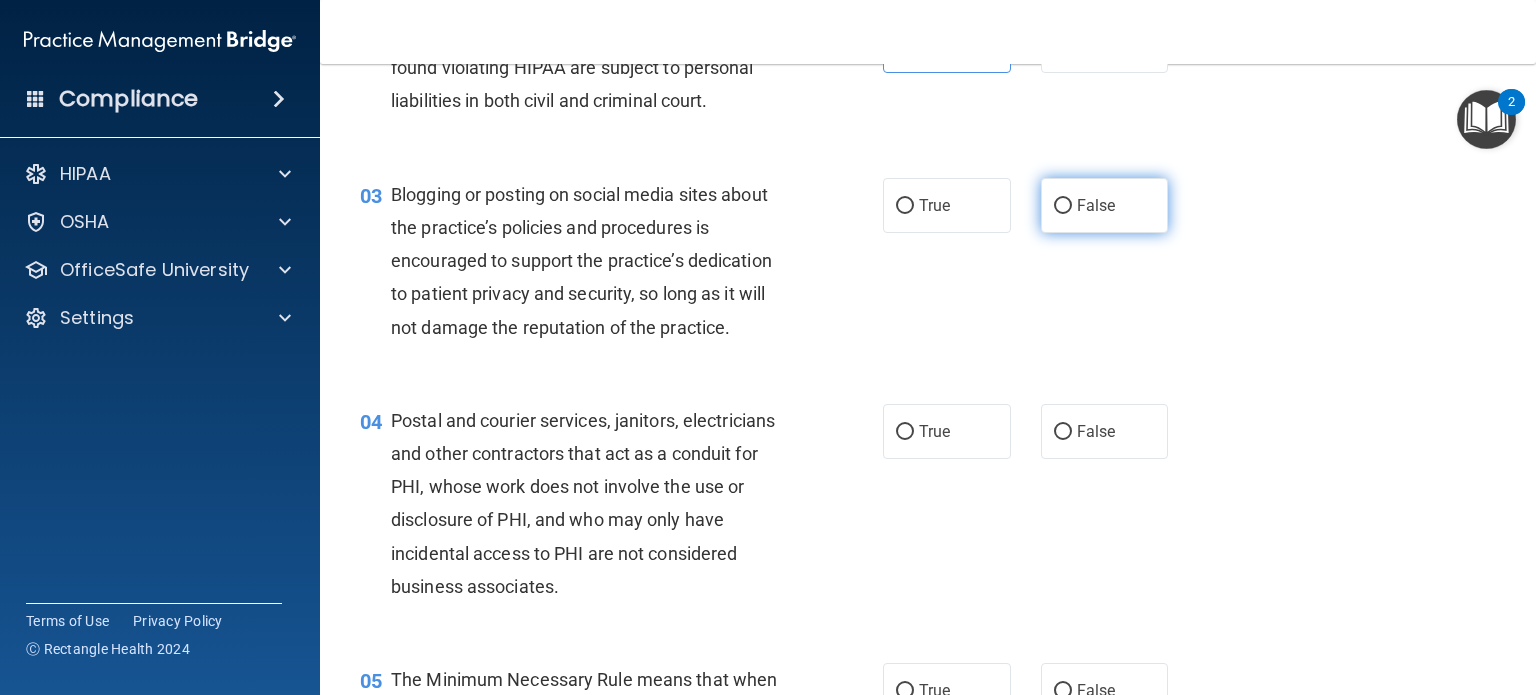 click on "False" at bounding box center (1096, 205) 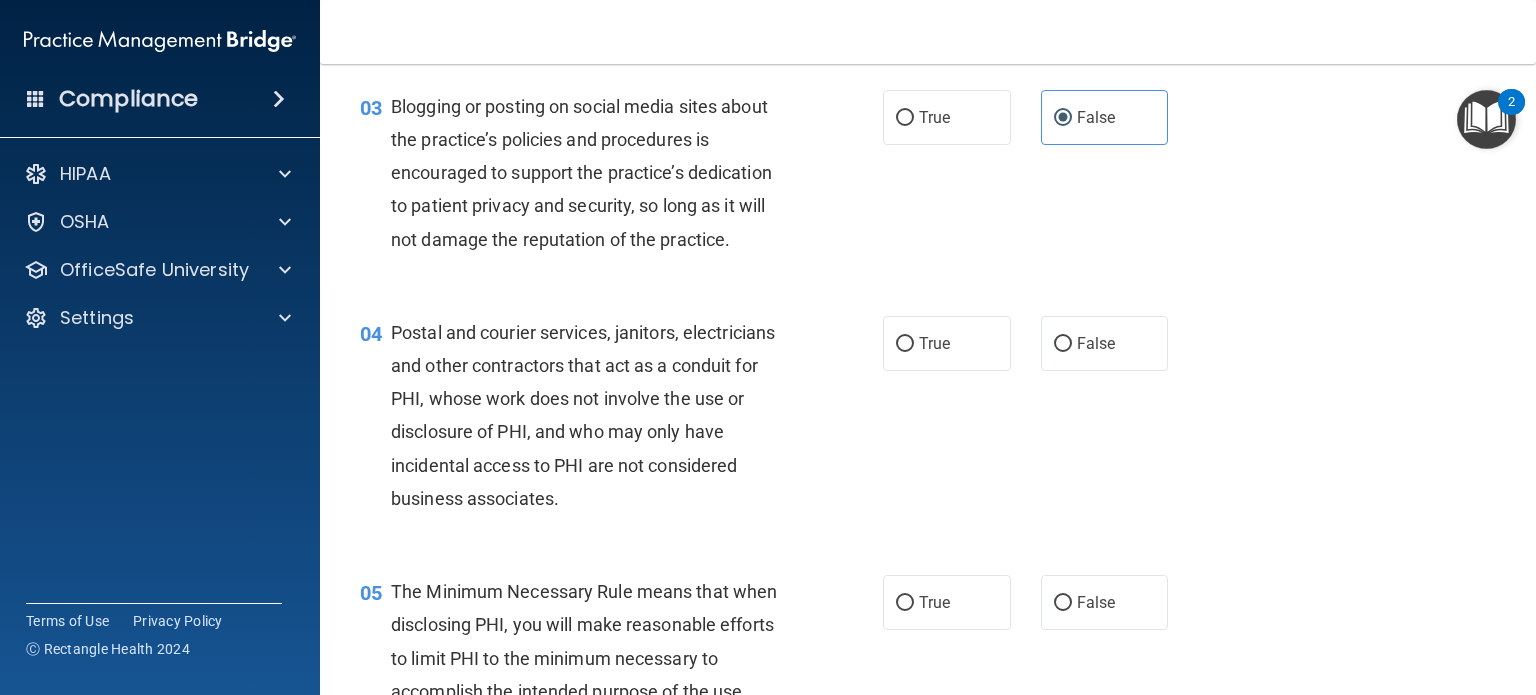 scroll, scrollTop: 500, scrollLeft: 0, axis: vertical 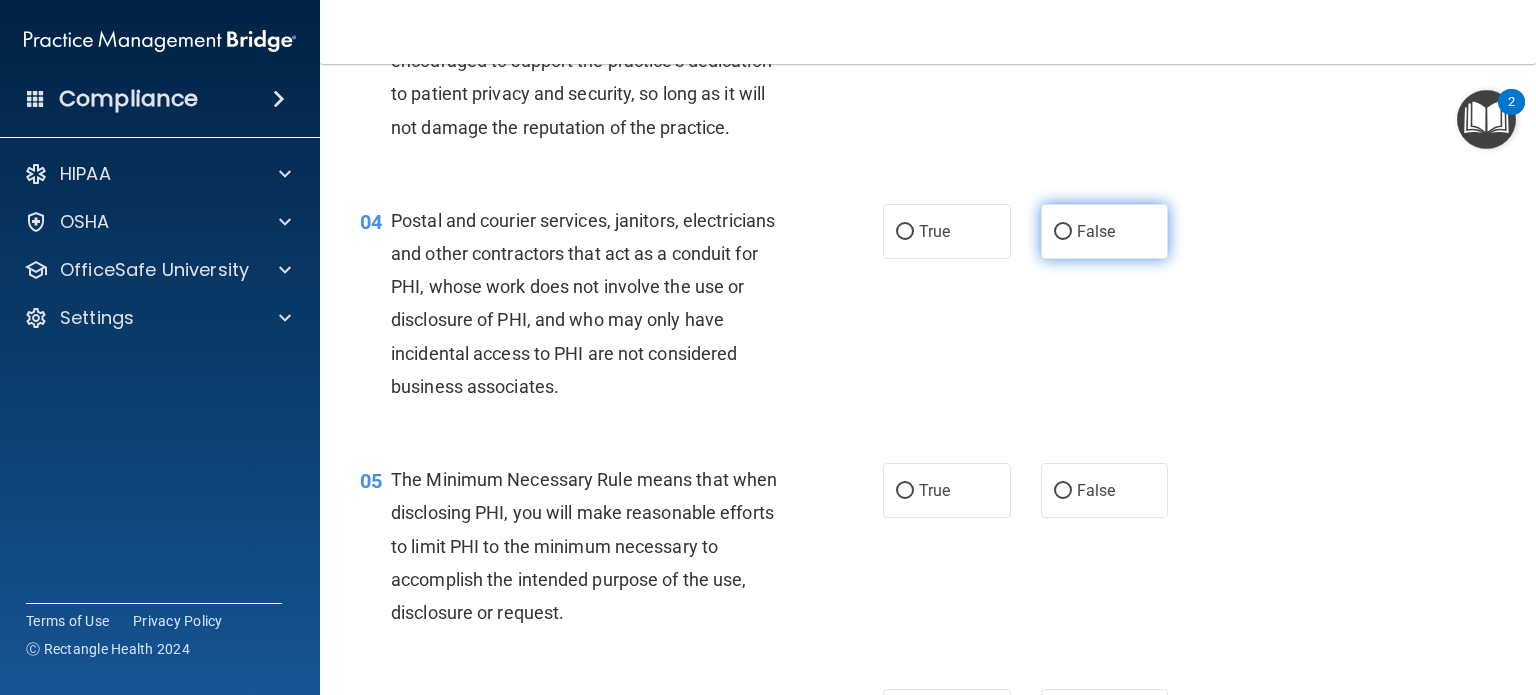 click on "False" at bounding box center (1096, 231) 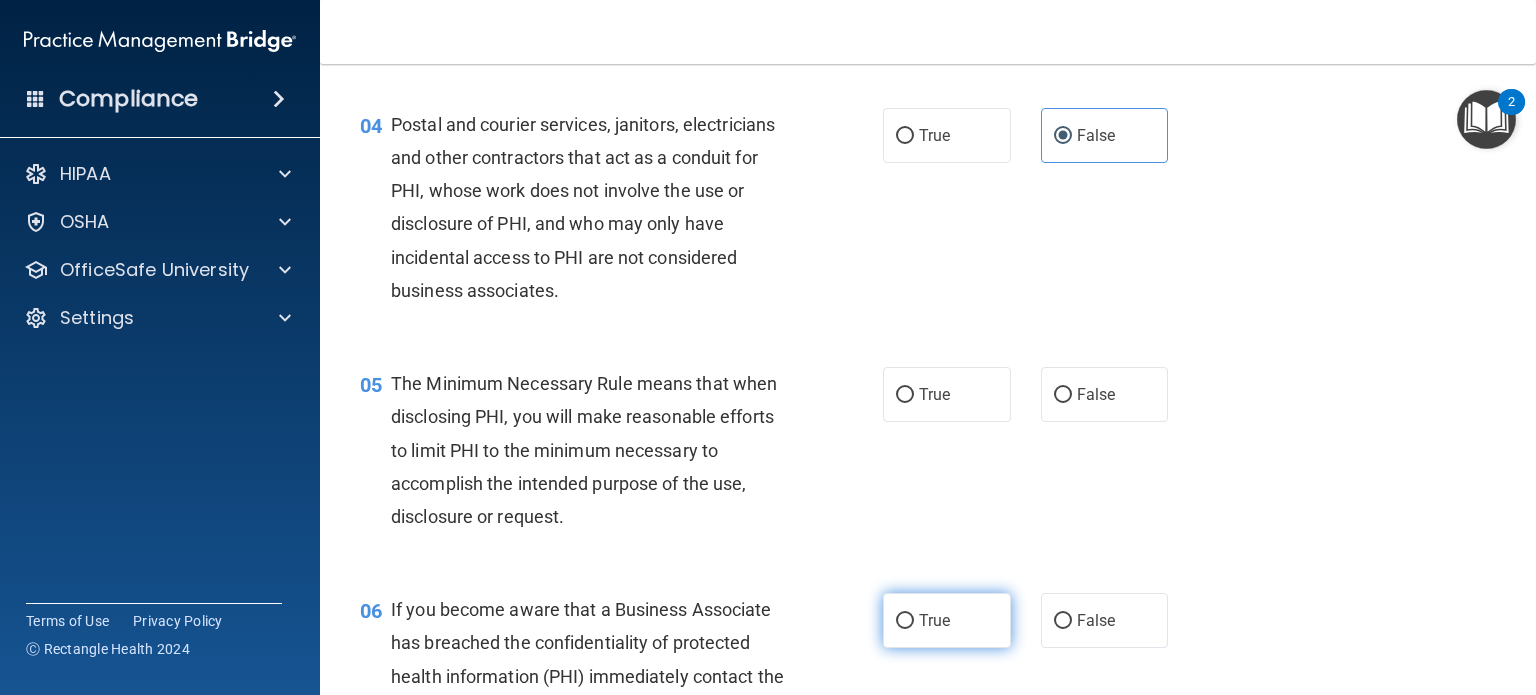 scroll, scrollTop: 900, scrollLeft: 0, axis: vertical 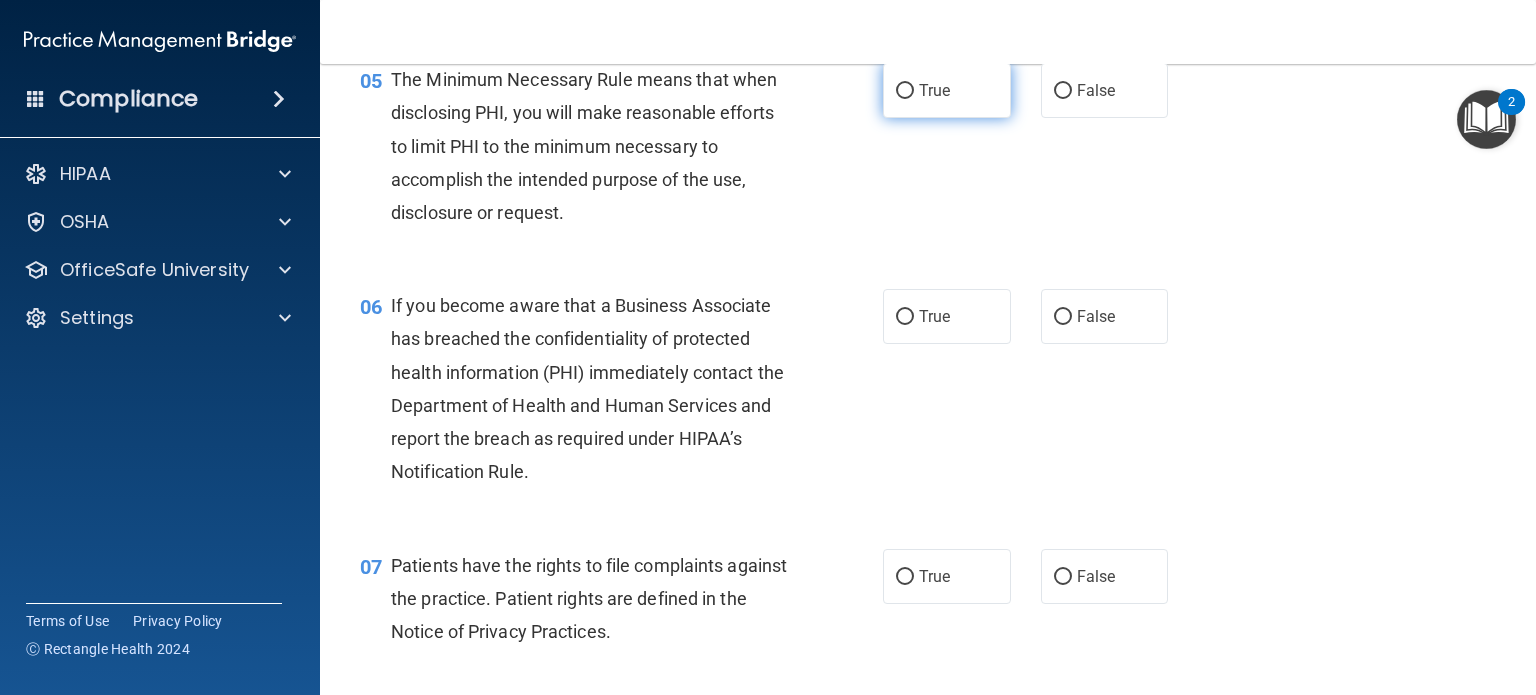 click on "True" at bounding box center [934, 90] 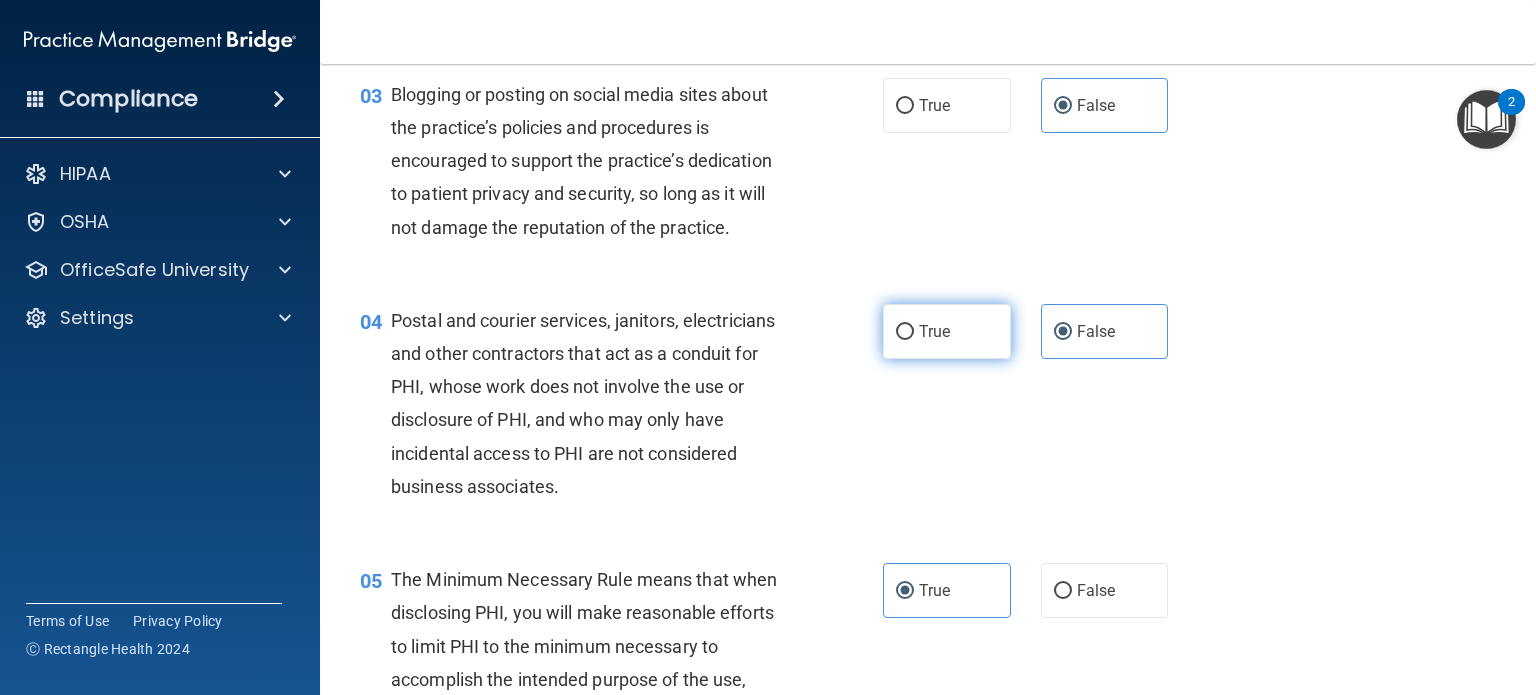 click on "True" at bounding box center (947, 331) 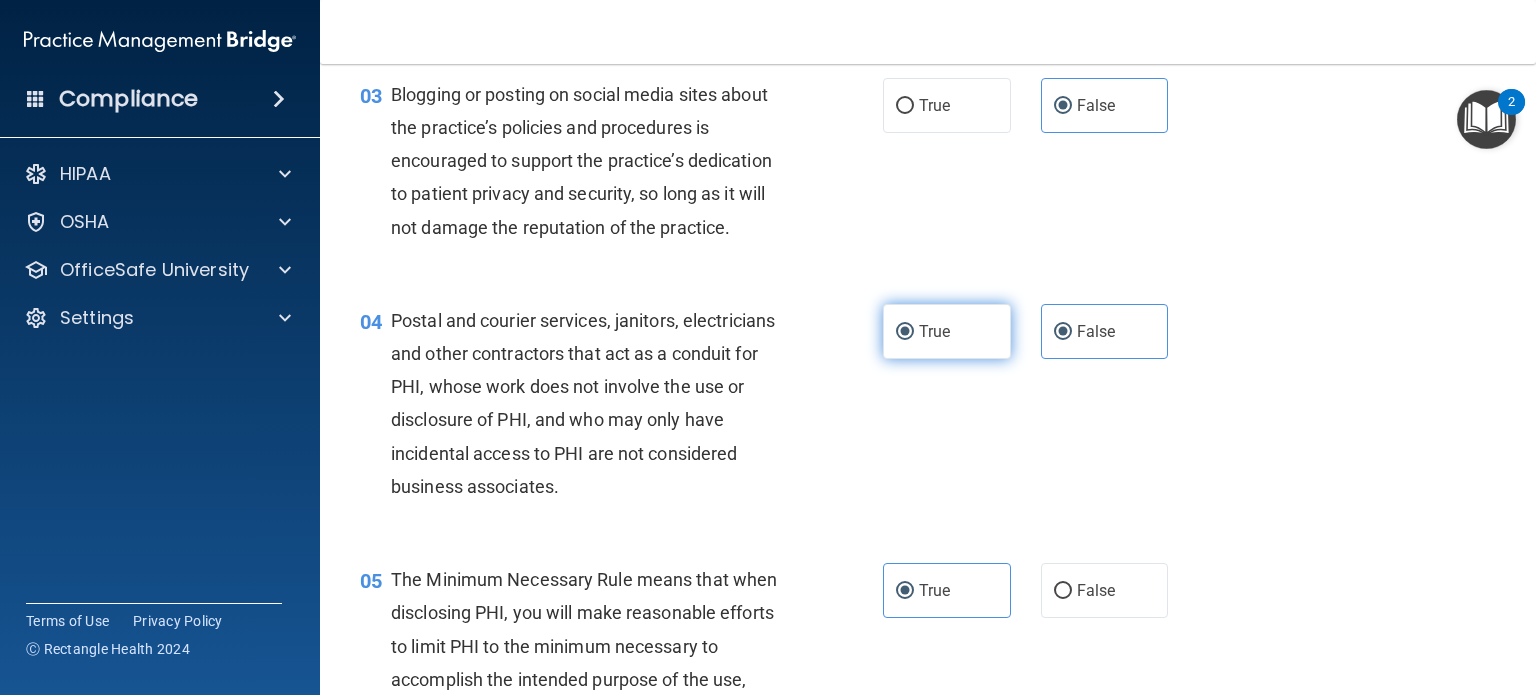 radio on "false" 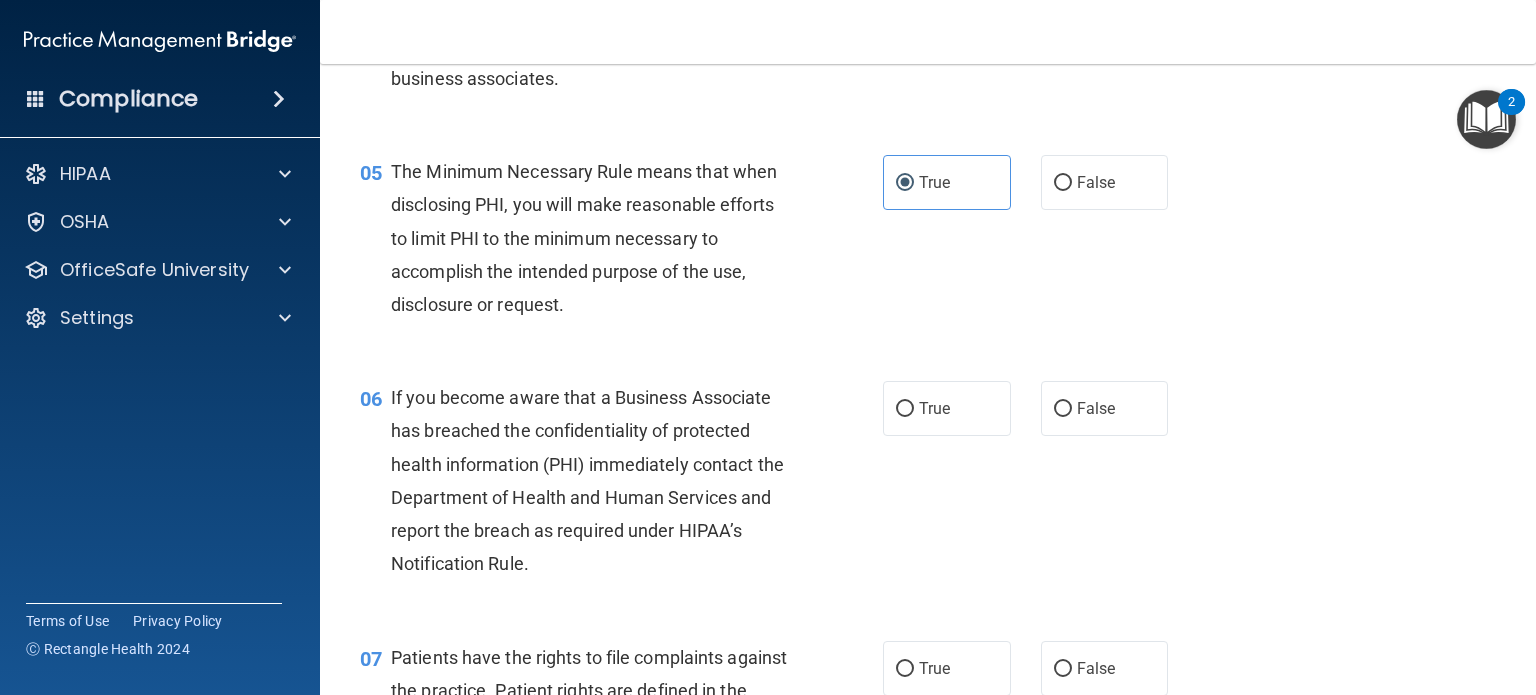 scroll, scrollTop: 1000, scrollLeft: 0, axis: vertical 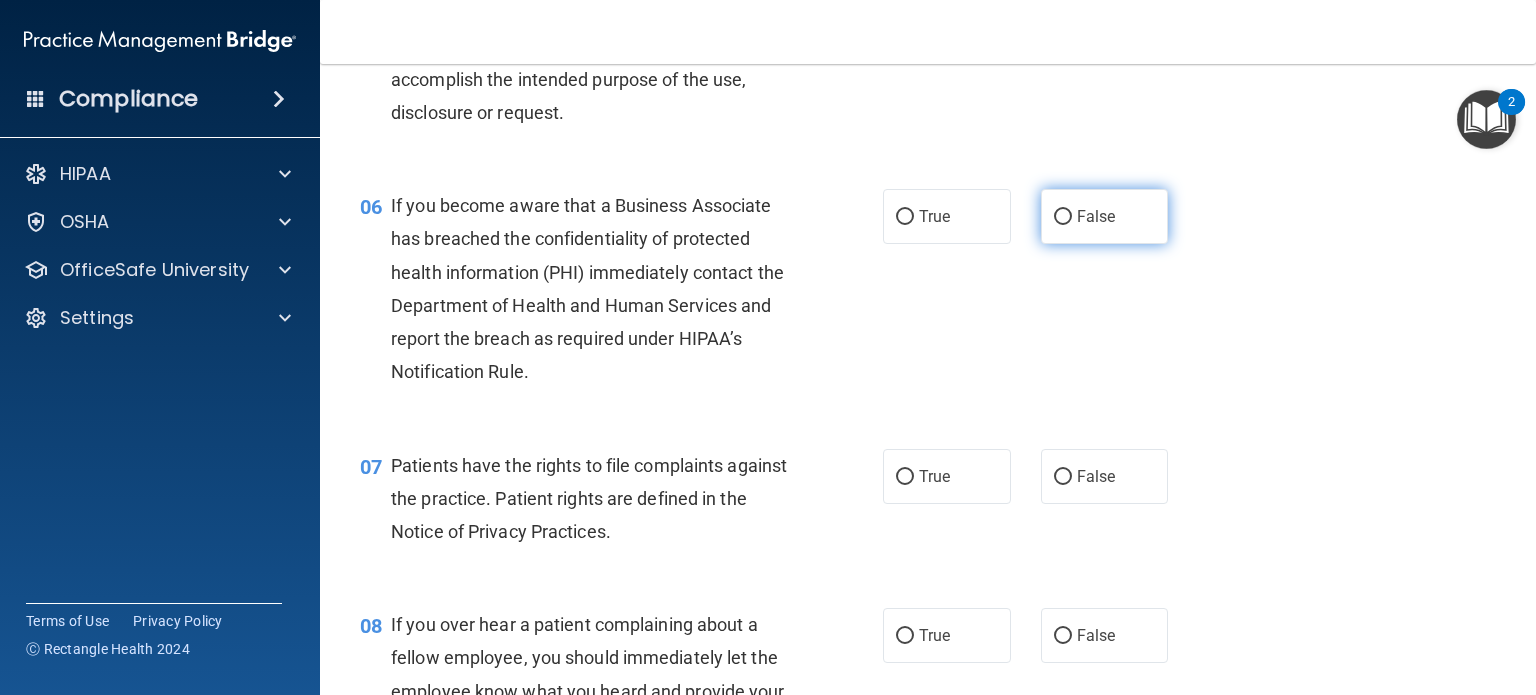 click on "False" at bounding box center [1096, 216] 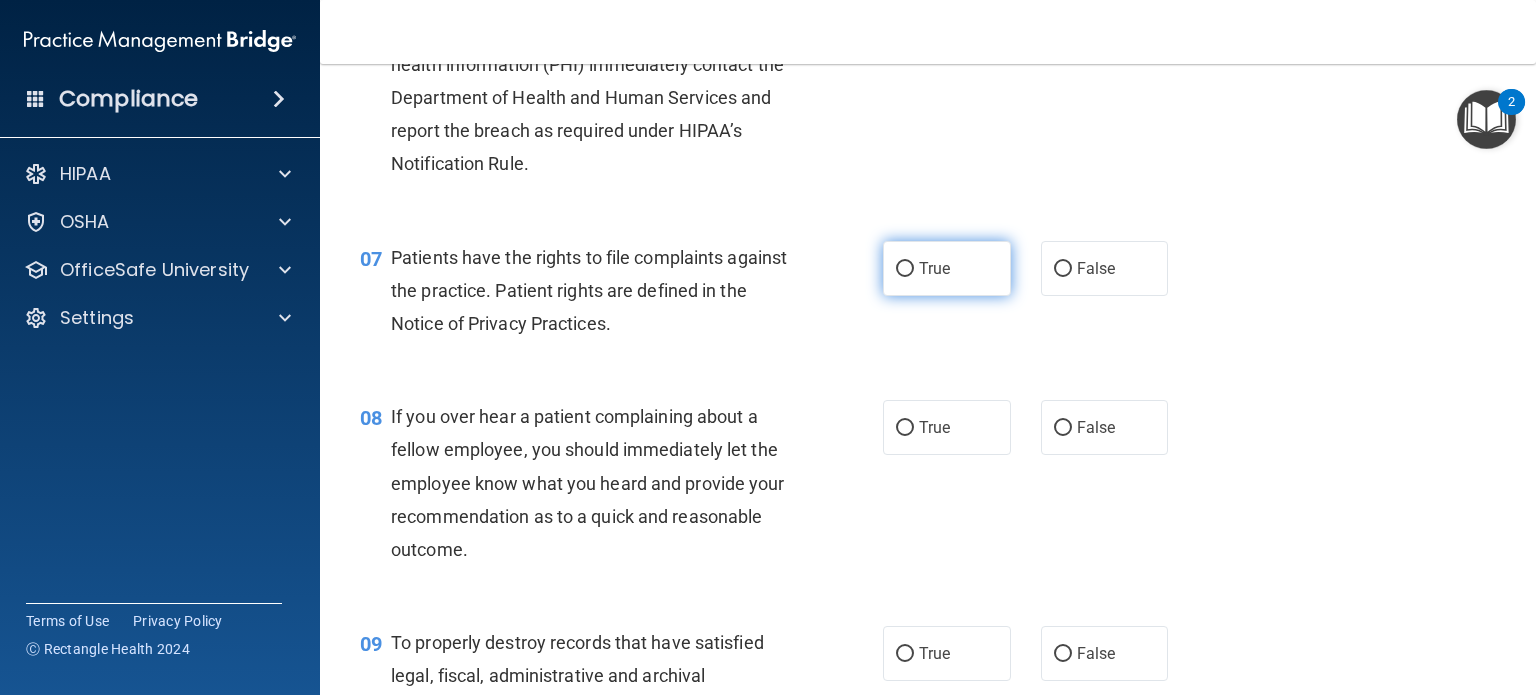 scroll, scrollTop: 1100, scrollLeft: 0, axis: vertical 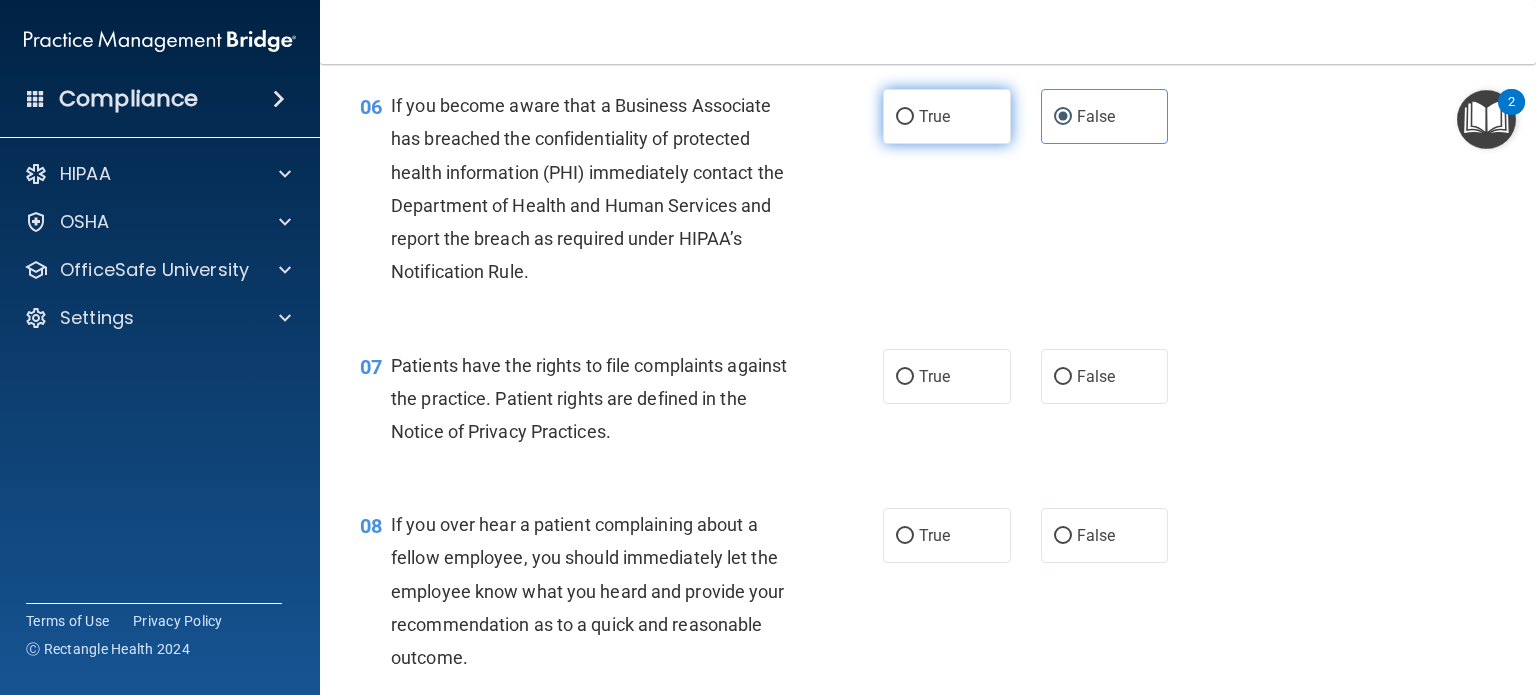 click on "True" at bounding box center [947, 116] 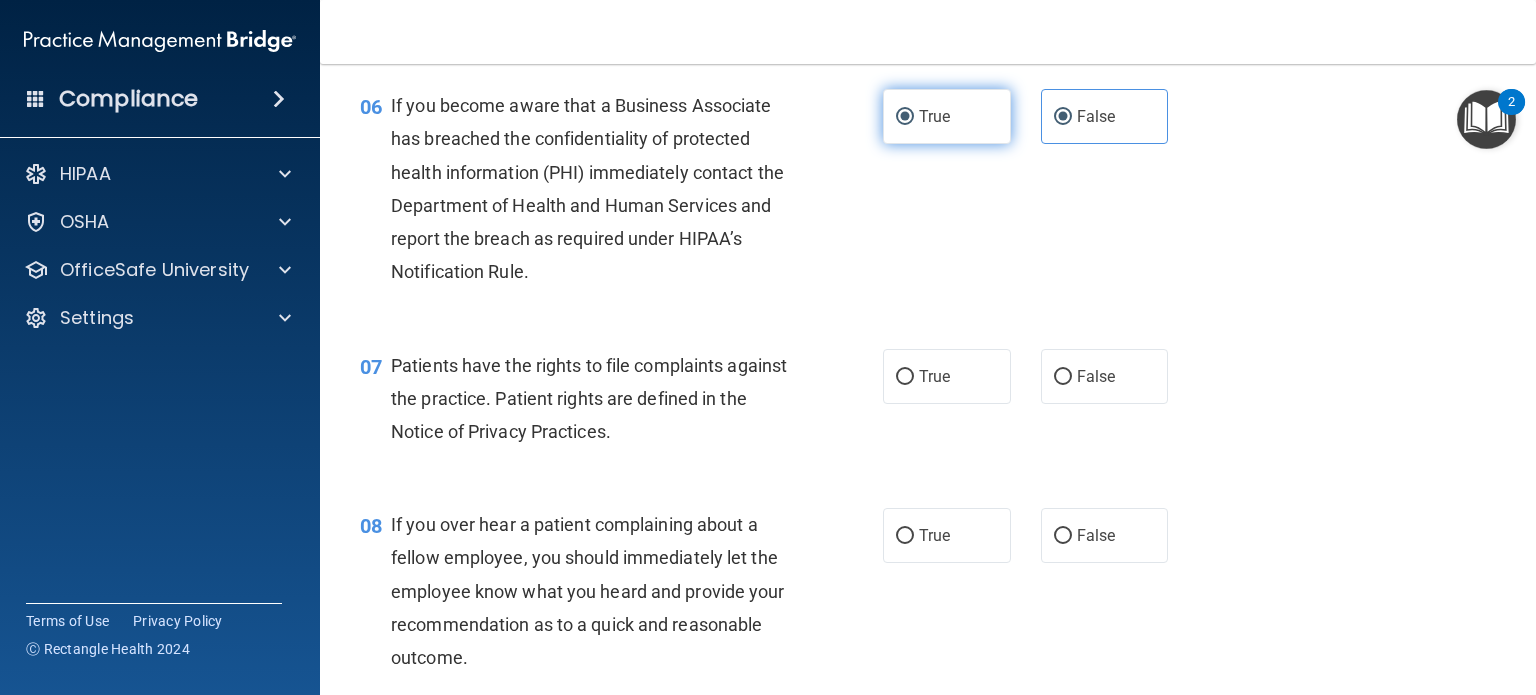 radio on "false" 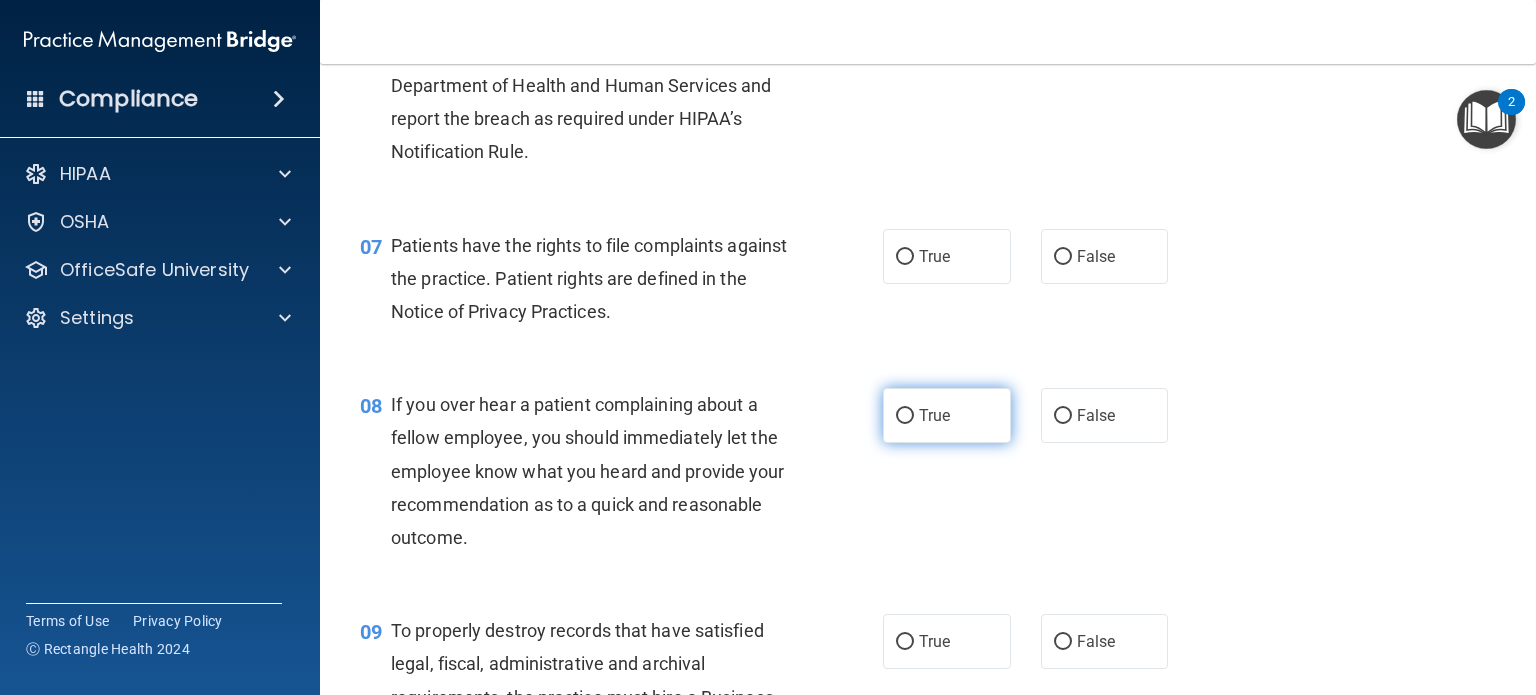 scroll, scrollTop: 1400, scrollLeft: 0, axis: vertical 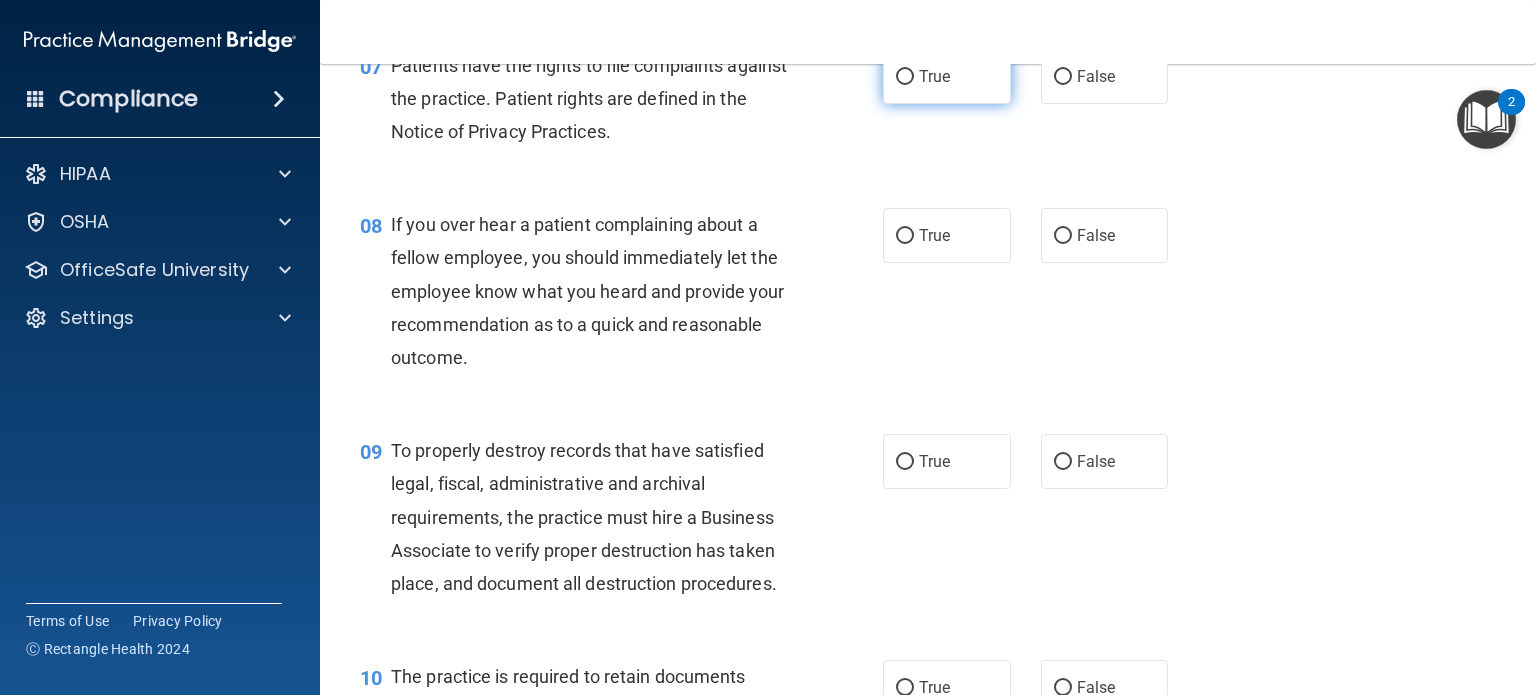 click on "True" at bounding box center (947, 76) 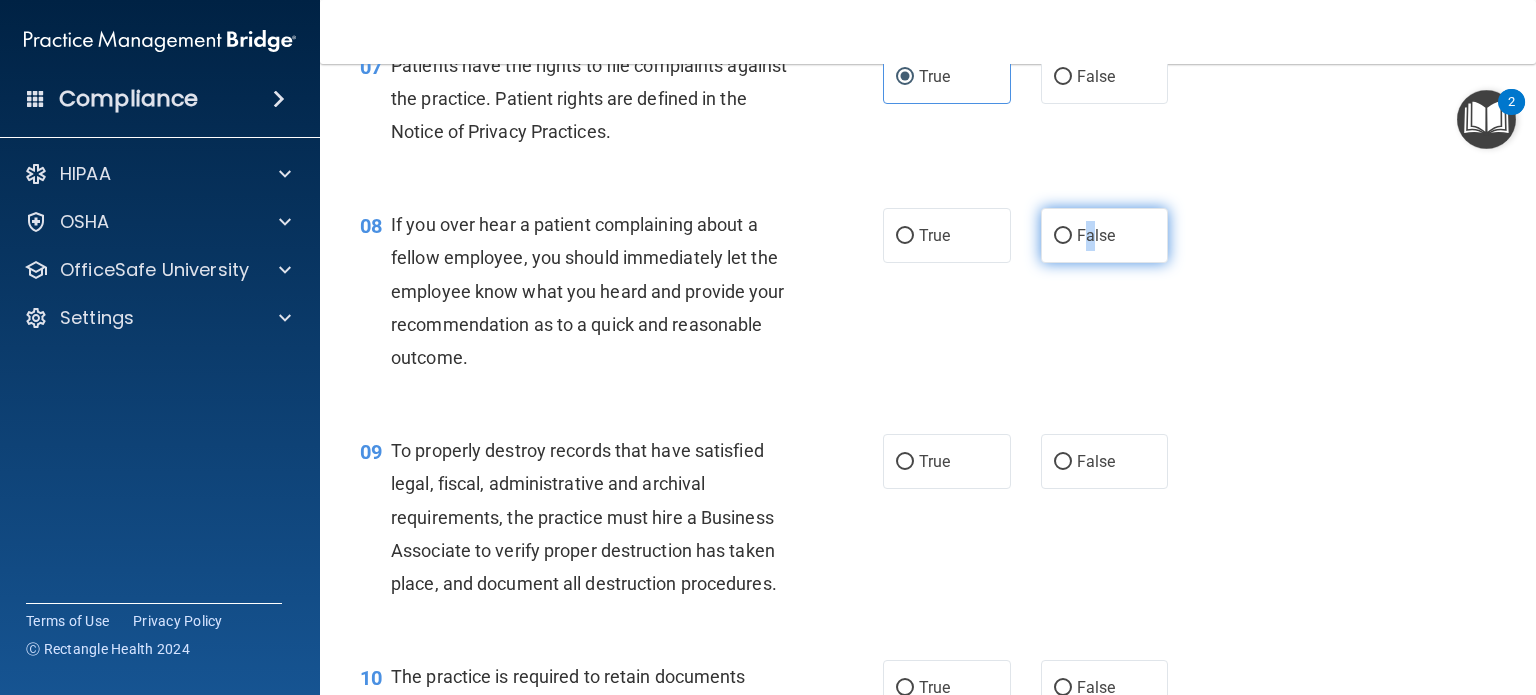 drag, startPoint x: 1076, startPoint y: 258, endPoint x: 1086, endPoint y: 266, distance: 12.806249 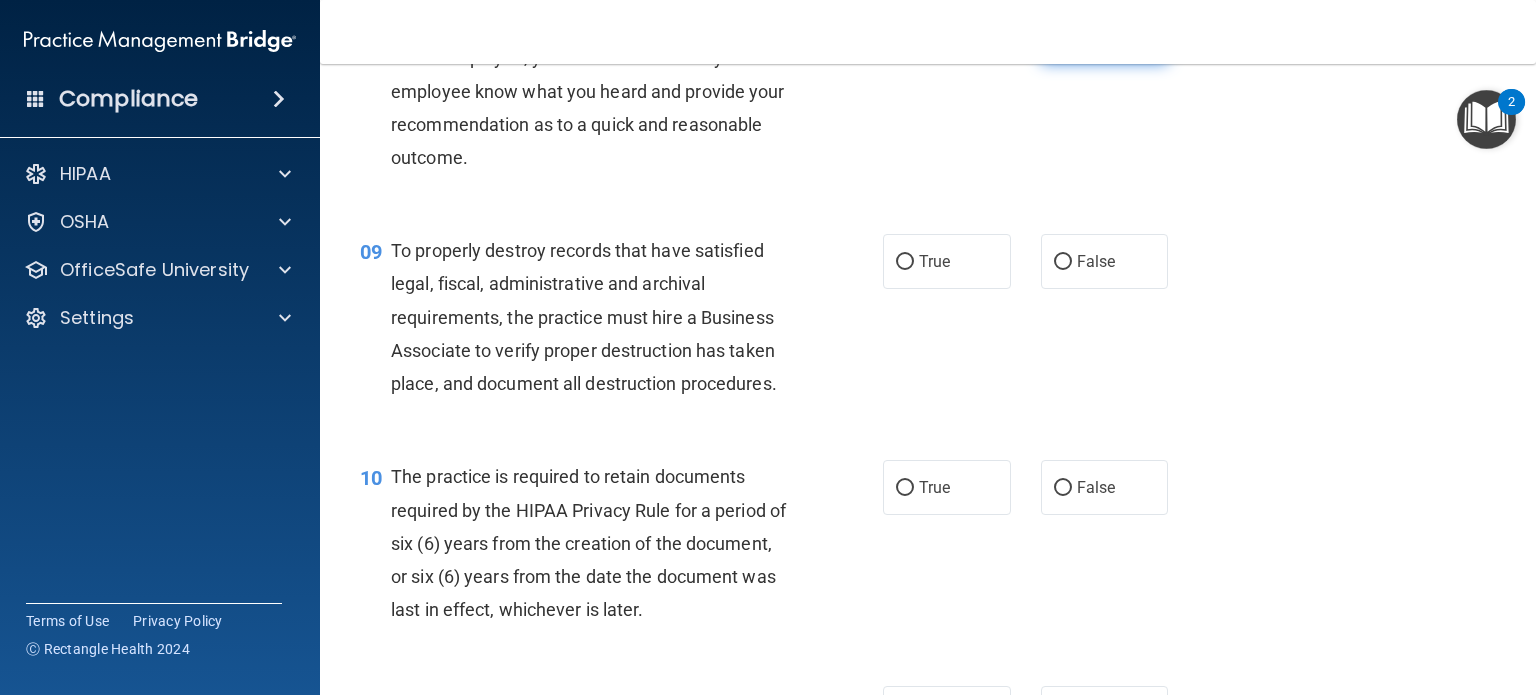 click on "False" at bounding box center [1096, 35] 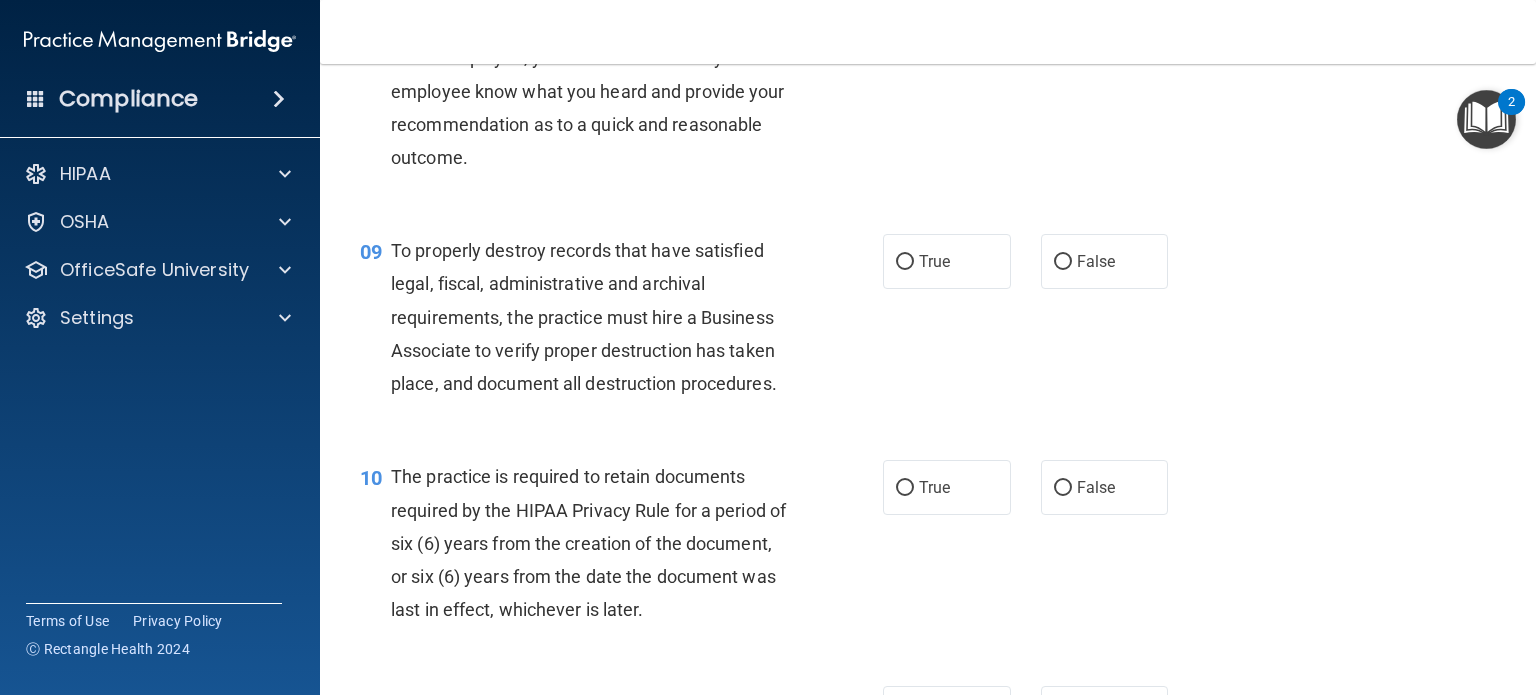 scroll, scrollTop: 1598, scrollLeft: 0, axis: vertical 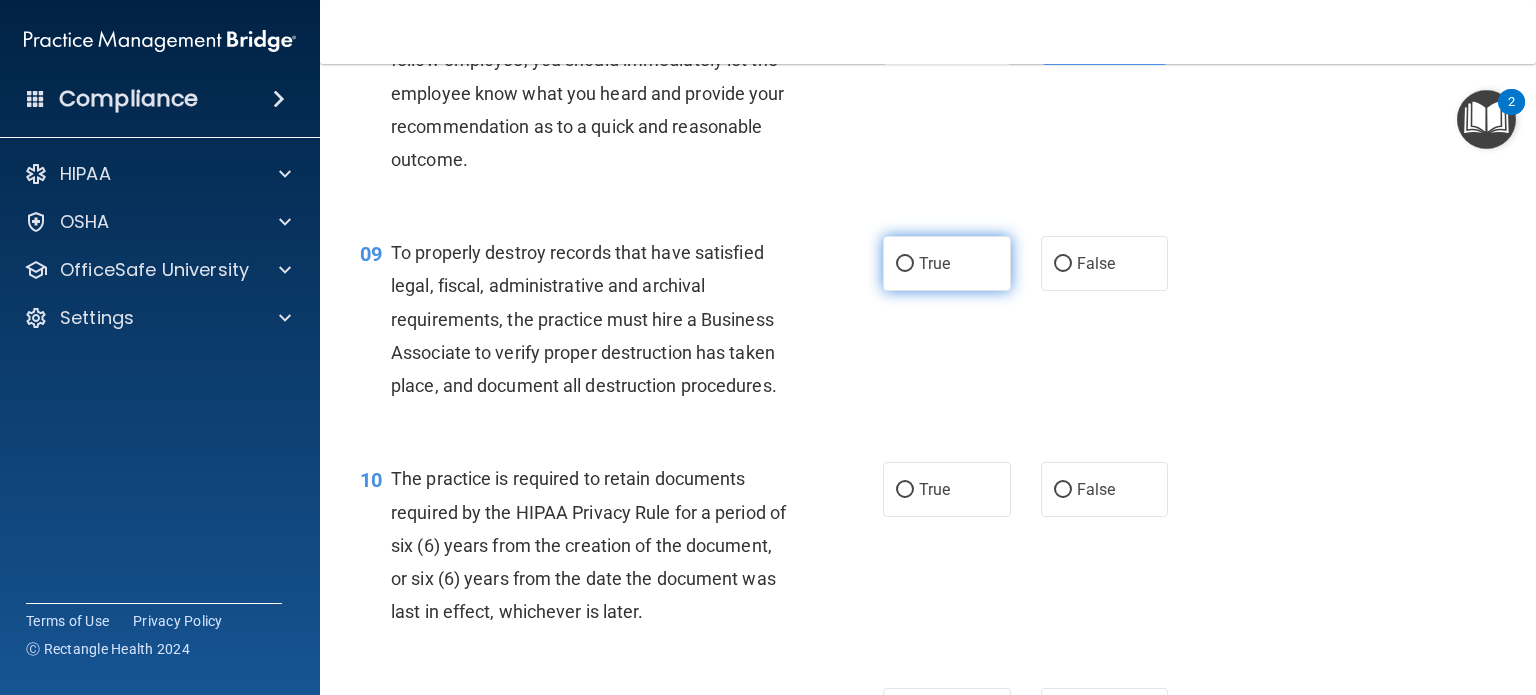 click on "True" at bounding box center (947, 263) 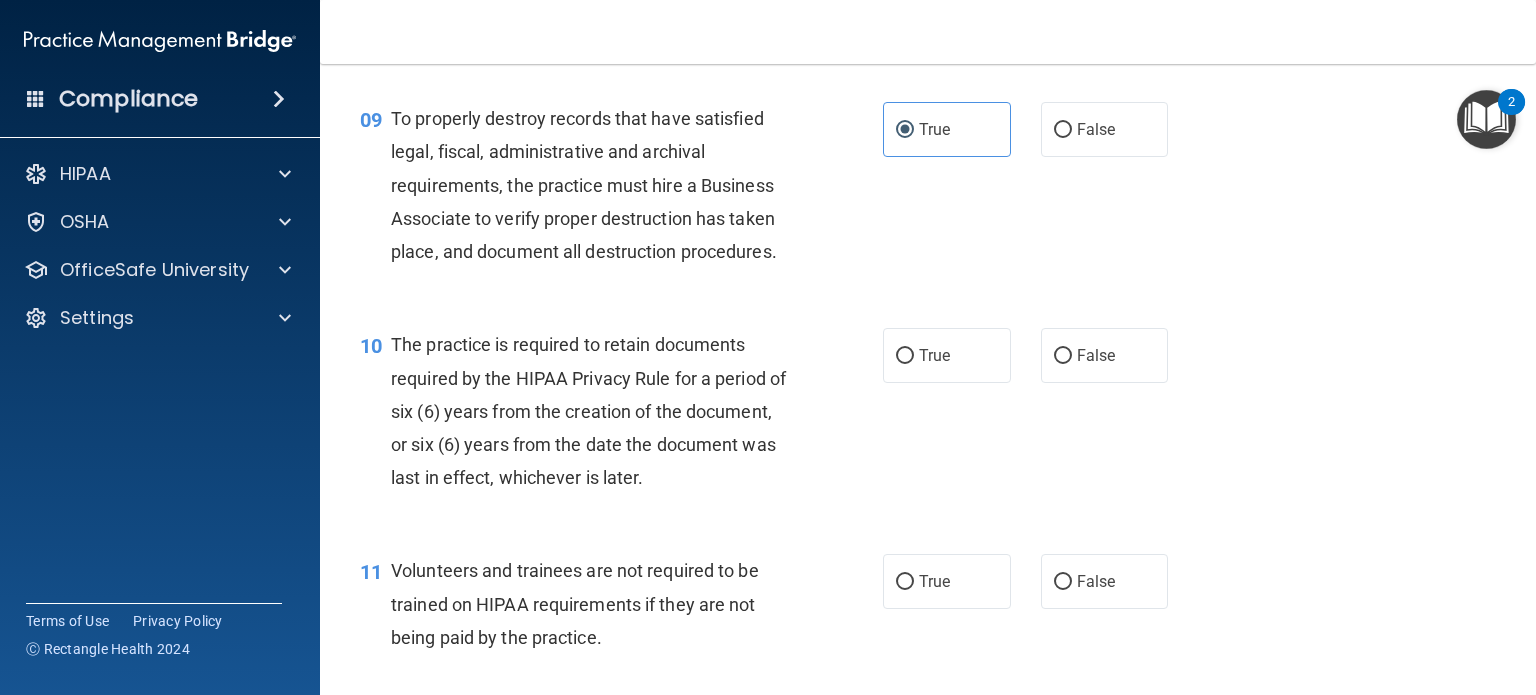 scroll, scrollTop: 1898, scrollLeft: 0, axis: vertical 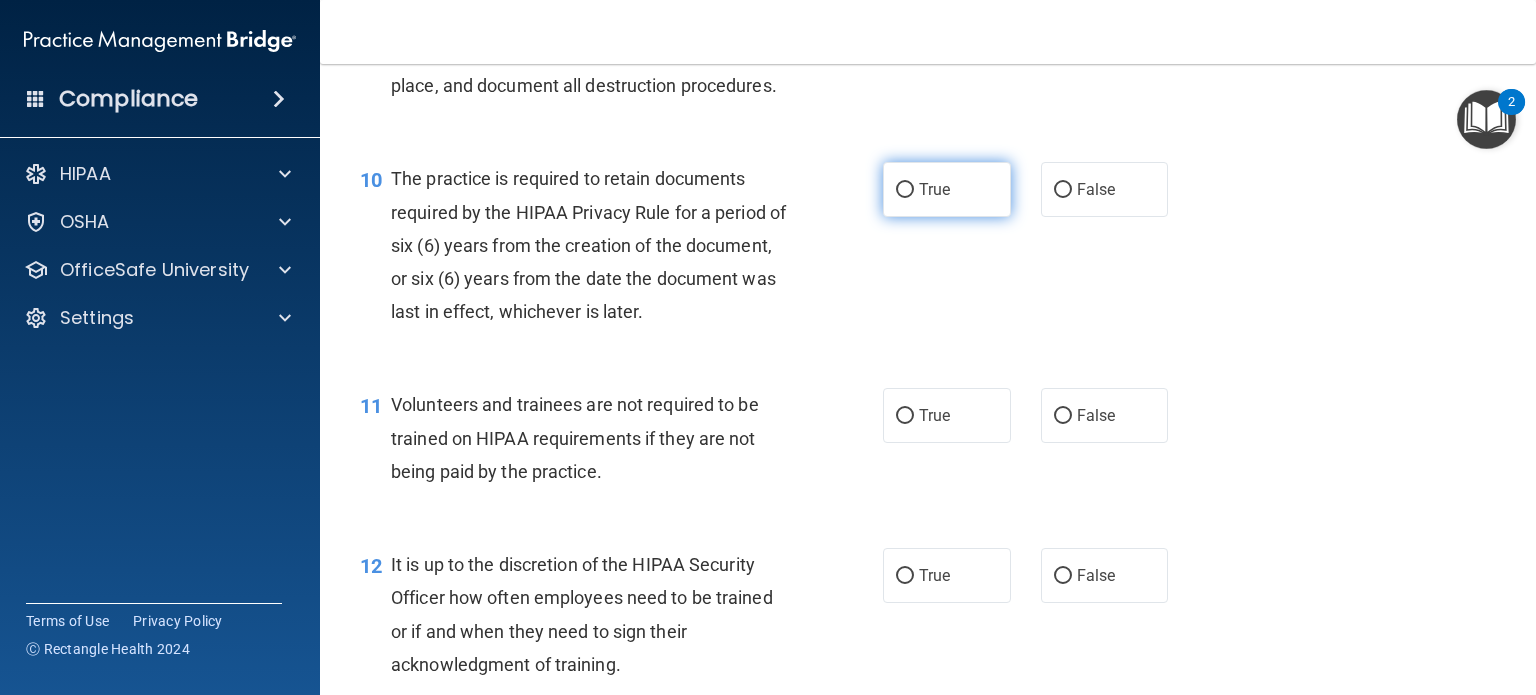 click on "True" at bounding box center (947, 189) 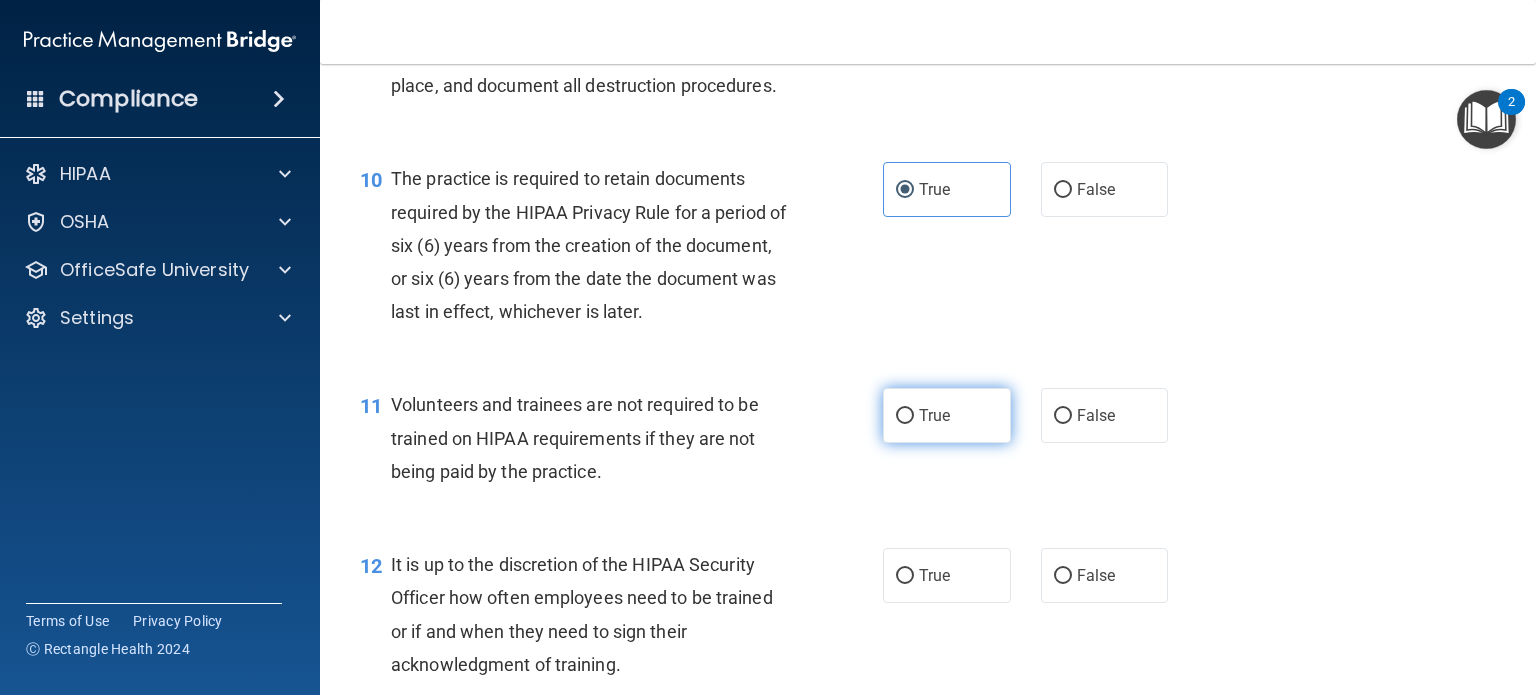 click on "True" at bounding box center (947, 415) 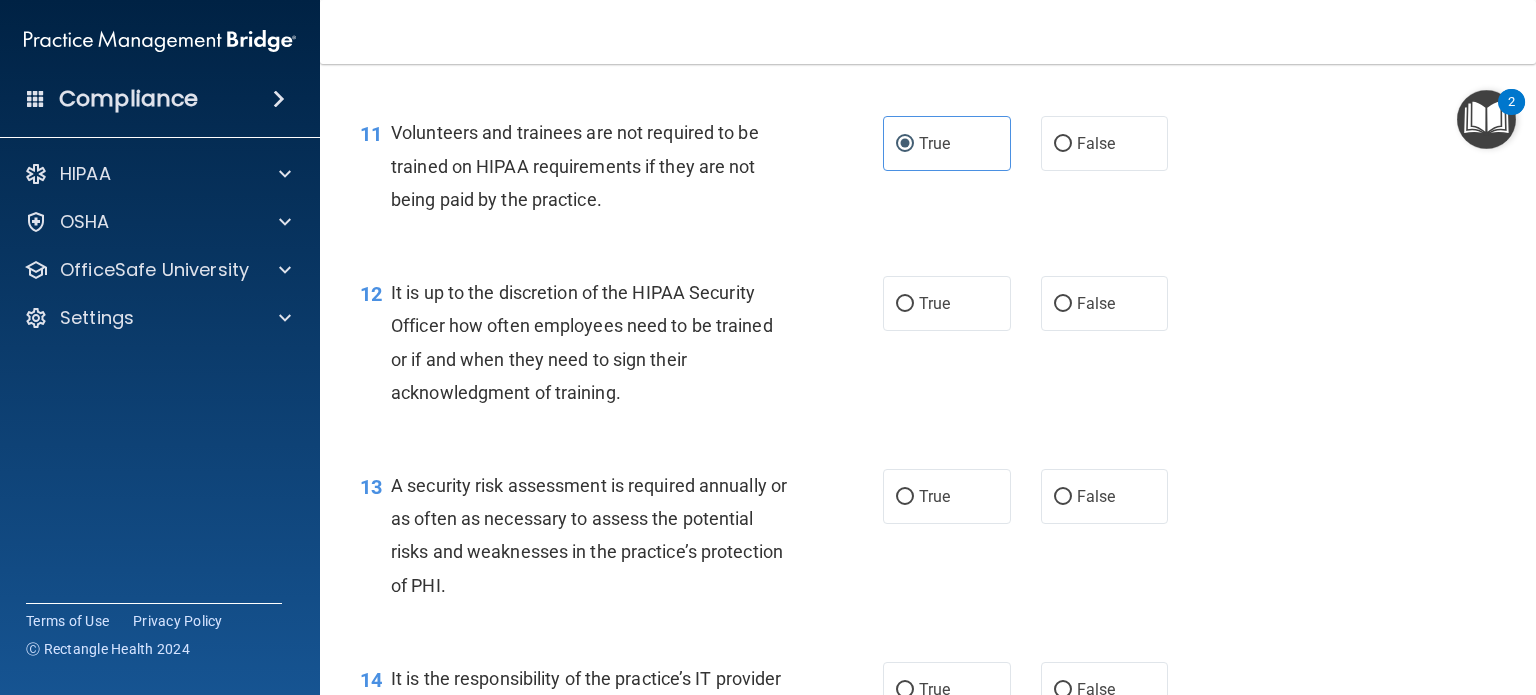 scroll, scrollTop: 2198, scrollLeft: 0, axis: vertical 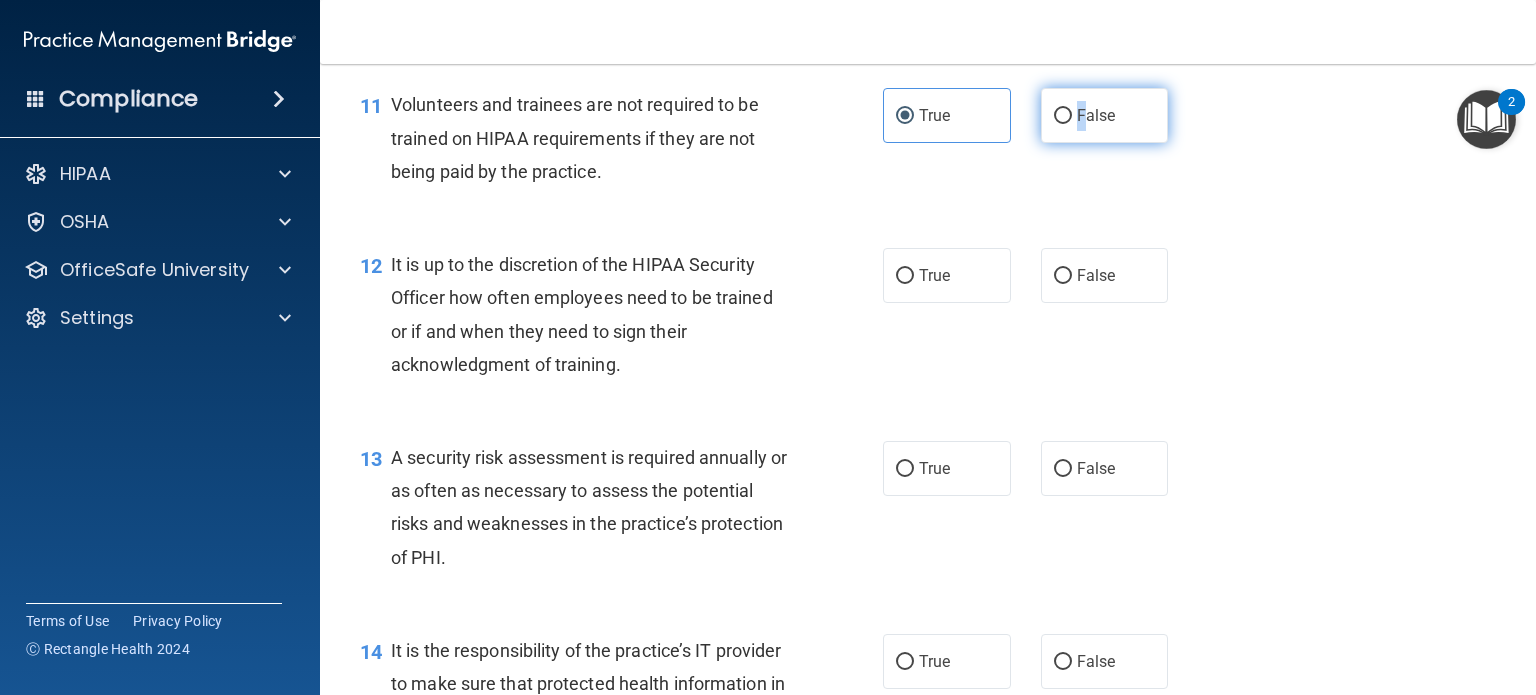 click on "False" at bounding box center (1096, 115) 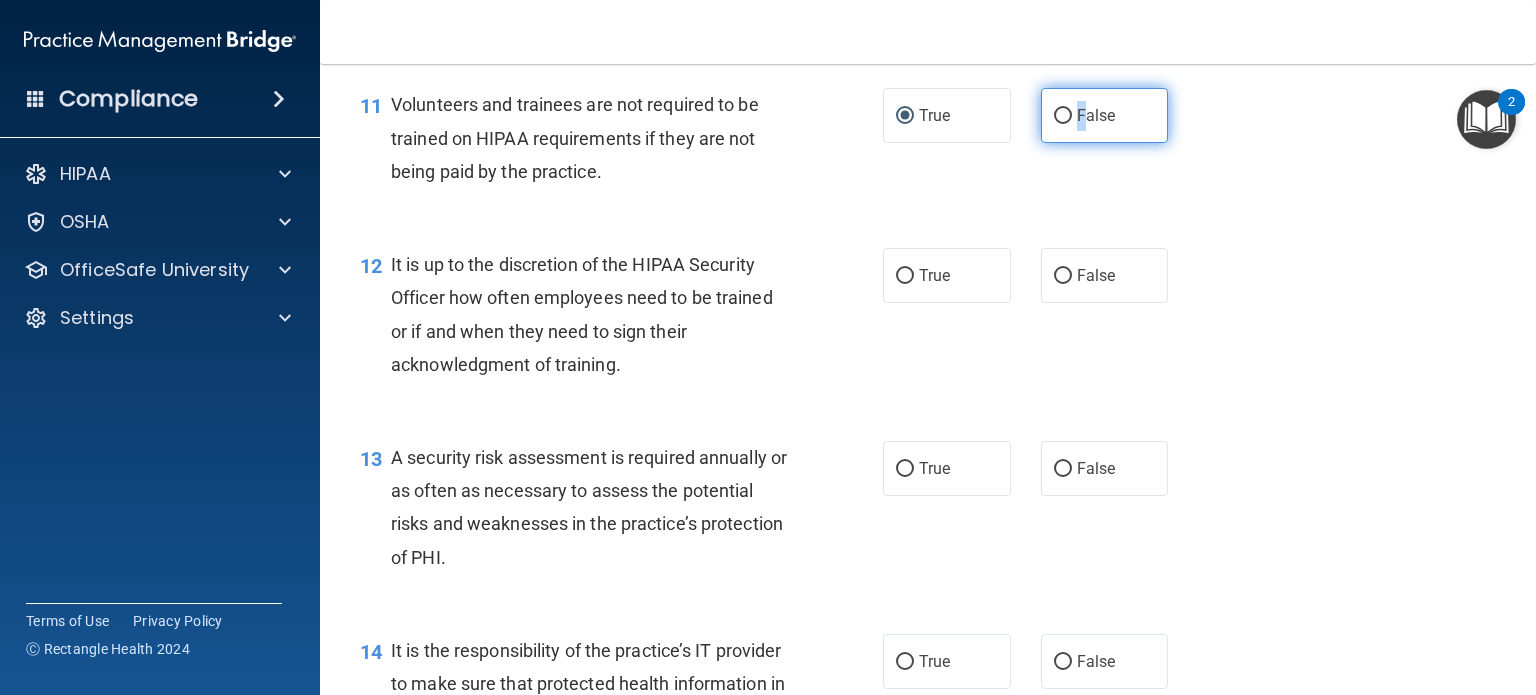 click on "False" at bounding box center [1105, 115] 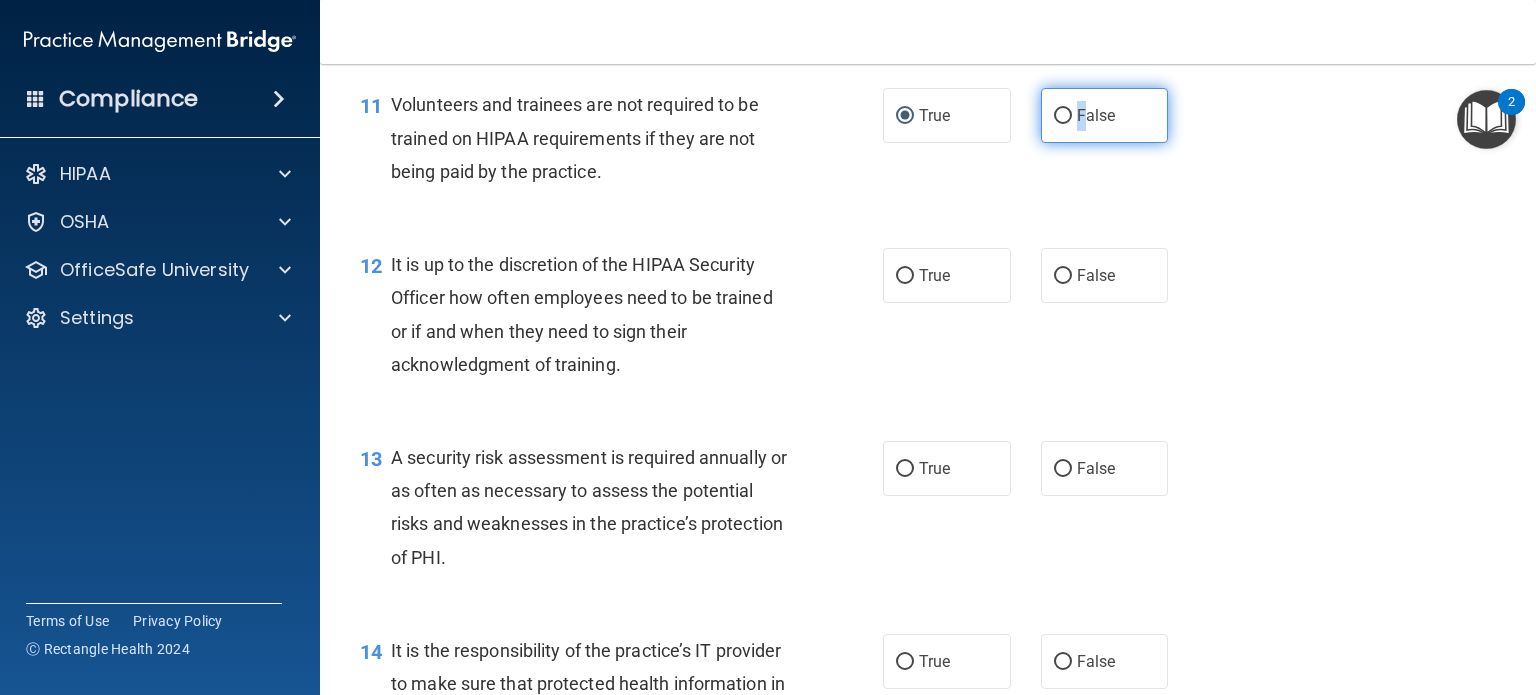 radio on "true" 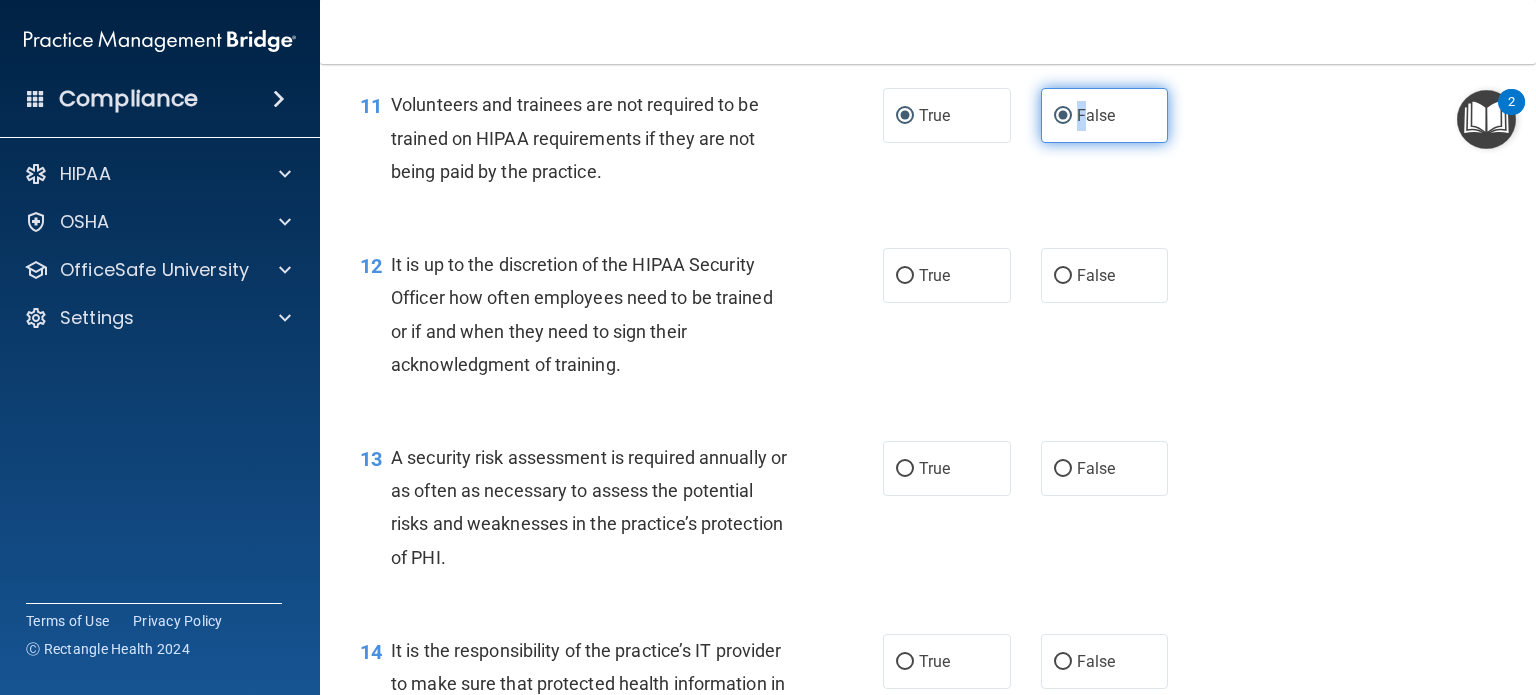radio on "false" 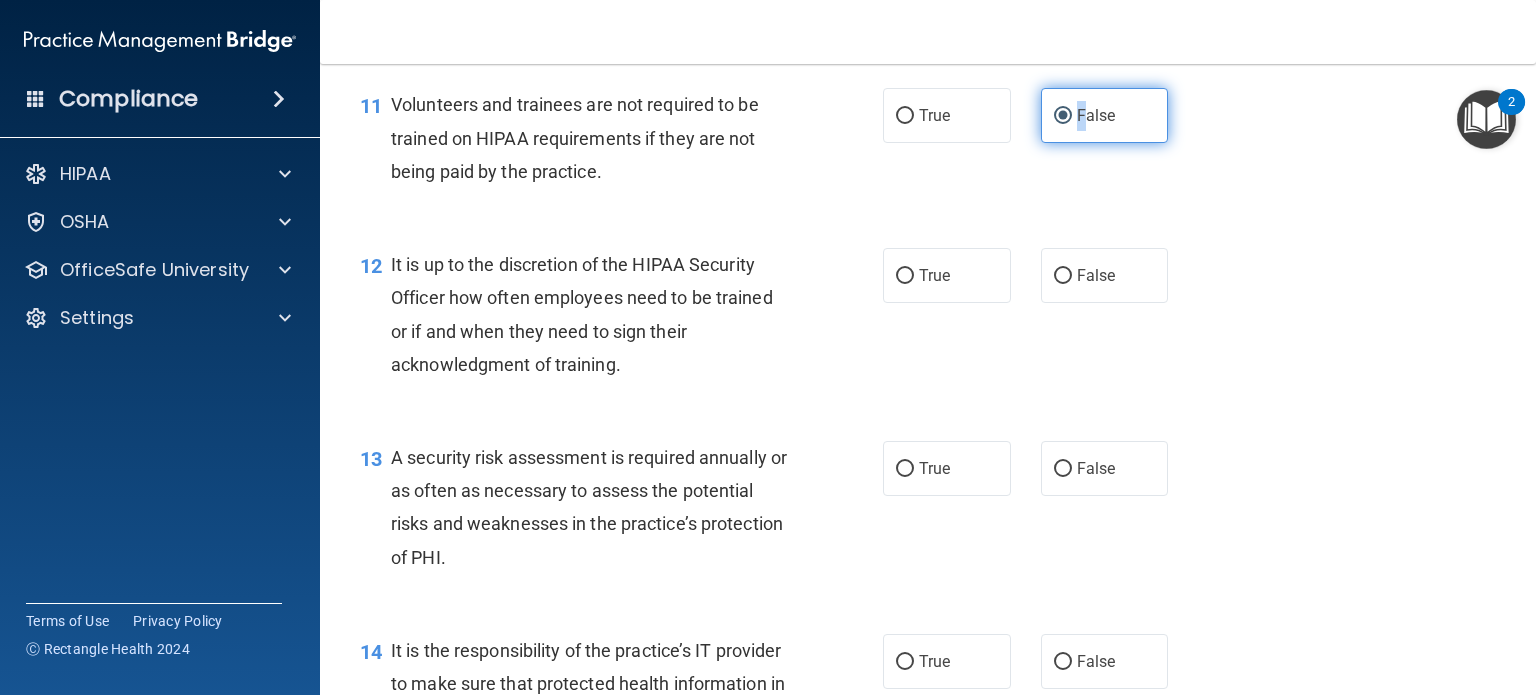 click on "False" at bounding box center [1063, 116] 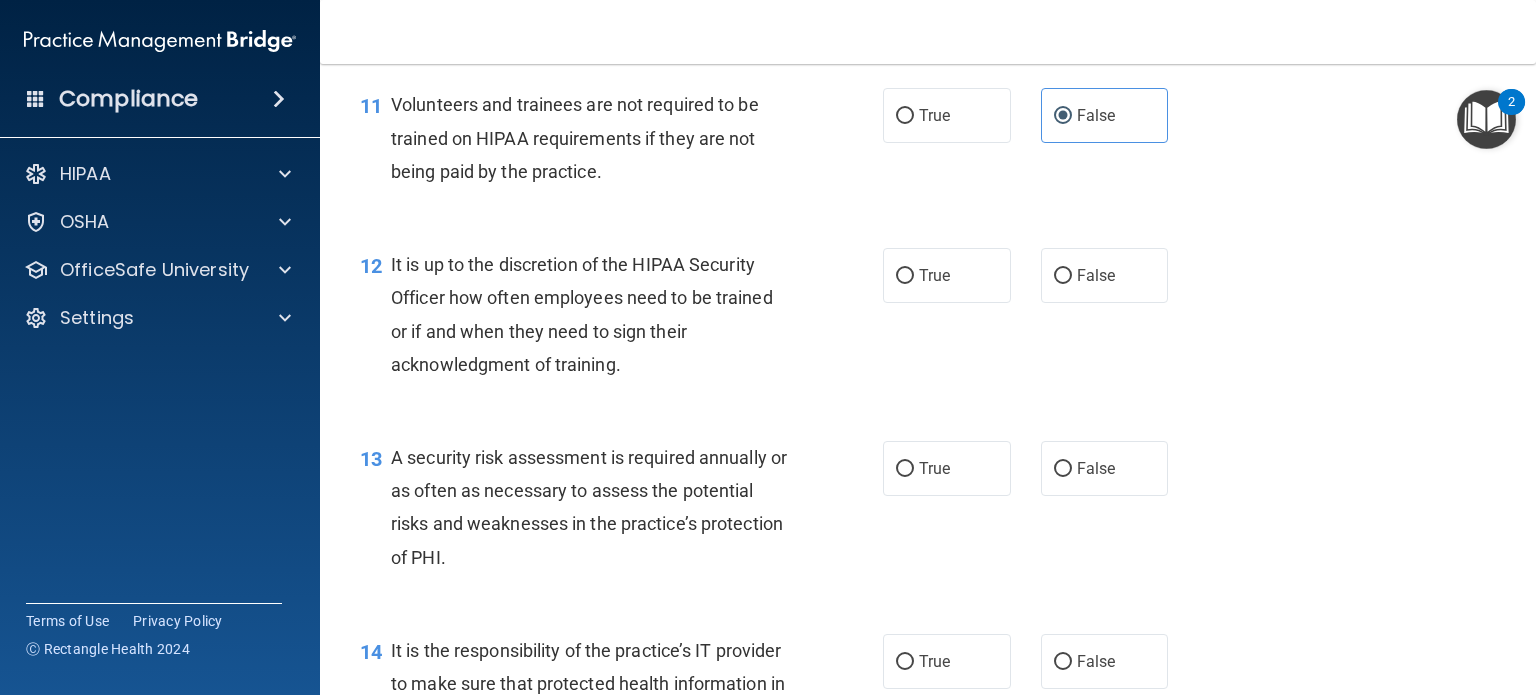 drag, startPoint x: 1078, startPoint y: 294, endPoint x: 1057, endPoint y: 260, distance: 39.962482 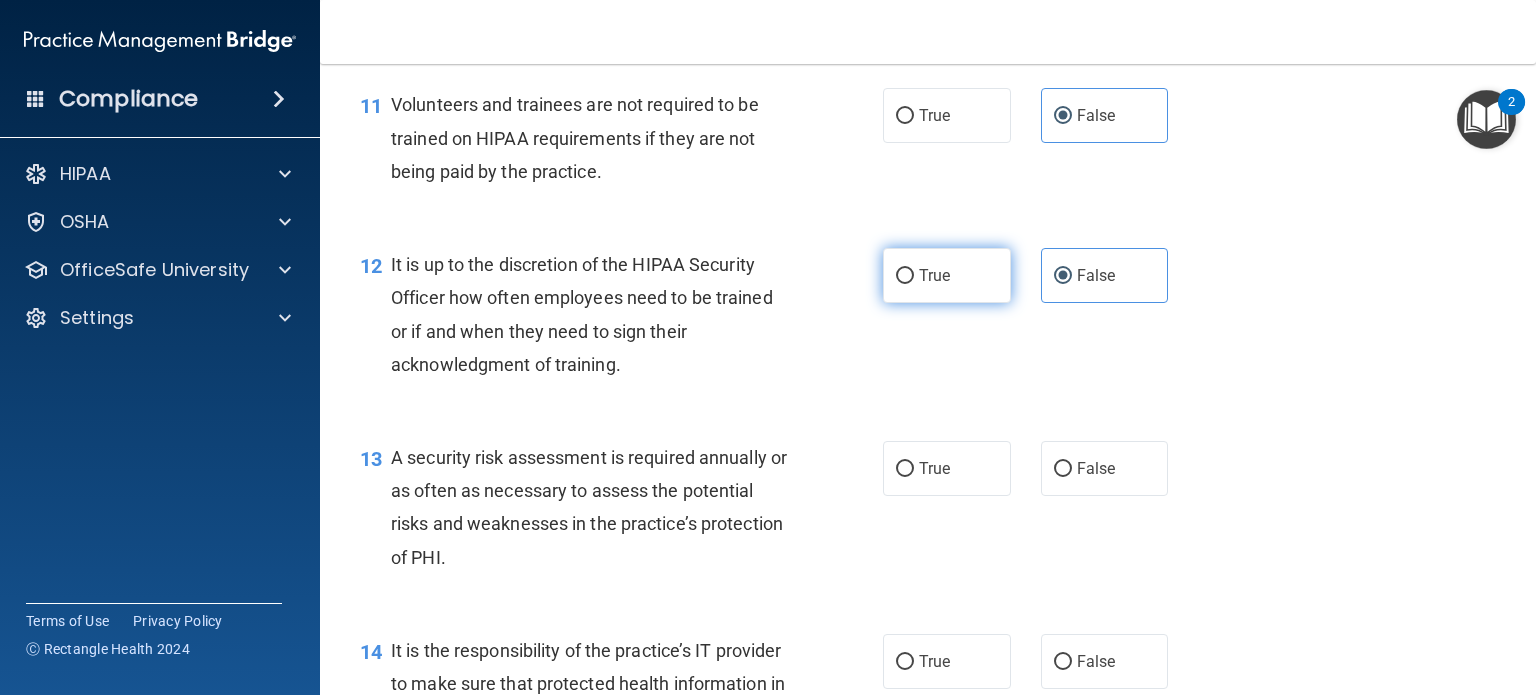 click on "True" at bounding box center (947, 275) 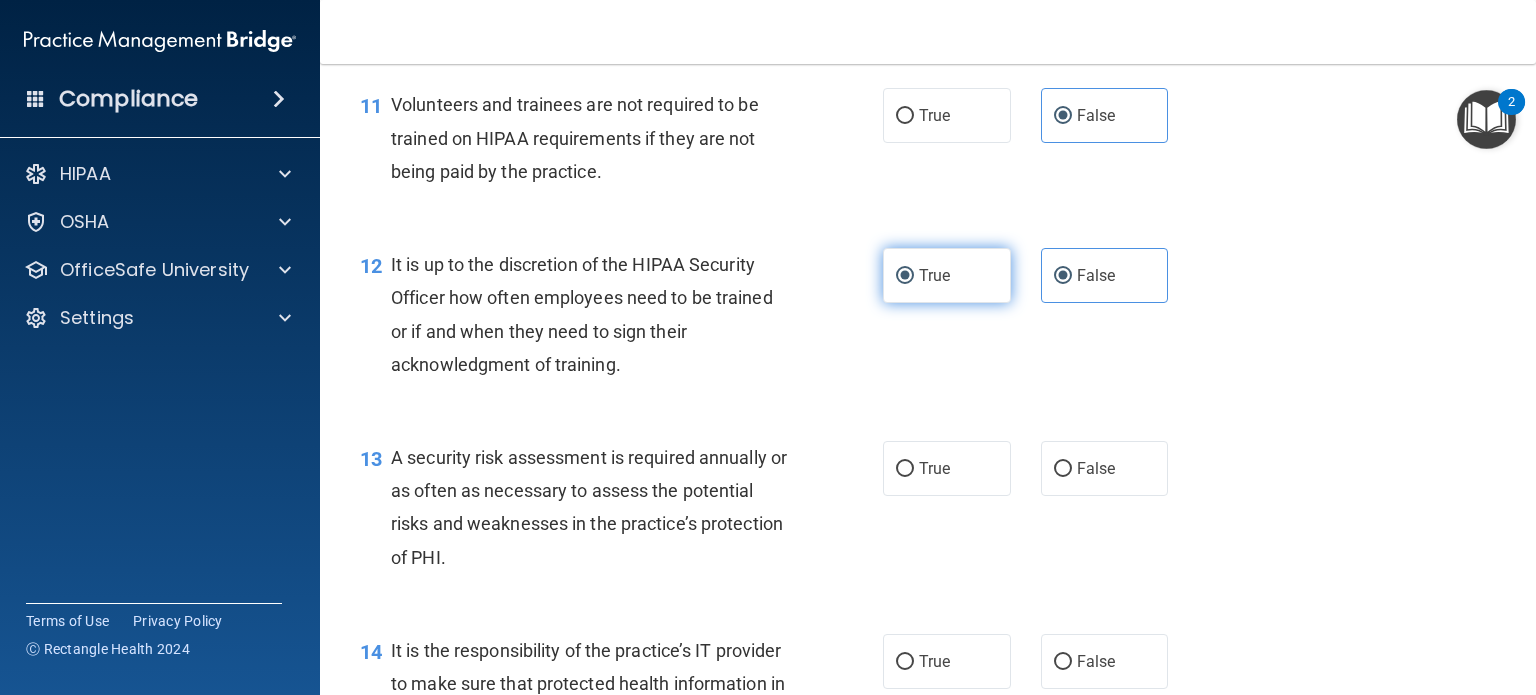 radio on "false" 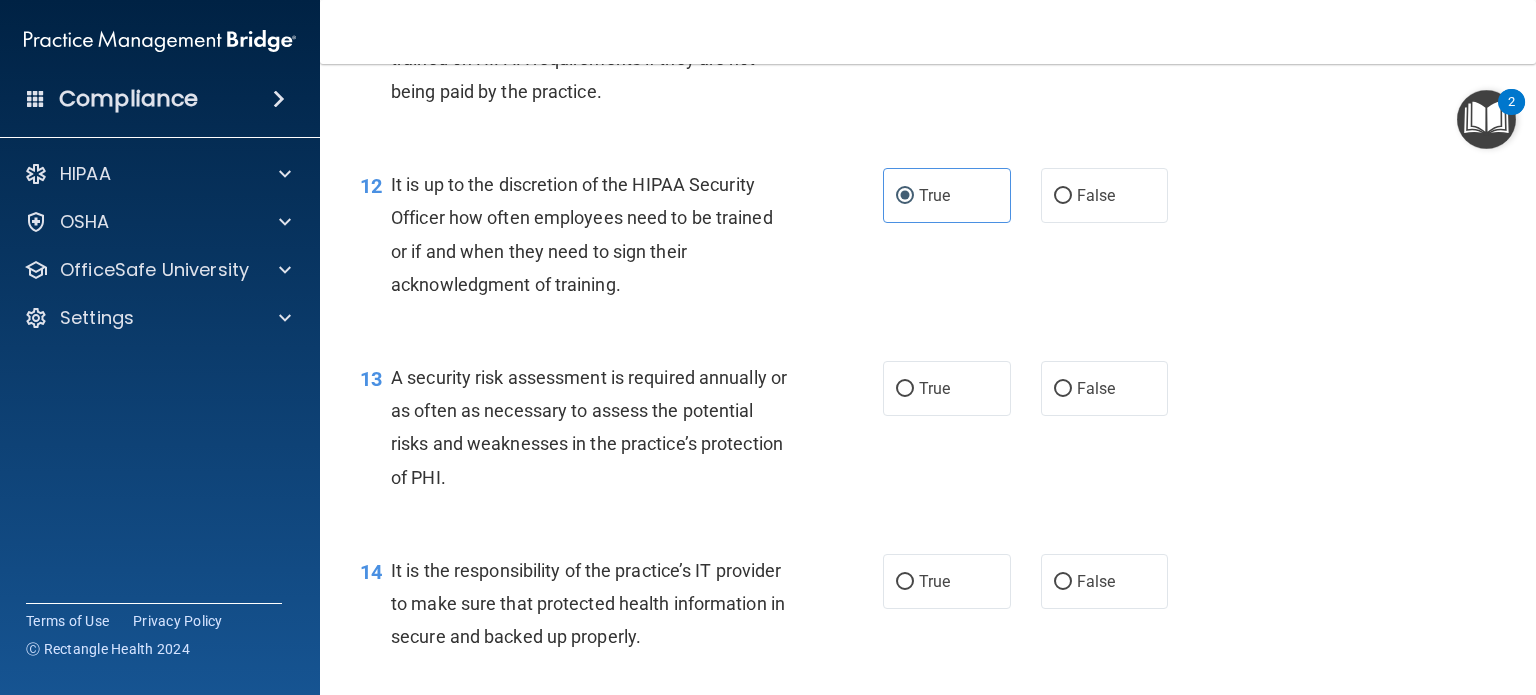 scroll, scrollTop: 2498, scrollLeft: 0, axis: vertical 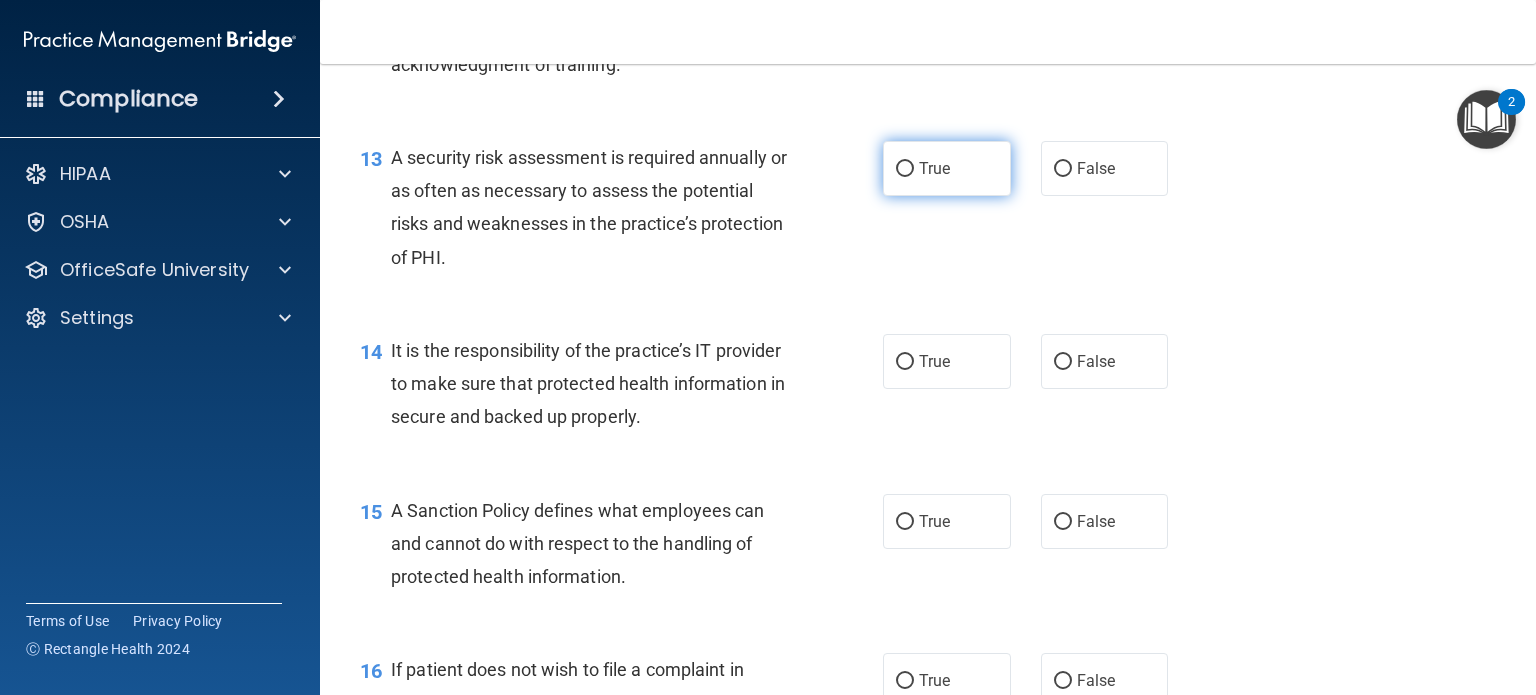 click on "True" at bounding box center [947, 168] 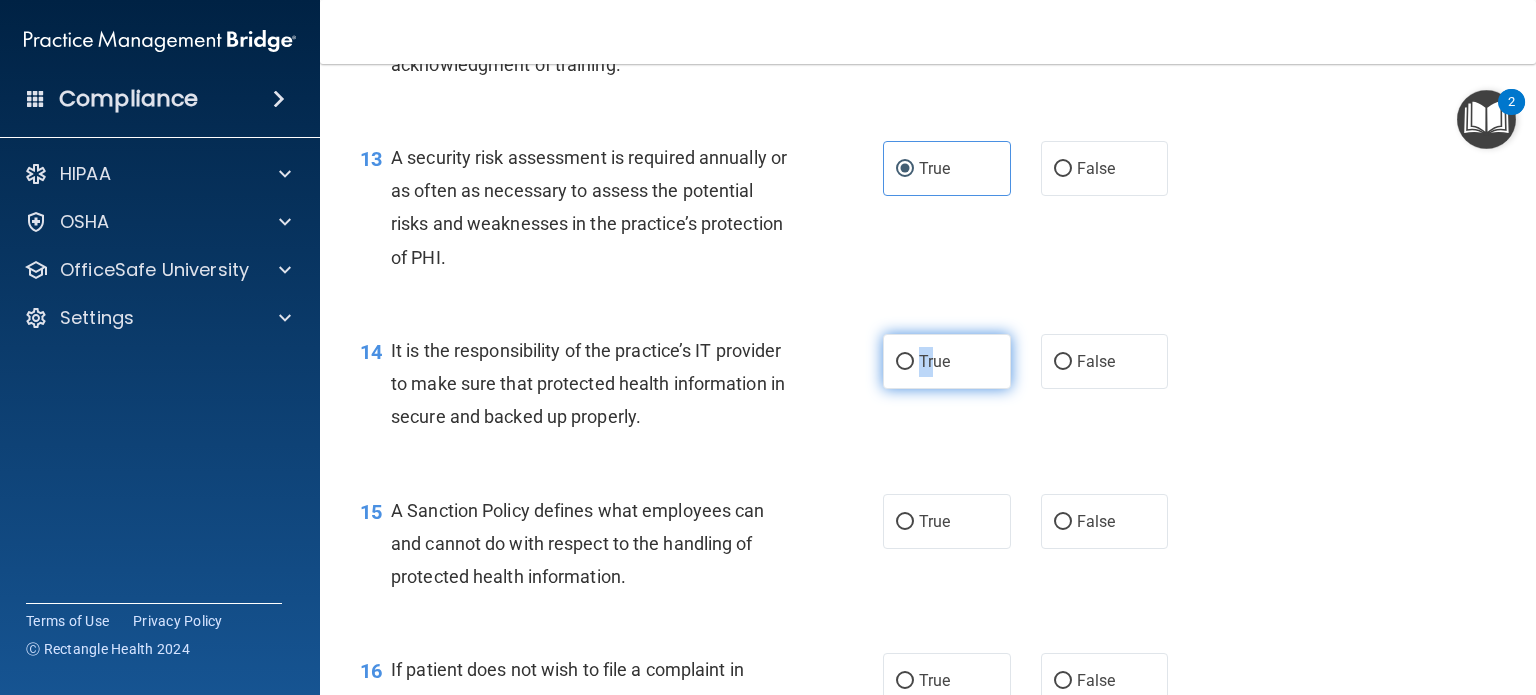 click on "True" at bounding box center (947, 361) 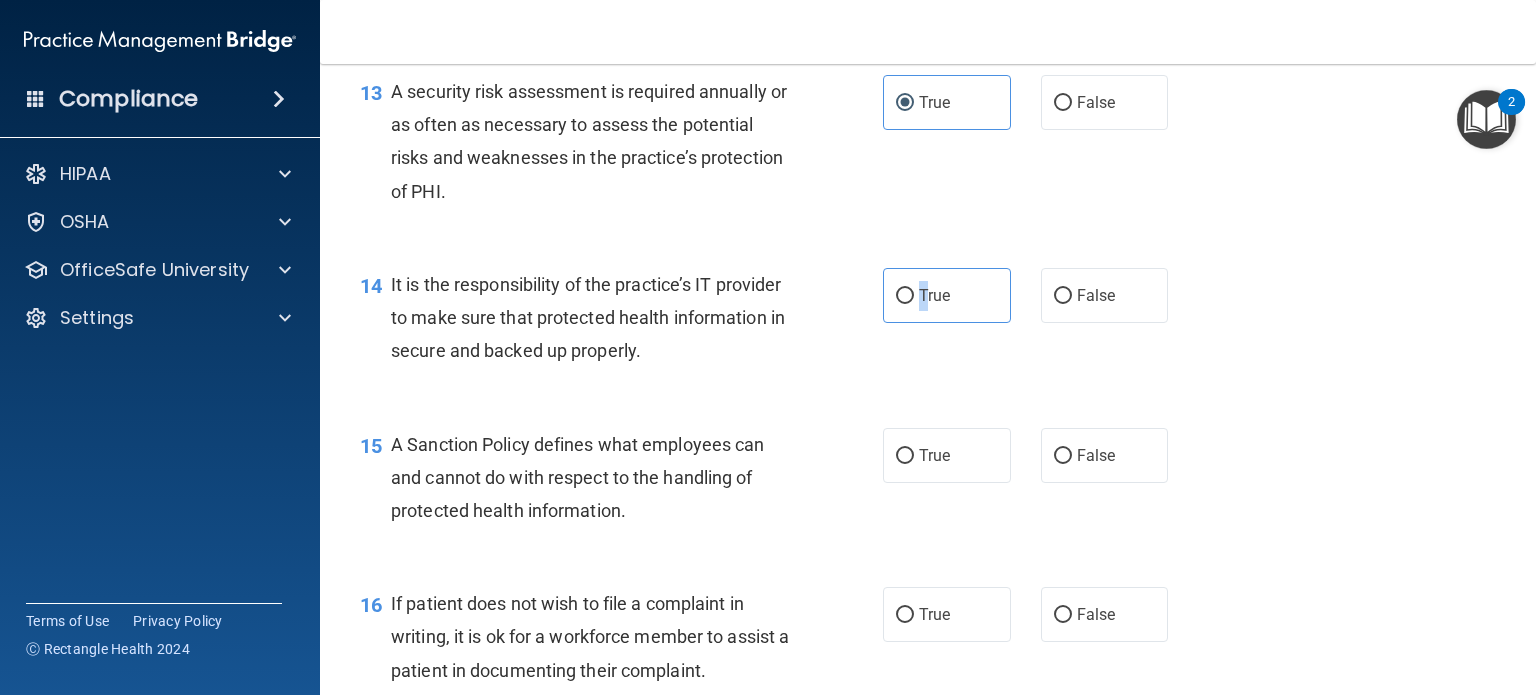 scroll, scrollTop: 2598, scrollLeft: 0, axis: vertical 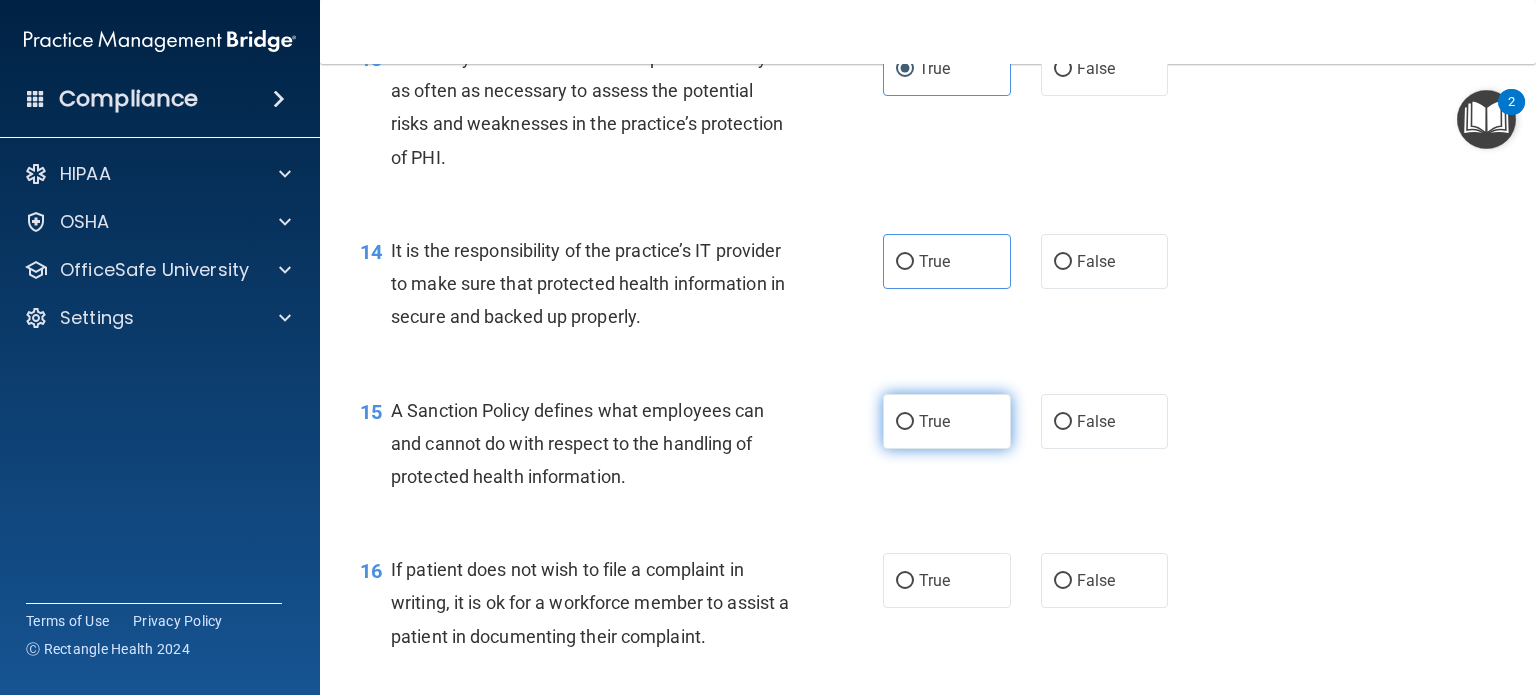click on "True" at bounding box center (947, 421) 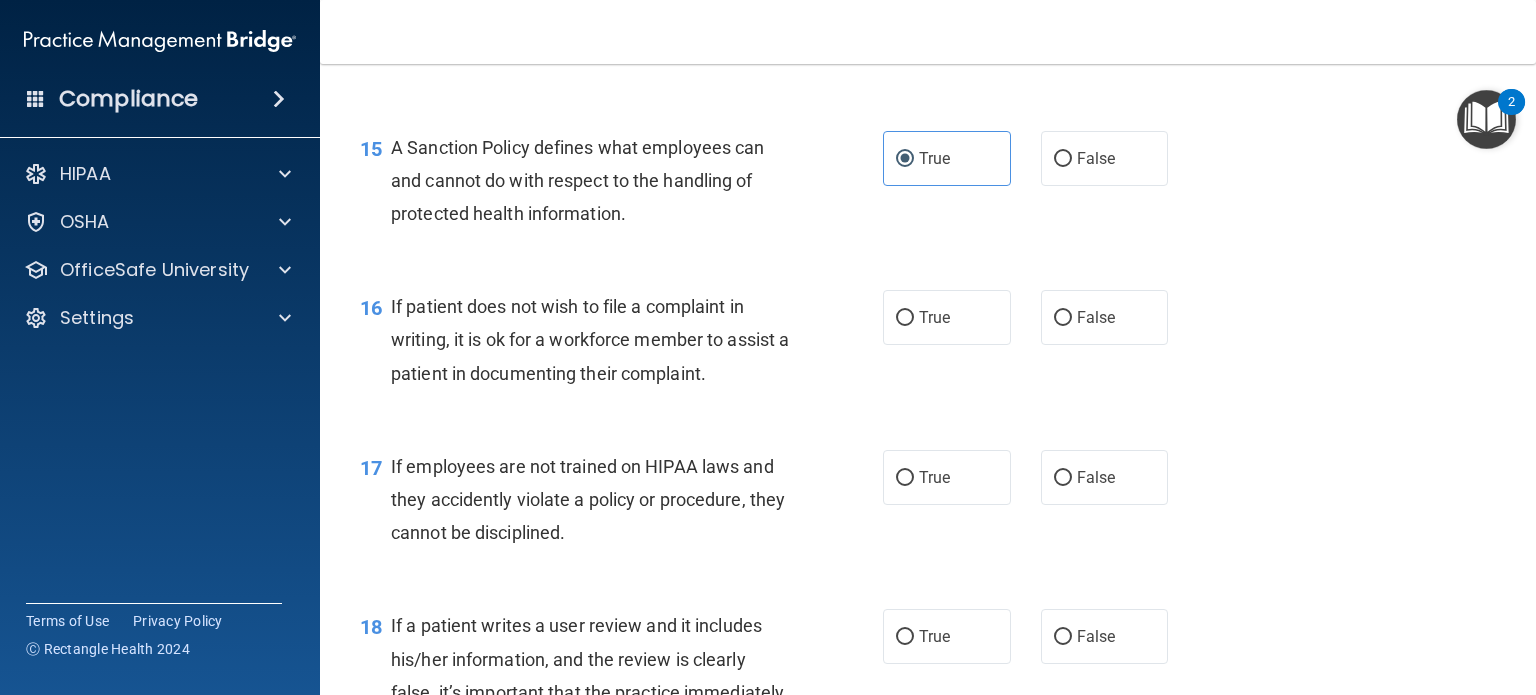 scroll, scrollTop: 2898, scrollLeft: 0, axis: vertical 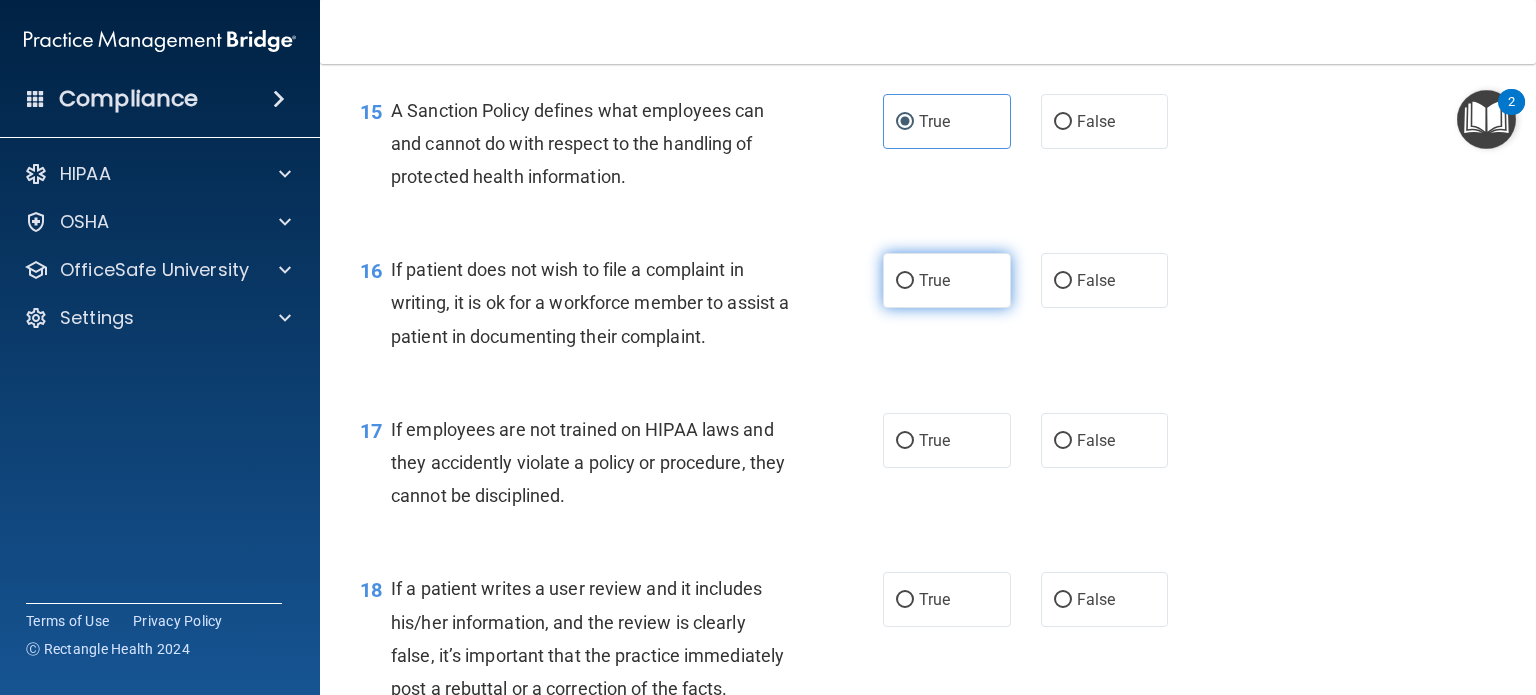 click on "True" at bounding box center (905, 281) 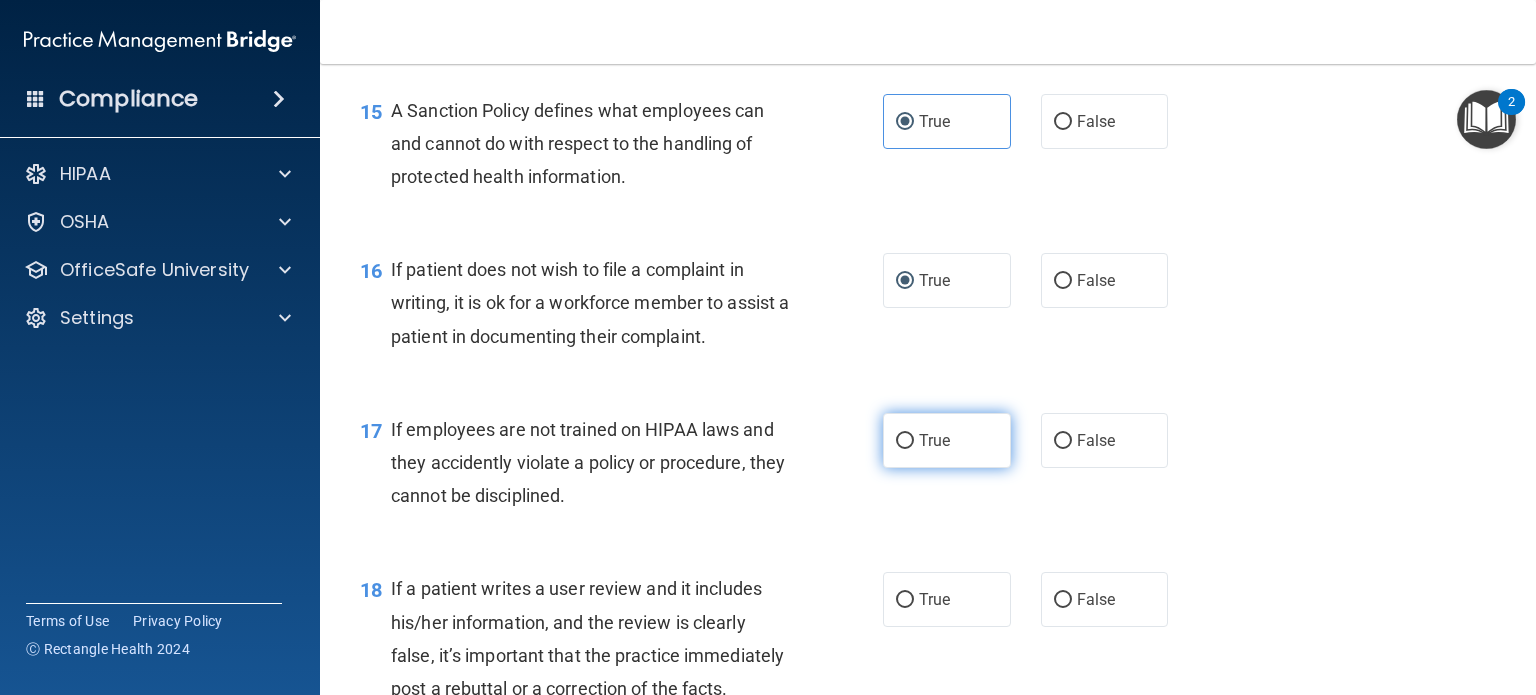 click on "True" at bounding box center [947, 440] 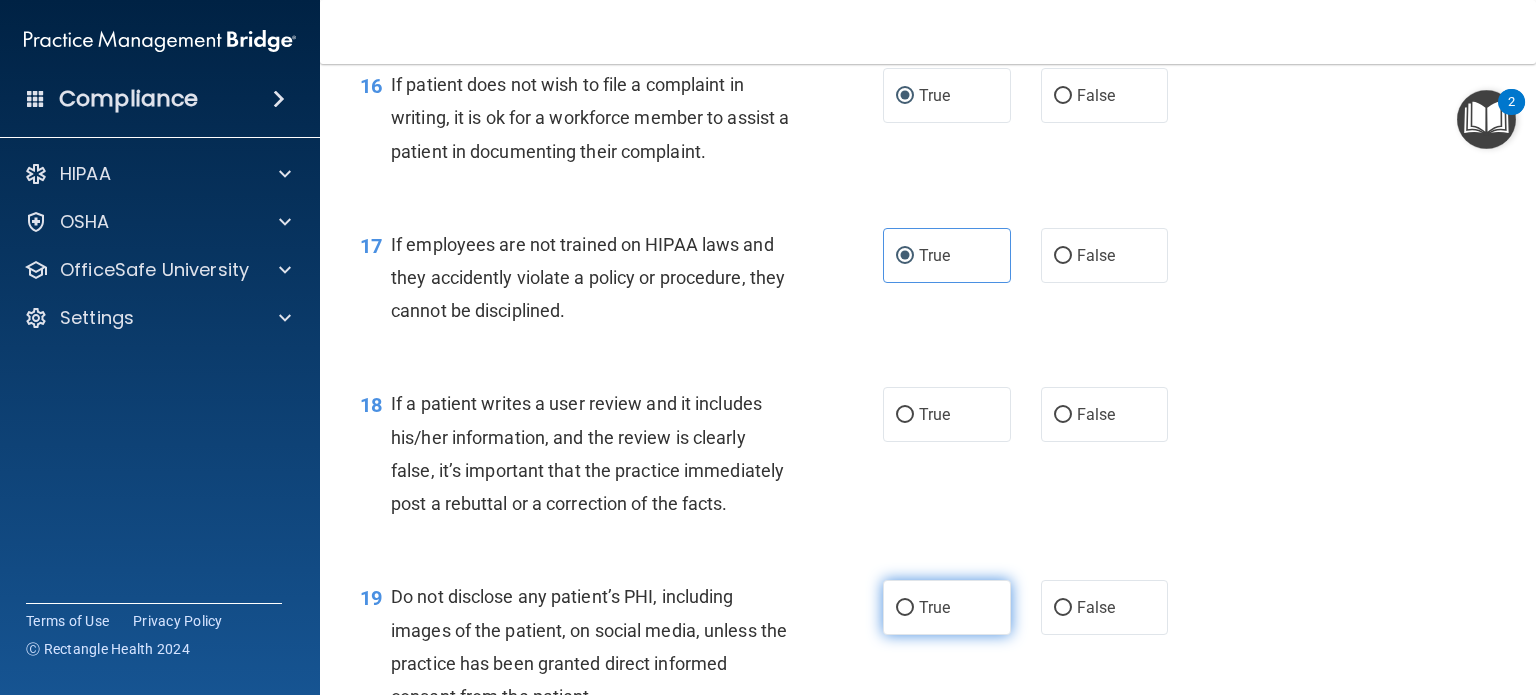 scroll, scrollTop: 3298, scrollLeft: 0, axis: vertical 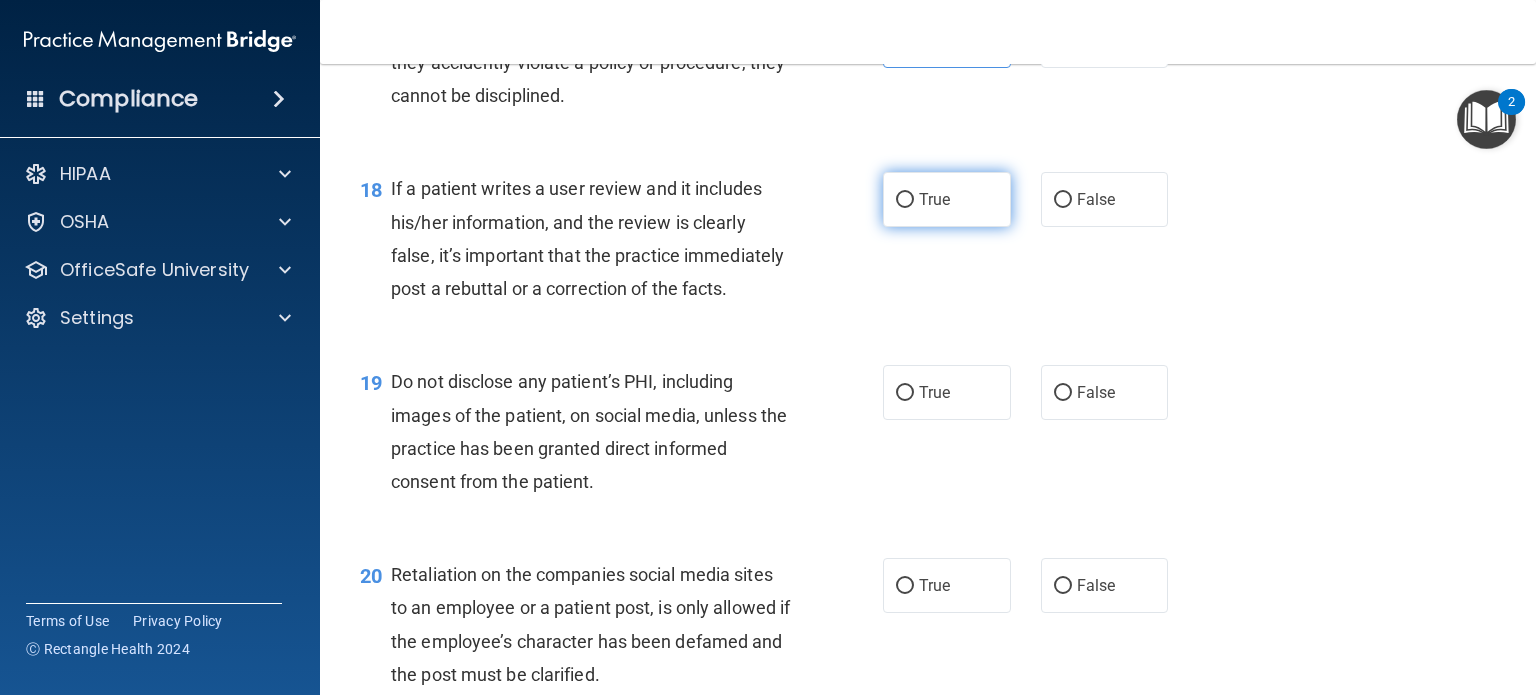 click on "True" at bounding box center (947, 199) 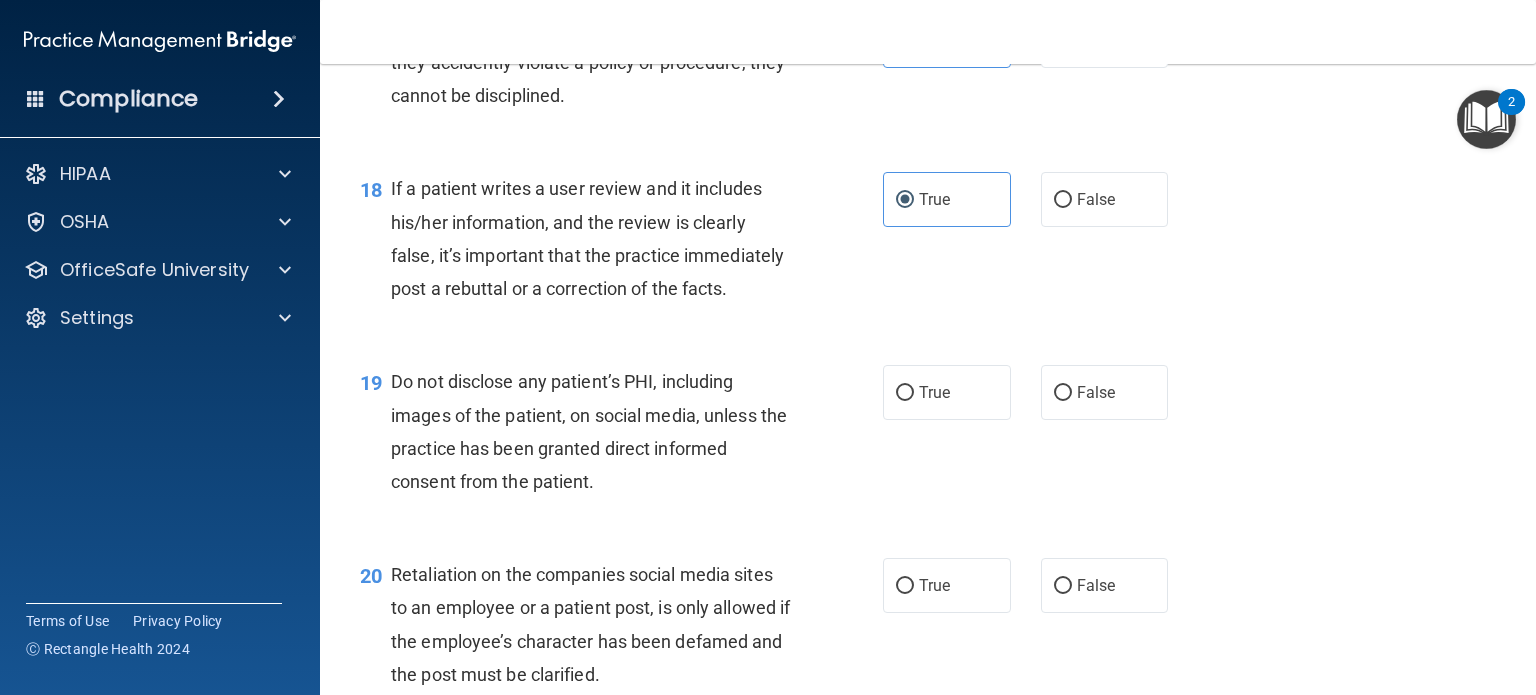 click on "True           False" at bounding box center (1036, 199) 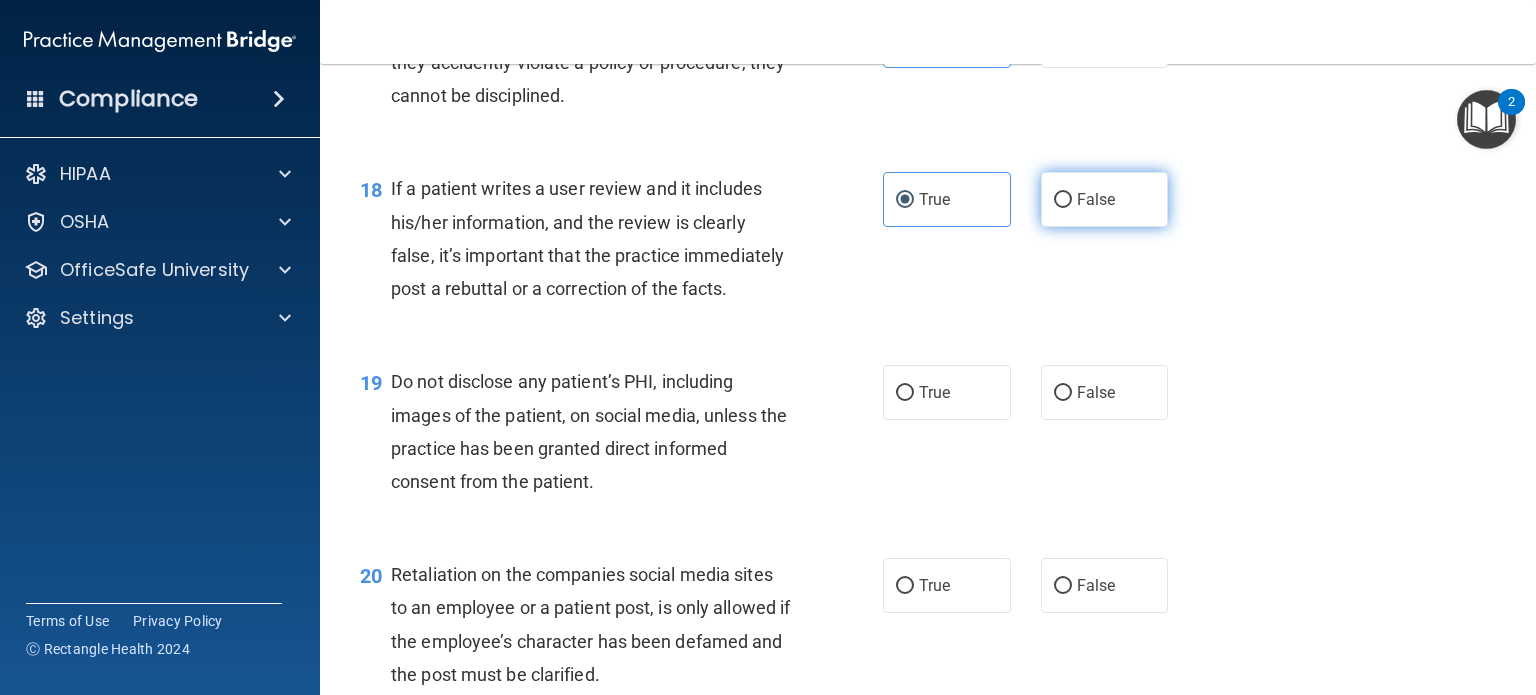 click on "False" at bounding box center (1105, 199) 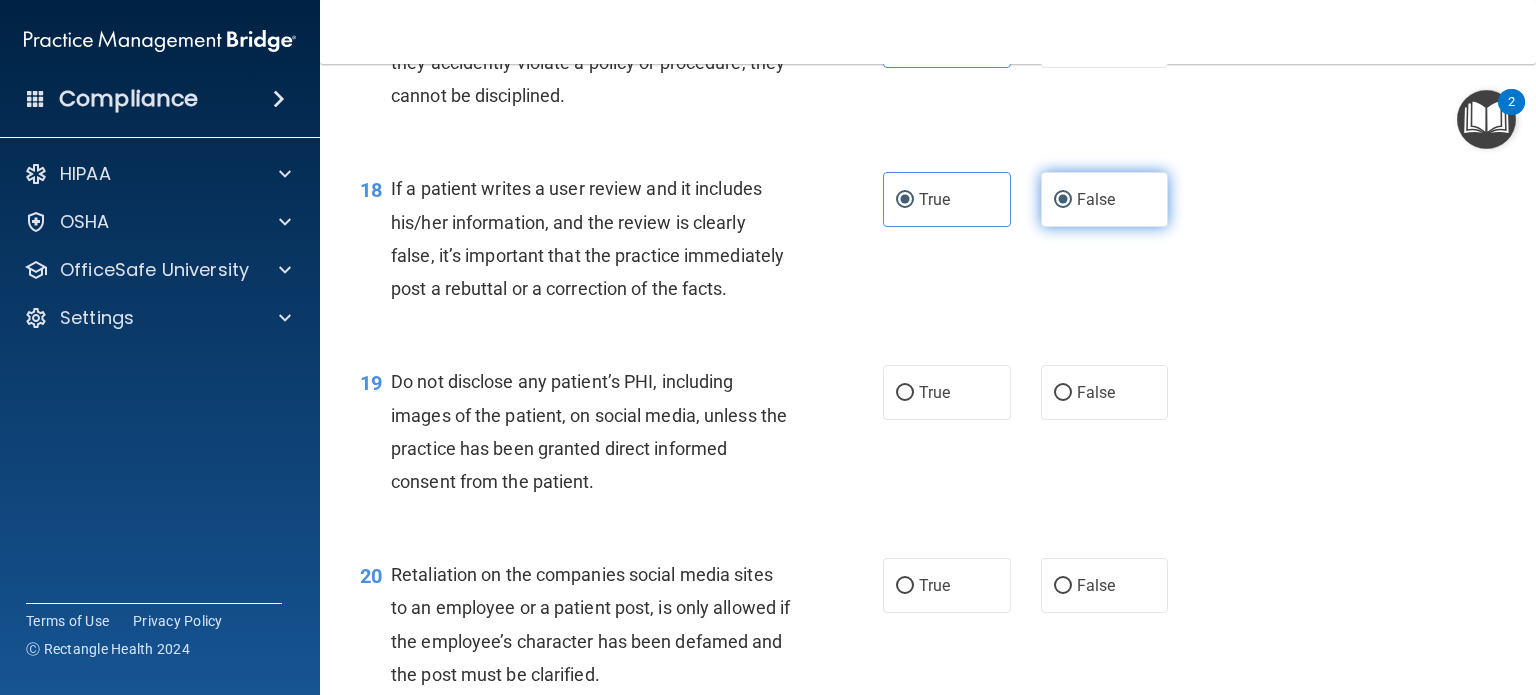 radio on "false" 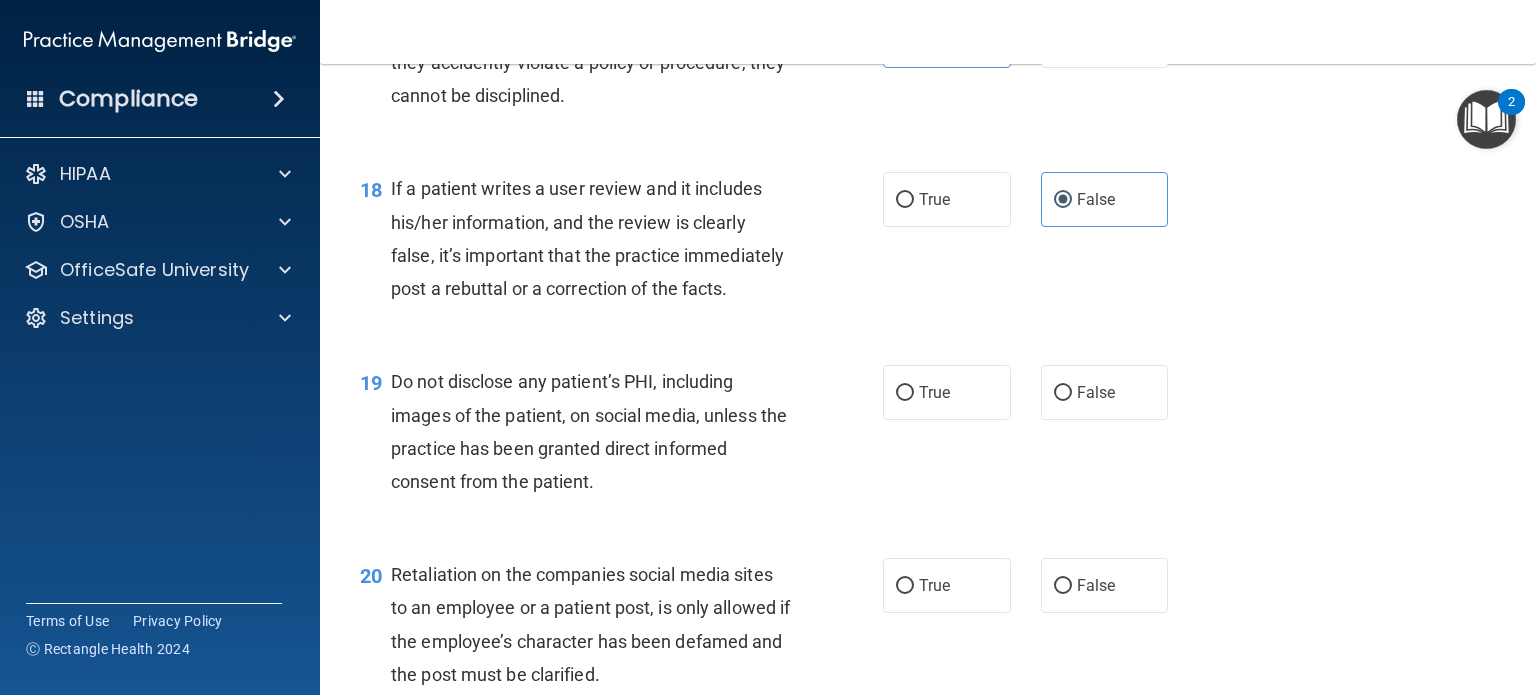 click on "True           False" at bounding box center [1036, 199] 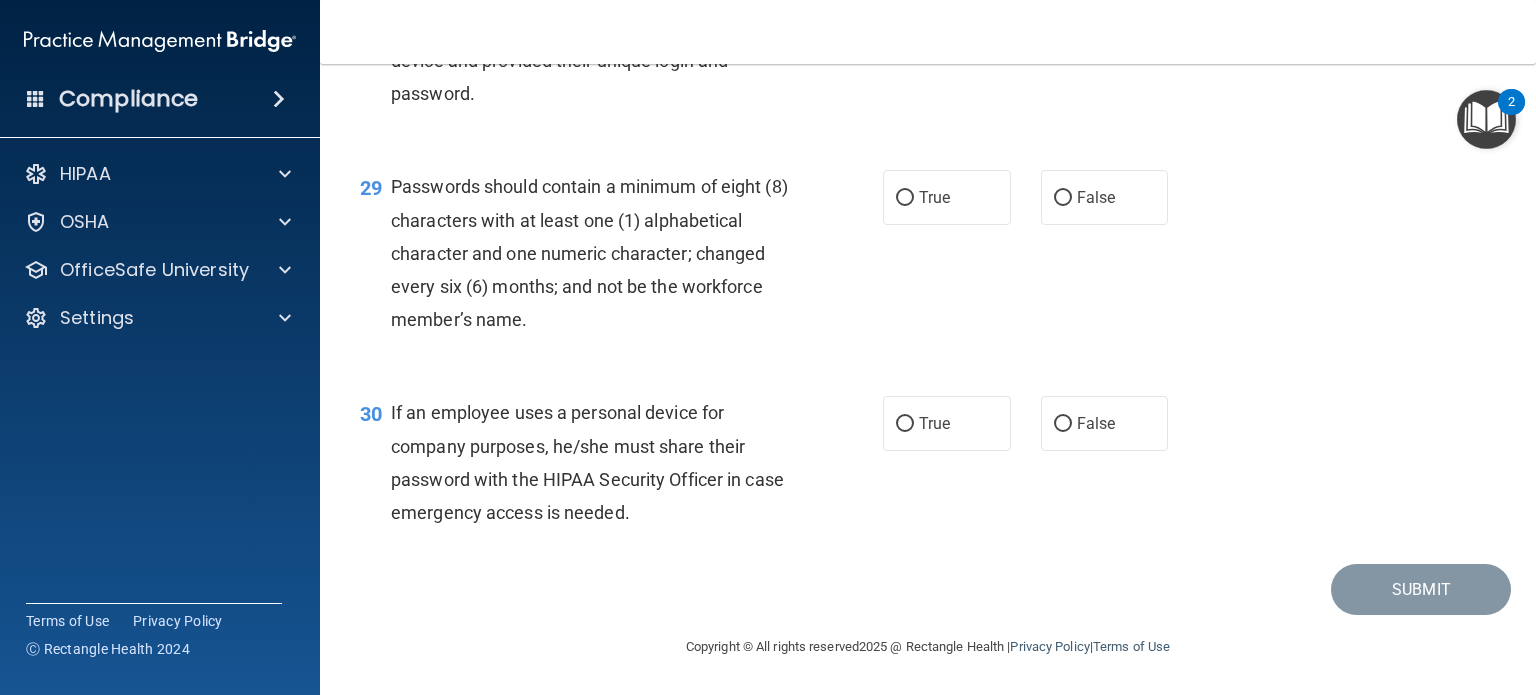 scroll, scrollTop: 5256, scrollLeft: 0, axis: vertical 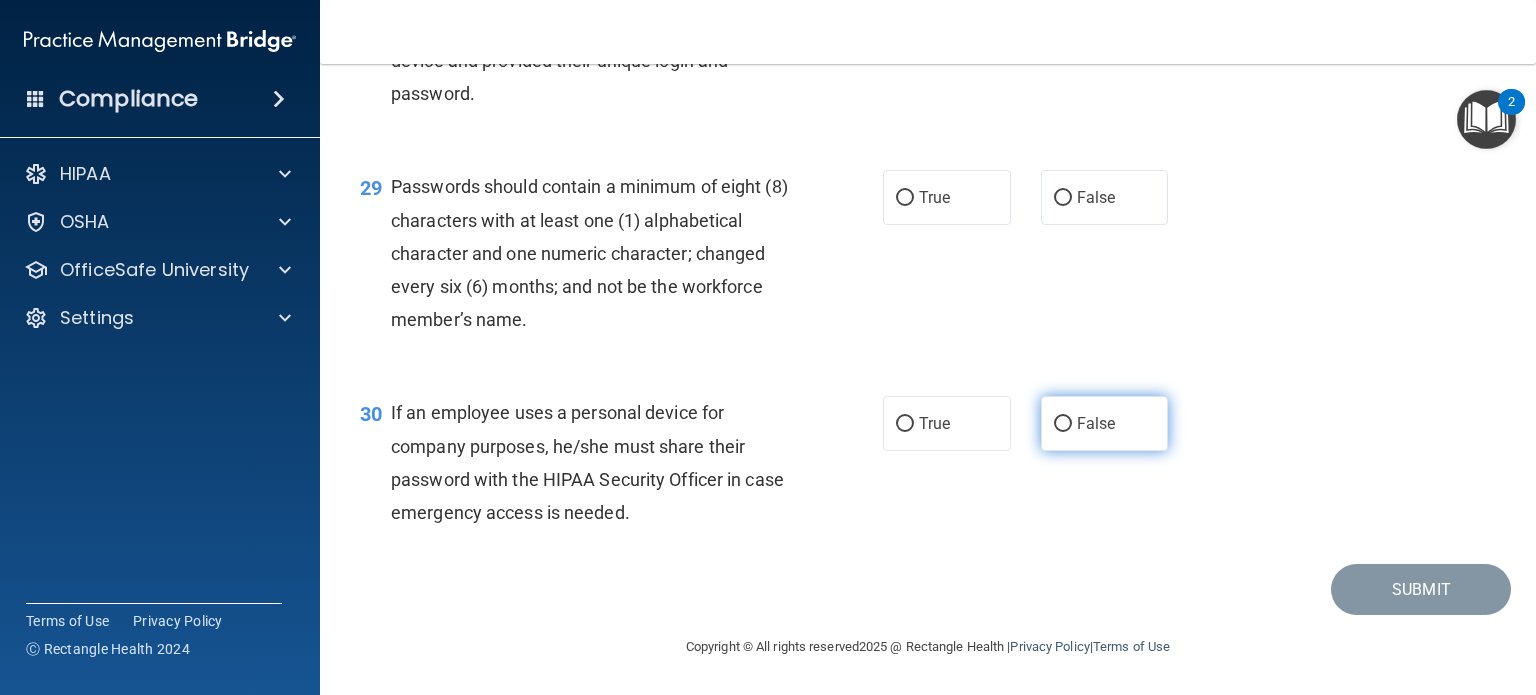 click on "False" at bounding box center [1063, 424] 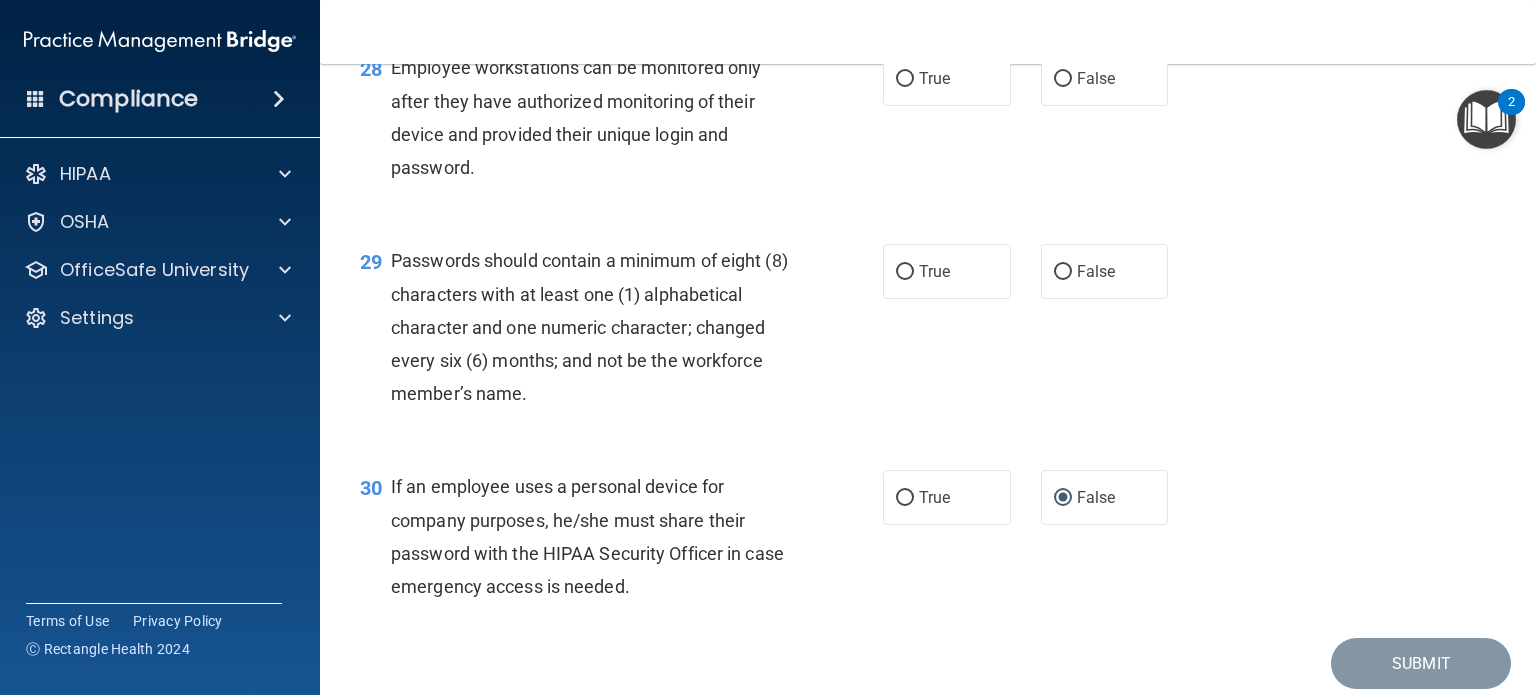 scroll, scrollTop: 5056, scrollLeft: 0, axis: vertical 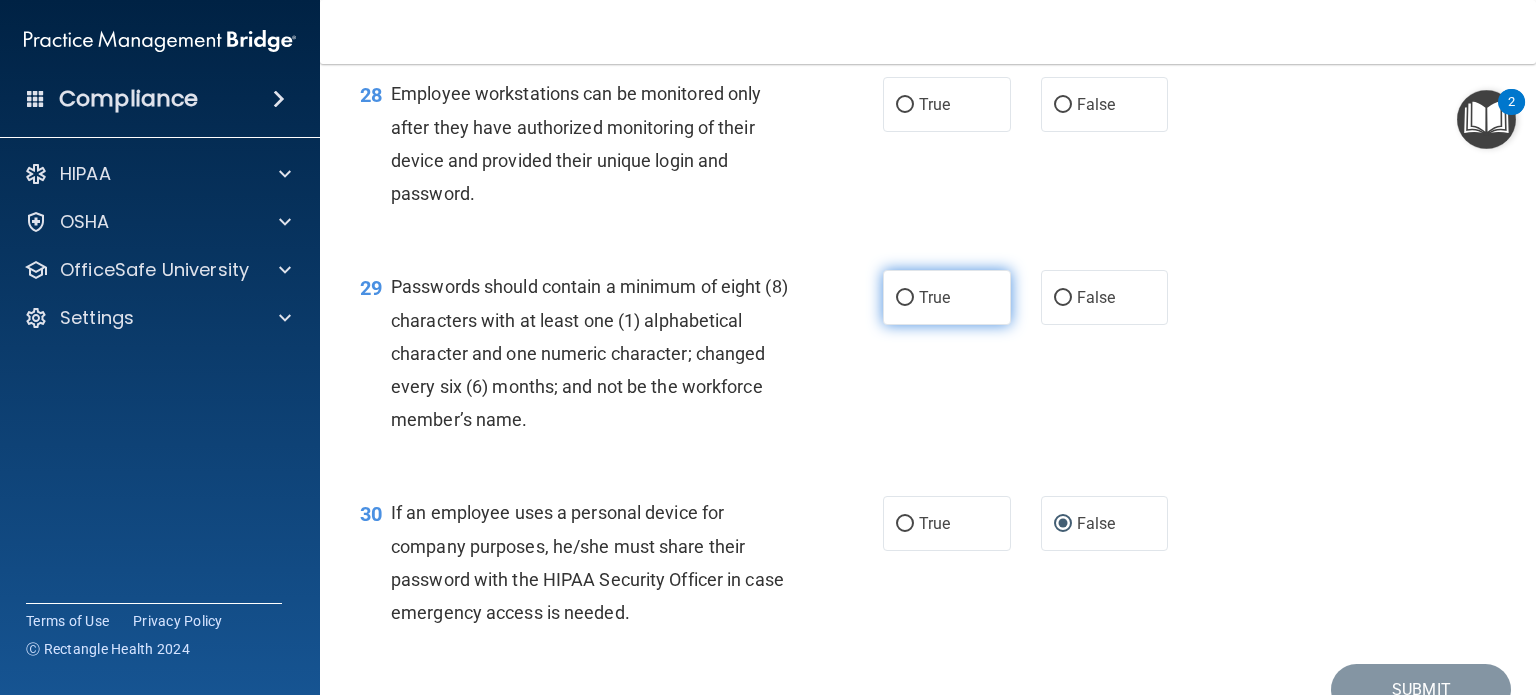 click on "True" at bounding box center (947, 297) 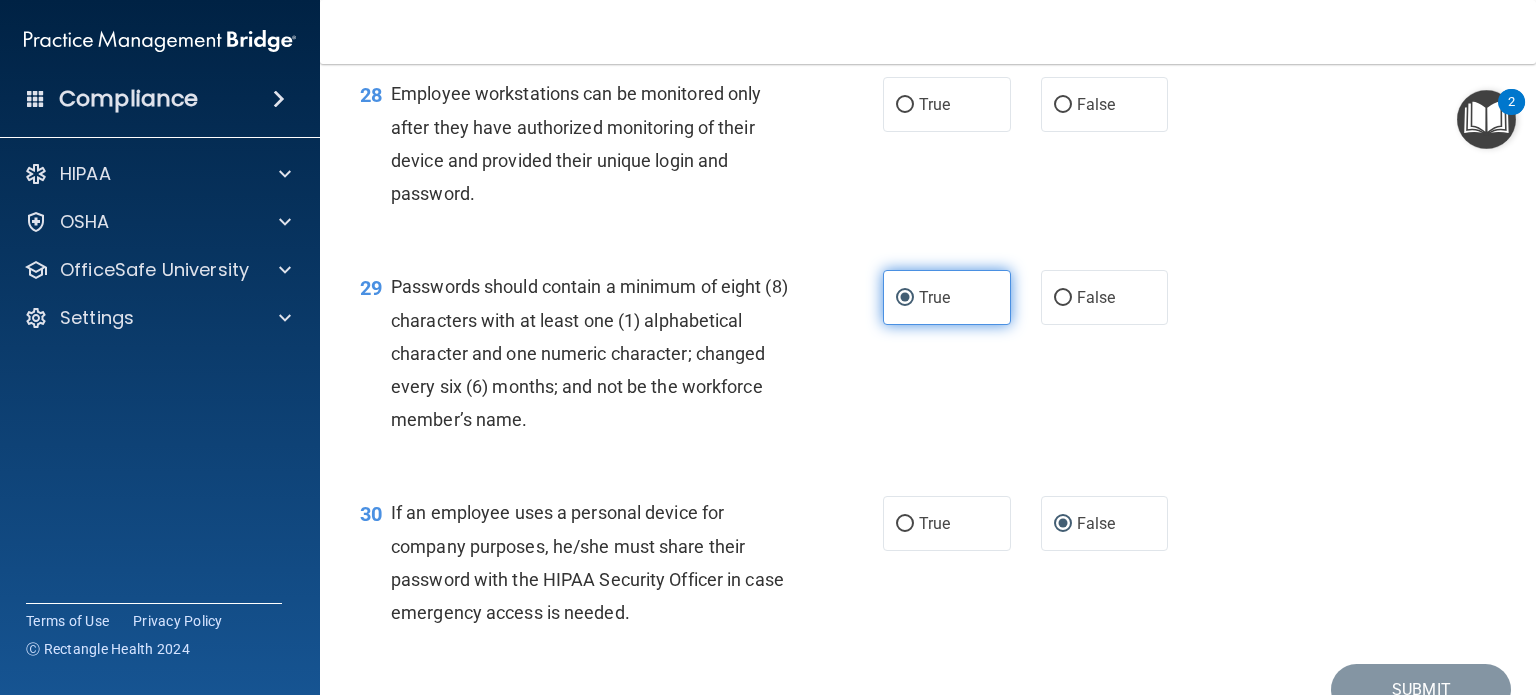 scroll, scrollTop: 4956, scrollLeft: 0, axis: vertical 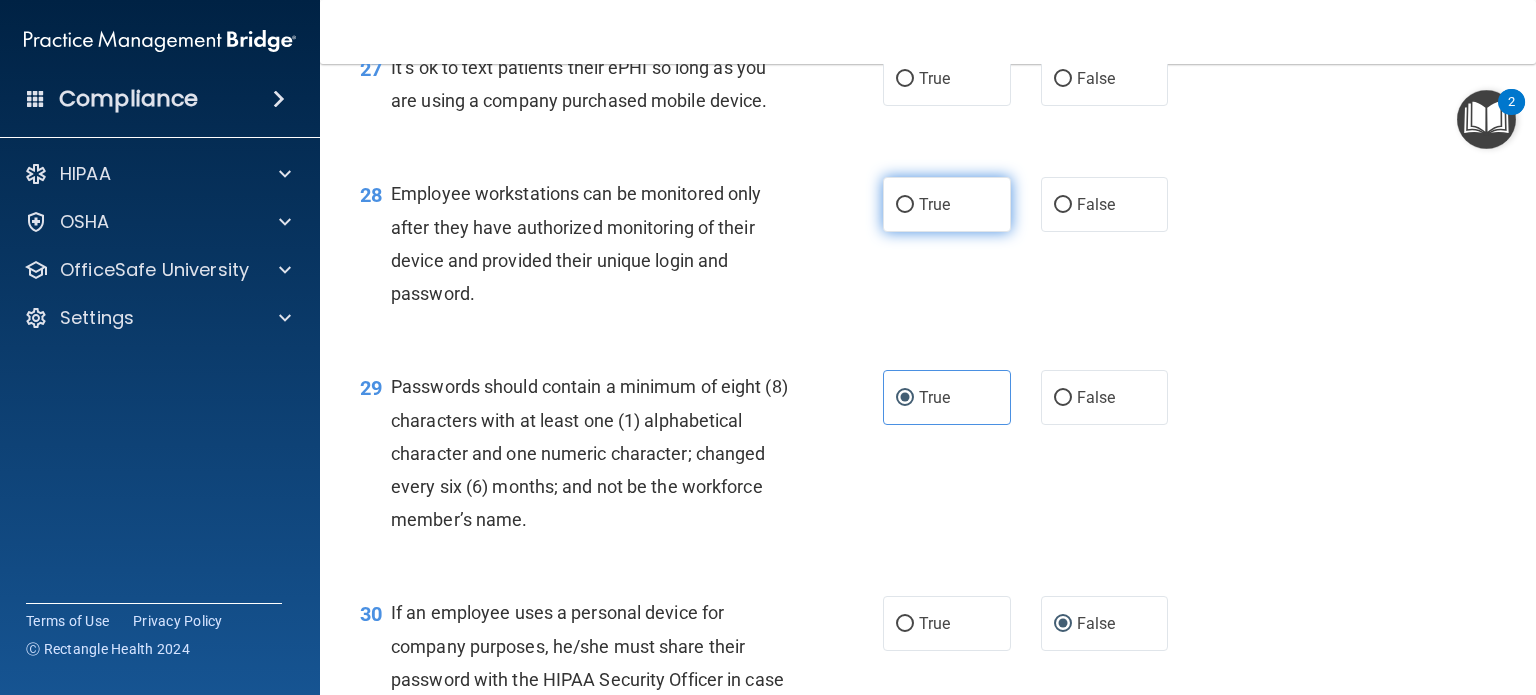 click on "True" at bounding box center (934, 204) 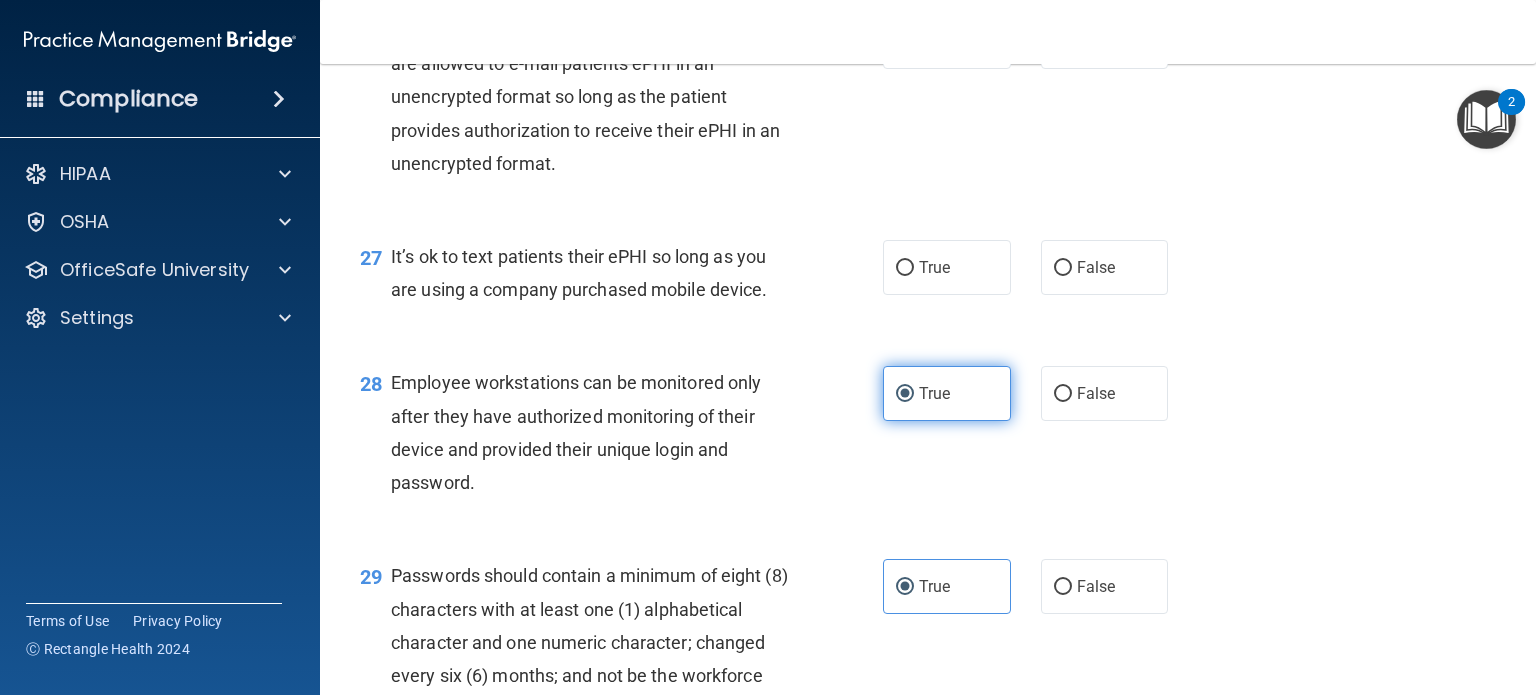 scroll, scrollTop: 4756, scrollLeft: 0, axis: vertical 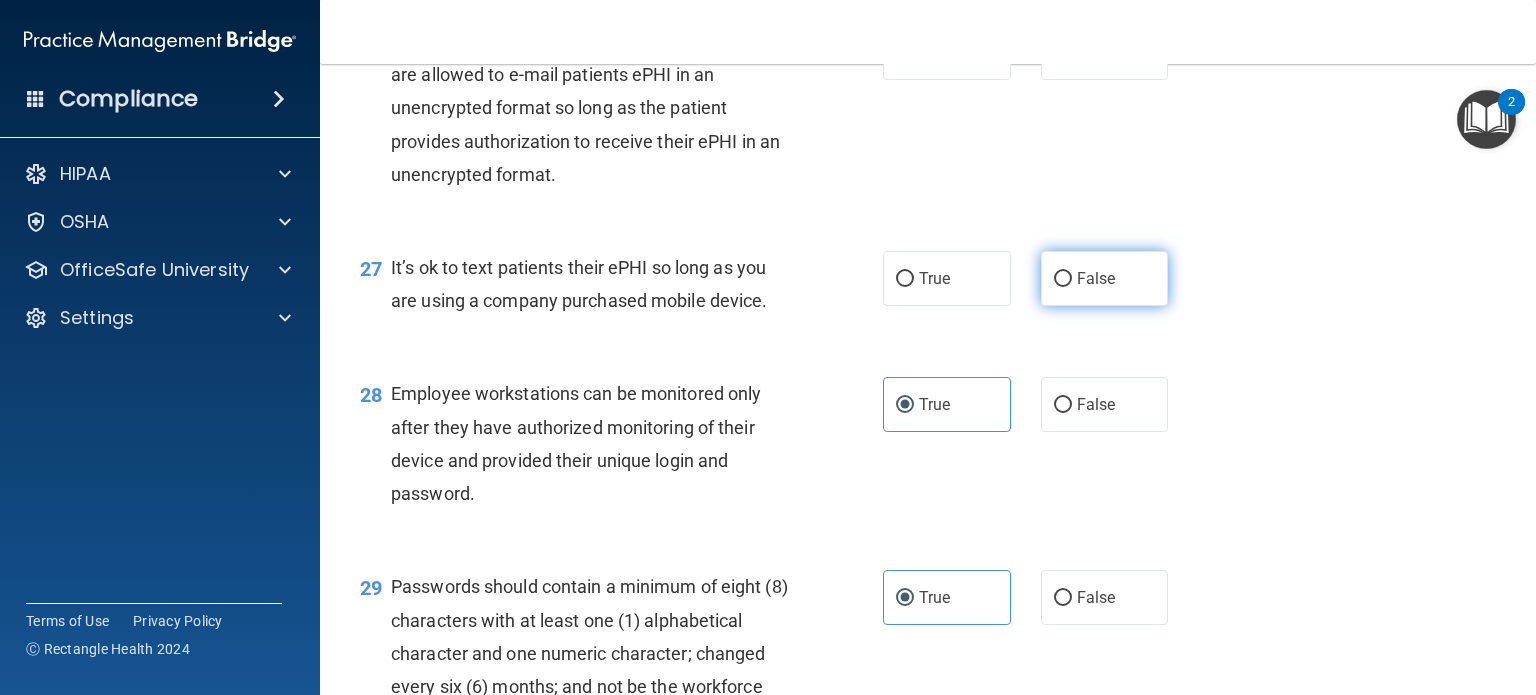 click on "False" at bounding box center [1105, 278] 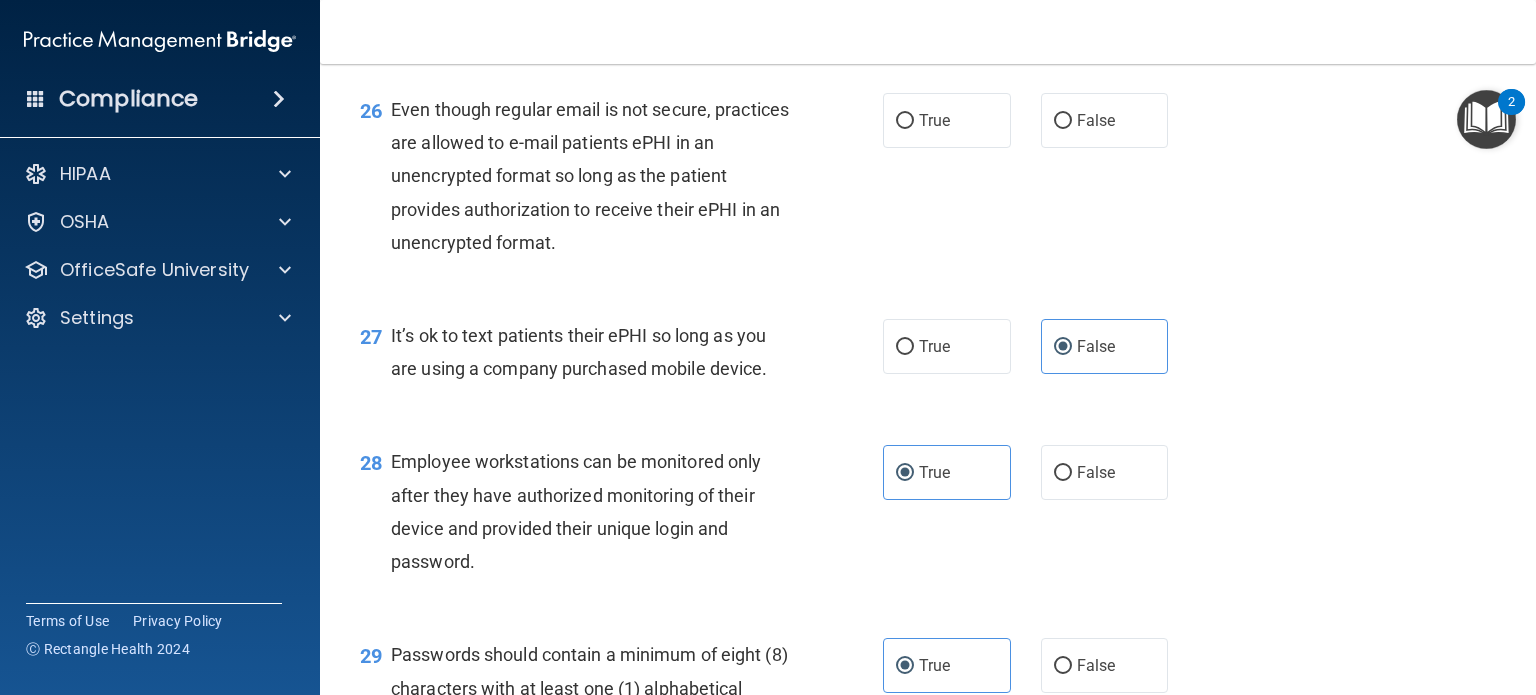 scroll, scrollTop: 4556, scrollLeft: 0, axis: vertical 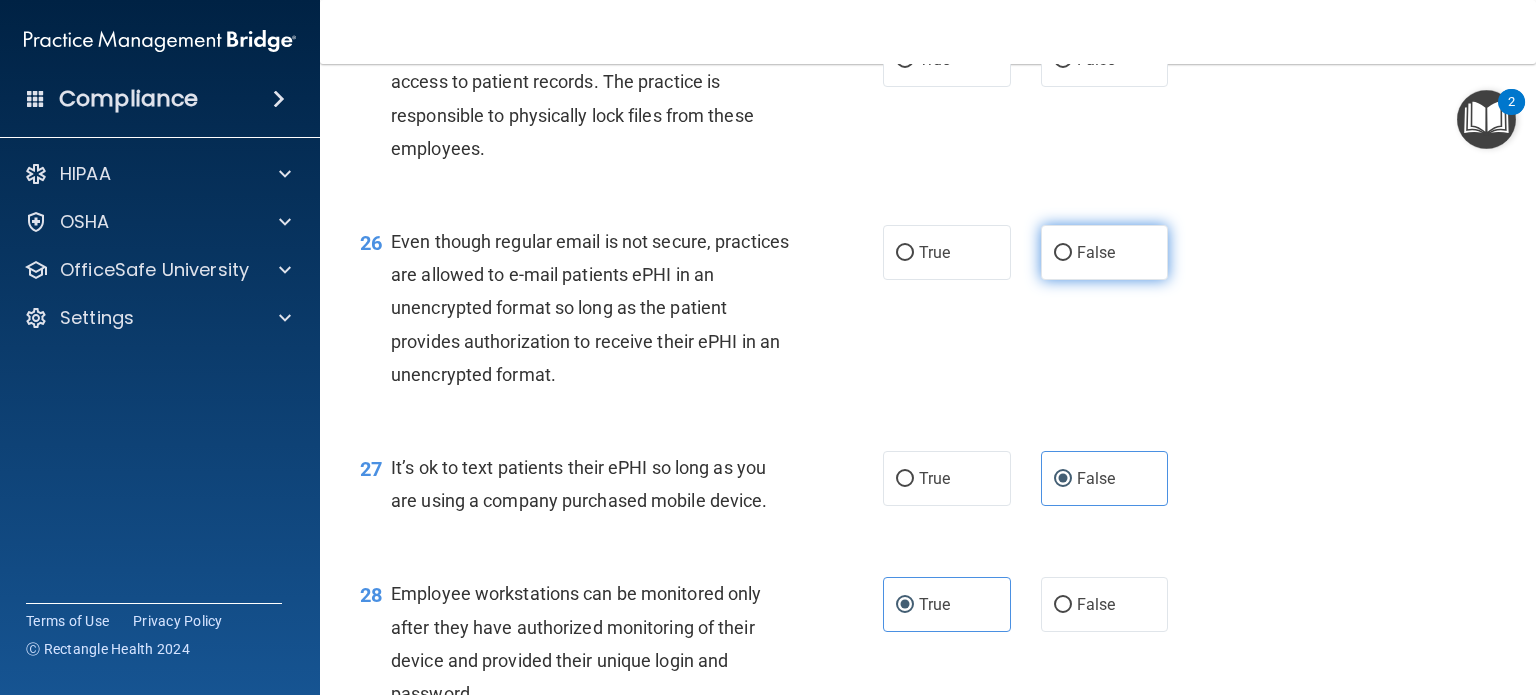 click on "False" at bounding box center (1105, 252) 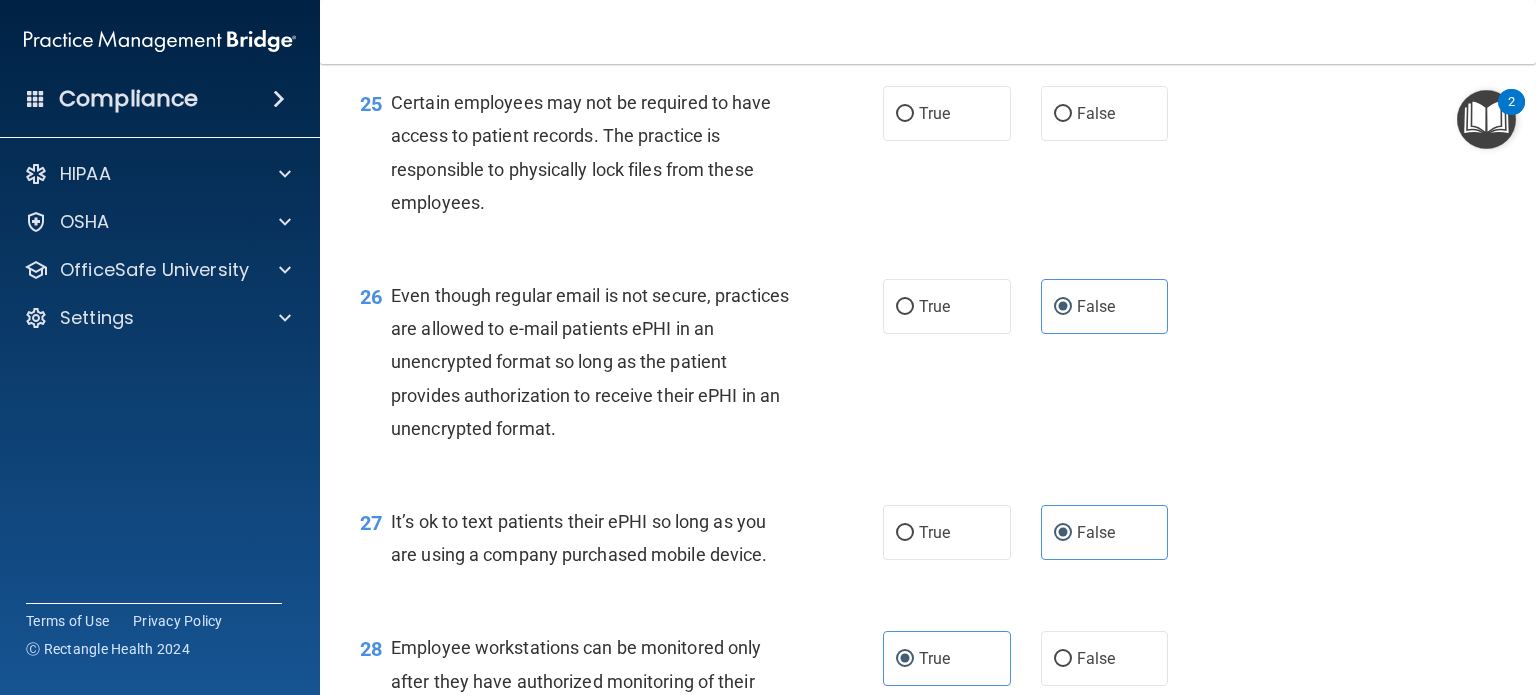 scroll, scrollTop: 4456, scrollLeft: 0, axis: vertical 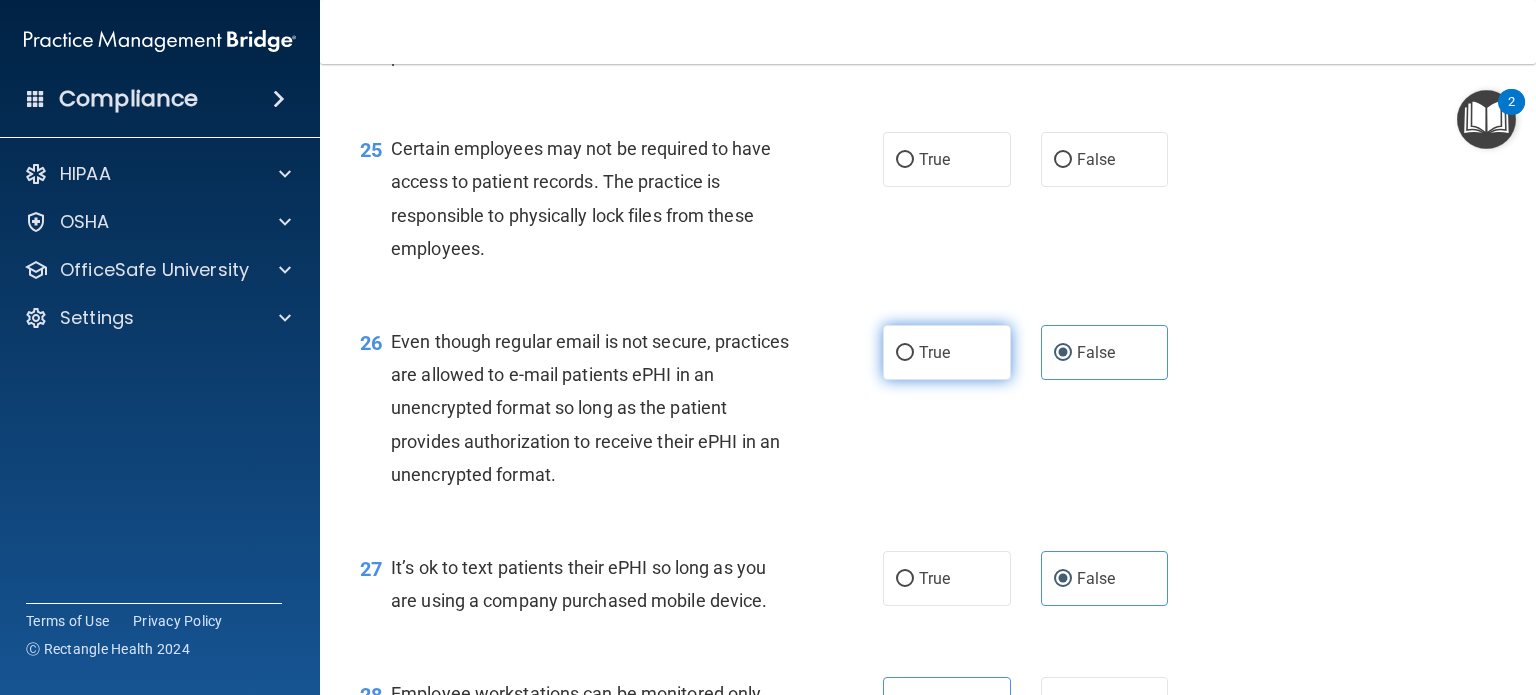 click on "True" at bounding box center (934, 352) 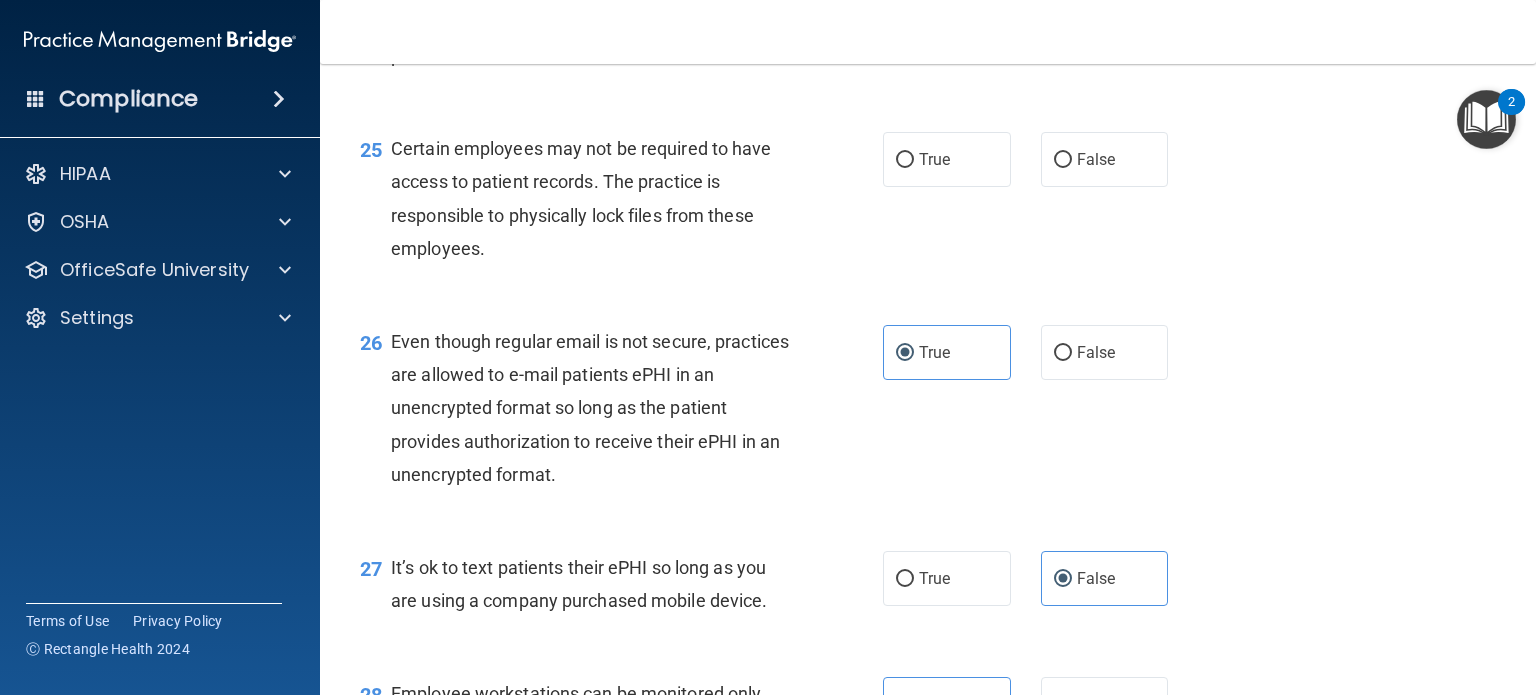 click on "True           False" at bounding box center (1036, 352) 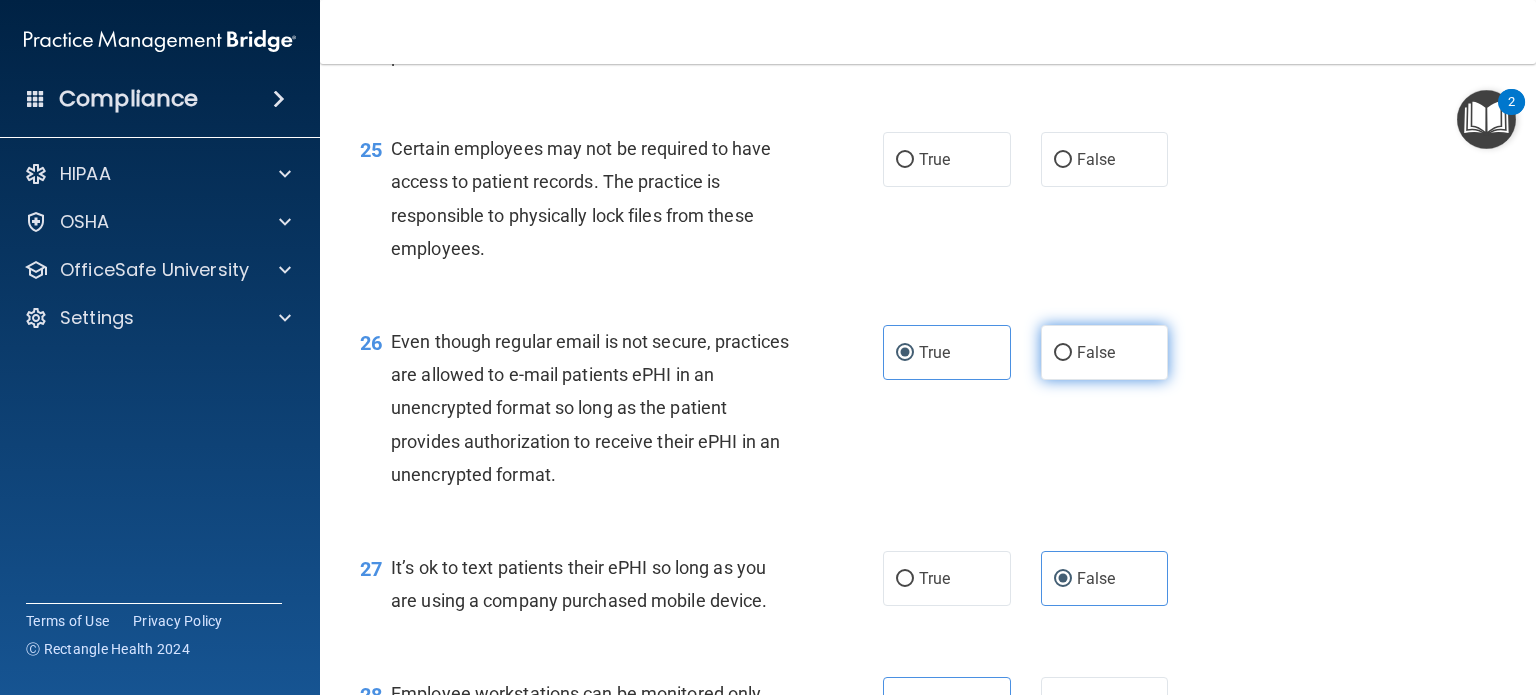 click on "False" at bounding box center (1105, 352) 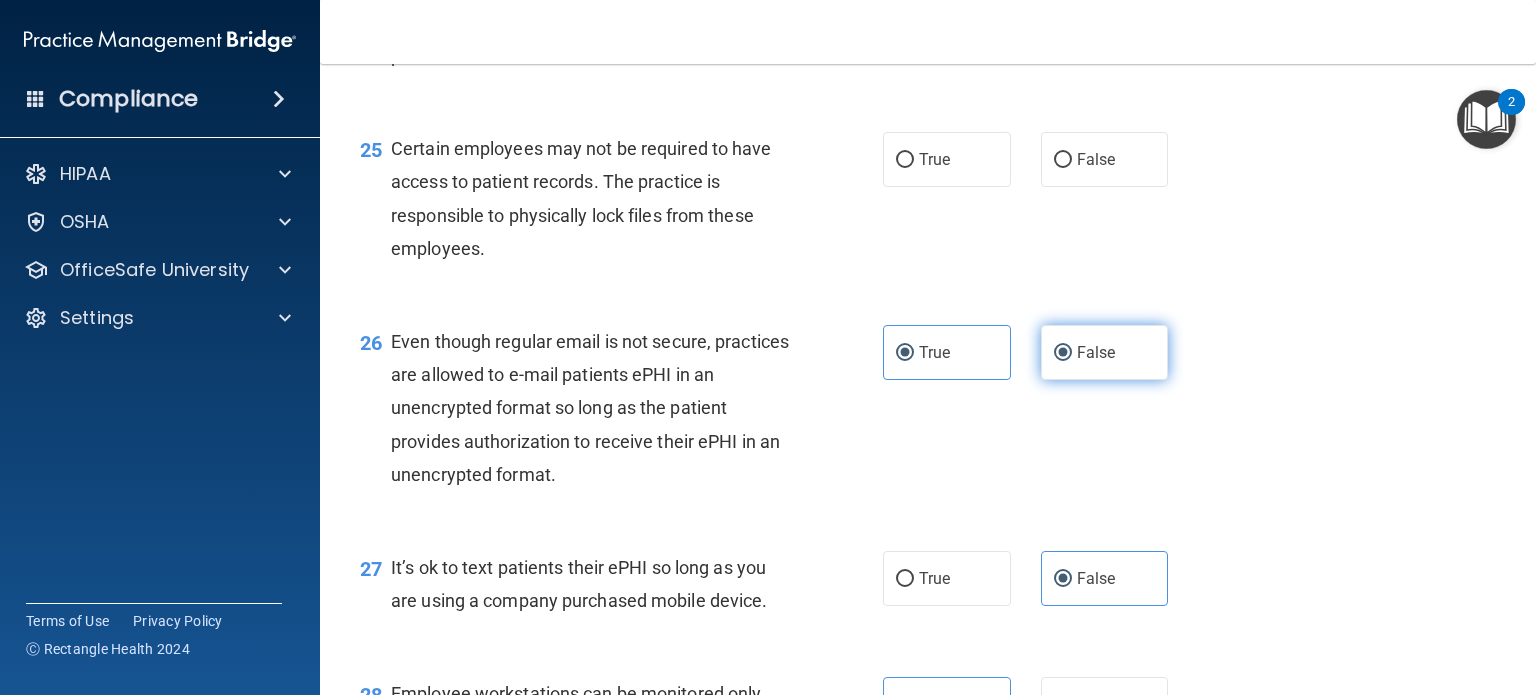 radio on "false" 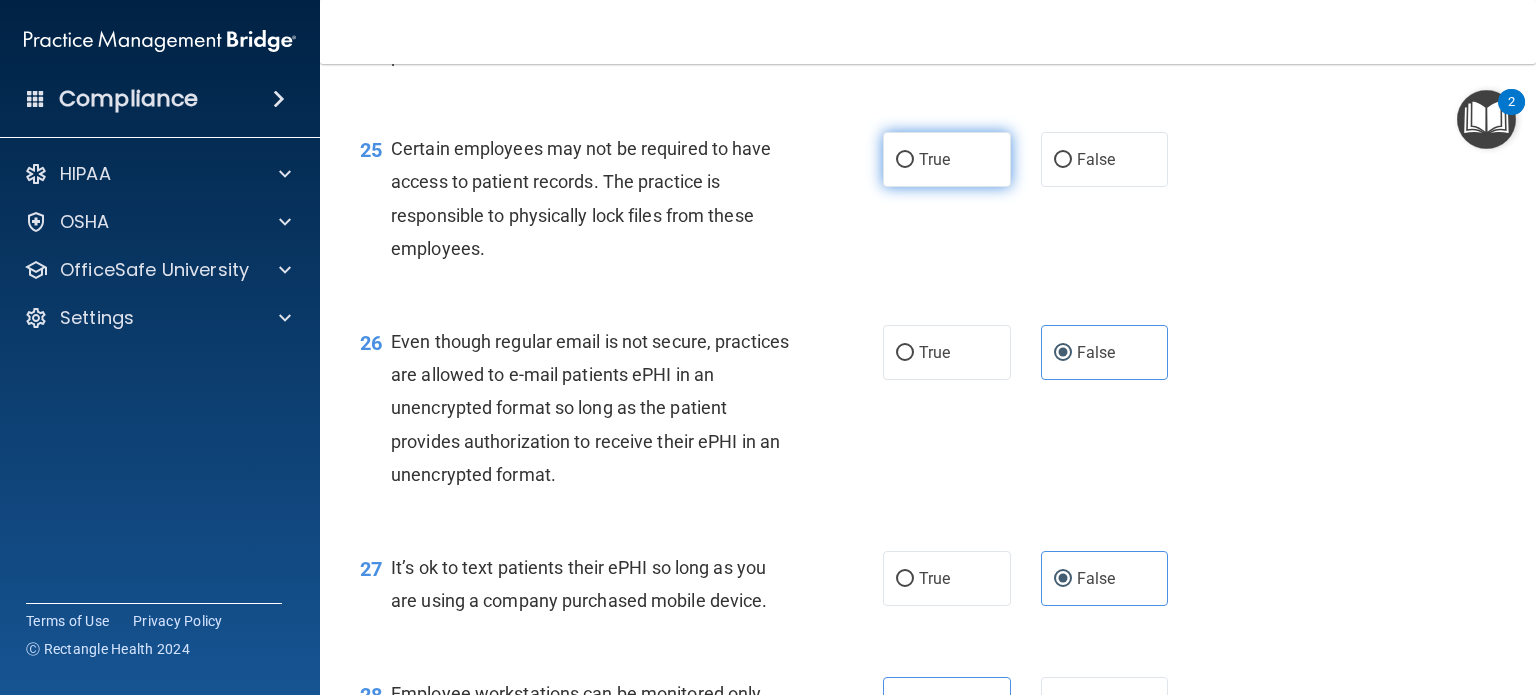 click on "True" at bounding box center (947, 159) 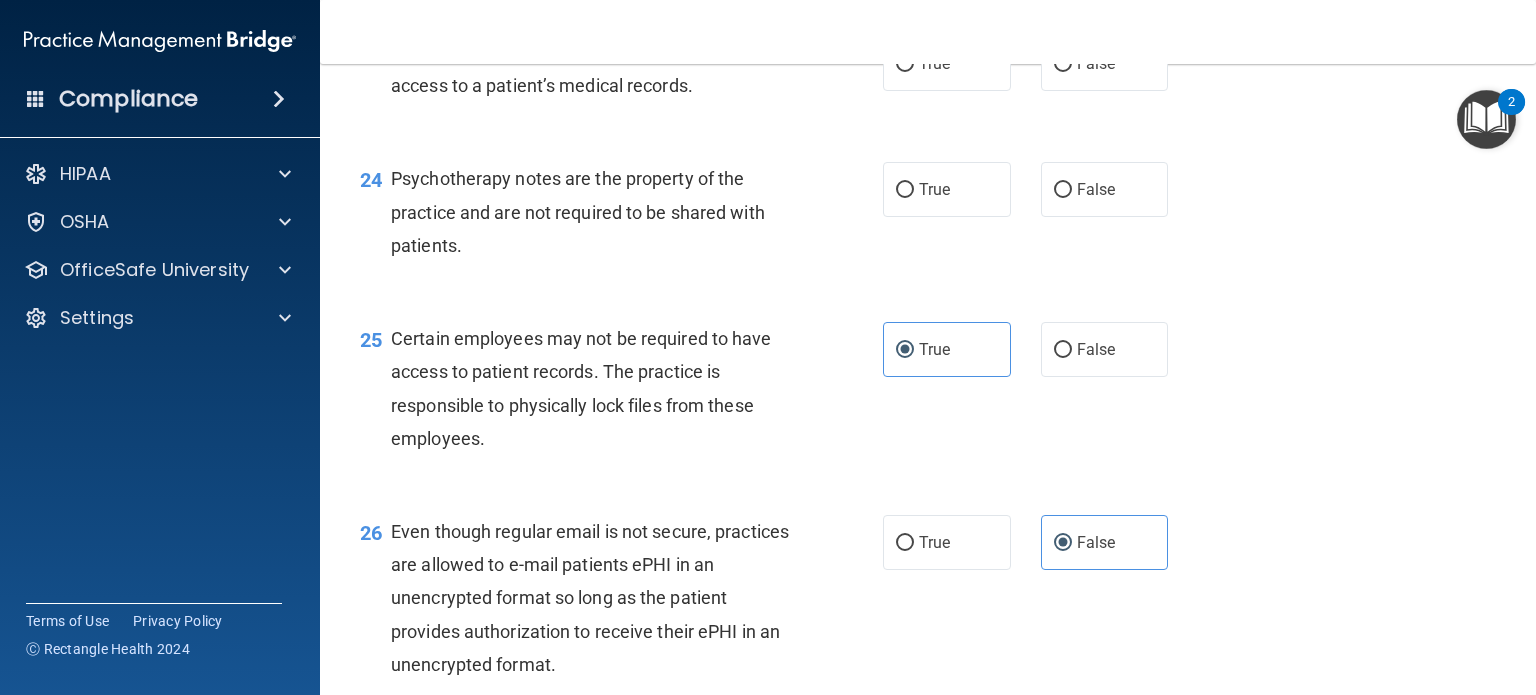 scroll, scrollTop: 4256, scrollLeft: 0, axis: vertical 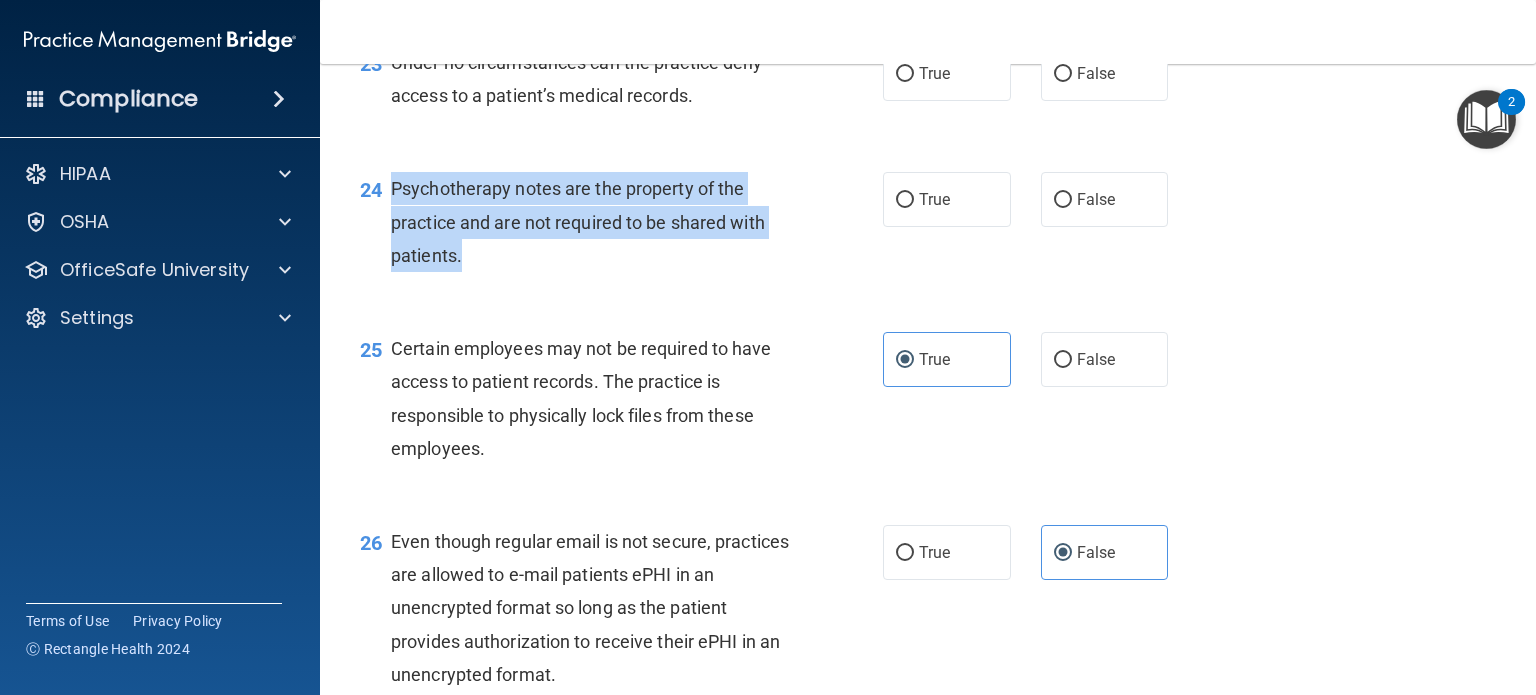 drag, startPoint x: 393, startPoint y: 289, endPoint x: 616, endPoint y: 353, distance: 232.00215 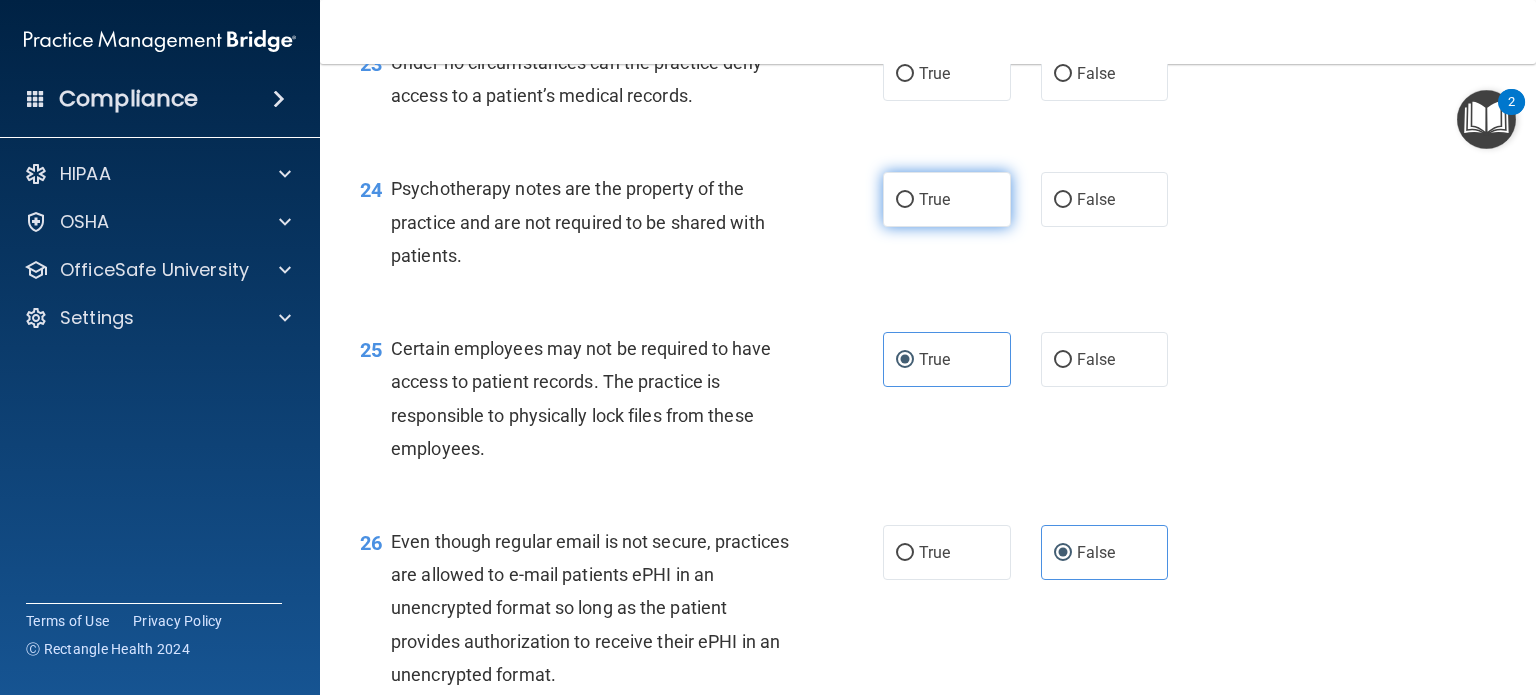 click on "True" at bounding box center [947, 199] 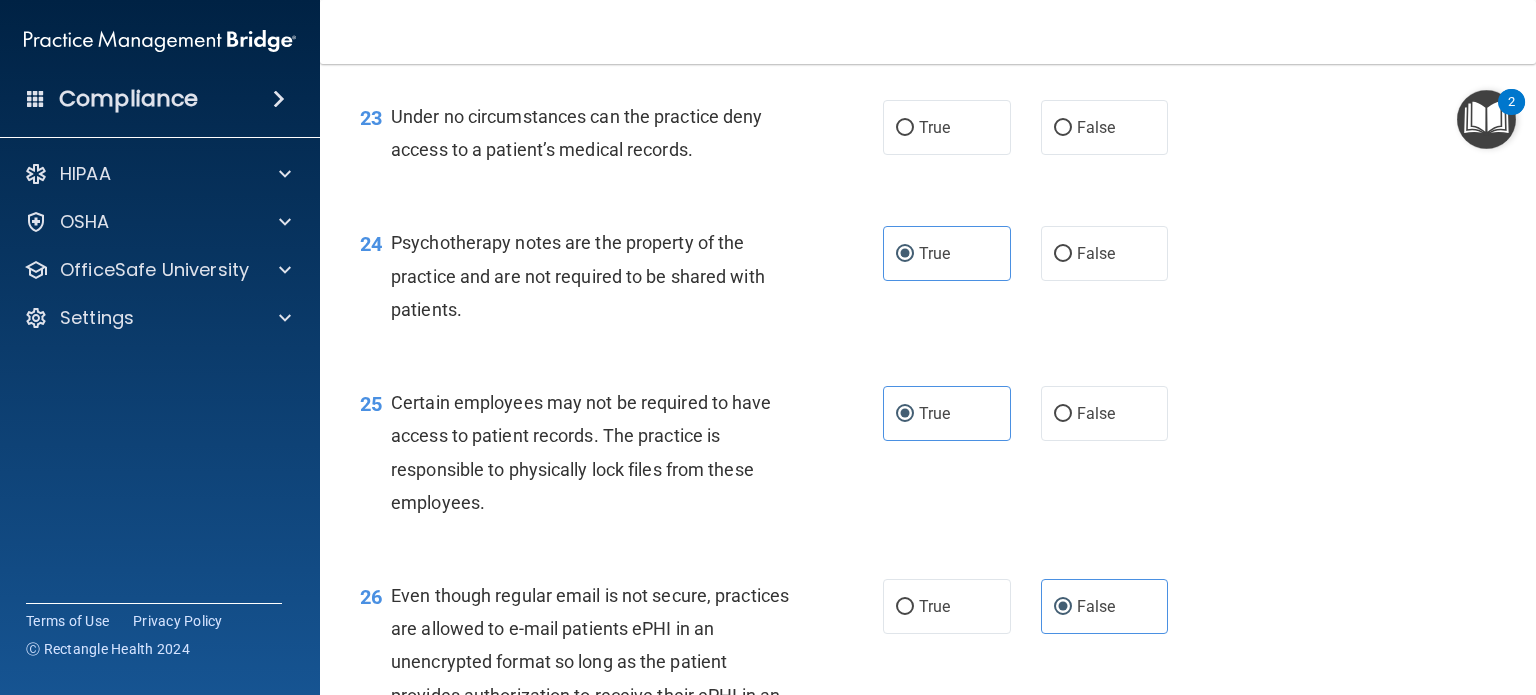 scroll, scrollTop: 4156, scrollLeft: 0, axis: vertical 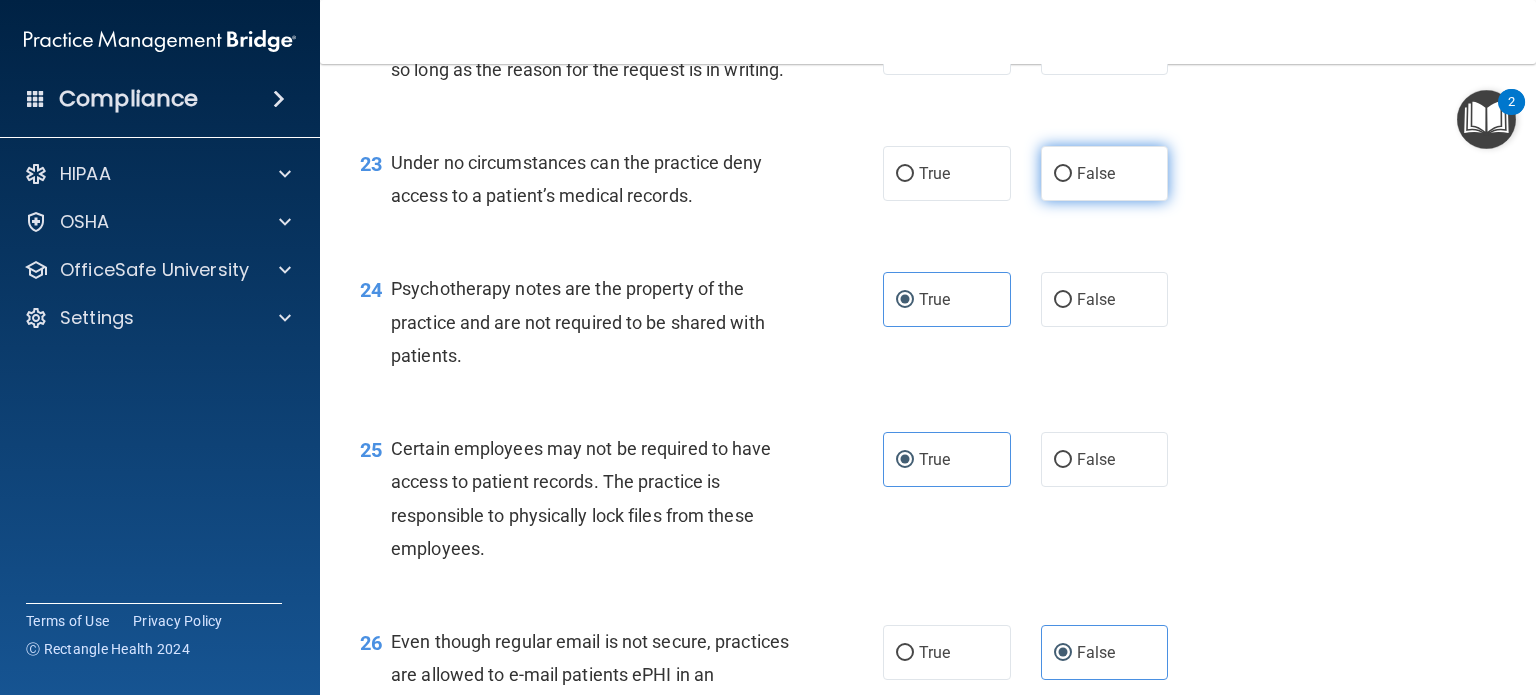 click on "False" at bounding box center (1063, 174) 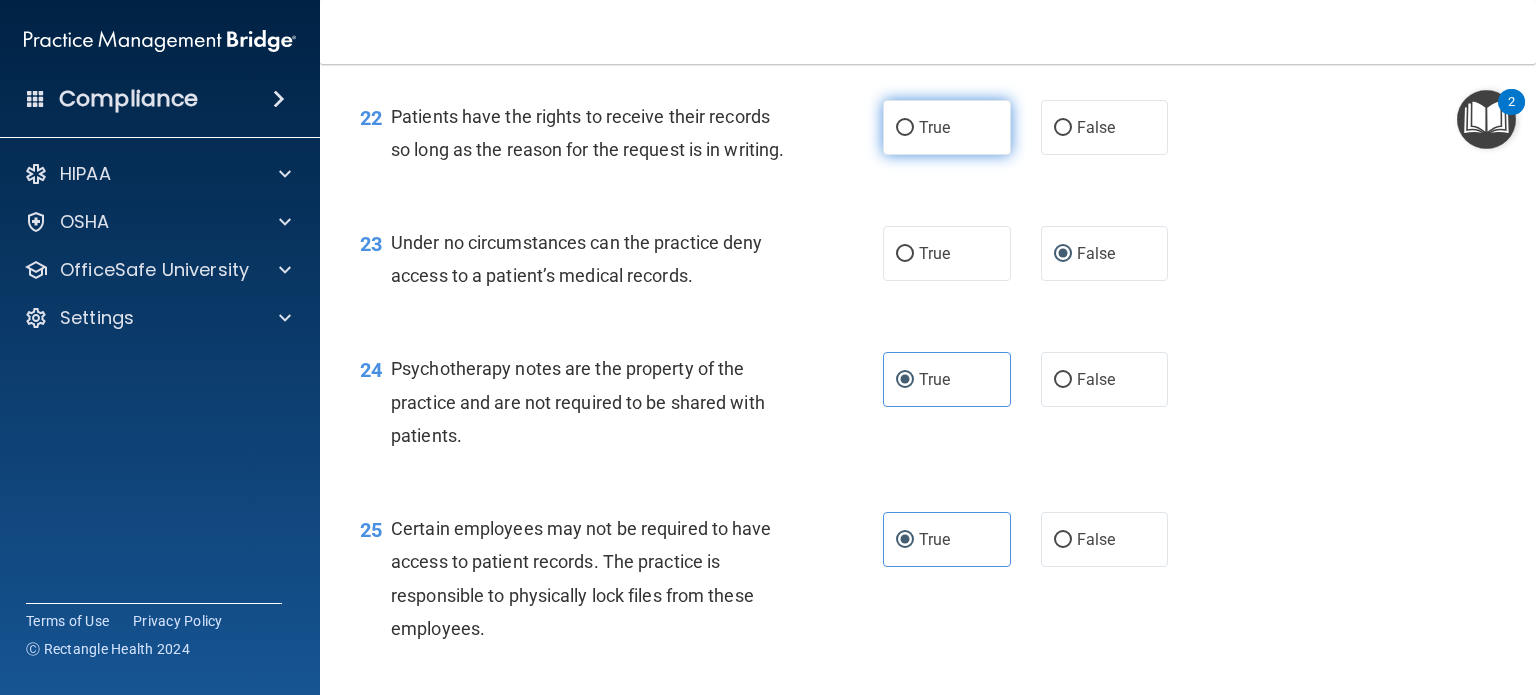 scroll, scrollTop: 3956, scrollLeft: 0, axis: vertical 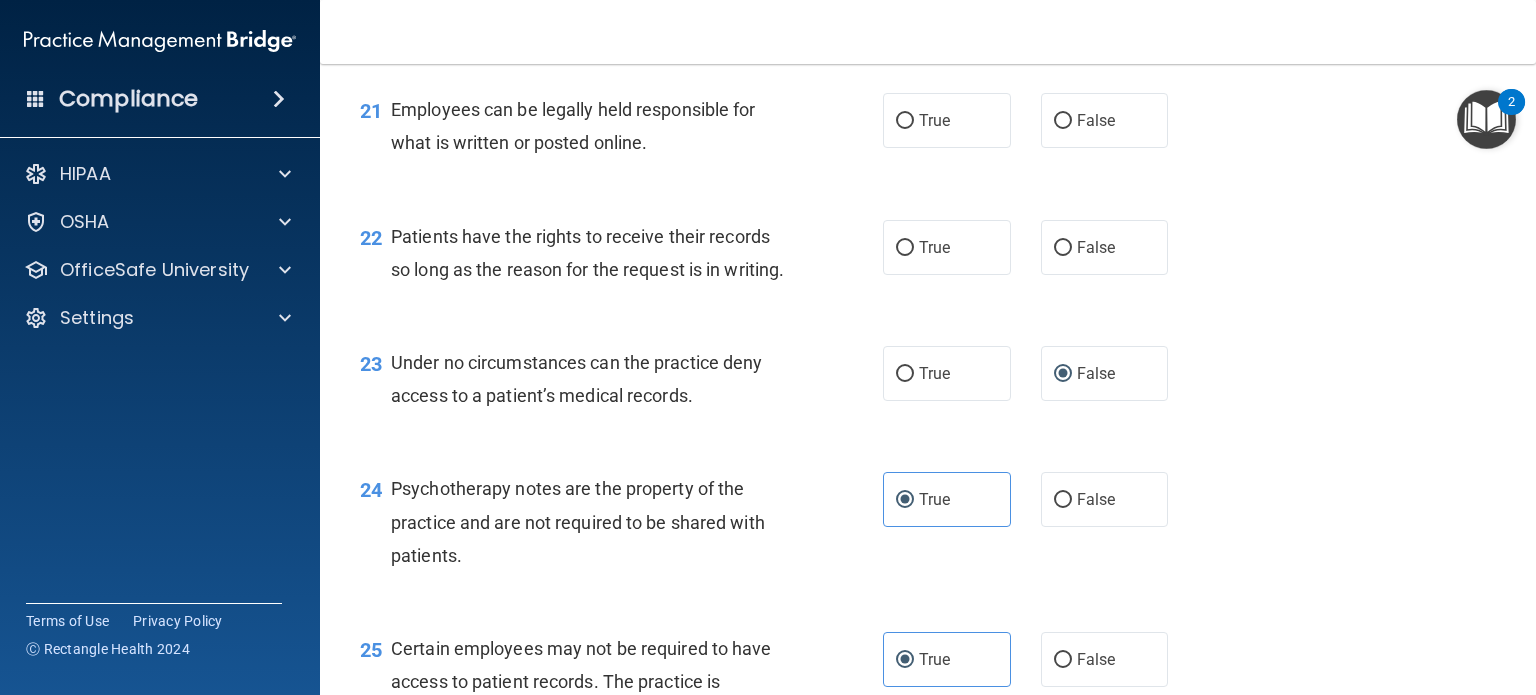 click on "22       Patients have the rights to receive their records so long as the reason for the request is in writing." at bounding box center [621, 258] 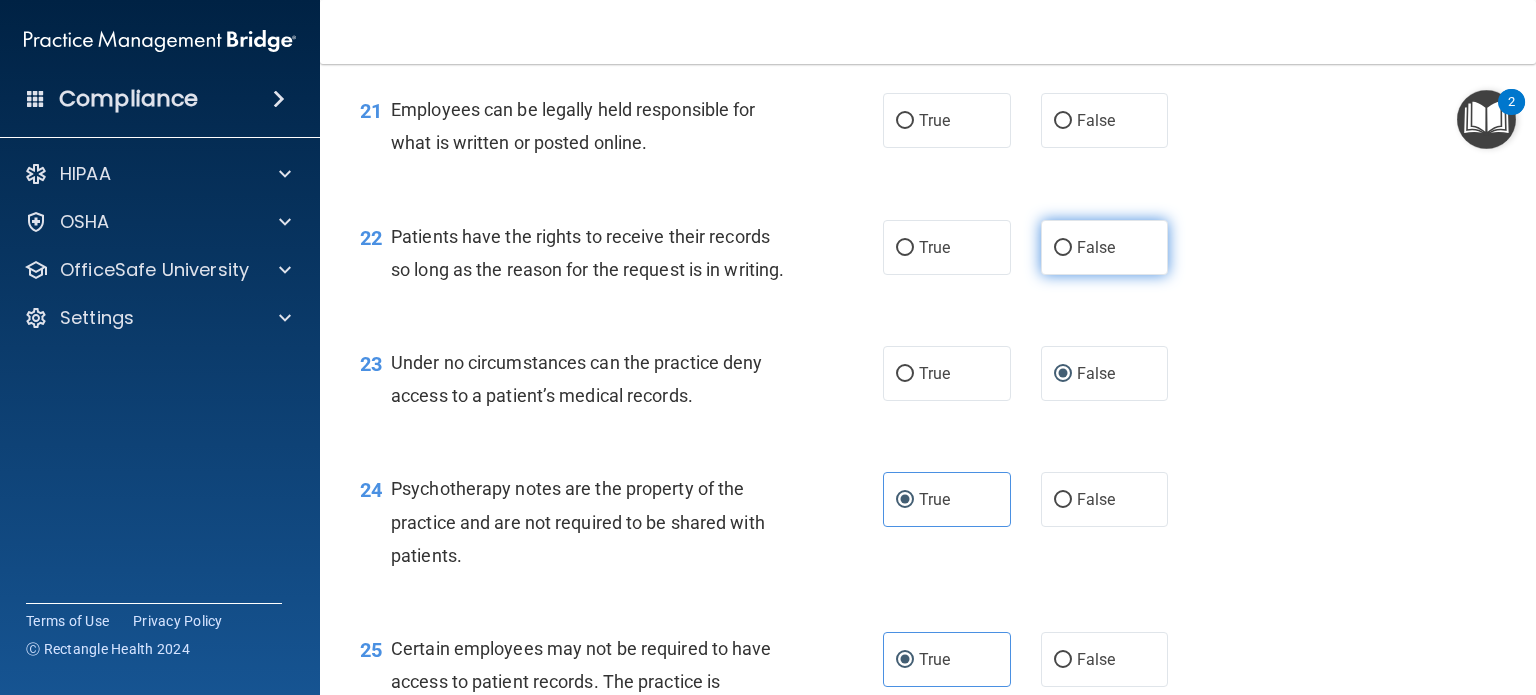 click on "False" at bounding box center (1105, 247) 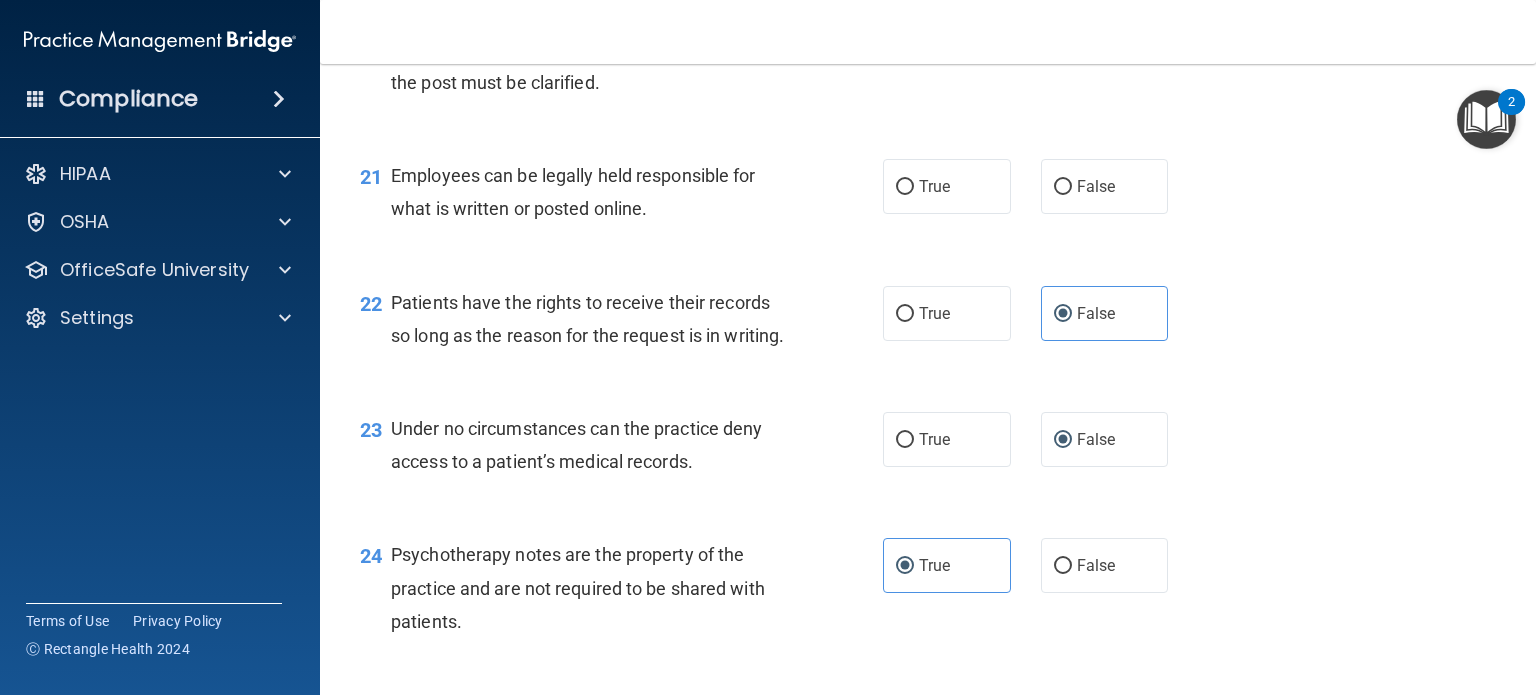 scroll, scrollTop: 3856, scrollLeft: 0, axis: vertical 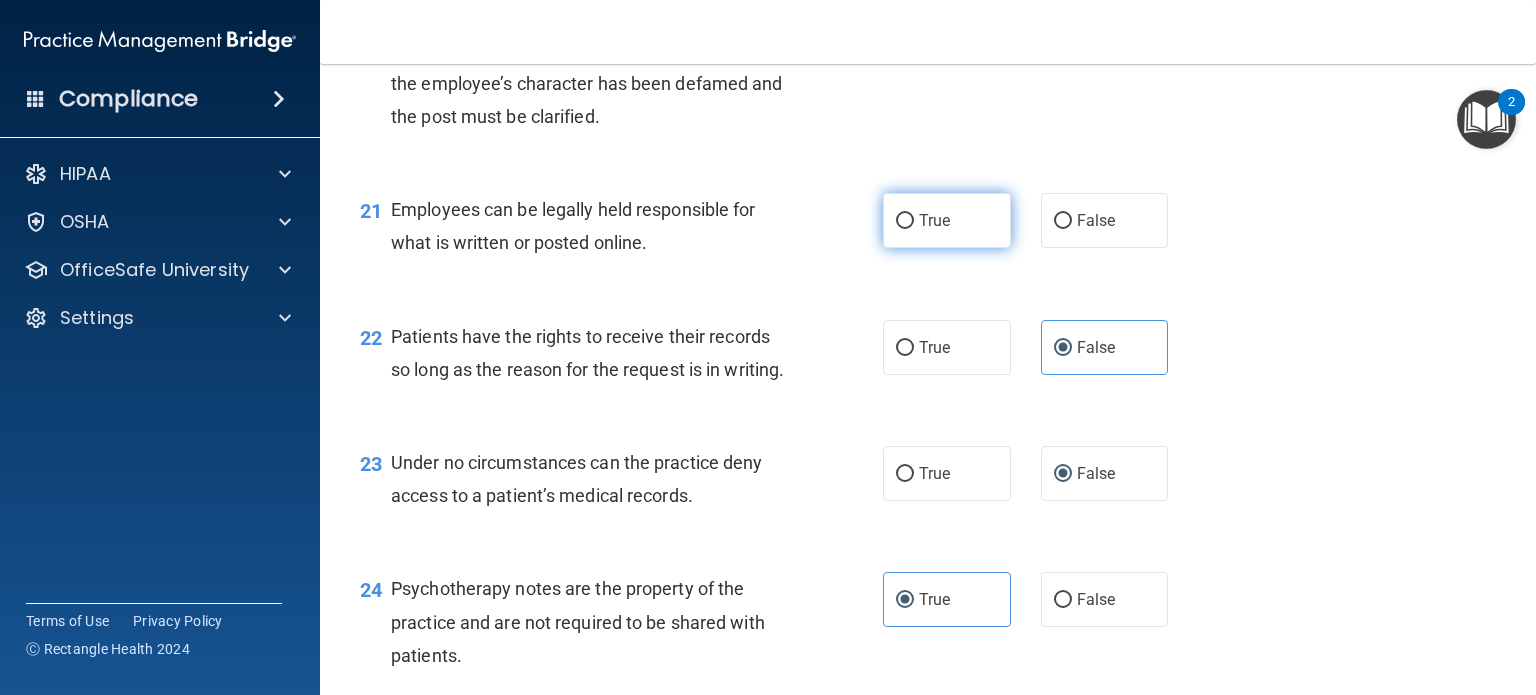 click on "True" at bounding box center [905, 221] 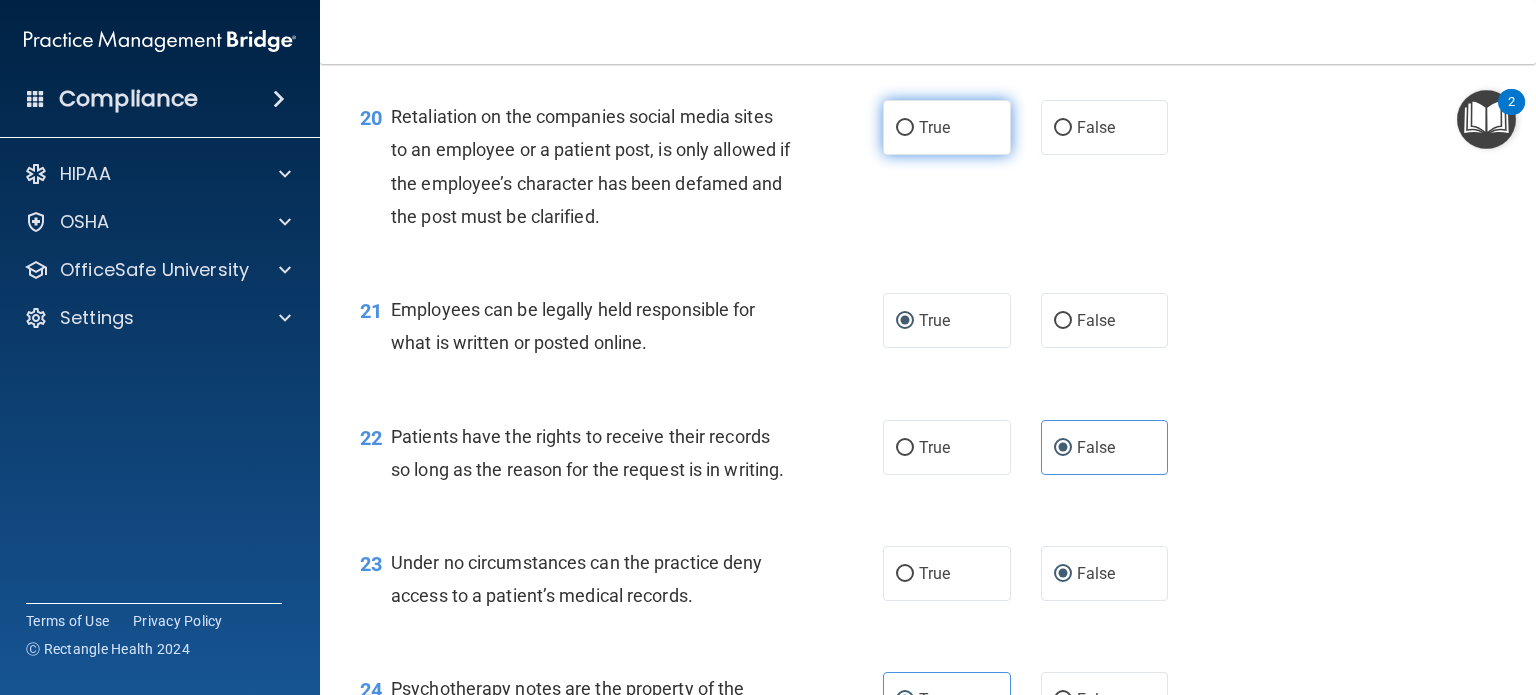 scroll, scrollTop: 3556, scrollLeft: 0, axis: vertical 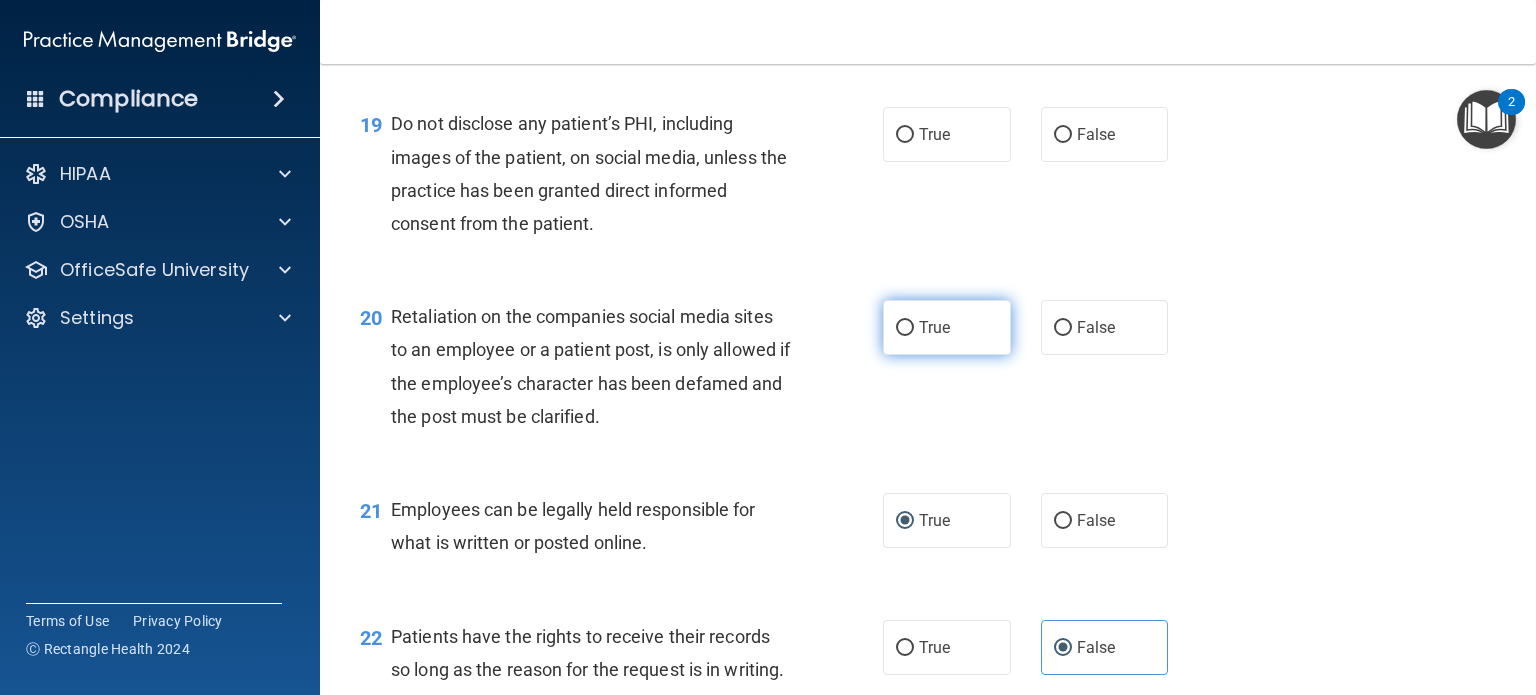 click on "True" at bounding box center (947, 327) 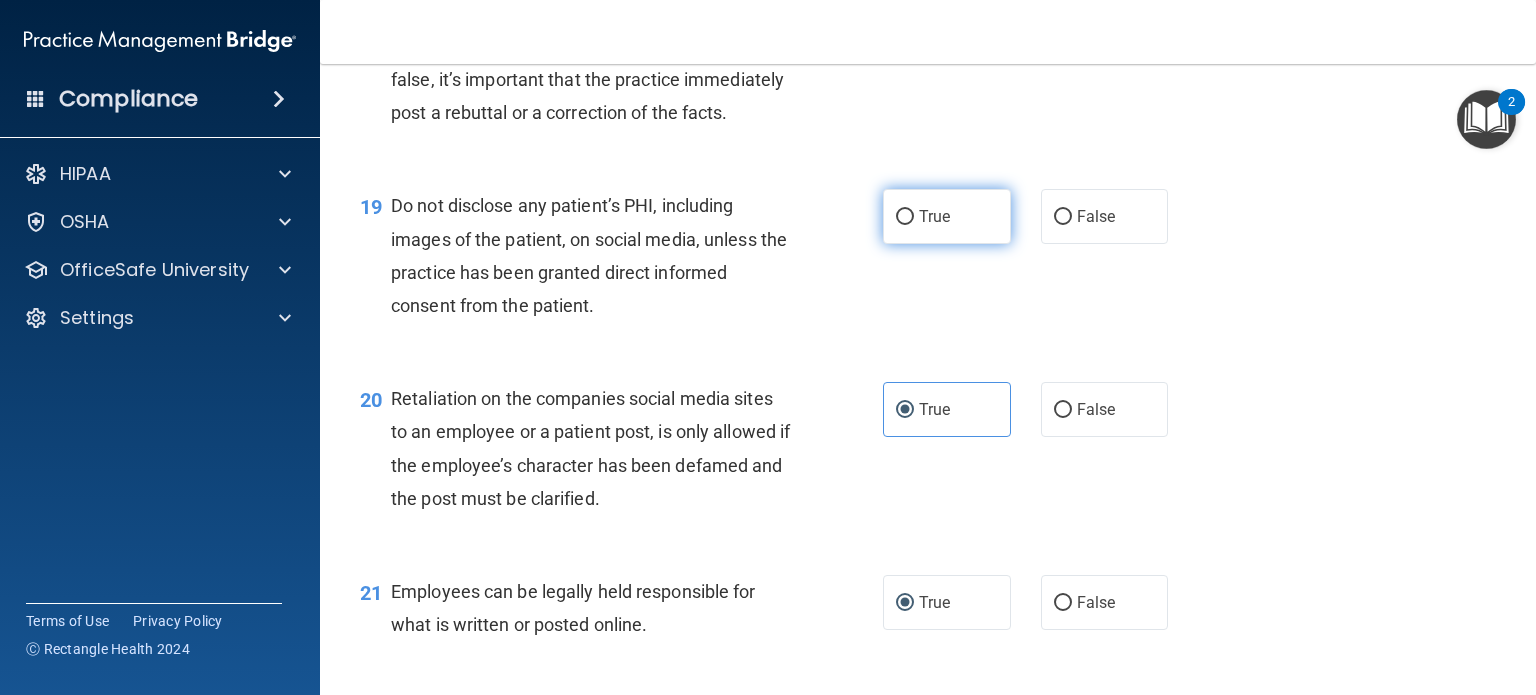 scroll, scrollTop: 3356, scrollLeft: 0, axis: vertical 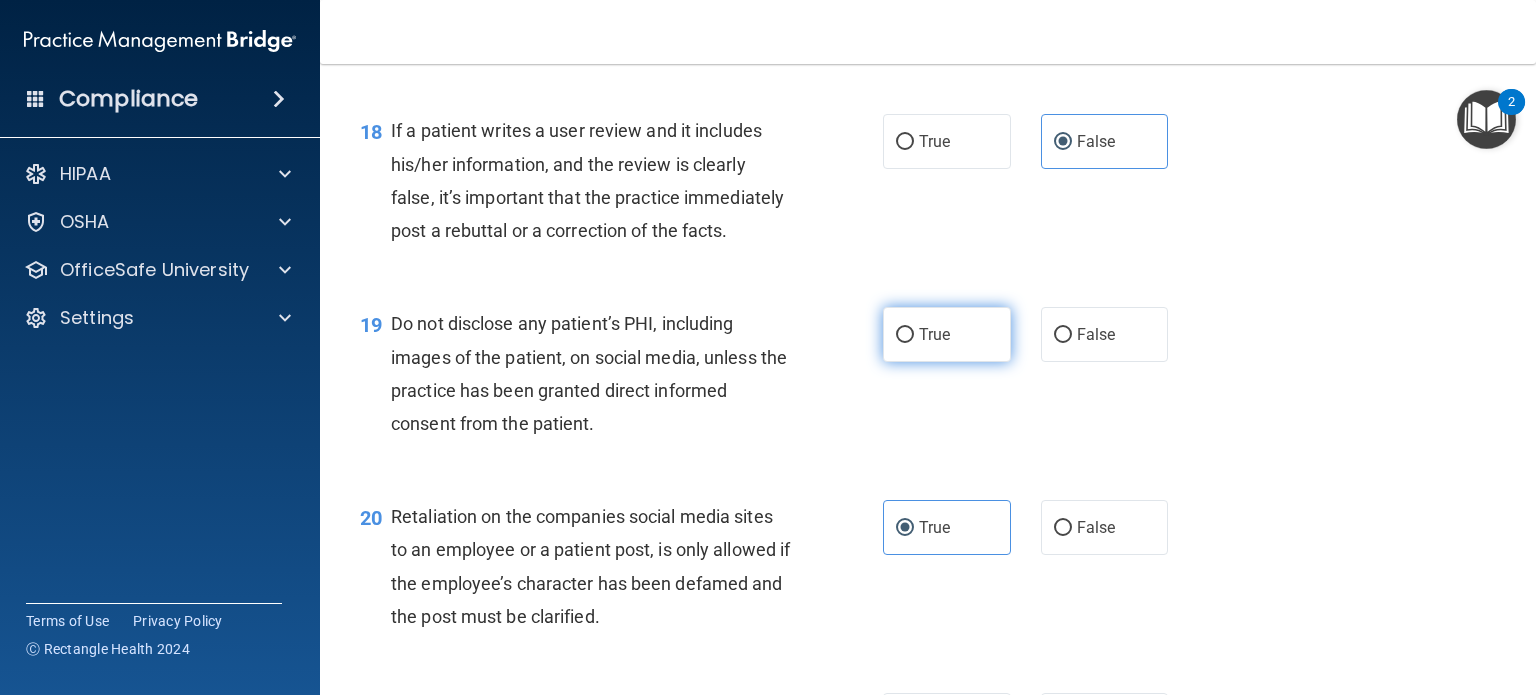 click on "True" at bounding box center (934, 334) 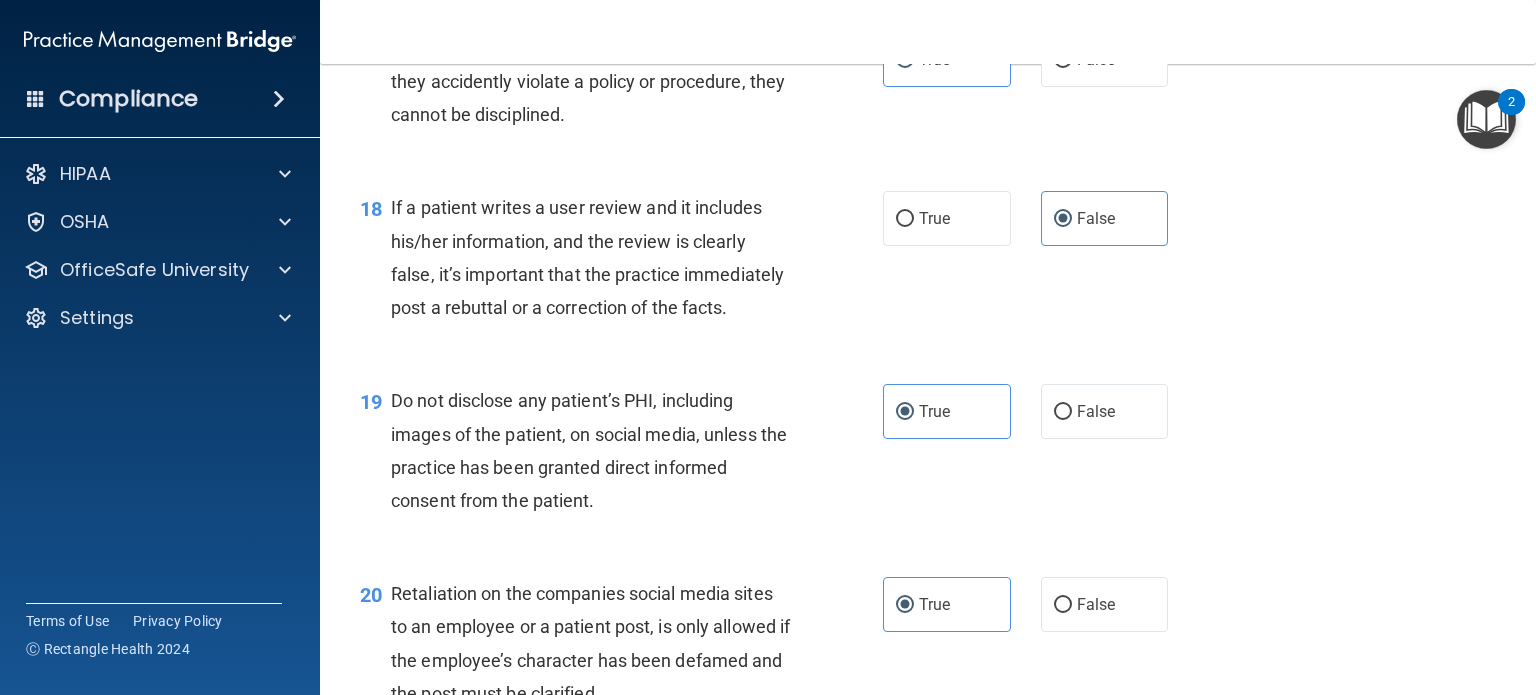 scroll, scrollTop: 3156, scrollLeft: 0, axis: vertical 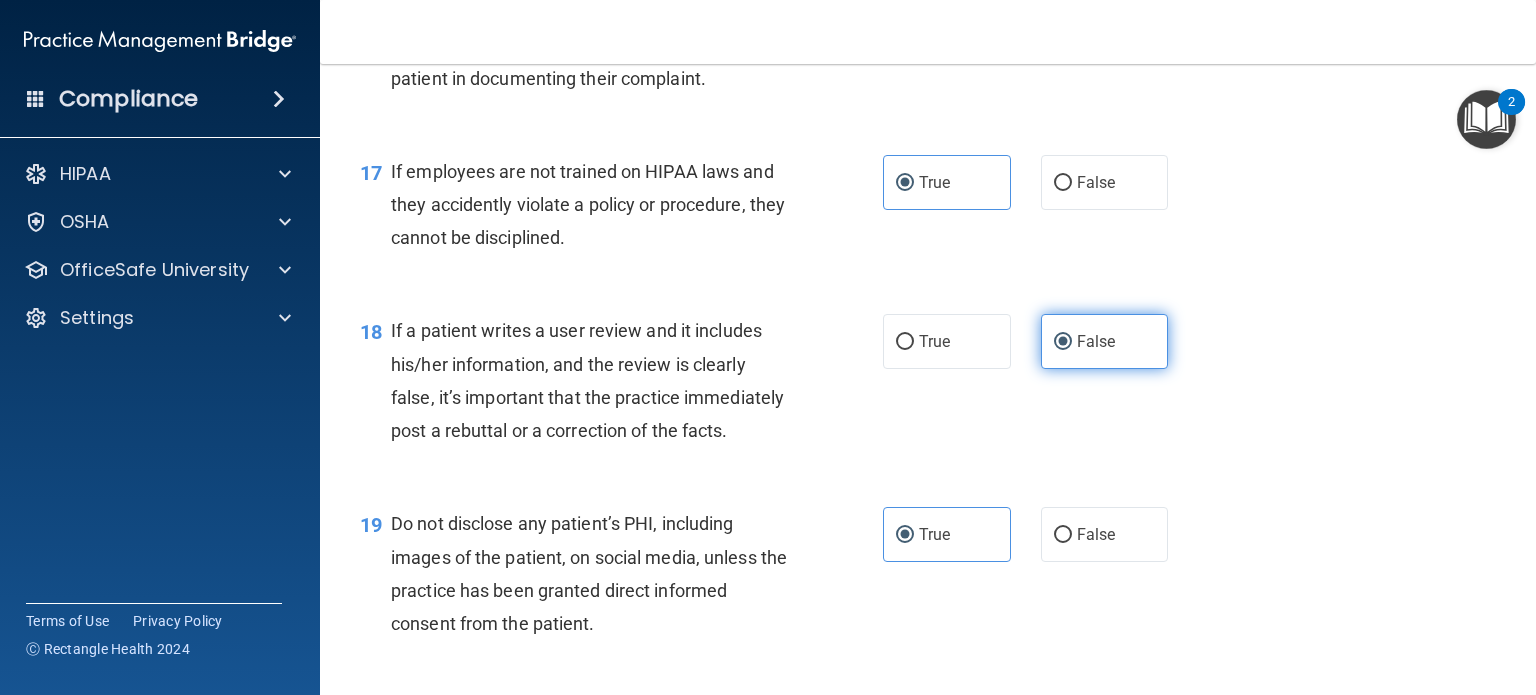 drag, startPoint x: 1168, startPoint y: 351, endPoint x: 1117, endPoint y: 367, distance: 53.450912 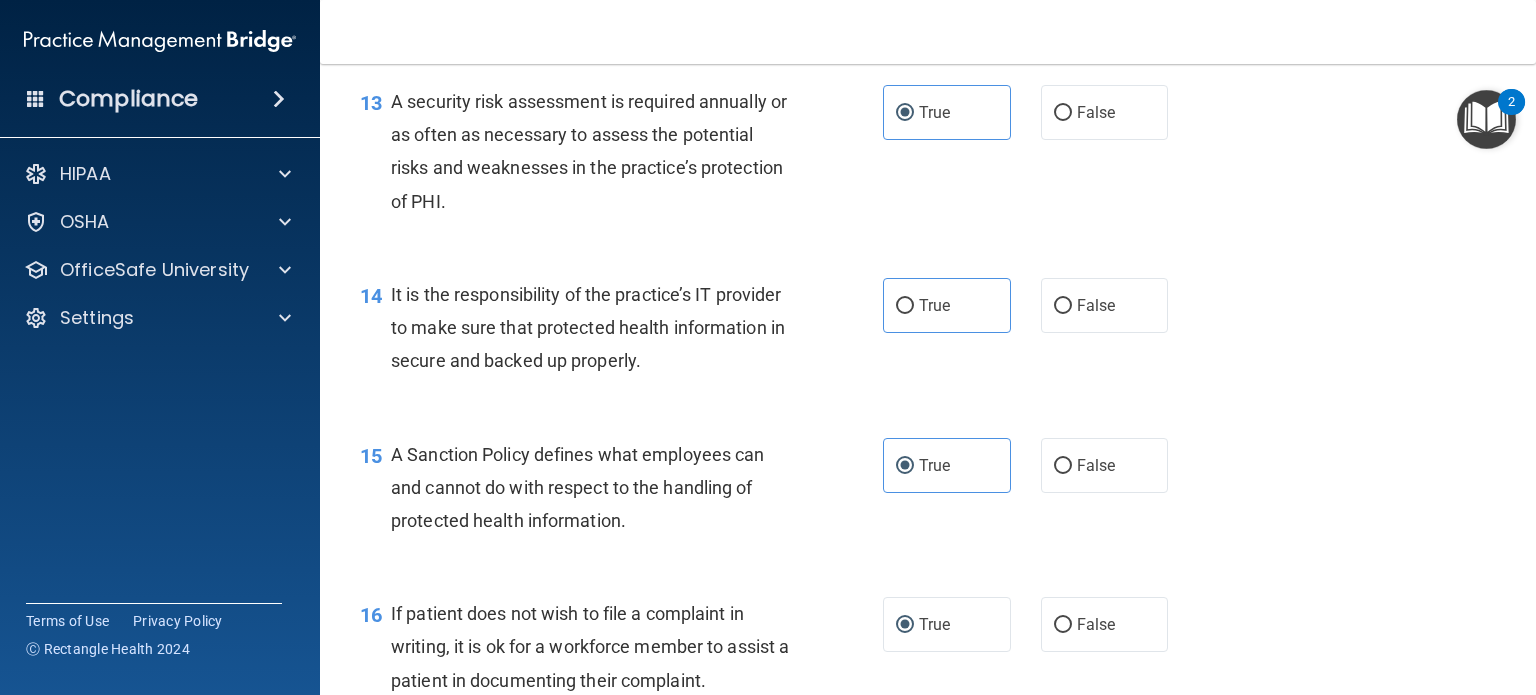 scroll, scrollTop: 2456, scrollLeft: 0, axis: vertical 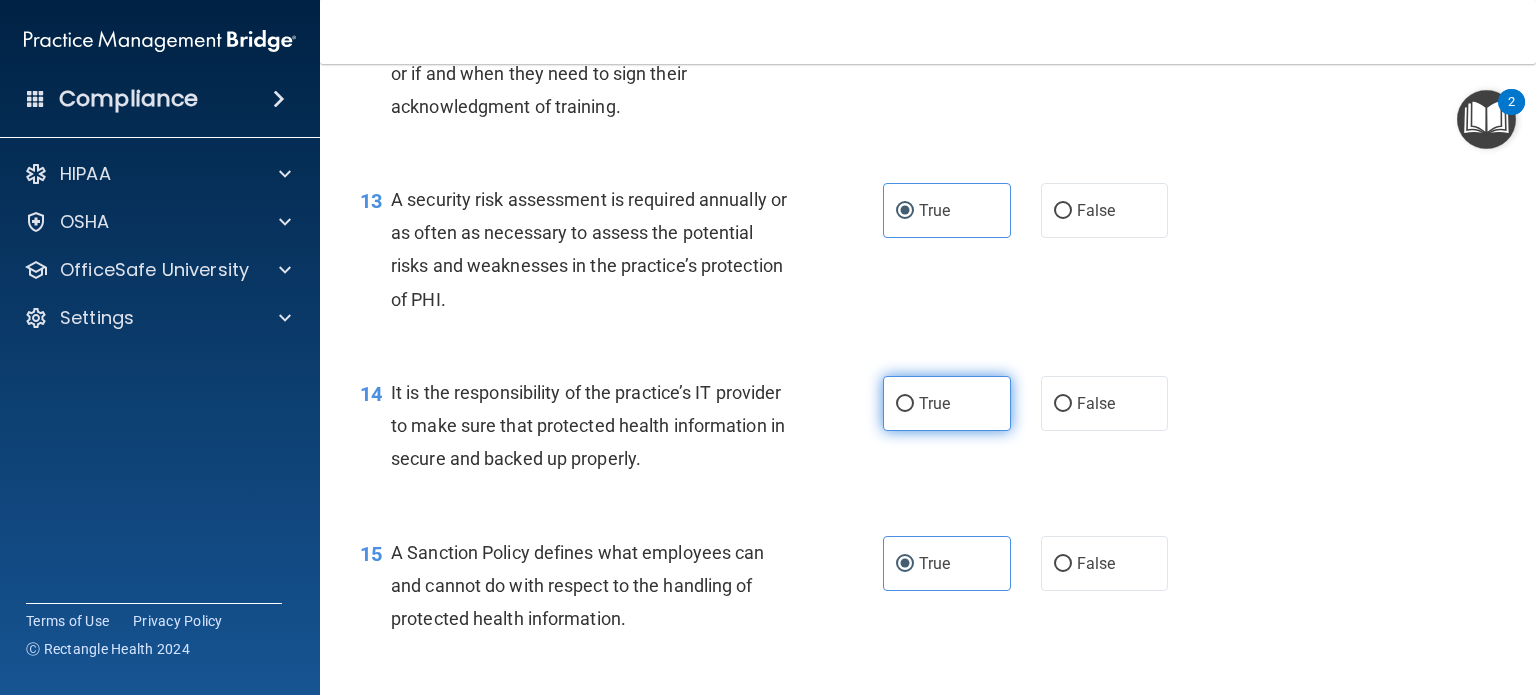 drag, startPoint x: 908, startPoint y: 446, endPoint x: 931, endPoint y: 453, distance: 24.04163 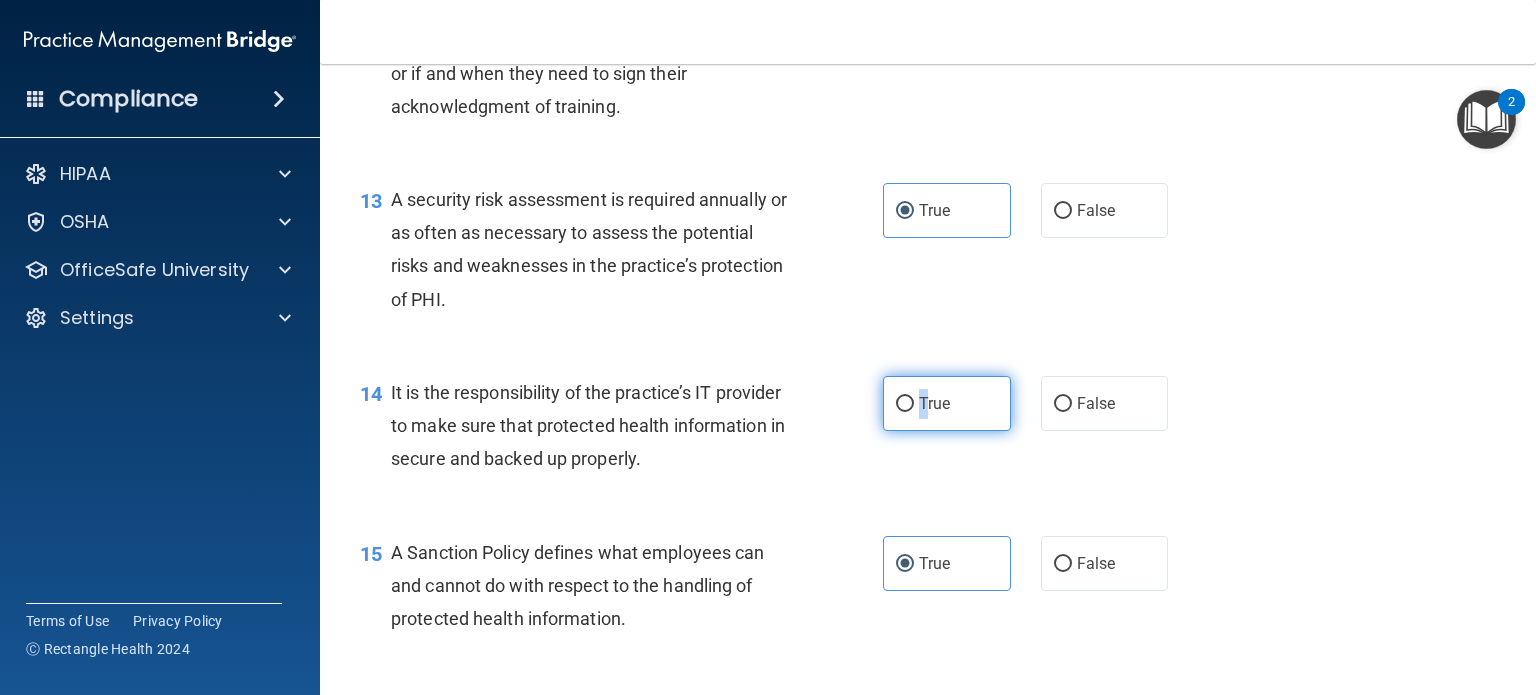 click on "True" at bounding box center (905, 404) 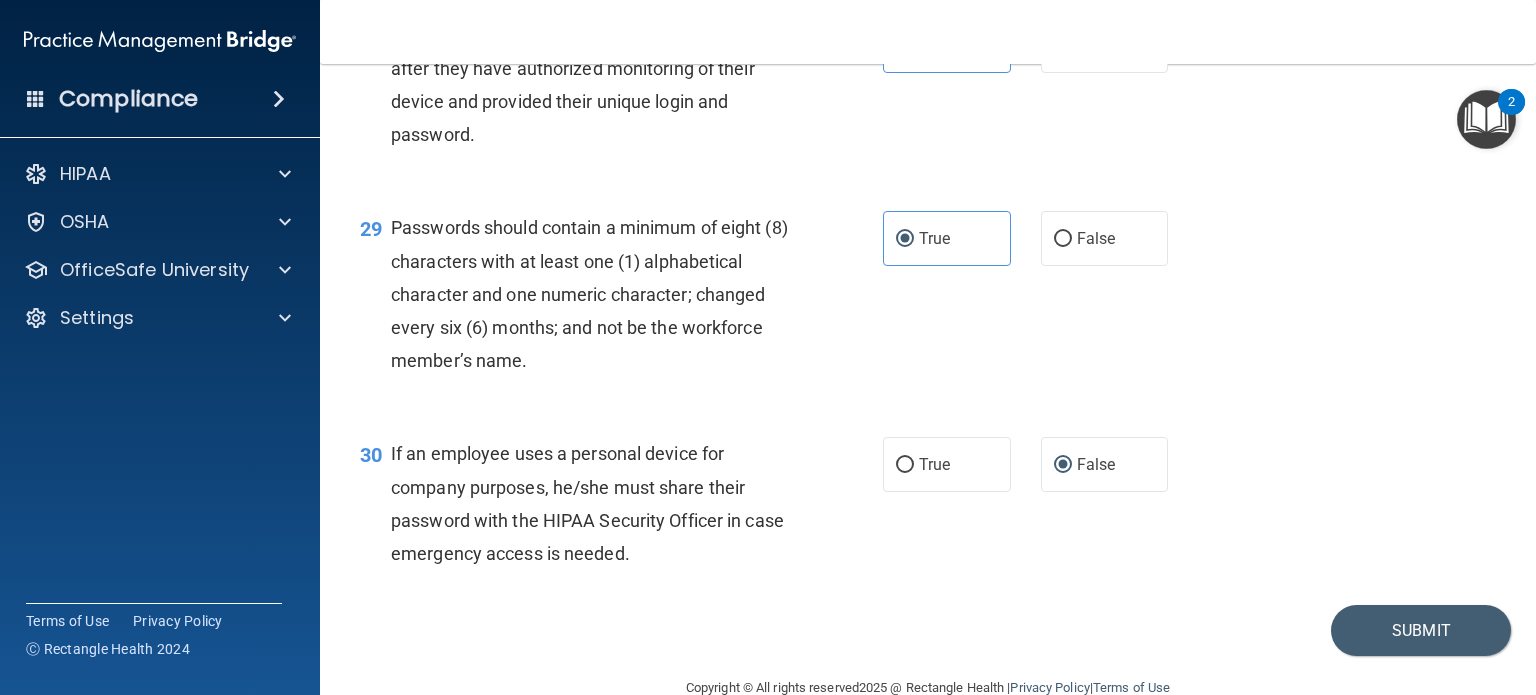scroll, scrollTop: 5256, scrollLeft: 0, axis: vertical 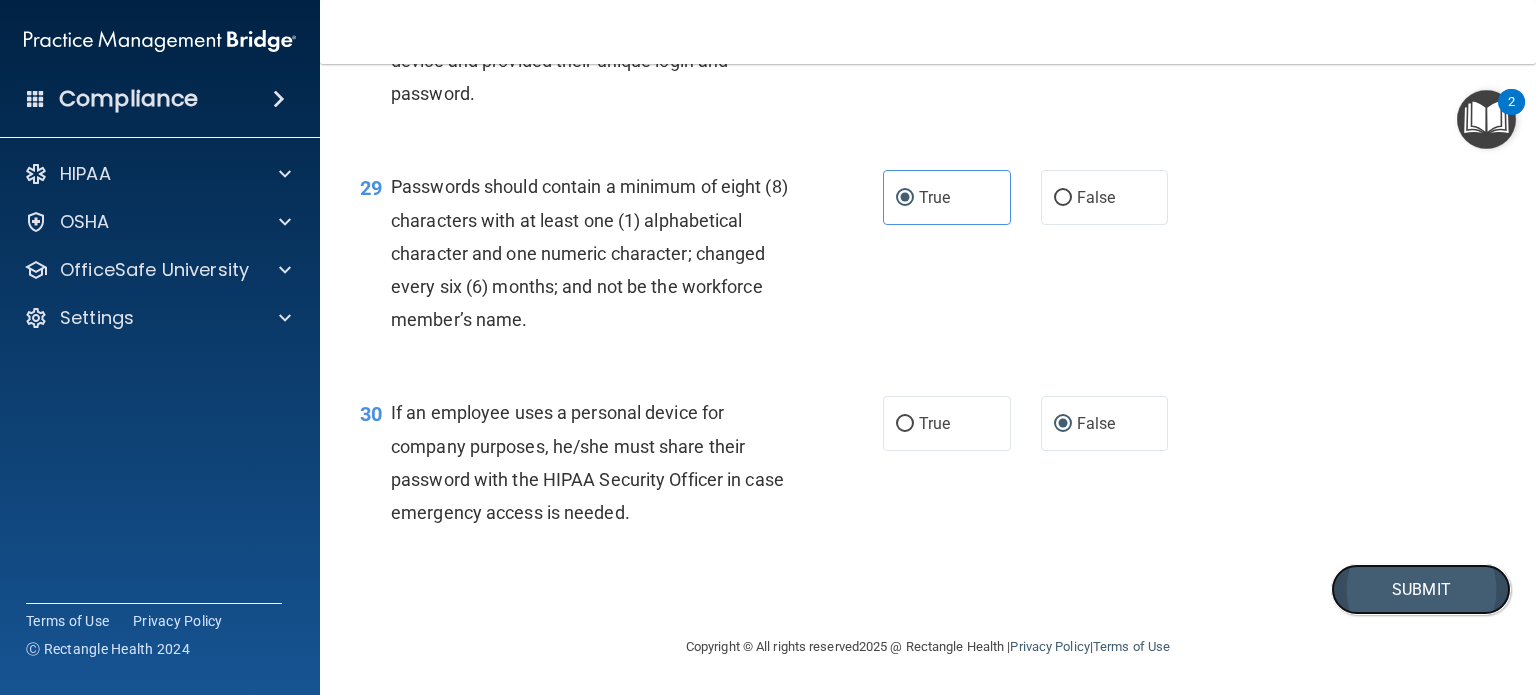 click on "Submit" at bounding box center (1421, 589) 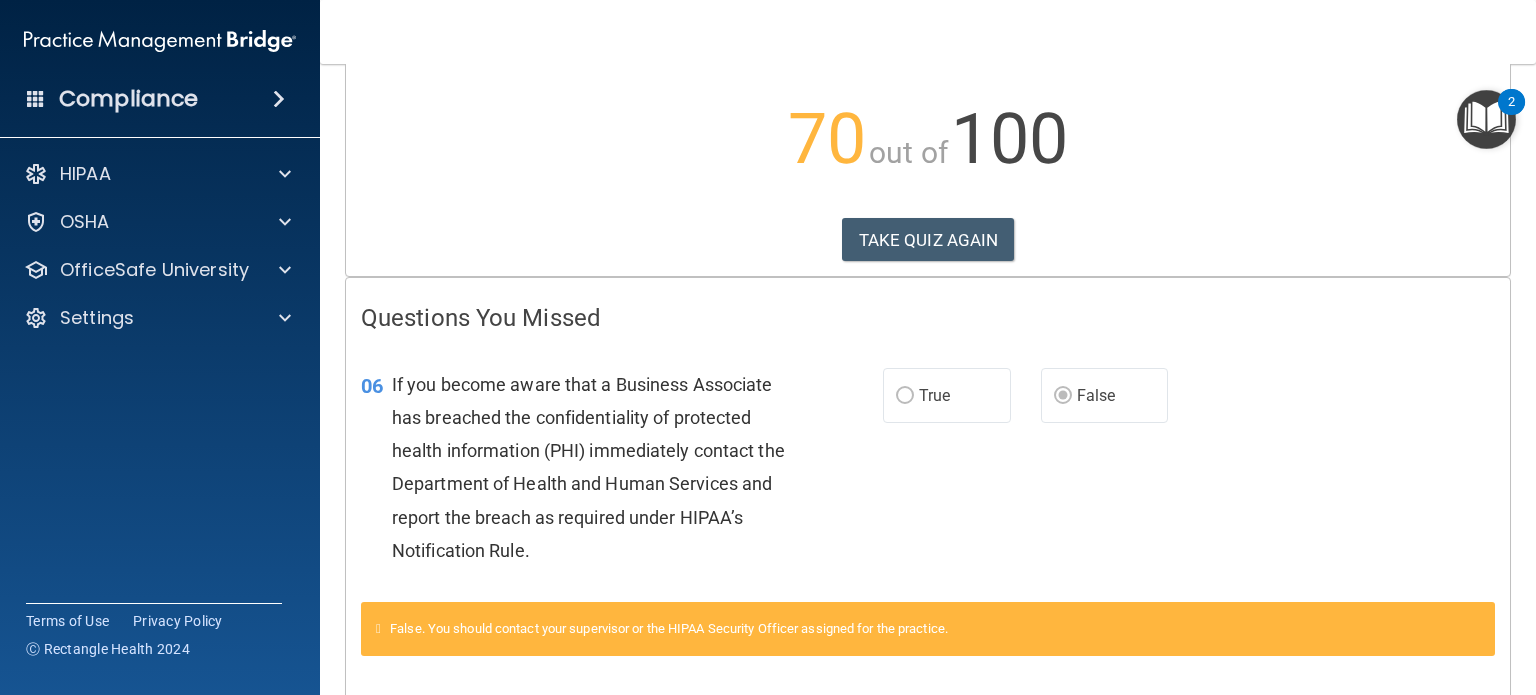 scroll, scrollTop: 94, scrollLeft: 0, axis: vertical 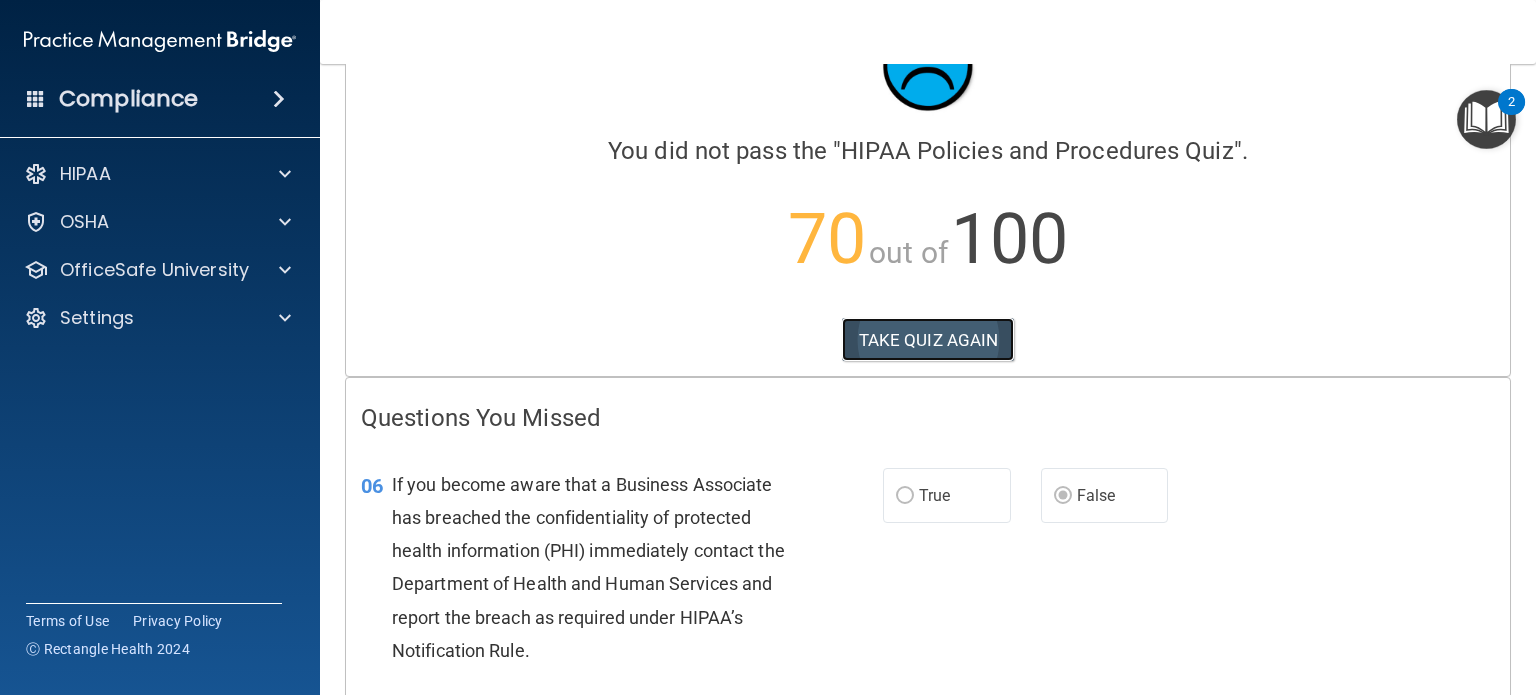 click on "TAKE QUIZ AGAIN" at bounding box center (928, 340) 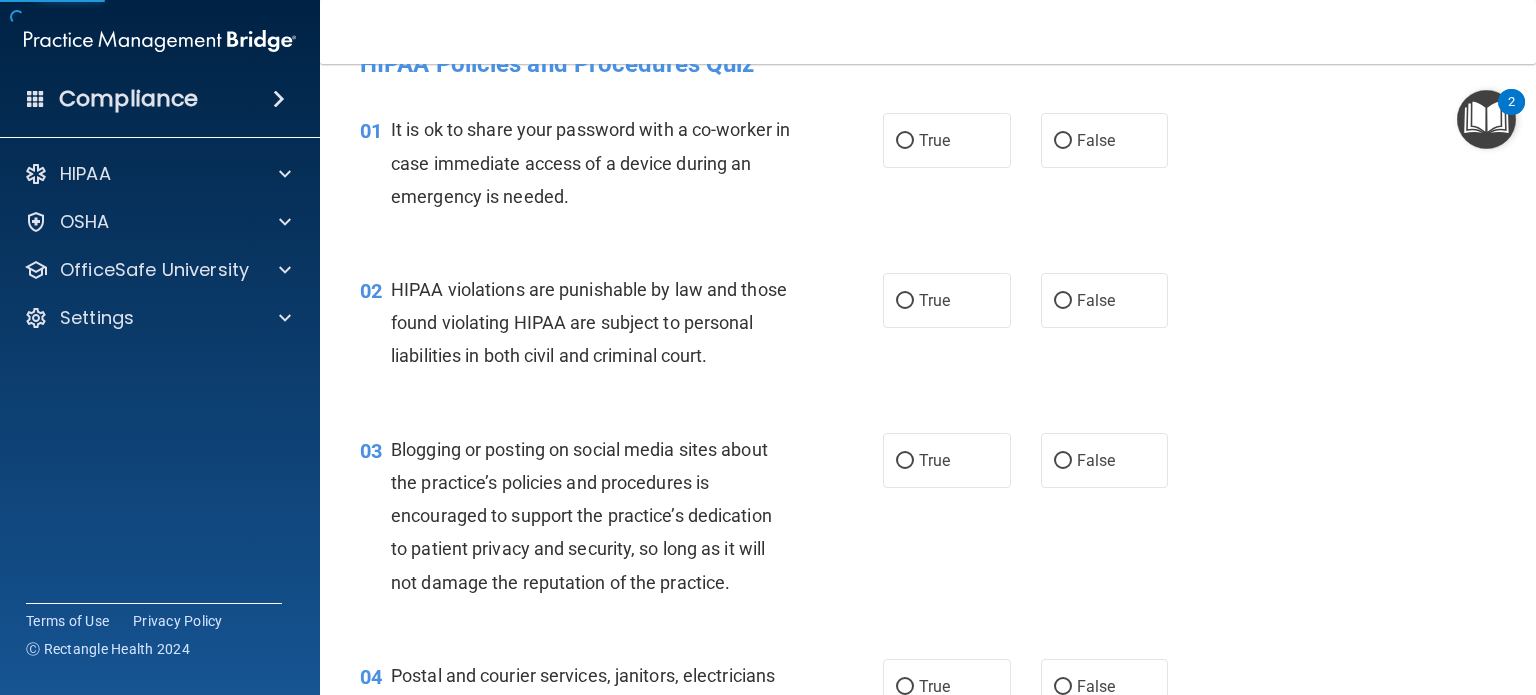 scroll, scrollTop: 0, scrollLeft: 0, axis: both 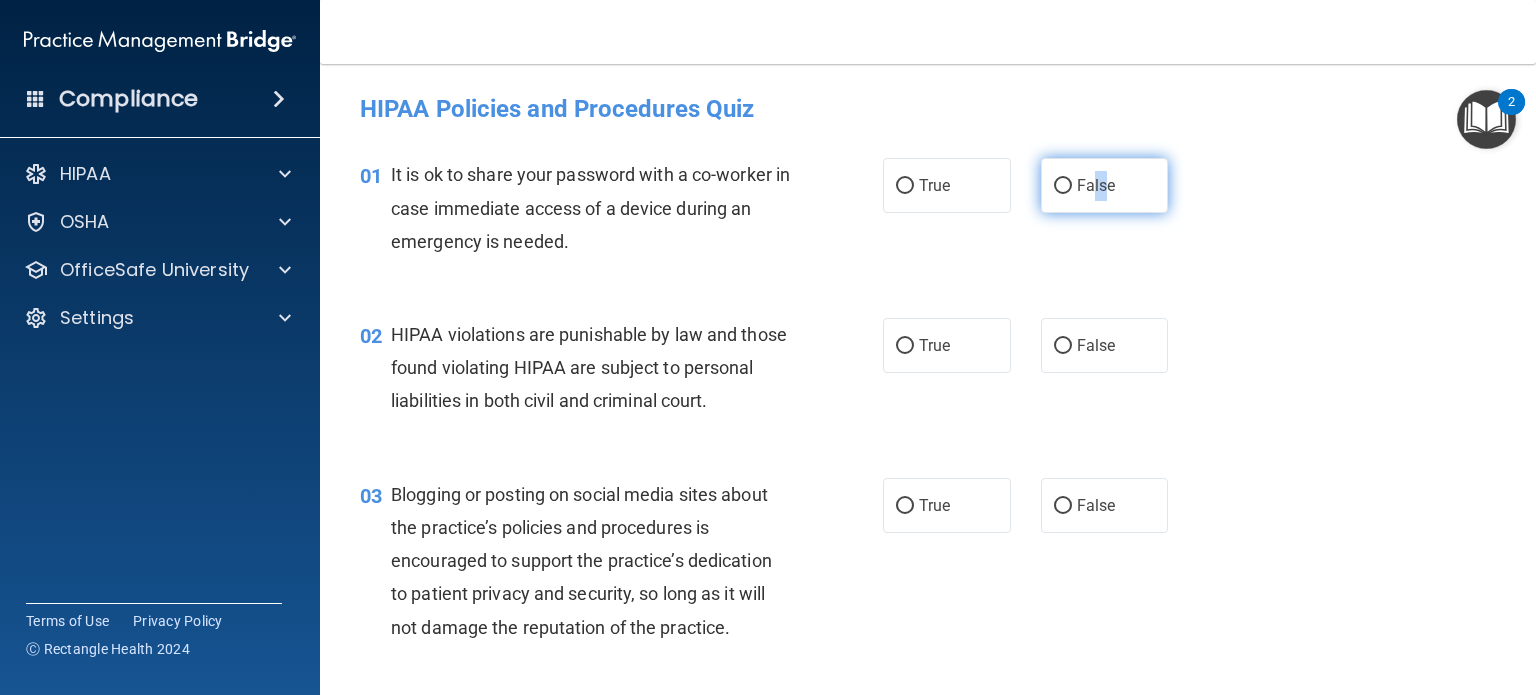 drag, startPoint x: 1094, startPoint y: 183, endPoint x: 1080, endPoint y: 187, distance: 14.56022 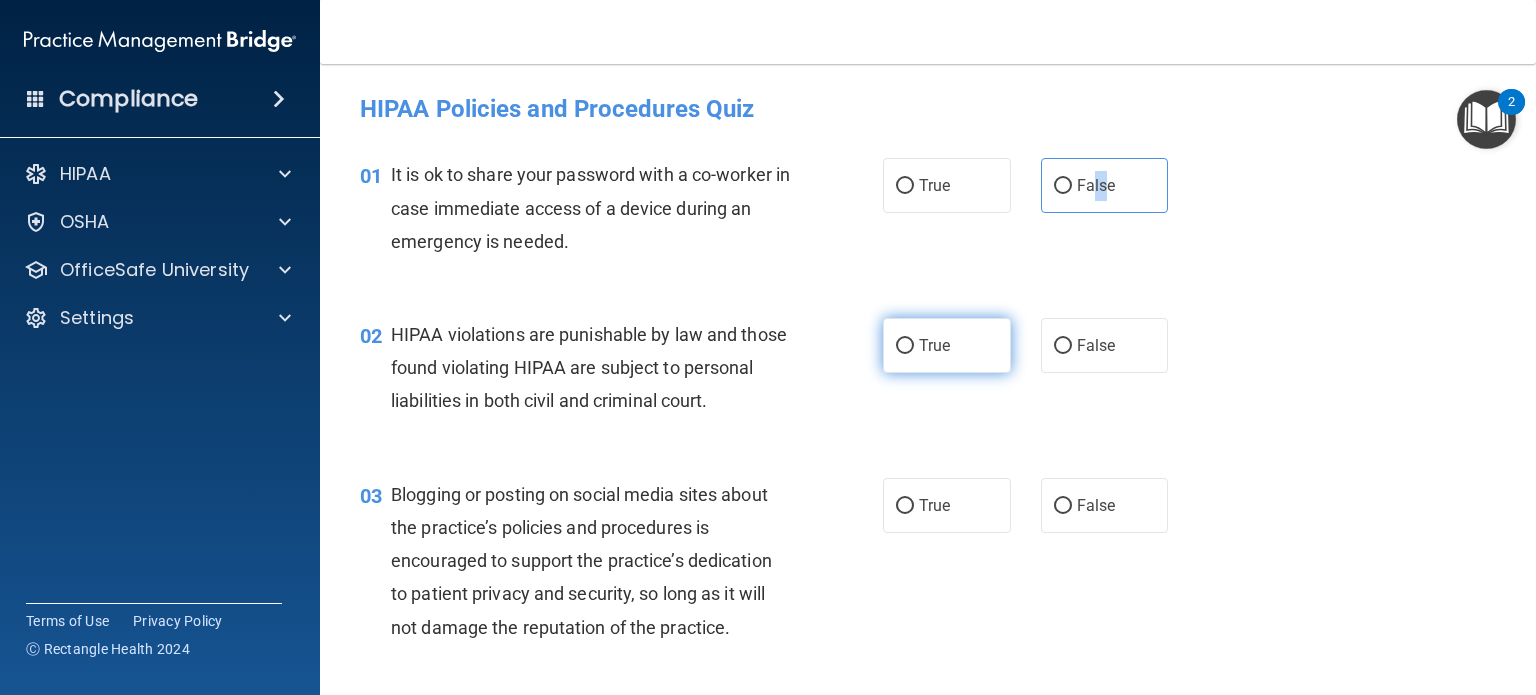 click on "True" at bounding box center [905, 346] 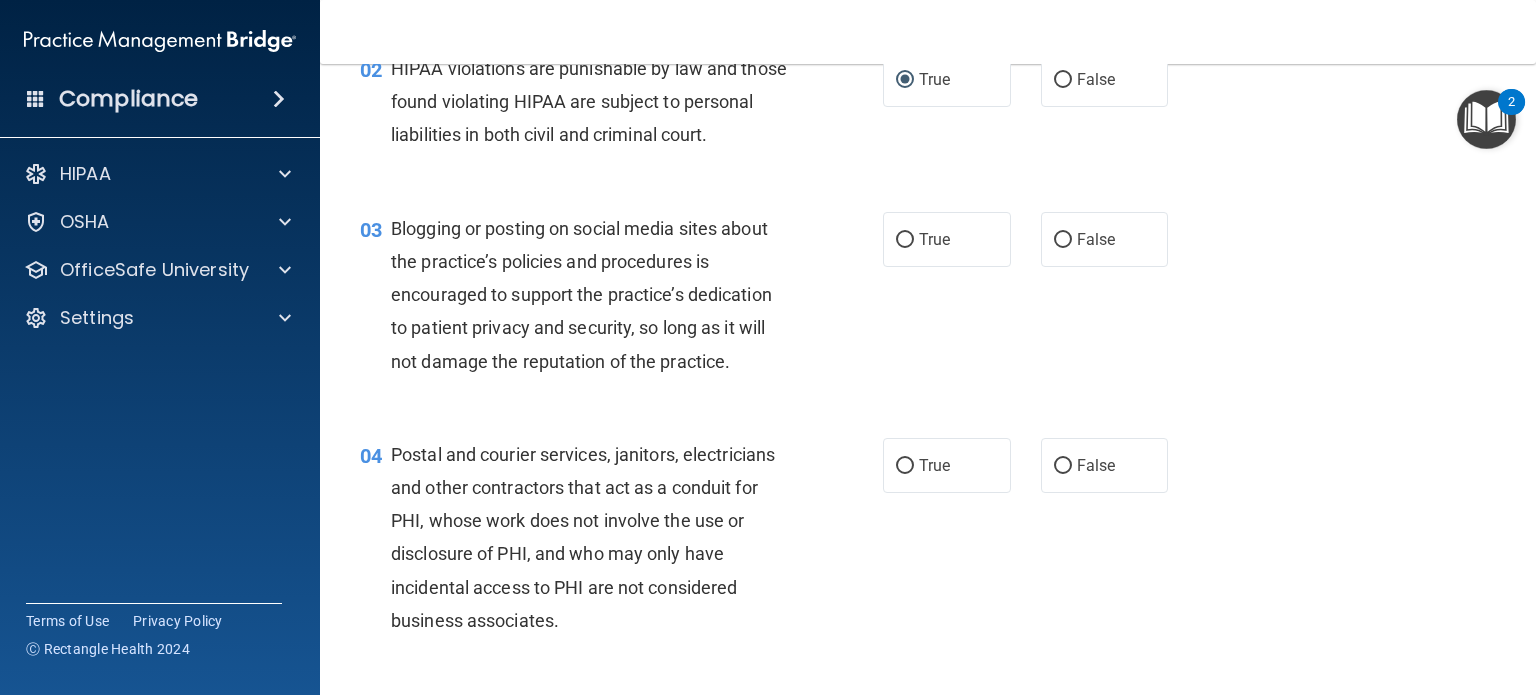 scroll, scrollTop: 300, scrollLeft: 0, axis: vertical 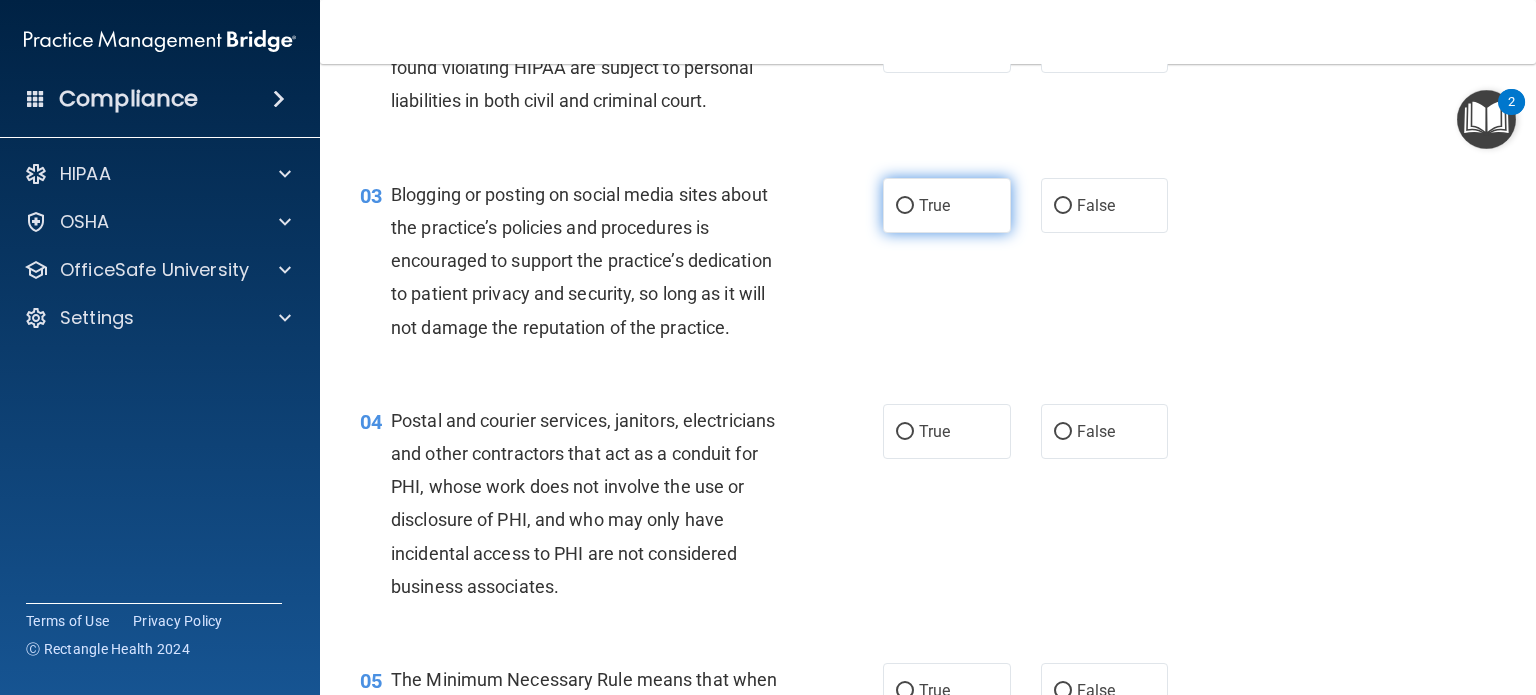 click on "True" at bounding box center [934, 205] 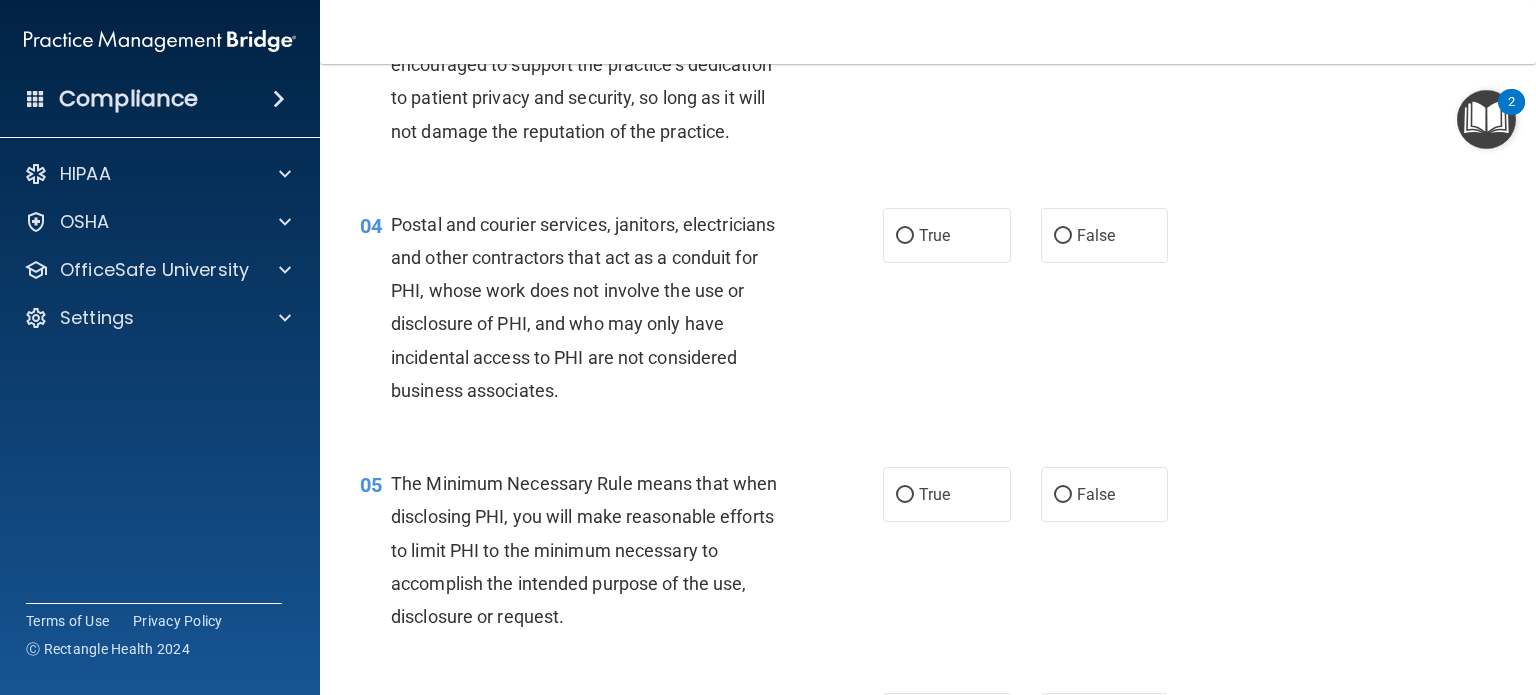 scroll, scrollTop: 500, scrollLeft: 0, axis: vertical 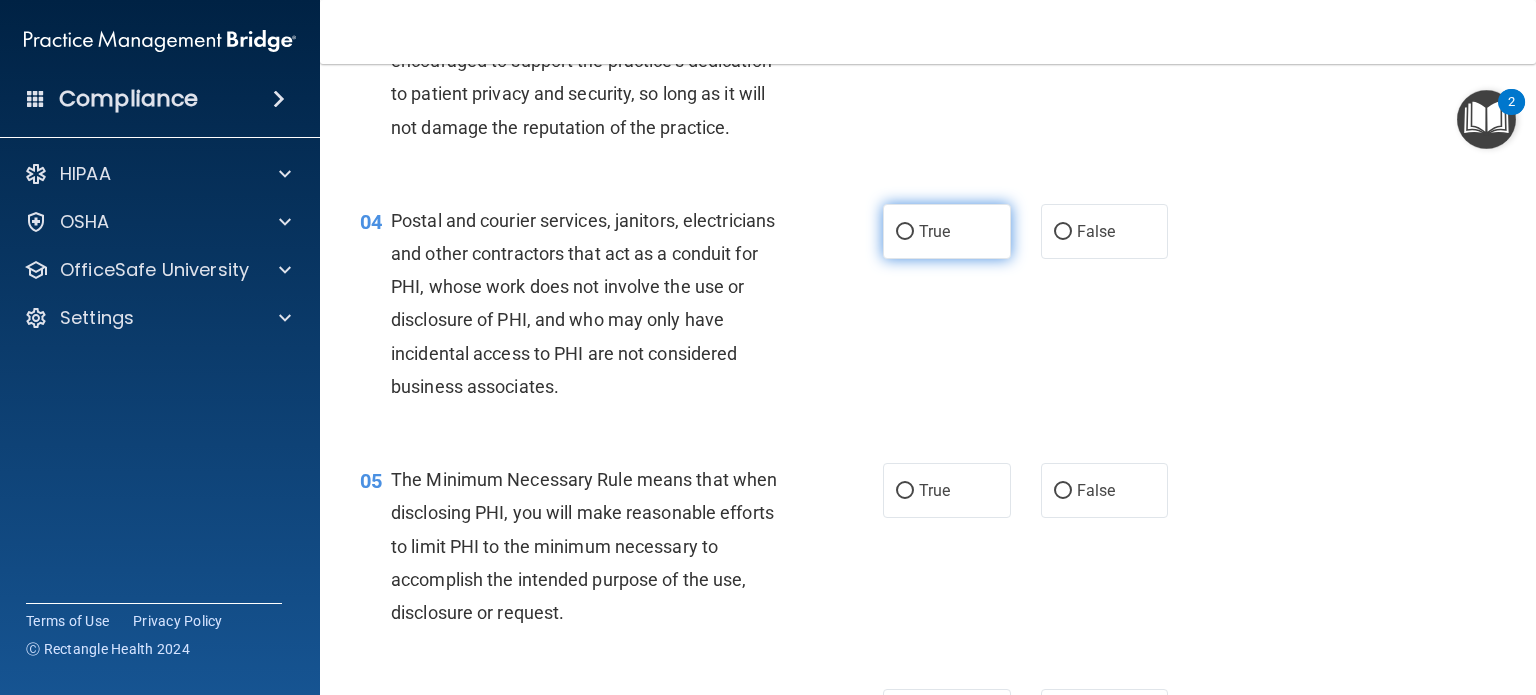 click on "True" at bounding box center (934, 231) 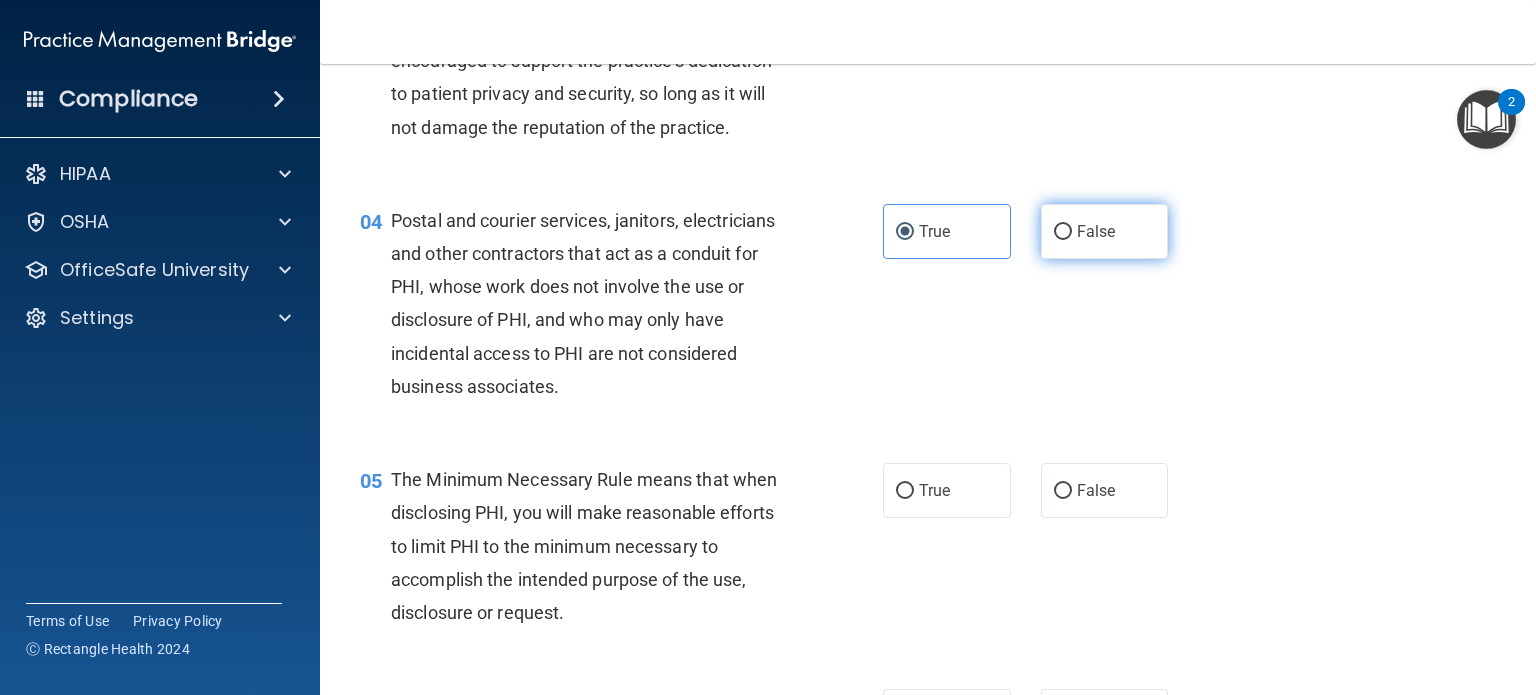 click on "False" at bounding box center [1096, 231] 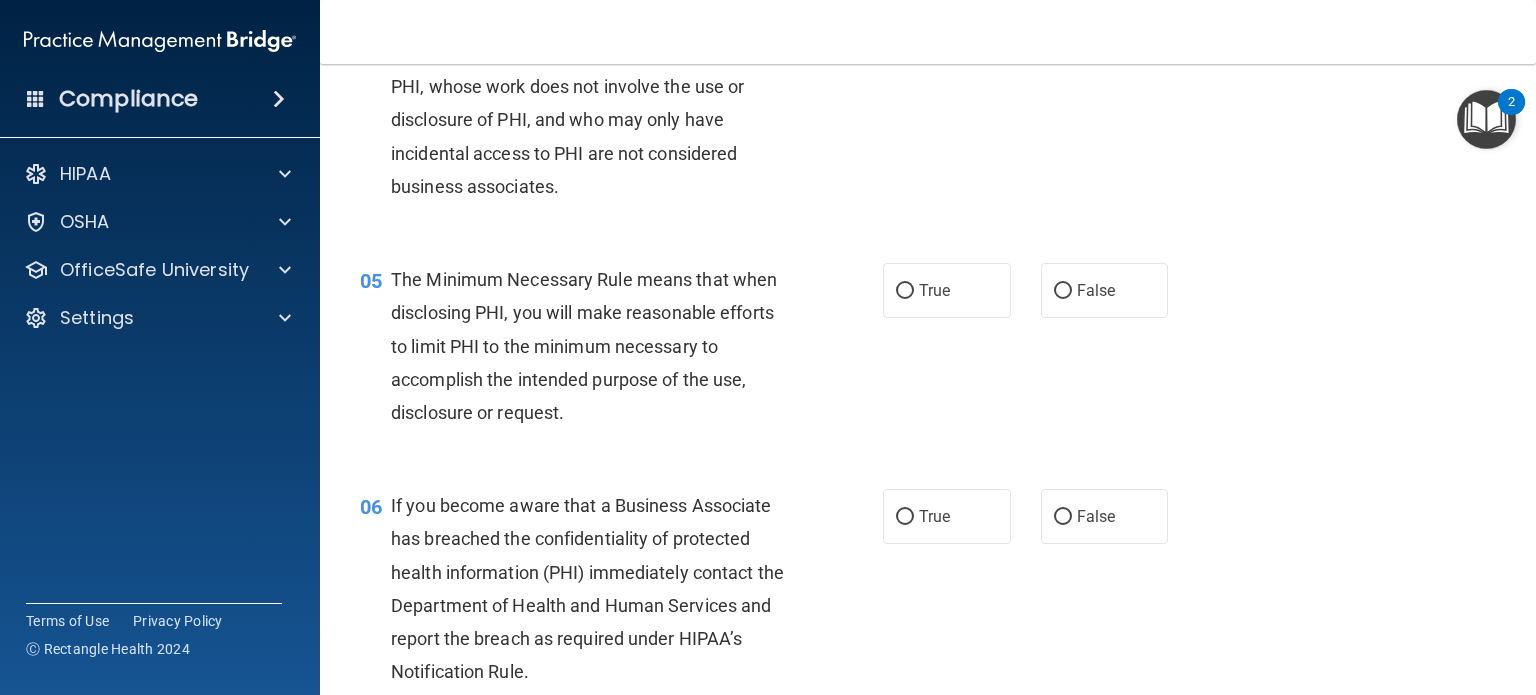 scroll, scrollTop: 600, scrollLeft: 0, axis: vertical 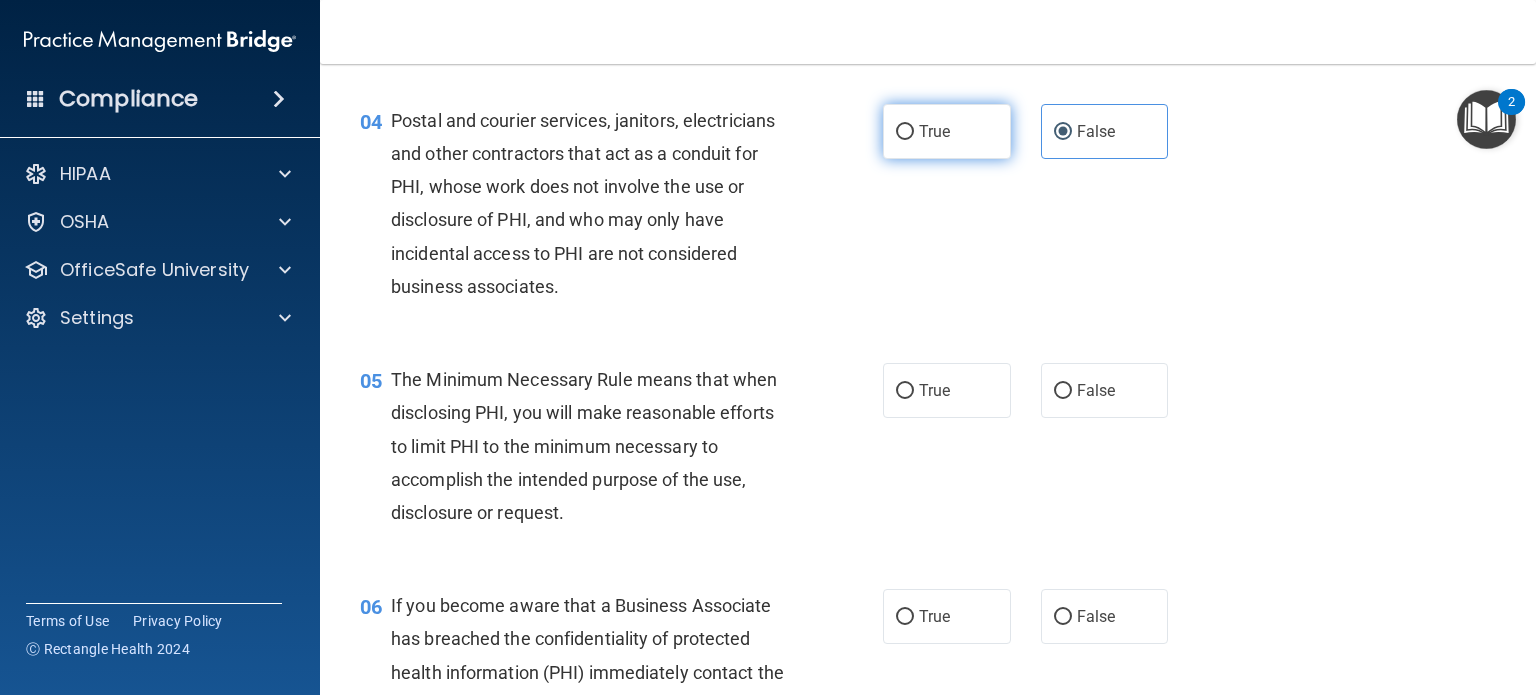 click on "True" at bounding box center [947, 131] 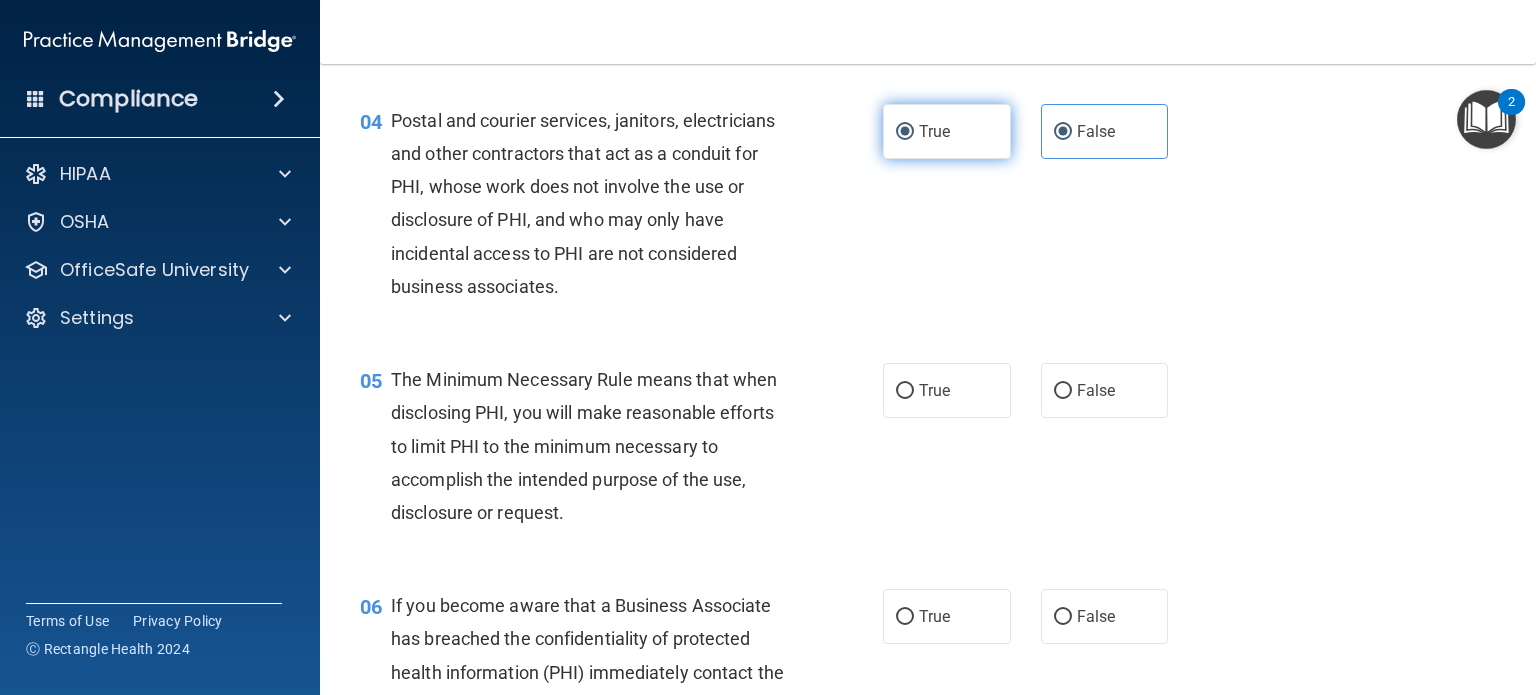 radio on "false" 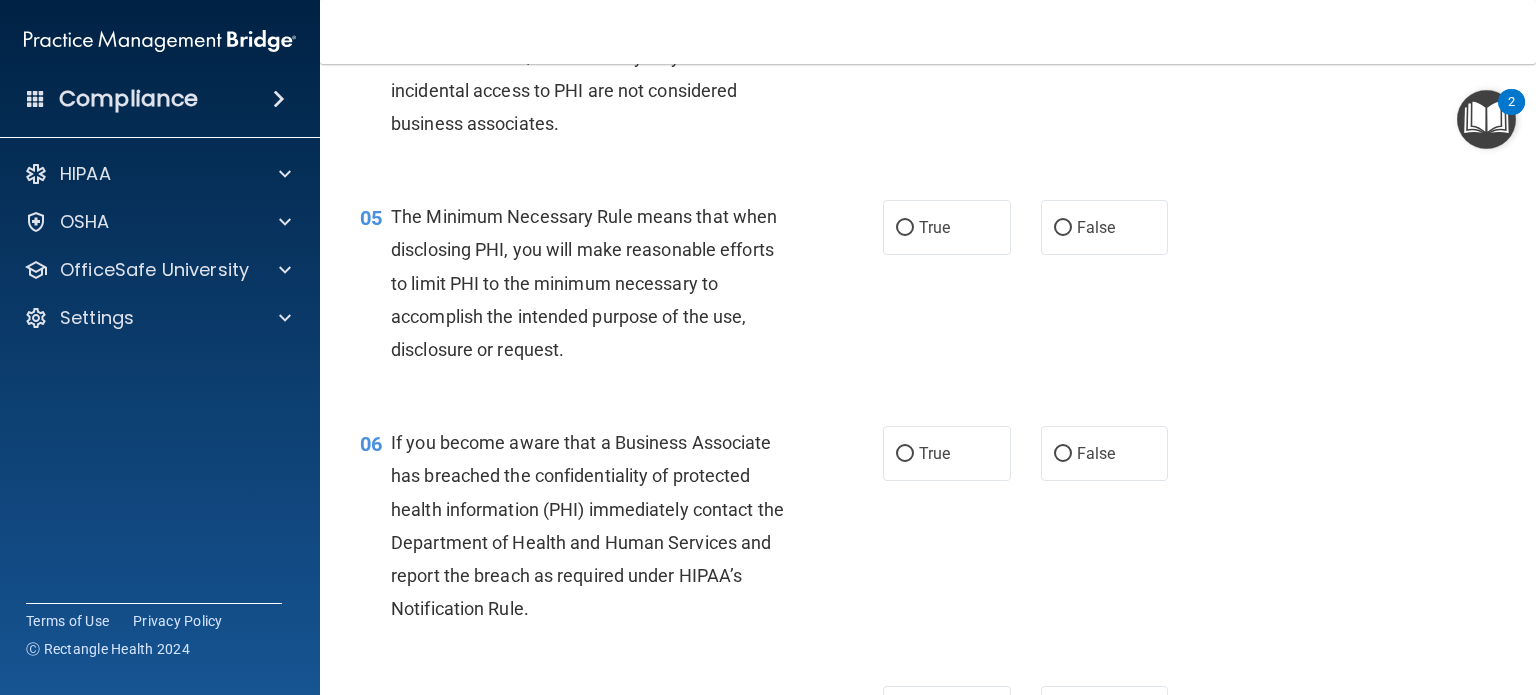 scroll, scrollTop: 800, scrollLeft: 0, axis: vertical 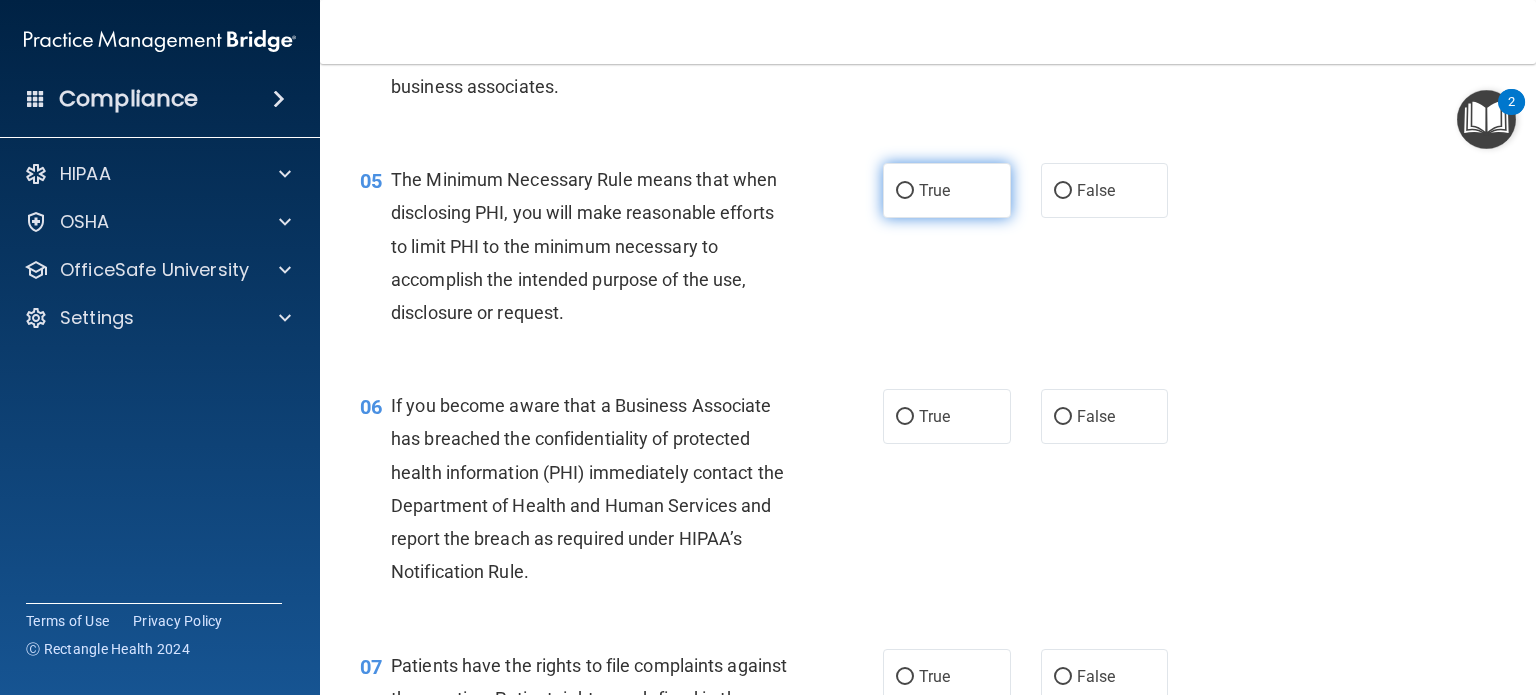 click on "True" at bounding box center (905, 191) 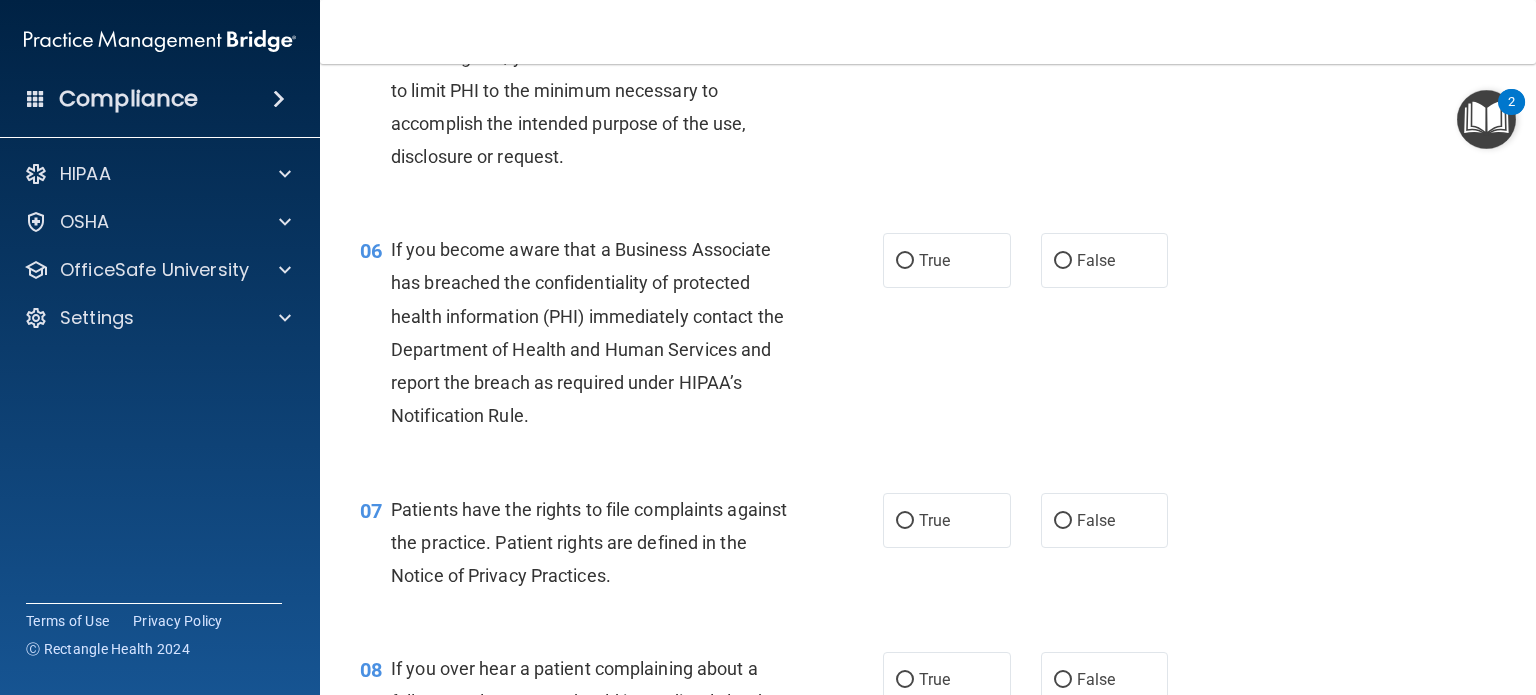 scroll, scrollTop: 1100, scrollLeft: 0, axis: vertical 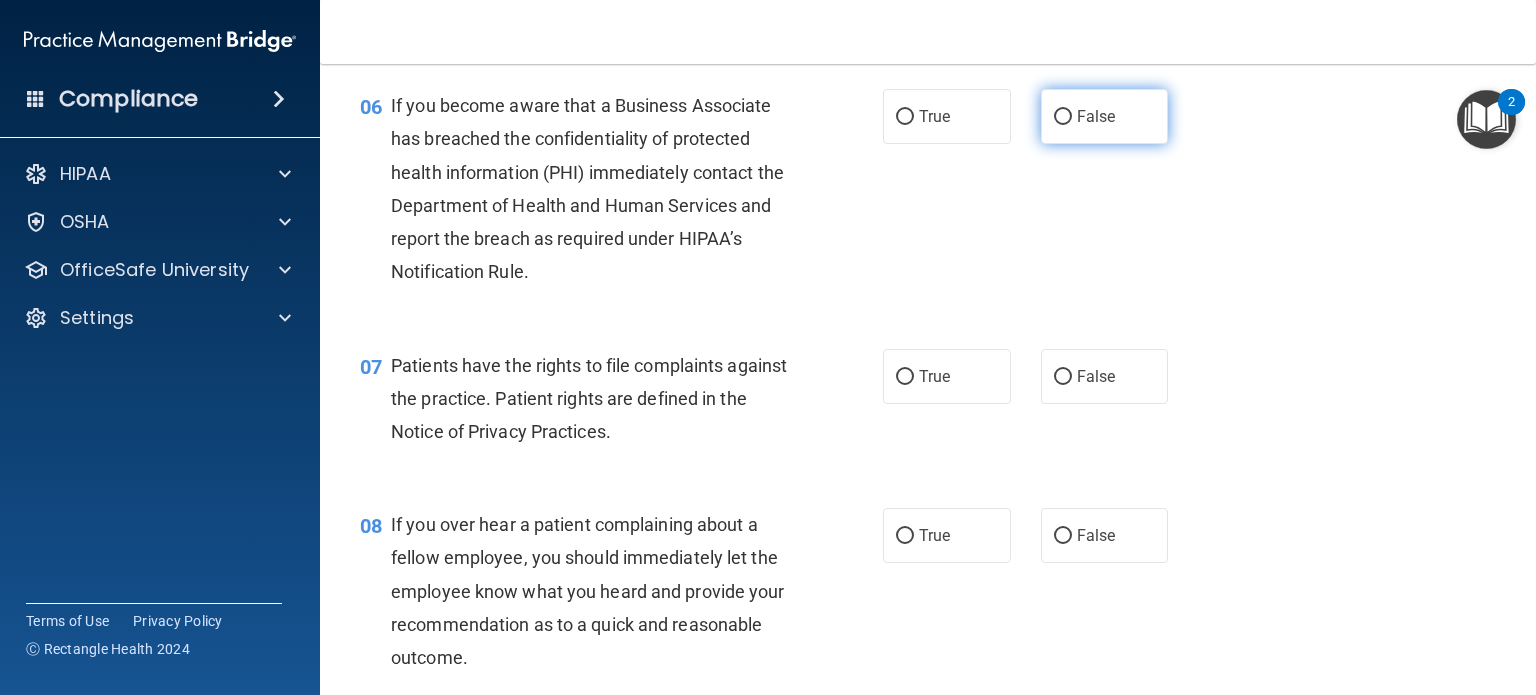 click on "False" at bounding box center [1063, 117] 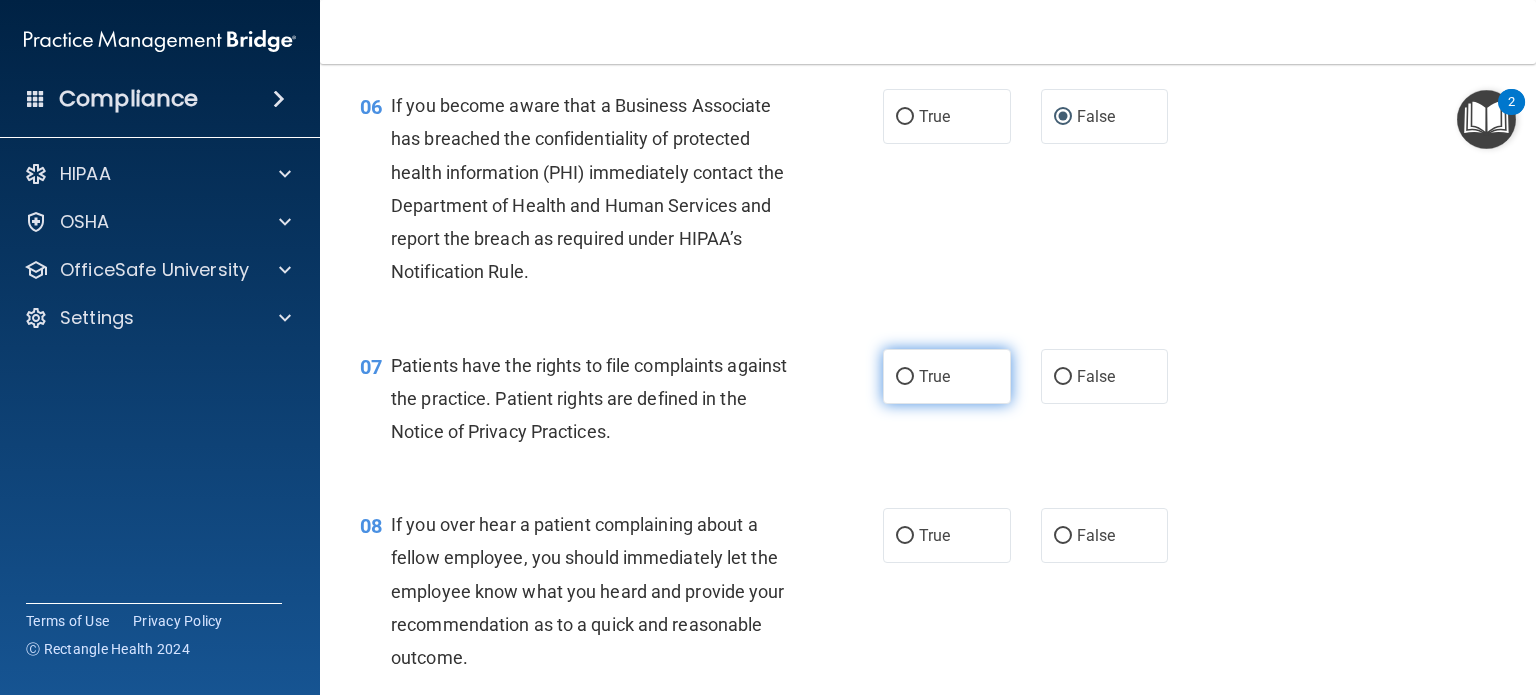click on "True" at bounding box center [947, 376] 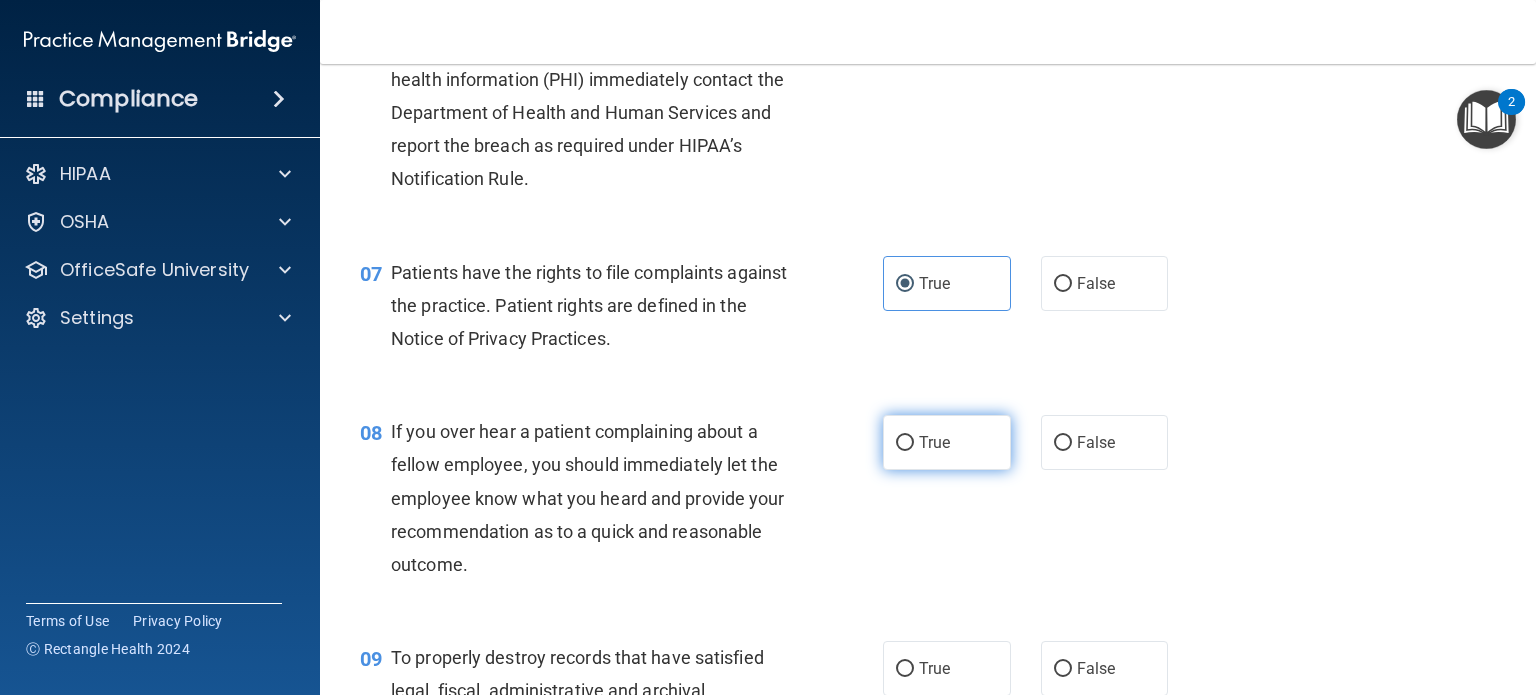 scroll, scrollTop: 1400, scrollLeft: 0, axis: vertical 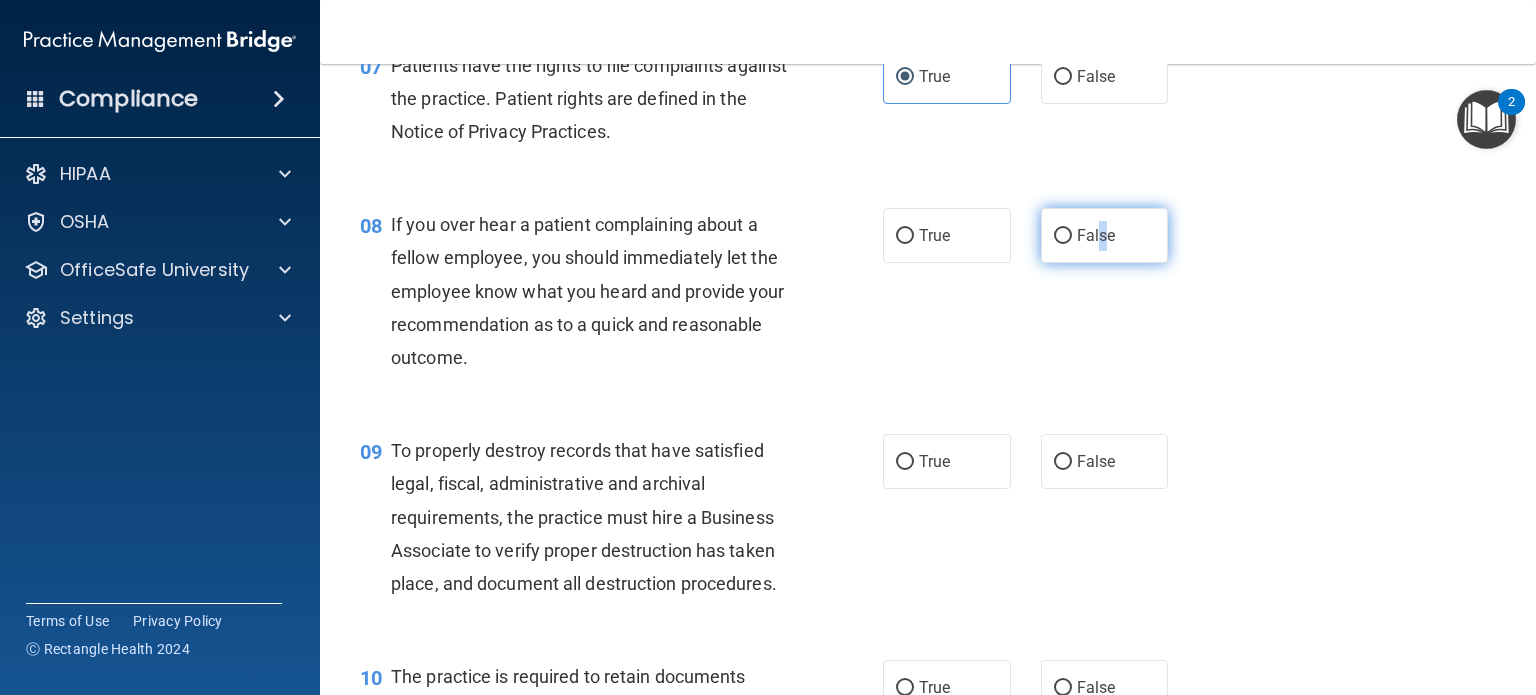 click on "False" at bounding box center (1105, 235) 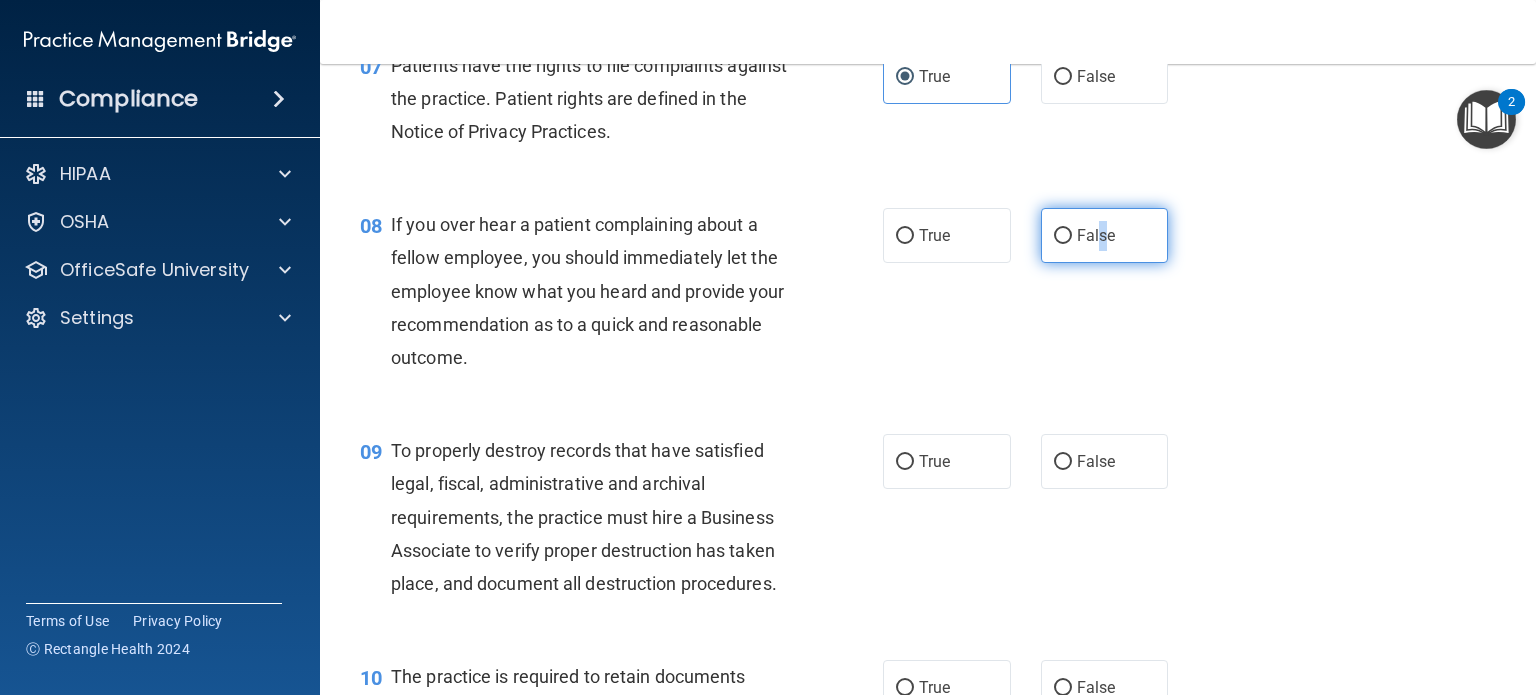 click on "False" at bounding box center [1105, 235] 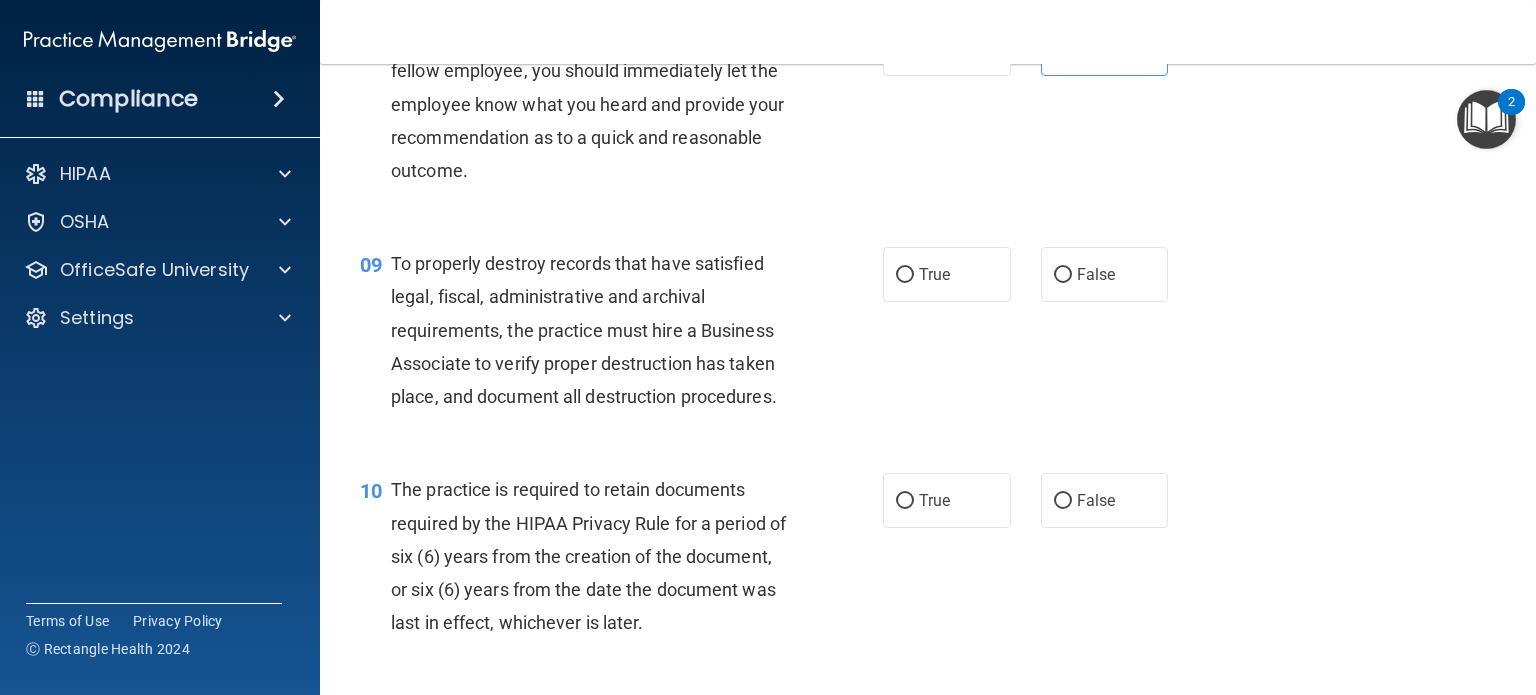 scroll, scrollTop: 1600, scrollLeft: 0, axis: vertical 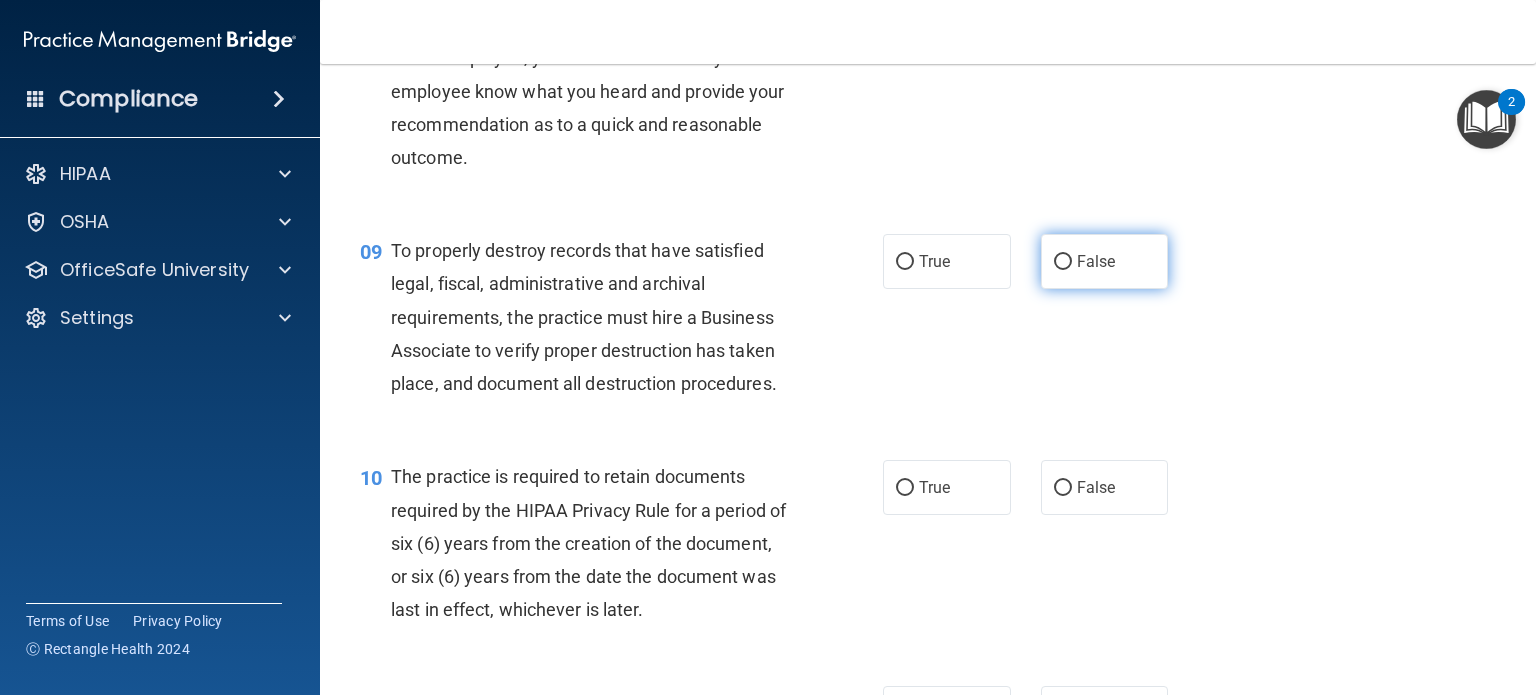 drag, startPoint x: 1072, startPoint y: 286, endPoint x: 1055, endPoint y: 290, distance: 17.464249 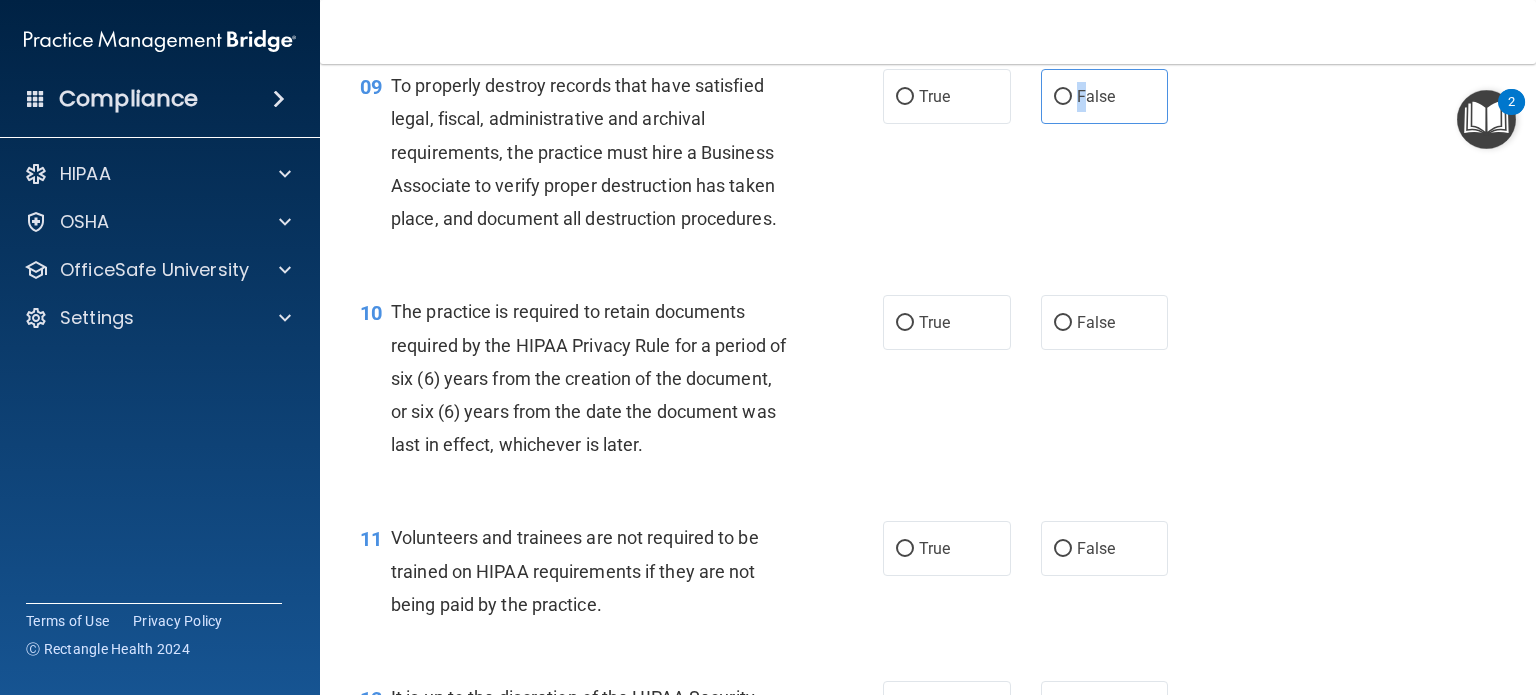 scroll, scrollTop: 1800, scrollLeft: 0, axis: vertical 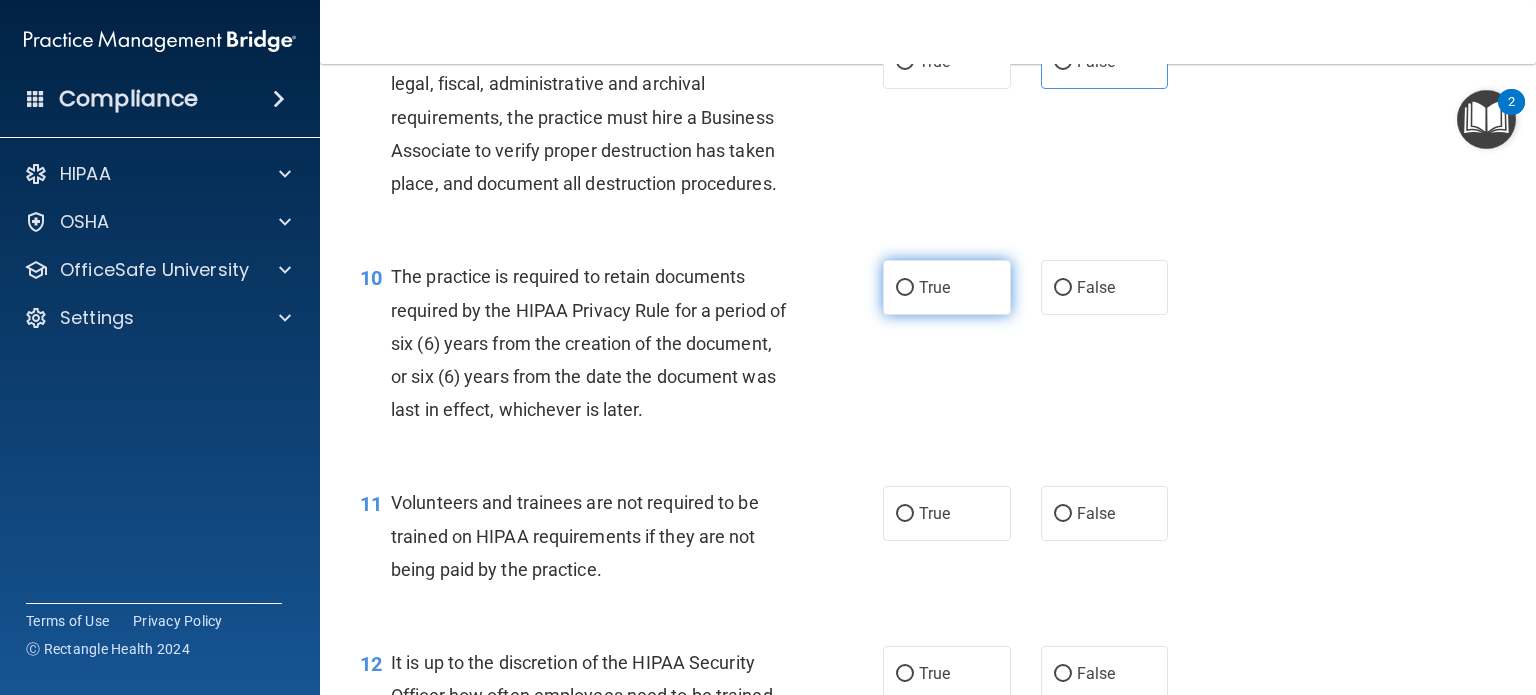 click on "True" at bounding box center [947, 287] 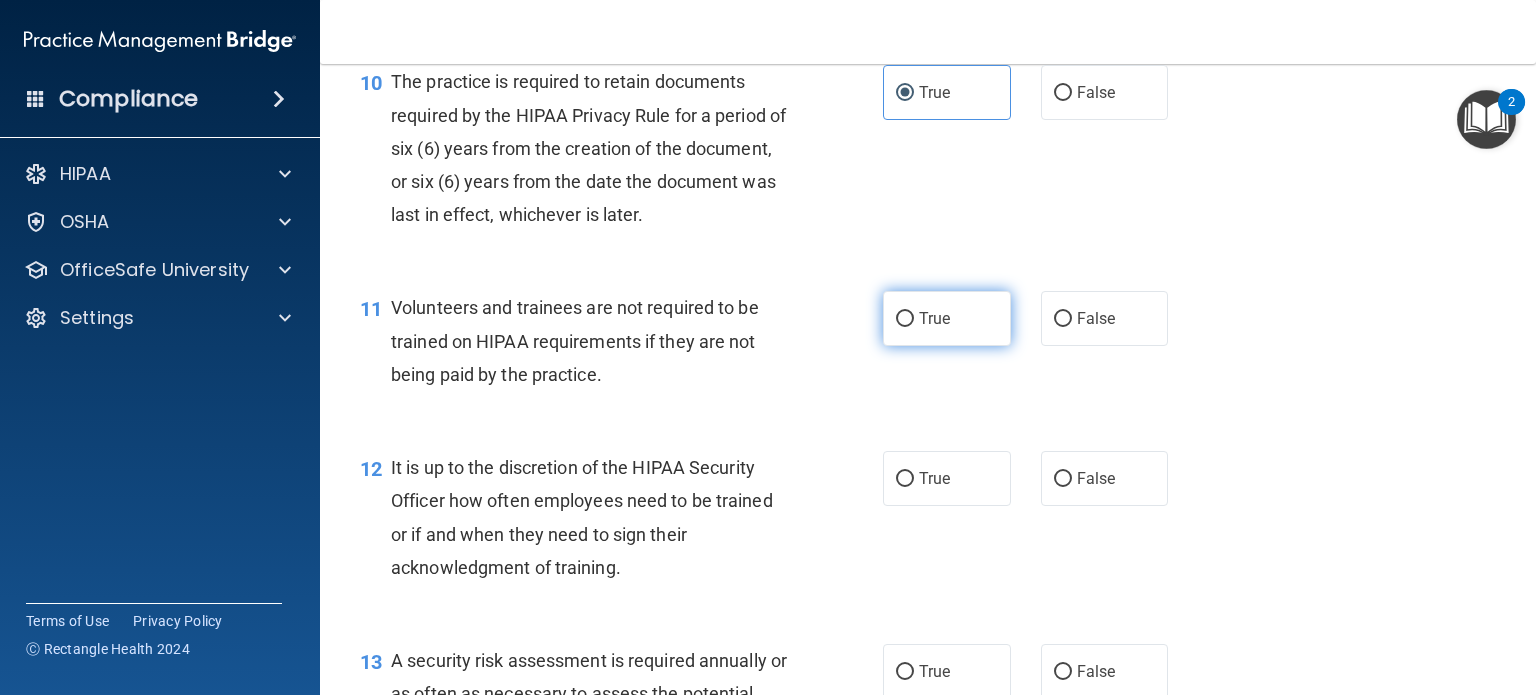 scroll, scrollTop: 2000, scrollLeft: 0, axis: vertical 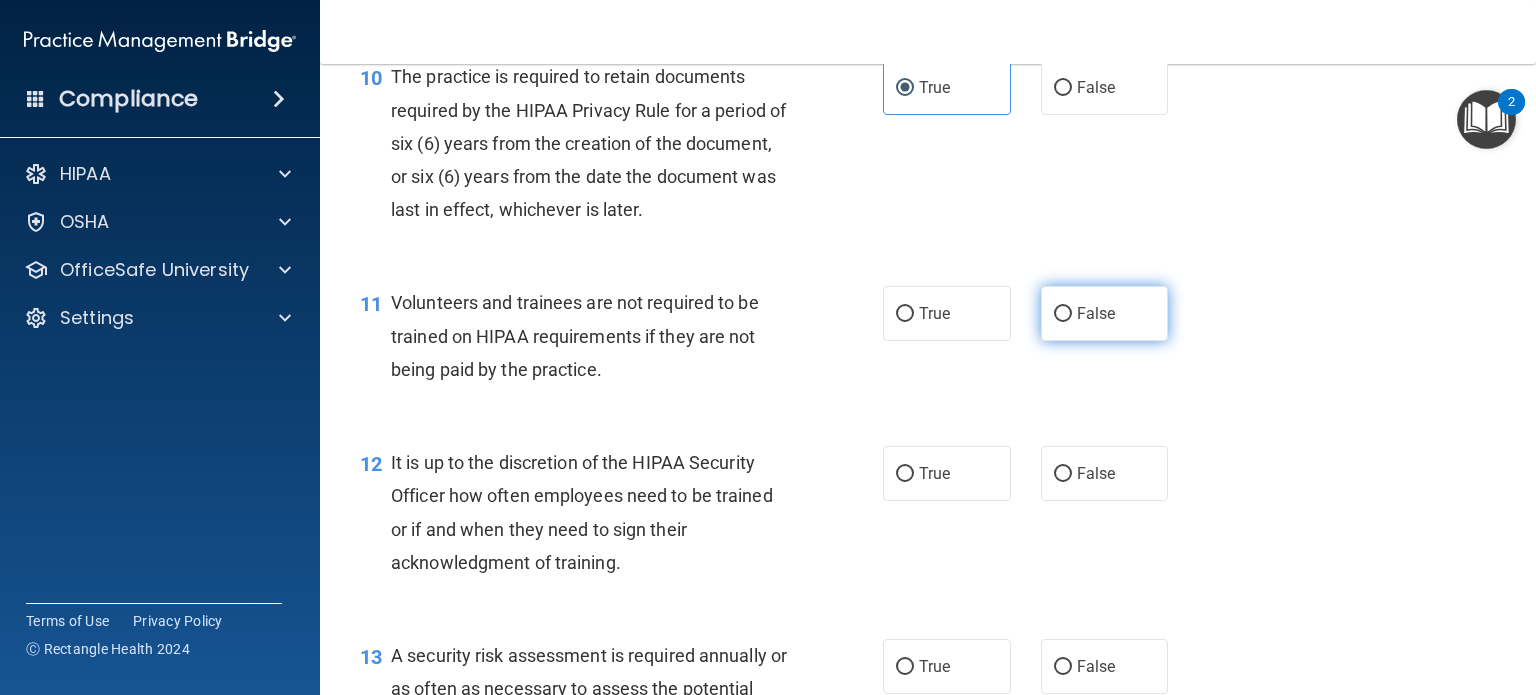 click on "False" at bounding box center [1063, 314] 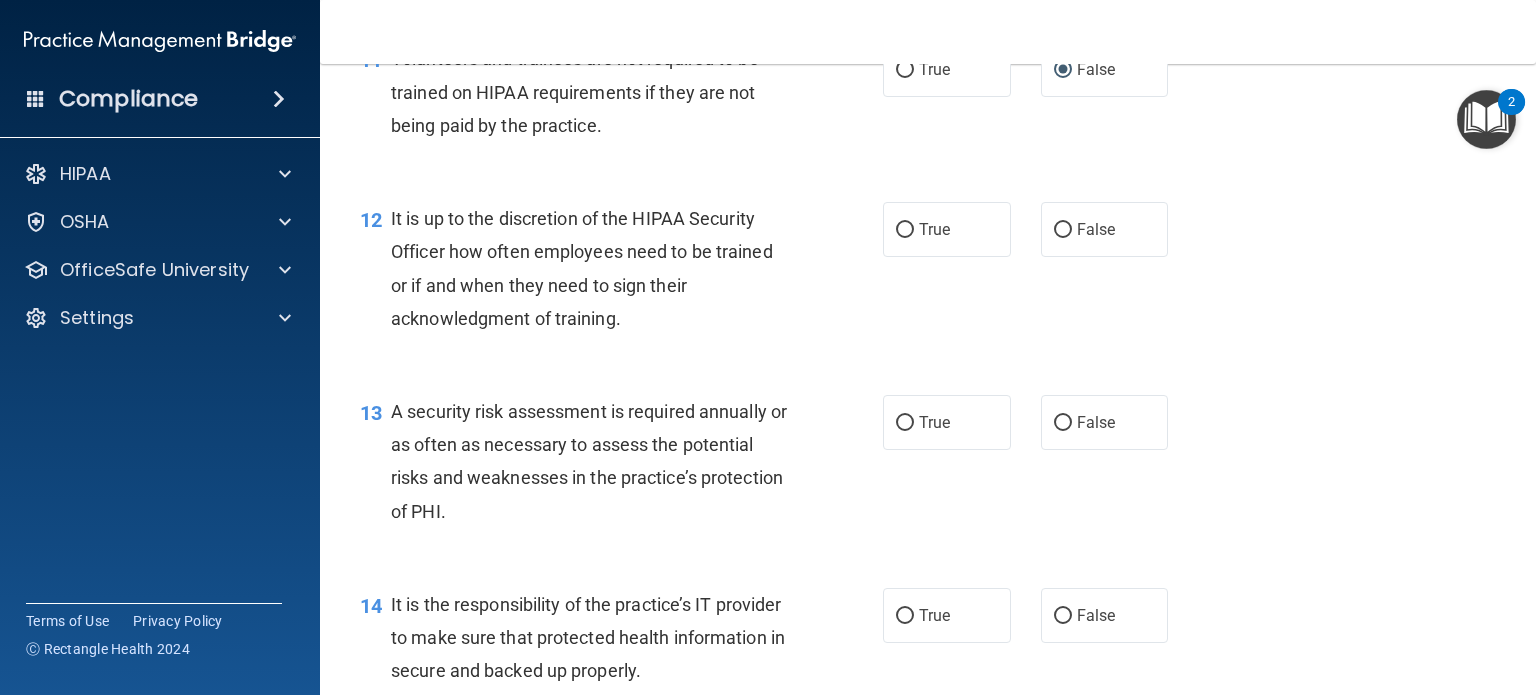 scroll, scrollTop: 2300, scrollLeft: 0, axis: vertical 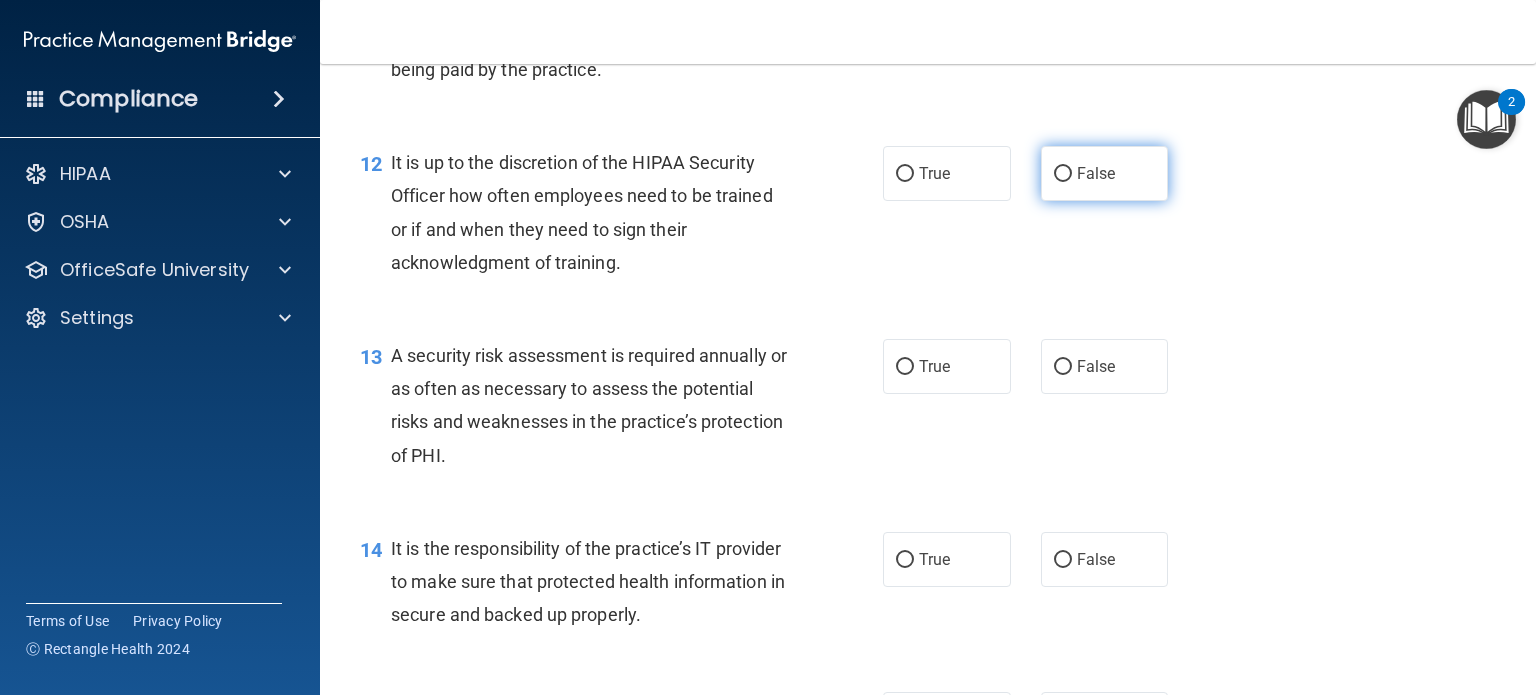 click on "False" at bounding box center (1096, 173) 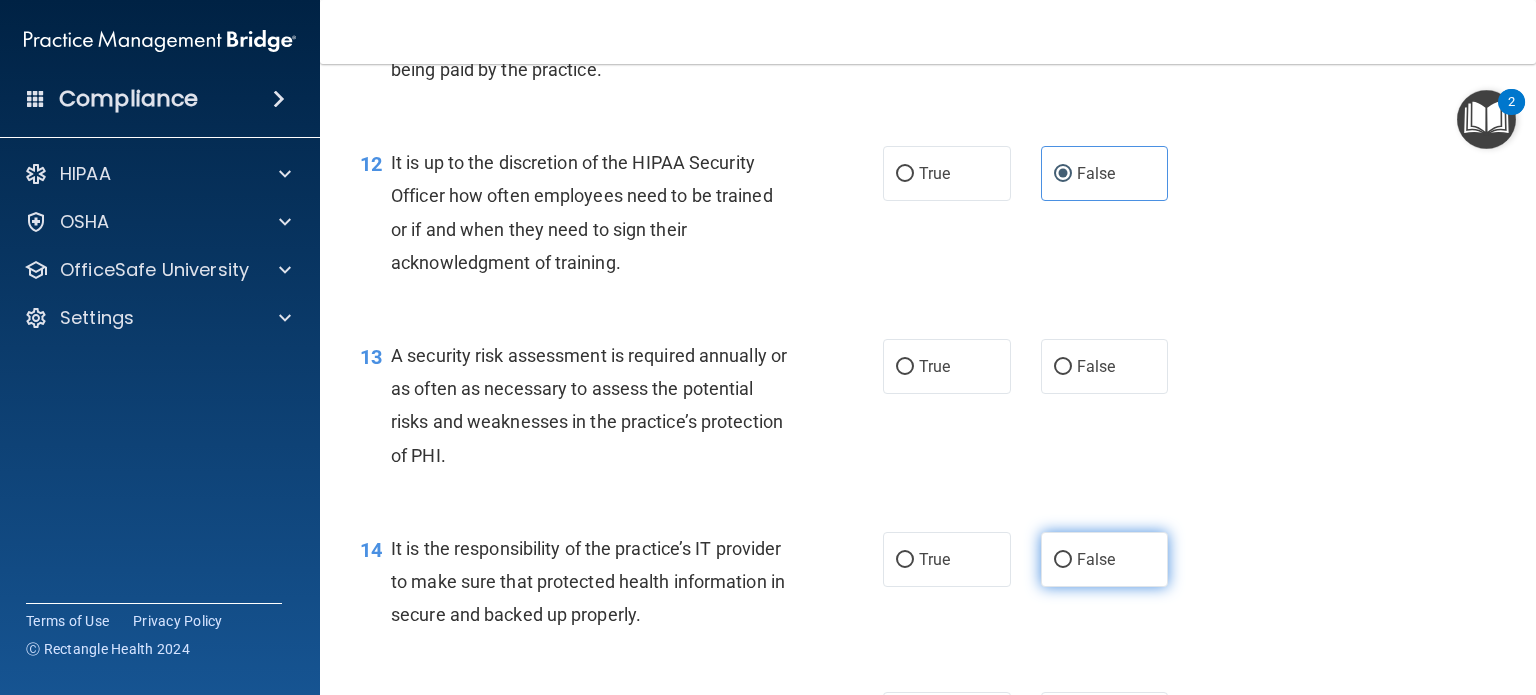 click on "False" at bounding box center (1096, 559) 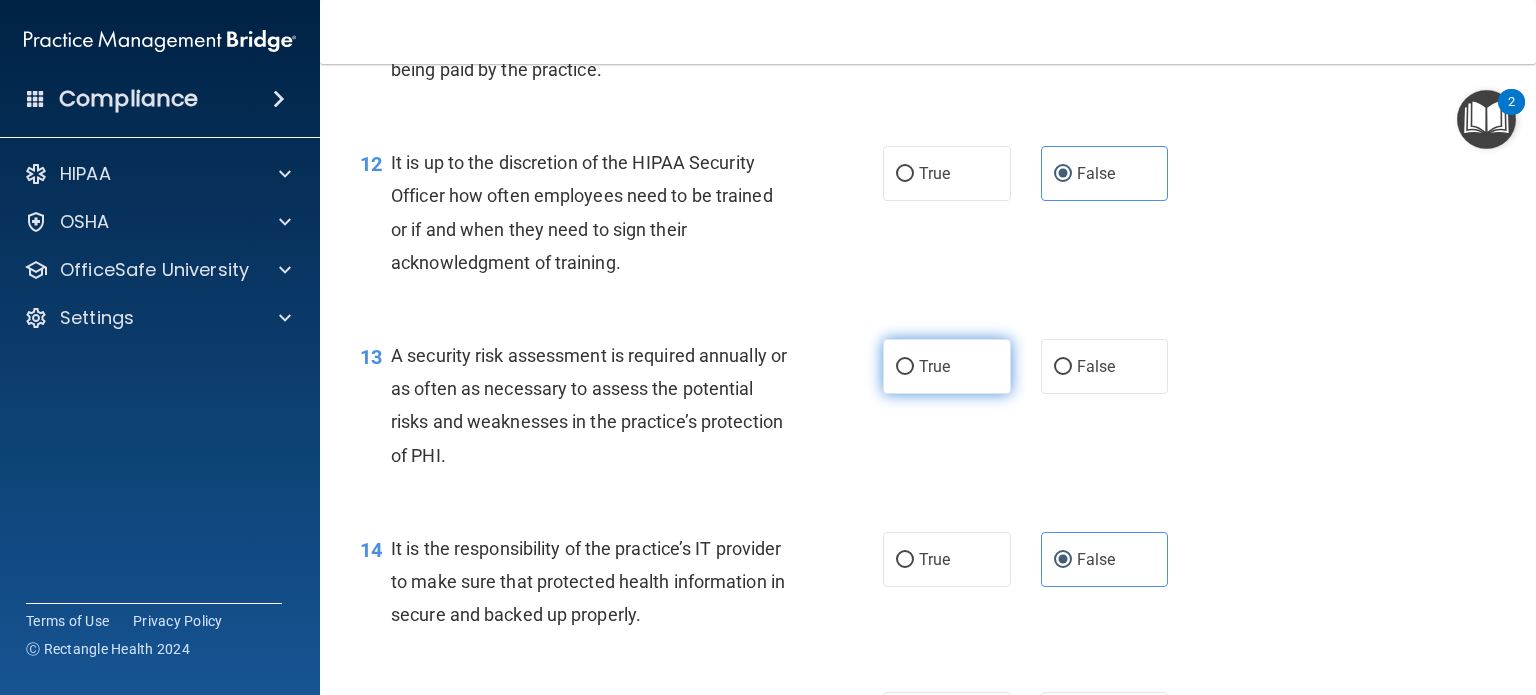 click on "True" at bounding box center [934, 366] 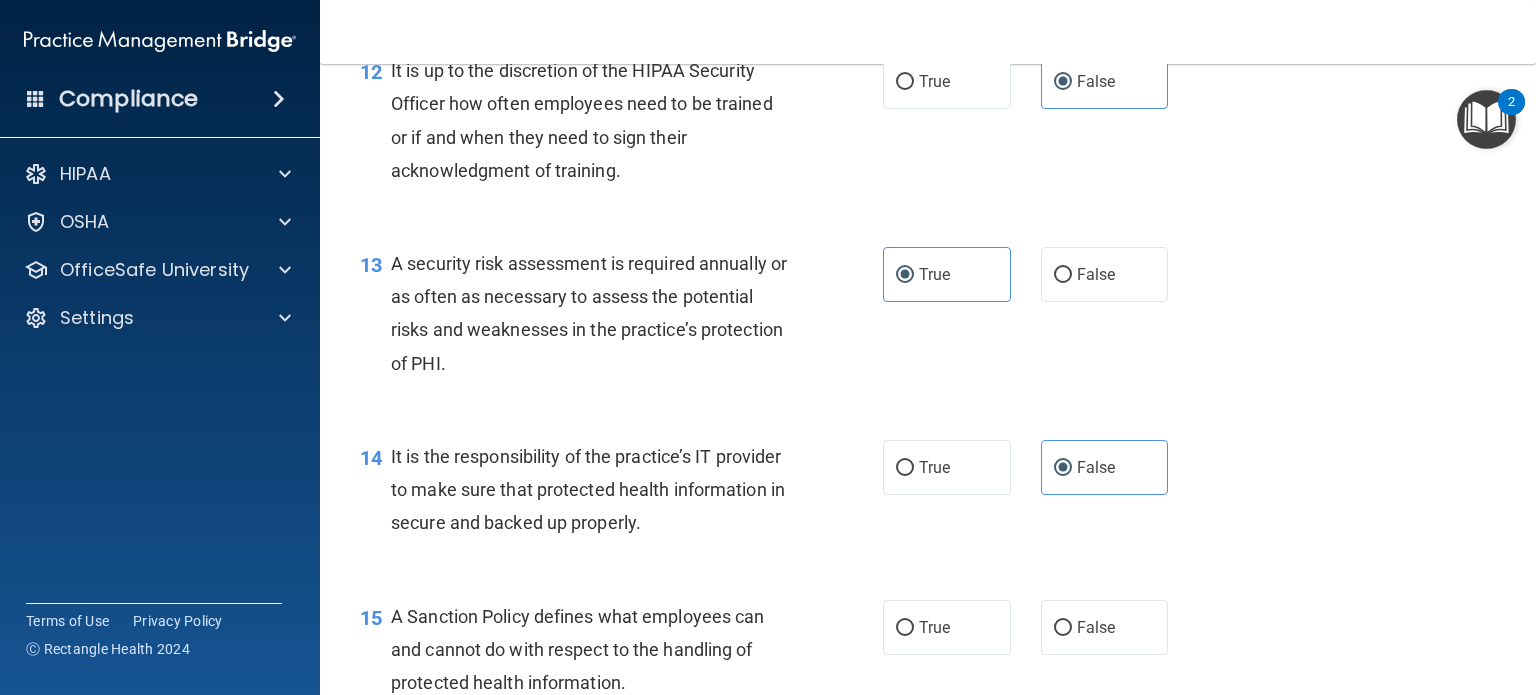 scroll, scrollTop: 2600, scrollLeft: 0, axis: vertical 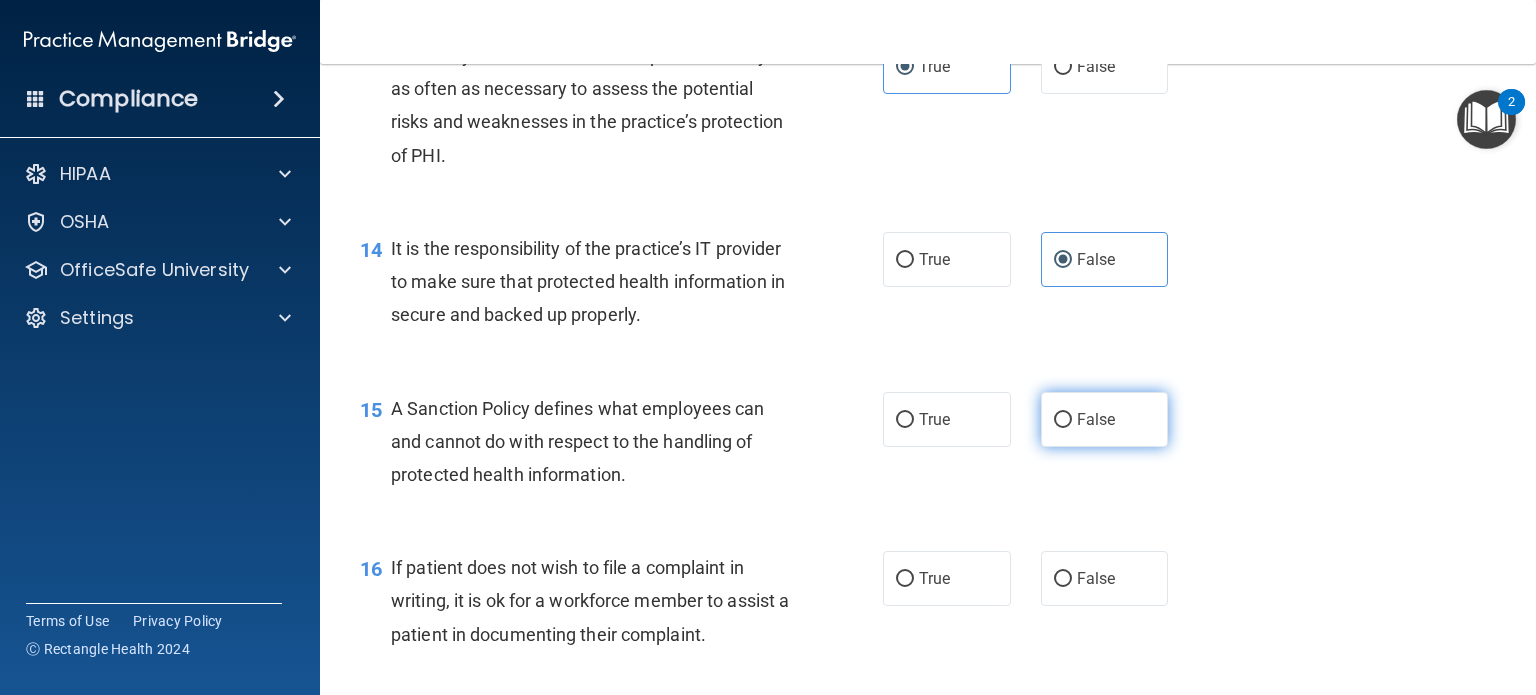 click on "False" at bounding box center (1063, 420) 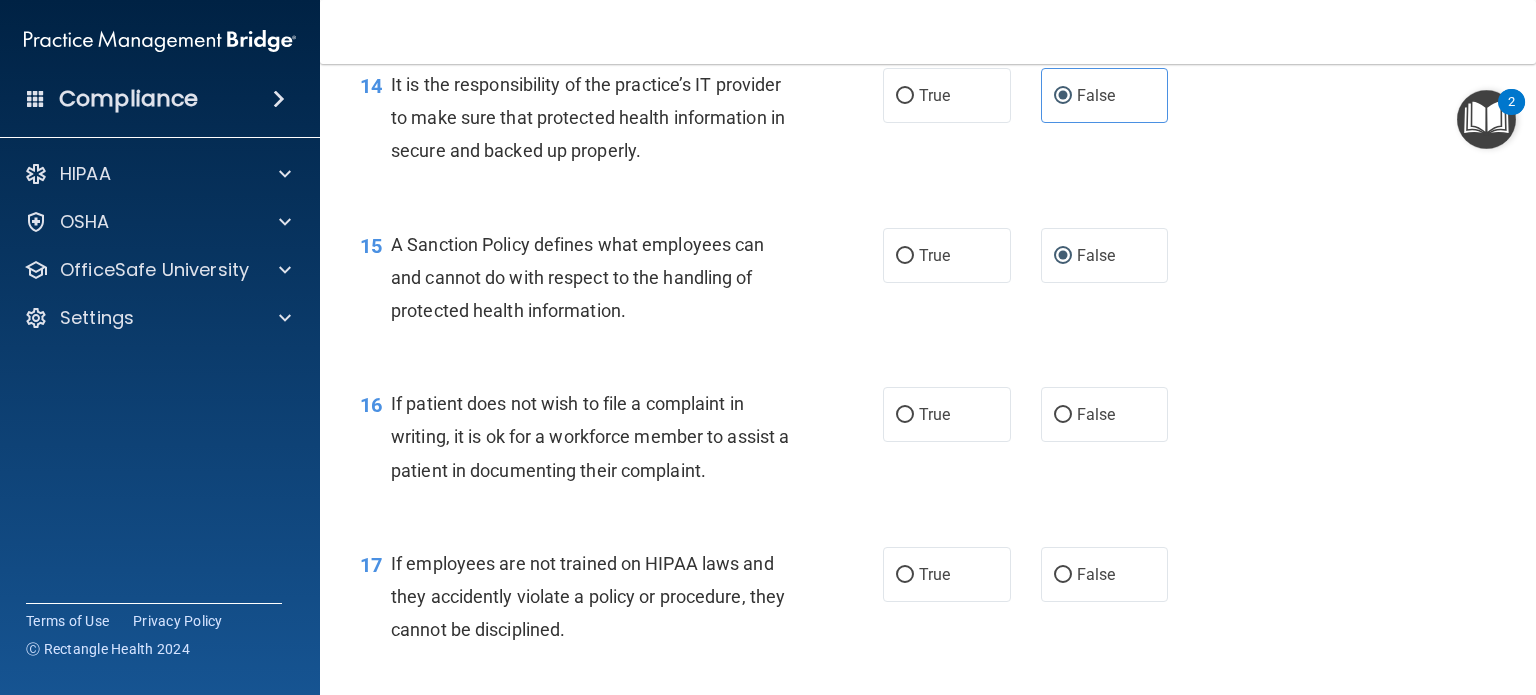 scroll, scrollTop: 2800, scrollLeft: 0, axis: vertical 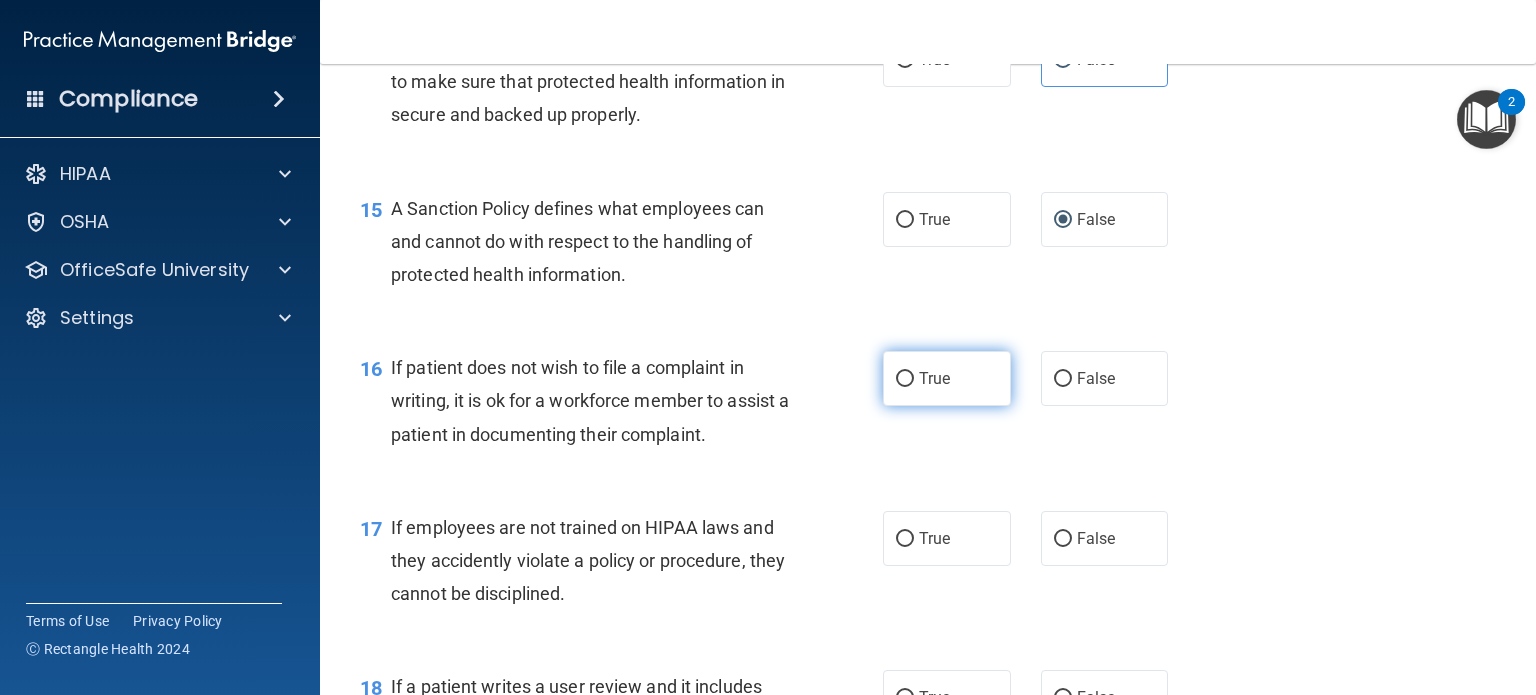 click on "True" at bounding box center [947, 378] 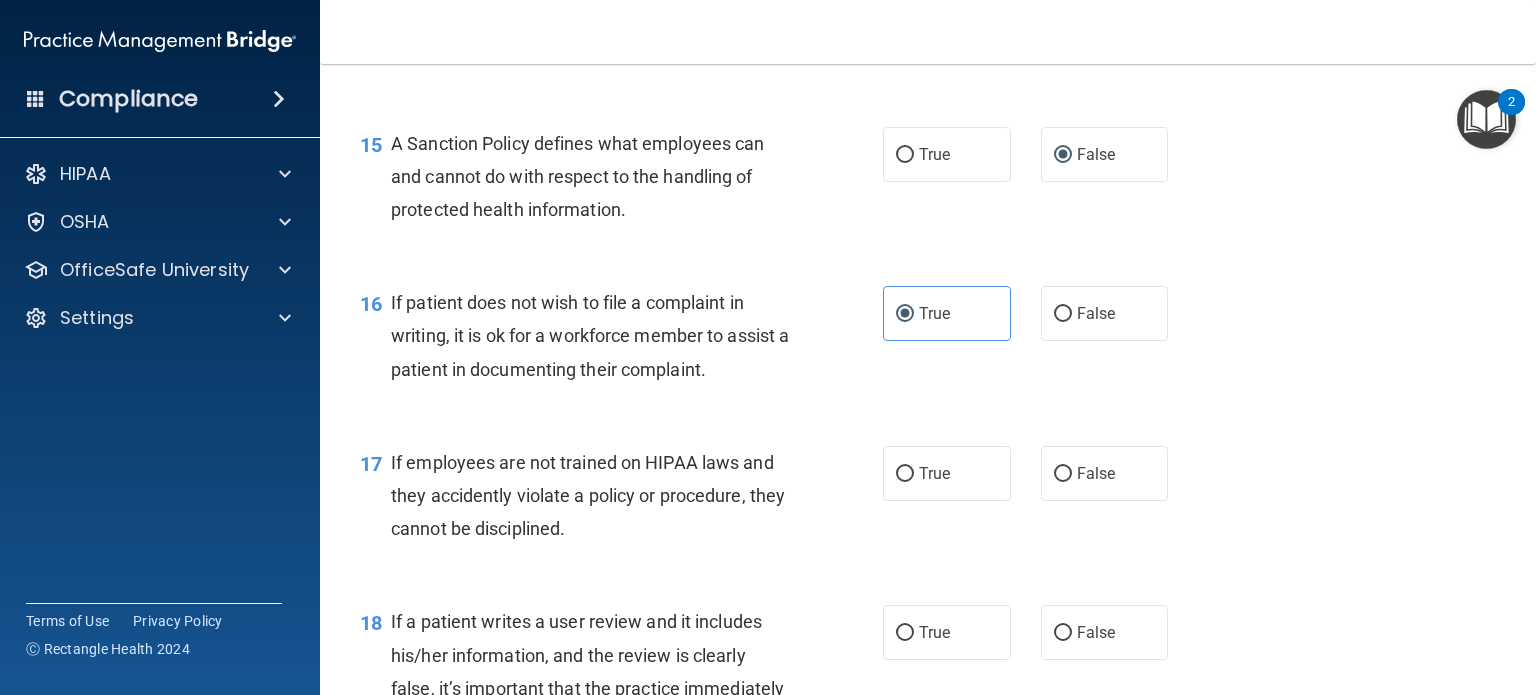 scroll, scrollTop: 2900, scrollLeft: 0, axis: vertical 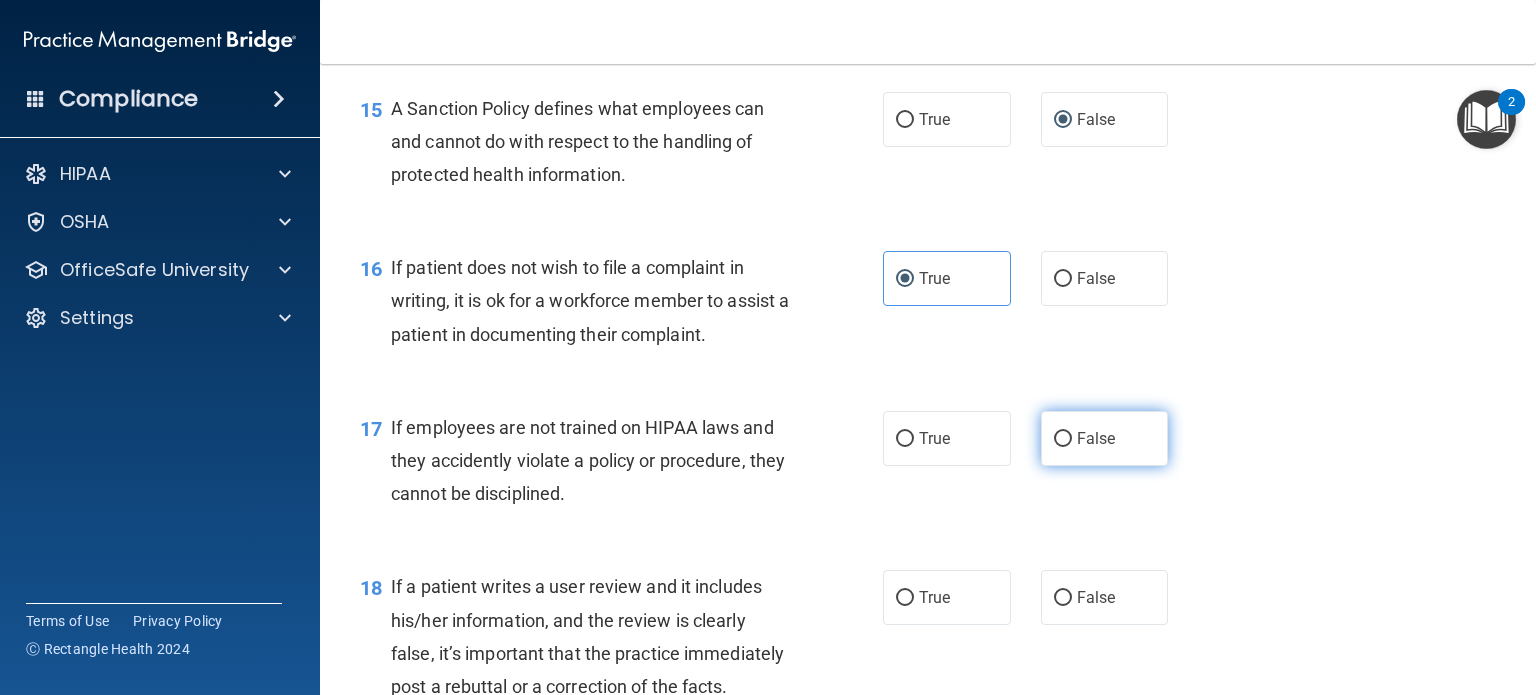 click on "False" at bounding box center [1105, 438] 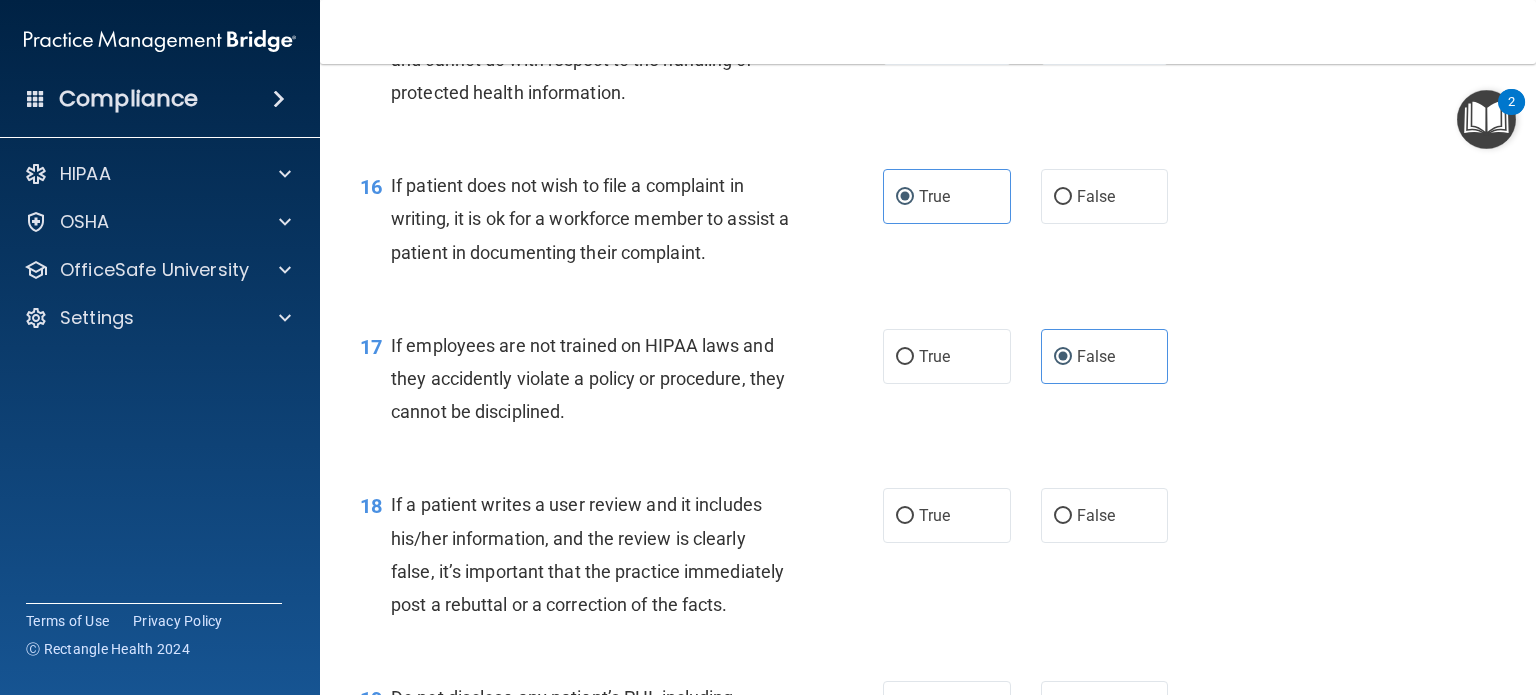 scroll, scrollTop: 3100, scrollLeft: 0, axis: vertical 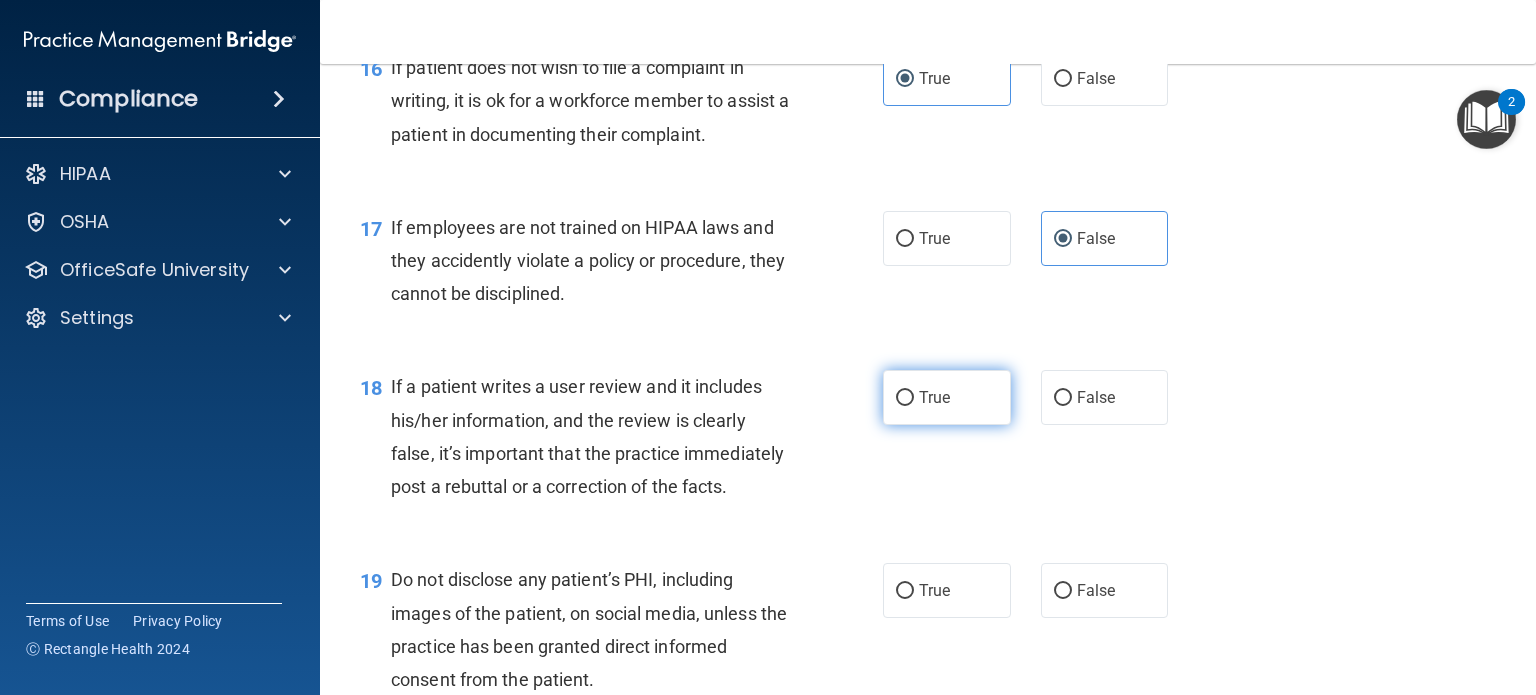 click on "True" at bounding box center (947, 397) 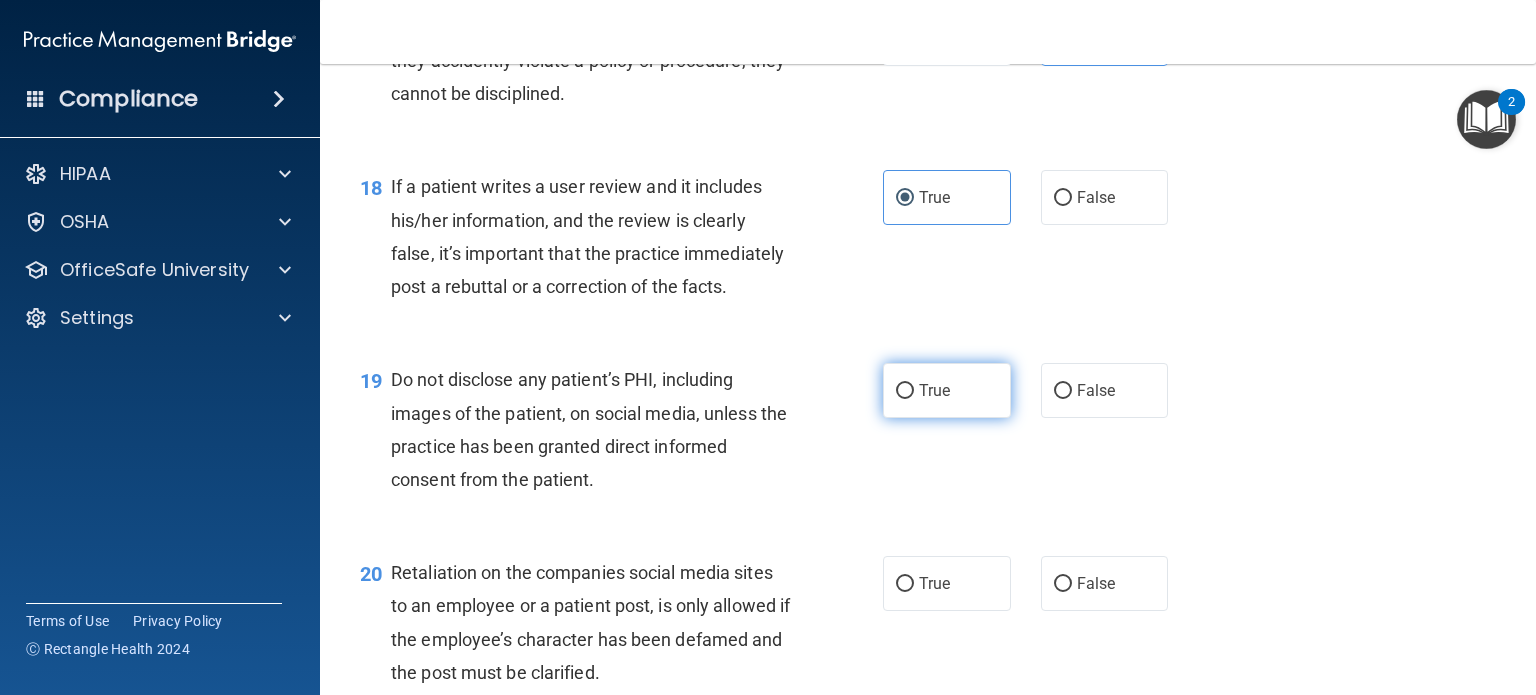 scroll, scrollTop: 3400, scrollLeft: 0, axis: vertical 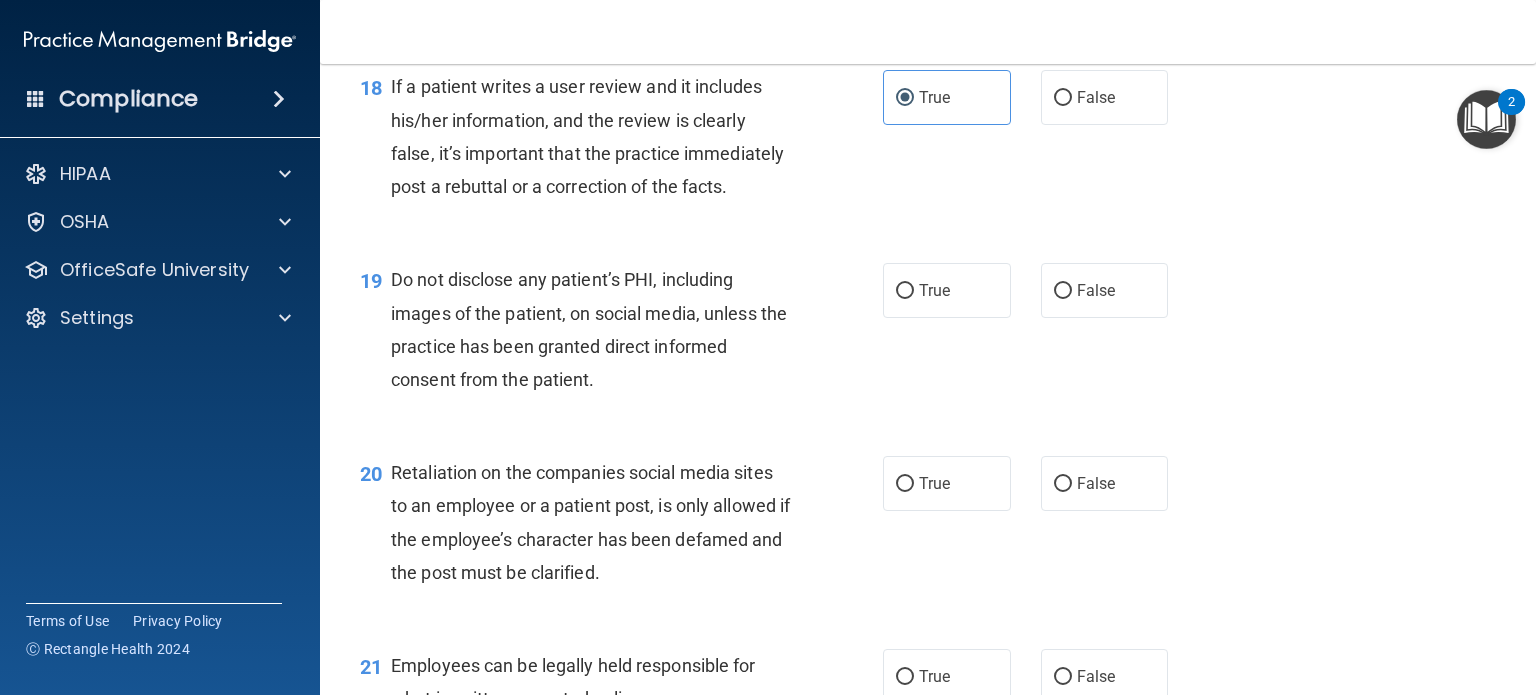 click on "19       Do not disclose any patient’s PHI, including images of the patient, on social media, unless the practice has been granted direct informed consent from the patient.                 True           False" at bounding box center (928, 334) 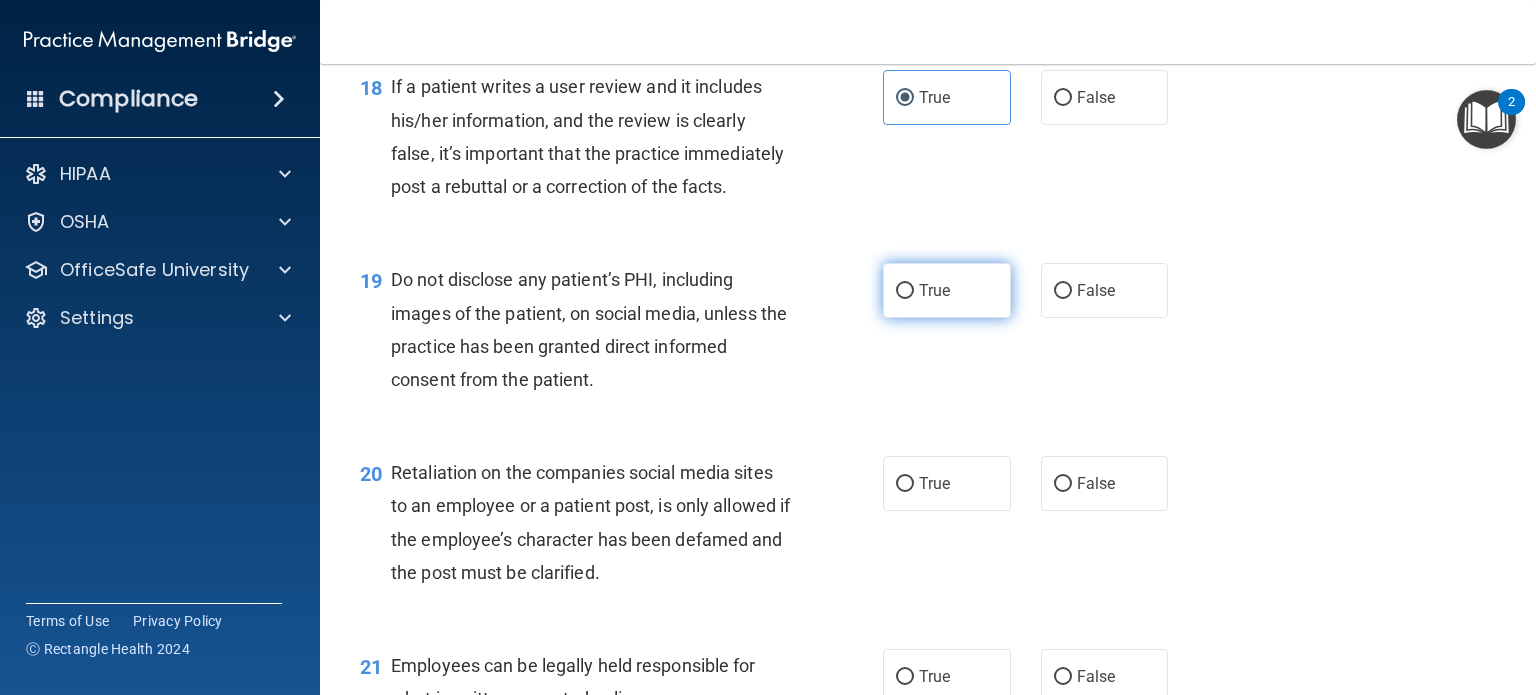 click on "True" at bounding box center [947, 290] 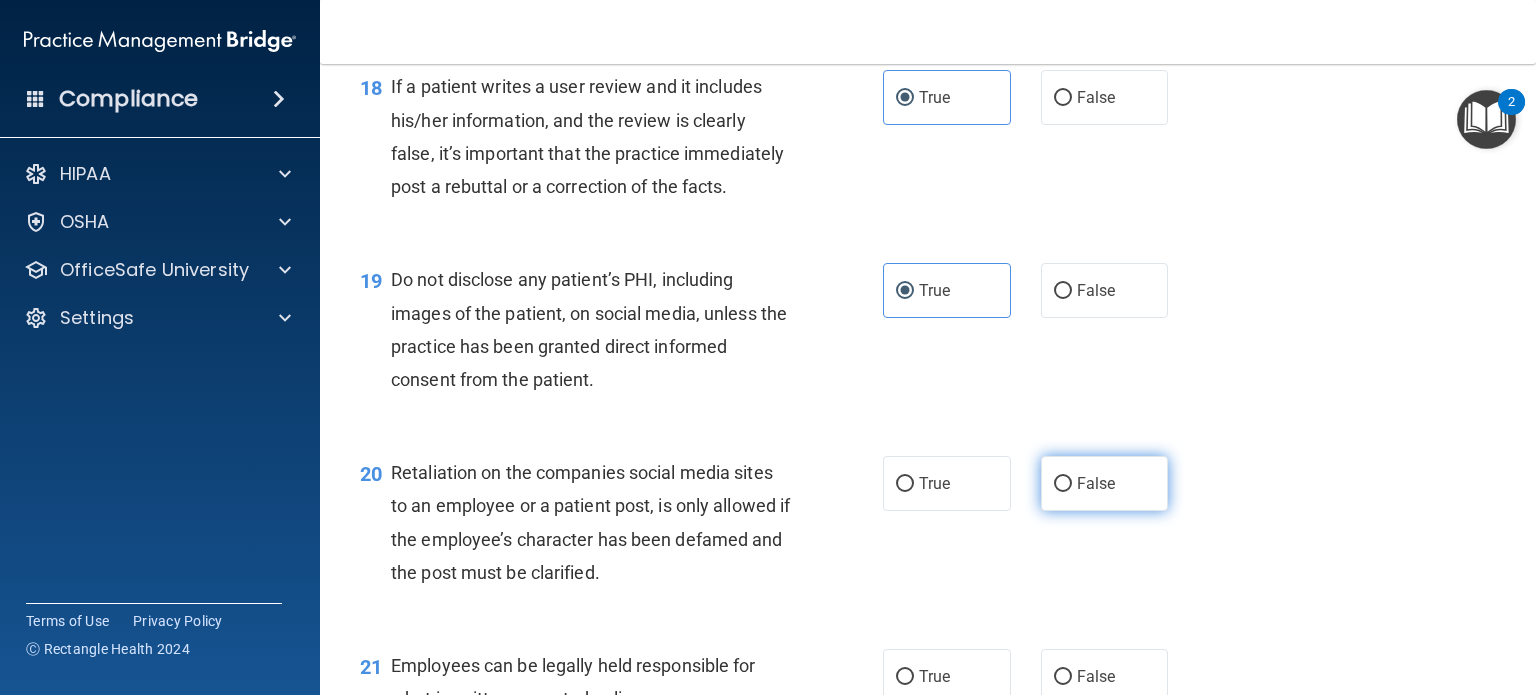 click on "False" at bounding box center [1105, 483] 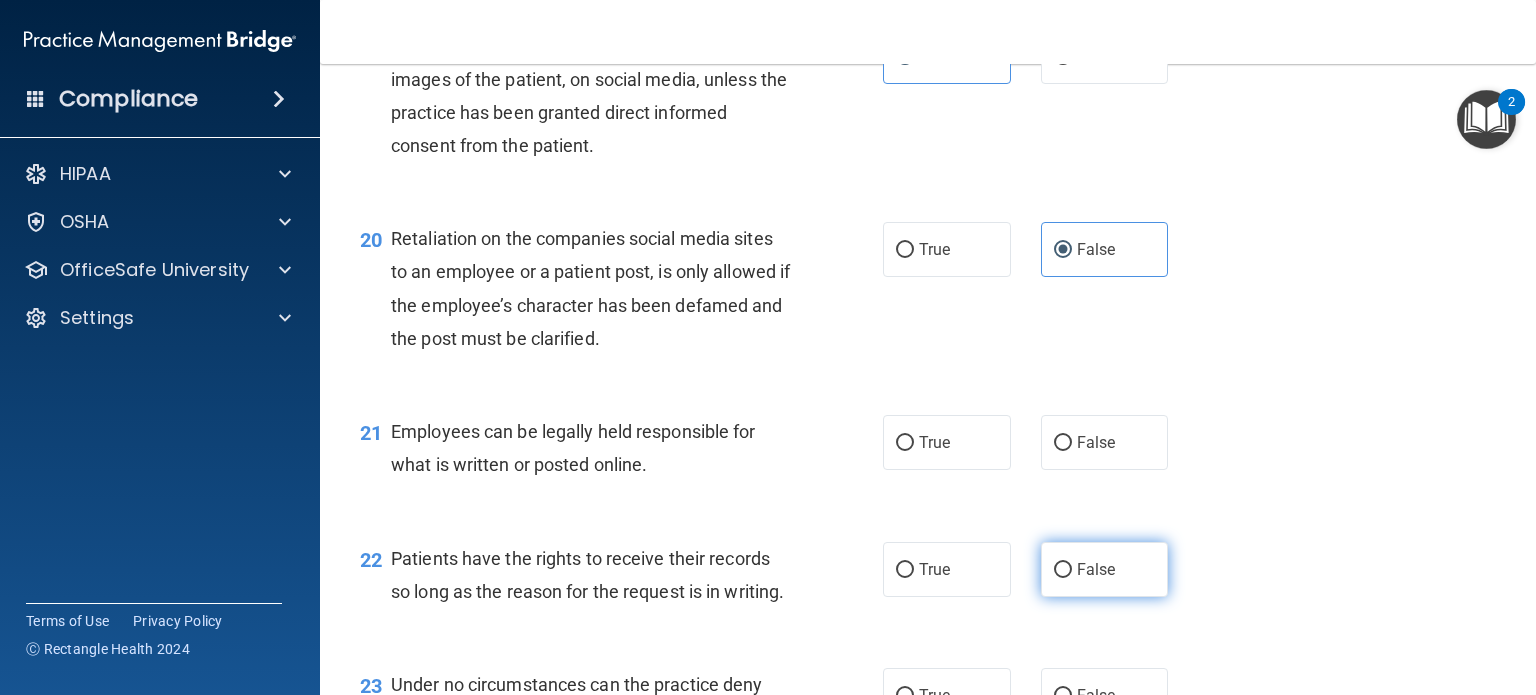 scroll, scrollTop: 3800, scrollLeft: 0, axis: vertical 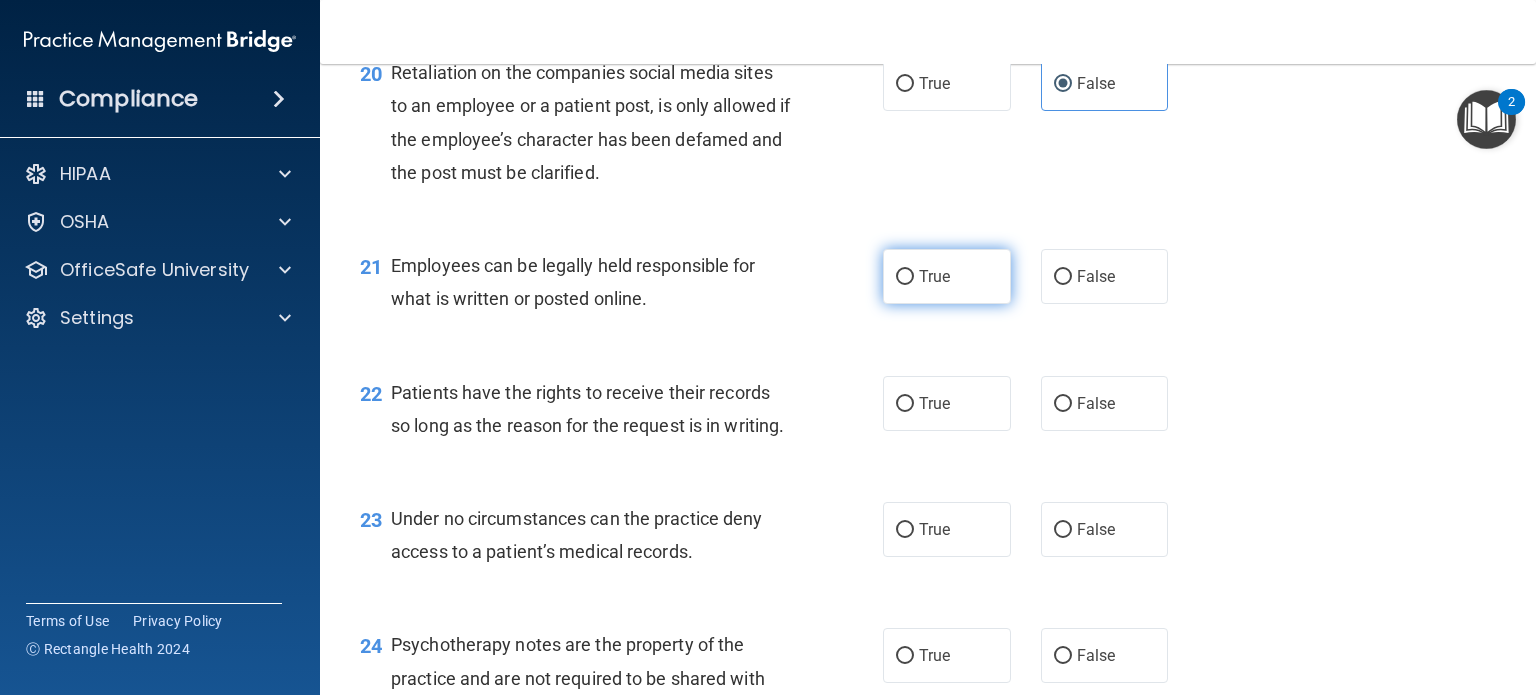 click on "True" at bounding box center [934, 276] 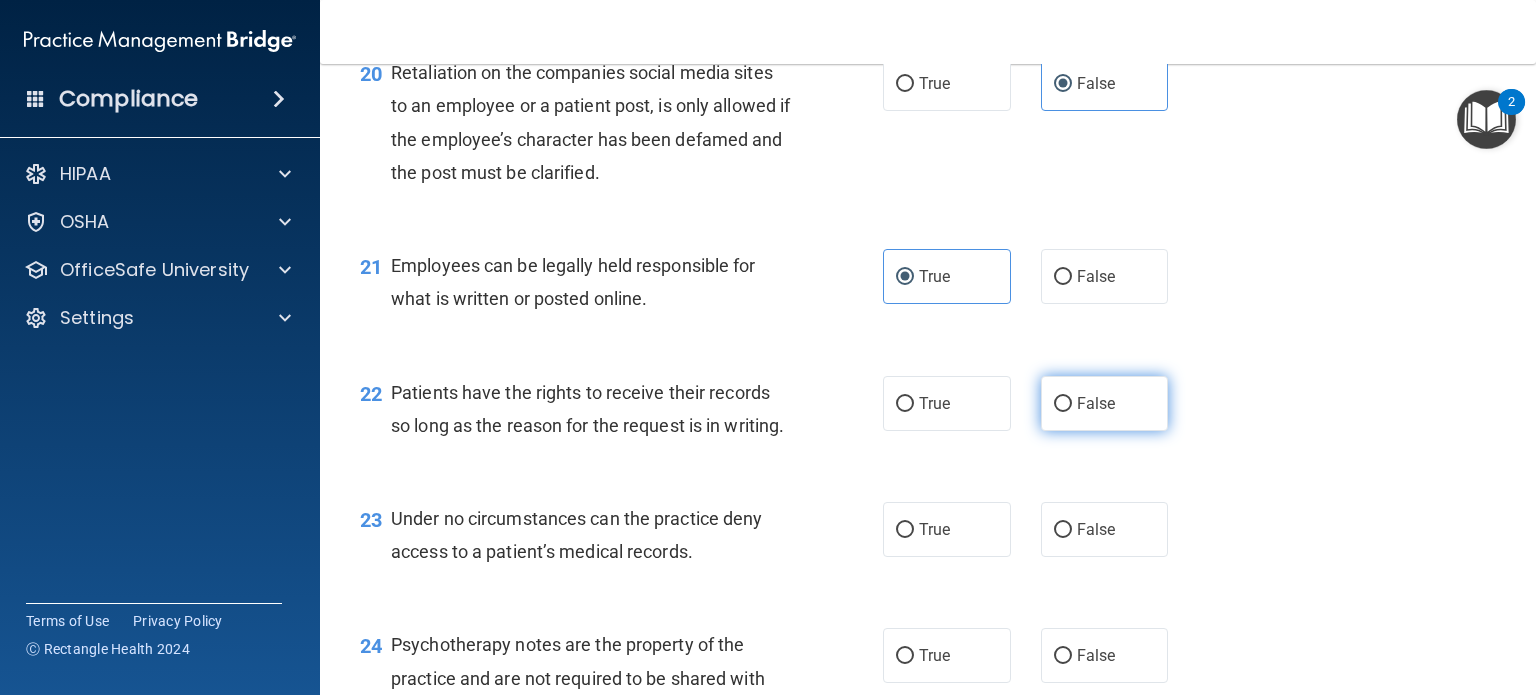 click on "False" at bounding box center (1105, 403) 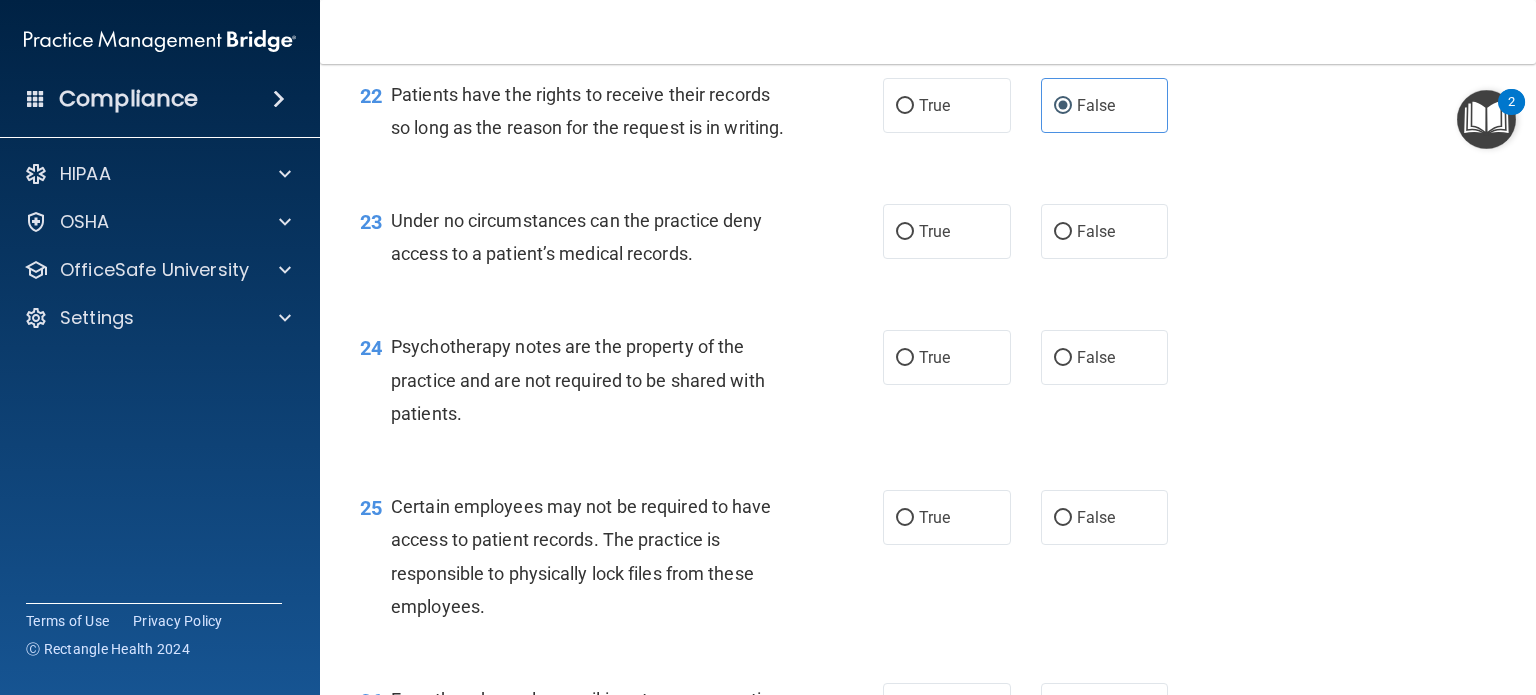 scroll, scrollTop: 4100, scrollLeft: 0, axis: vertical 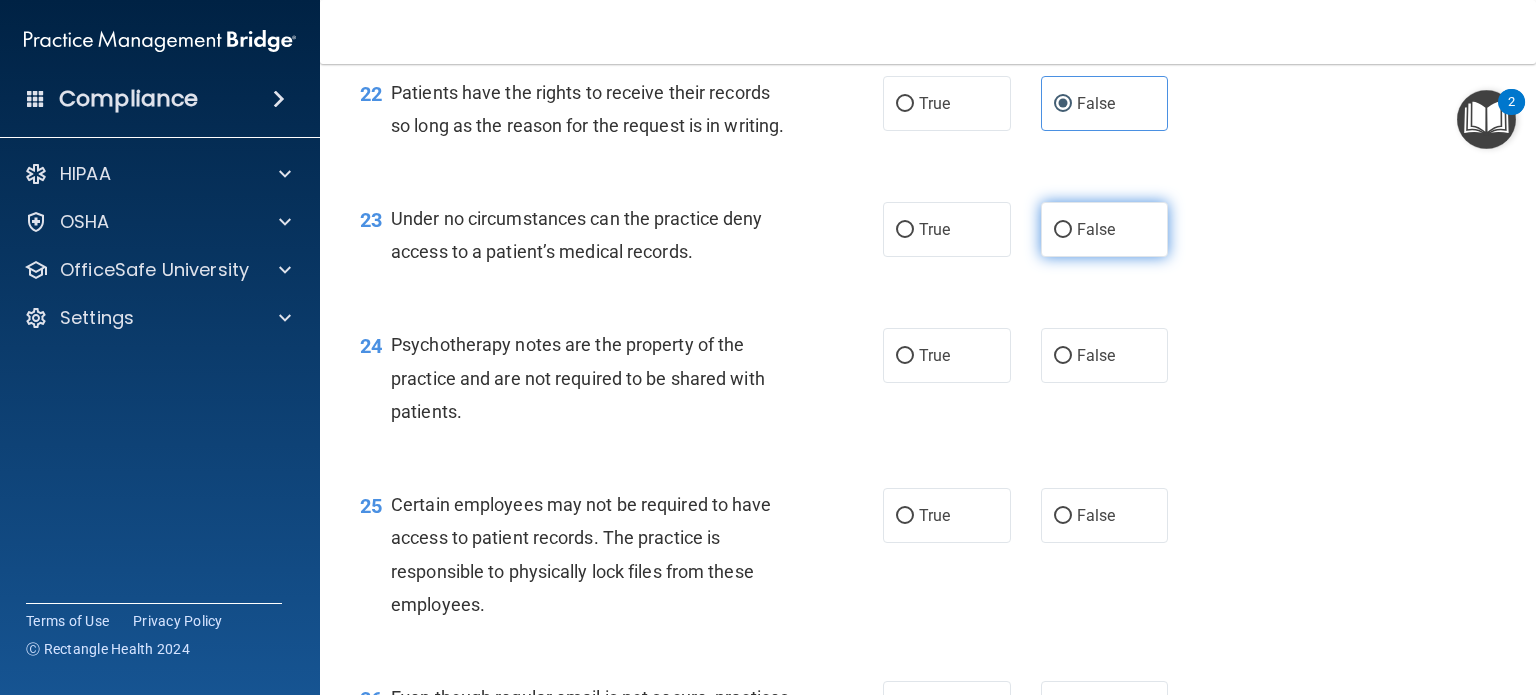 click on "False" at bounding box center [1096, 229] 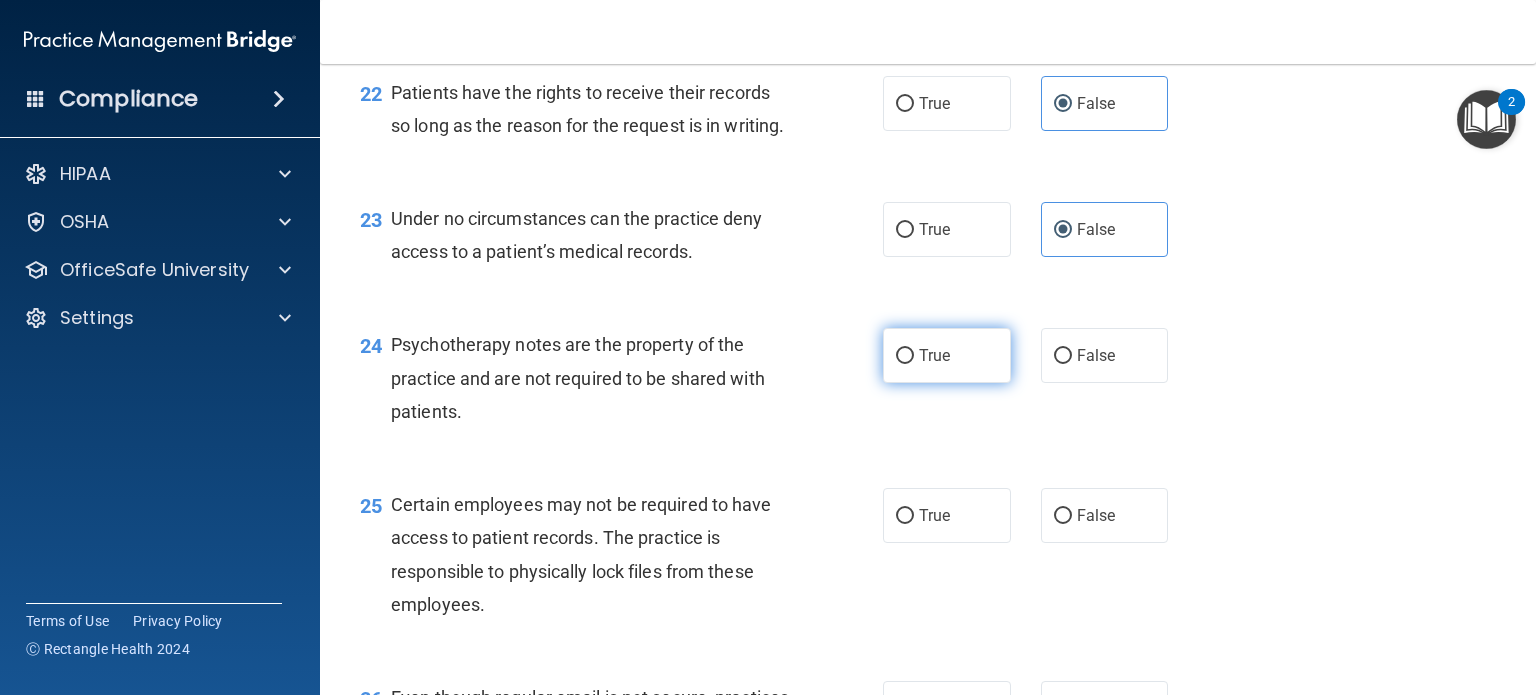 click on "True" at bounding box center (934, 355) 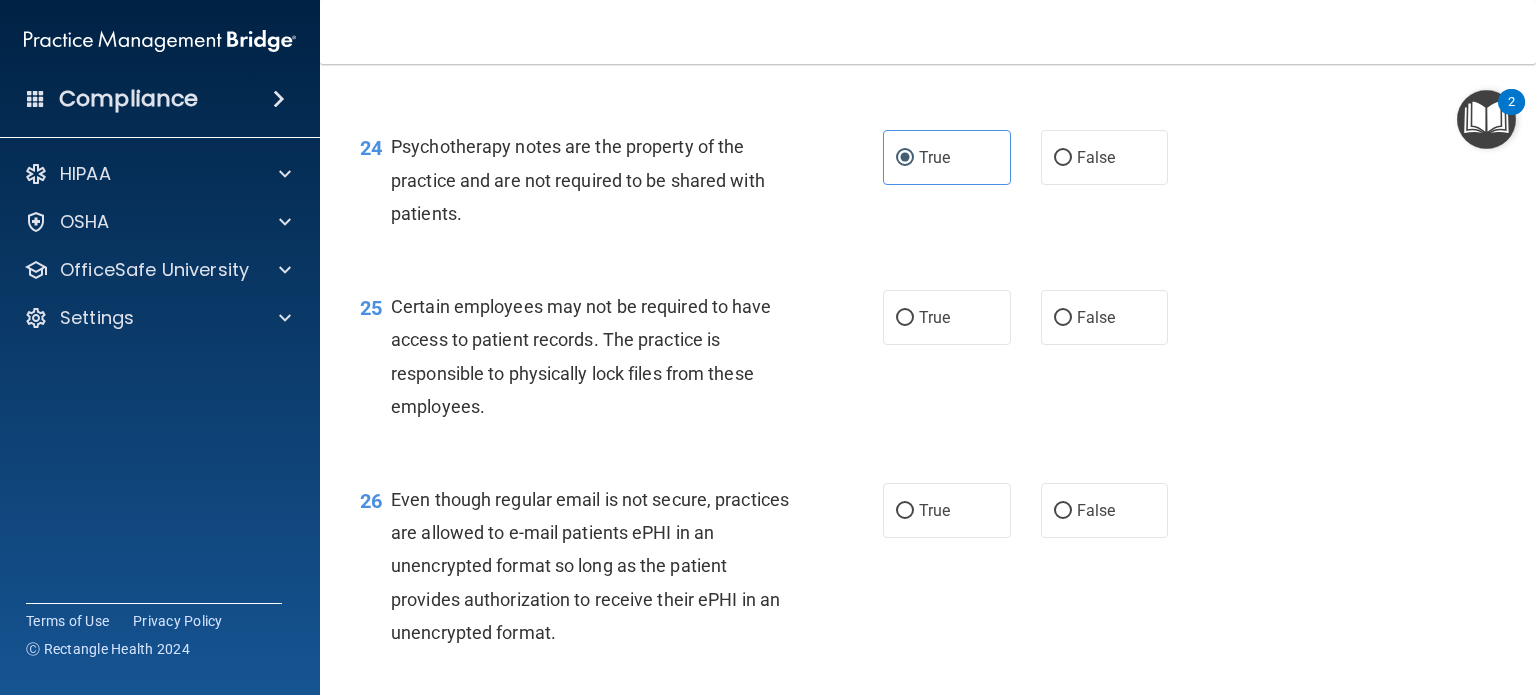 scroll, scrollTop: 4300, scrollLeft: 0, axis: vertical 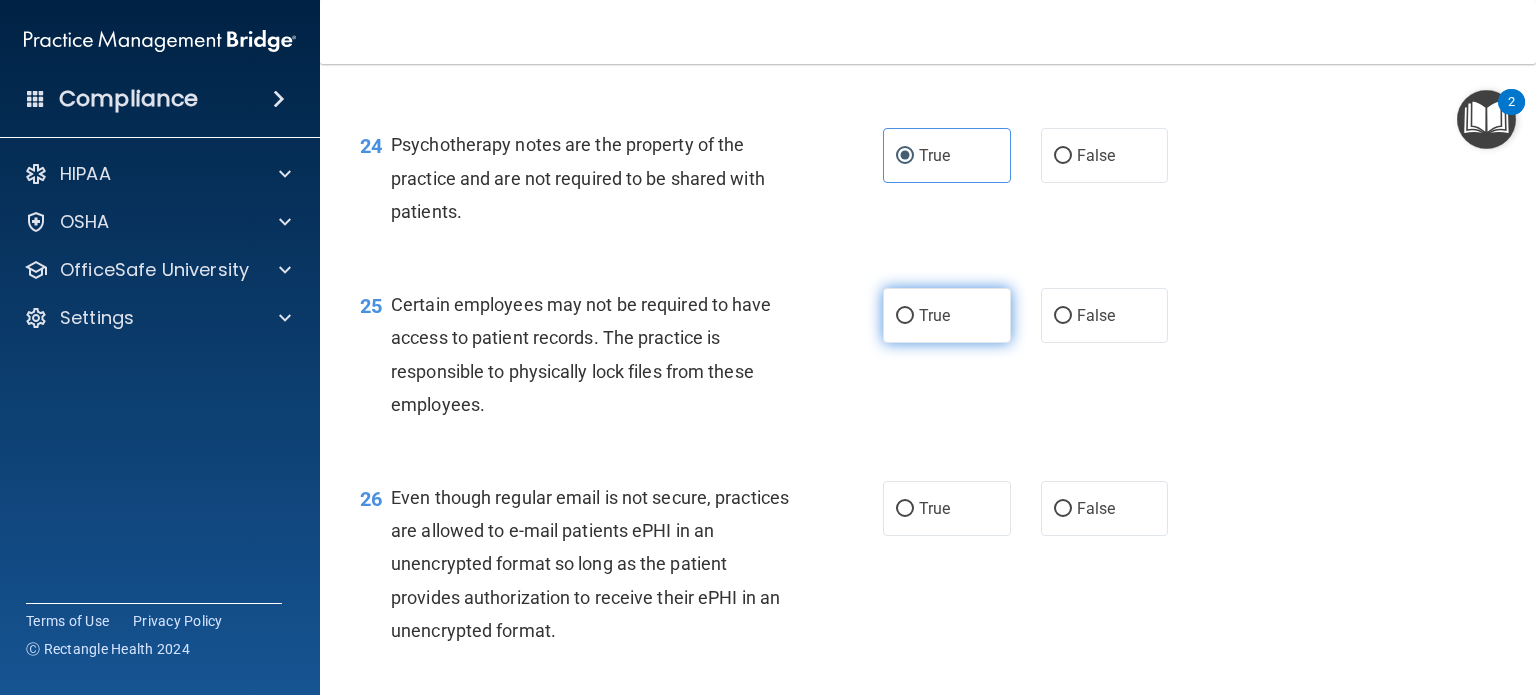 drag, startPoint x: 948, startPoint y: 427, endPoint x: 941, endPoint y: 437, distance: 12.206555 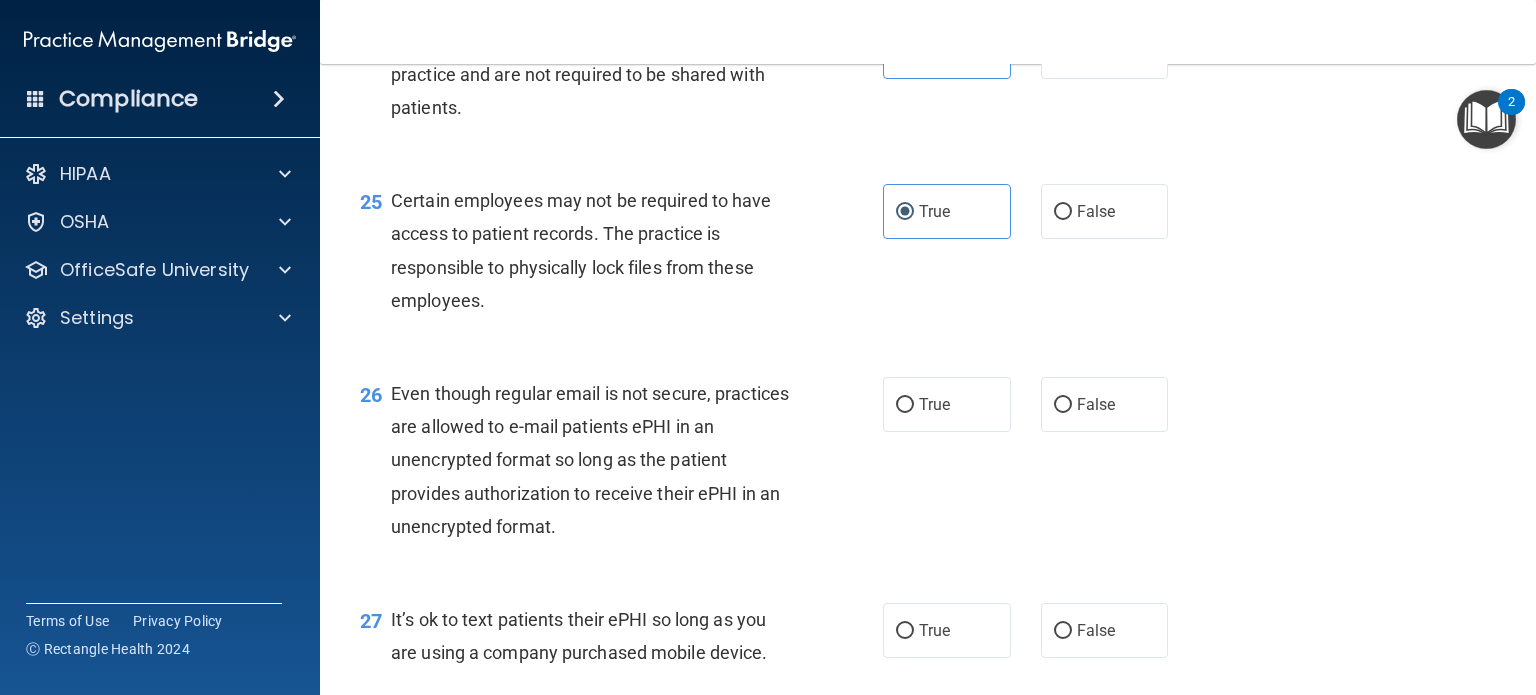scroll, scrollTop: 4500, scrollLeft: 0, axis: vertical 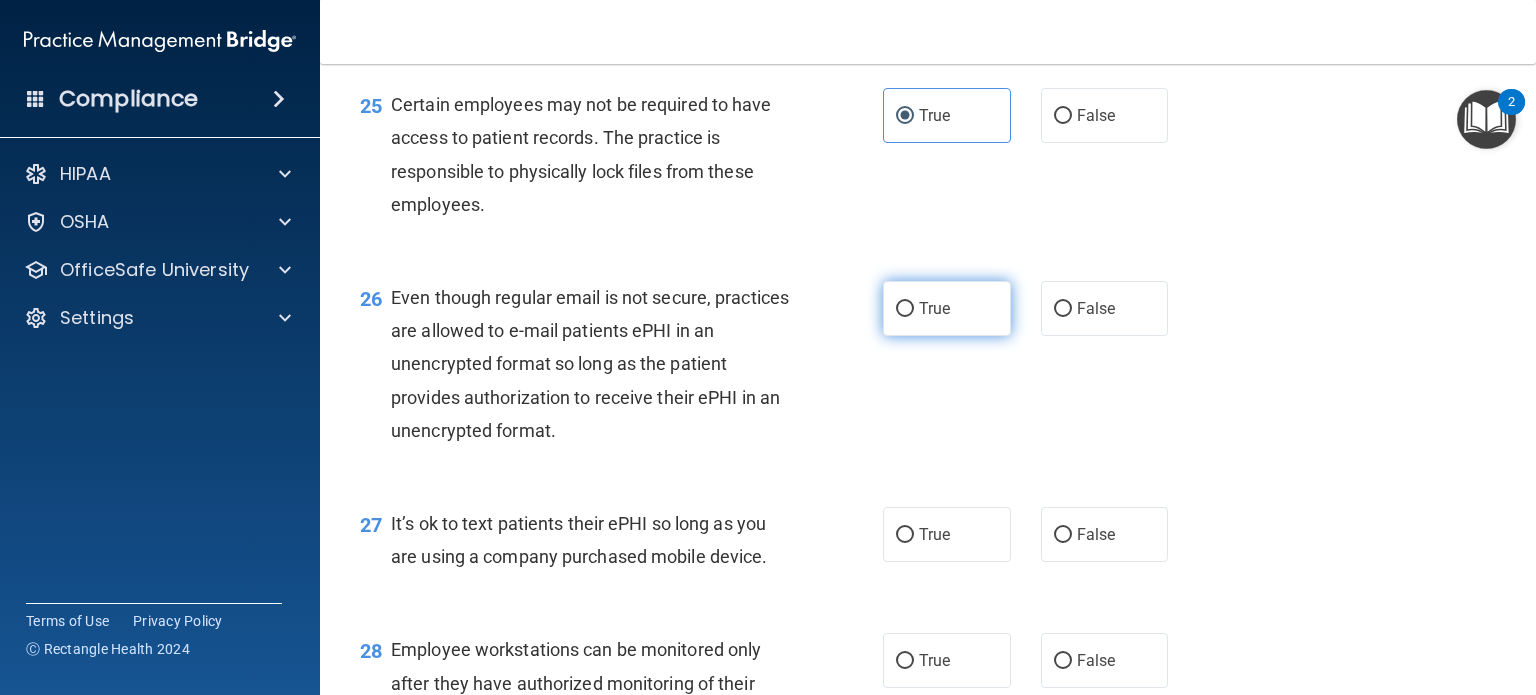 click on "True" at bounding box center [947, 308] 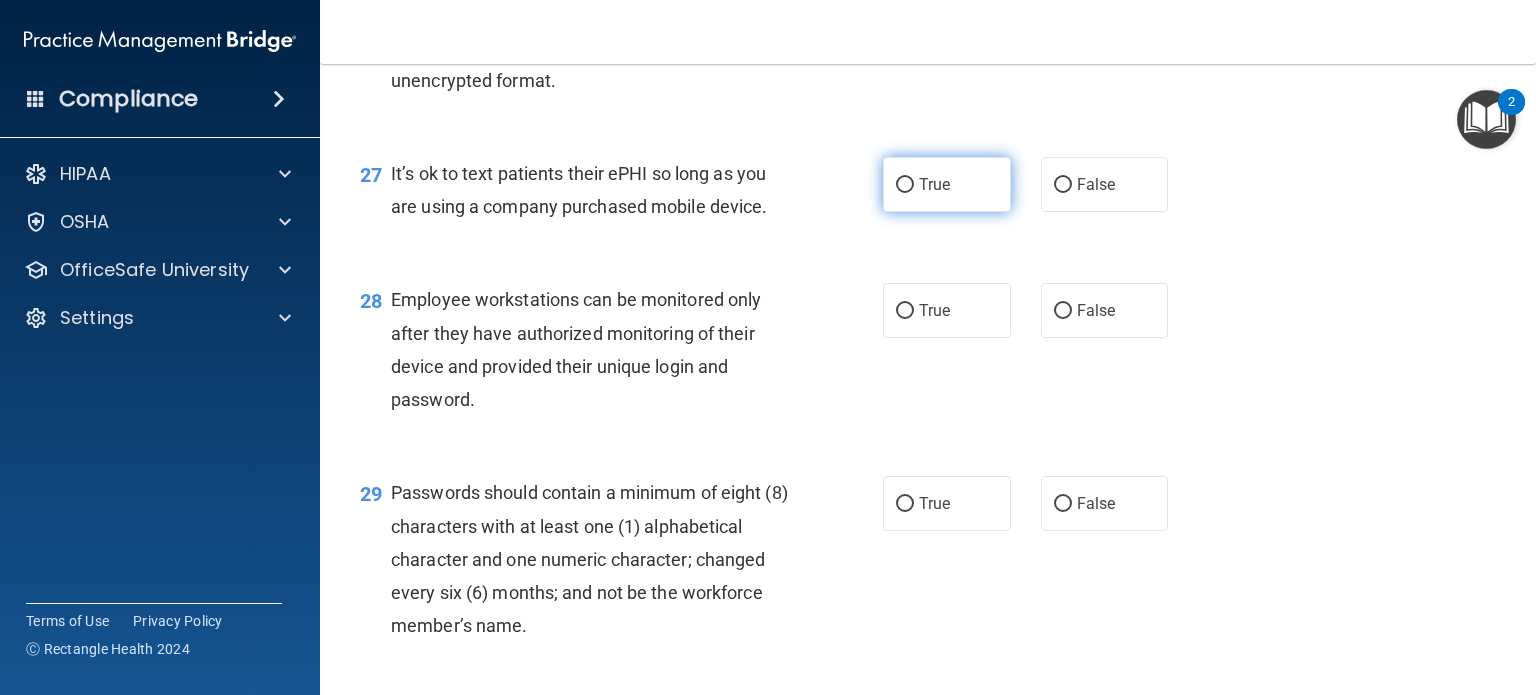 scroll, scrollTop: 4900, scrollLeft: 0, axis: vertical 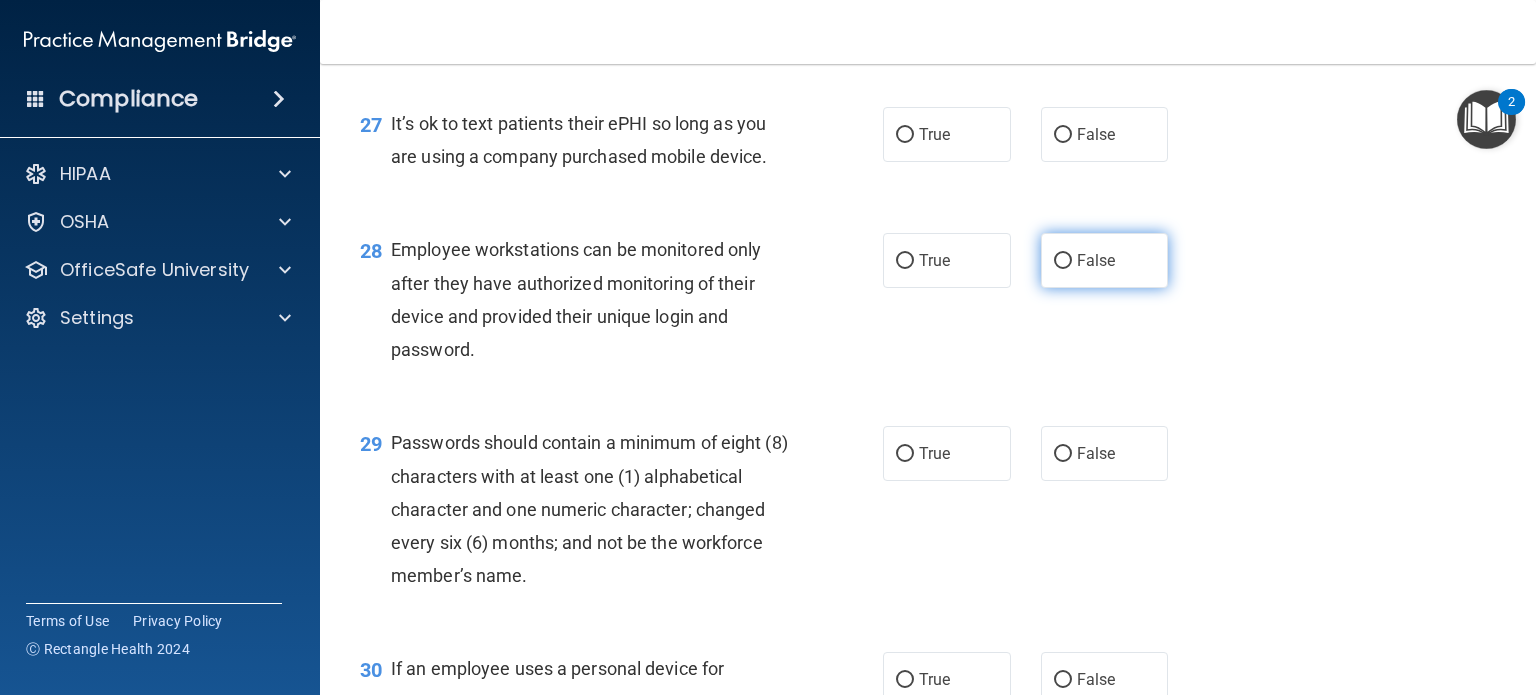 click on "False" at bounding box center (1105, 260) 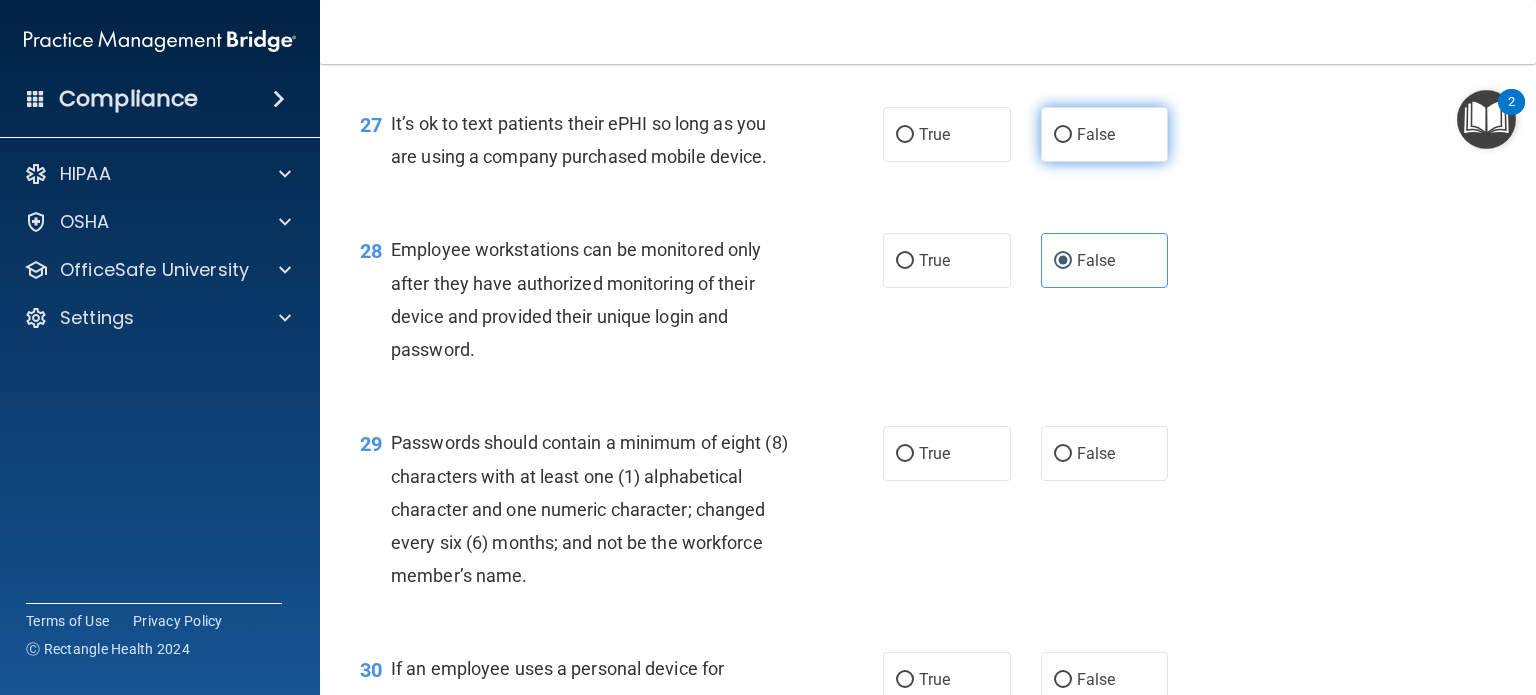 click on "False" at bounding box center (1096, 134) 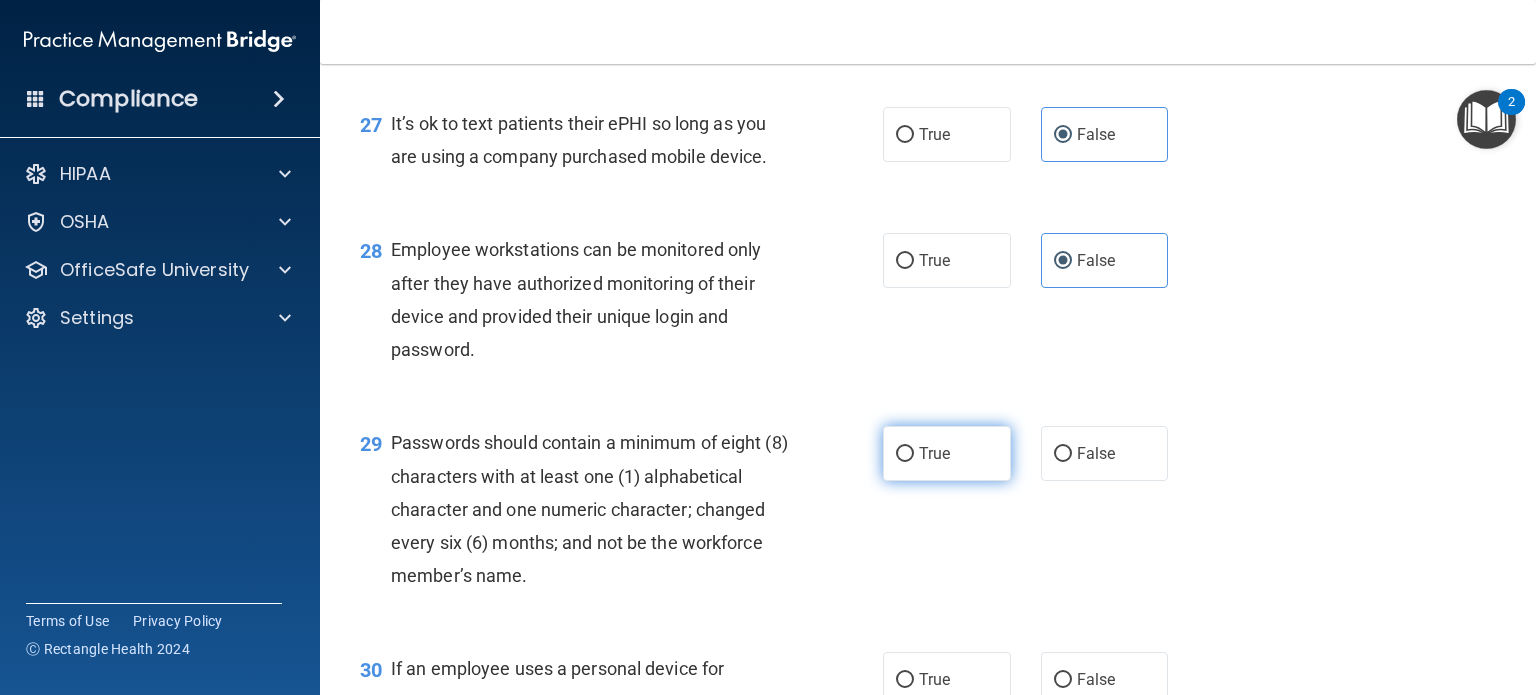 click on "True" at bounding box center (947, 453) 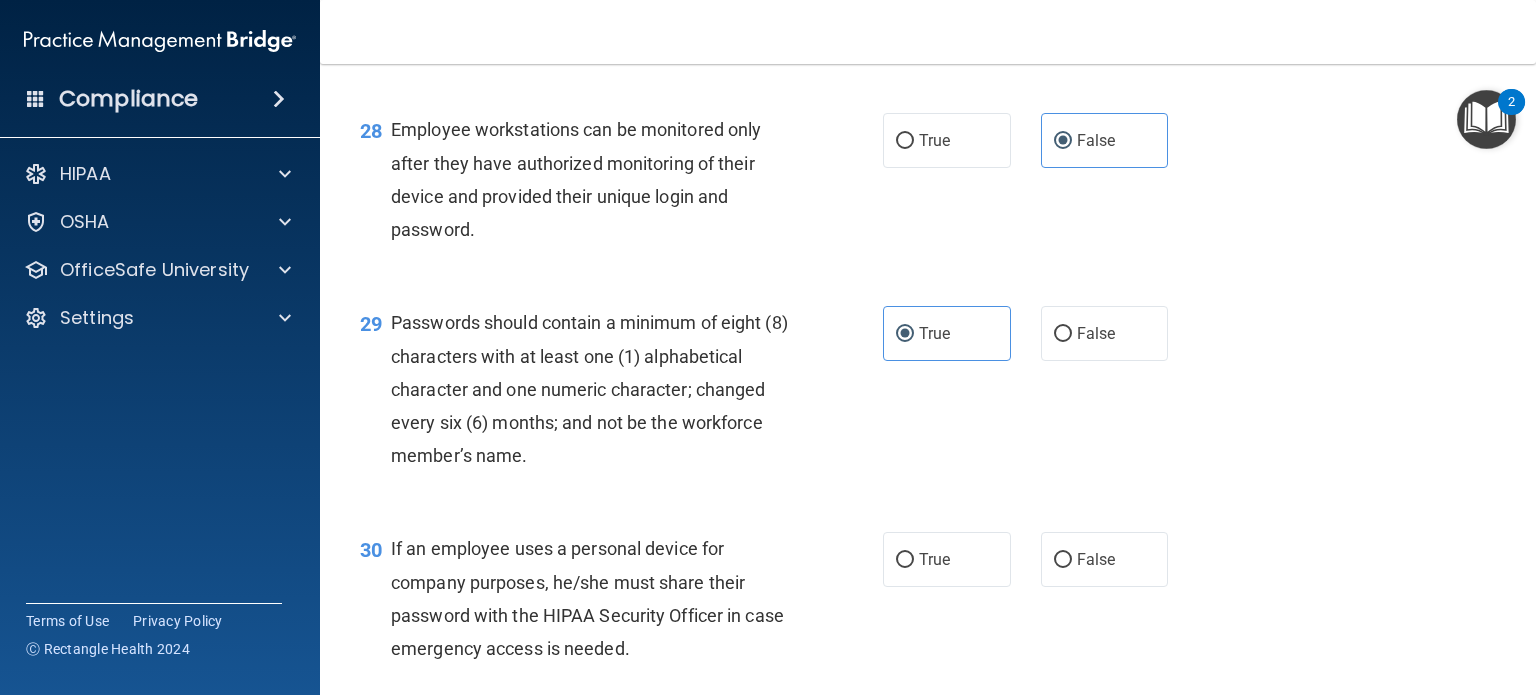 scroll, scrollTop: 5256, scrollLeft: 0, axis: vertical 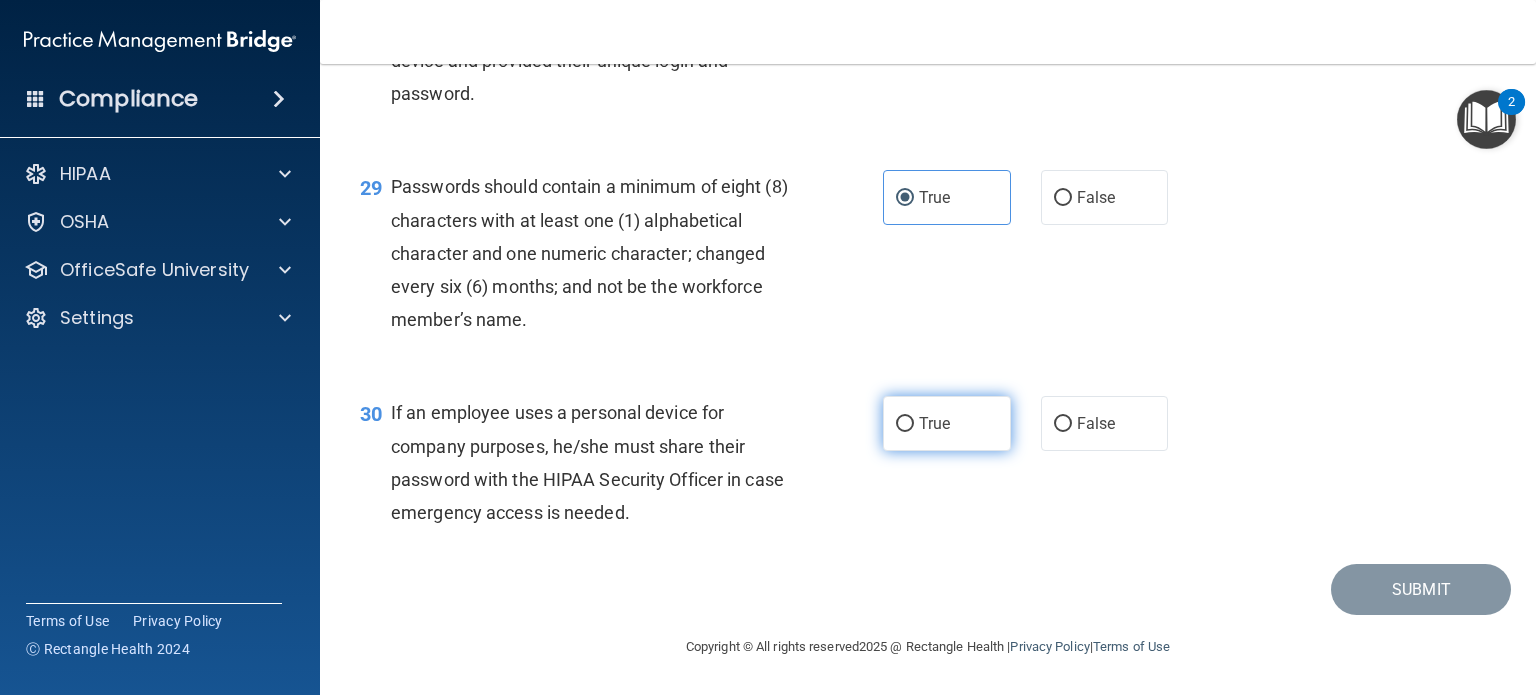 click on "True" at bounding box center [947, 423] 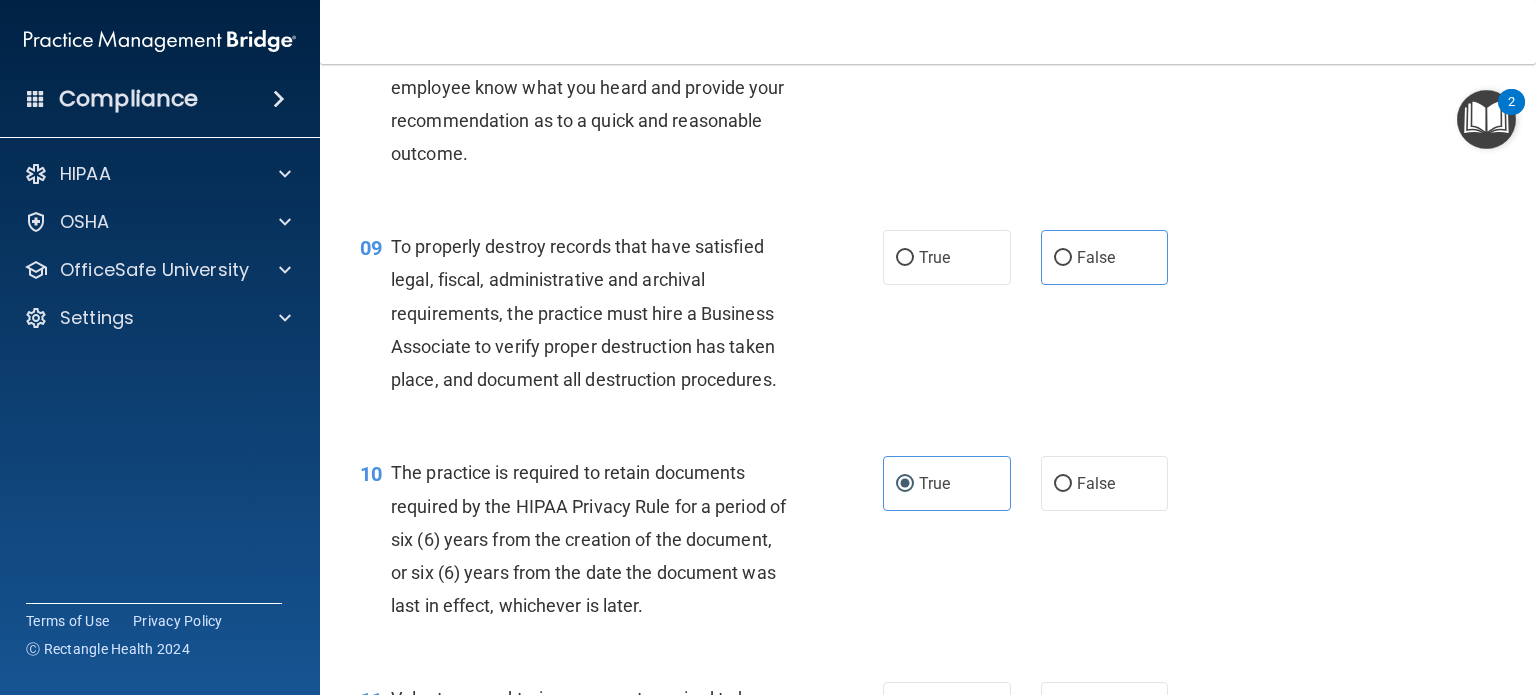 scroll, scrollTop: 1556, scrollLeft: 0, axis: vertical 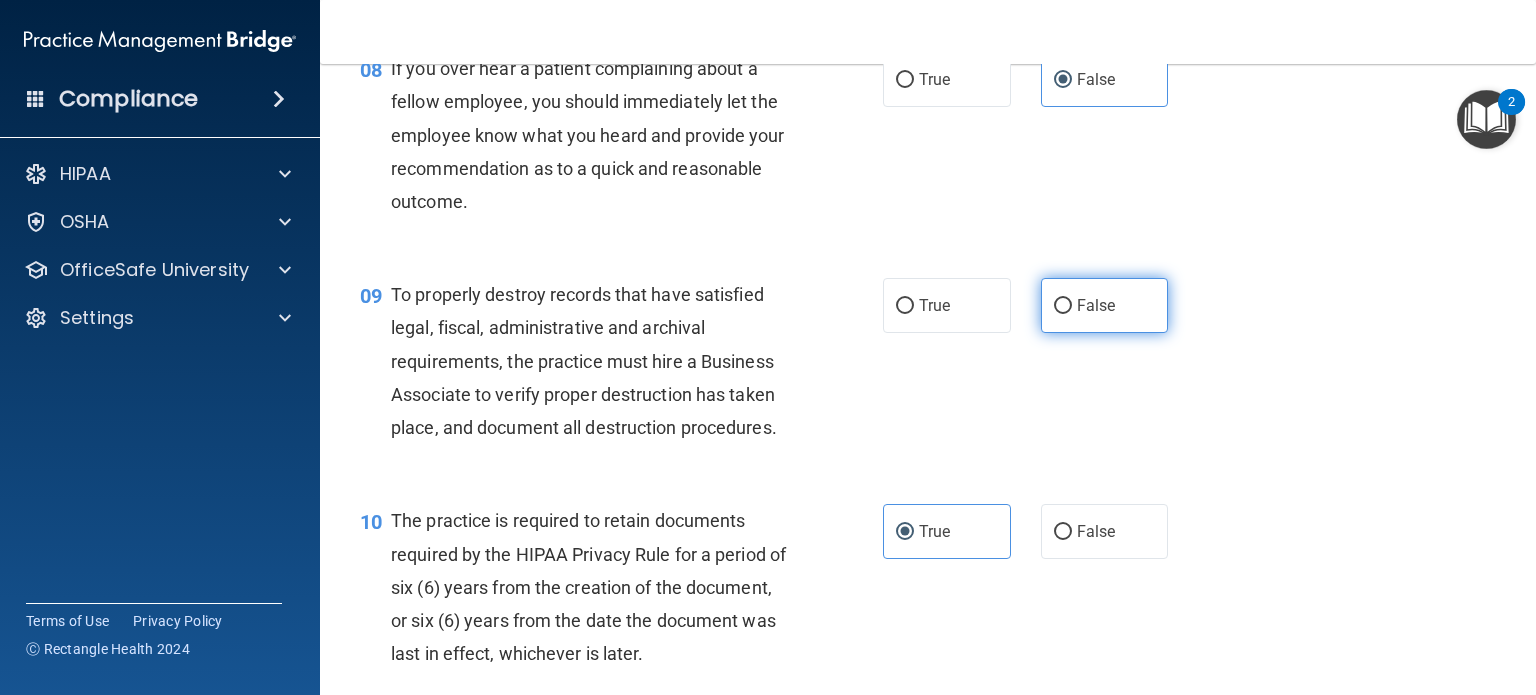 click on "False" at bounding box center [1096, 305] 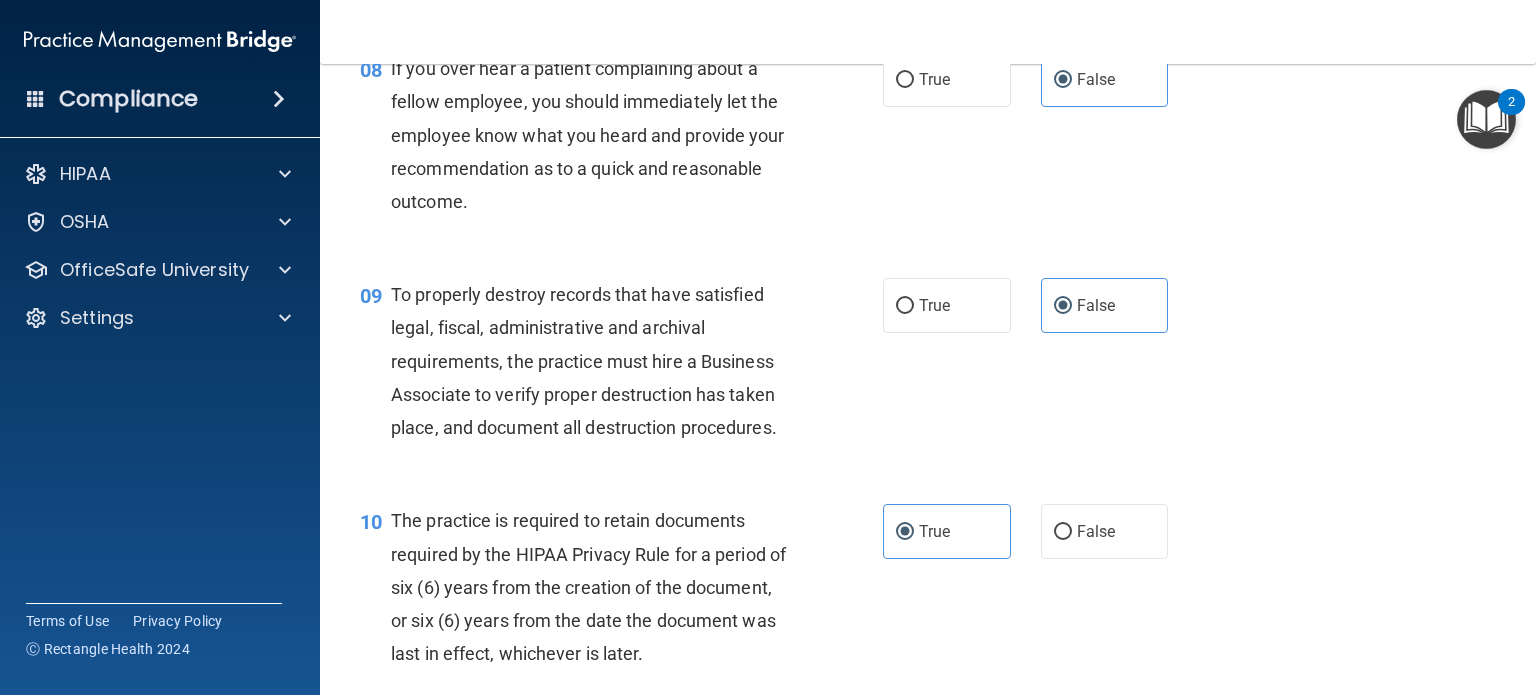 scroll, scrollTop: 1456, scrollLeft: 0, axis: vertical 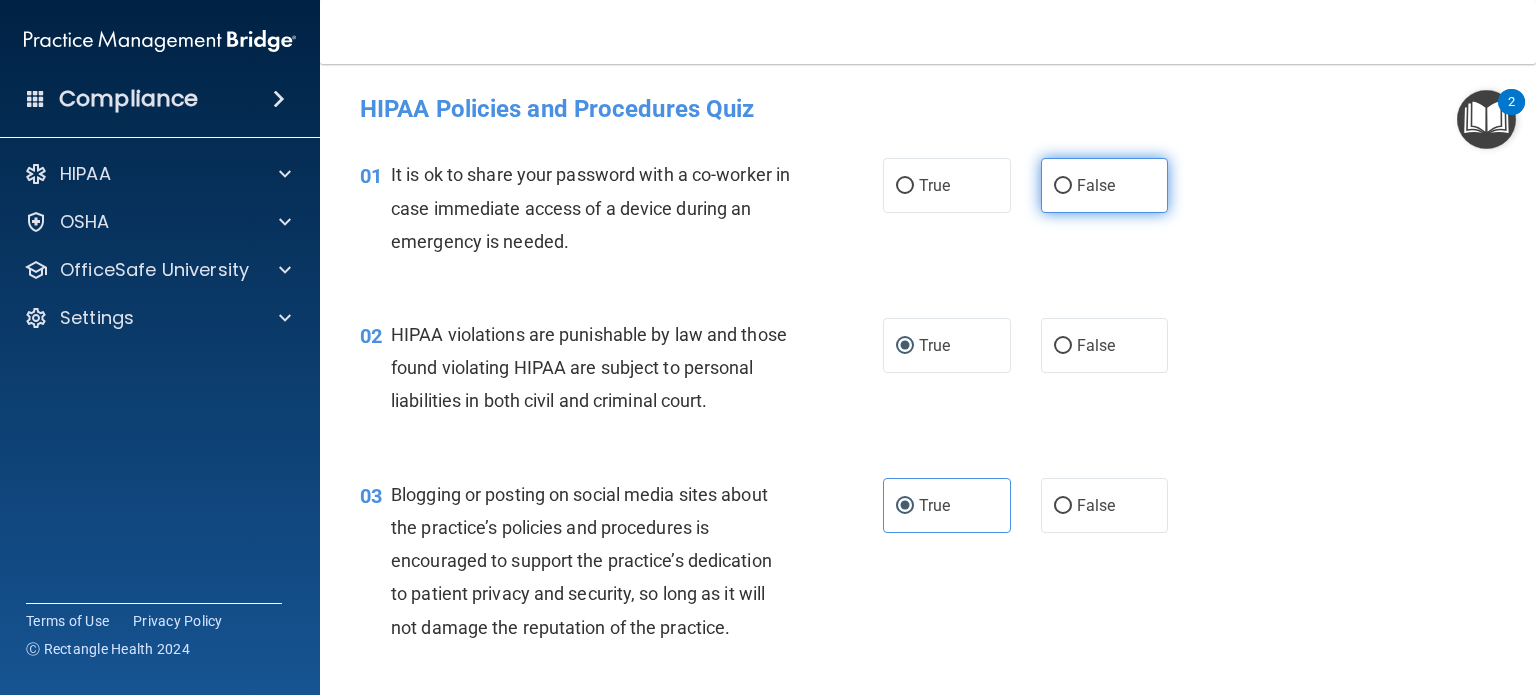 click on "False" at bounding box center (1096, 185) 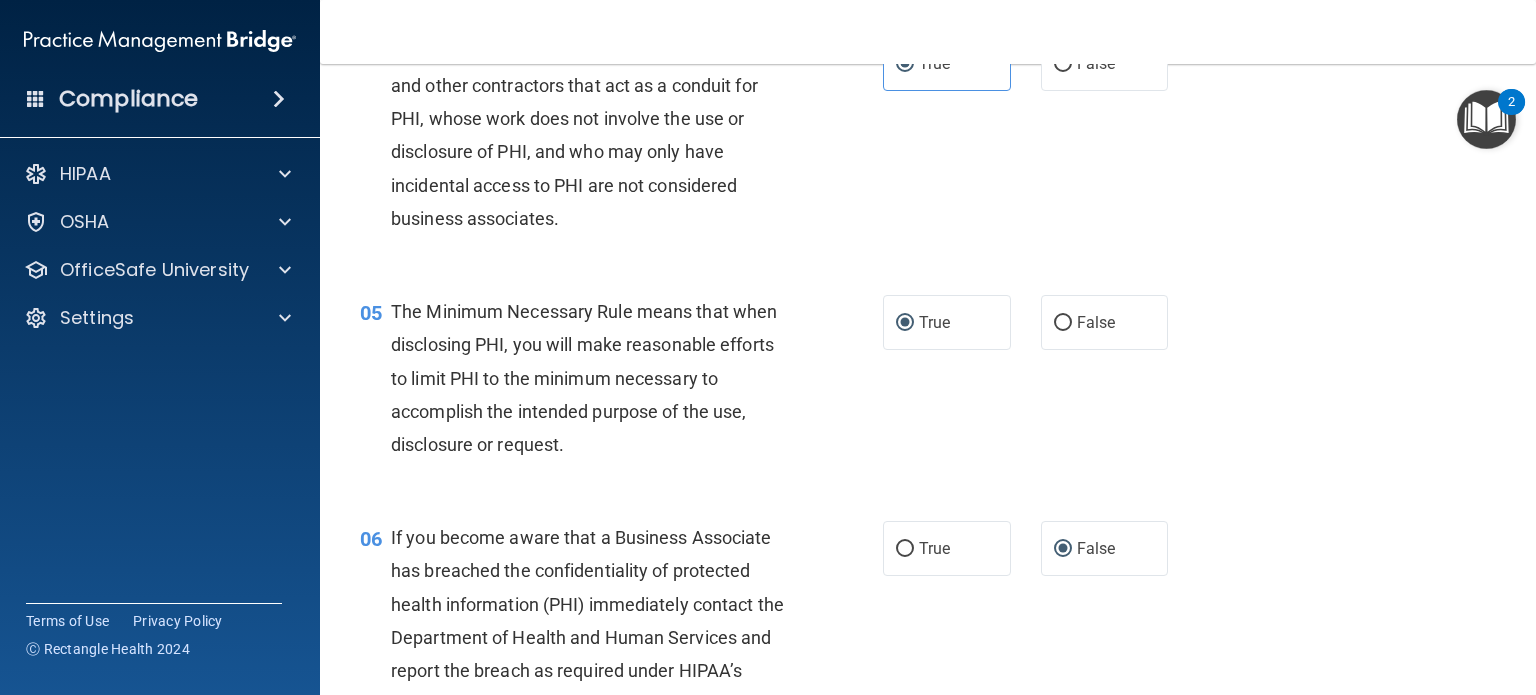 scroll, scrollTop: 5256, scrollLeft: 0, axis: vertical 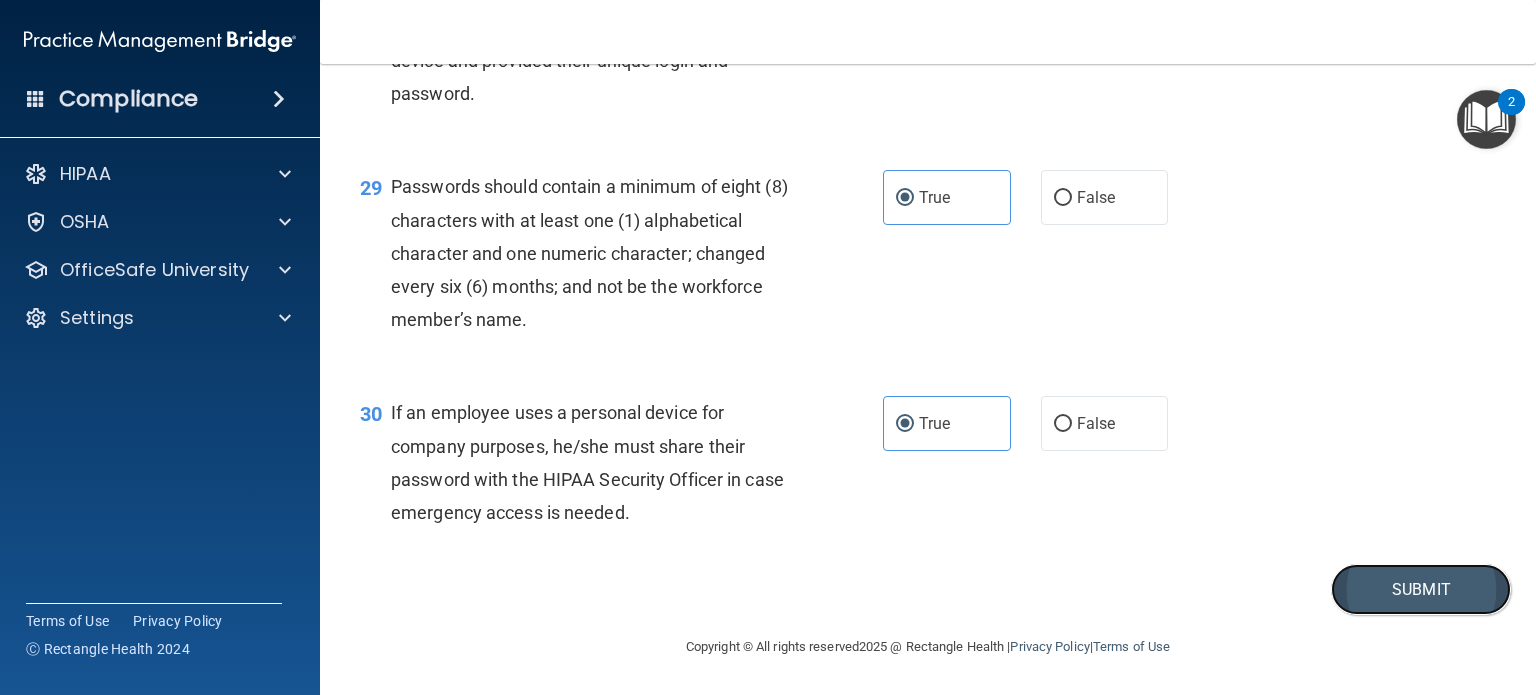 click on "Submit" at bounding box center (1421, 589) 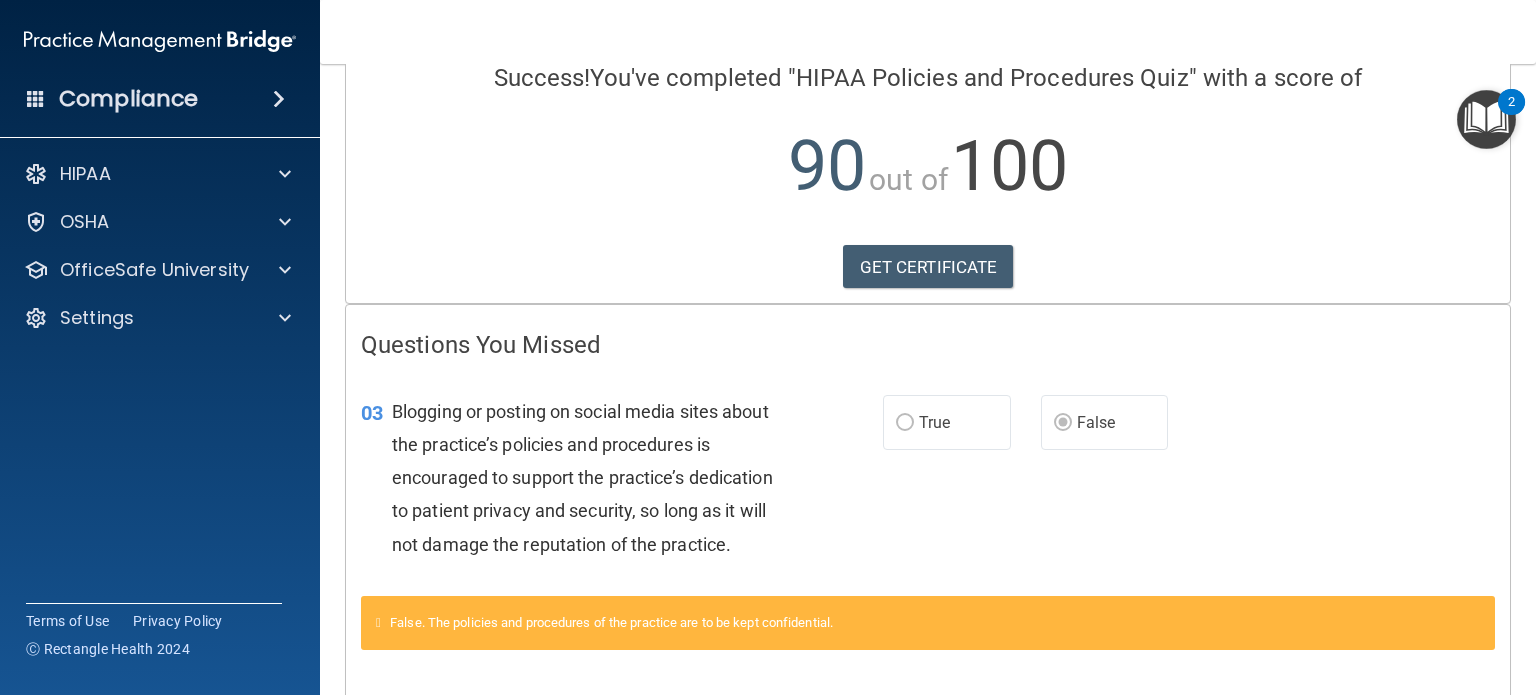 scroll, scrollTop: 0, scrollLeft: 0, axis: both 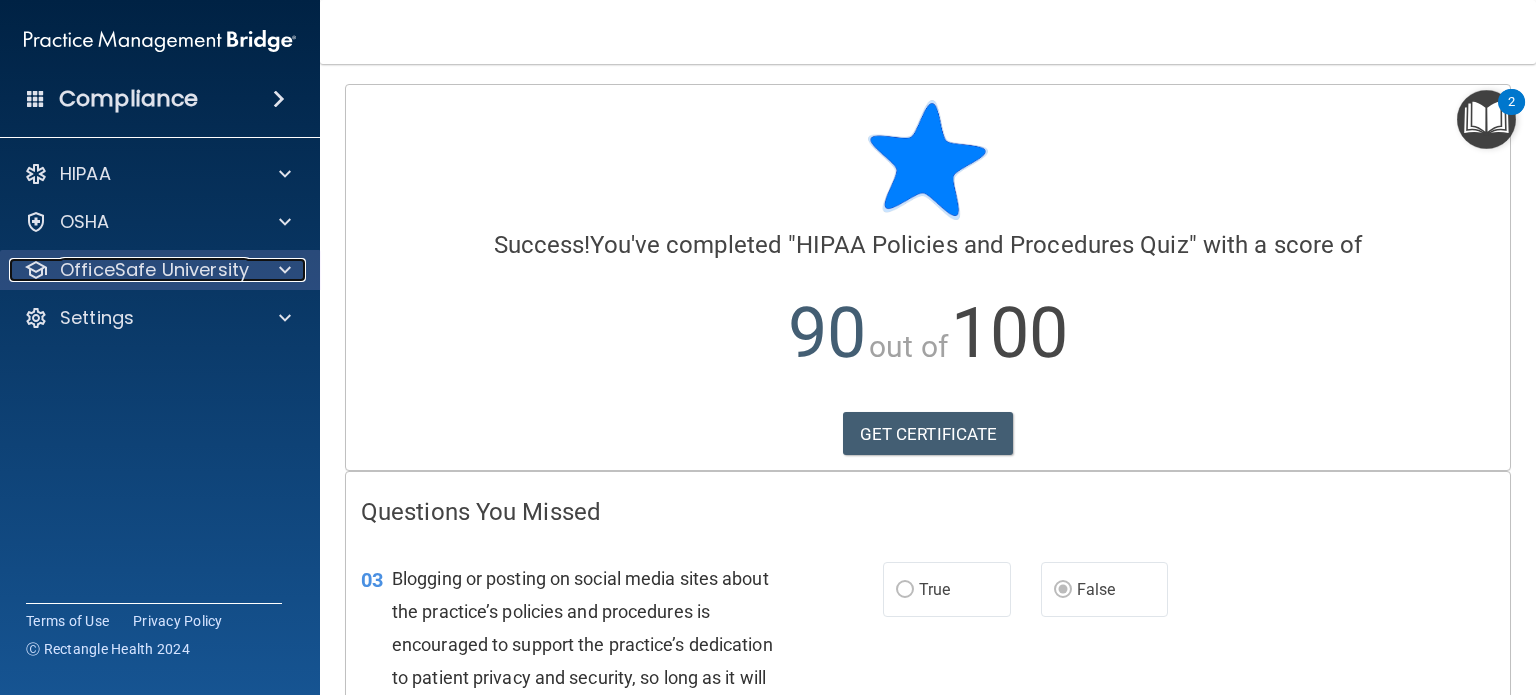 click on "OfficeSafe University" at bounding box center [154, 270] 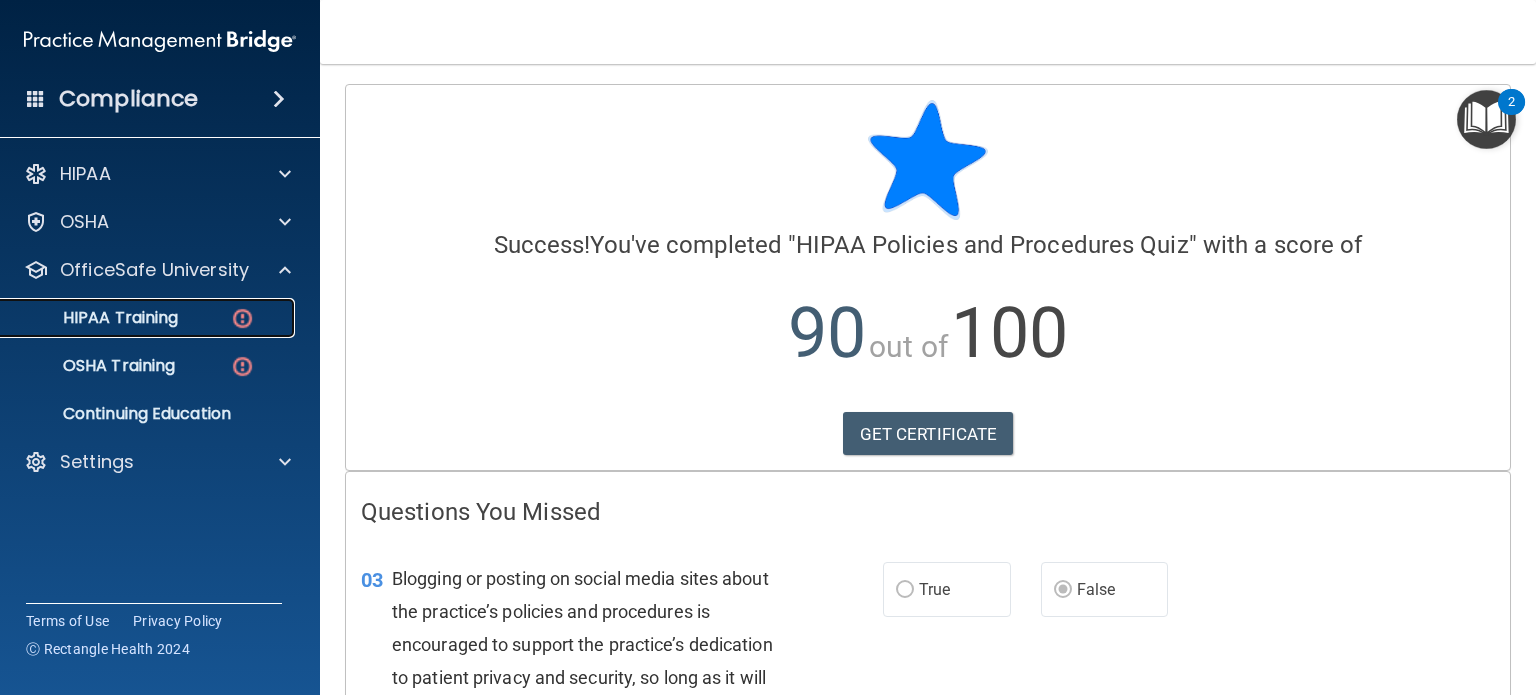 click at bounding box center [242, 318] 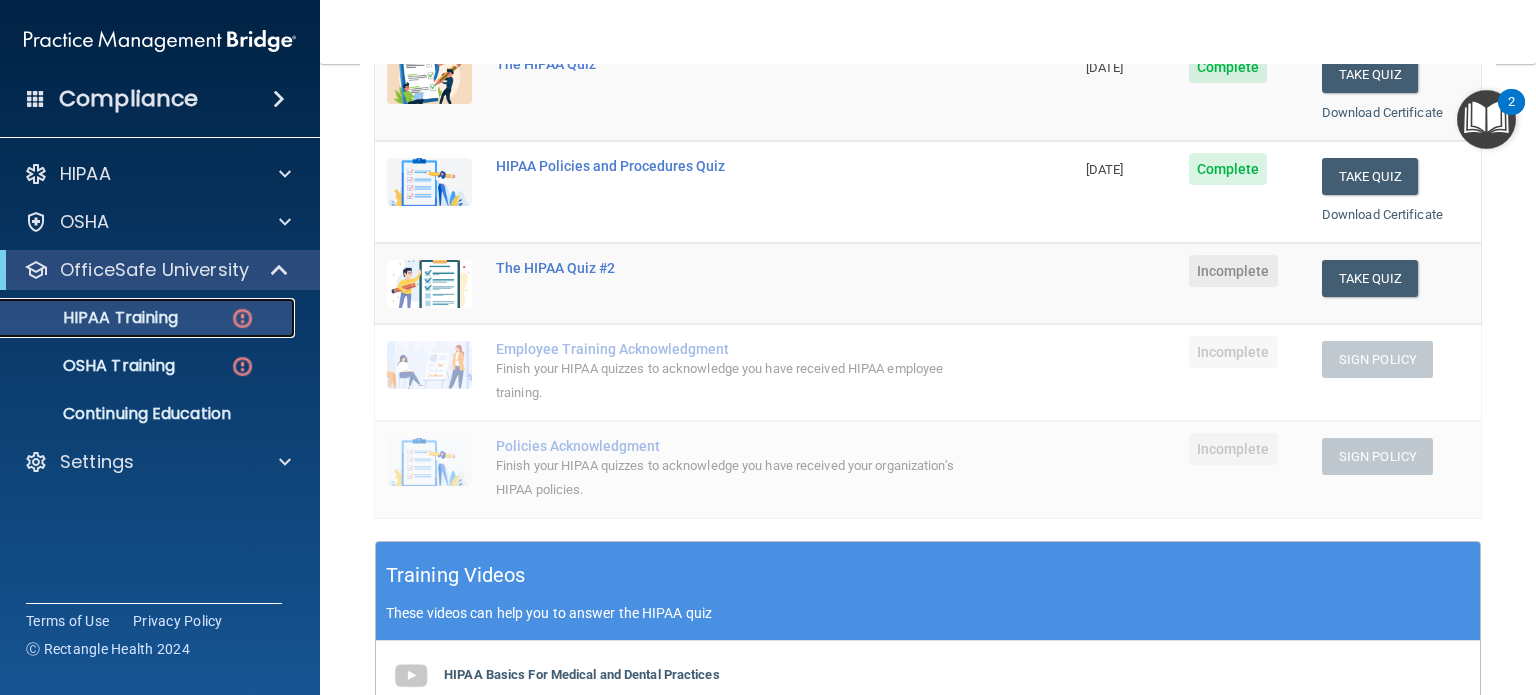 scroll, scrollTop: 300, scrollLeft: 0, axis: vertical 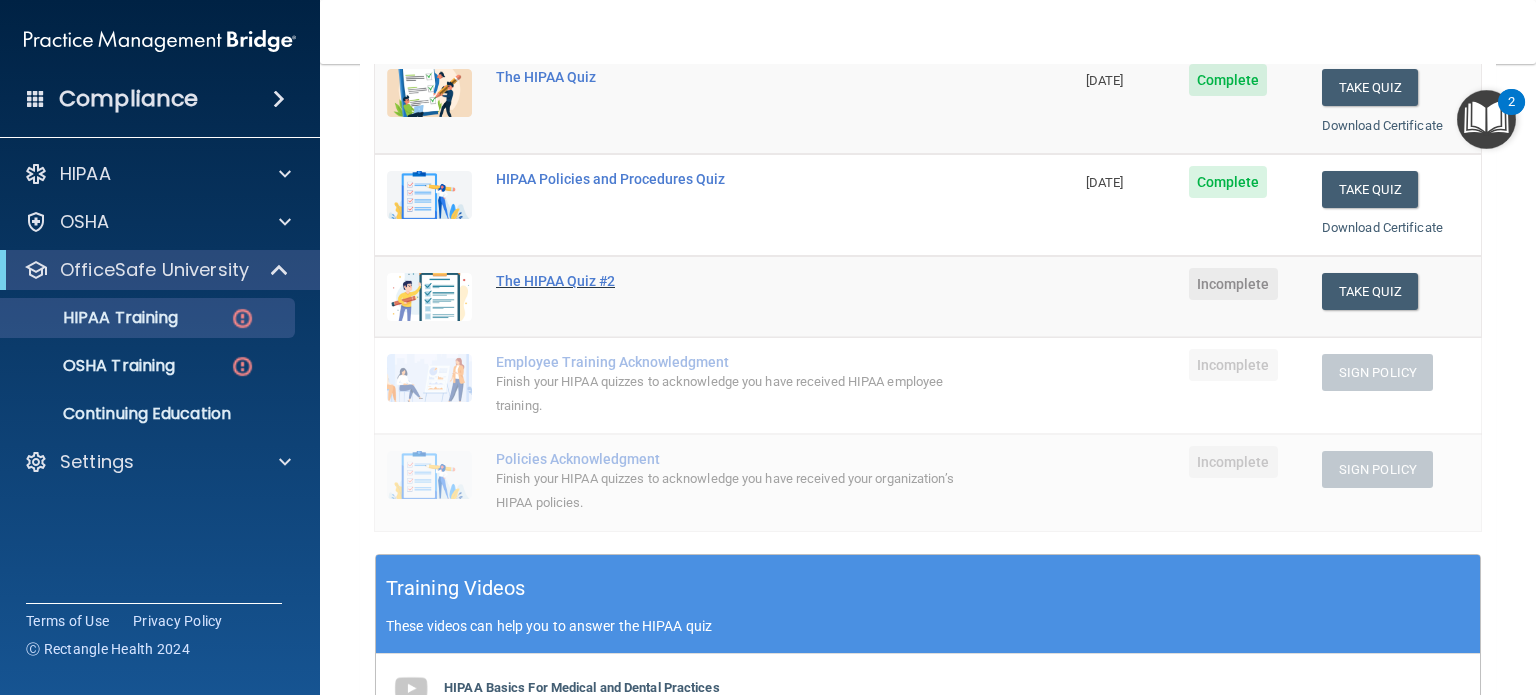 click on "The HIPAA Quiz #2" at bounding box center (735, 281) 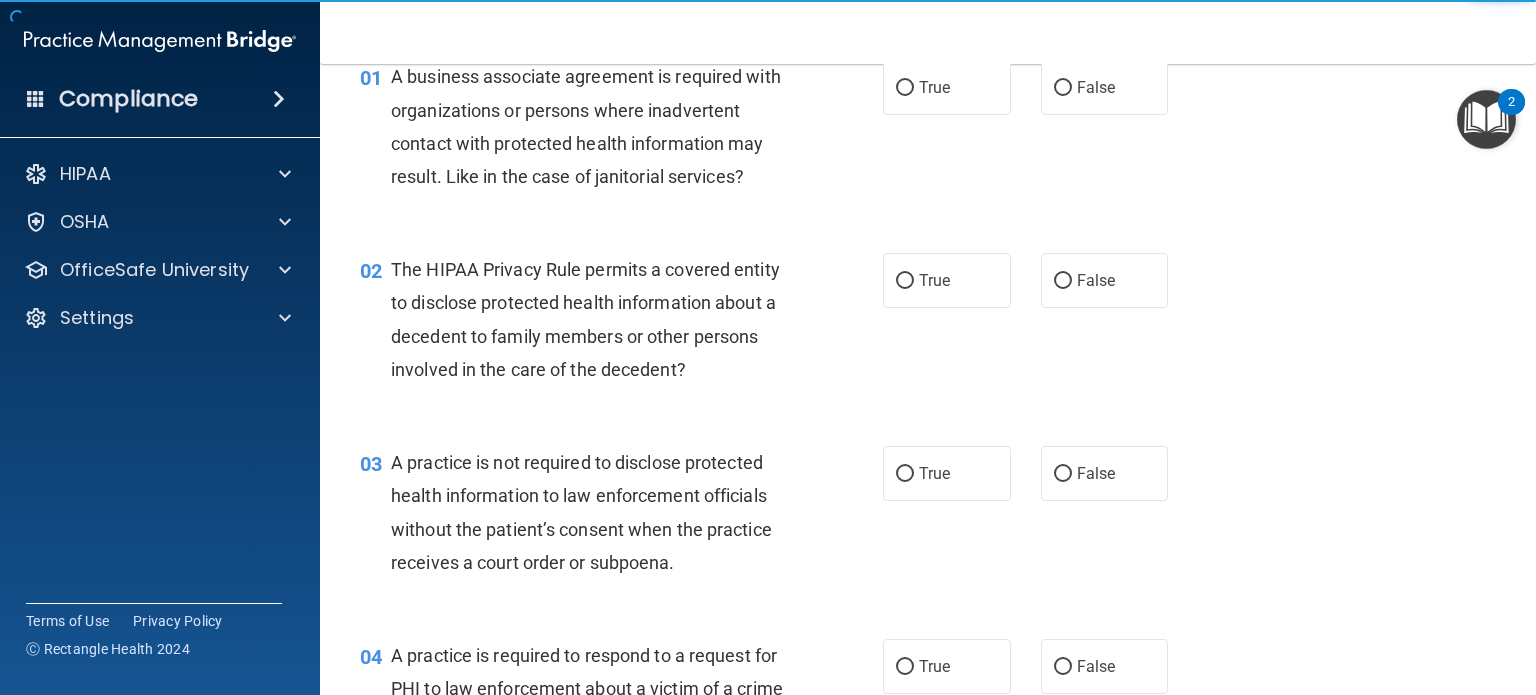 scroll, scrollTop: 0, scrollLeft: 0, axis: both 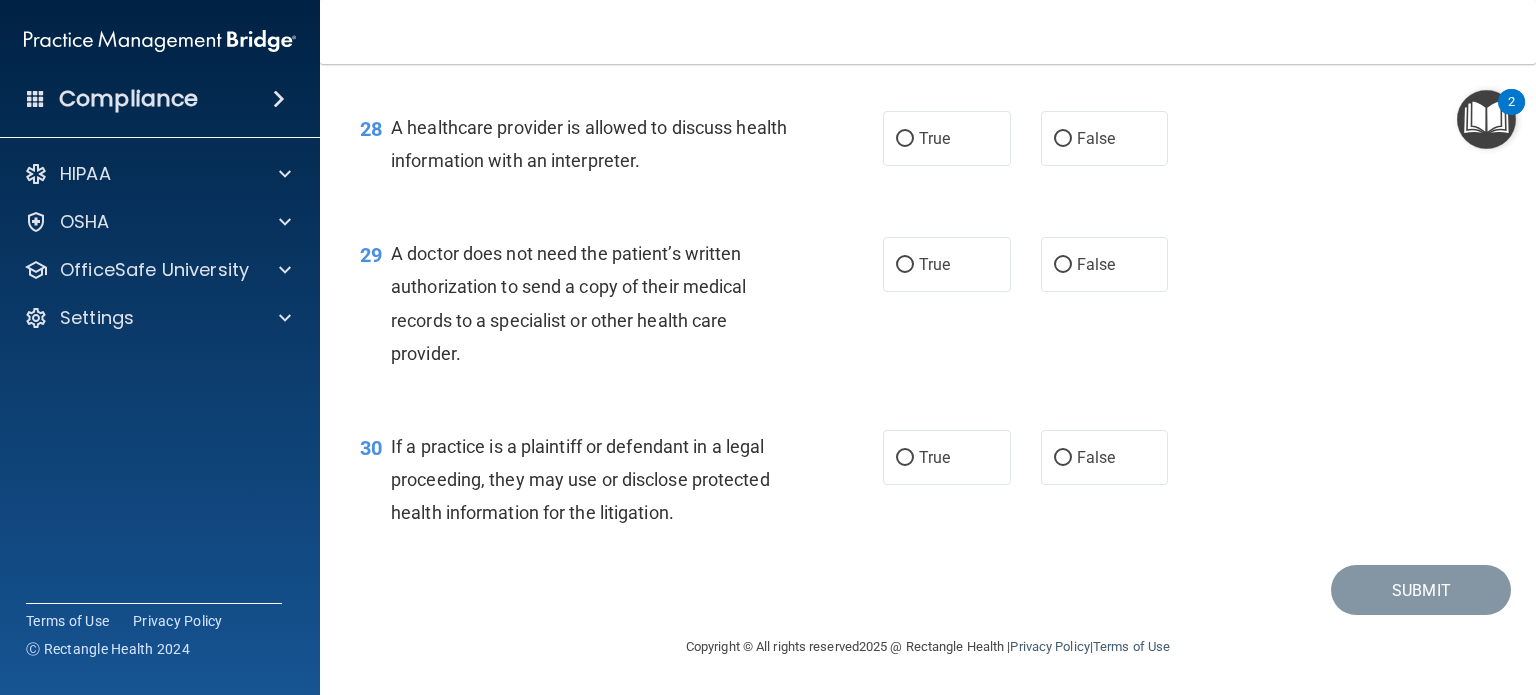 drag, startPoint x: 846, startPoint y: 435, endPoint x: 766, endPoint y: 541, distance: 132.8006 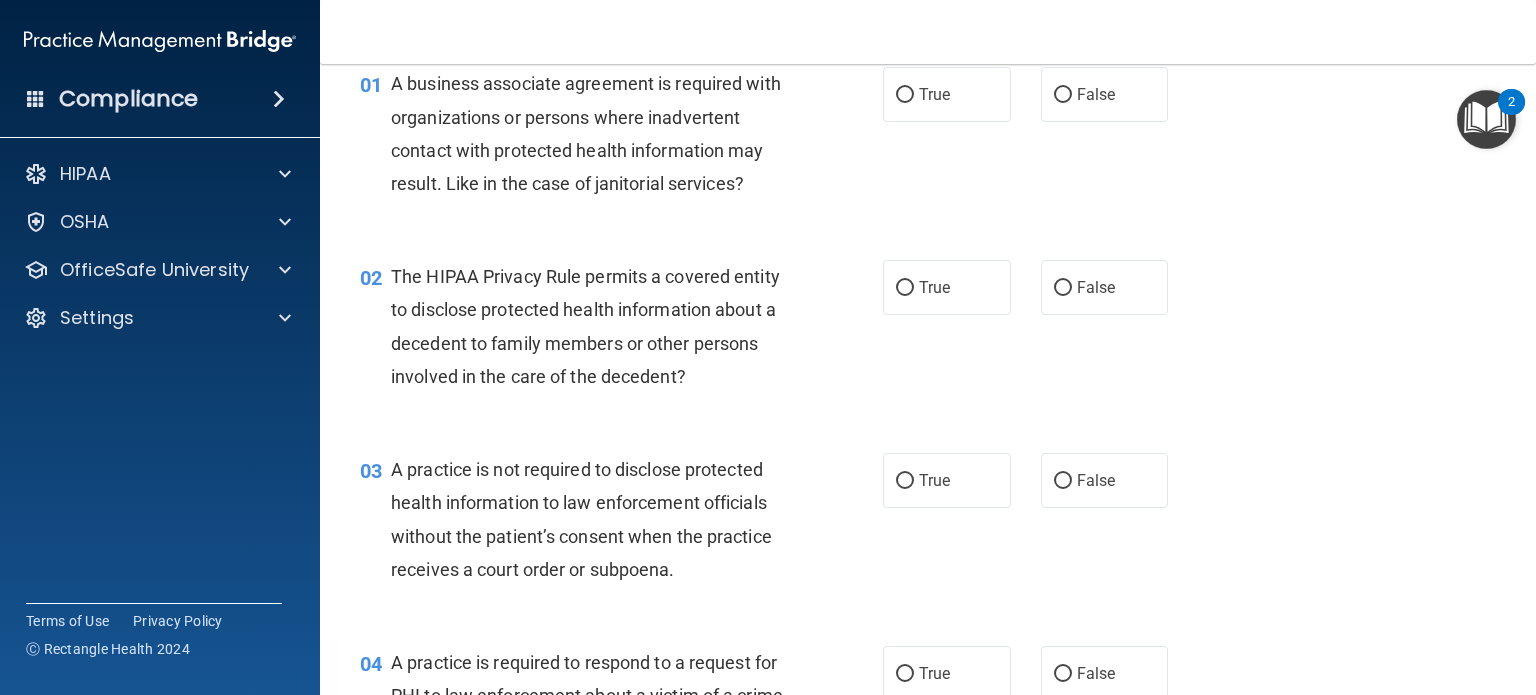scroll, scrollTop: 0, scrollLeft: 0, axis: both 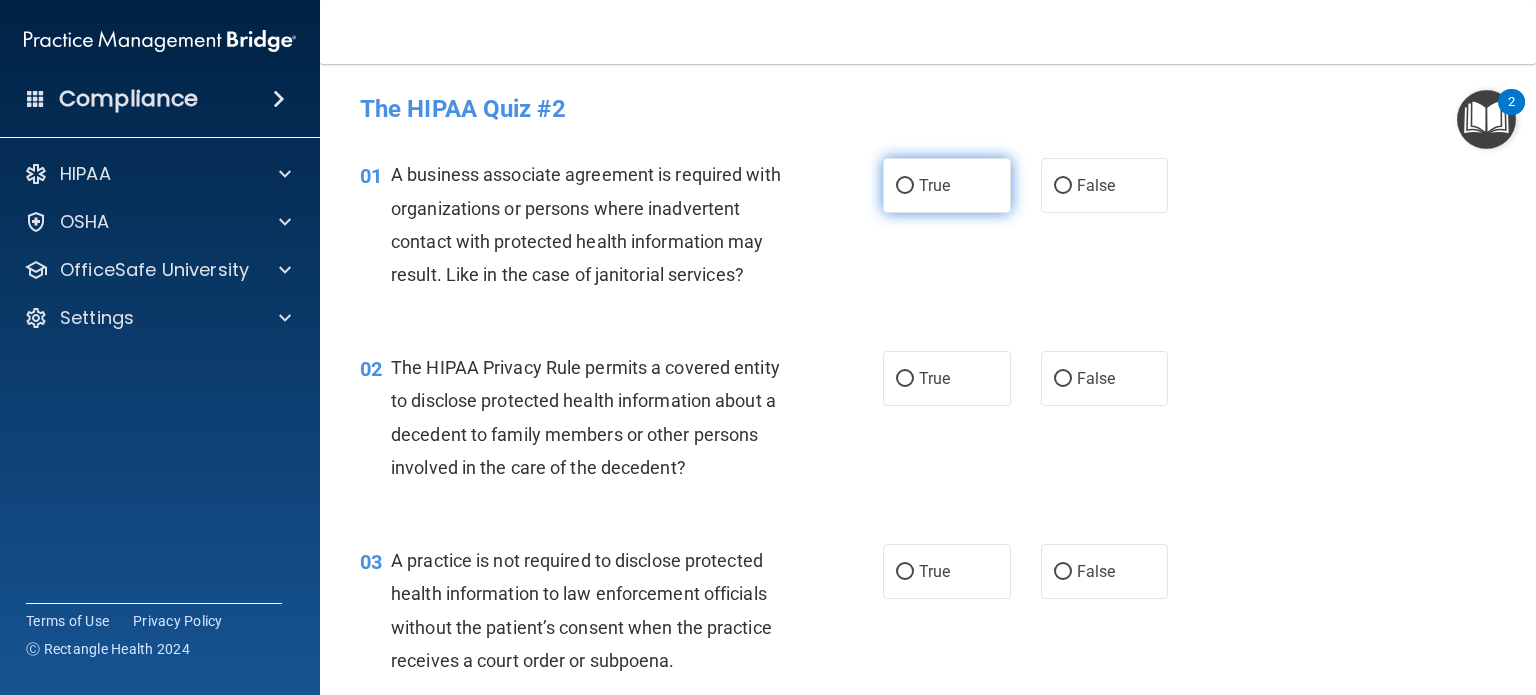 click on "True" at bounding box center (947, 185) 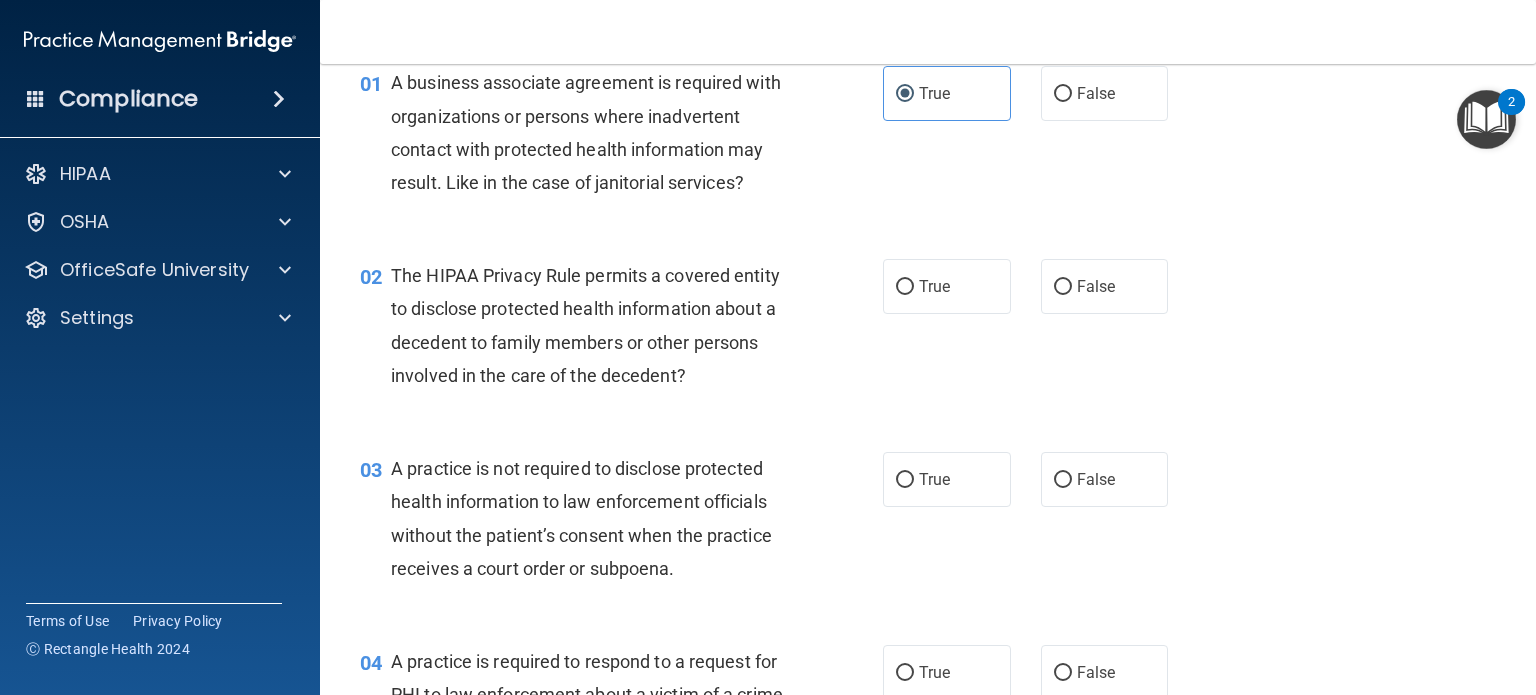 scroll, scrollTop: 200, scrollLeft: 0, axis: vertical 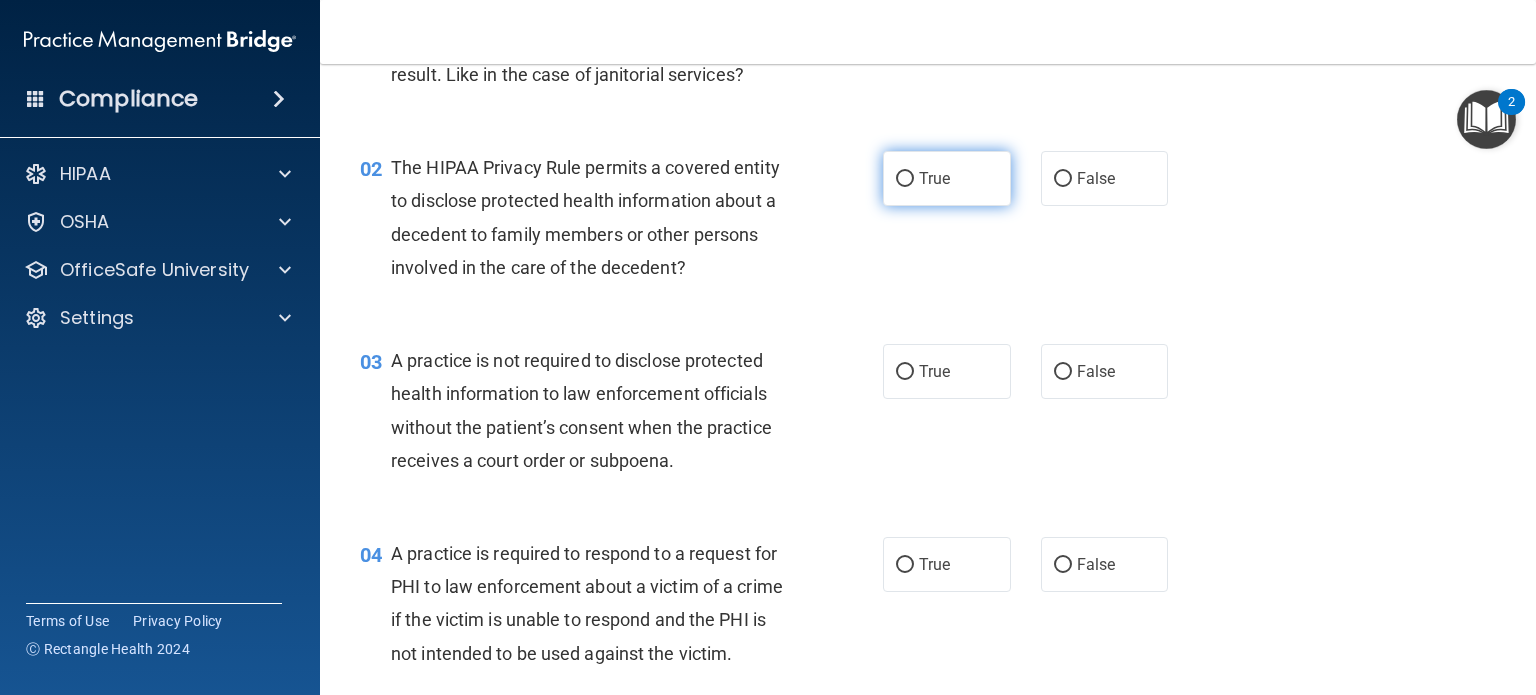 click on "True" at bounding box center [947, 178] 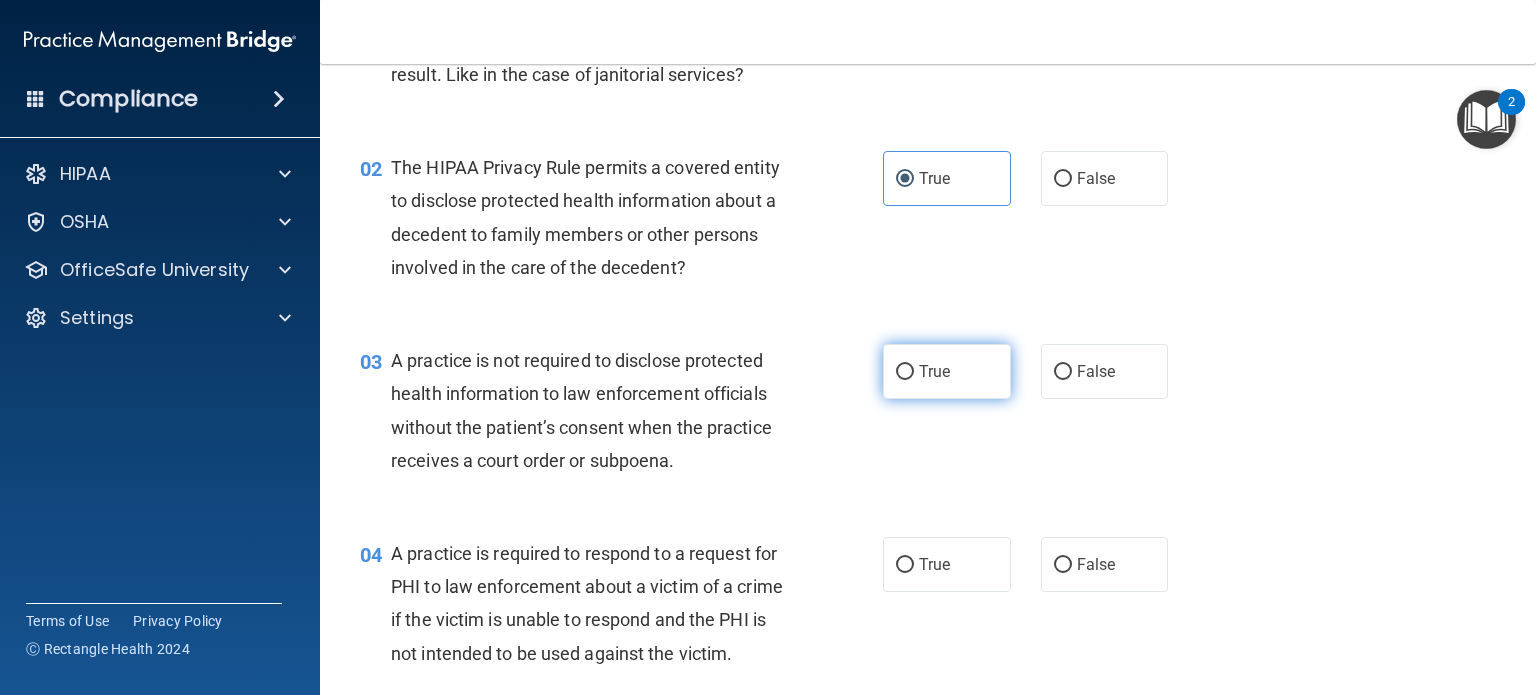 click on "True" at bounding box center [947, 371] 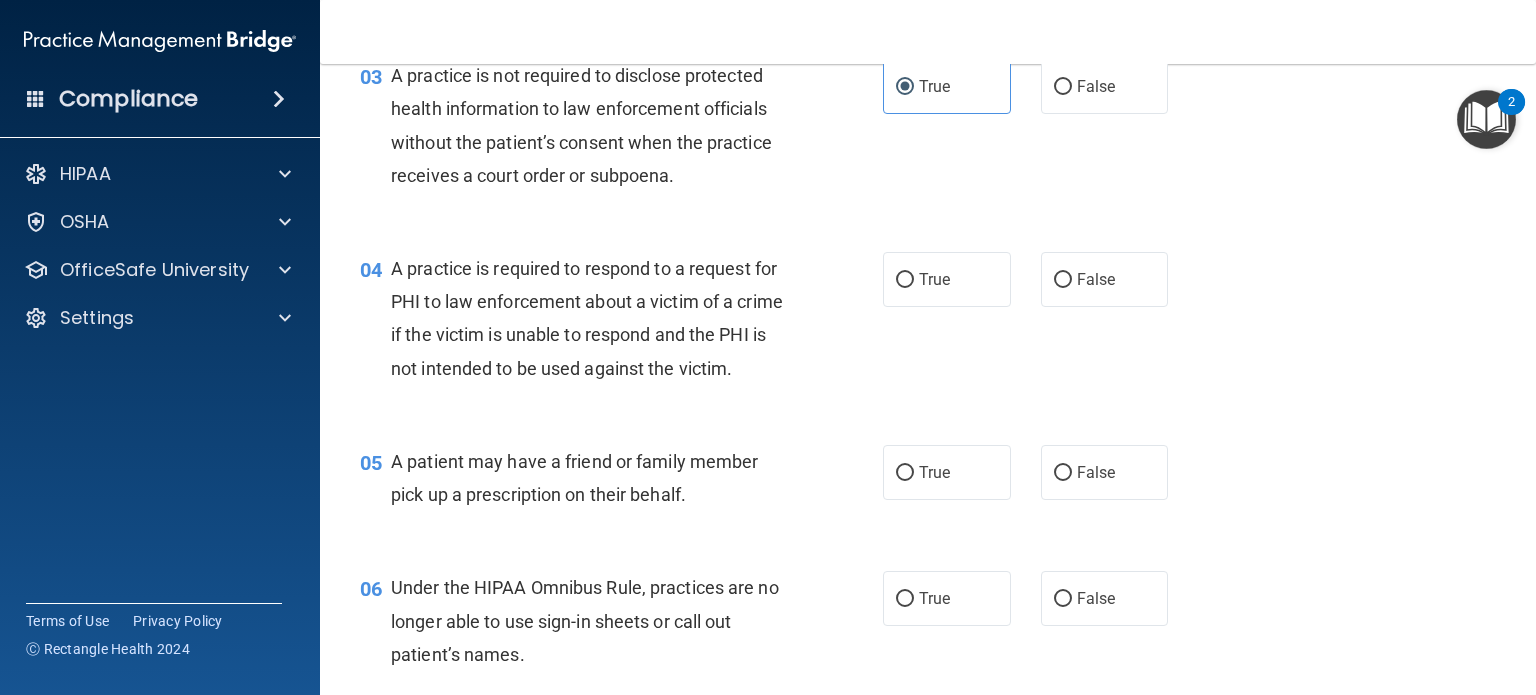scroll, scrollTop: 500, scrollLeft: 0, axis: vertical 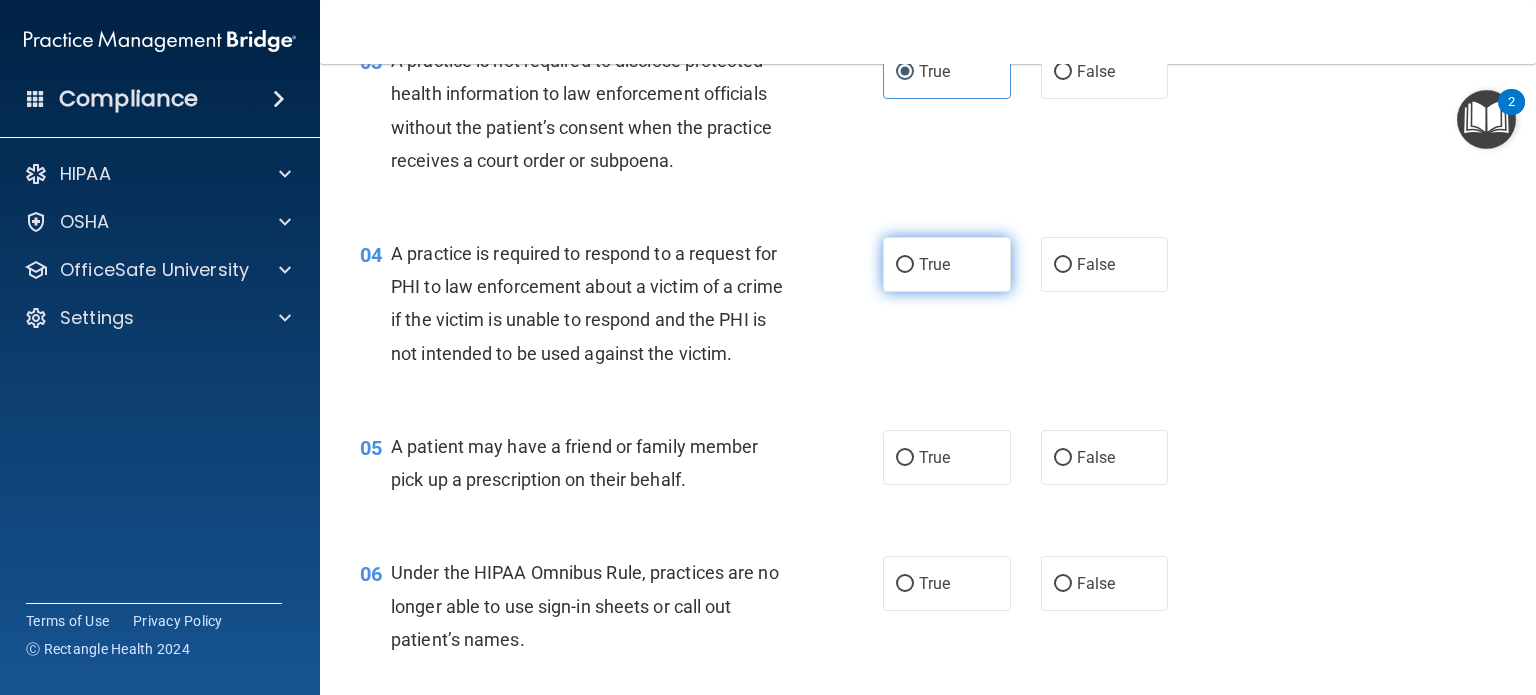 click on "True" at bounding box center (905, 265) 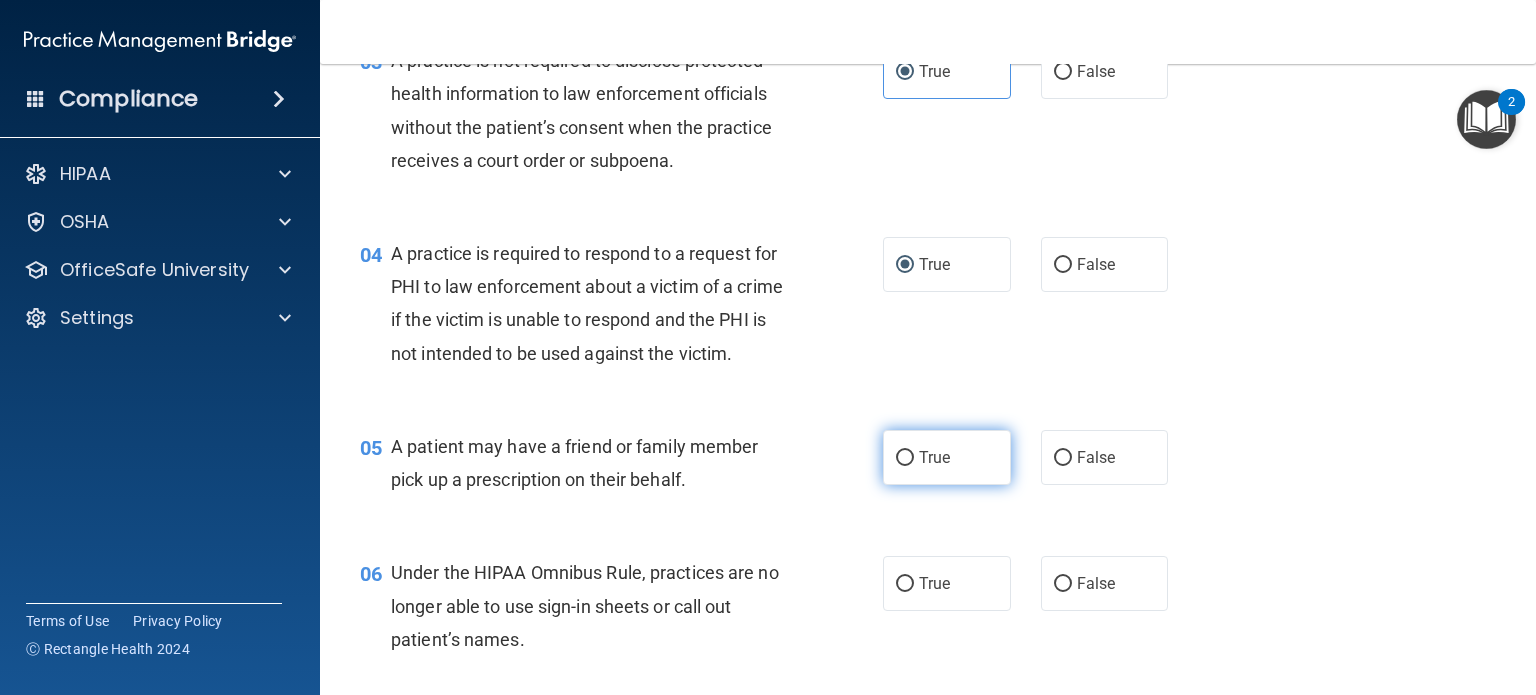 click on "True" at bounding box center [934, 457] 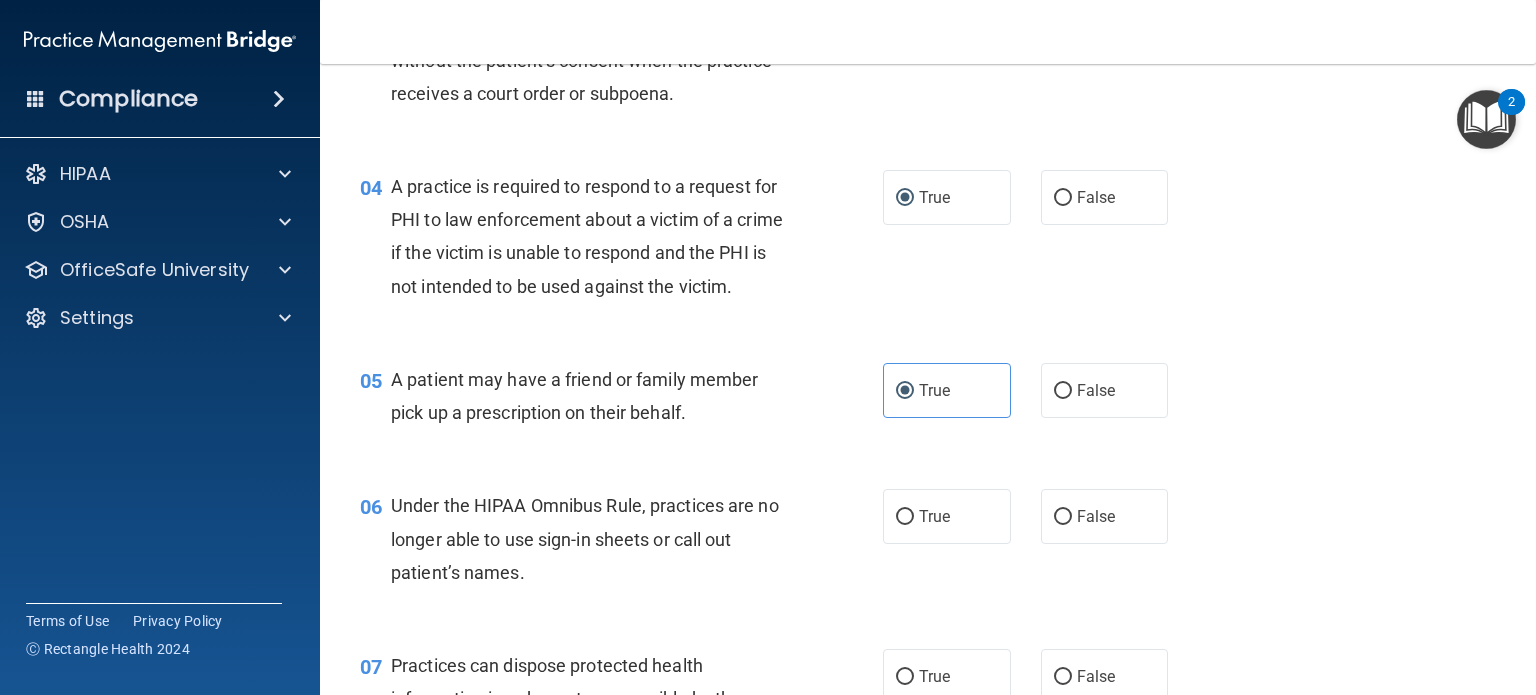scroll, scrollTop: 800, scrollLeft: 0, axis: vertical 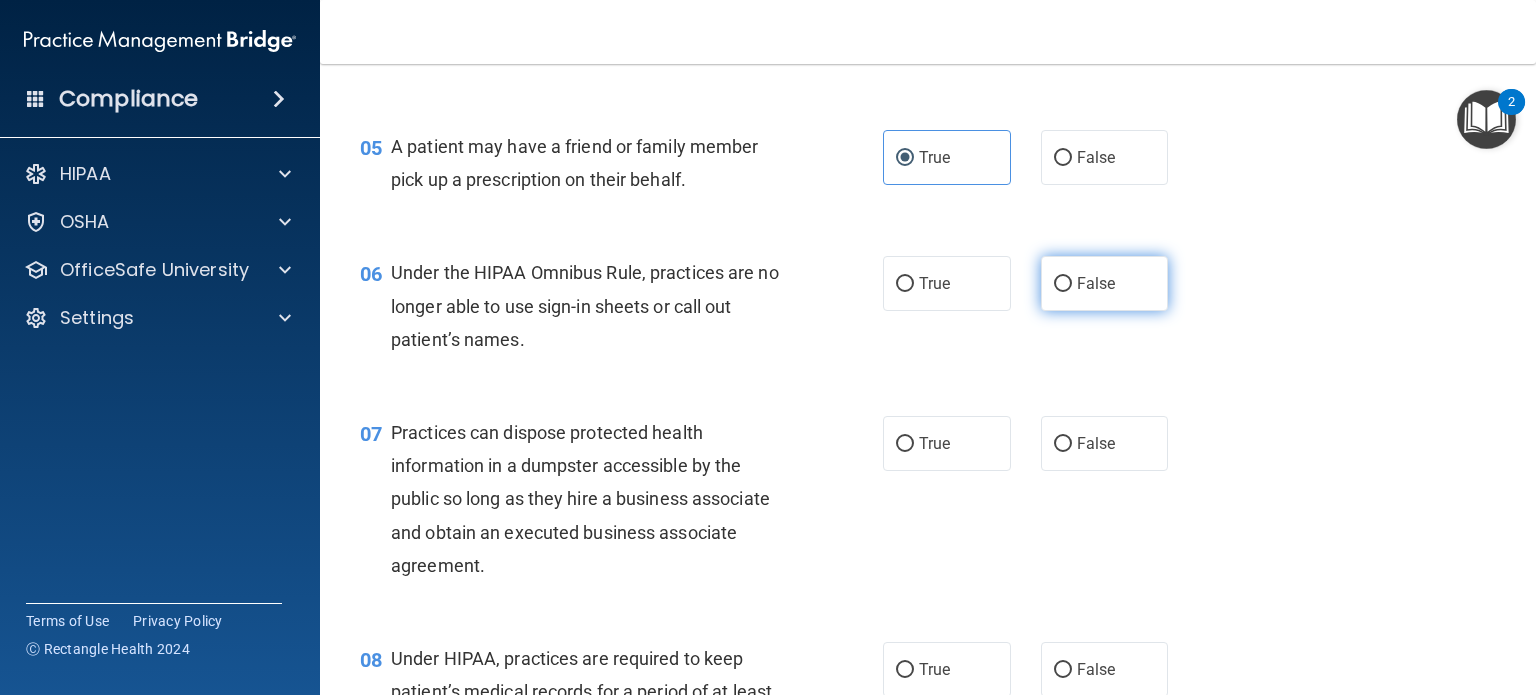 click on "False" at bounding box center (1105, 283) 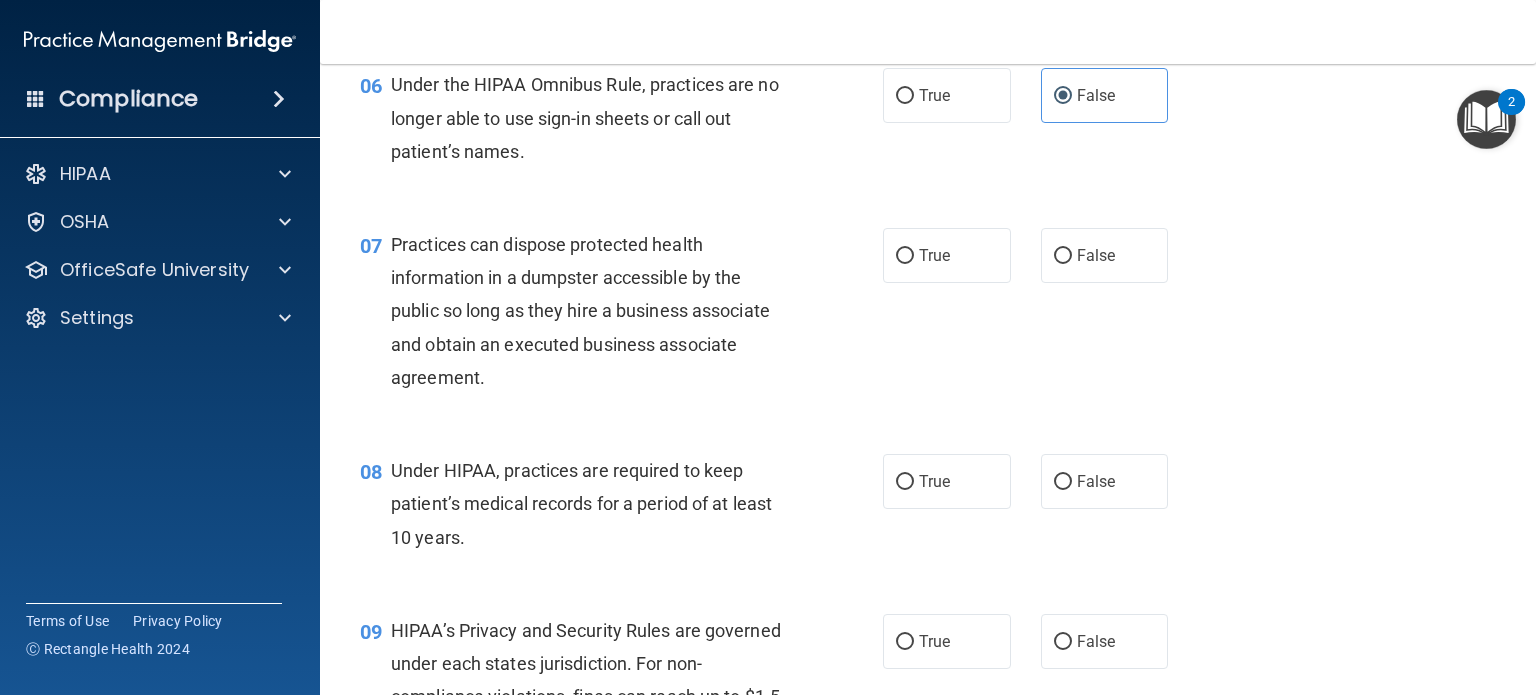 scroll, scrollTop: 1000, scrollLeft: 0, axis: vertical 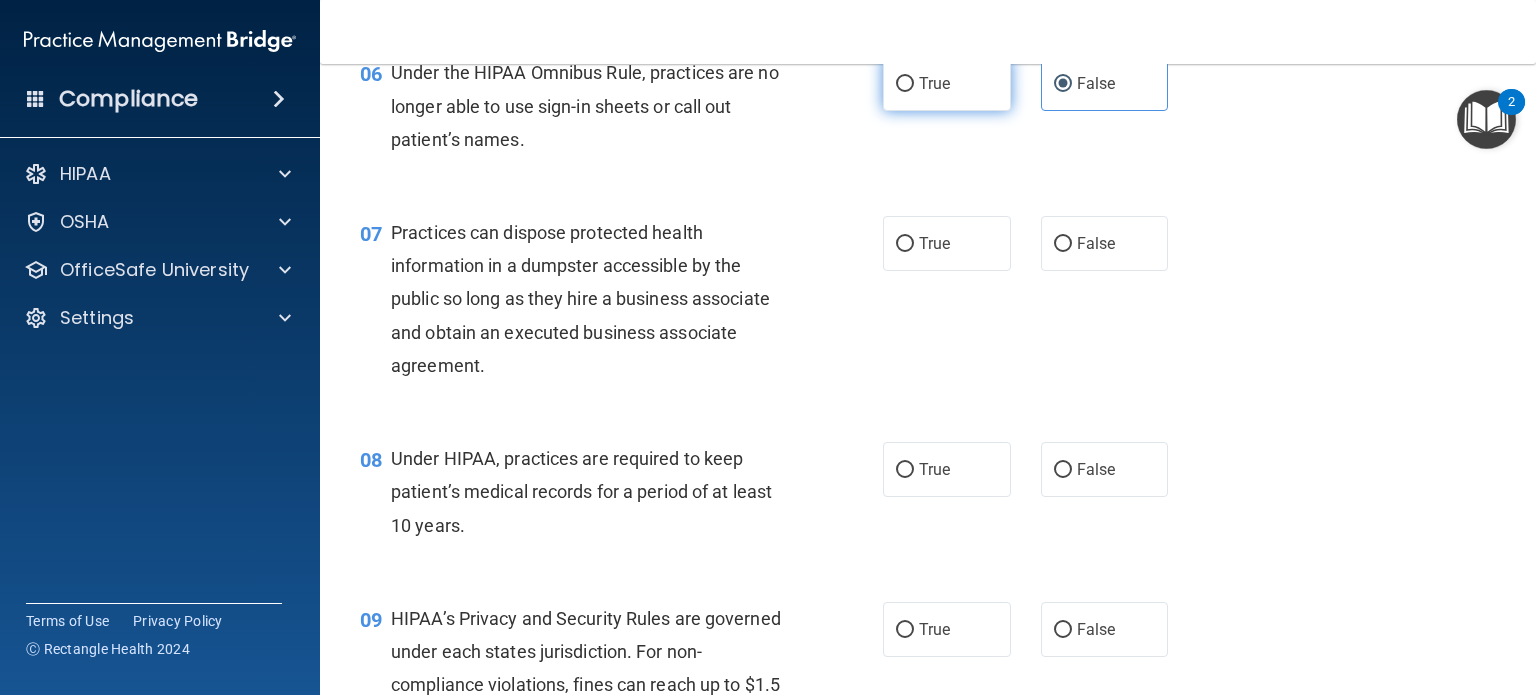 click on "True" at bounding box center [947, 83] 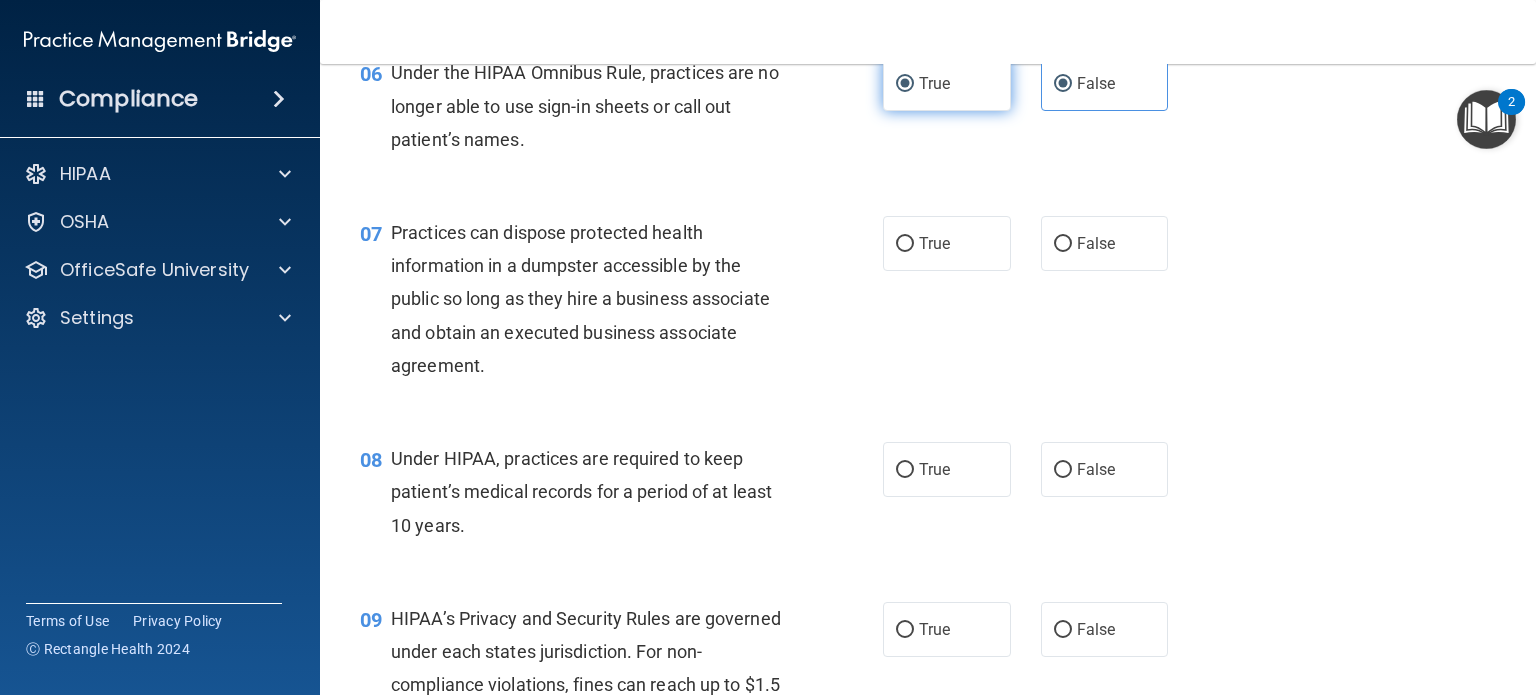 radio on "false" 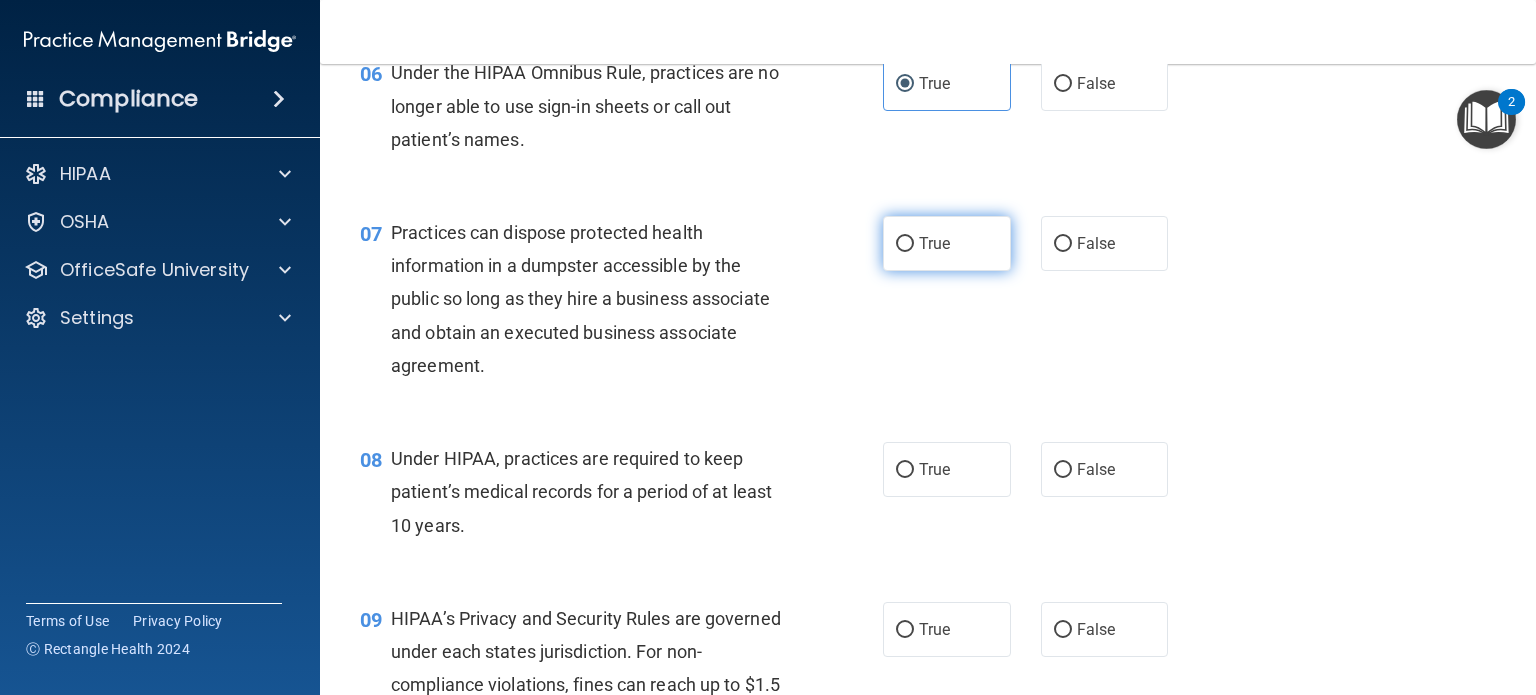 click on "True" at bounding box center (905, 244) 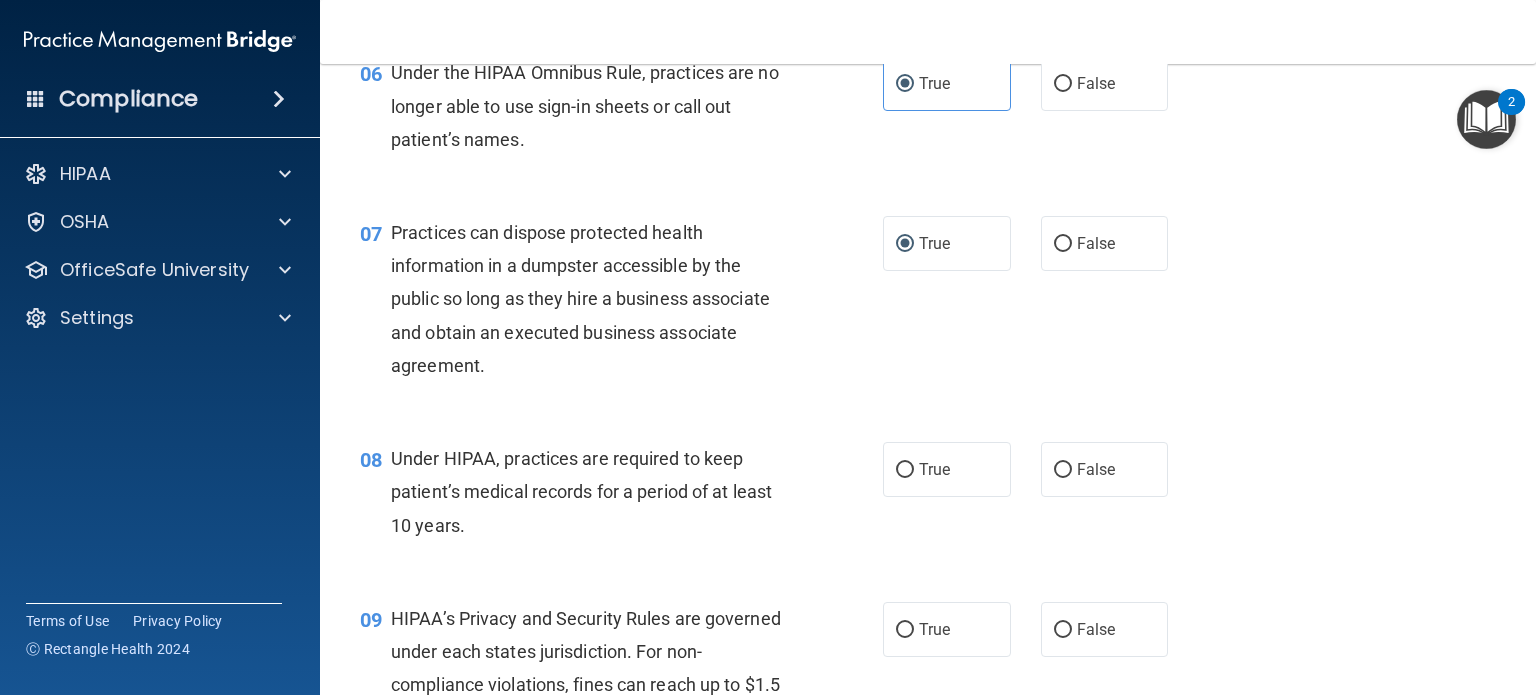 click on "True           False" at bounding box center [1036, 243] 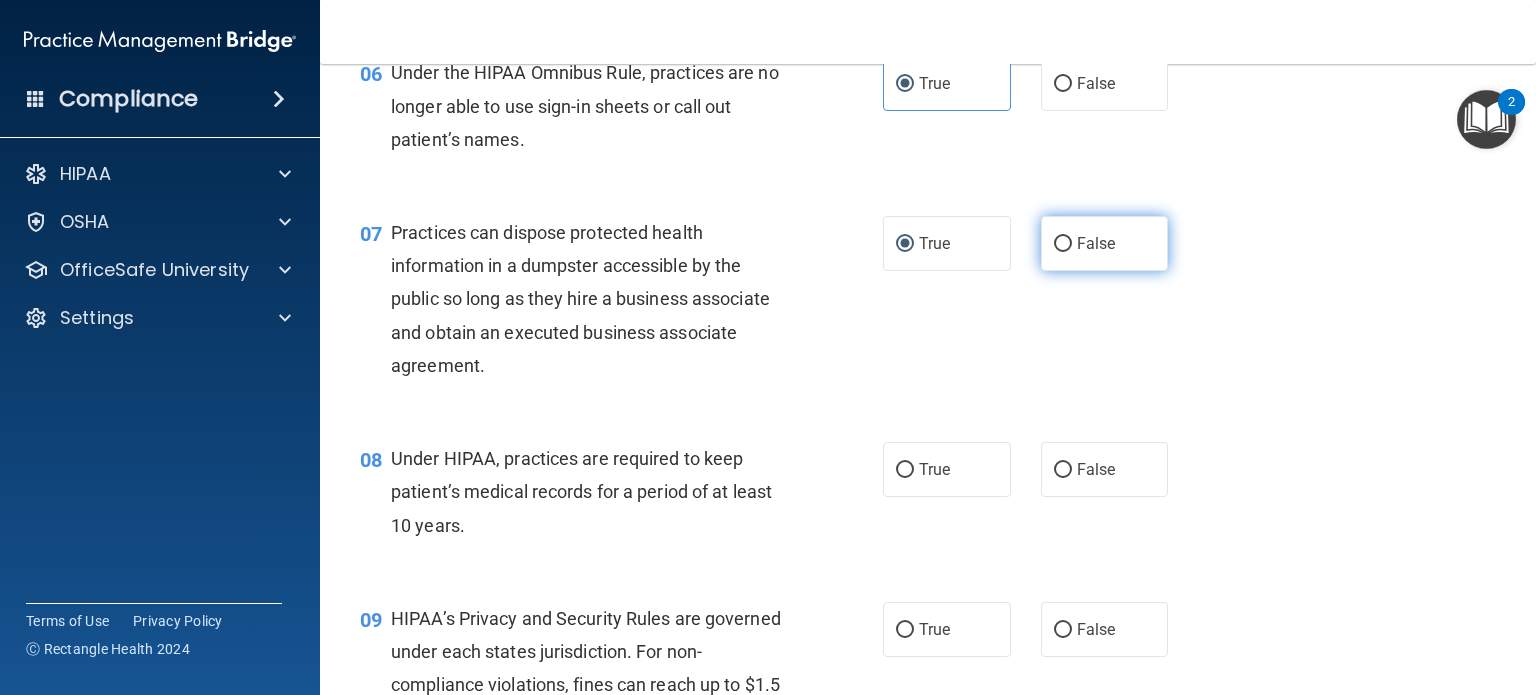 click on "False" at bounding box center [1105, 243] 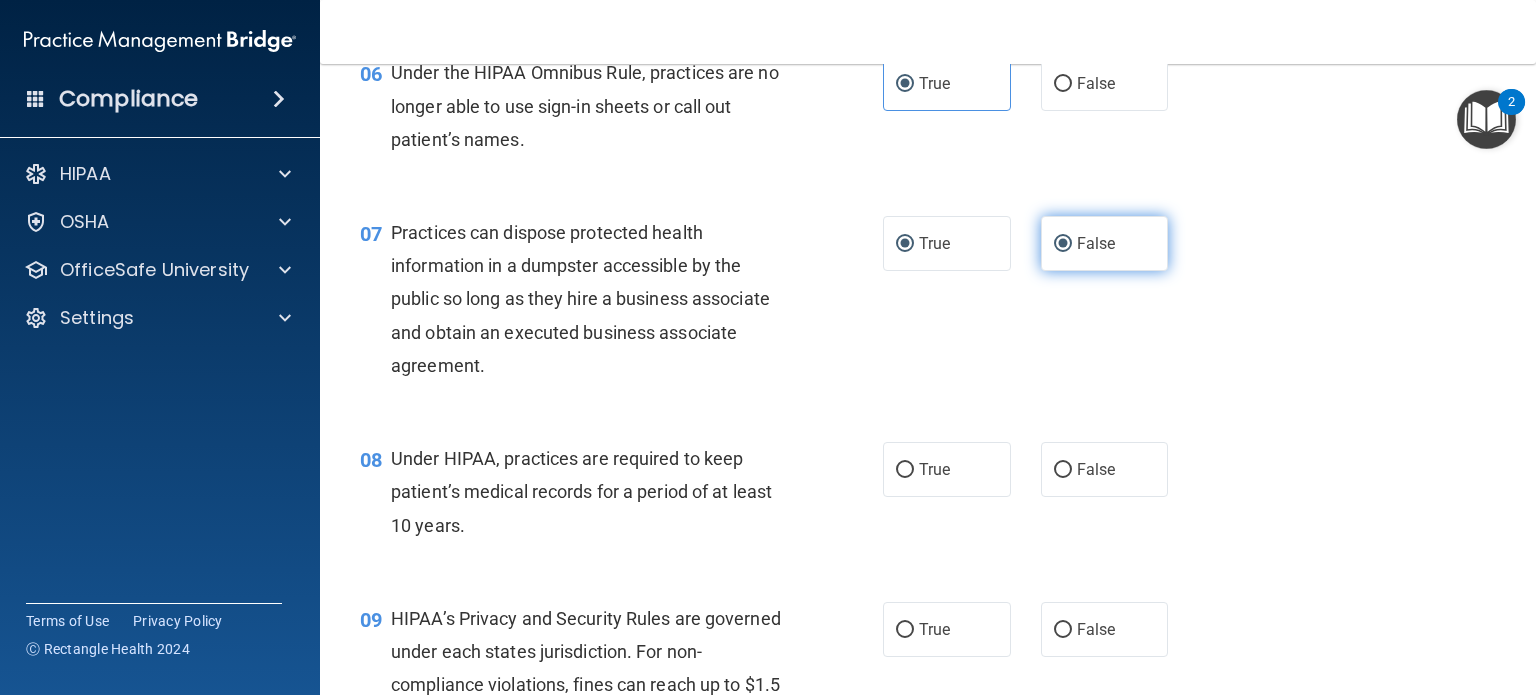 radio on "false" 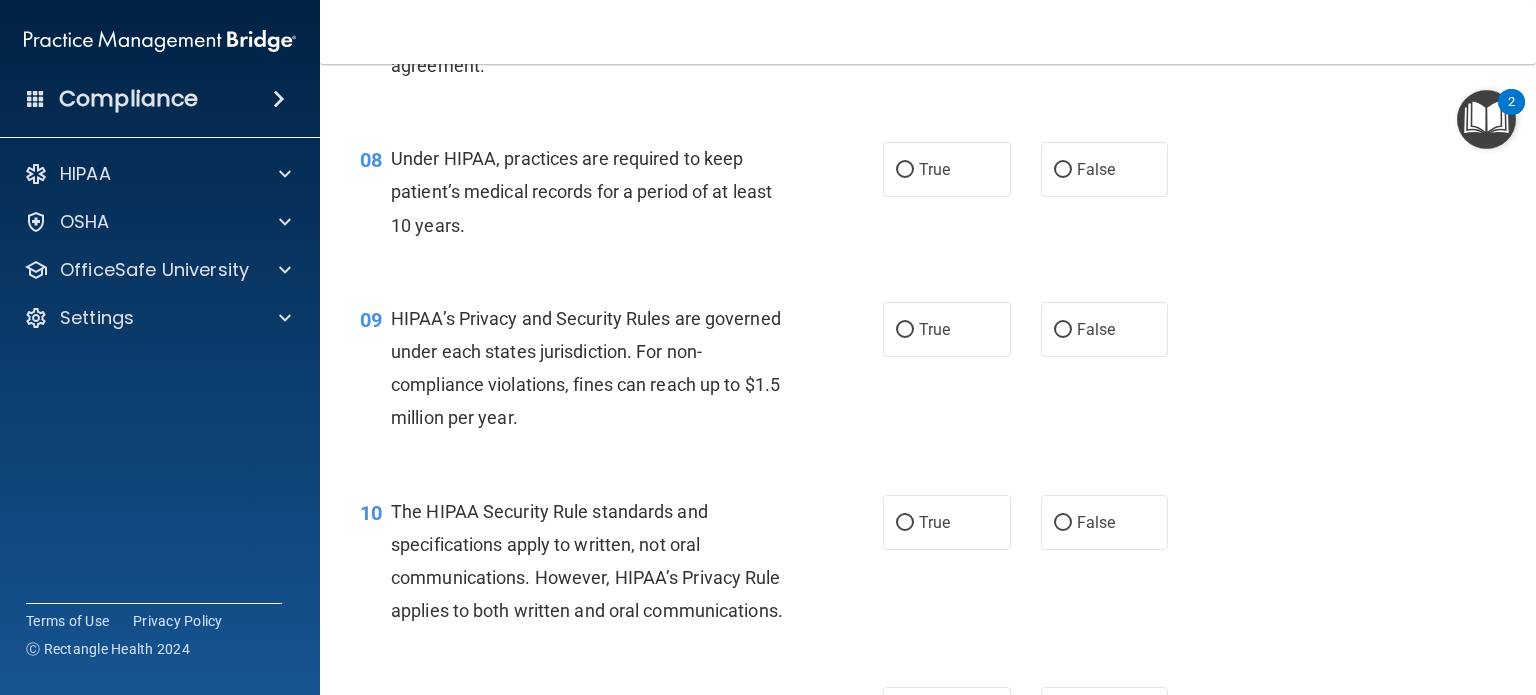 scroll, scrollTop: 1100, scrollLeft: 0, axis: vertical 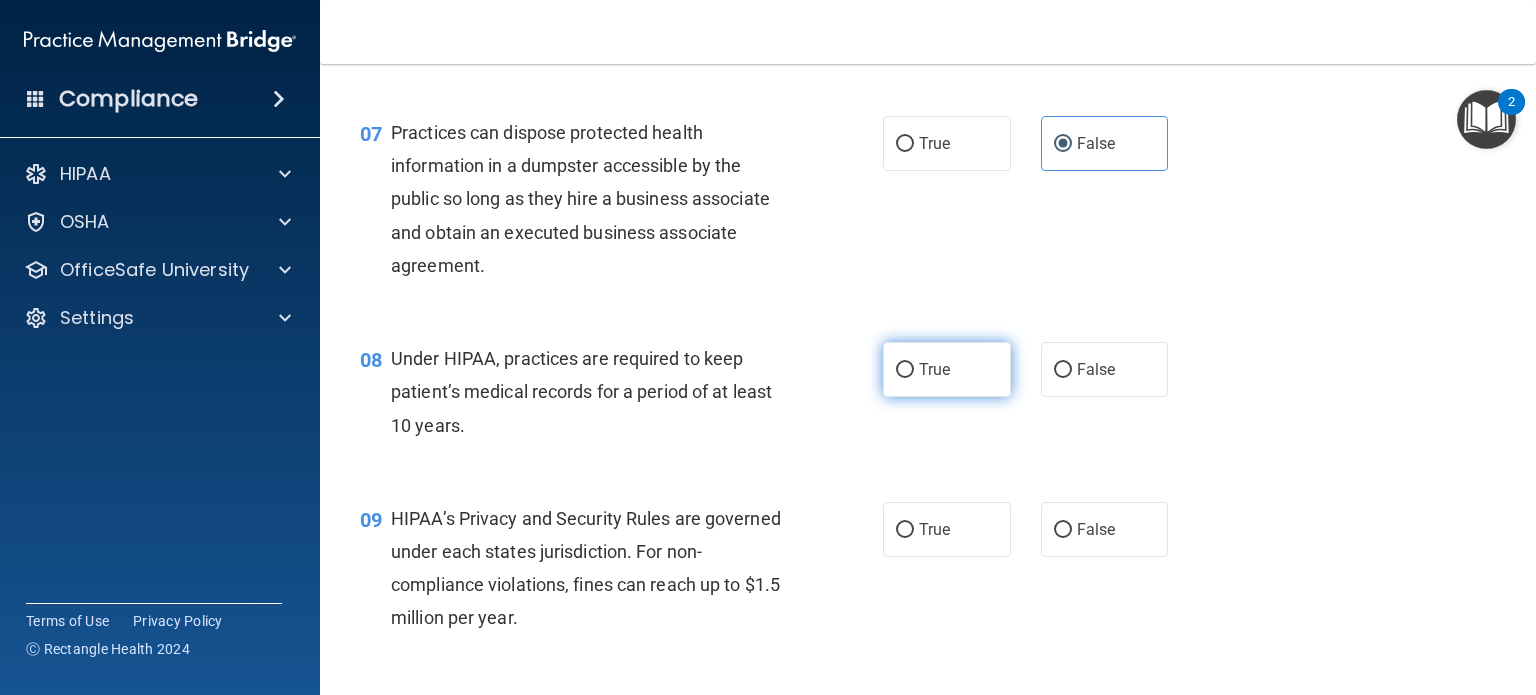 click on "True" at bounding box center (947, 369) 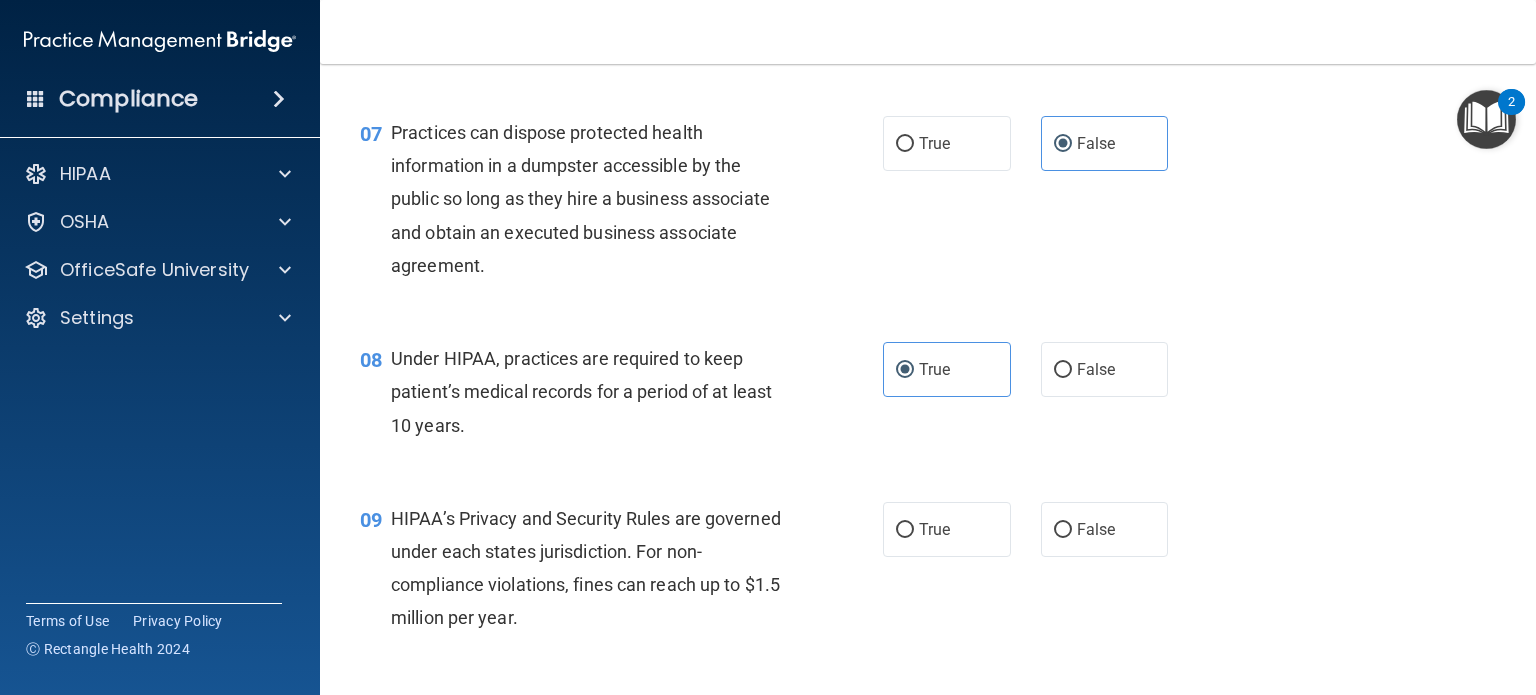scroll, scrollTop: 1300, scrollLeft: 0, axis: vertical 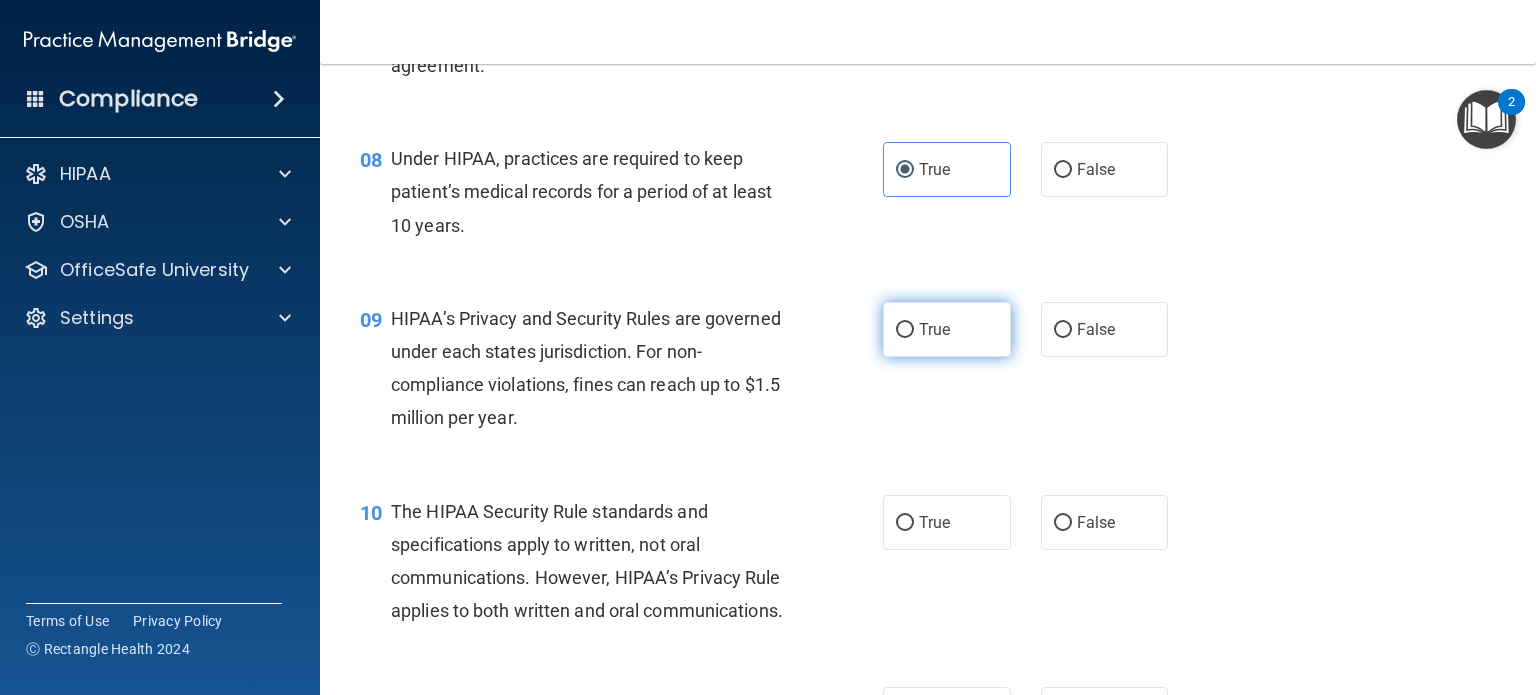 click on "True" at bounding box center [947, 329] 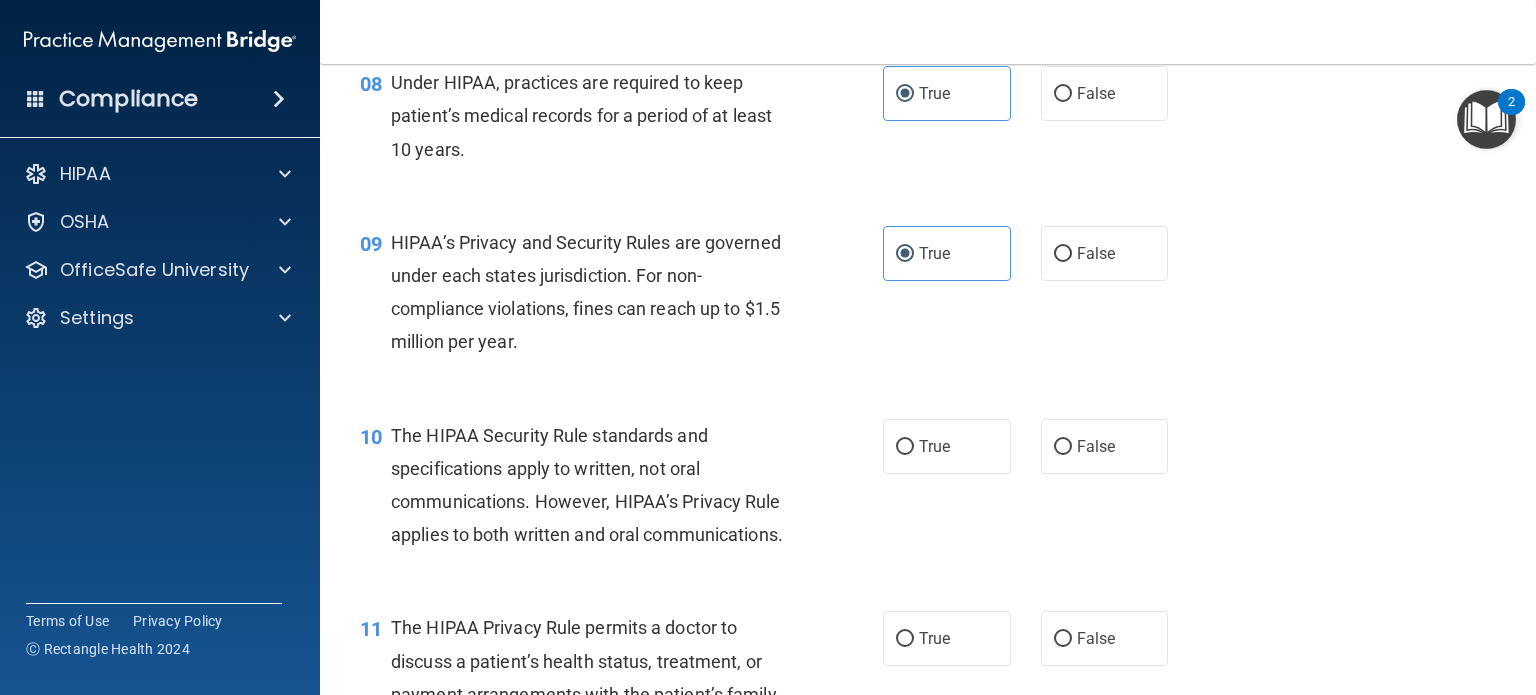 scroll, scrollTop: 1600, scrollLeft: 0, axis: vertical 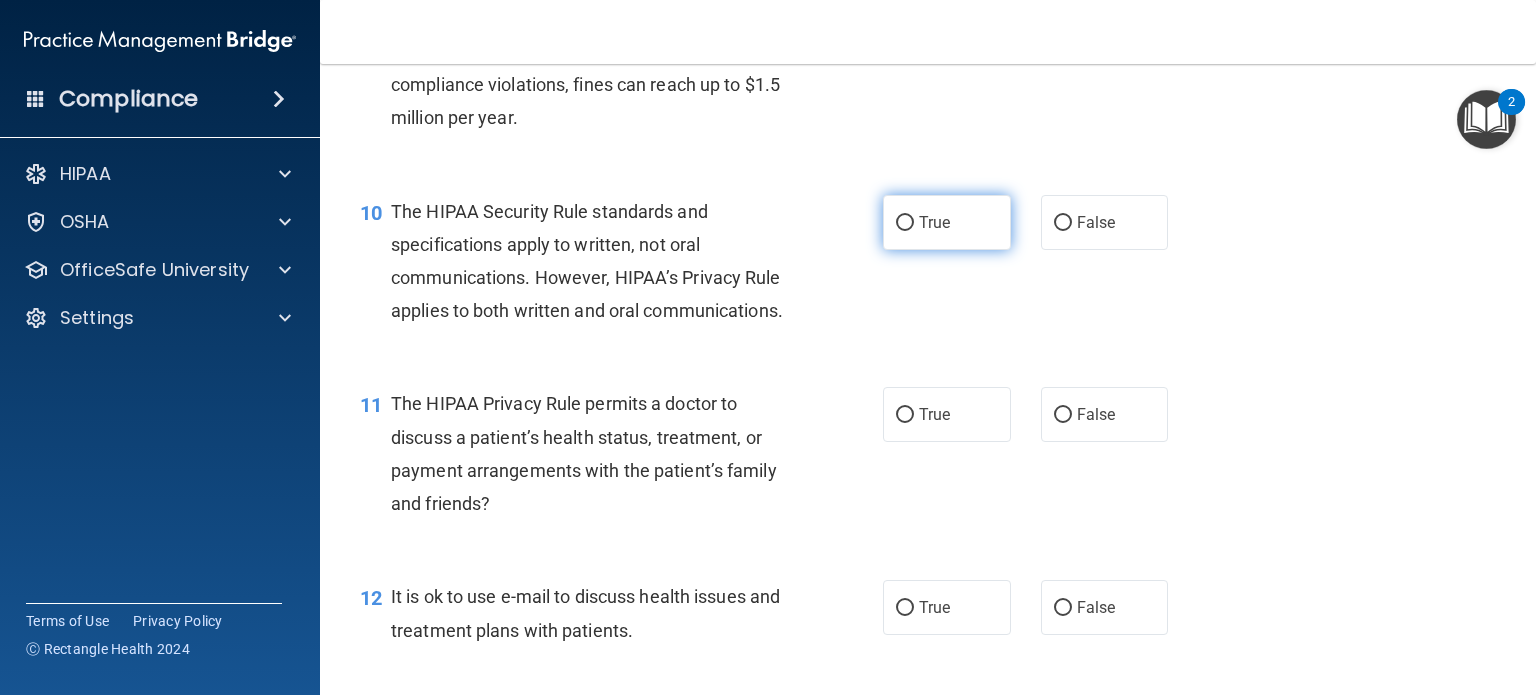 click on "True" at bounding box center (934, 222) 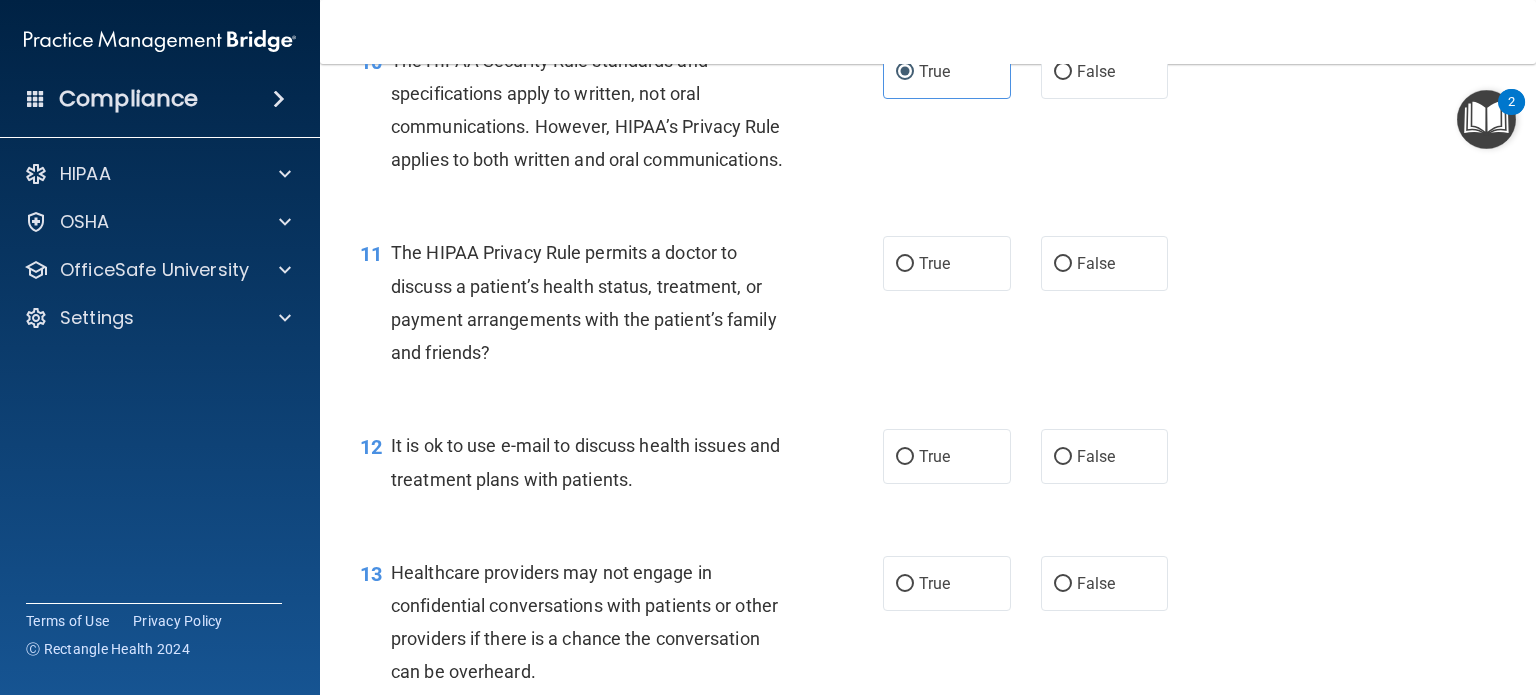 scroll, scrollTop: 1800, scrollLeft: 0, axis: vertical 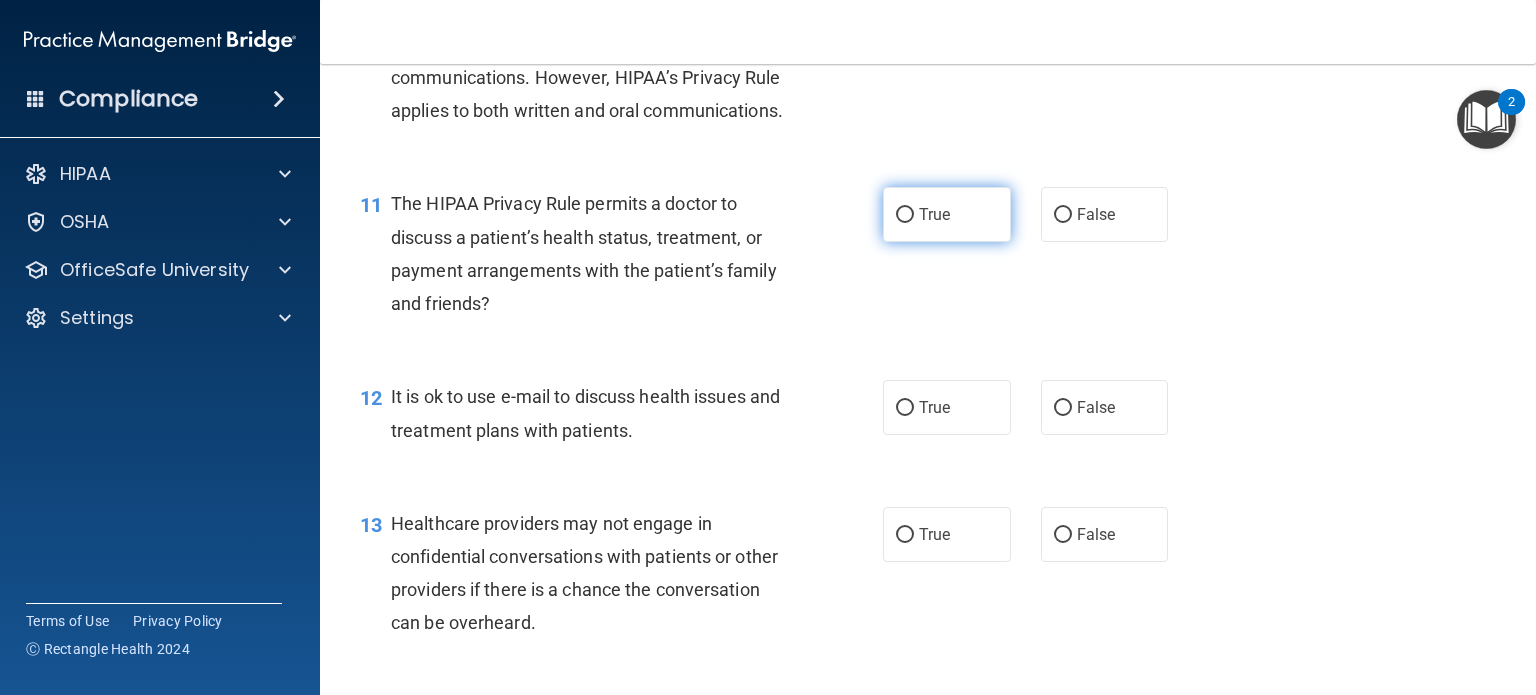 click on "True" at bounding box center (947, 214) 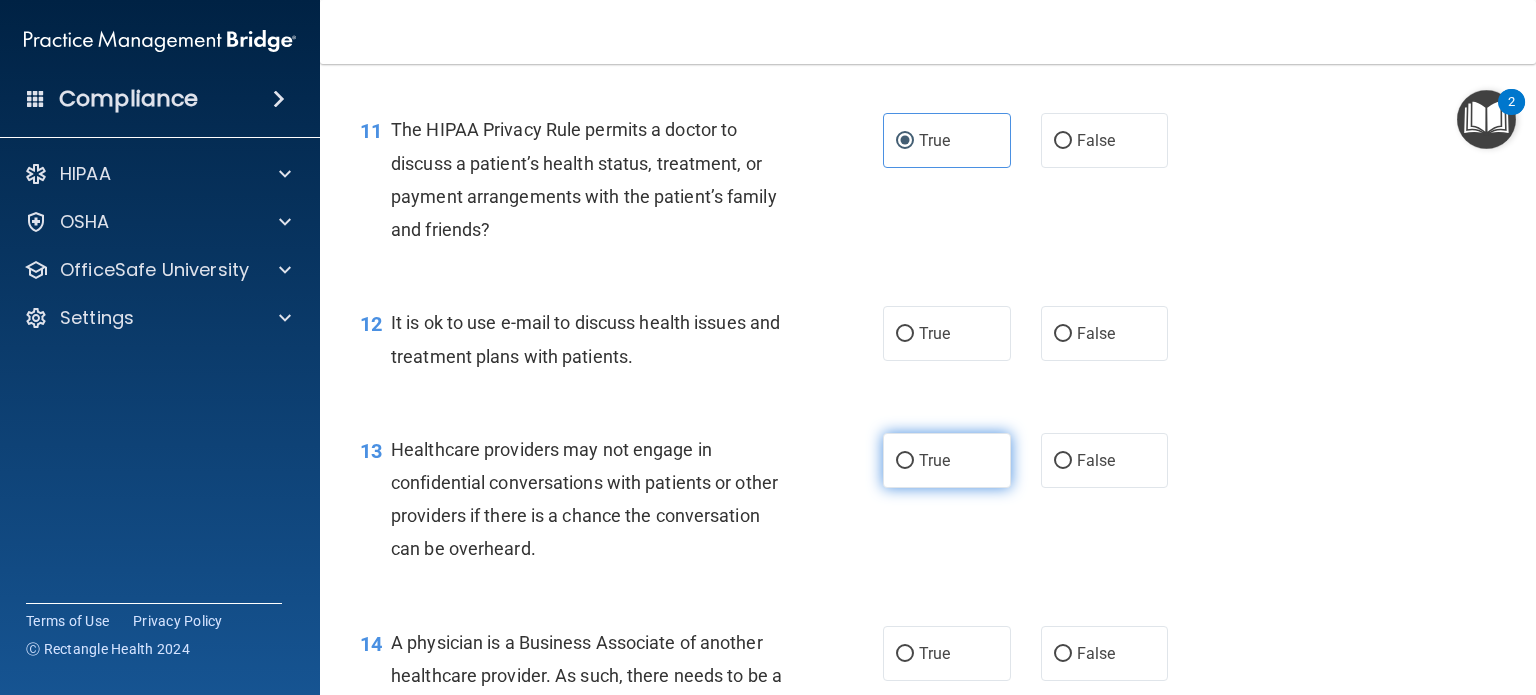 scroll, scrollTop: 2100, scrollLeft: 0, axis: vertical 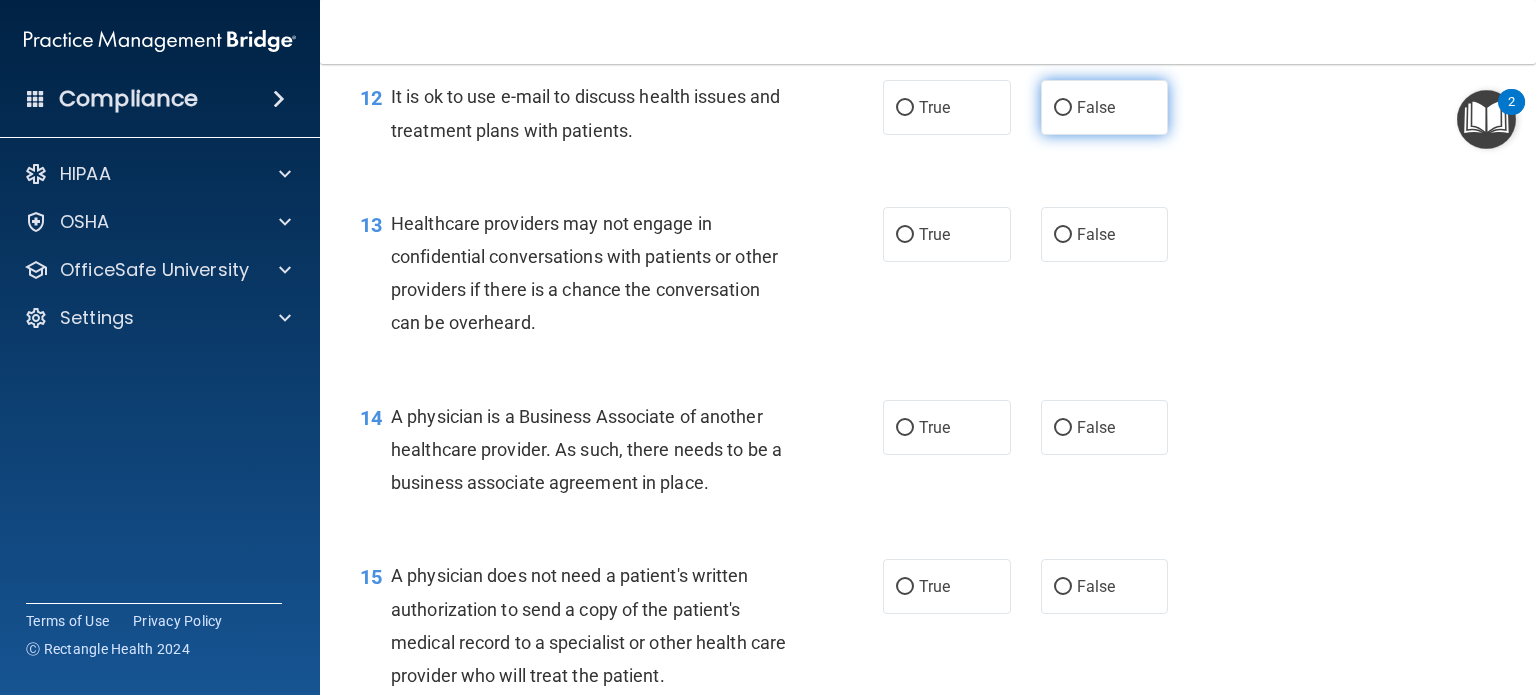 click on "False" at bounding box center (1105, 107) 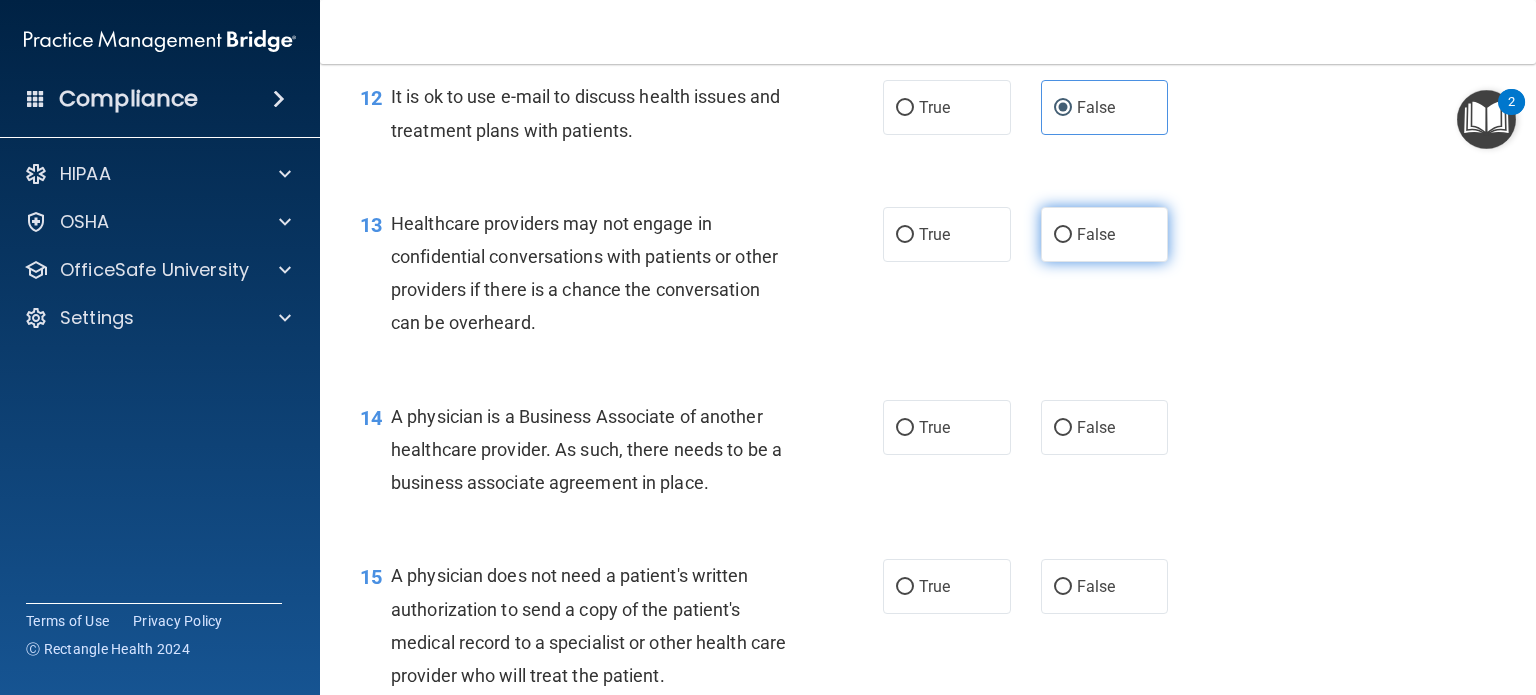 click on "False" at bounding box center [1105, 234] 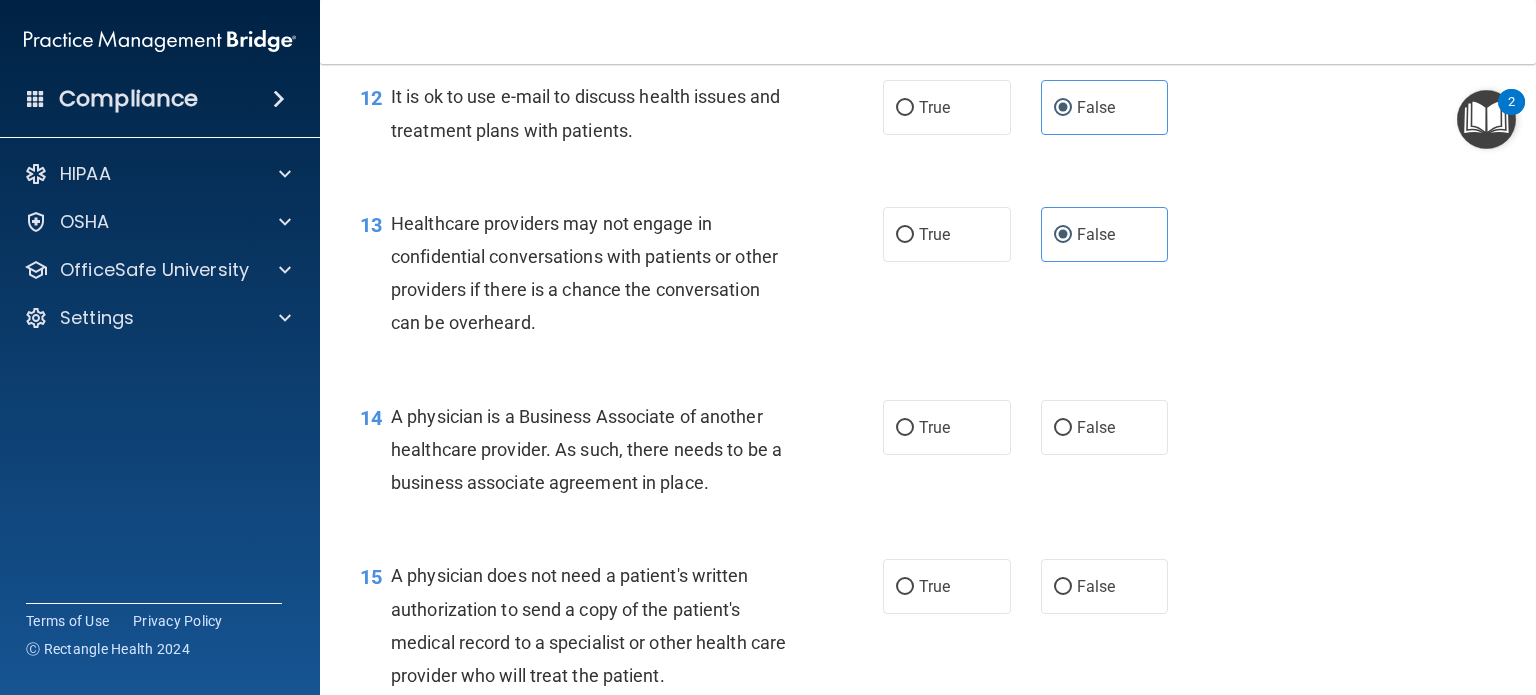 drag, startPoint x: 918, startPoint y: 479, endPoint x: 924, endPoint y: 448, distance: 31.575306 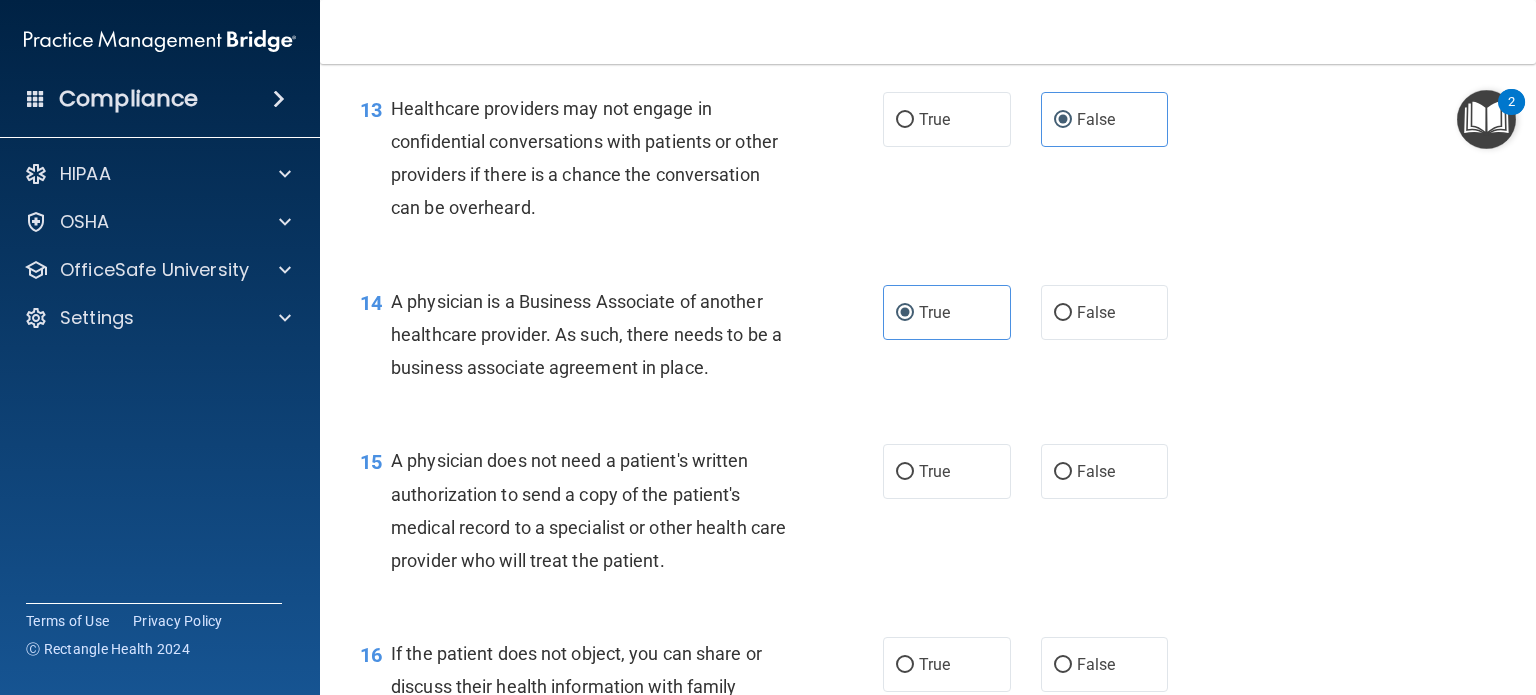 scroll, scrollTop: 2300, scrollLeft: 0, axis: vertical 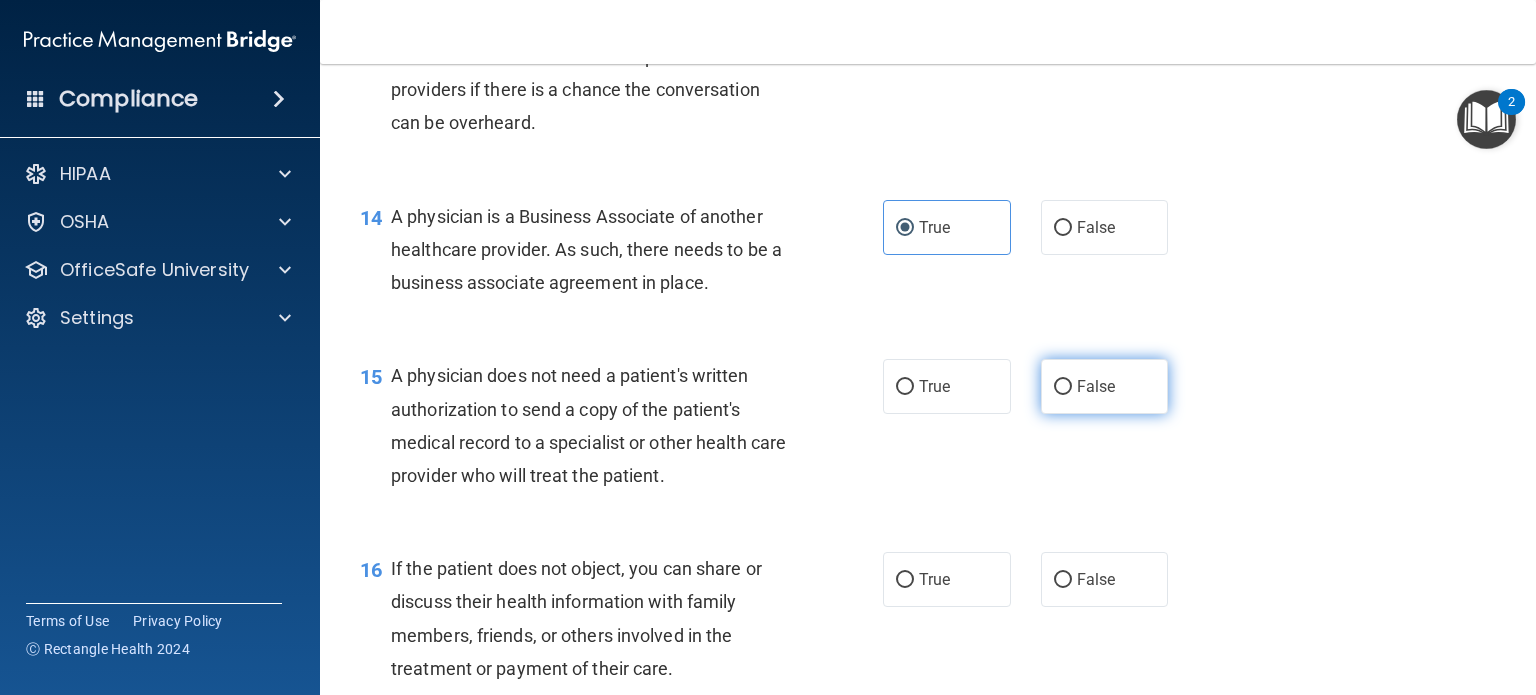 click on "False" at bounding box center (1096, 386) 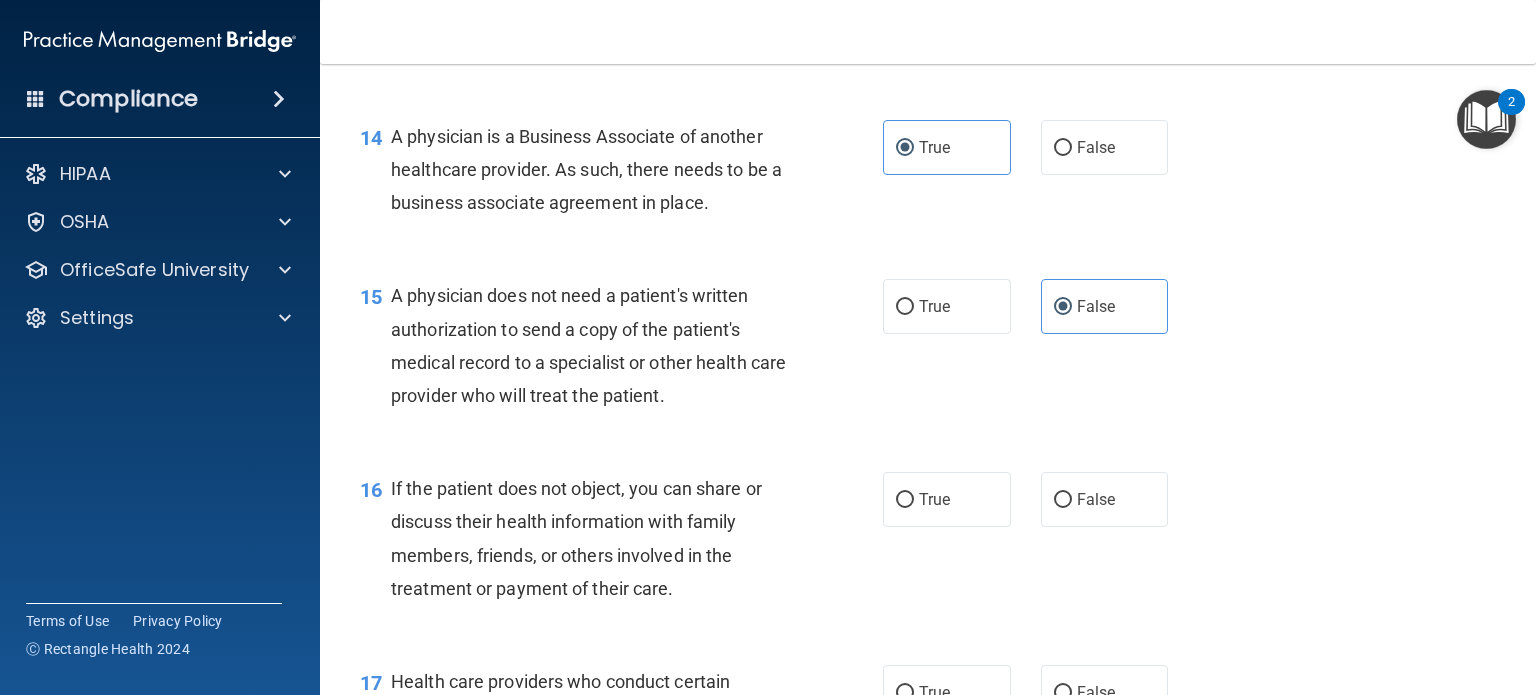 scroll, scrollTop: 2500, scrollLeft: 0, axis: vertical 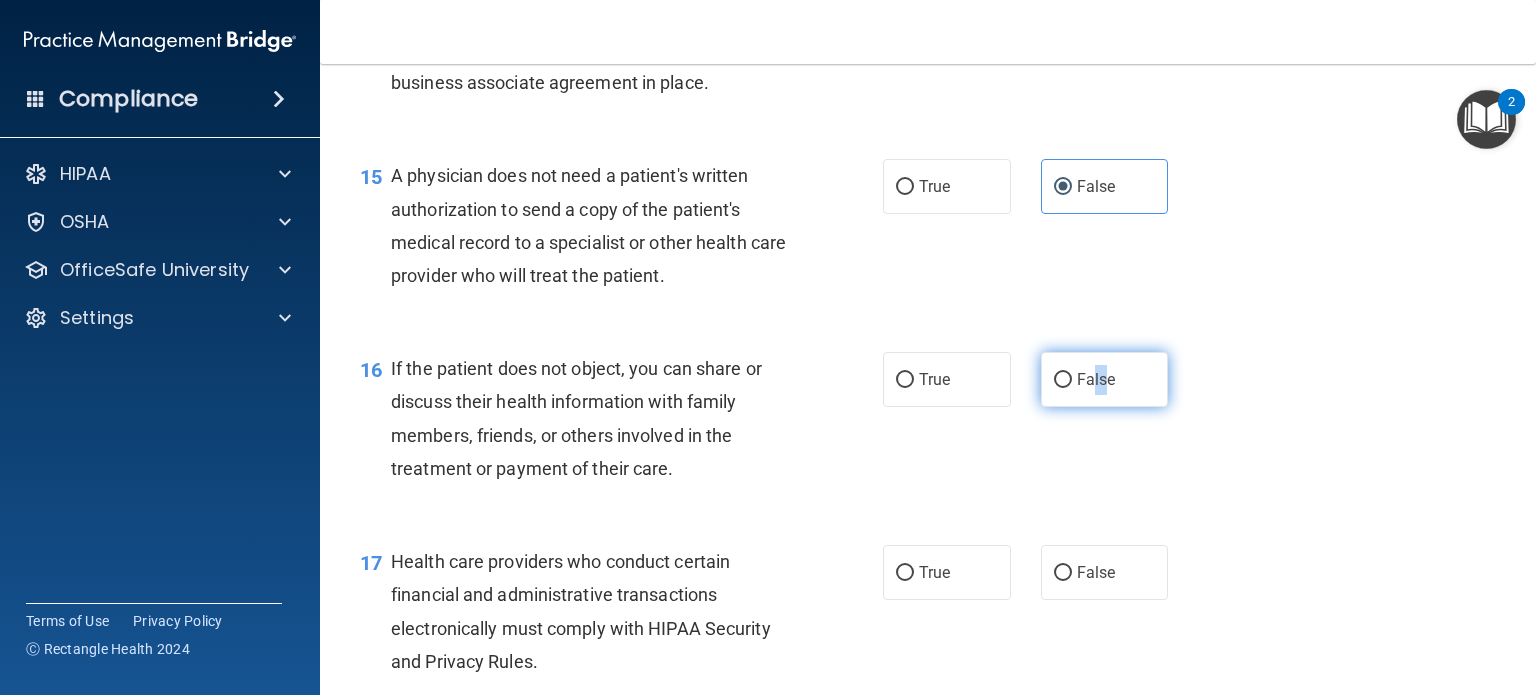 drag, startPoint x: 1086, startPoint y: 447, endPoint x: 1105, endPoint y: 456, distance: 21.023796 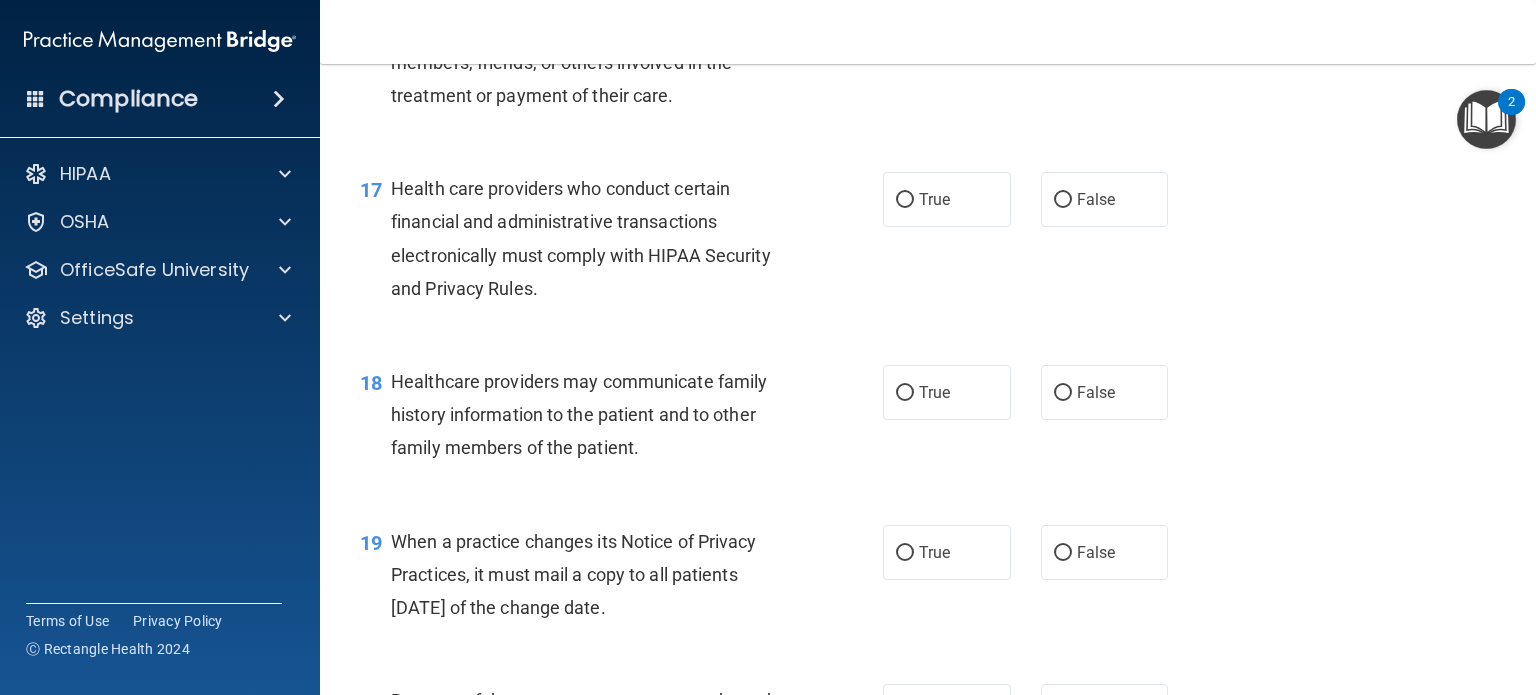 scroll, scrollTop: 2900, scrollLeft: 0, axis: vertical 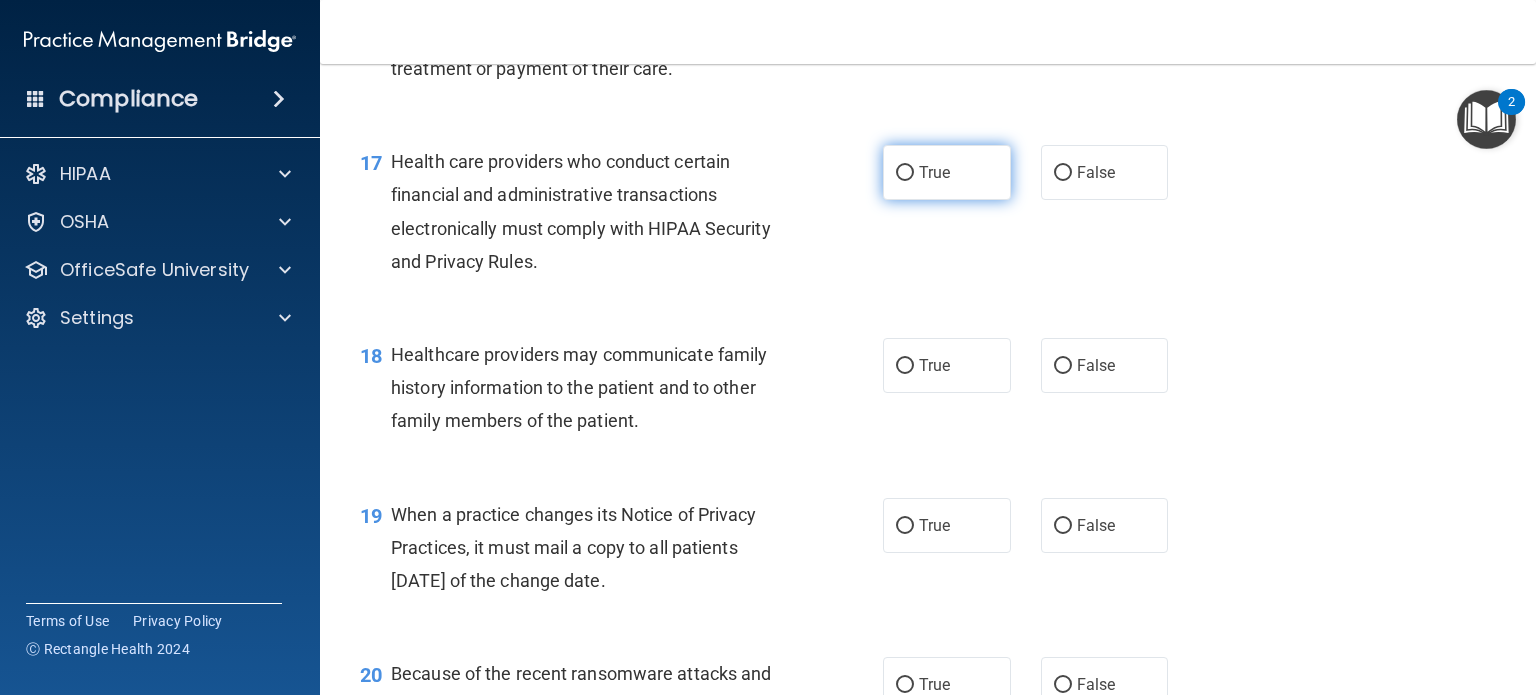 click on "True" at bounding box center [947, 172] 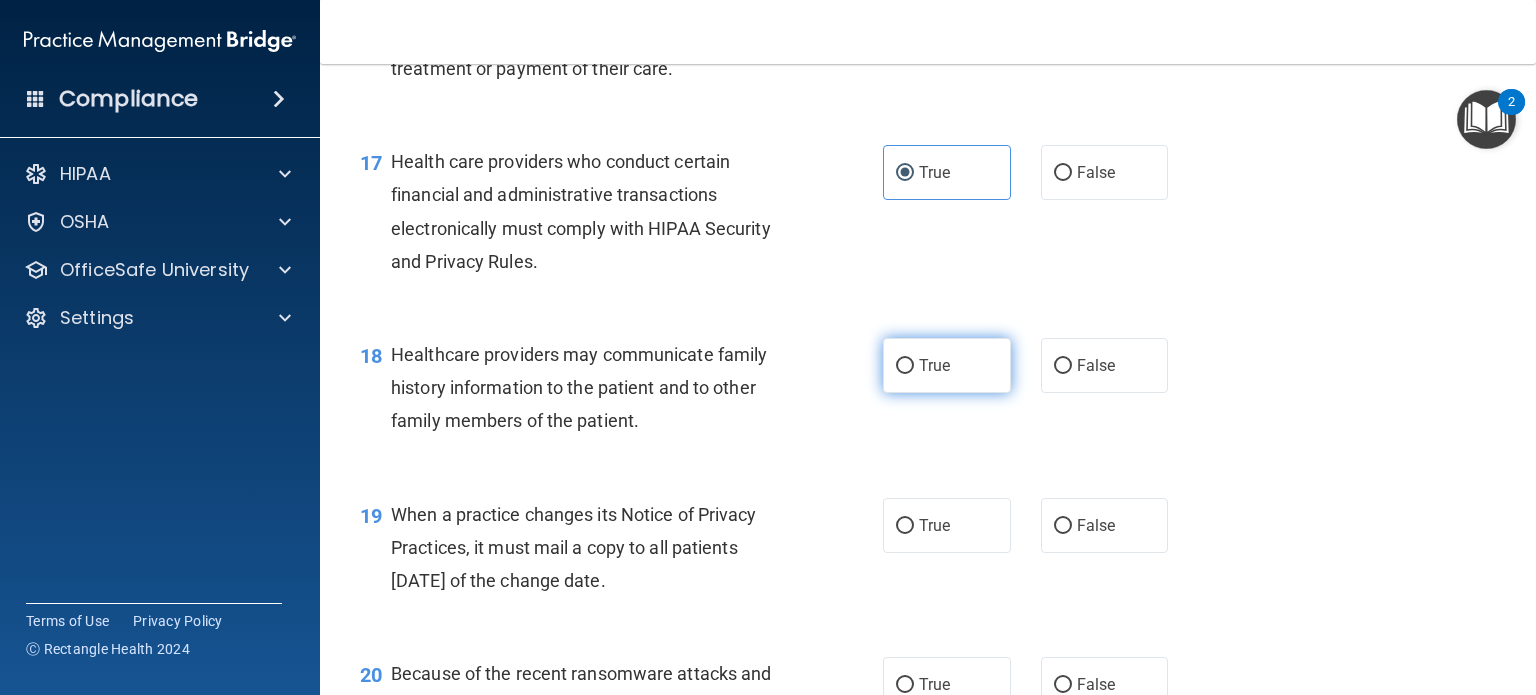 click on "True" at bounding box center [934, 365] 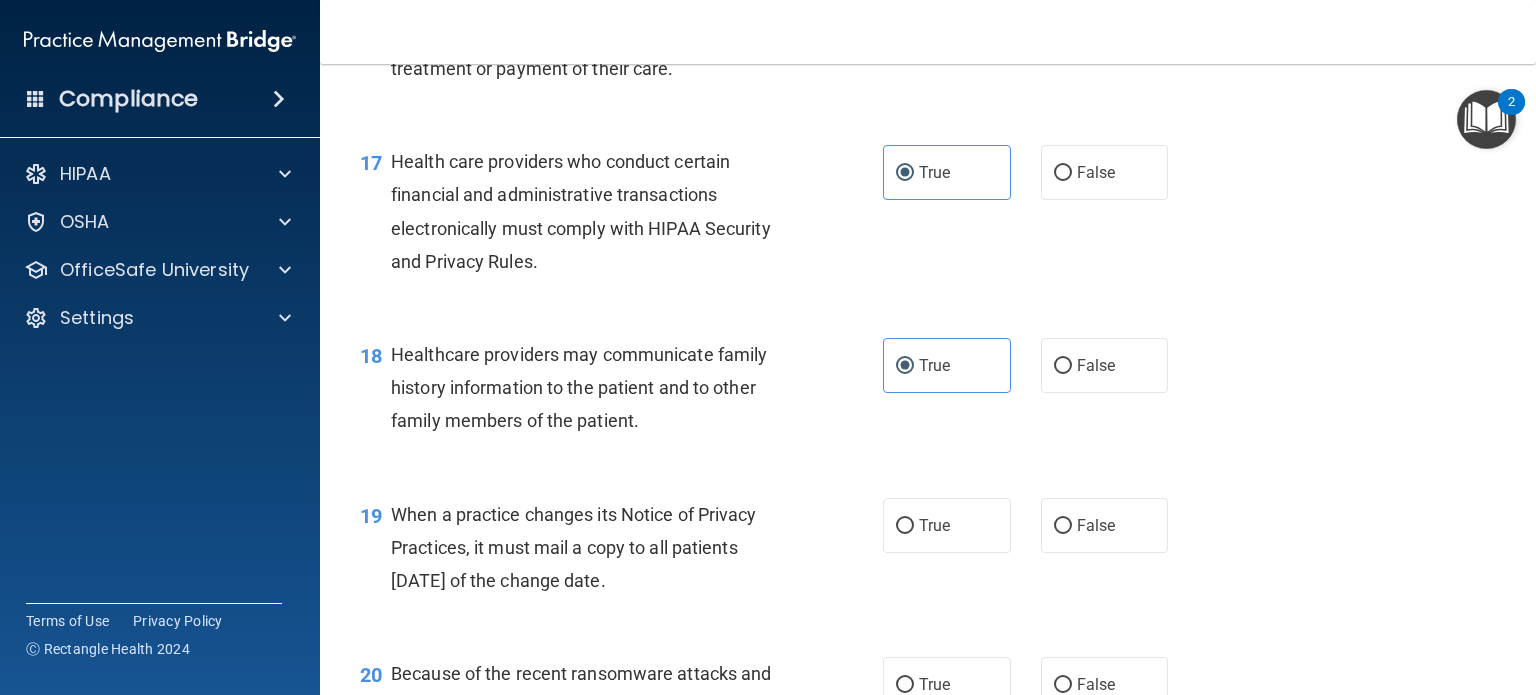 scroll, scrollTop: 3100, scrollLeft: 0, axis: vertical 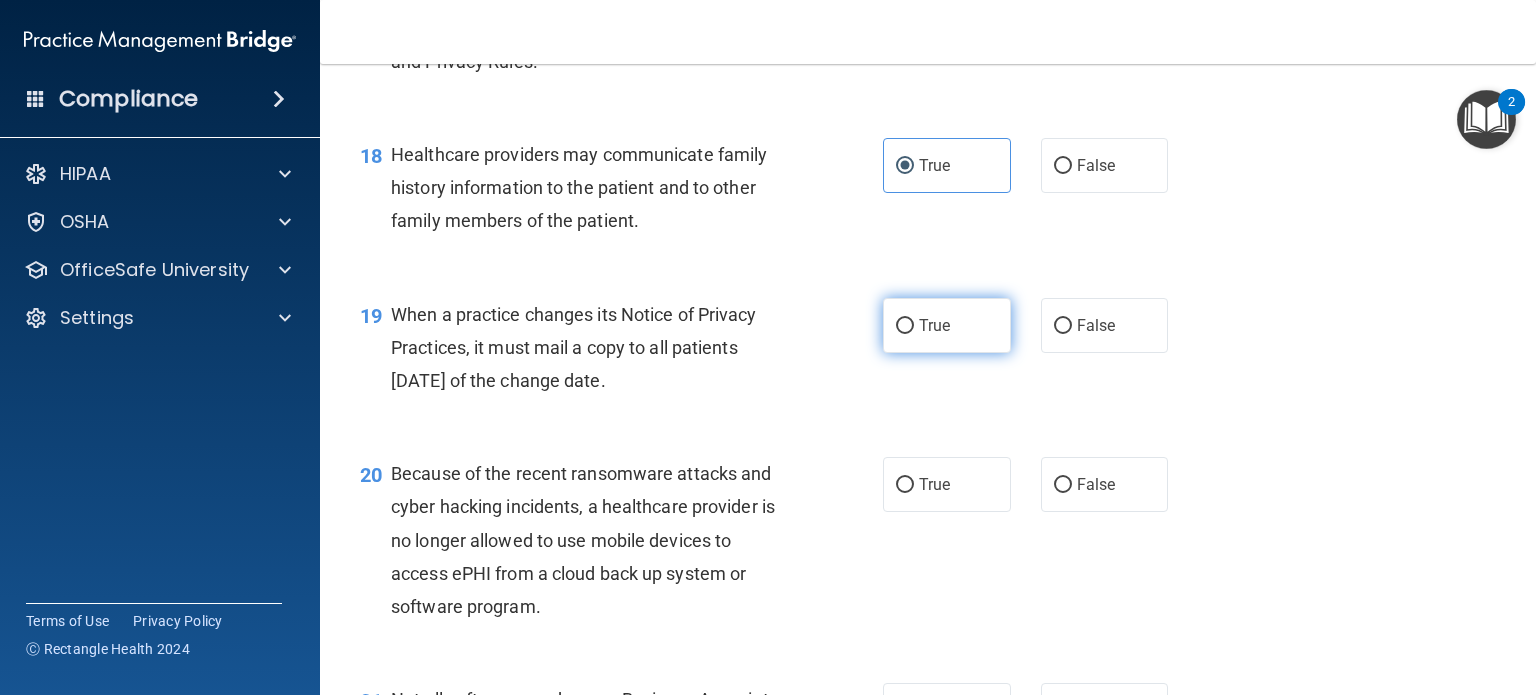click on "True" at bounding box center [947, 325] 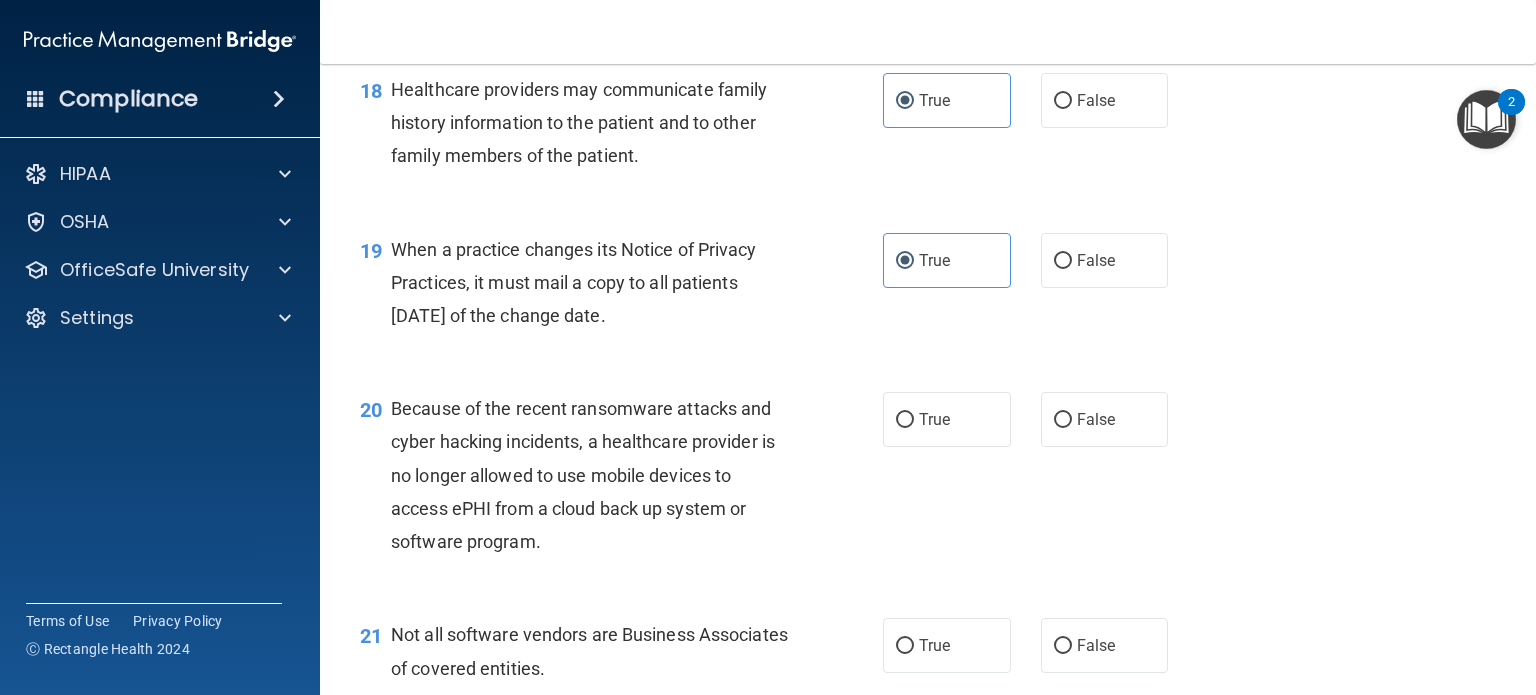 scroll, scrollTop: 3300, scrollLeft: 0, axis: vertical 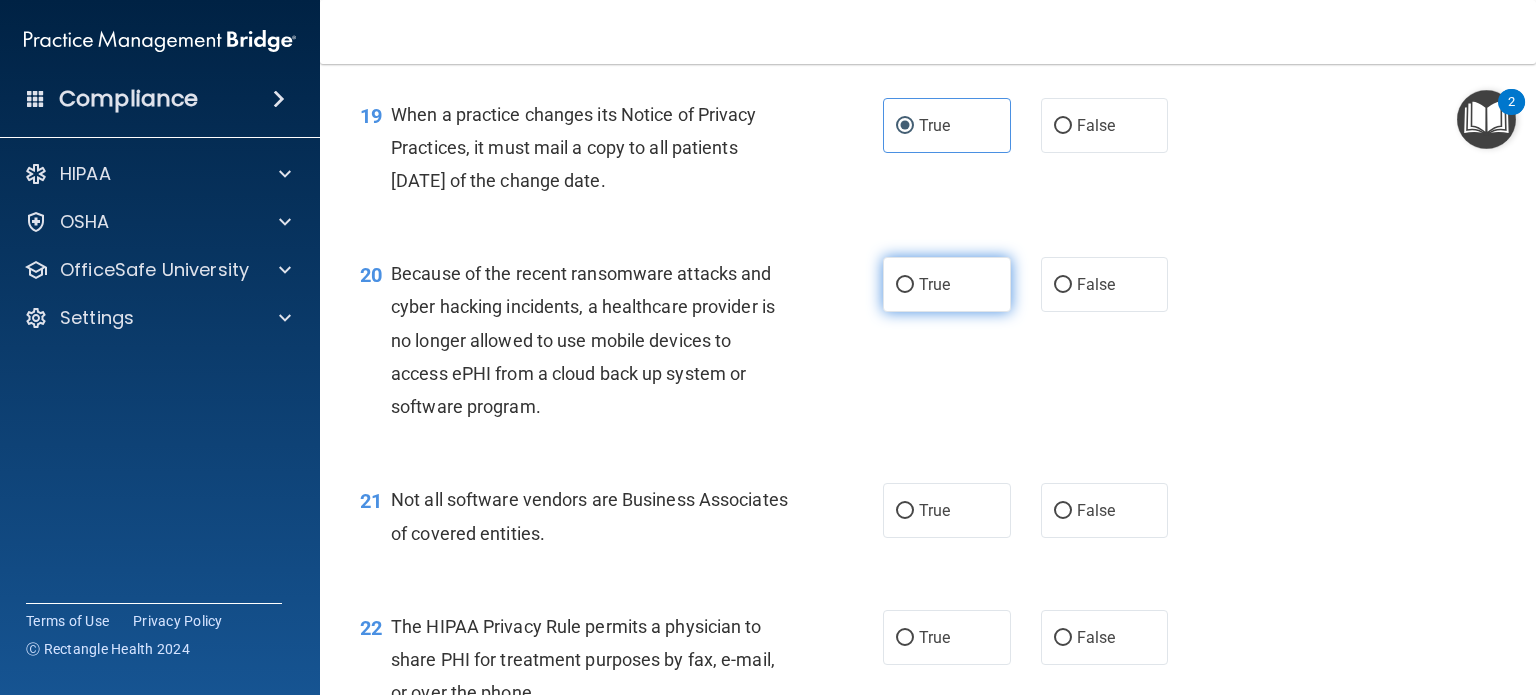 drag, startPoint x: 932, startPoint y: 354, endPoint x: 928, endPoint y: 376, distance: 22.36068 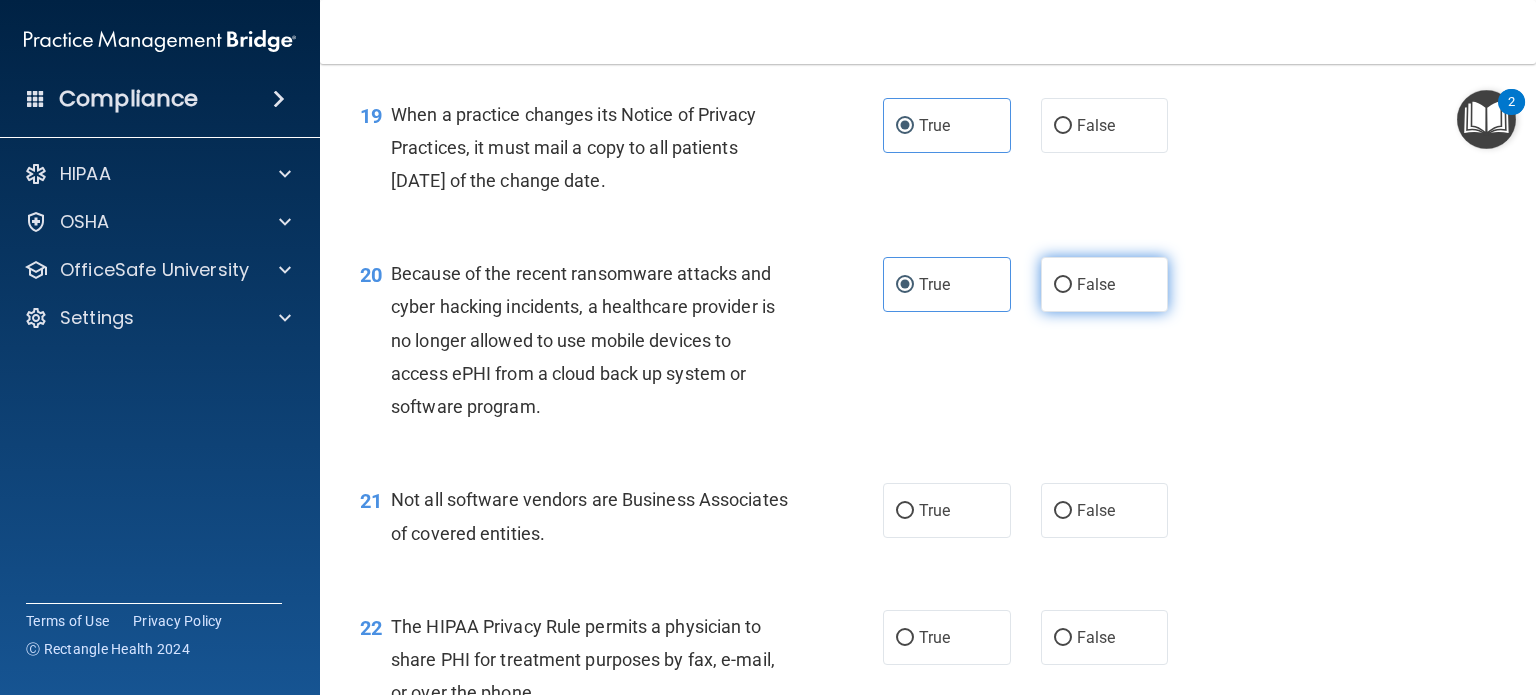 click on "False" at bounding box center [1063, 285] 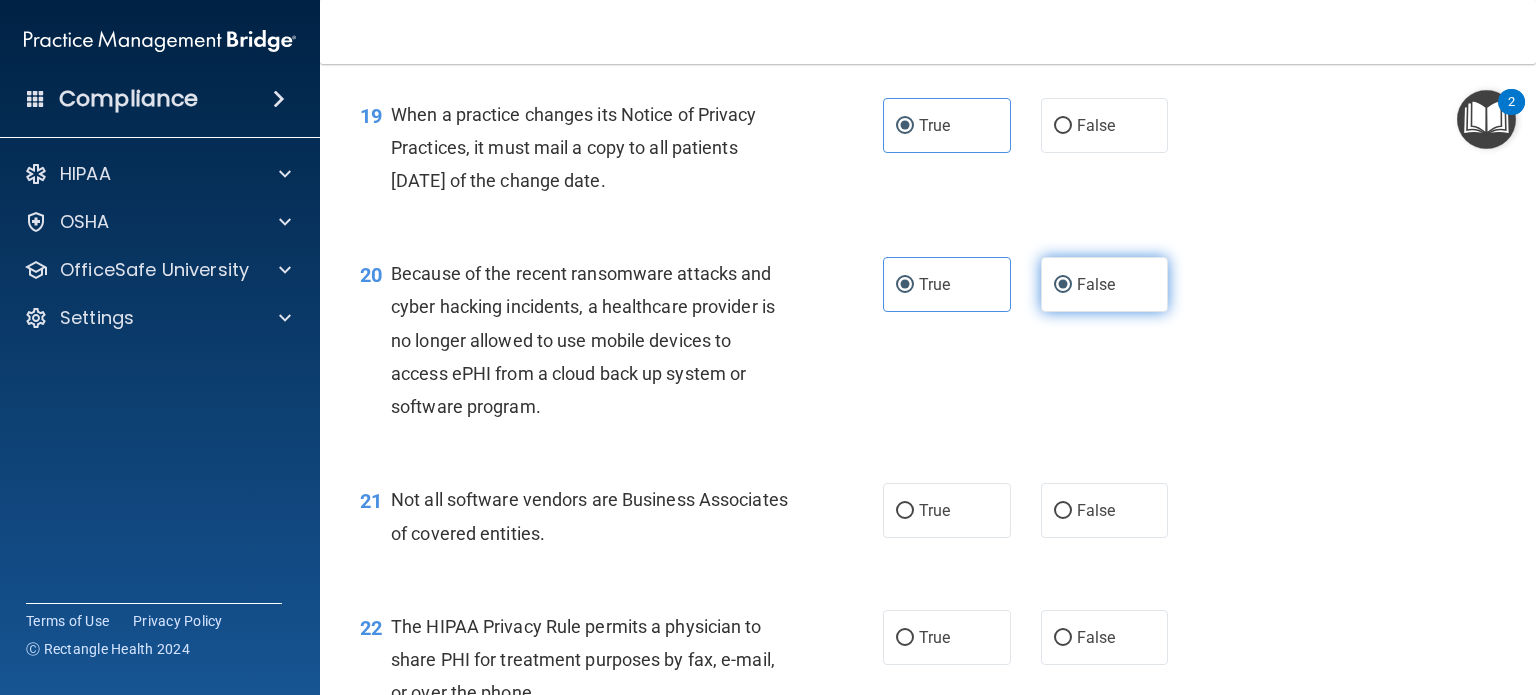 radio on "false" 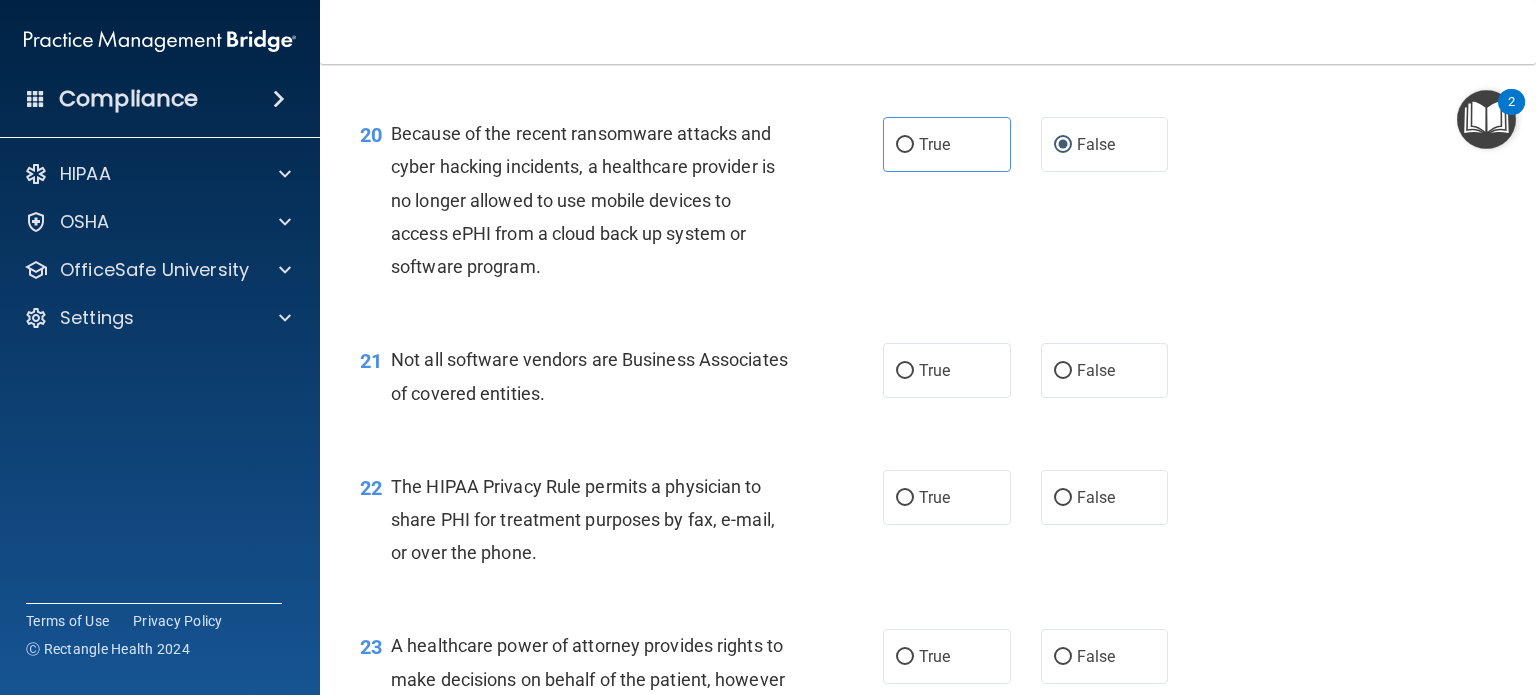 scroll, scrollTop: 3600, scrollLeft: 0, axis: vertical 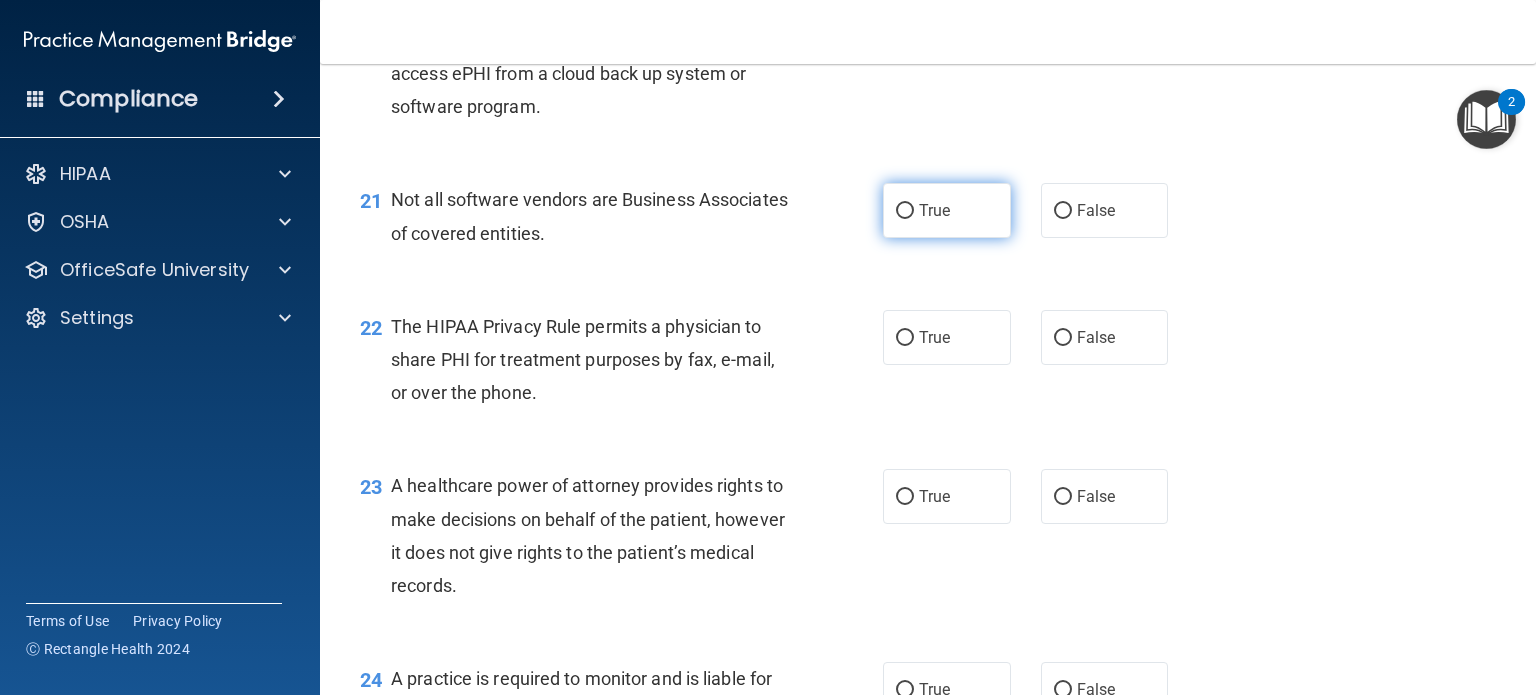 click on "True" at bounding box center [934, 210] 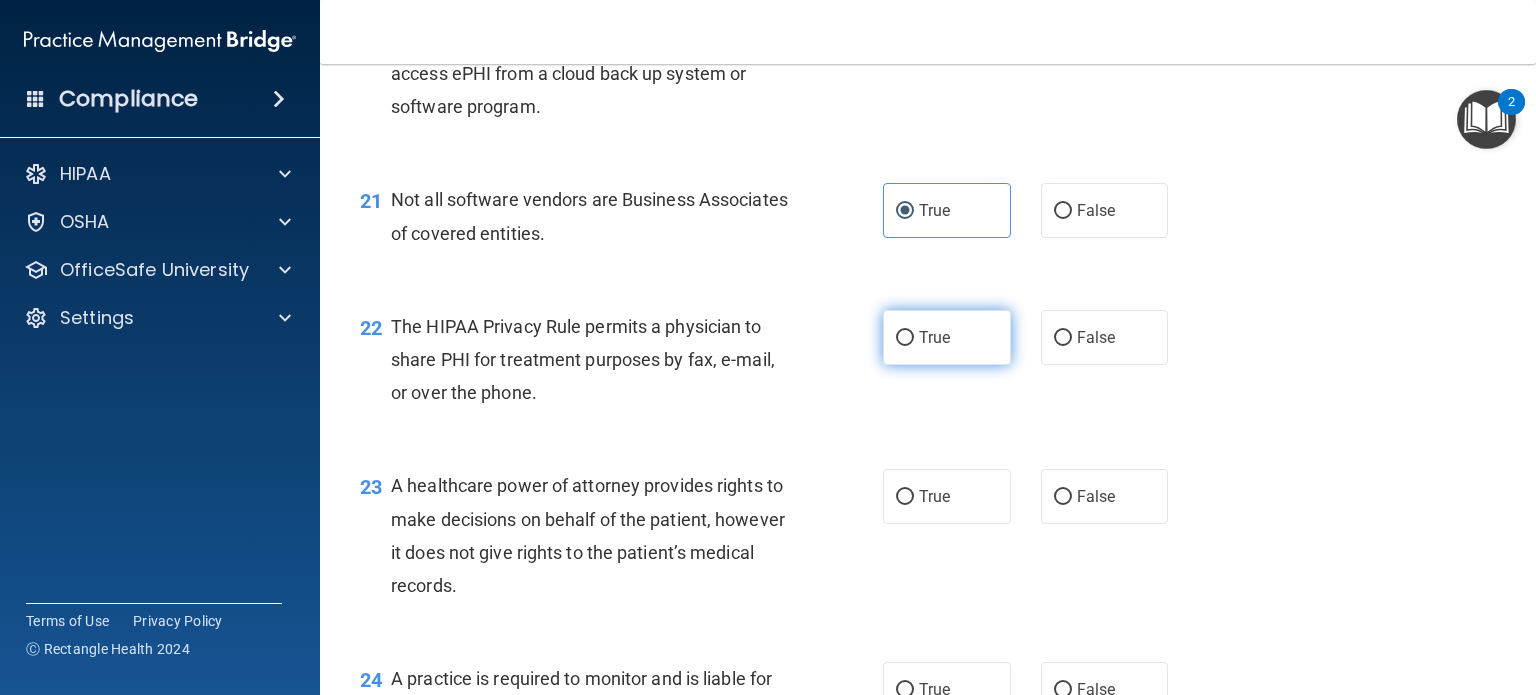 click on "True" at bounding box center (934, 337) 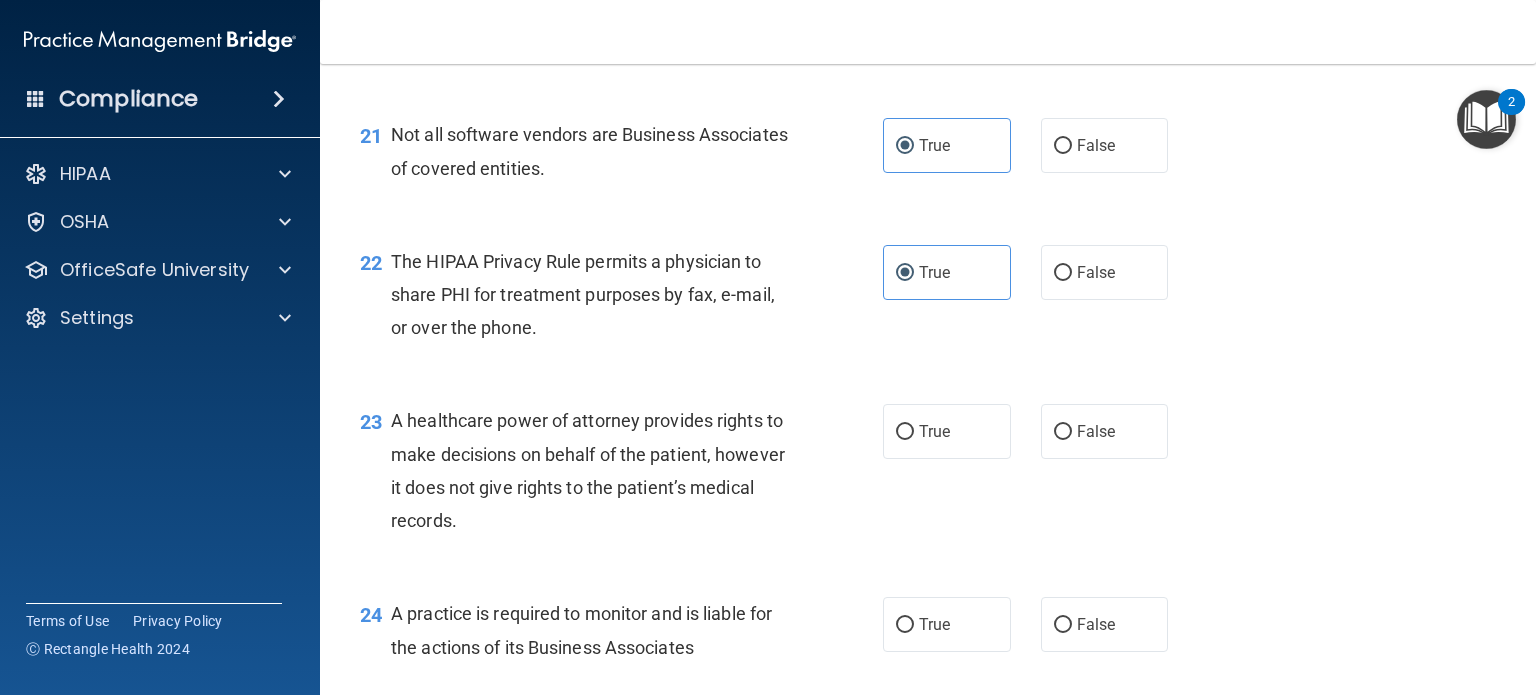 scroll, scrollTop: 3700, scrollLeft: 0, axis: vertical 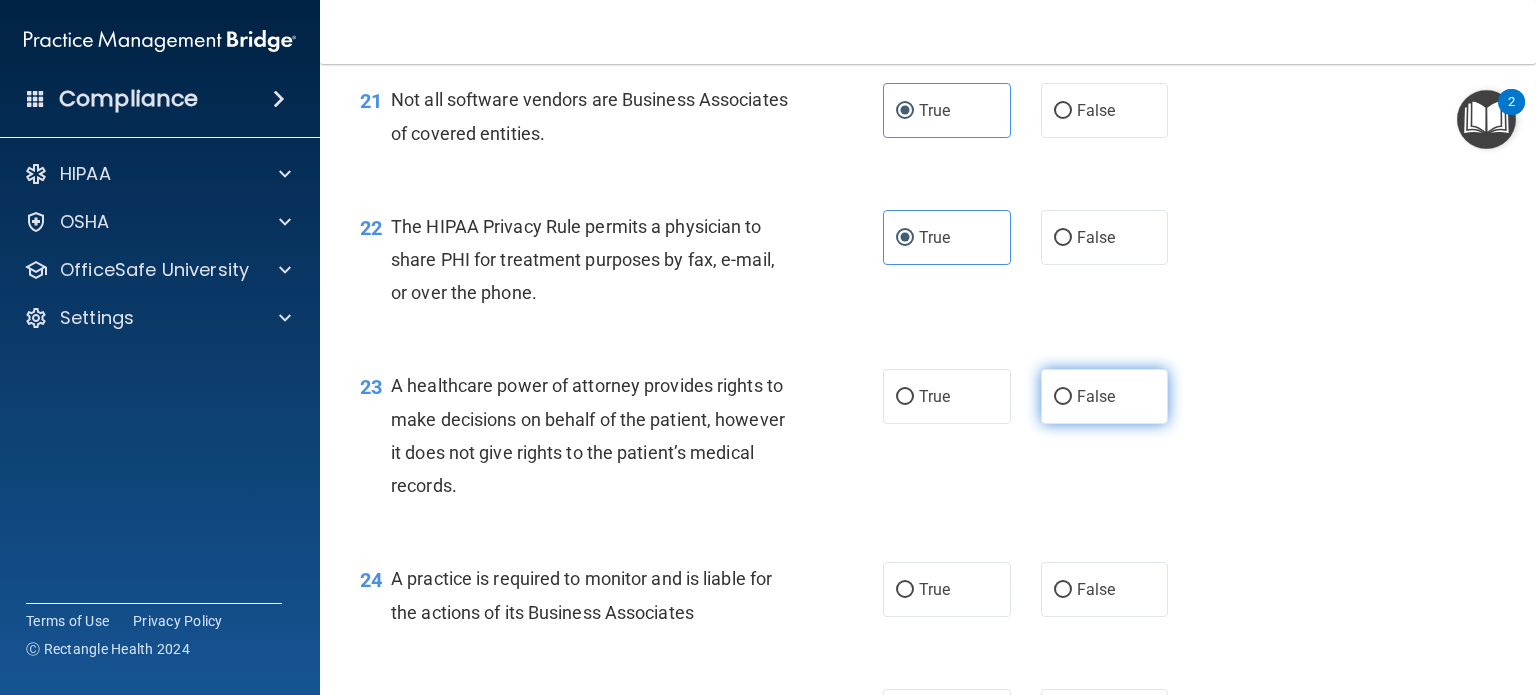 click on "False" at bounding box center (1105, 396) 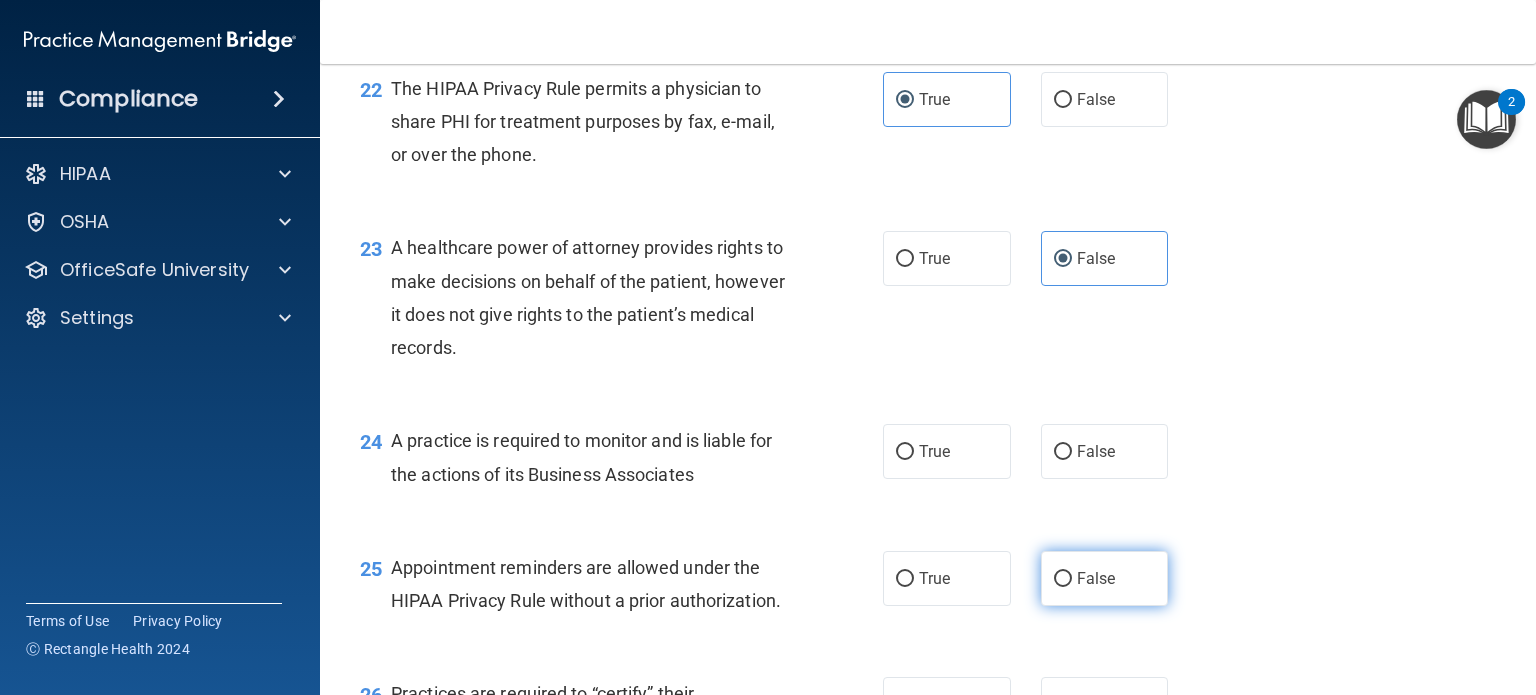 scroll, scrollTop: 4000, scrollLeft: 0, axis: vertical 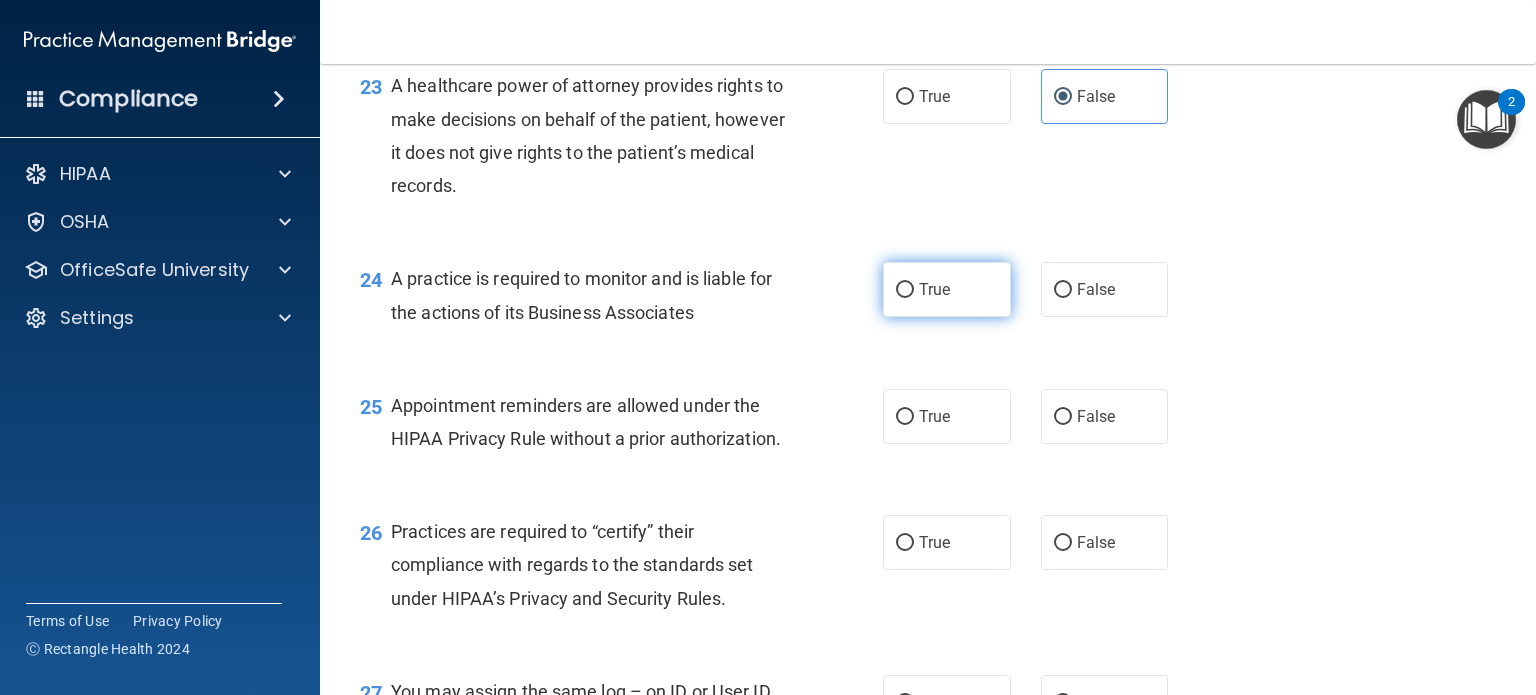 click on "True" at bounding box center (947, 289) 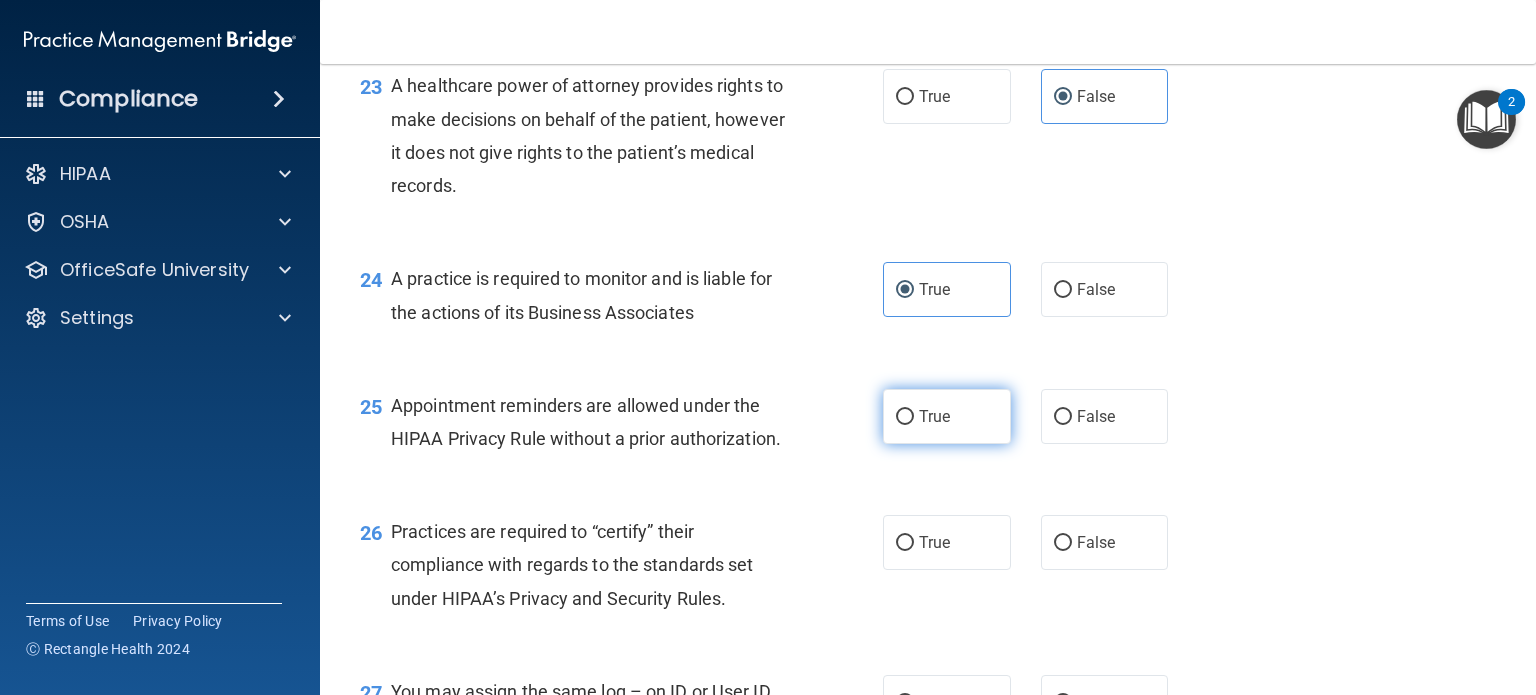 click on "True" at bounding box center [947, 416] 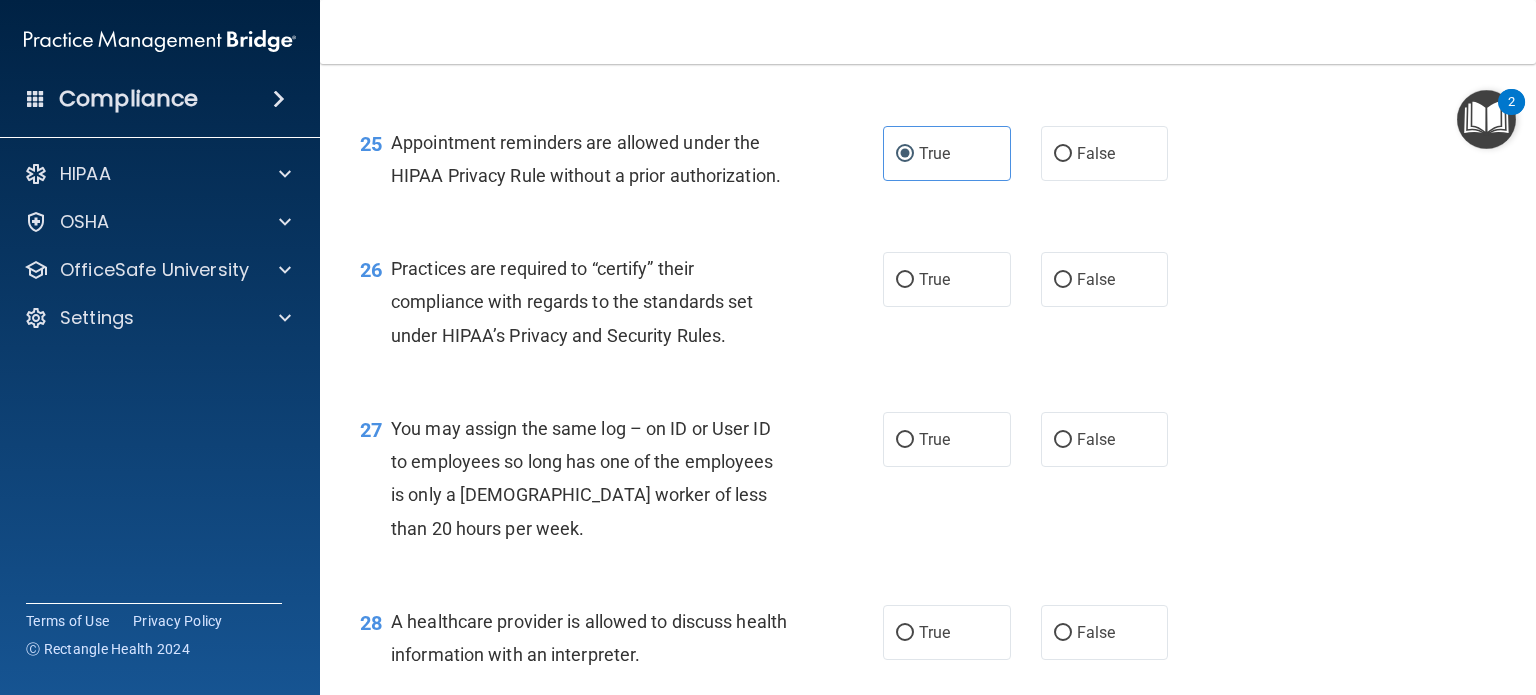 scroll, scrollTop: 4300, scrollLeft: 0, axis: vertical 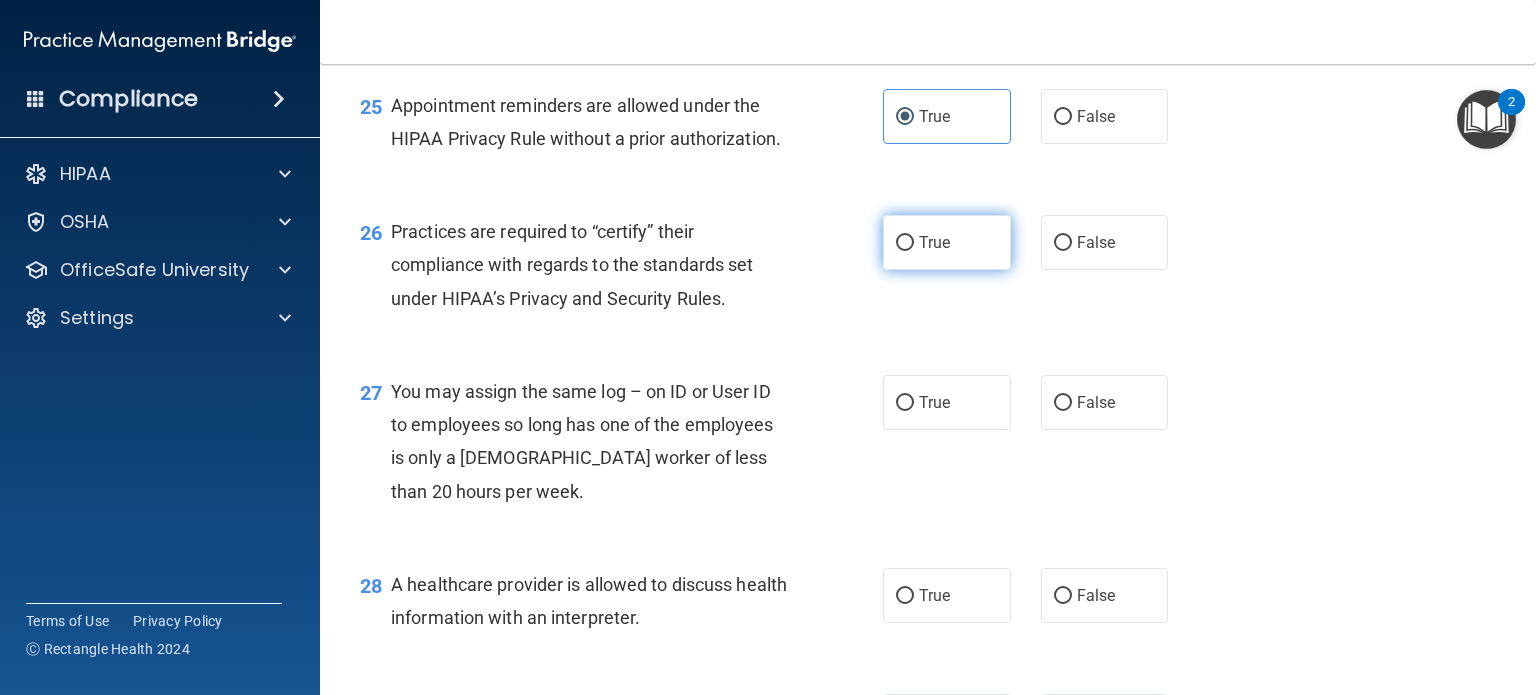 click on "True" at bounding box center [934, 242] 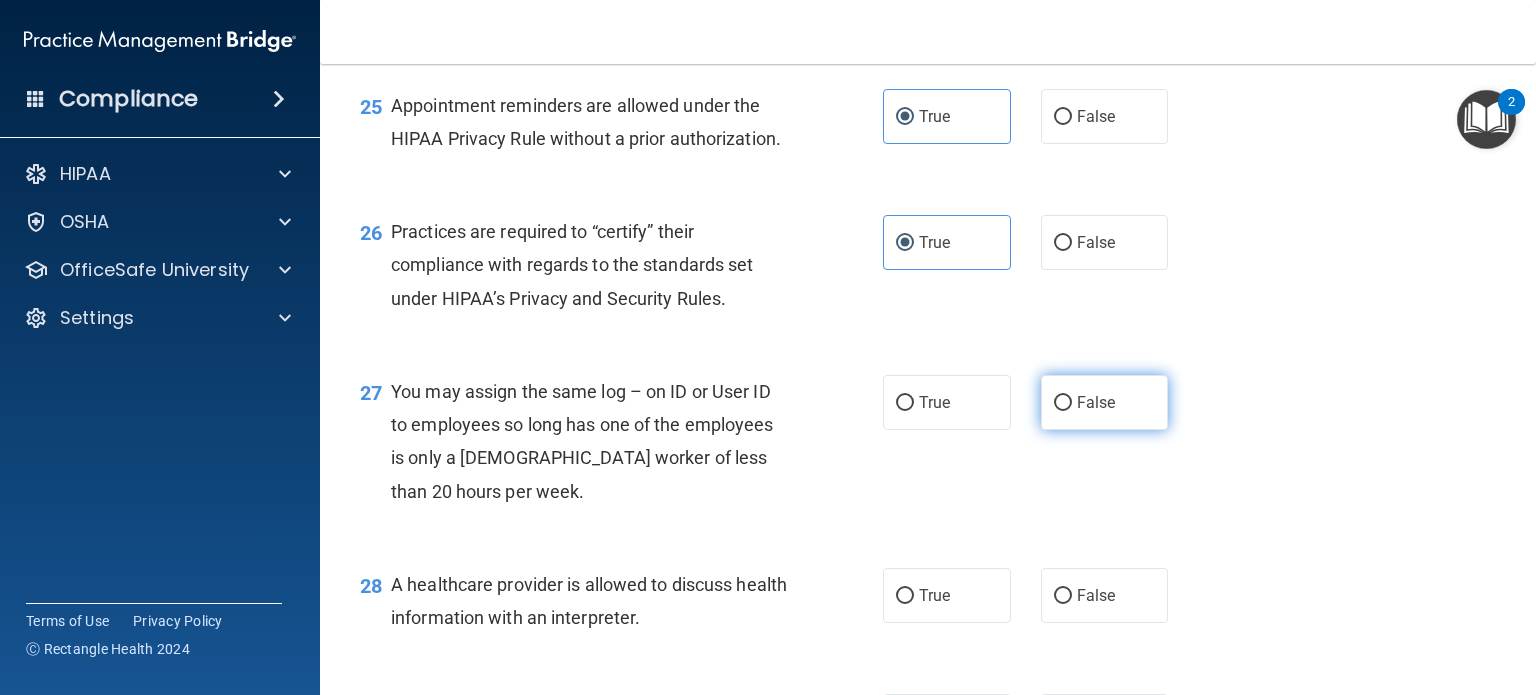 click on "False" at bounding box center [1105, 402] 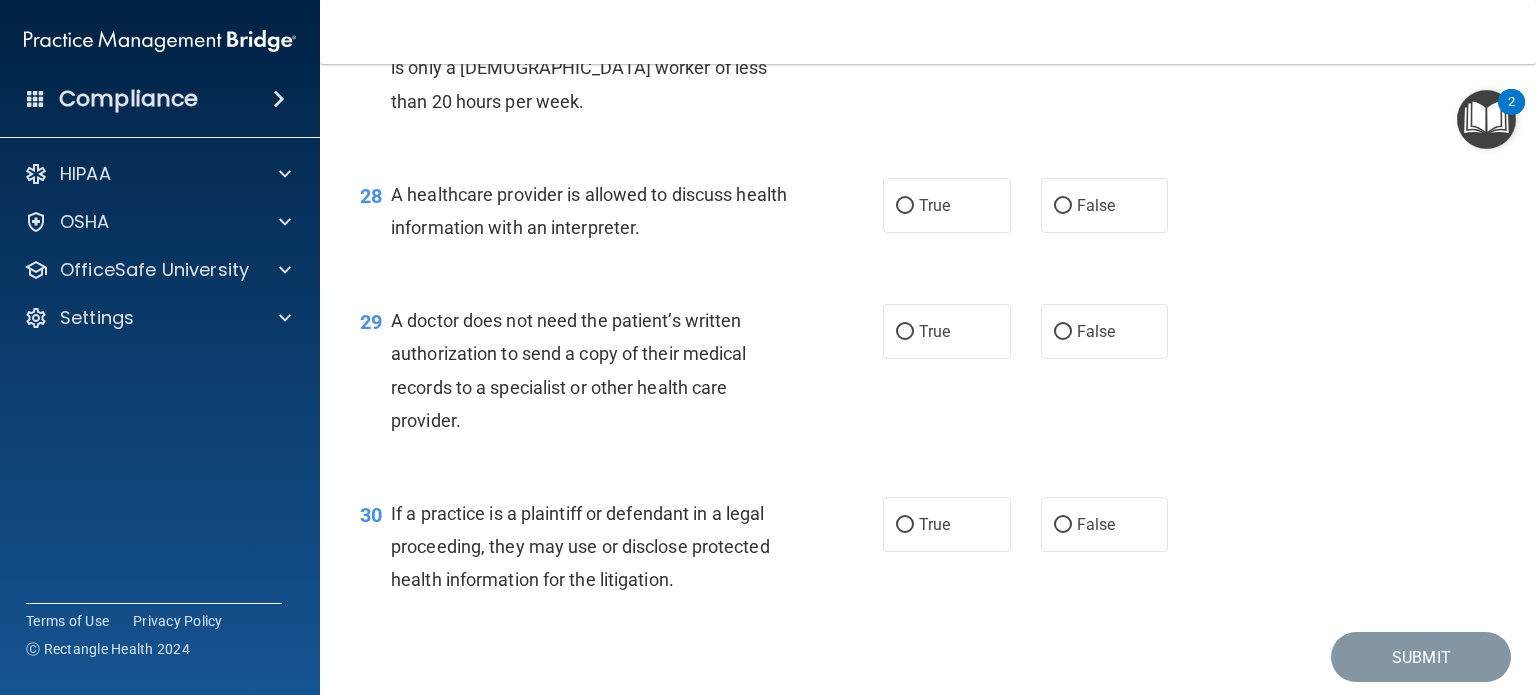 scroll, scrollTop: 4700, scrollLeft: 0, axis: vertical 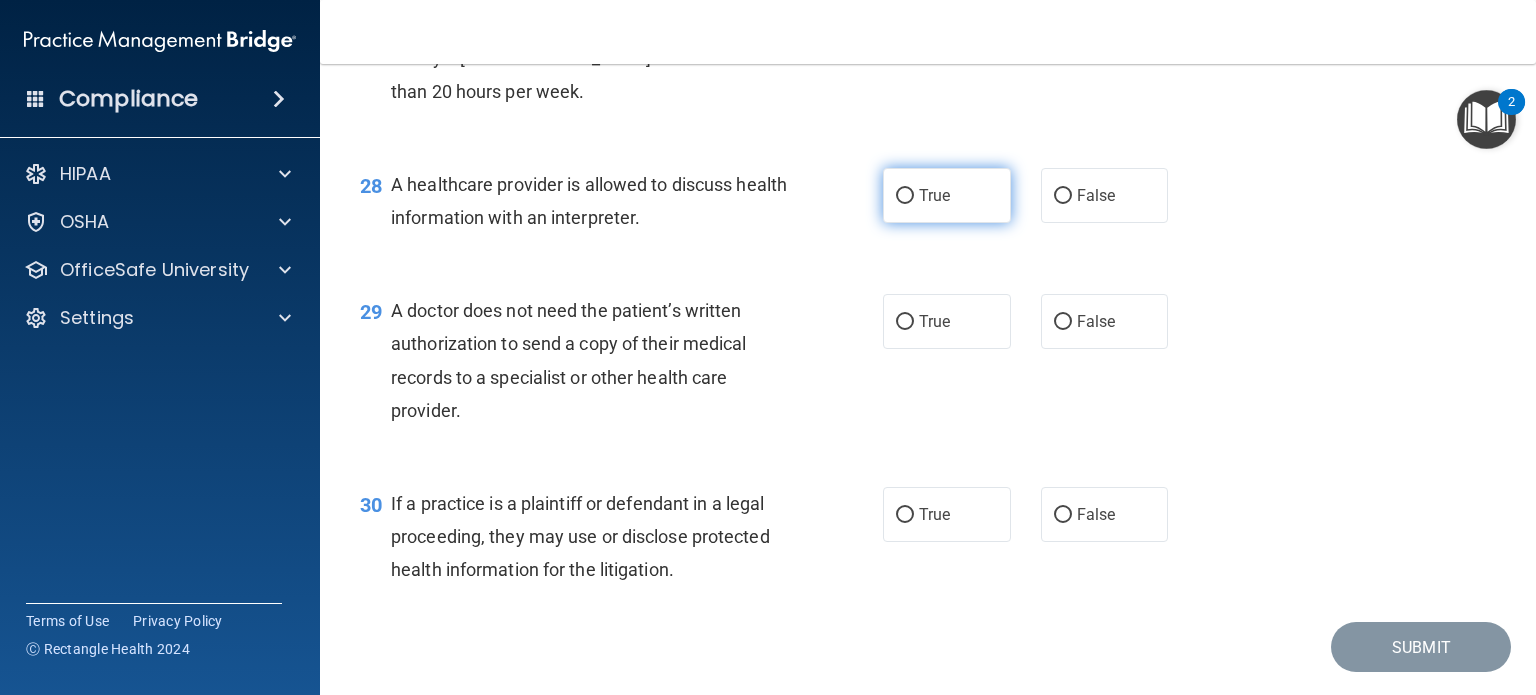 click on "True" at bounding box center (934, 195) 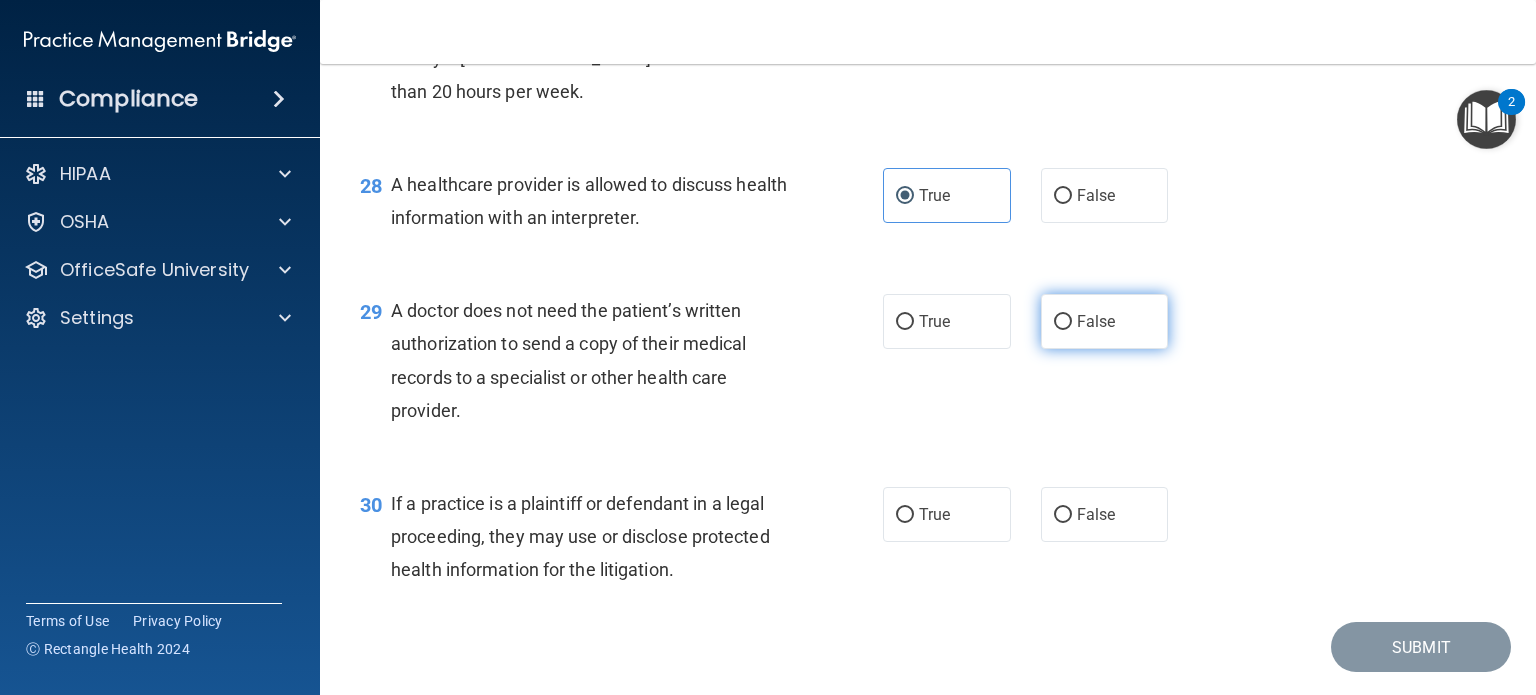 click on "False" at bounding box center [1105, 321] 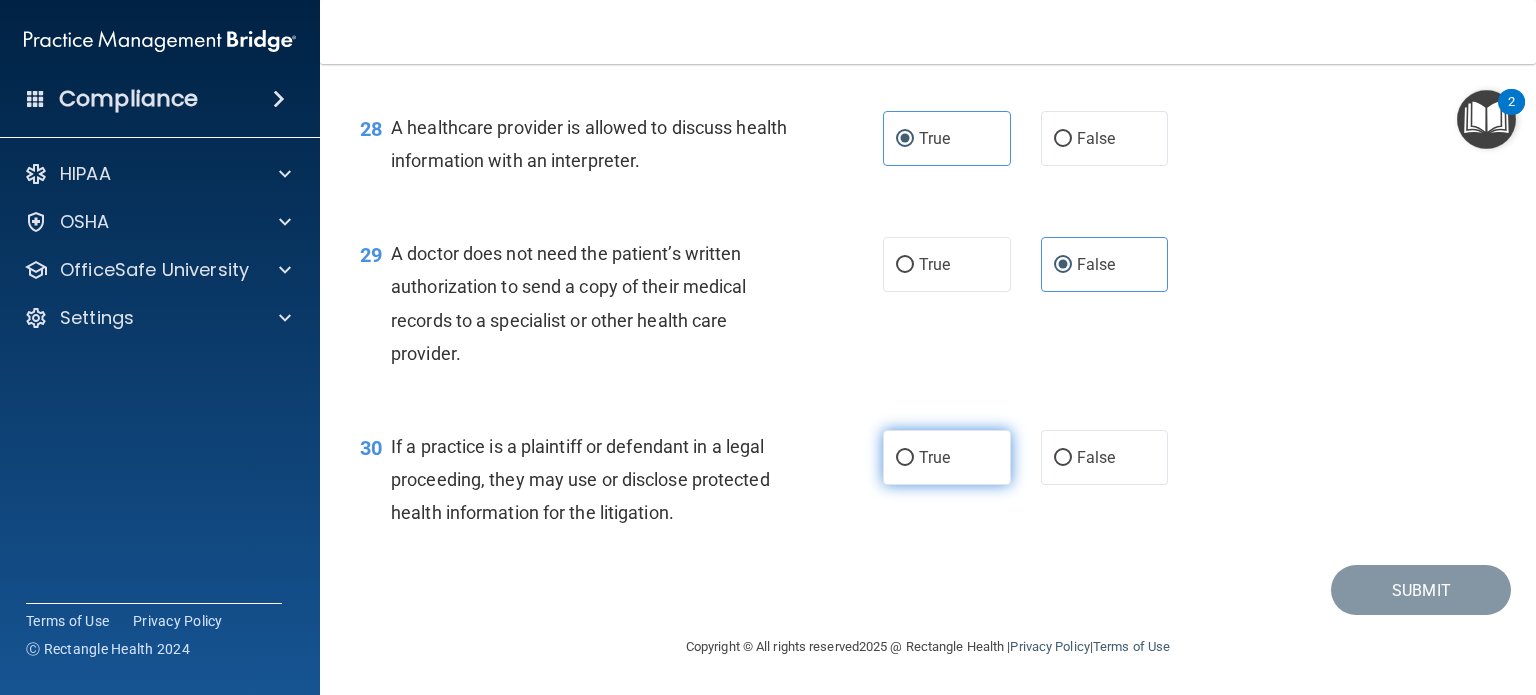 scroll, scrollTop: 4824, scrollLeft: 0, axis: vertical 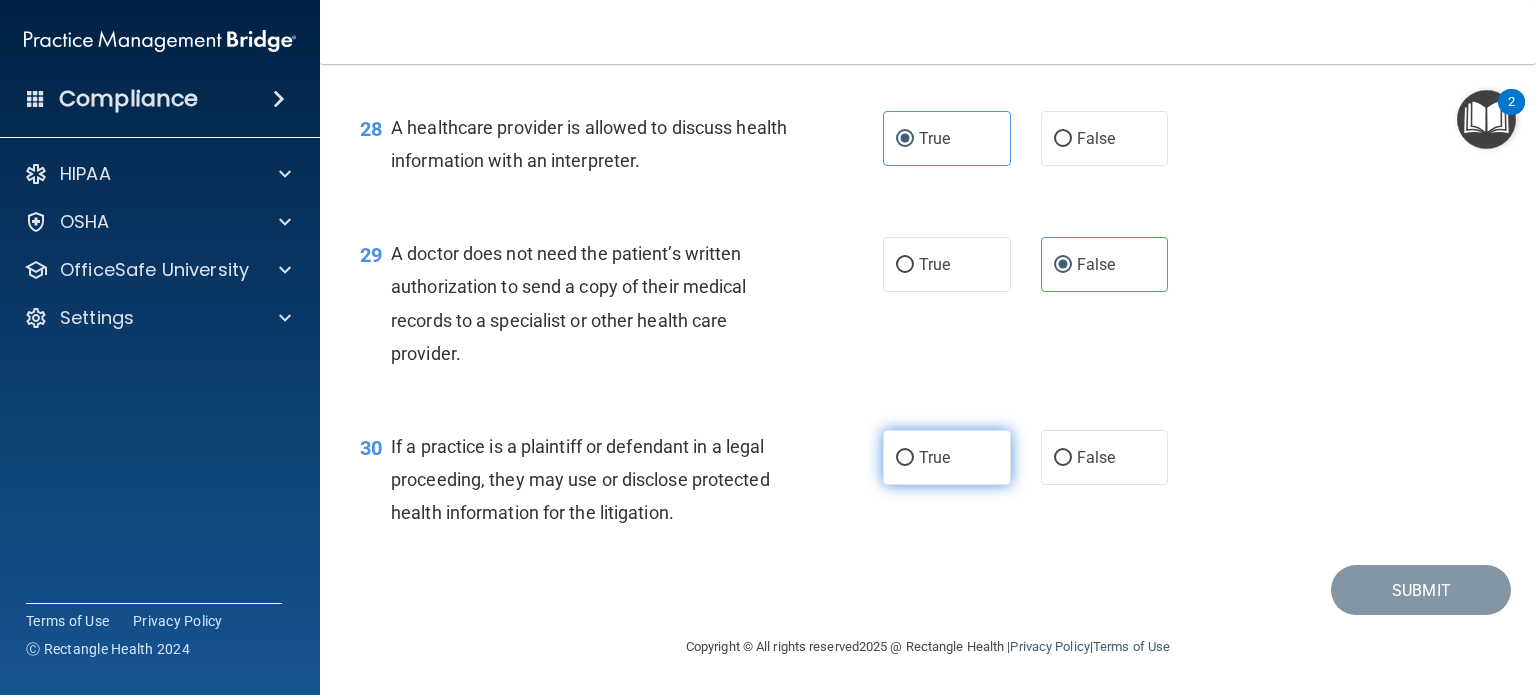click on "True" at bounding box center [934, 457] 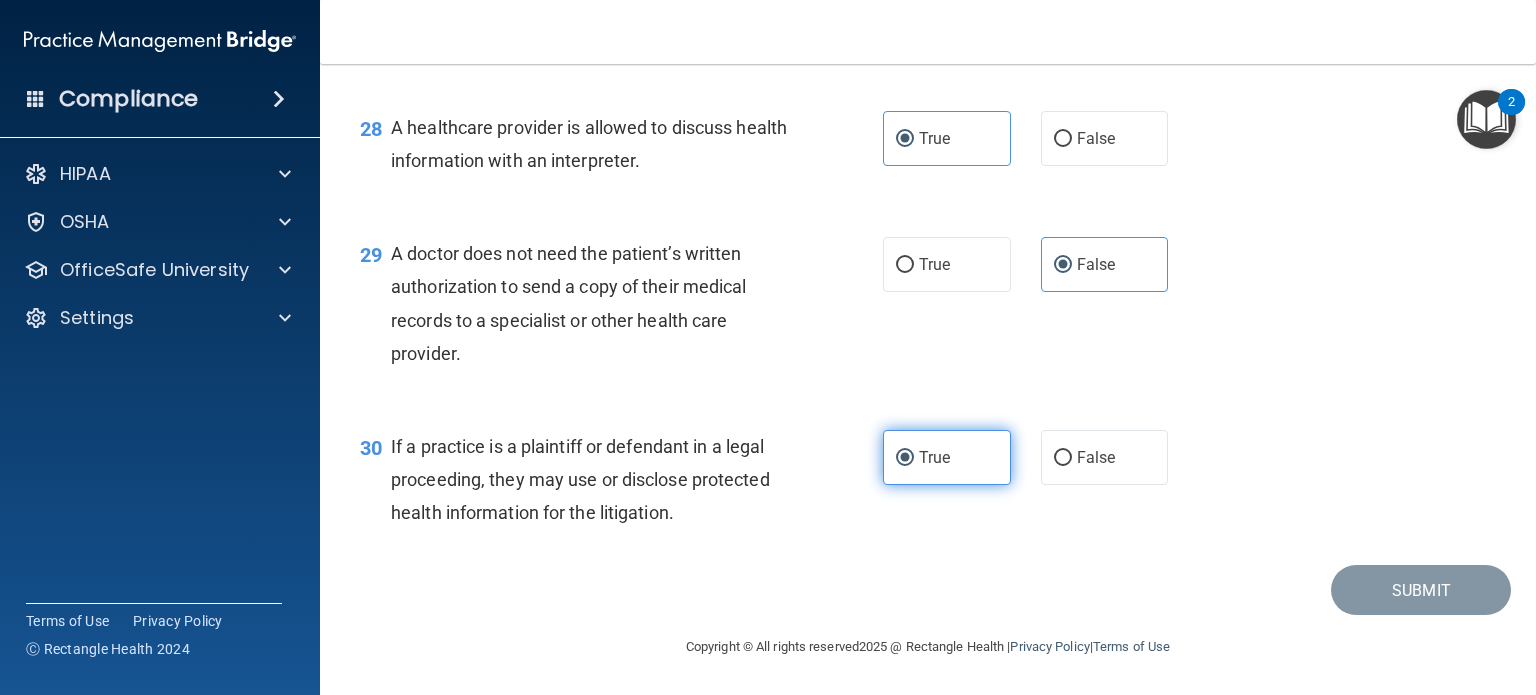 click on "True" at bounding box center (947, 457) 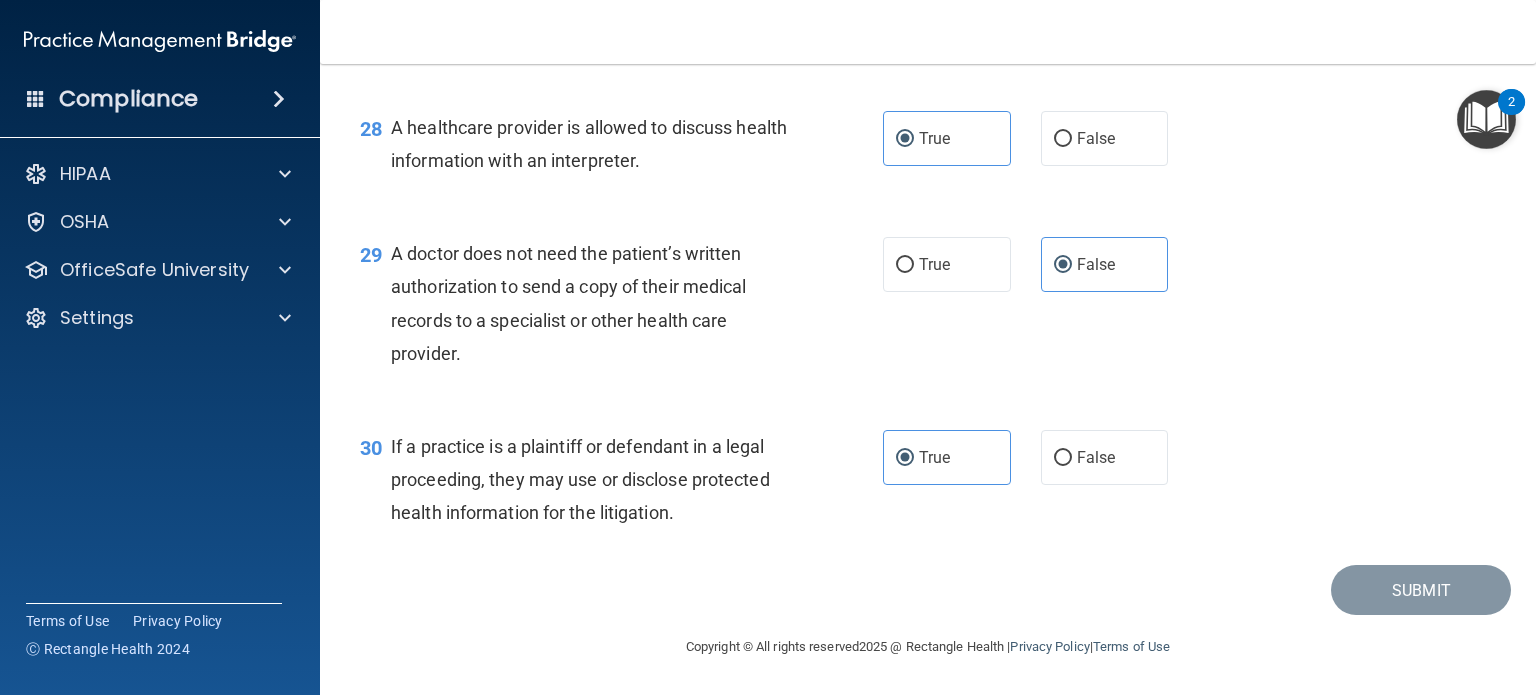 drag, startPoint x: 1059, startPoint y: 462, endPoint x: 1340, endPoint y: 503, distance: 283.97534 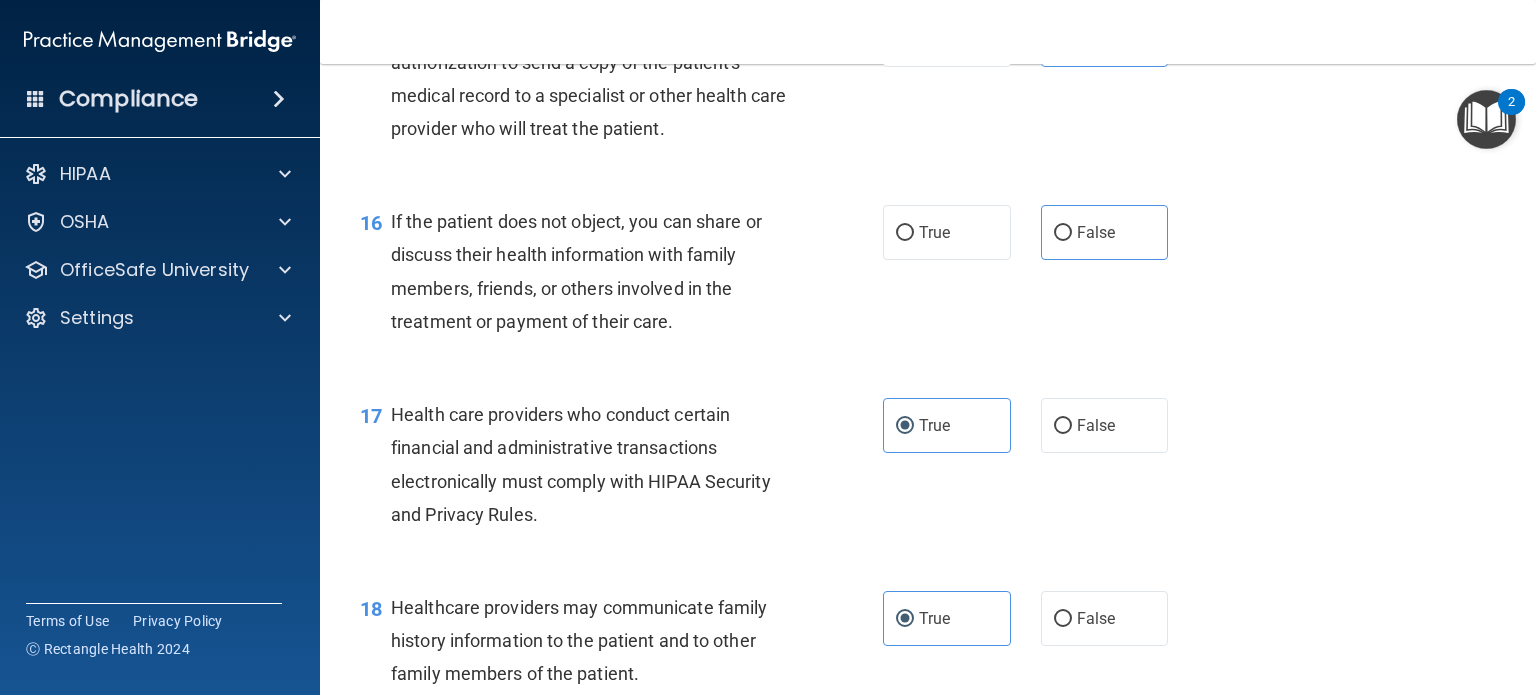 scroll, scrollTop: 2600, scrollLeft: 0, axis: vertical 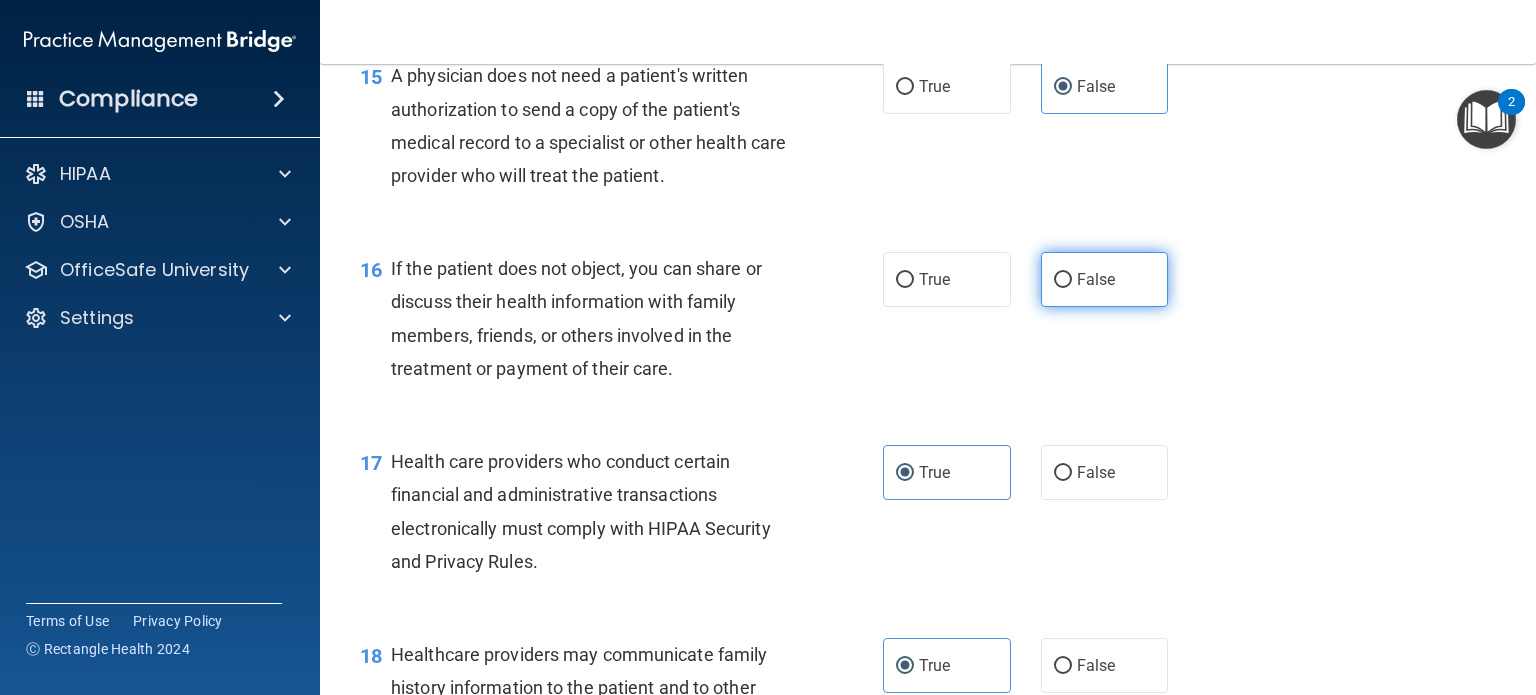 click on "False" at bounding box center [1096, 279] 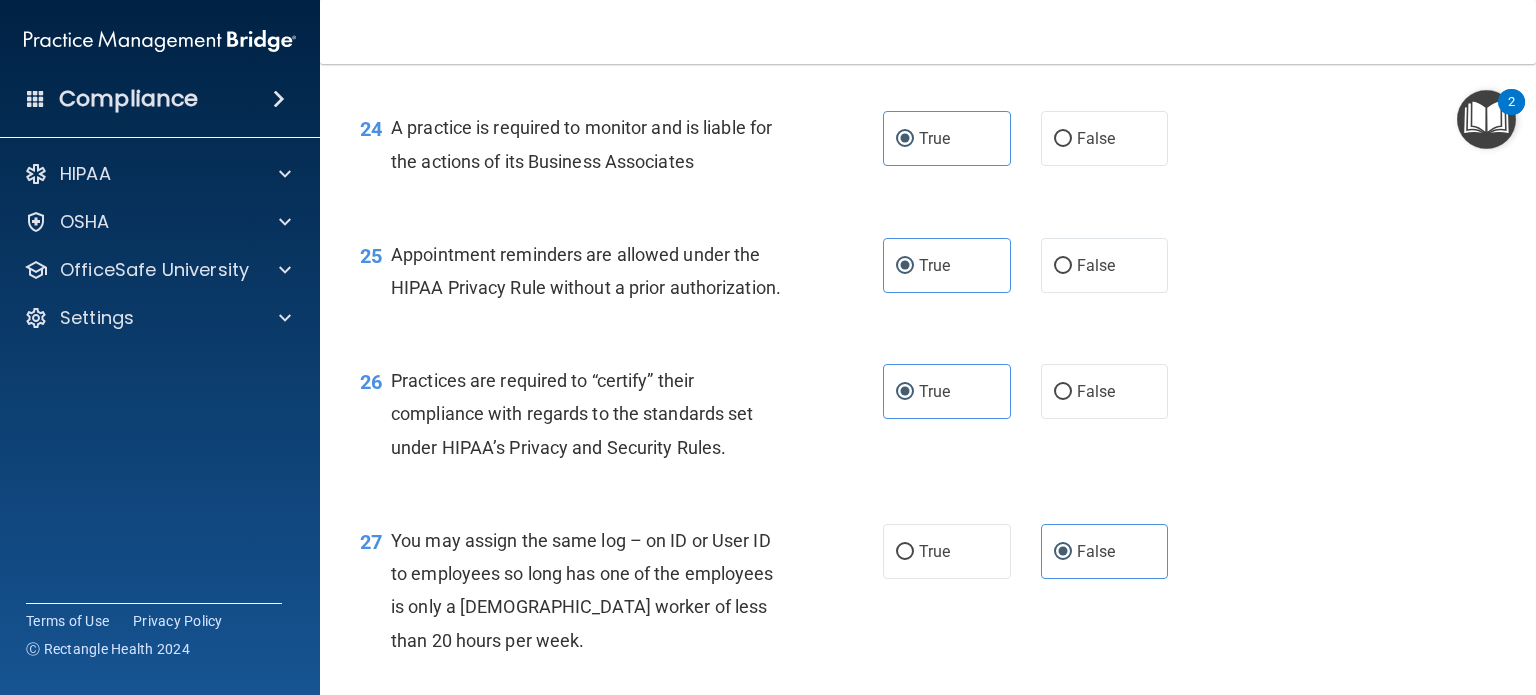 scroll, scrollTop: 4824, scrollLeft: 0, axis: vertical 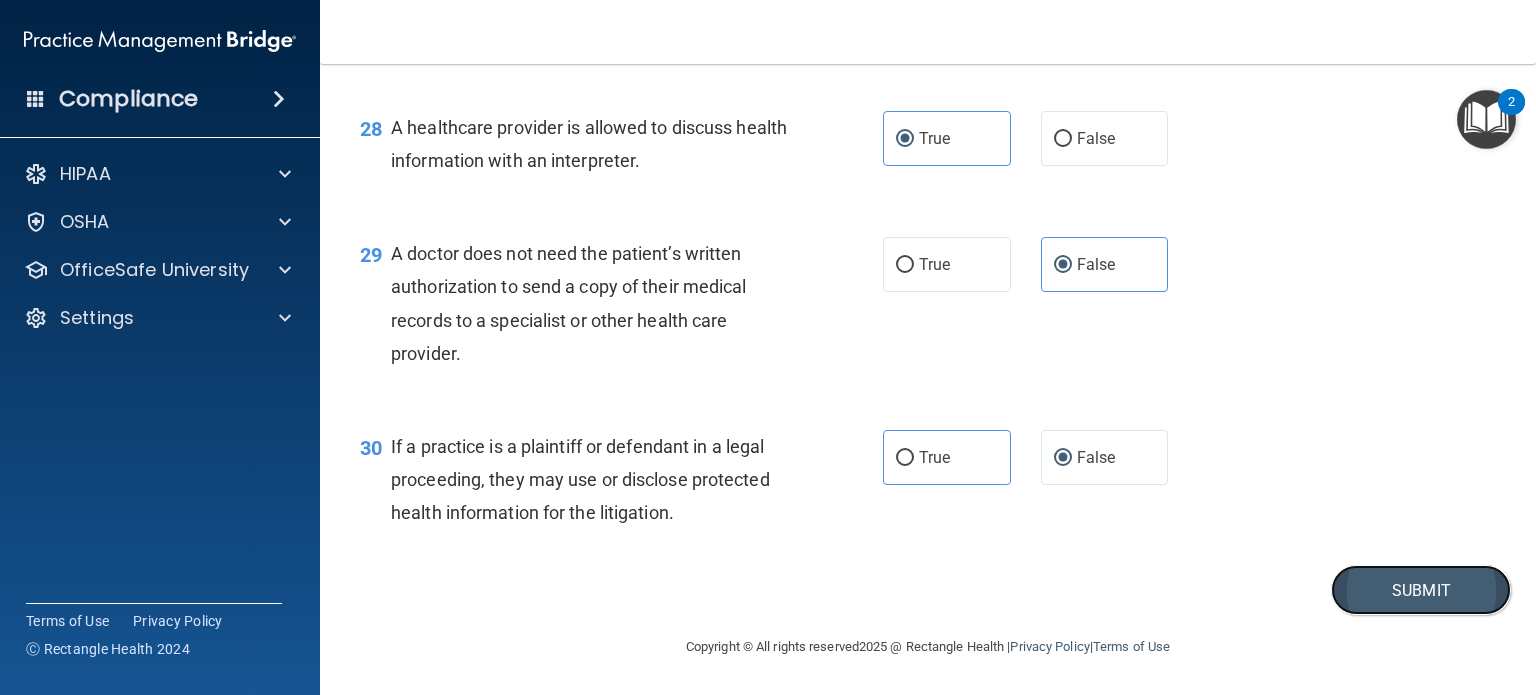 click on "Submit" at bounding box center (1421, 590) 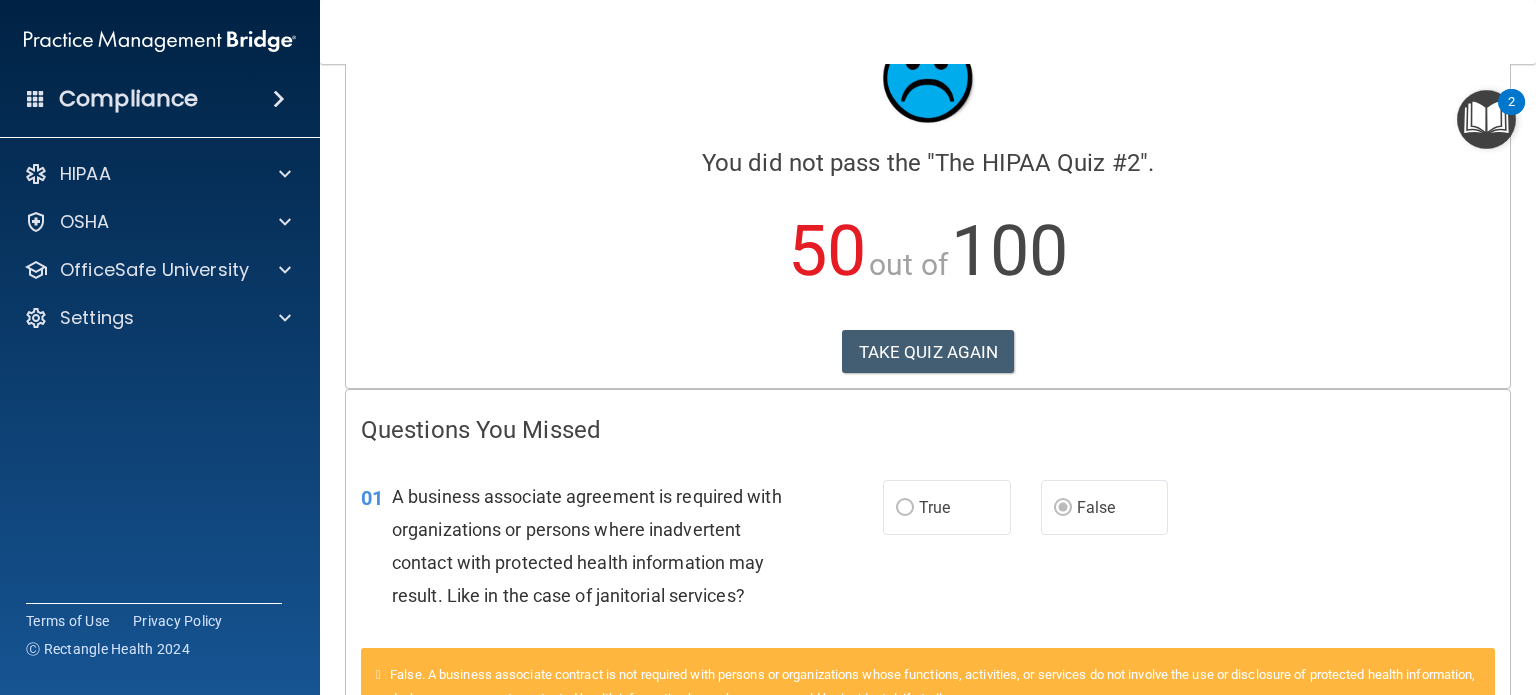 scroll, scrollTop: 0, scrollLeft: 0, axis: both 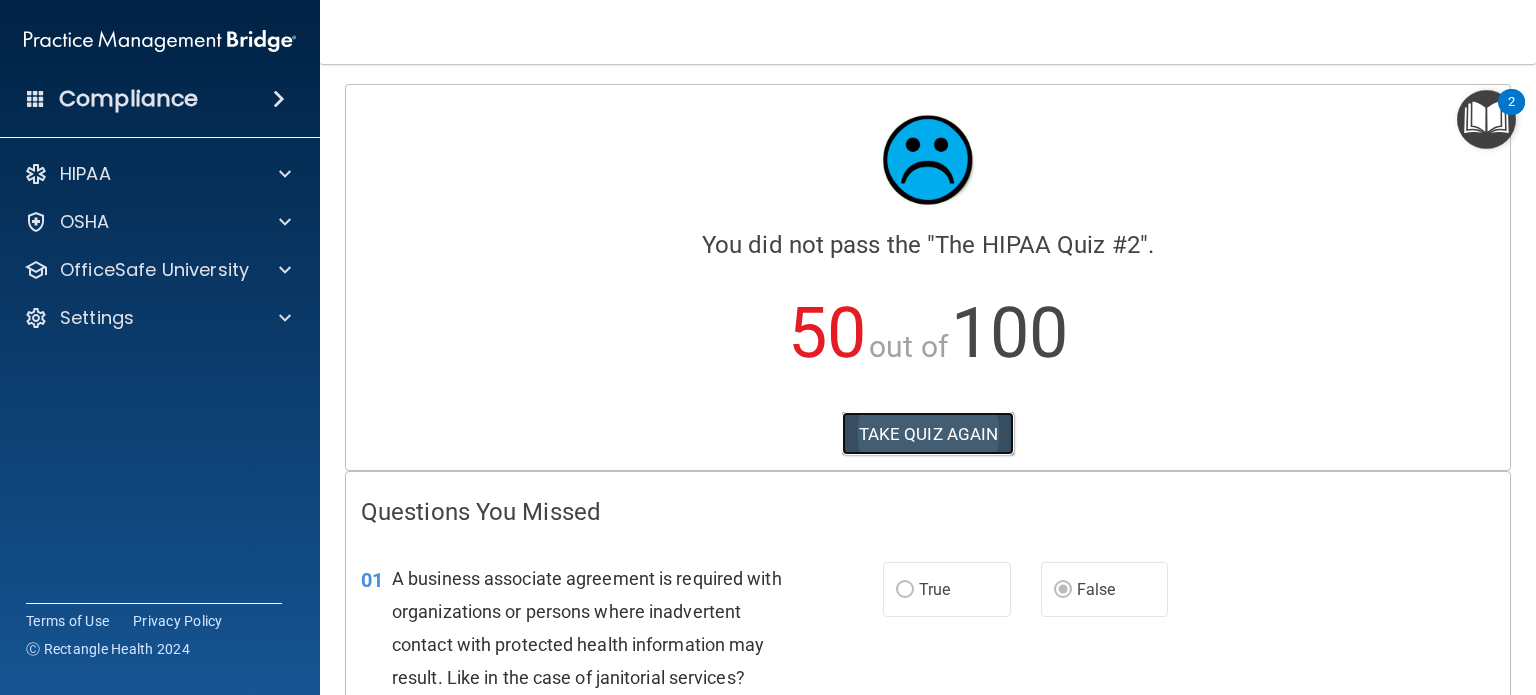 click on "TAKE QUIZ AGAIN" at bounding box center (928, 434) 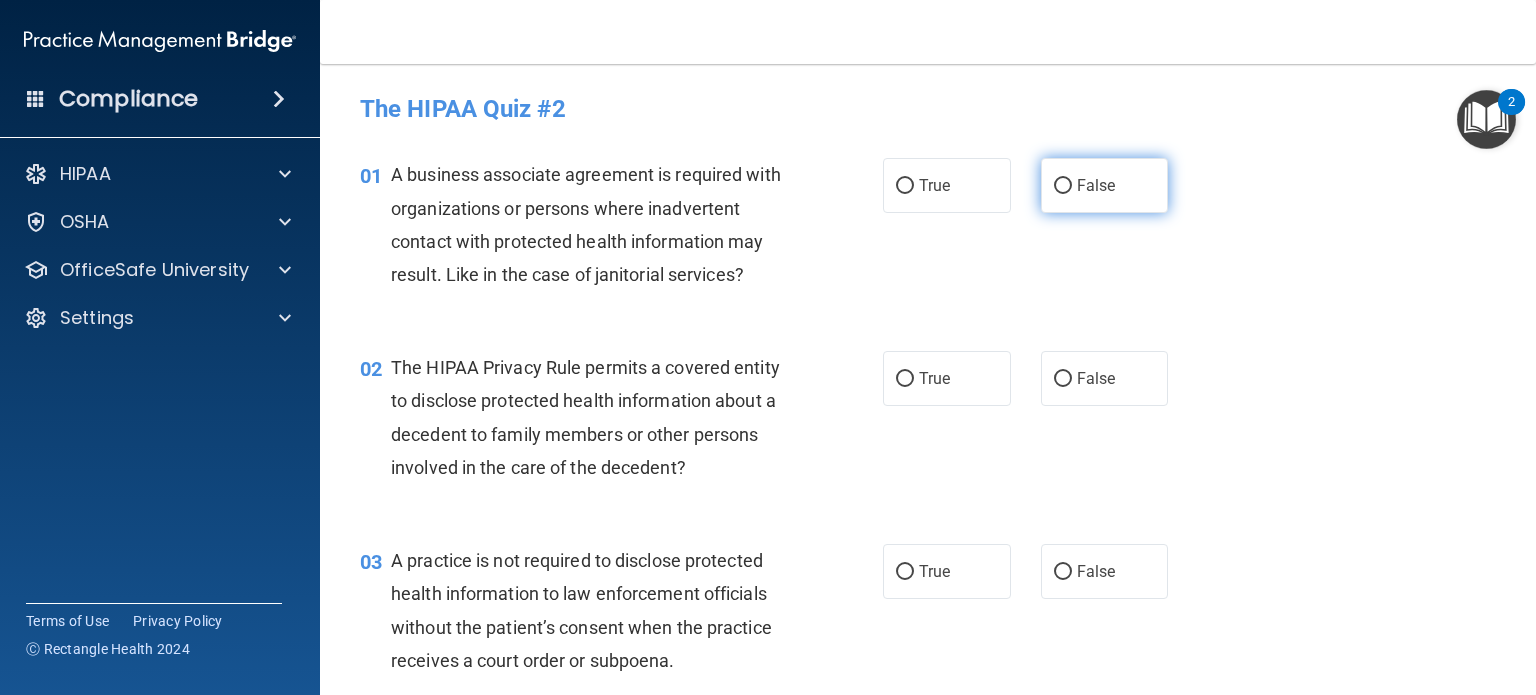 click on "False" at bounding box center [1096, 185] 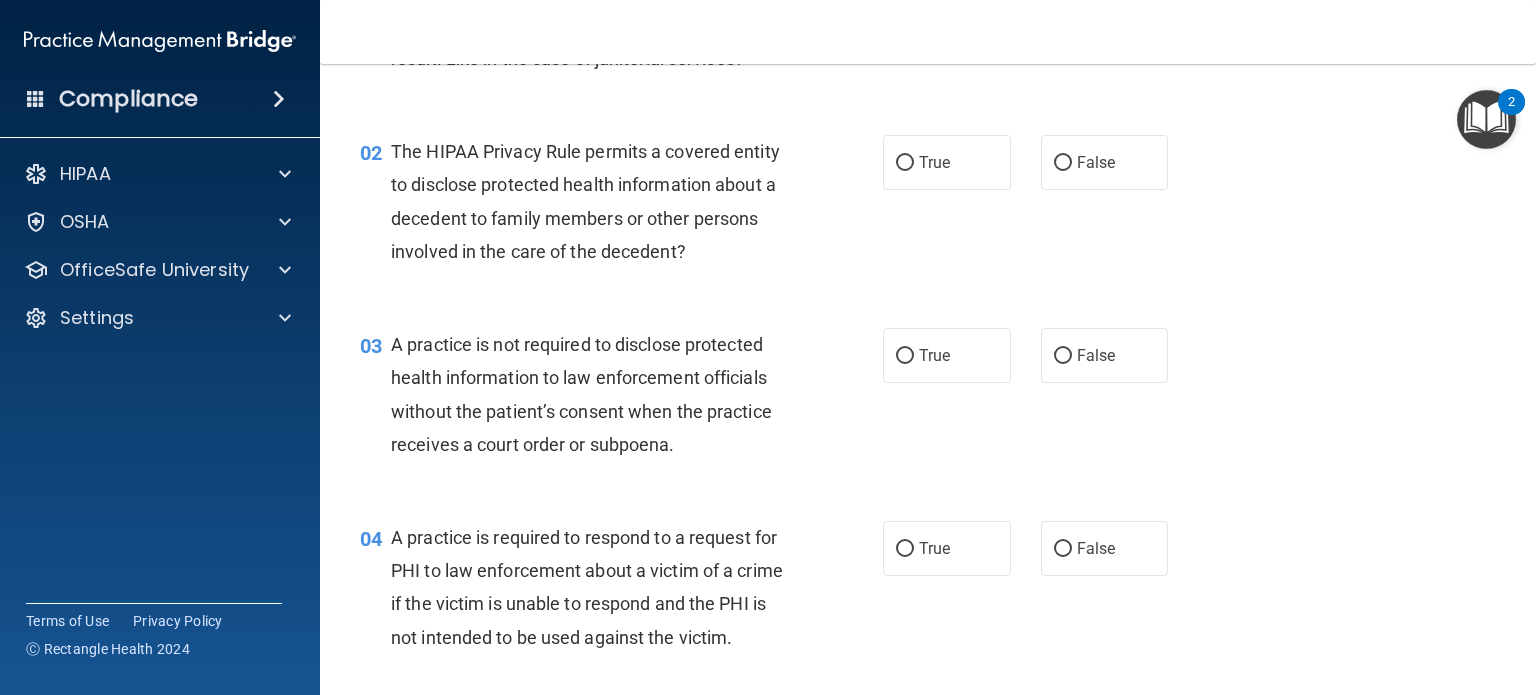 scroll, scrollTop: 300, scrollLeft: 0, axis: vertical 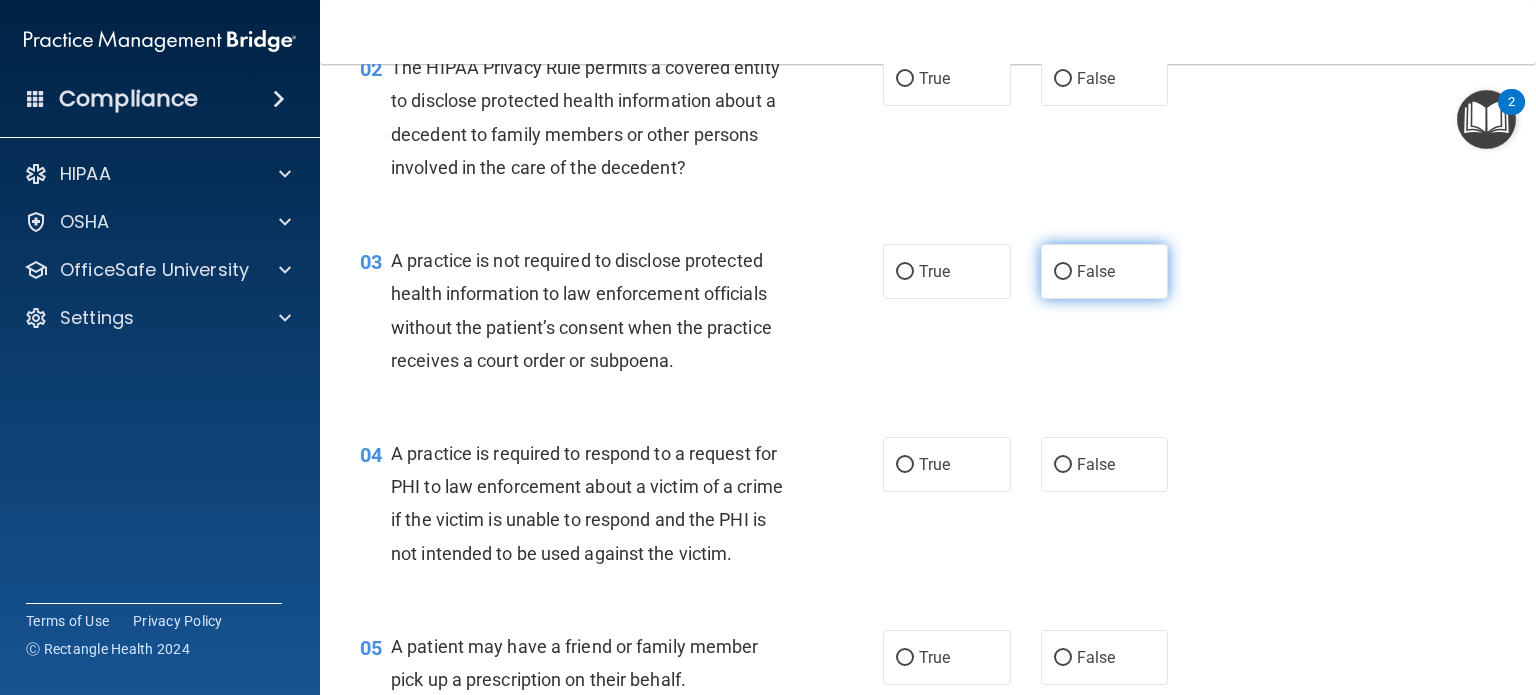 click on "False" at bounding box center (1096, 271) 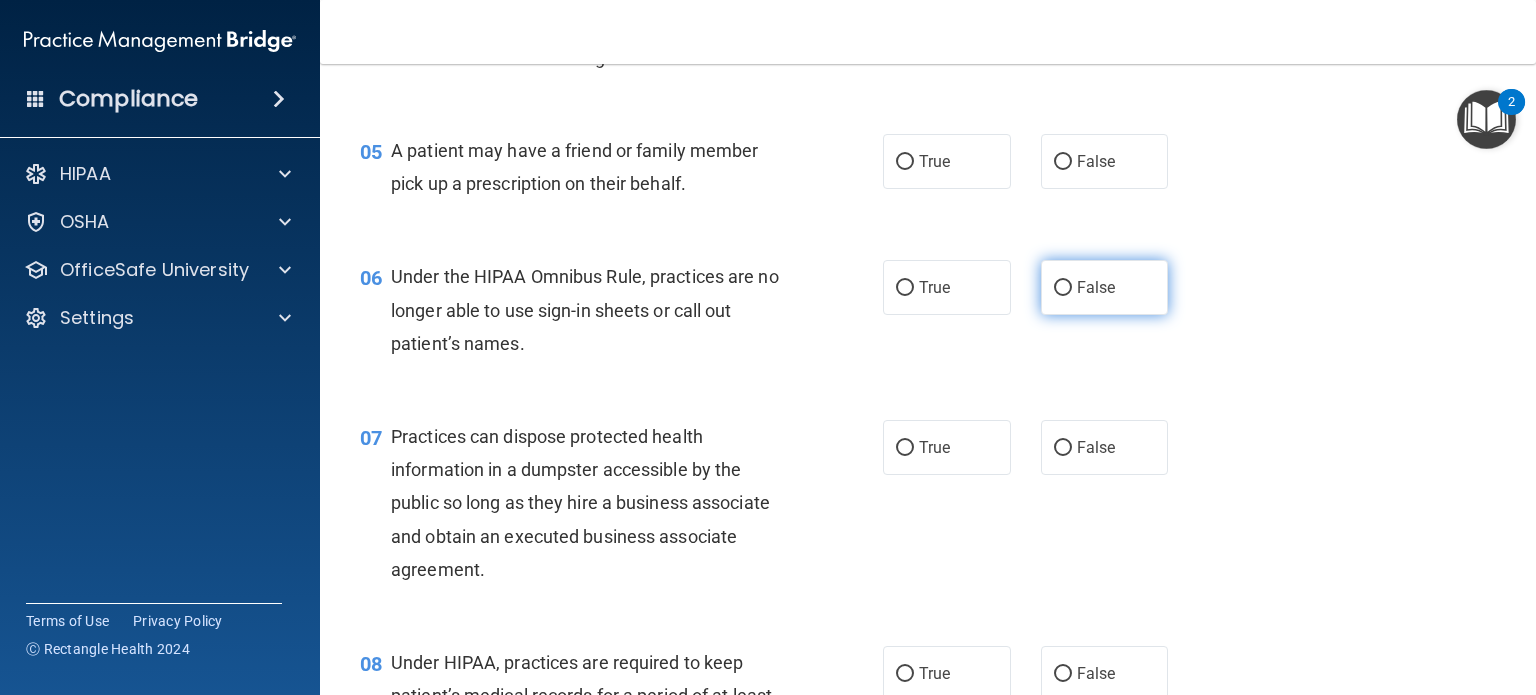 scroll, scrollTop: 800, scrollLeft: 0, axis: vertical 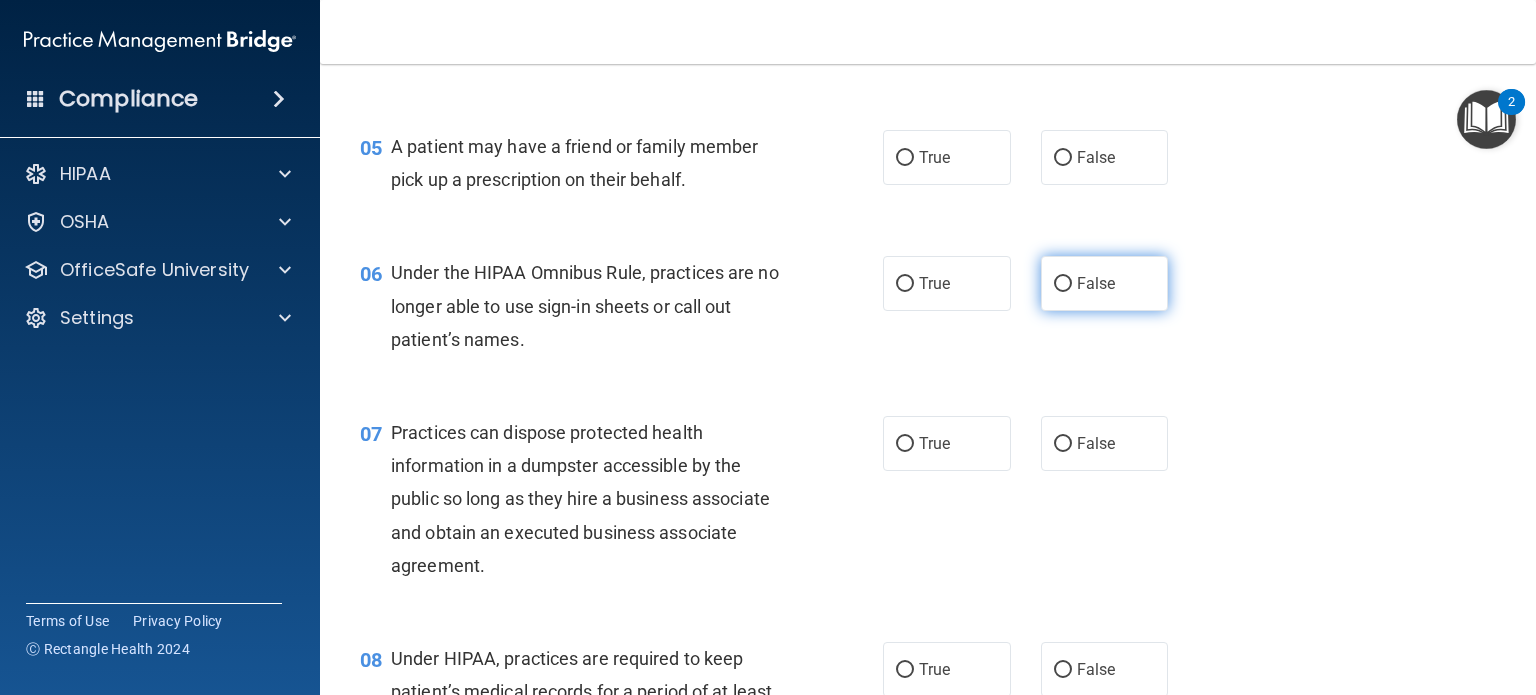 click on "False" at bounding box center (1063, 284) 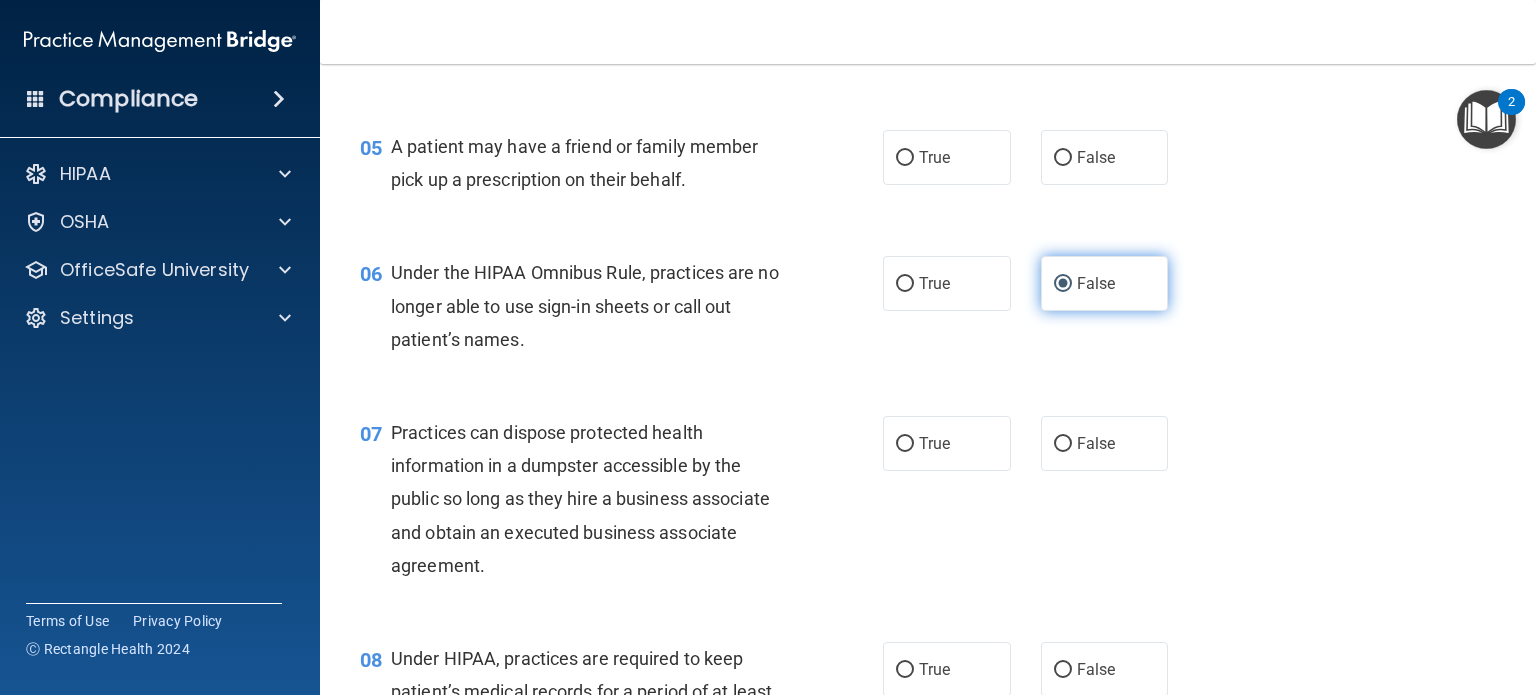 scroll, scrollTop: 900, scrollLeft: 0, axis: vertical 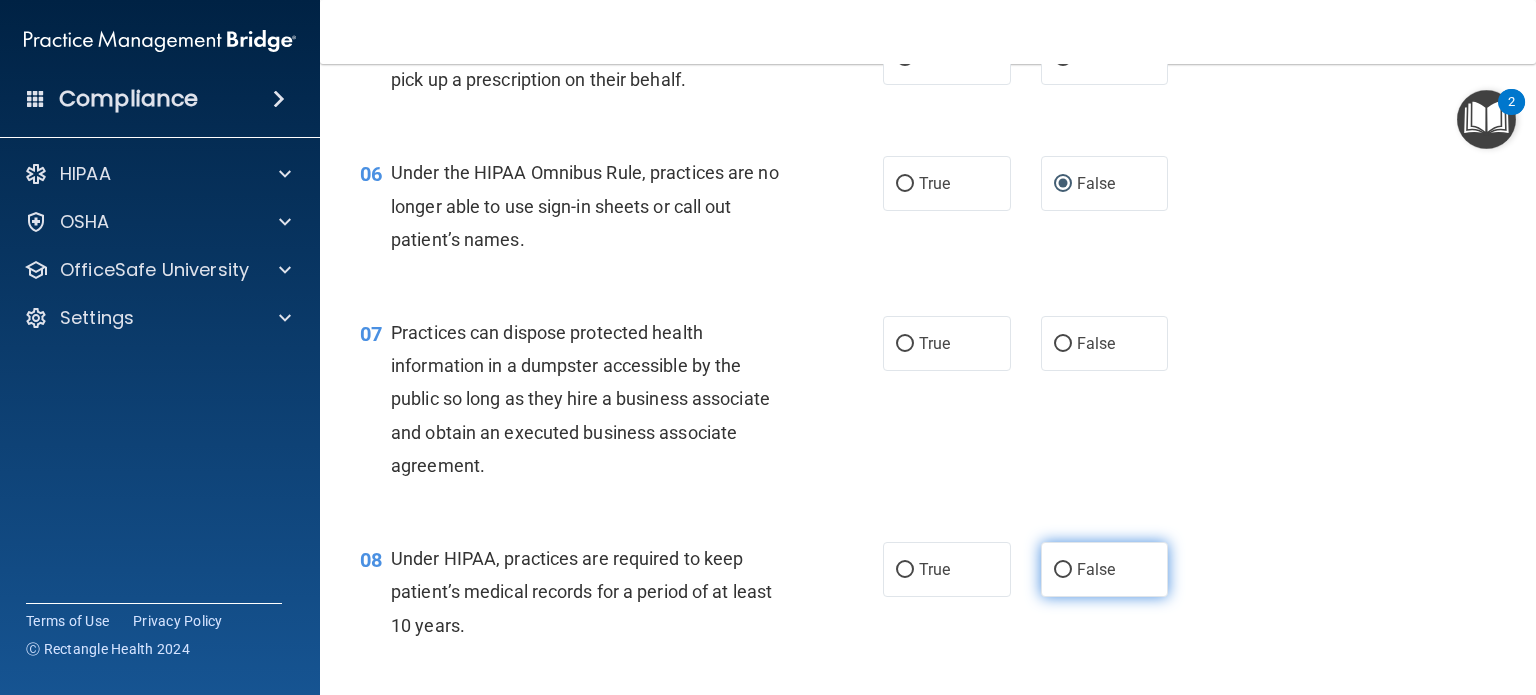 click on "False" at bounding box center (1096, 569) 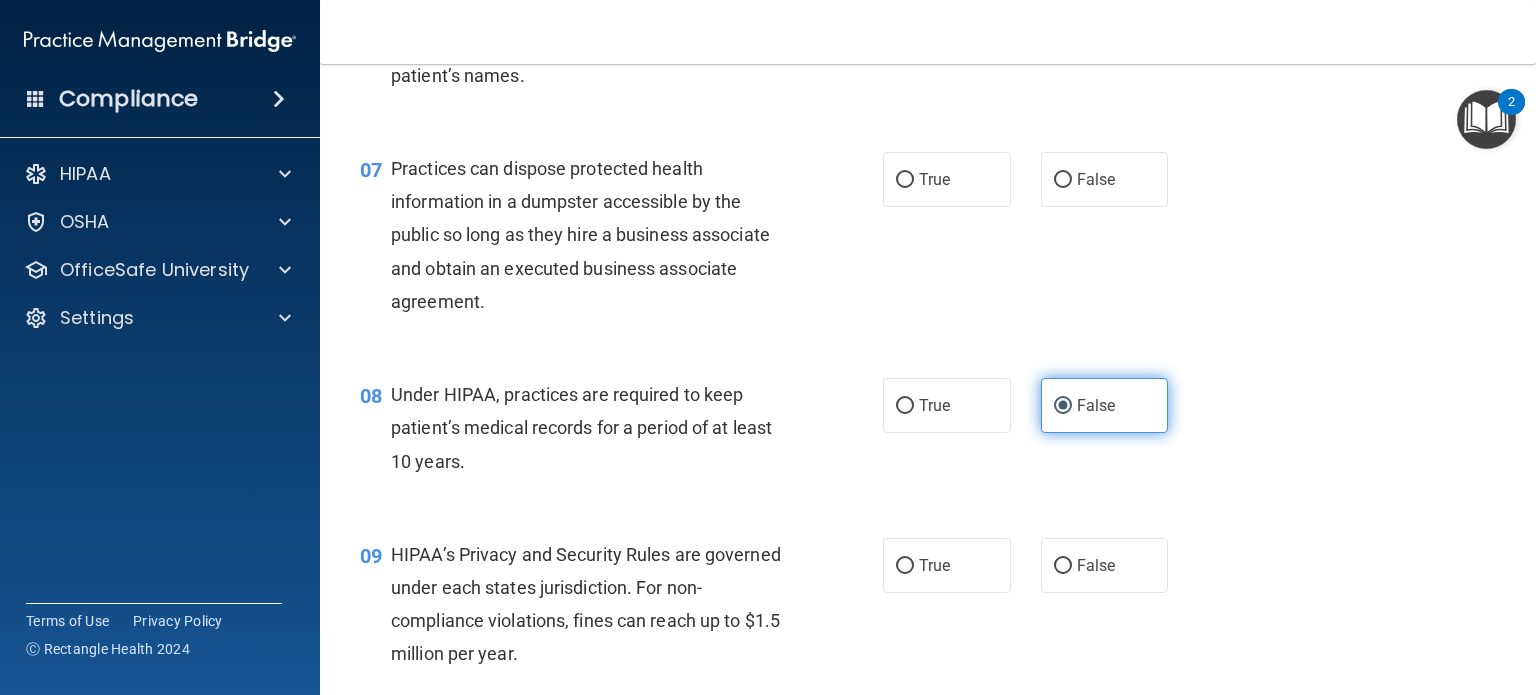 scroll, scrollTop: 1100, scrollLeft: 0, axis: vertical 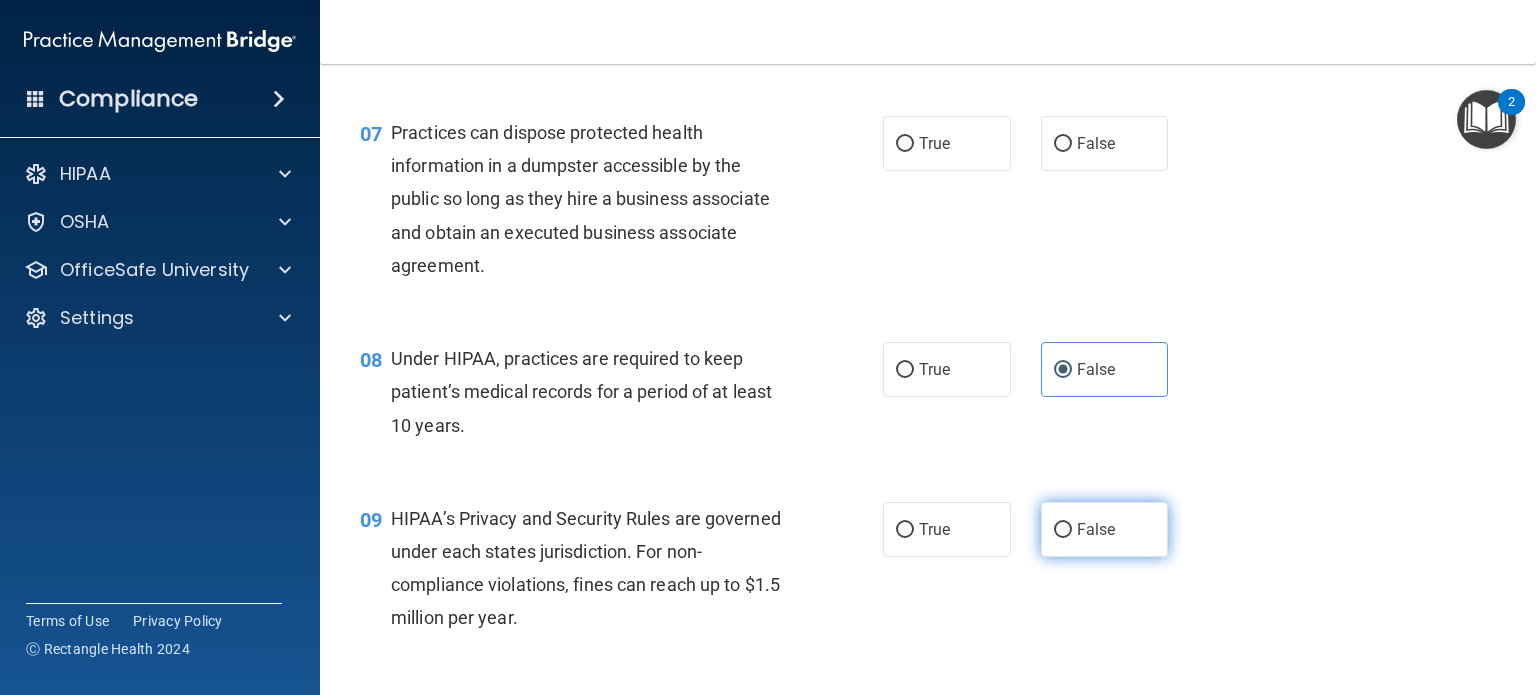 click on "False" at bounding box center (1096, 529) 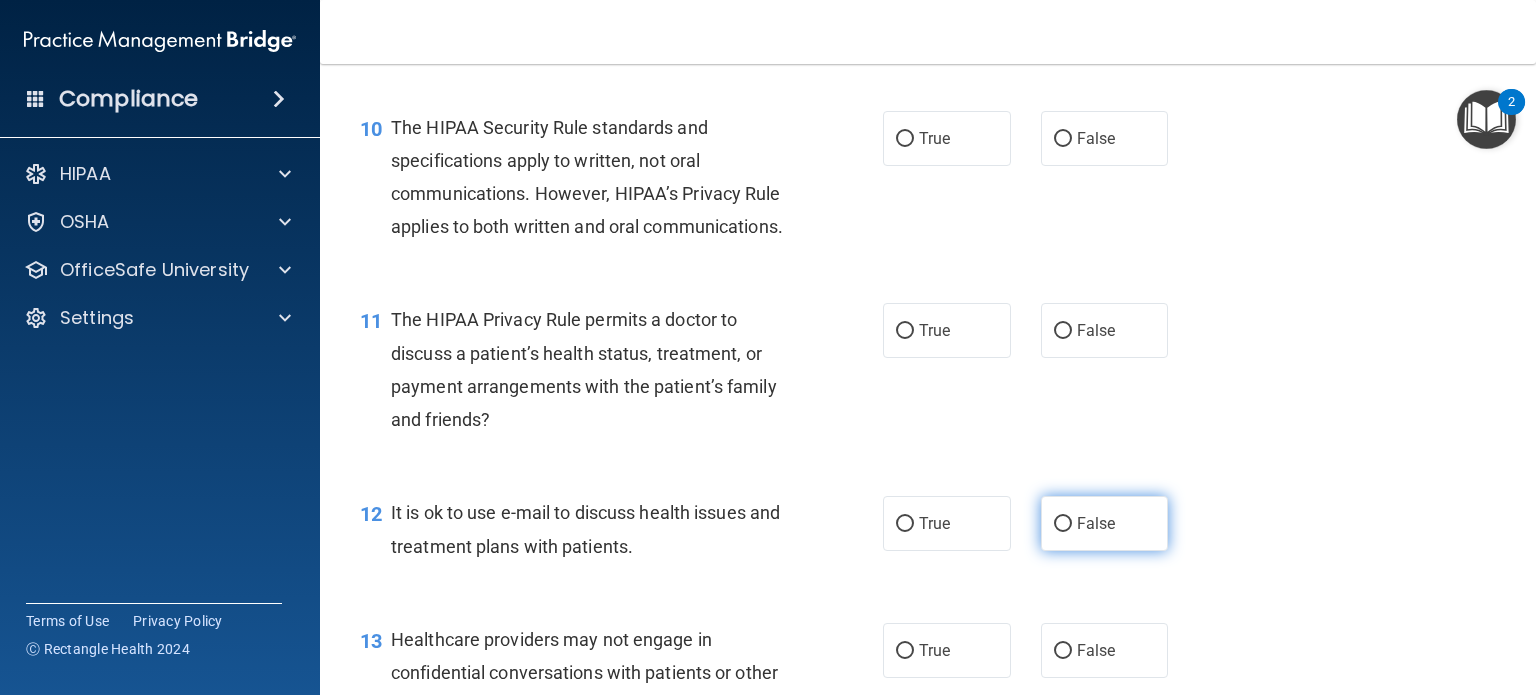 scroll, scrollTop: 1800, scrollLeft: 0, axis: vertical 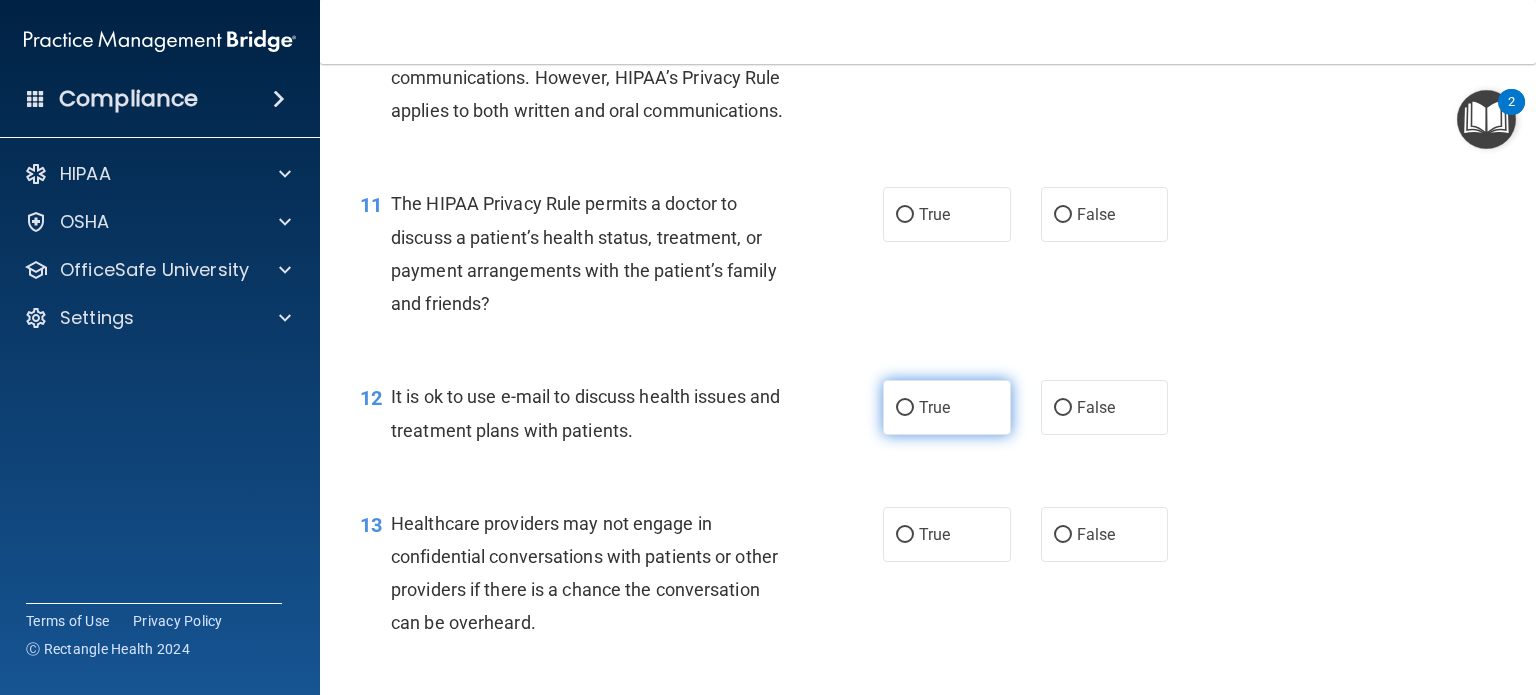 click on "True" at bounding box center (934, 407) 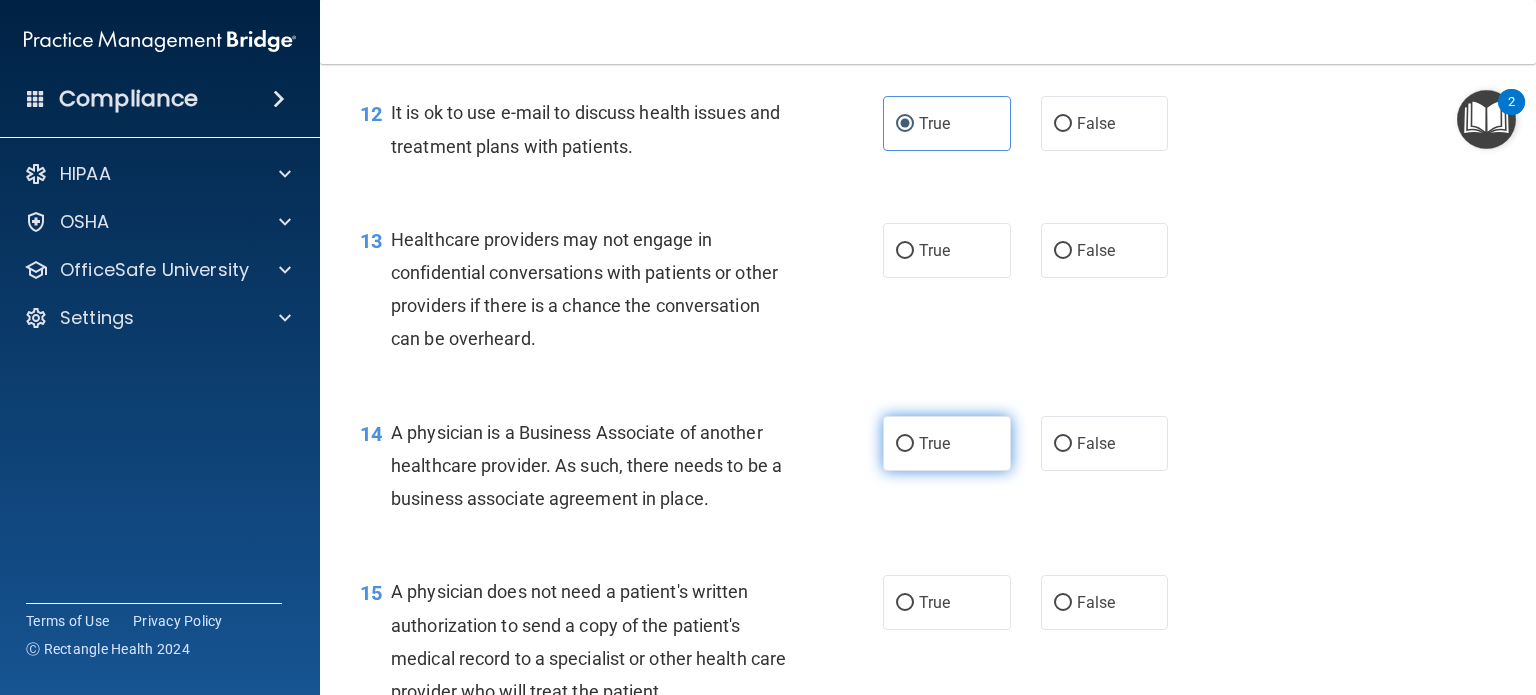 scroll, scrollTop: 2100, scrollLeft: 0, axis: vertical 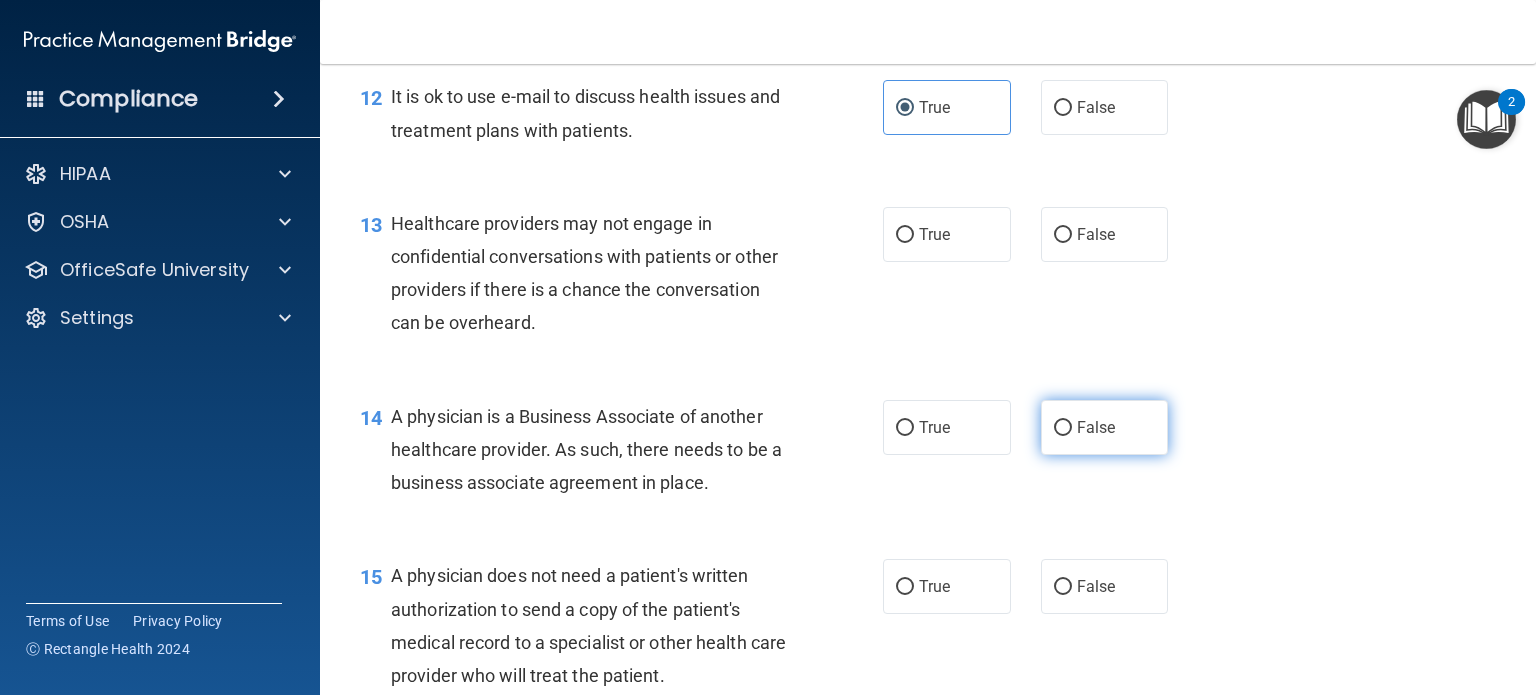 click on "False" at bounding box center (1096, 427) 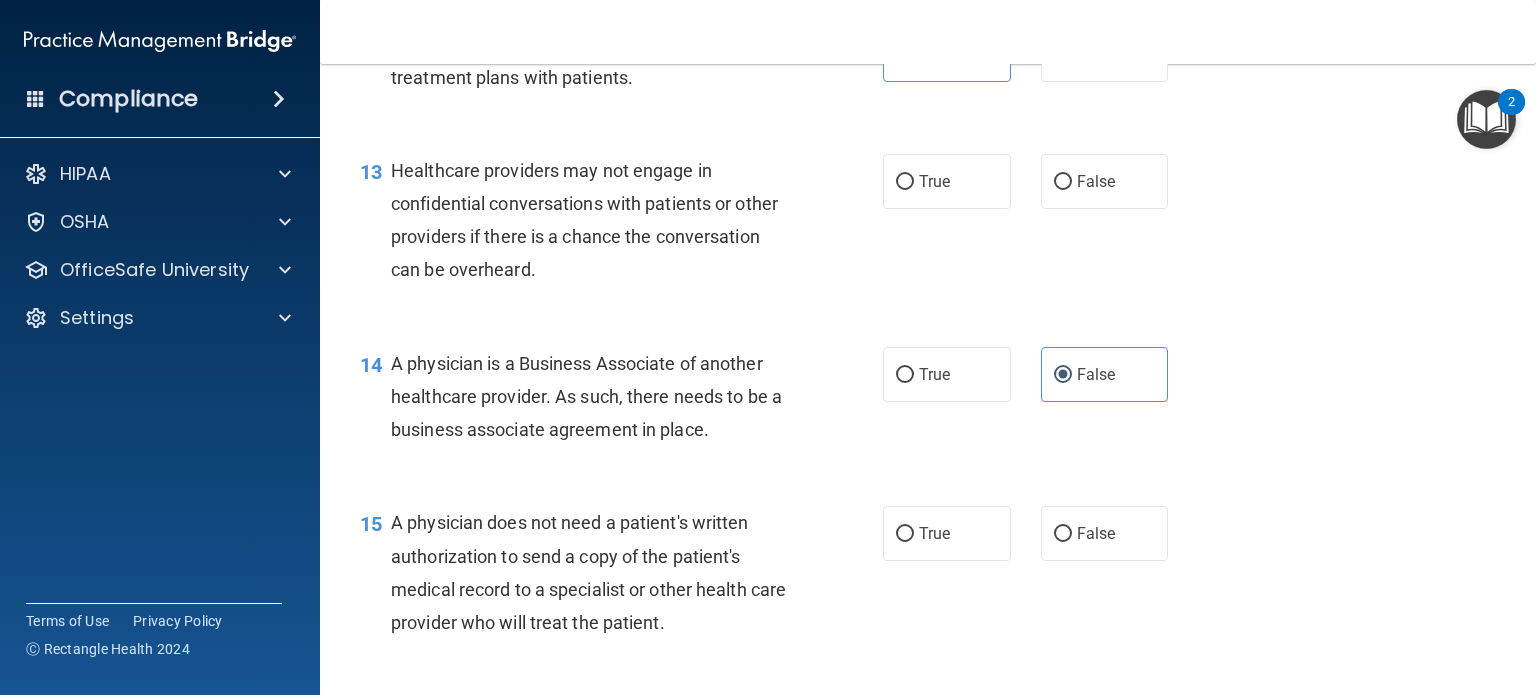 scroll, scrollTop: 2200, scrollLeft: 0, axis: vertical 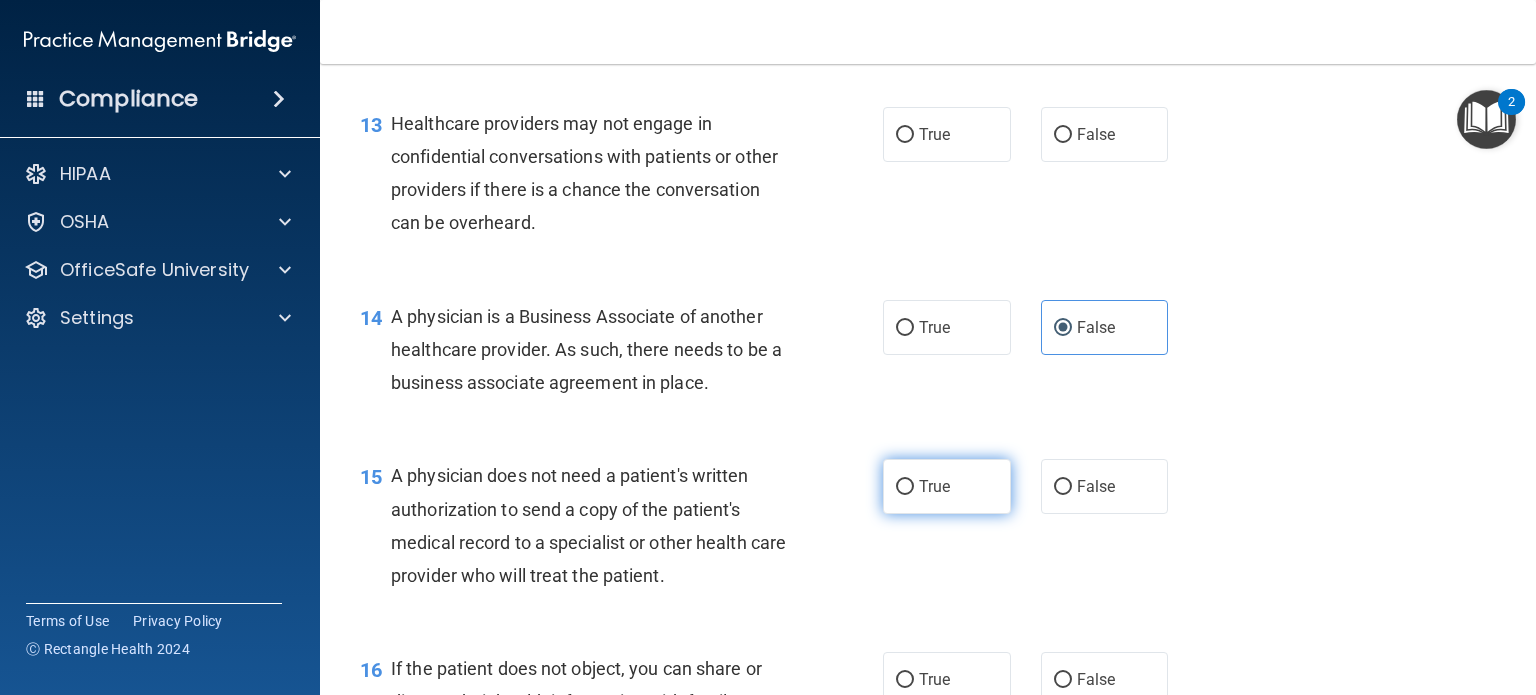 click on "True" at bounding box center (947, 486) 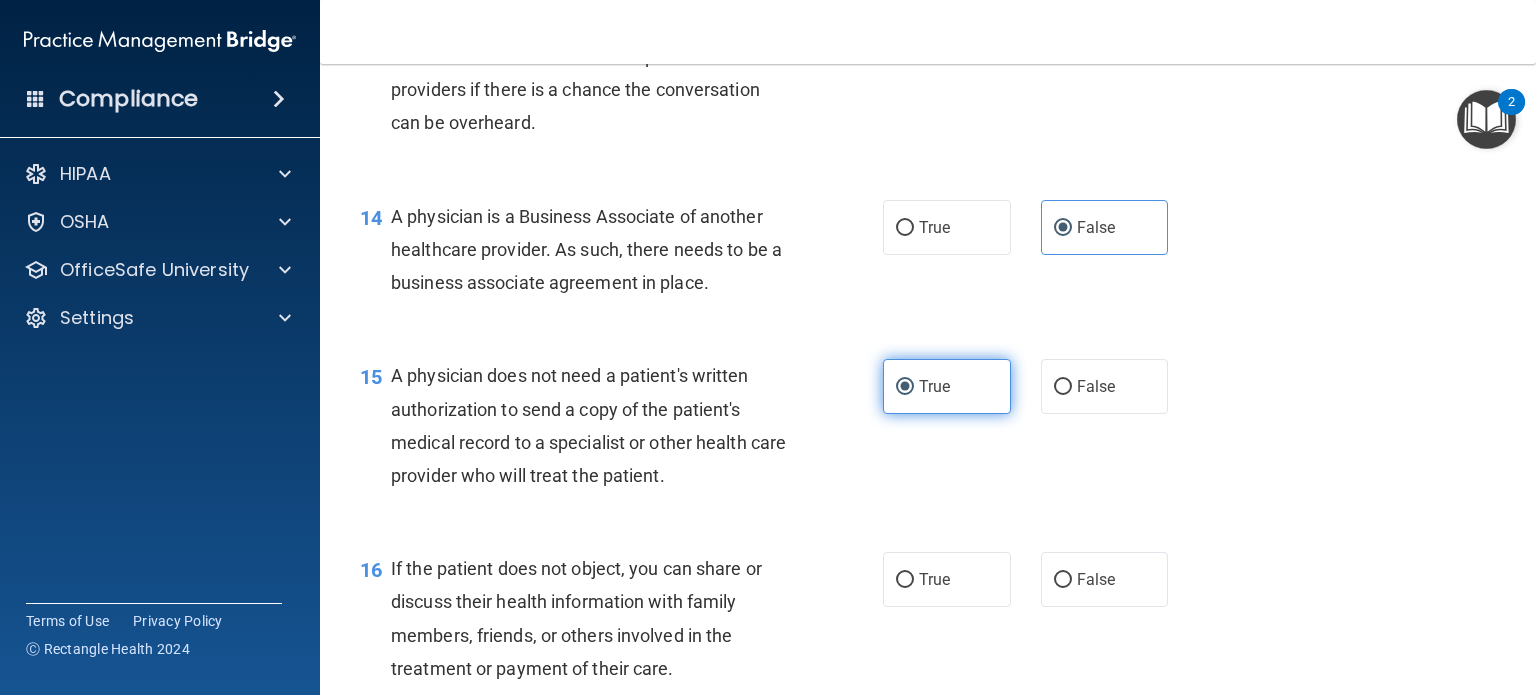 scroll, scrollTop: 2400, scrollLeft: 0, axis: vertical 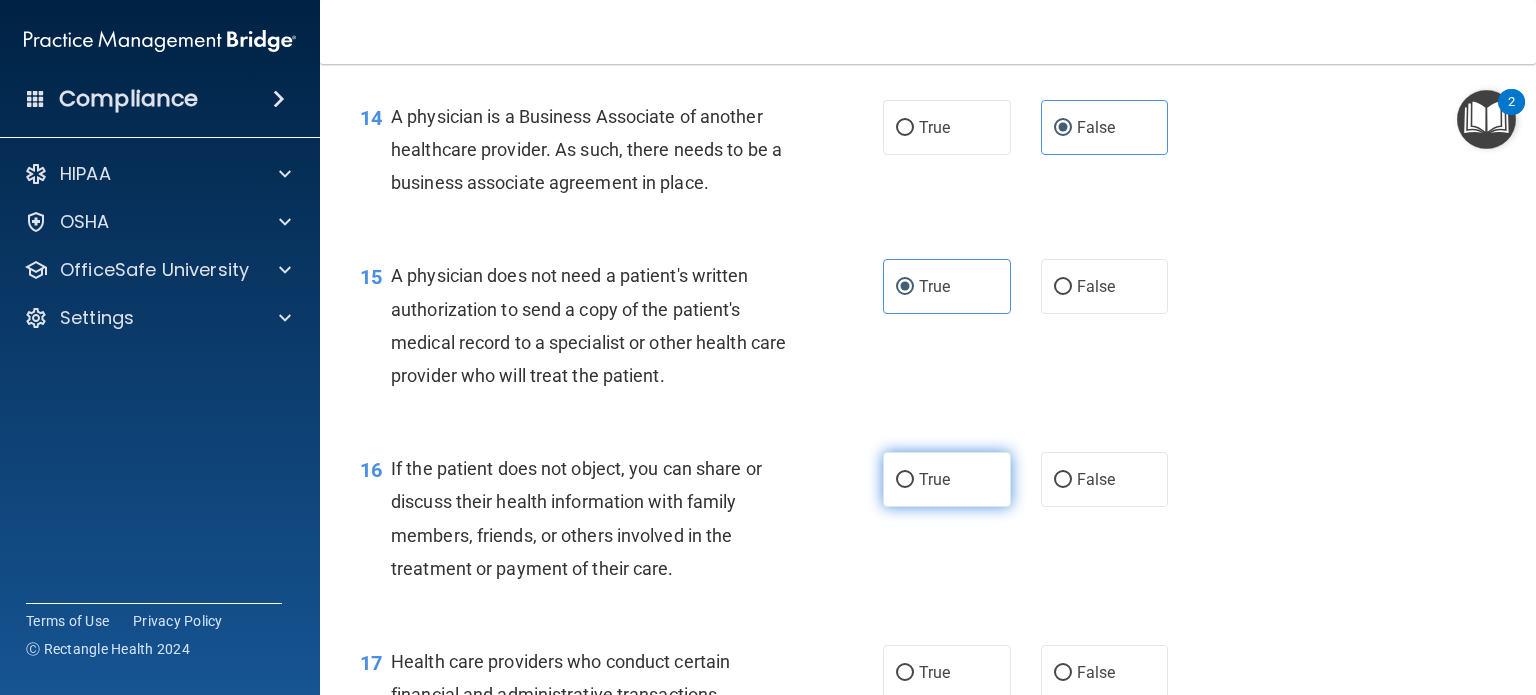 click on "True" at bounding box center [934, 479] 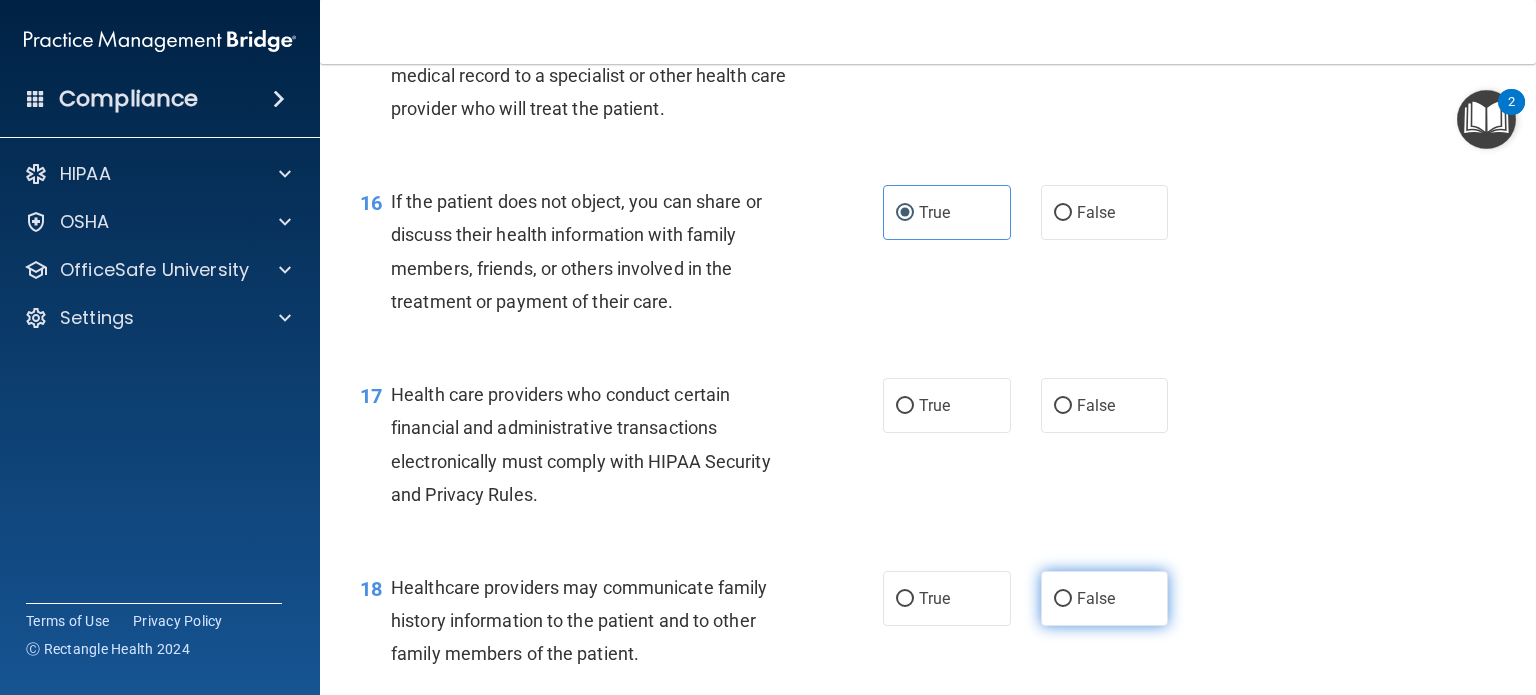 scroll, scrollTop: 2800, scrollLeft: 0, axis: vertical 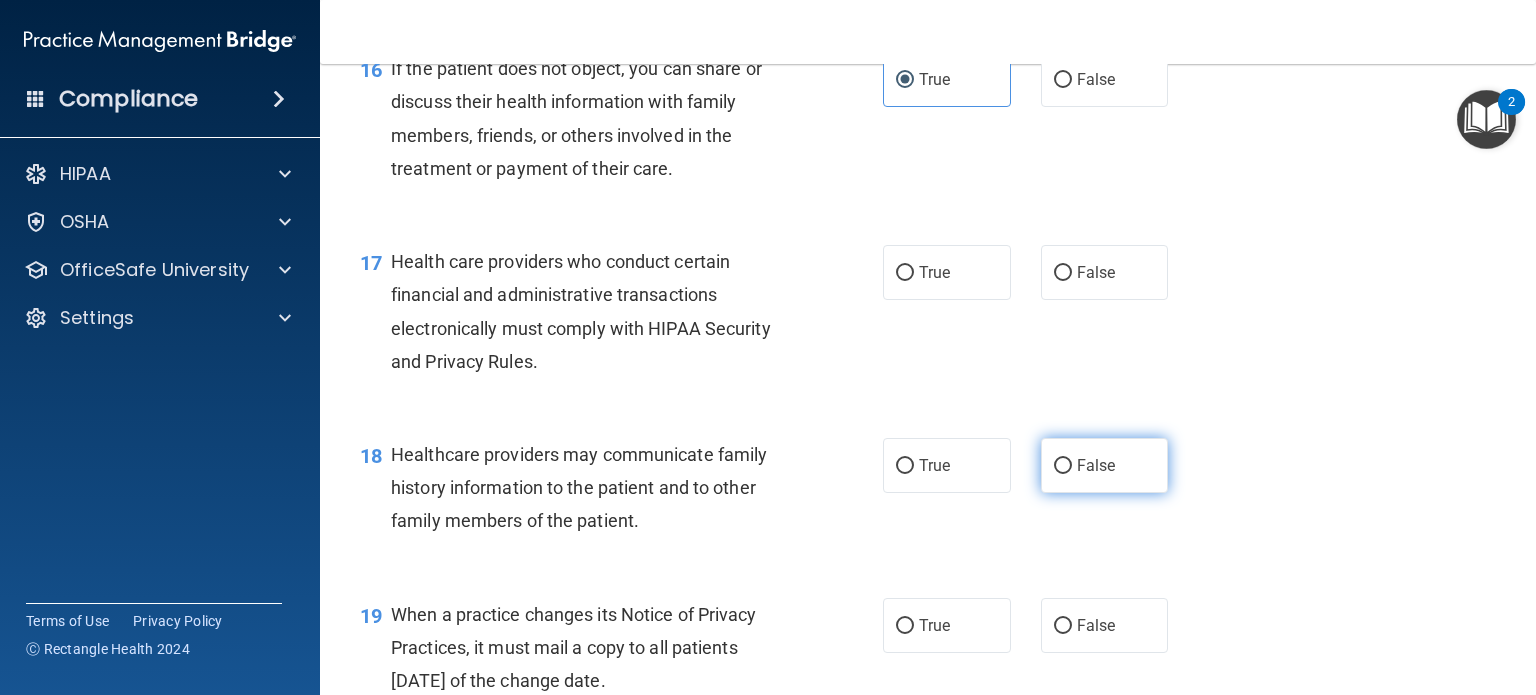 click on "False" at bounding box center (1096, 465) 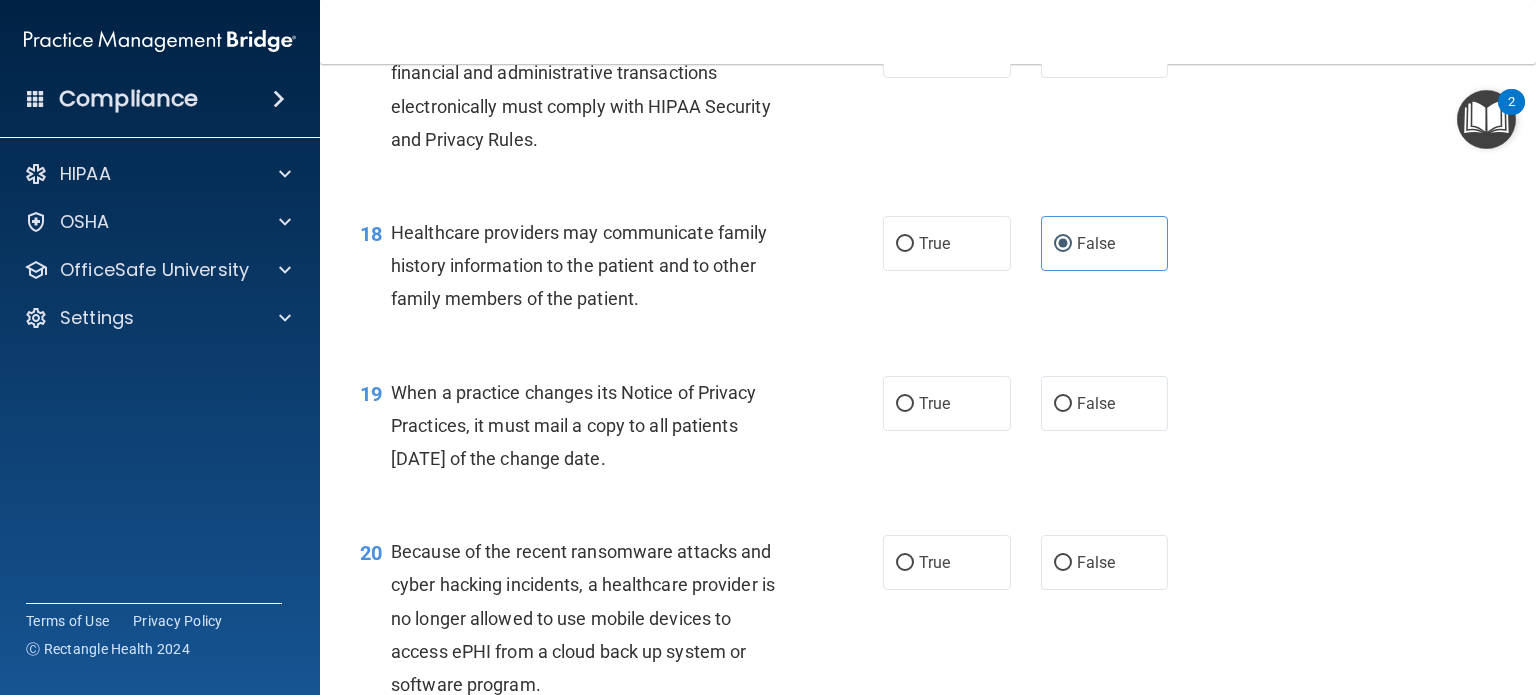 scroll, scrollTop: 3100, scrollLeft: 0, axis: vertical 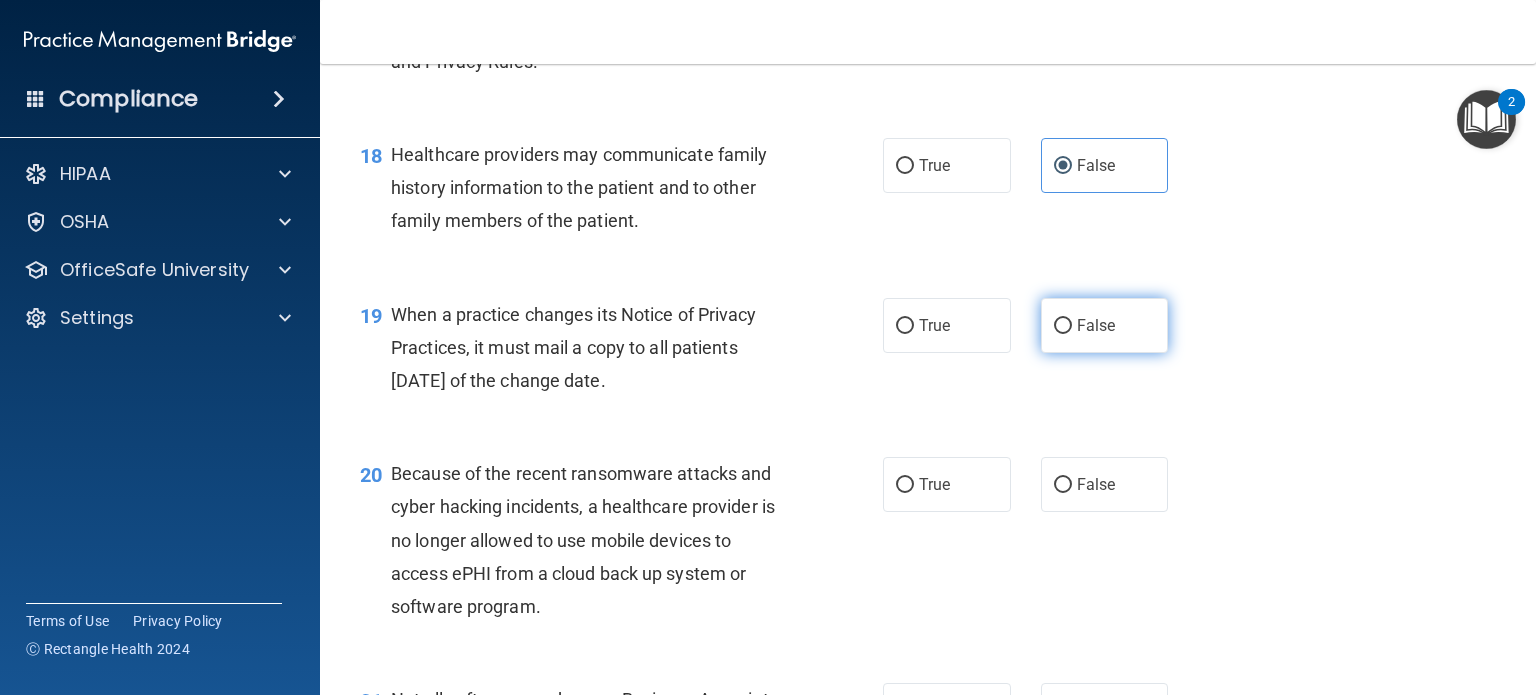 click on "False" at bounding box center [1096, 325] 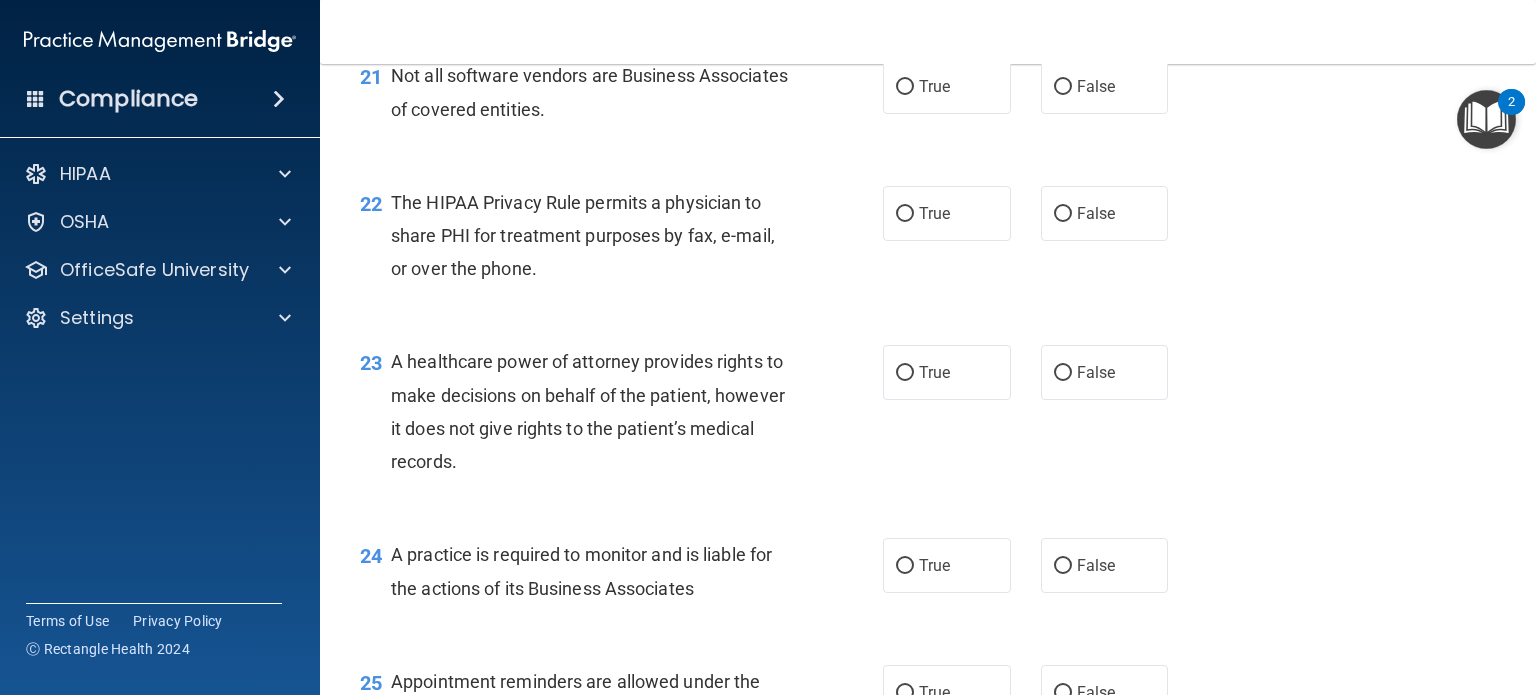 scroll, scrollTop: 3800, scrollLeft: 0, axis: vertical 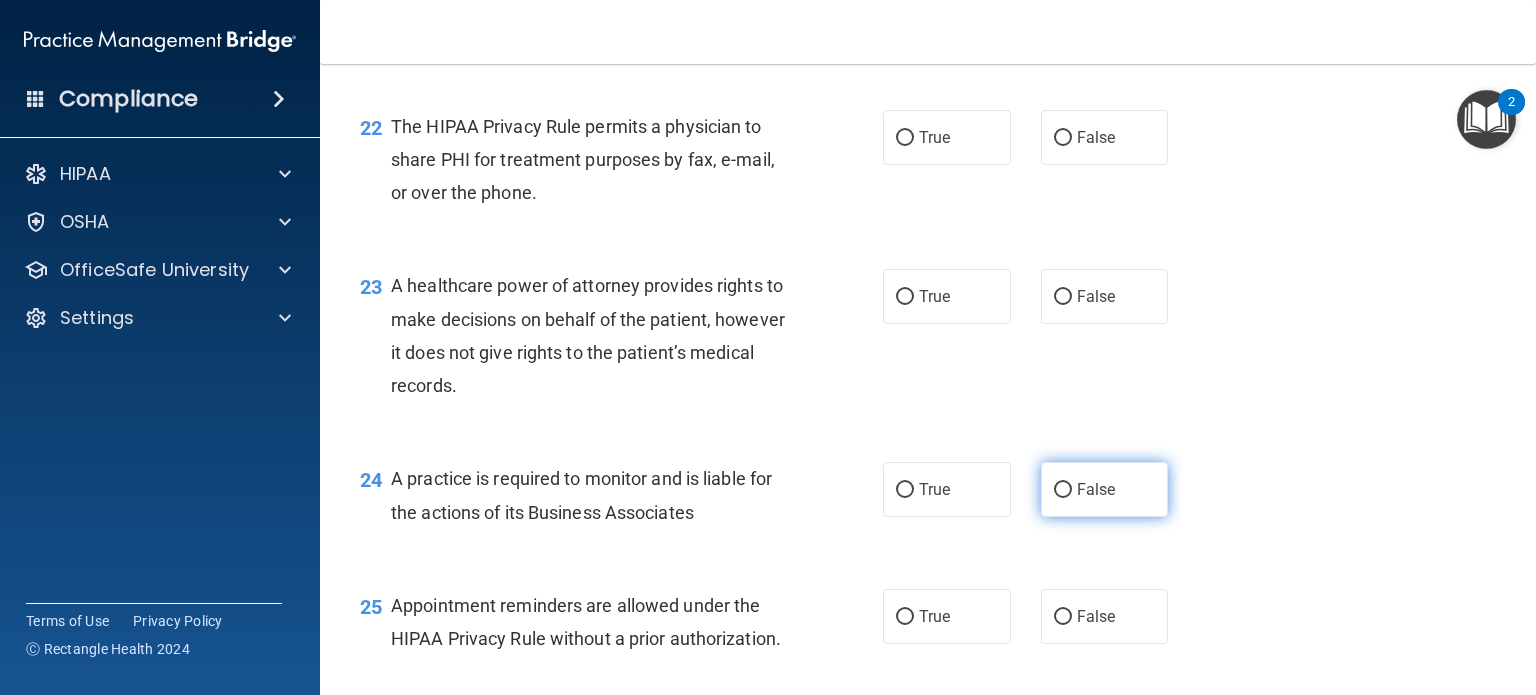 click on "False" at bounding box center (1096, 489) 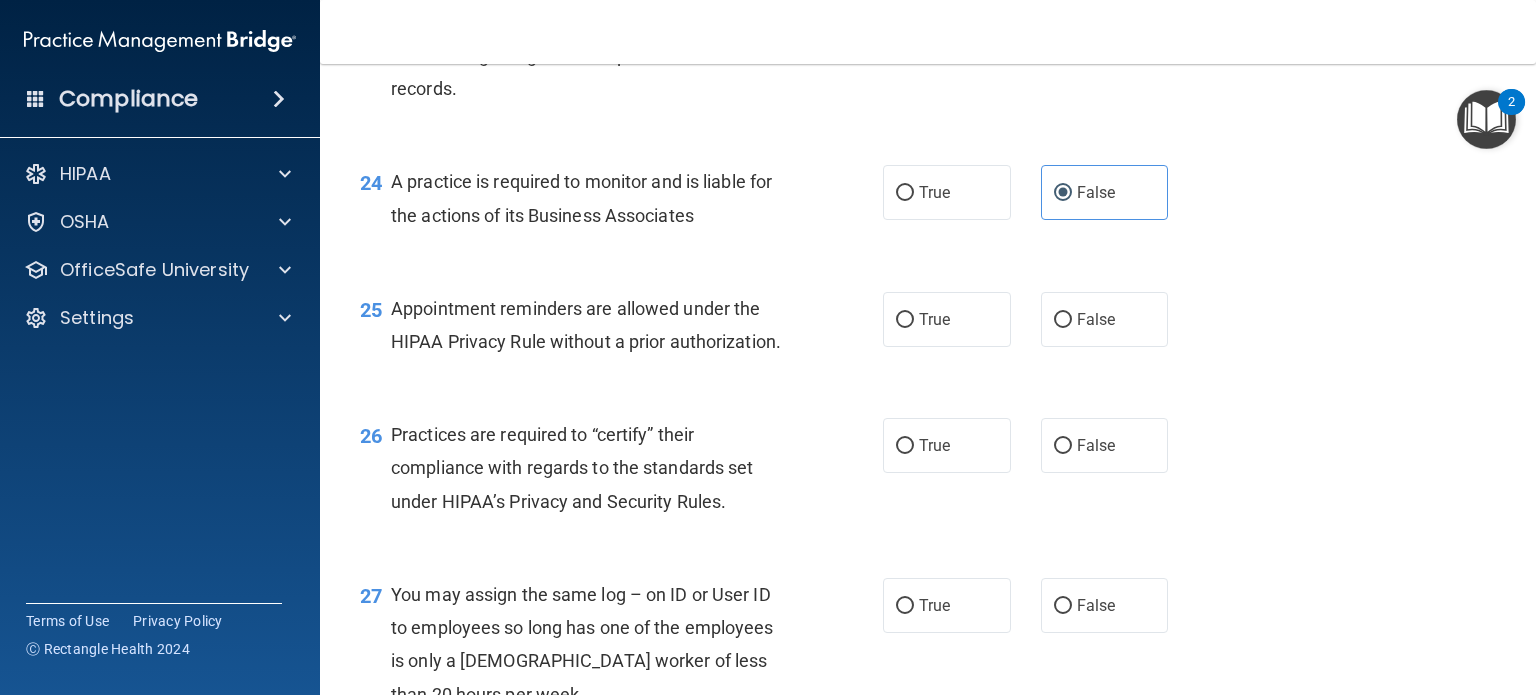 scroll, scrollTop: 4100, scrollLeft: 0, axis: vertical 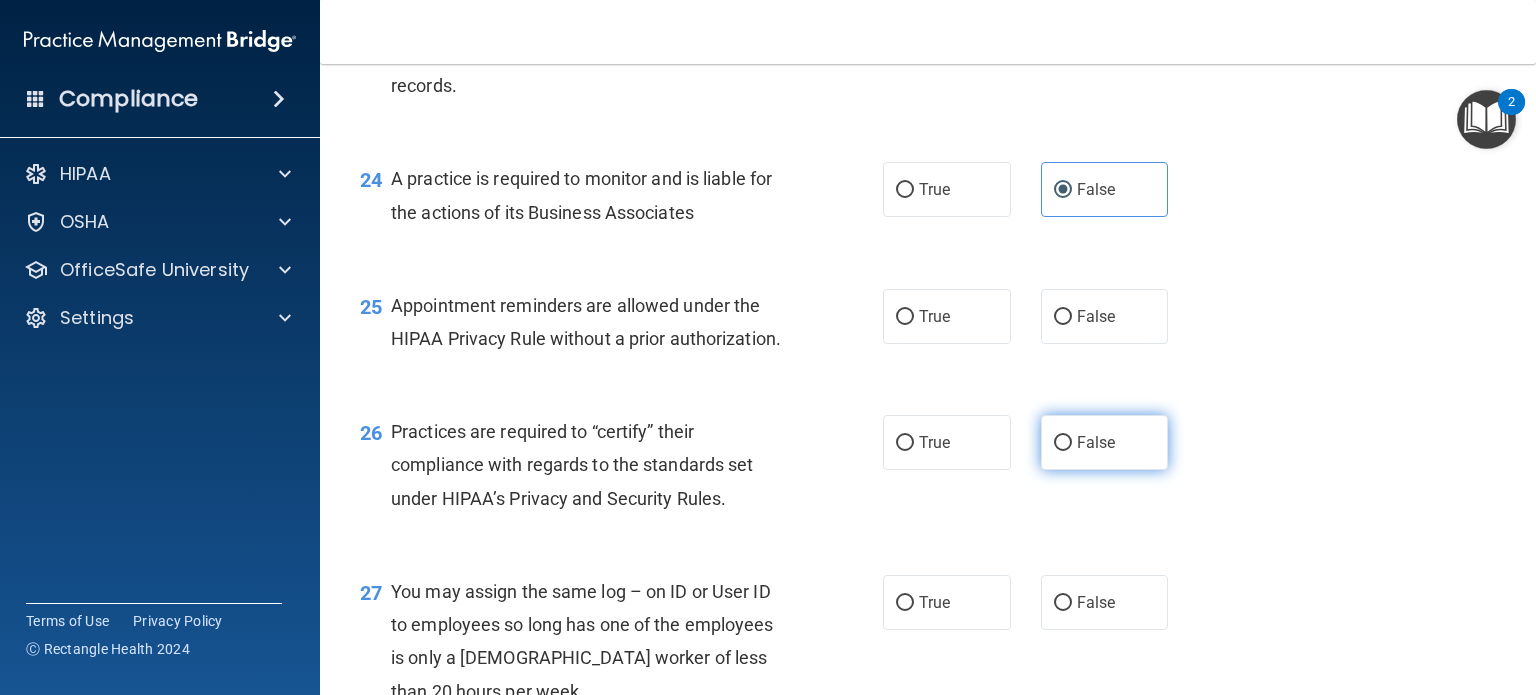 click on "False" at bounding box center (1096, 442) 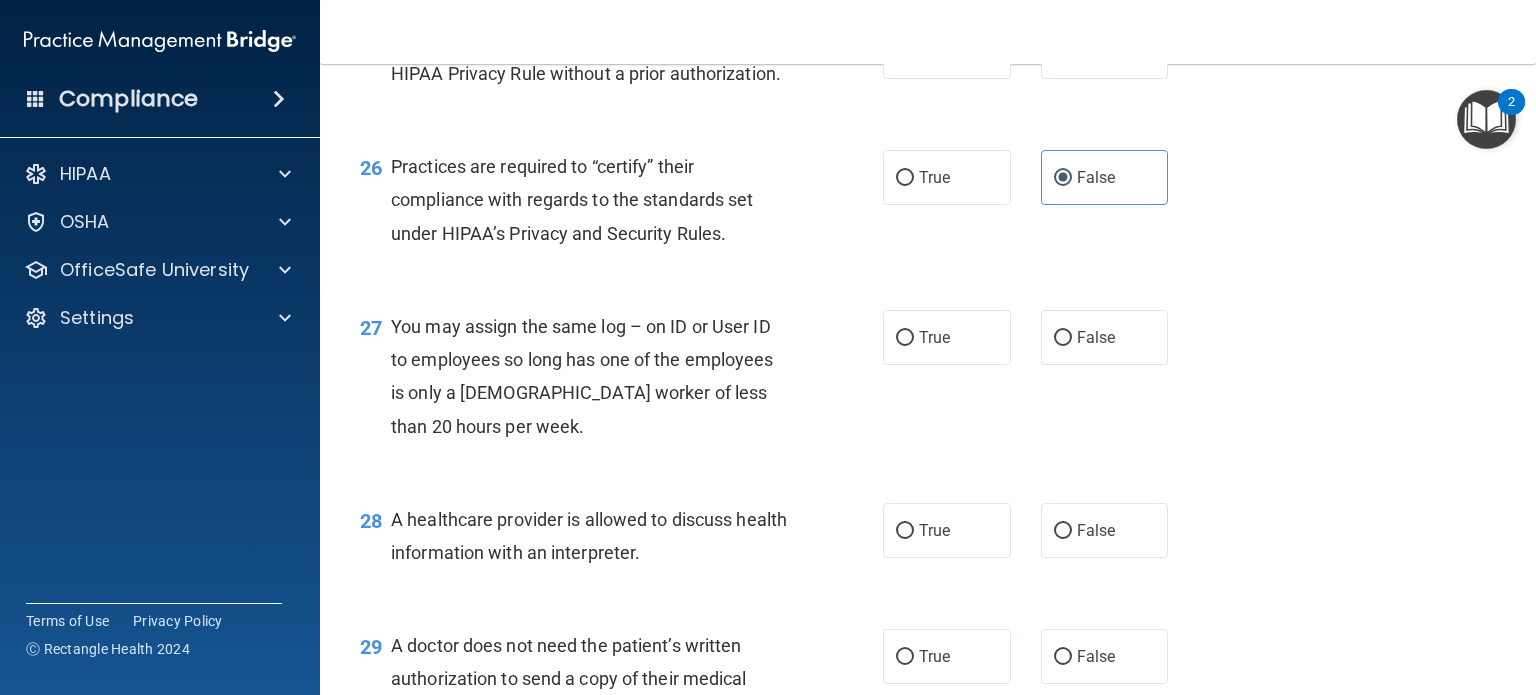 scroll, scrollTop: 4600, scrollLeft: 0, axis: vertical 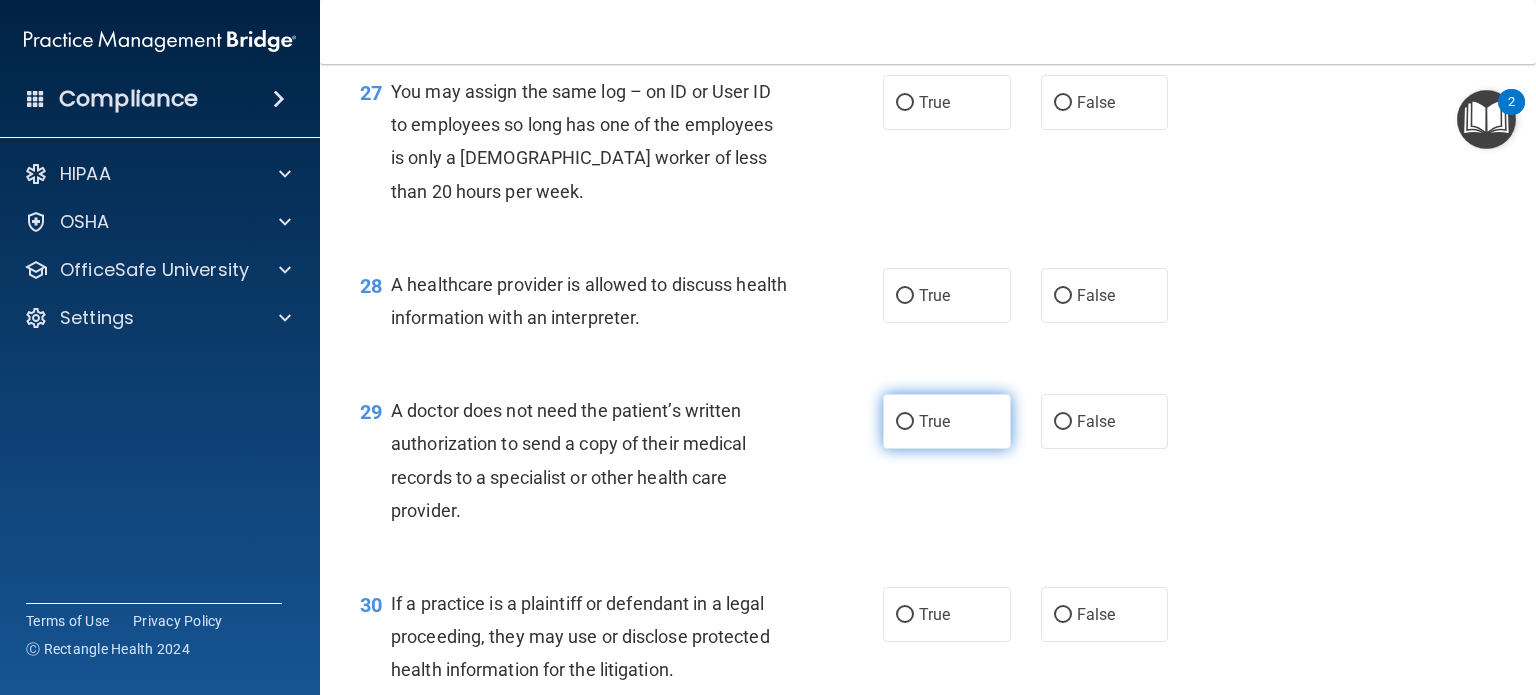 click on "True" at bounding box center (934, 421) 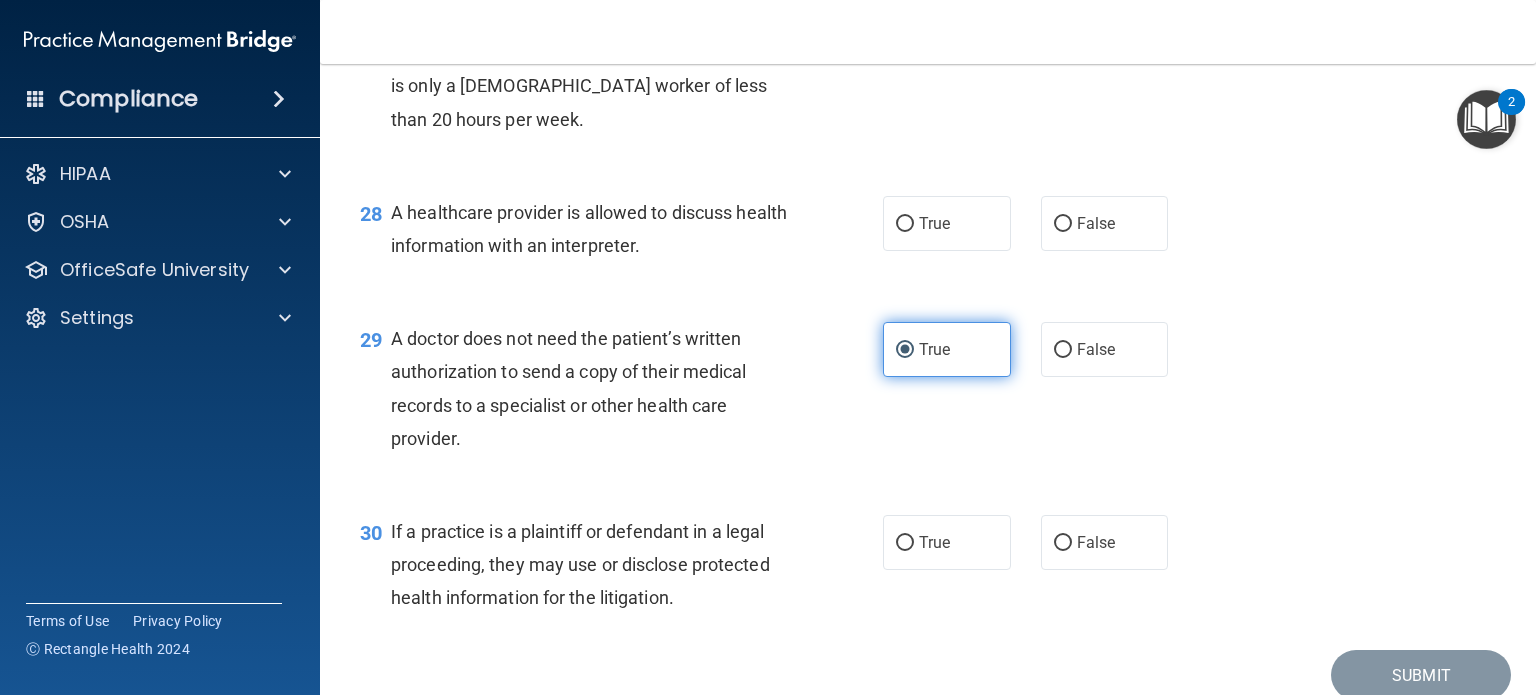 scroll, scrollTop: 4824, scrollLeft: 0, axis: vertical 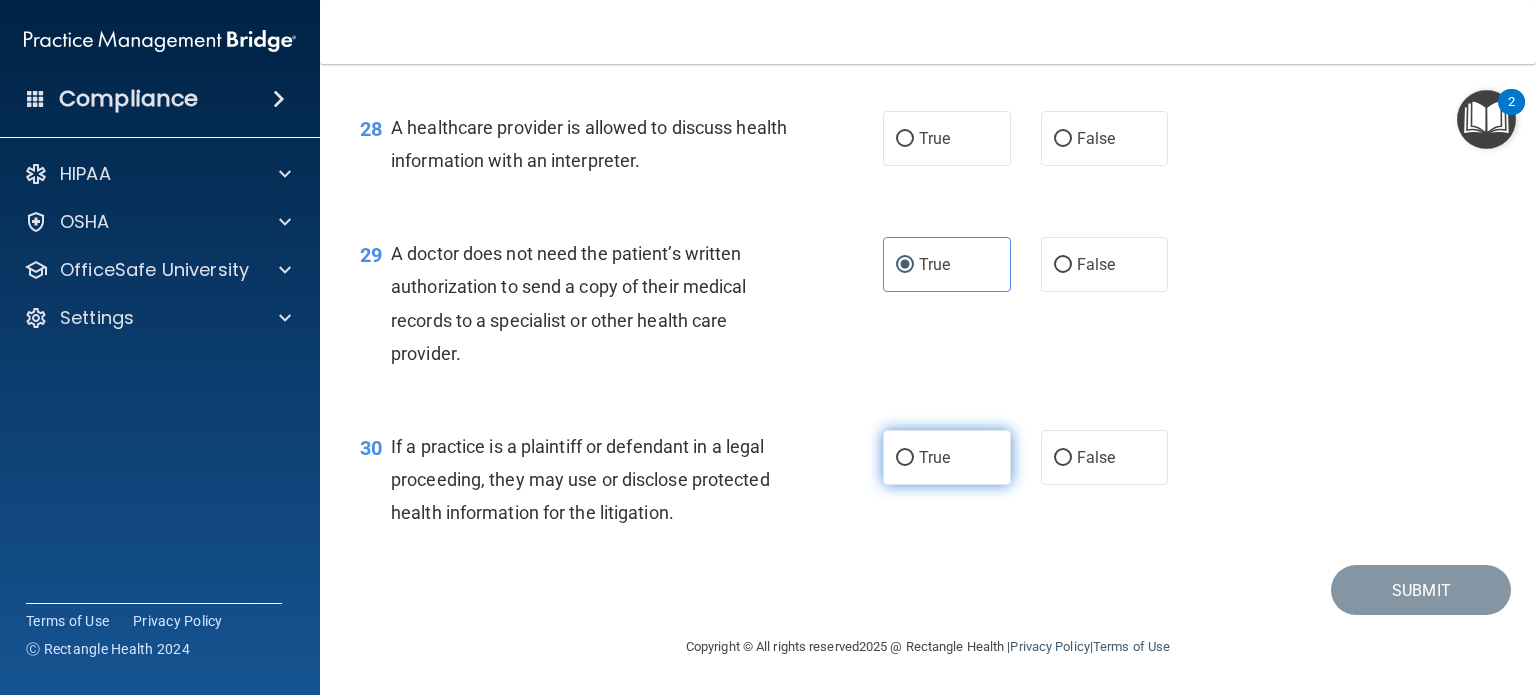 click on "True" at bounding box center (947, 457) 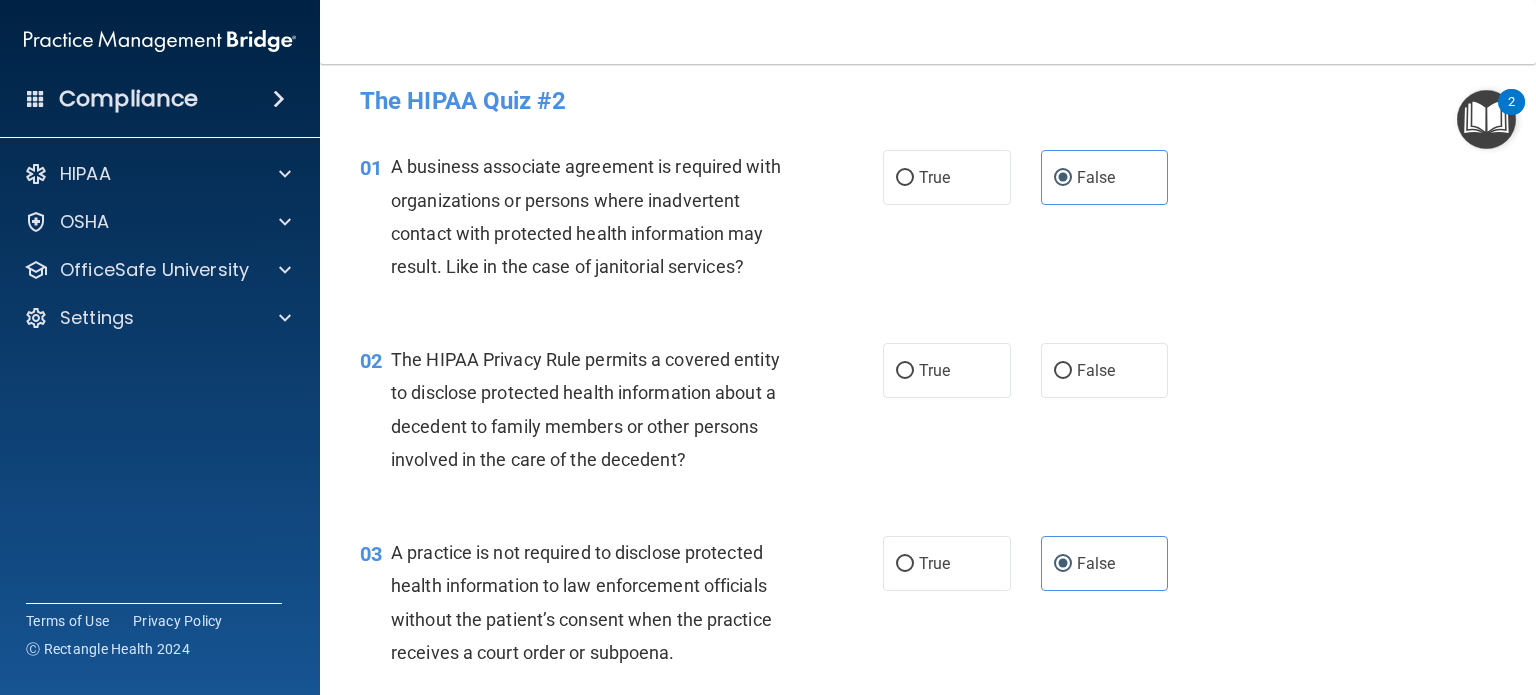 scroll, scrollTop: 0, scrollLeft: 0, axis: both 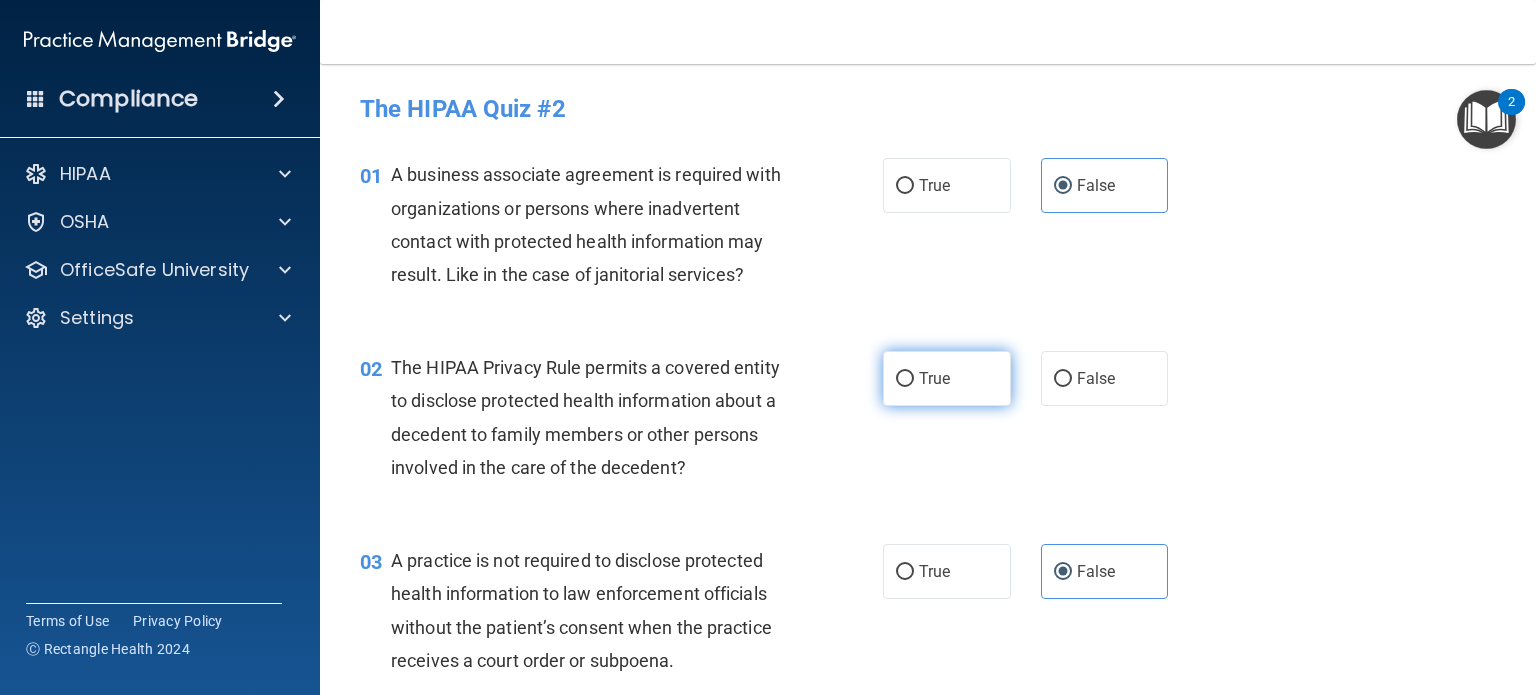 click on "True" at bounding box center [905, 379] 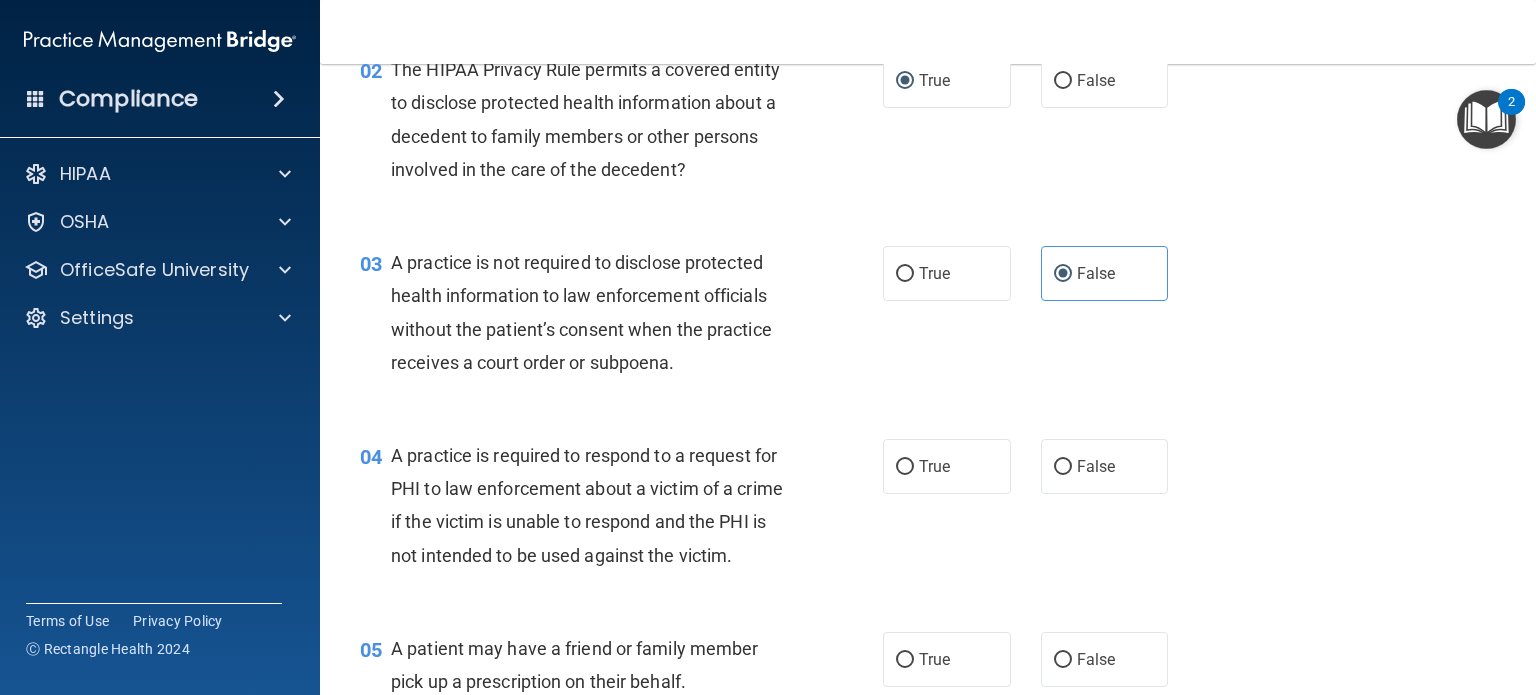 scroll, scrollTop: 300, scrollLeft: 0, axis: vertical 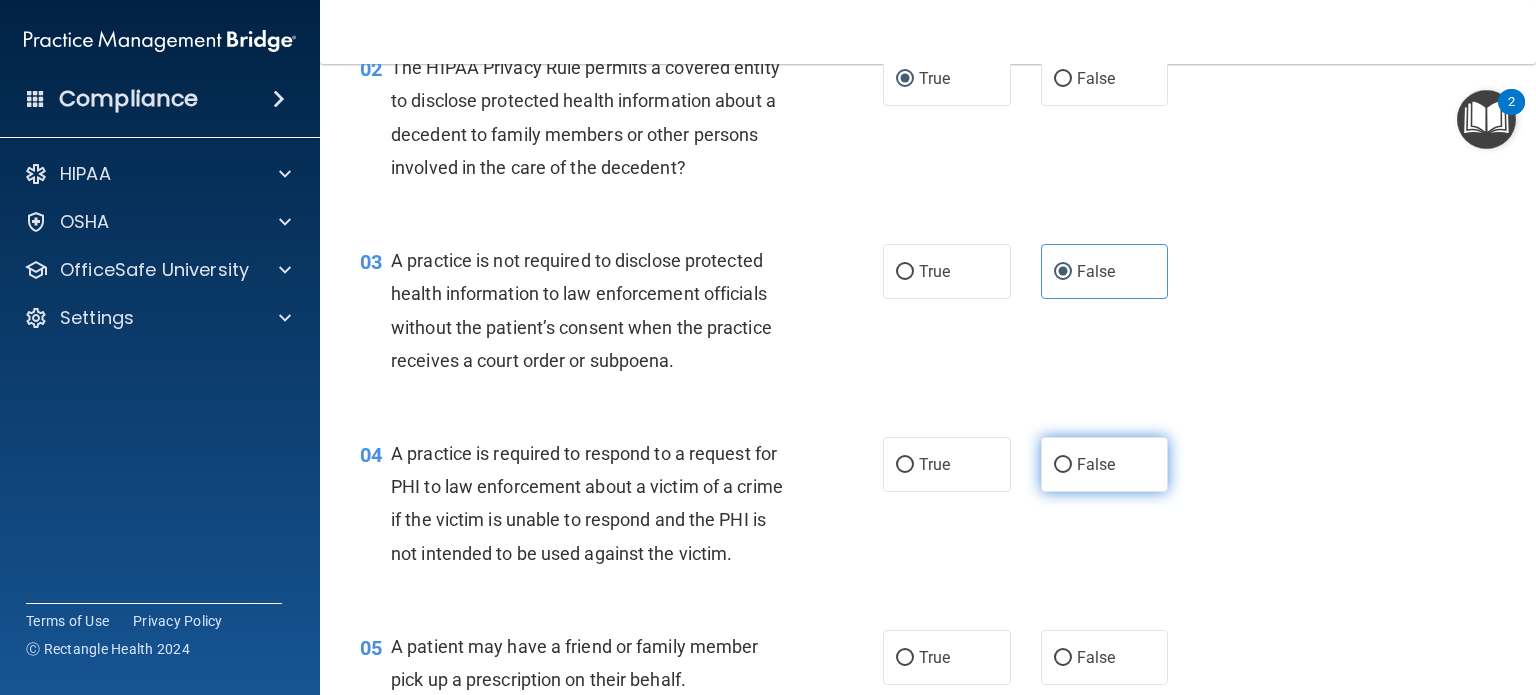 click on "False" at bounding box center [1063, 465] 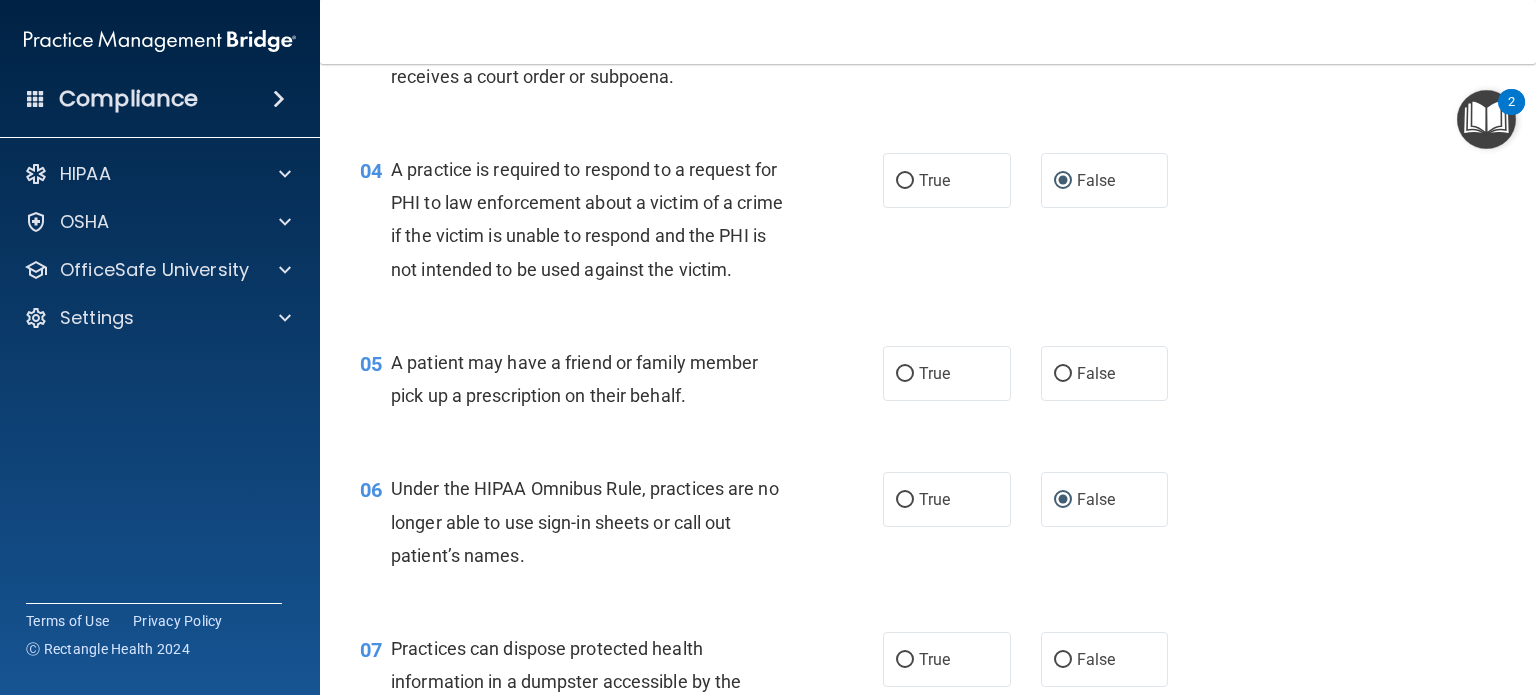 scroll, scrollTop: 600, scrollLeft: 0, axis: vertical 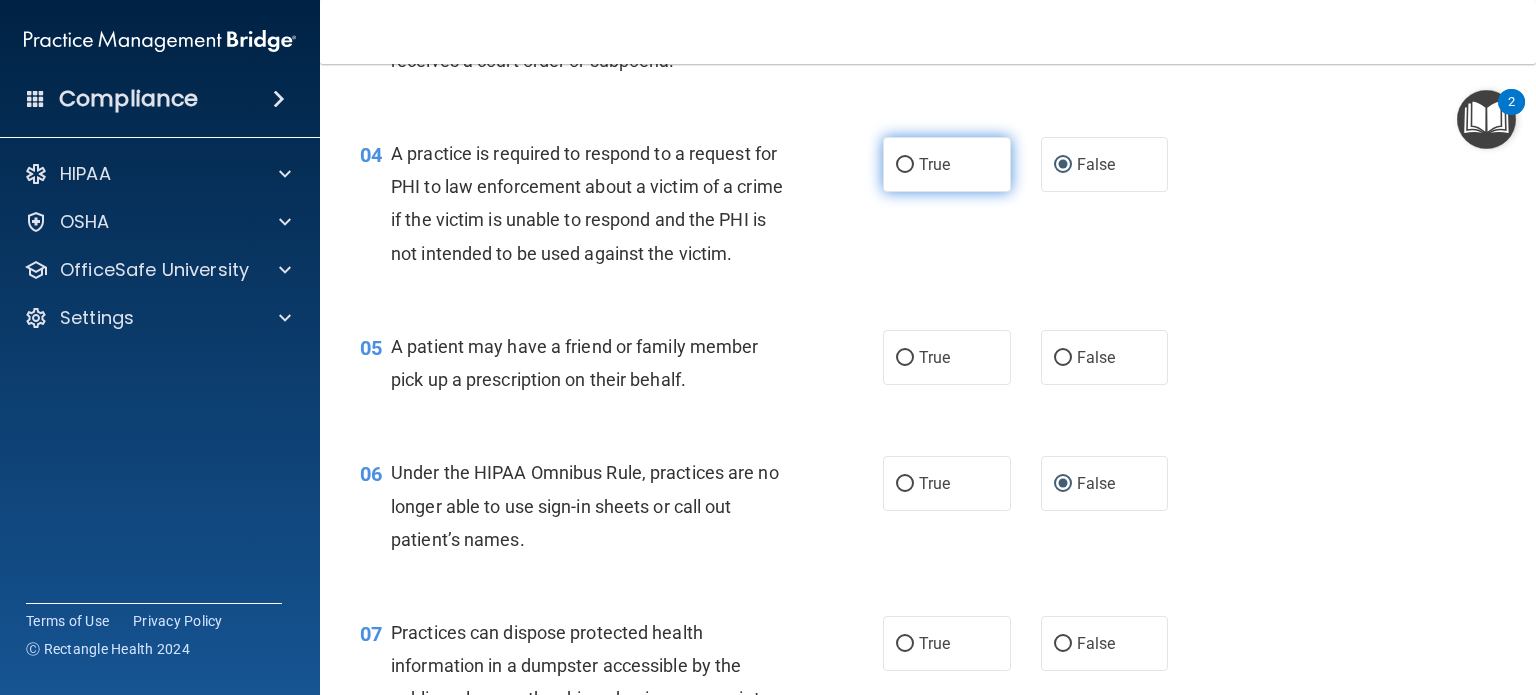 click on "True" at bounding box center [947, 164] 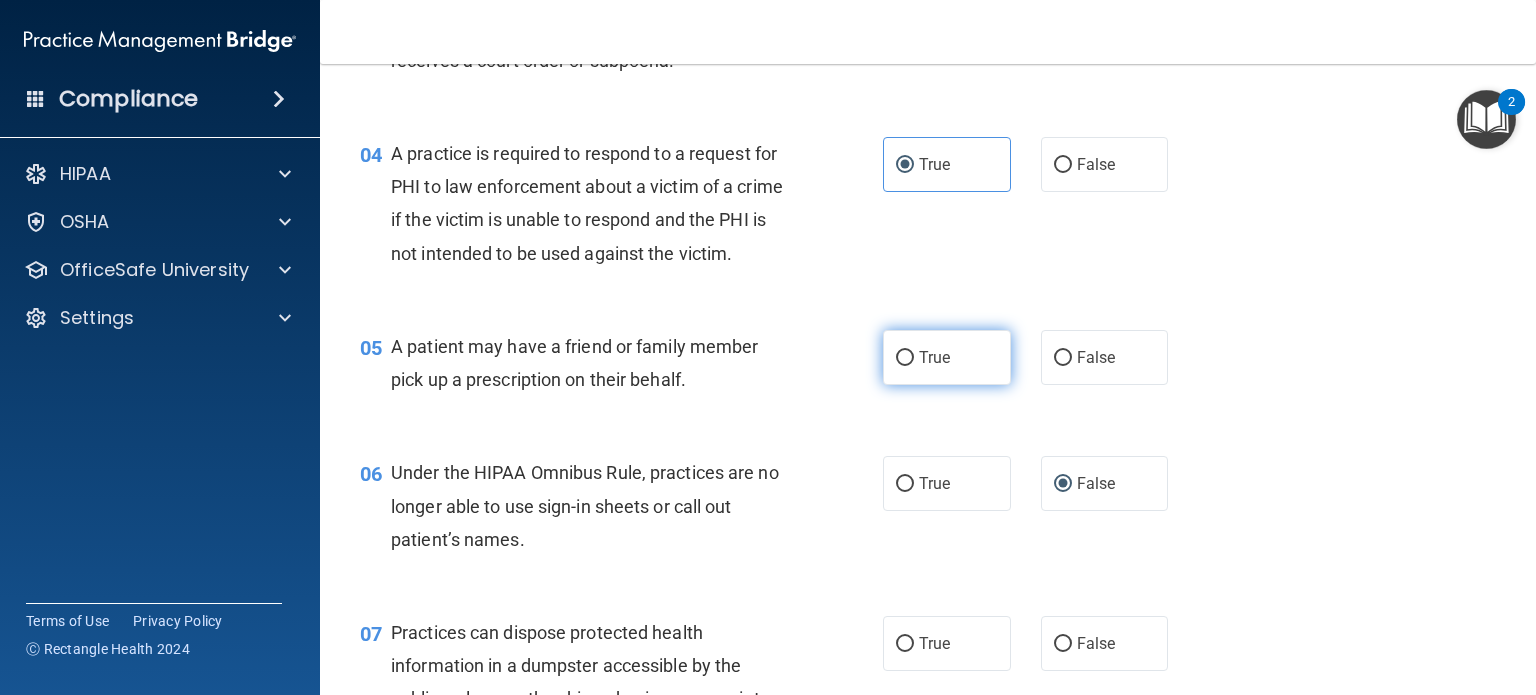 click on "True" at bounding box center (905, 358) 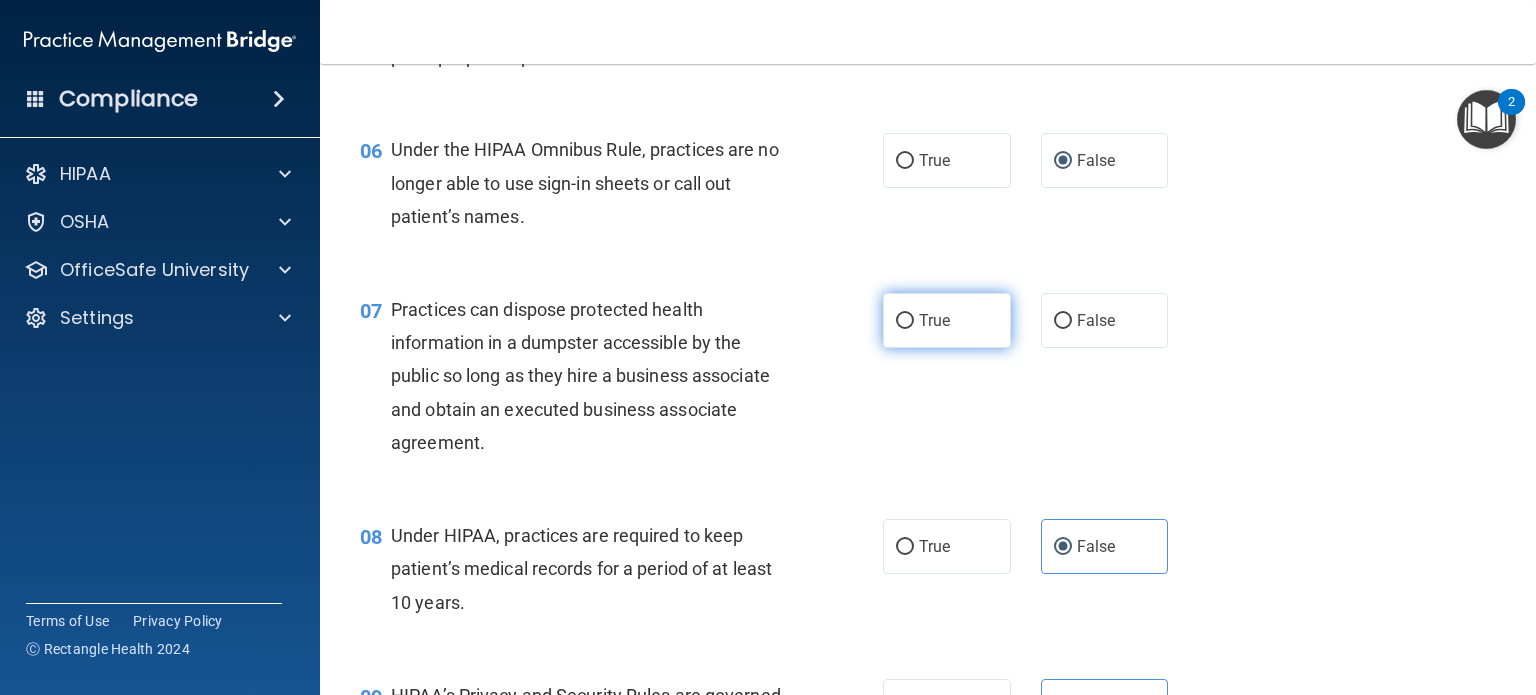 scroll, scrollTop: 900, scrollLeft: 0, axis: vertical 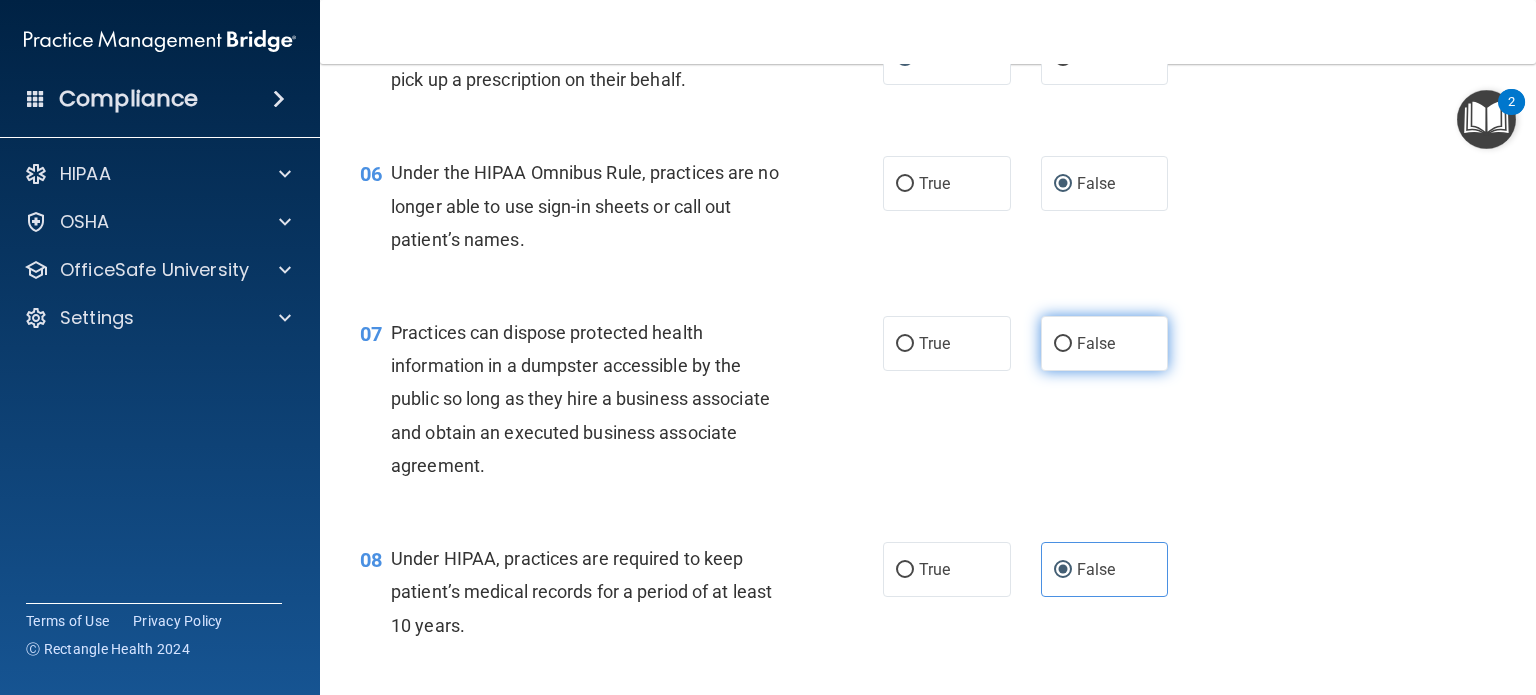 click on "False" at bounding box center [1063, 344] 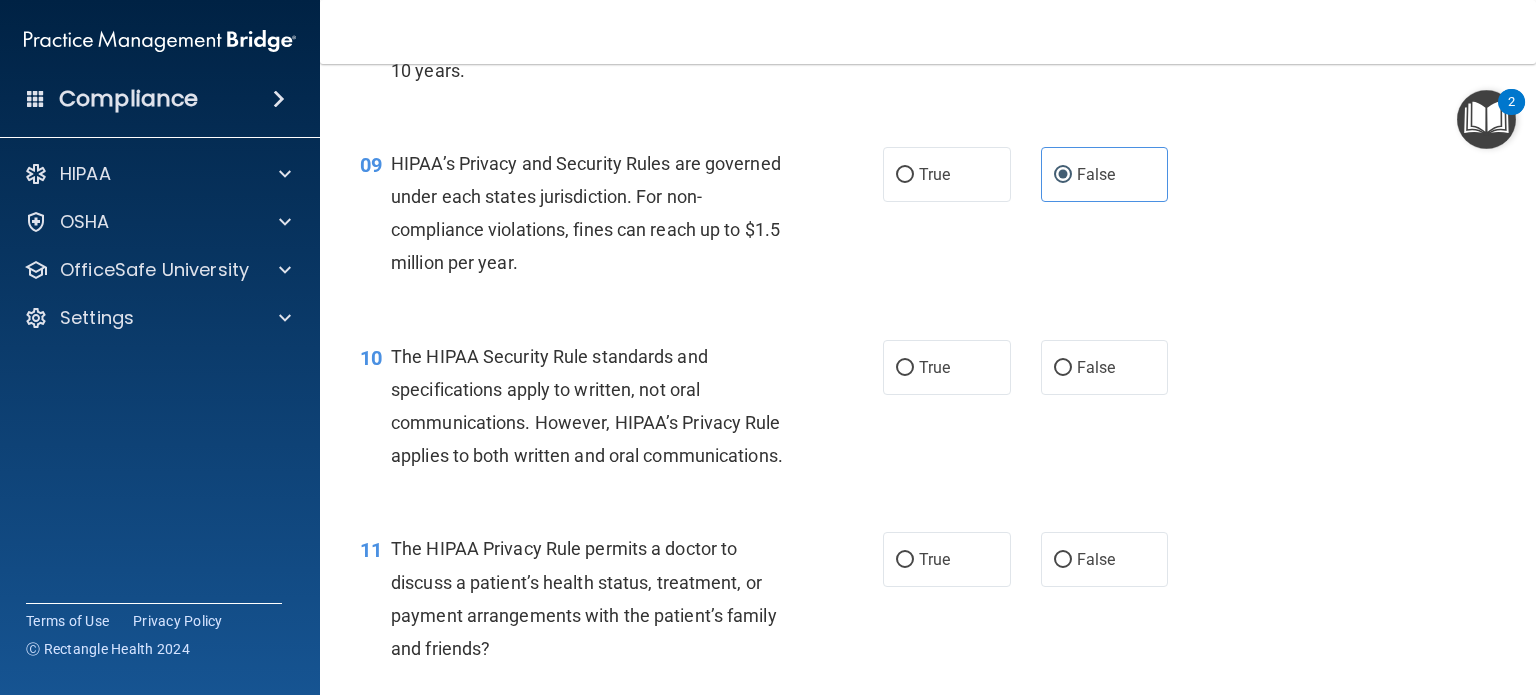scroll, scrollTop: 1500, scrollLeft: 0, axis: vertical 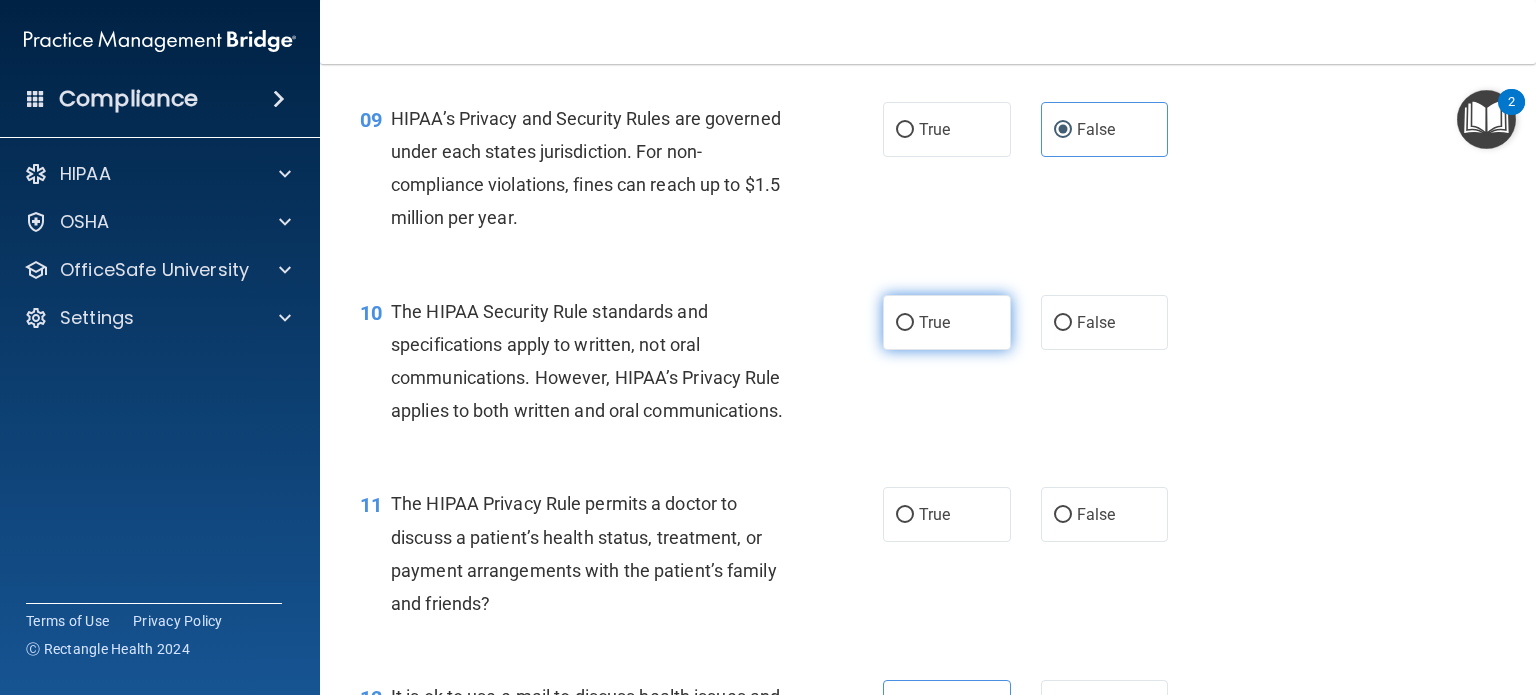 click on "True" at bounding box center [947, 322] 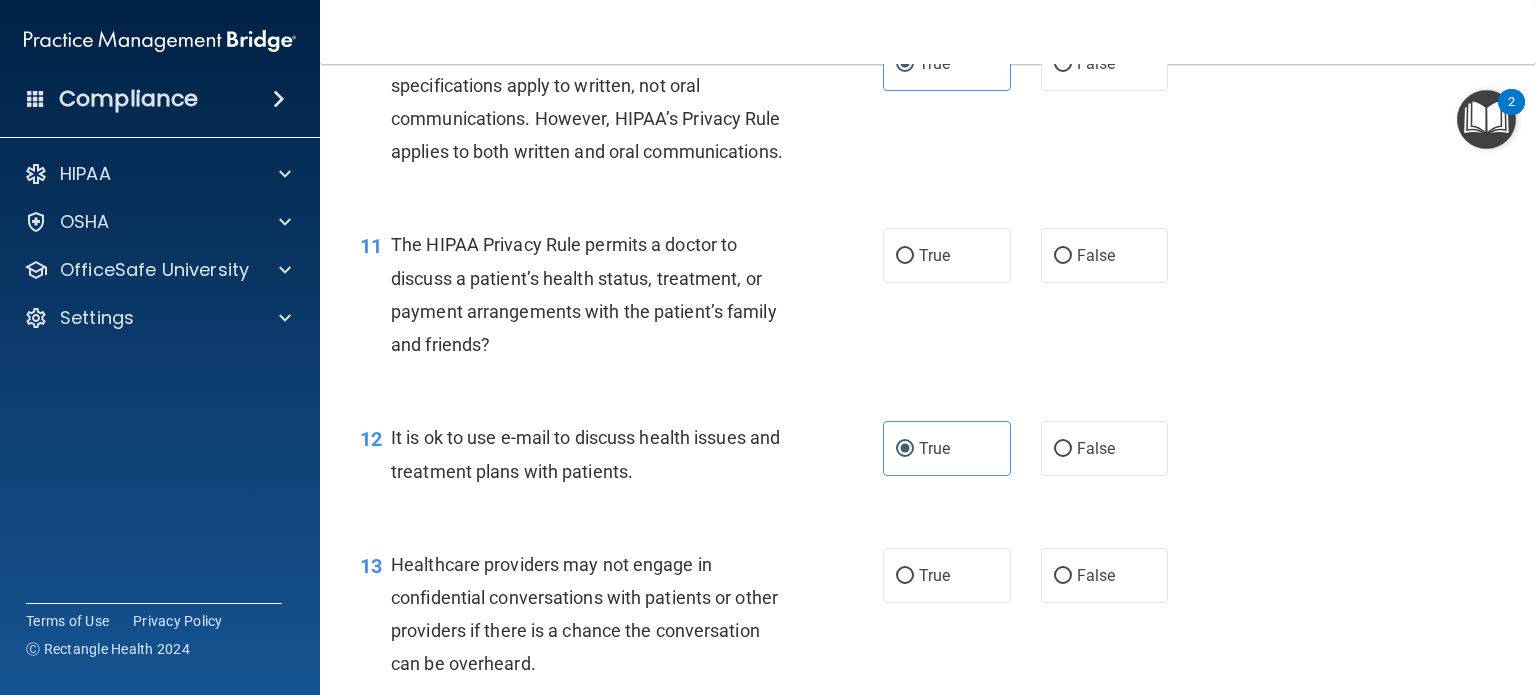 scroll, scrollTop: 1800, scrollLeft: 0, axis: vertical 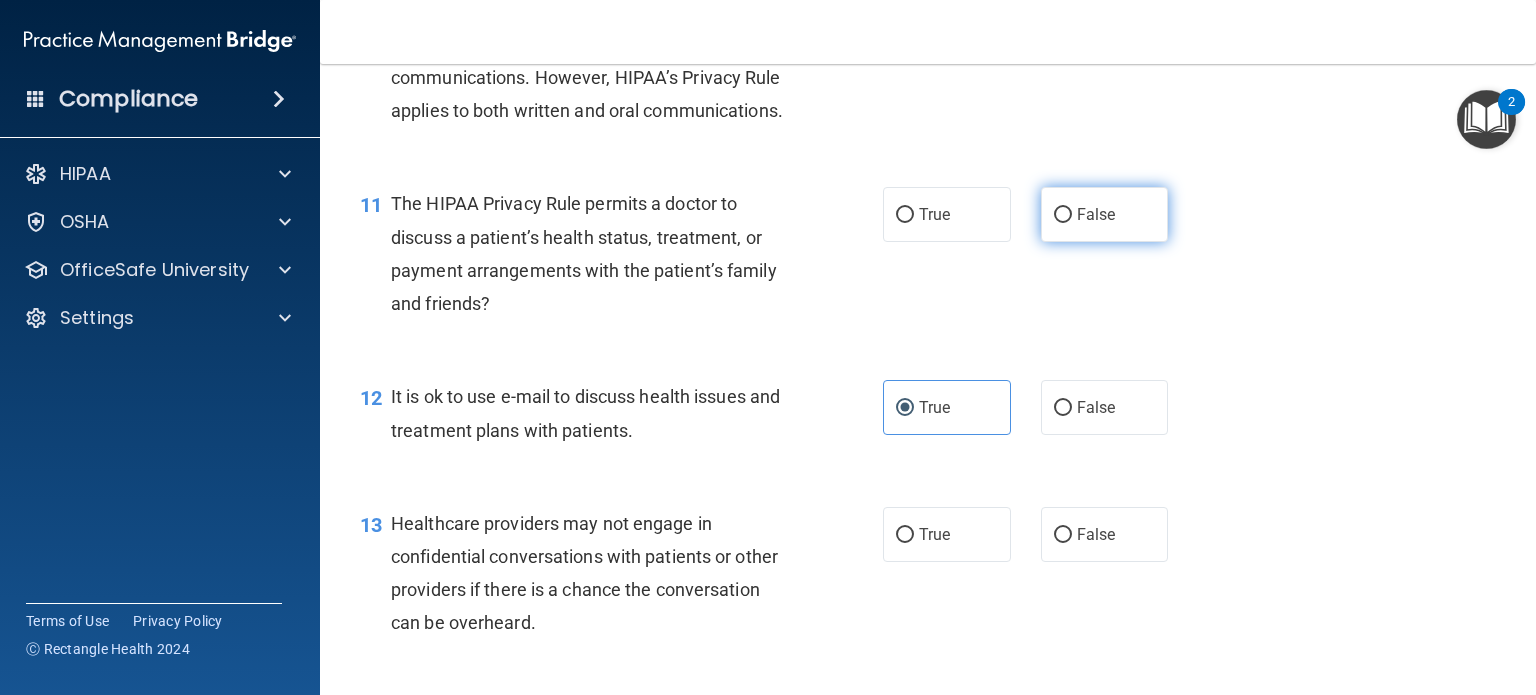 click on "False" at bounding box center (1105, 214) 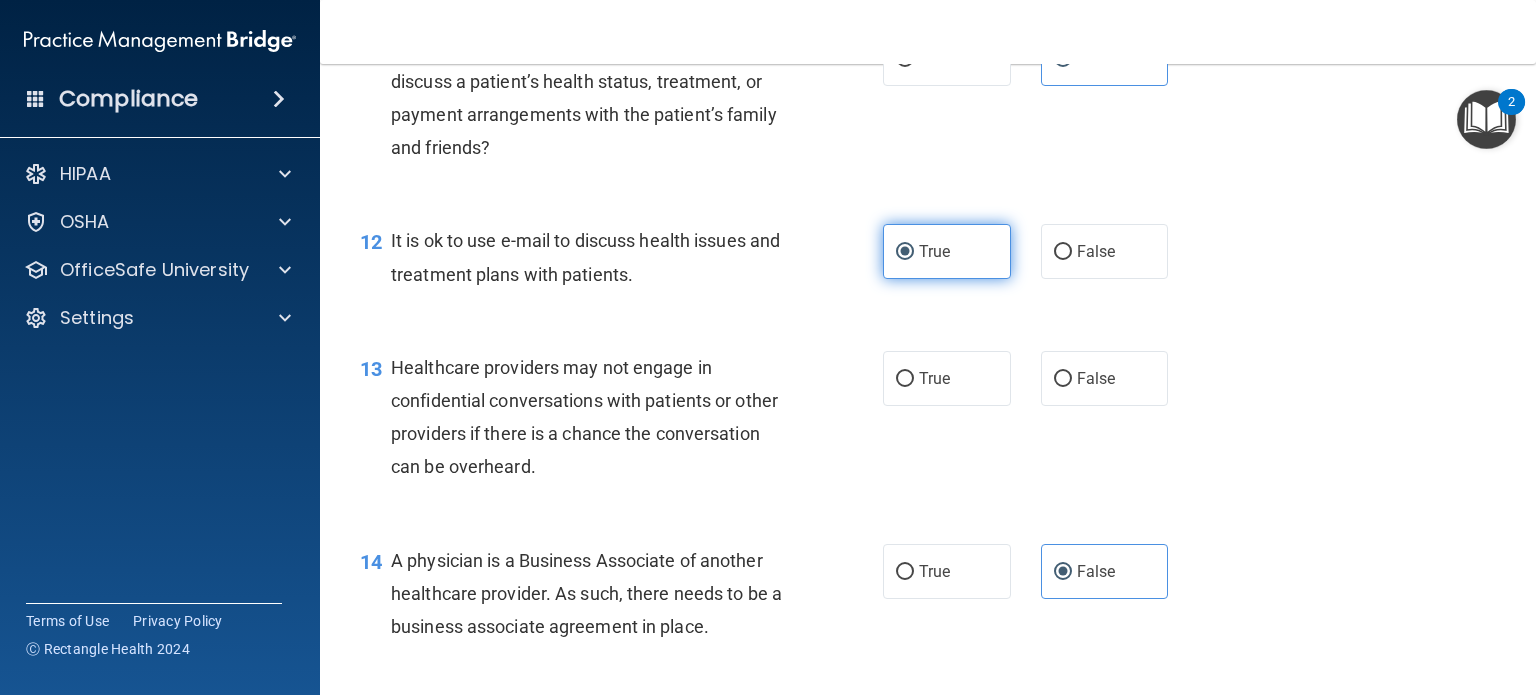 scroll, scrollTop: 2100, scrollLeft: 0, axis: vertical 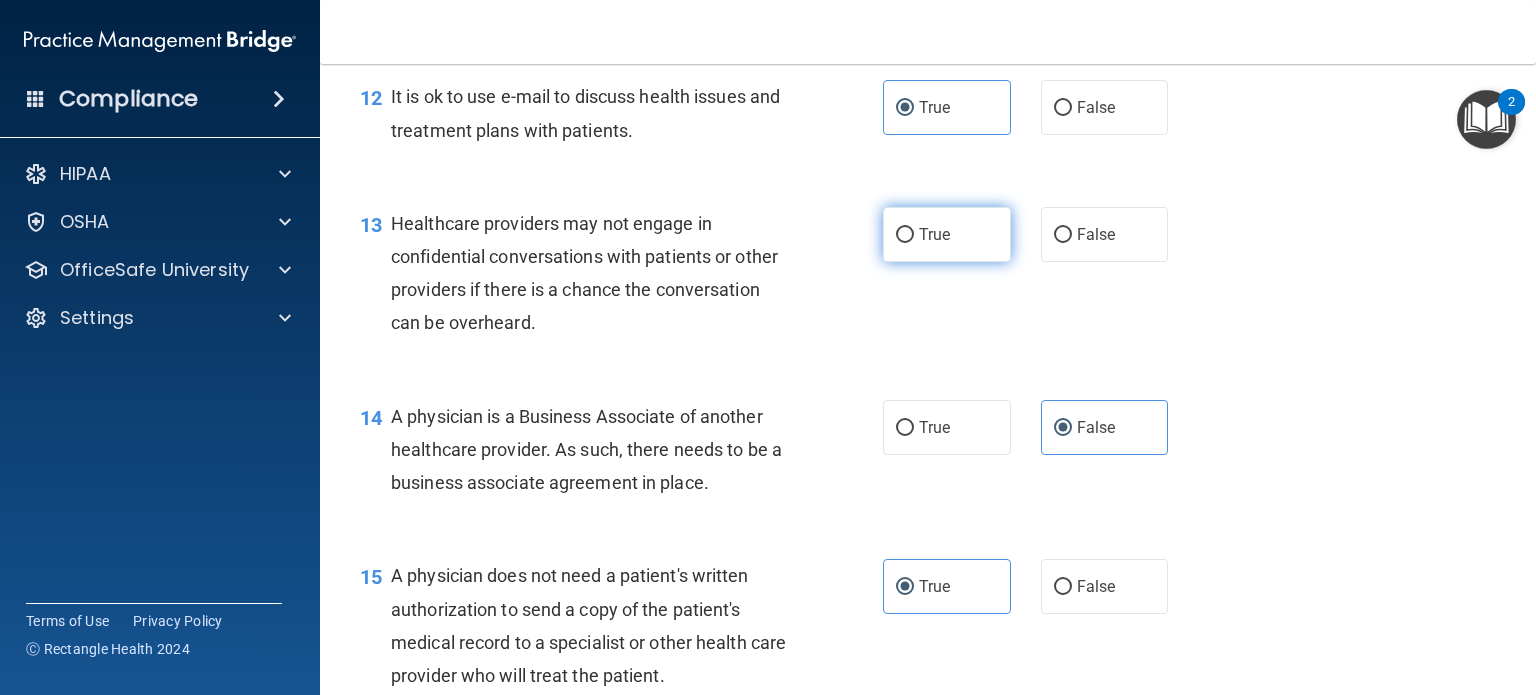 click on "True" at bounding box center (947, 234) 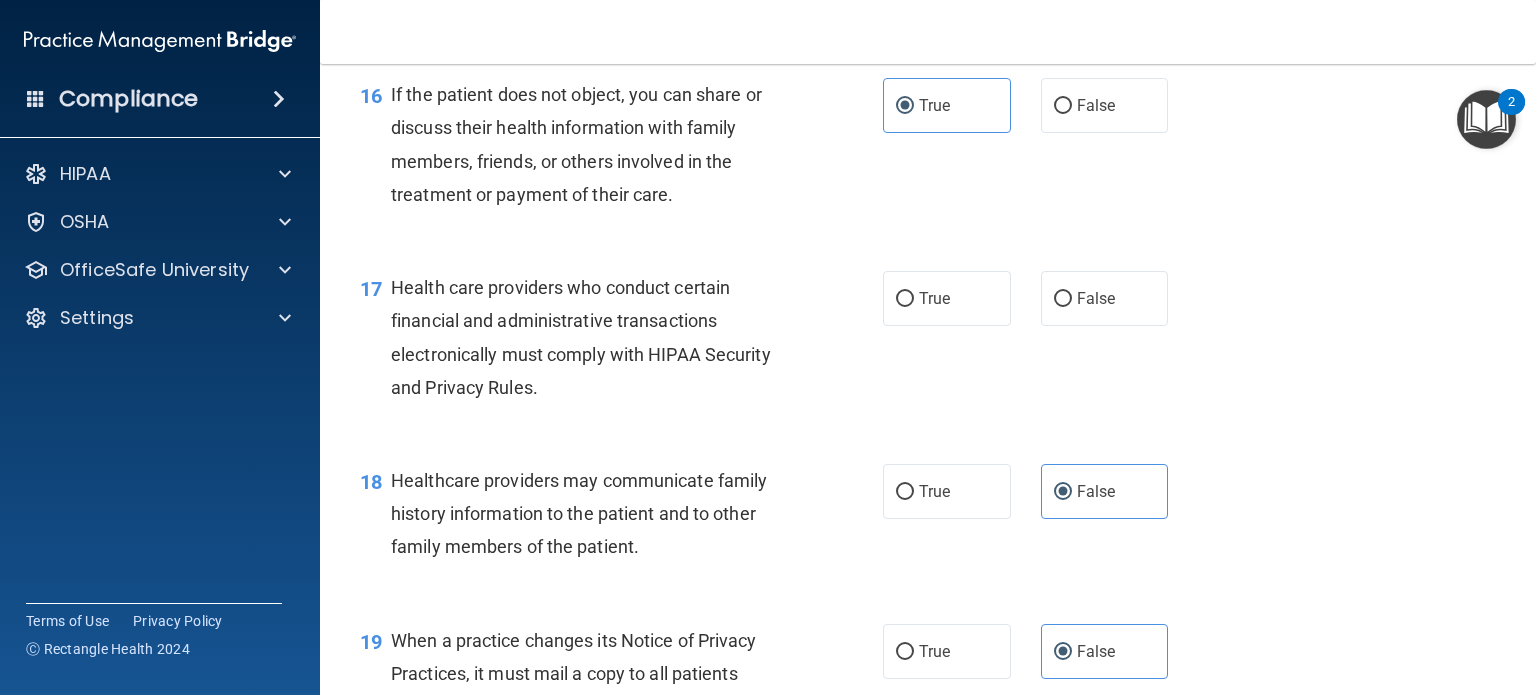 scroll, scrollTop: 2900, scrollLeft: 0, axis: vertical 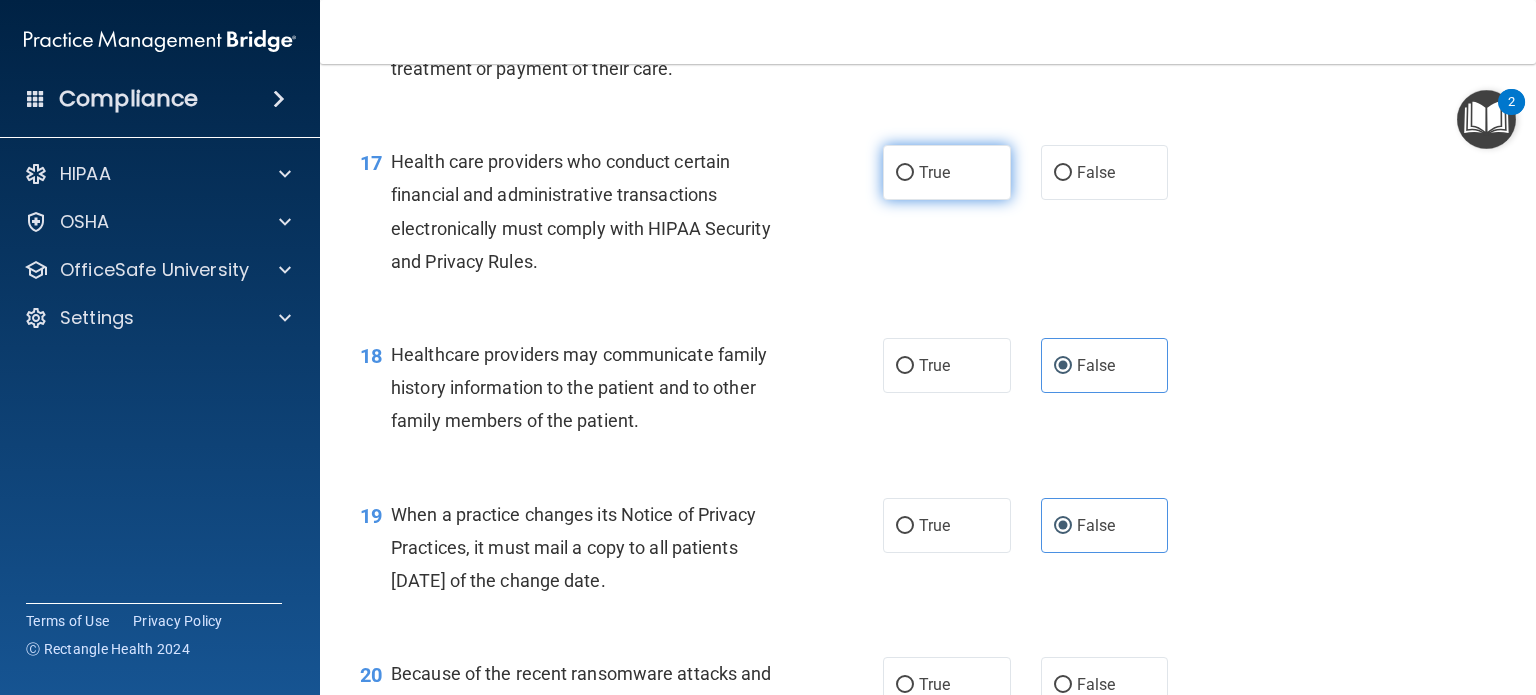 click on "True" at bounding box center [947, 172] 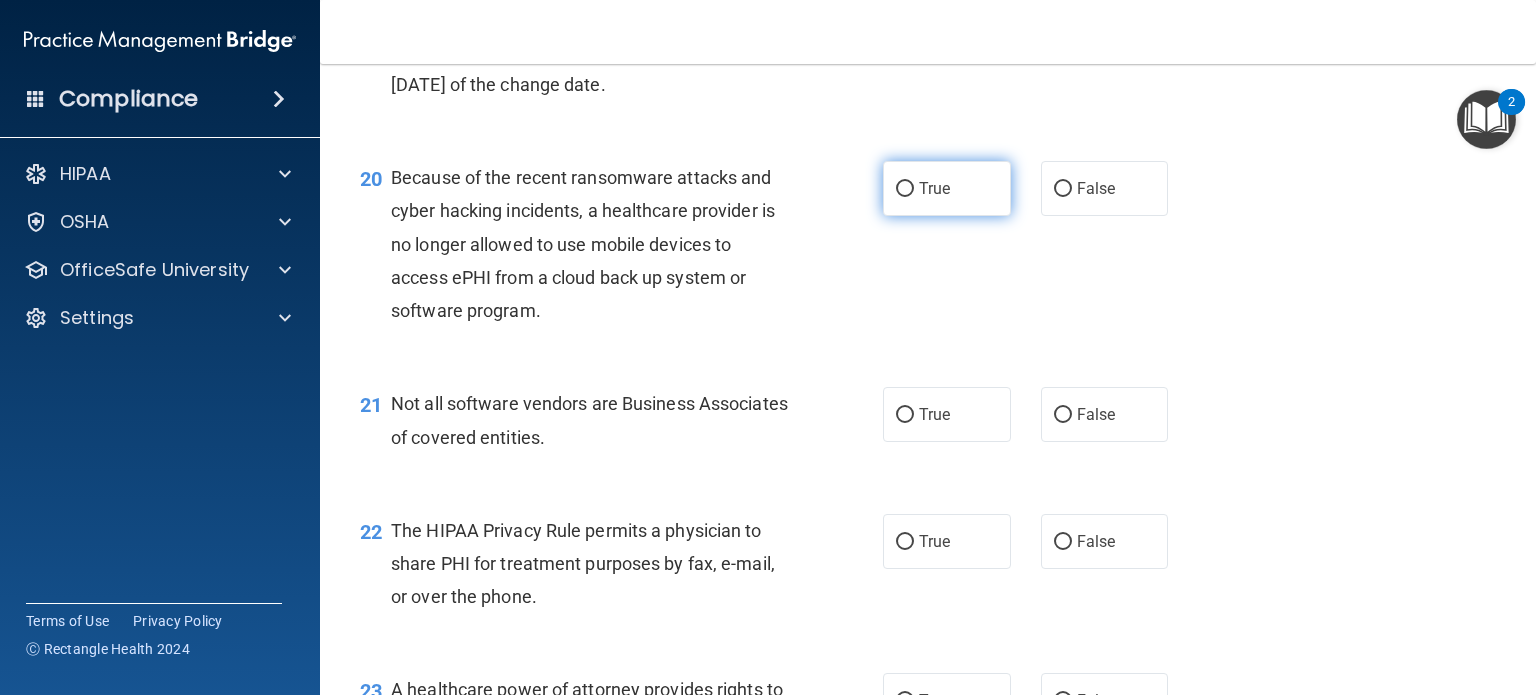 scroll, scrollTop: 3400, scrollLeft: 0, axis: vertical 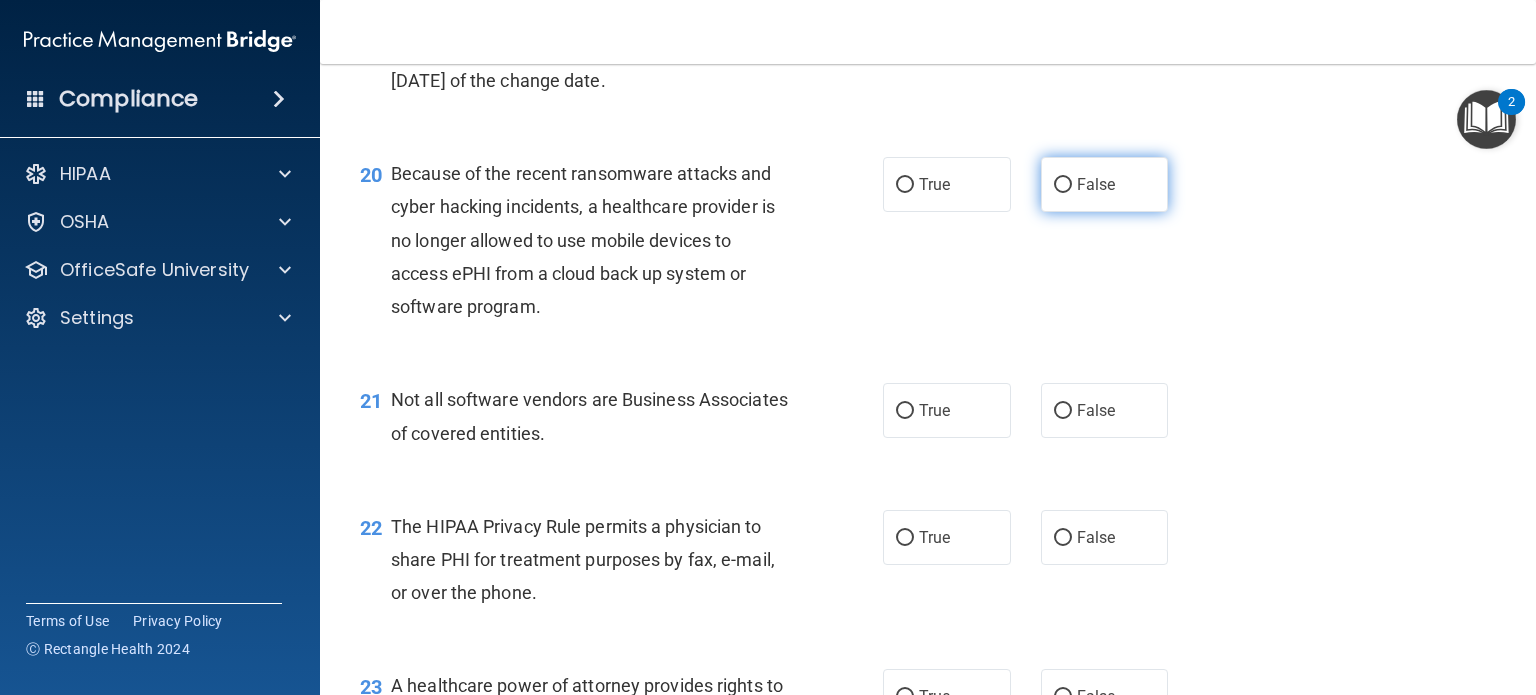 click on "False" at bounding box center [1105, 184] 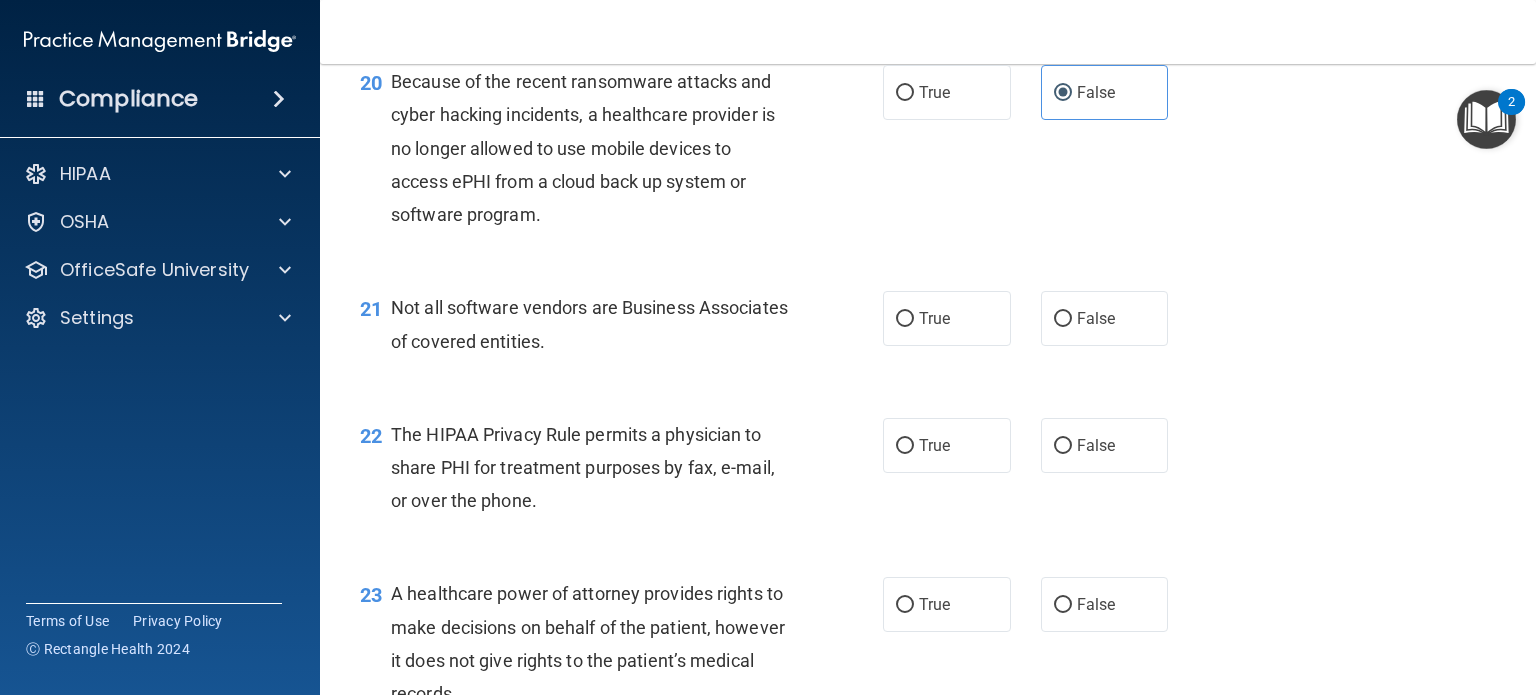 scroll, scrollTop: 3700, scrollLeft: 0, axis: vertical 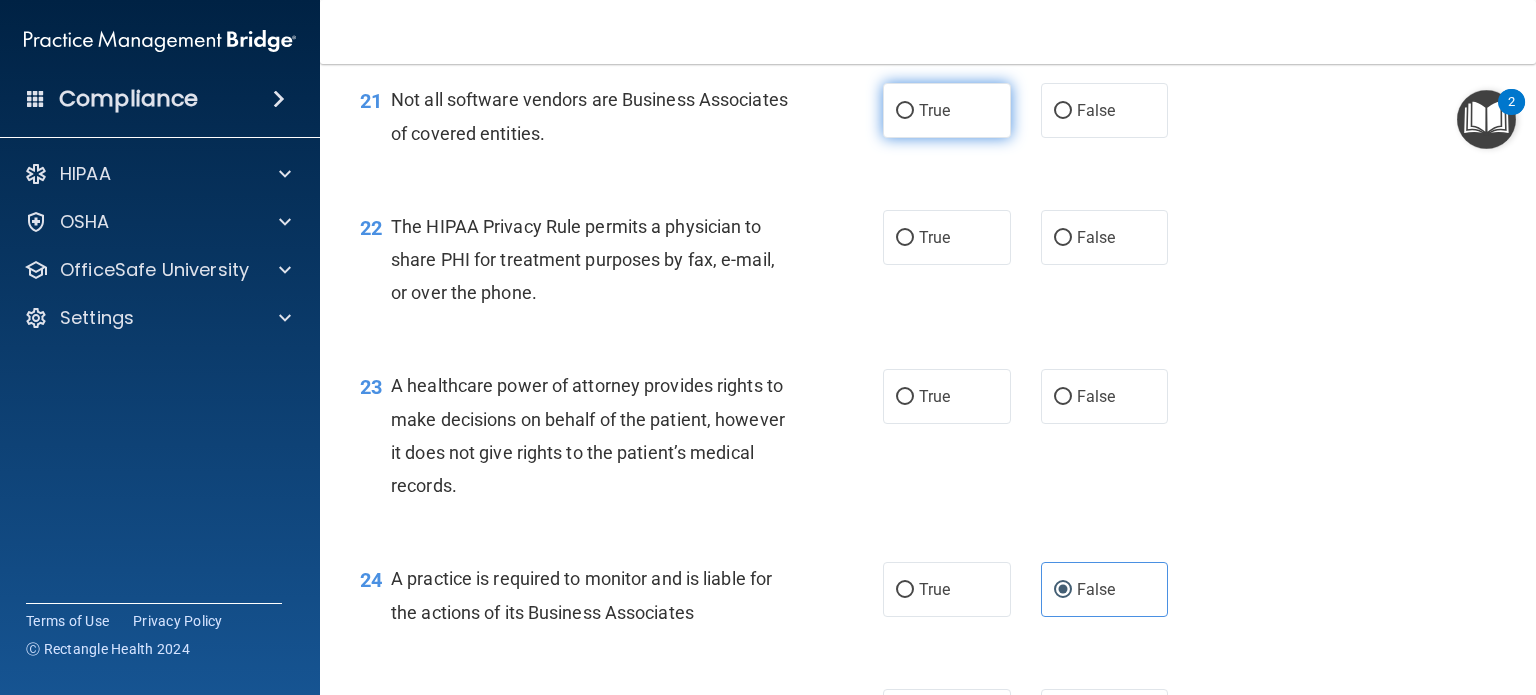 click on "True" at bounding box center (934, 110) 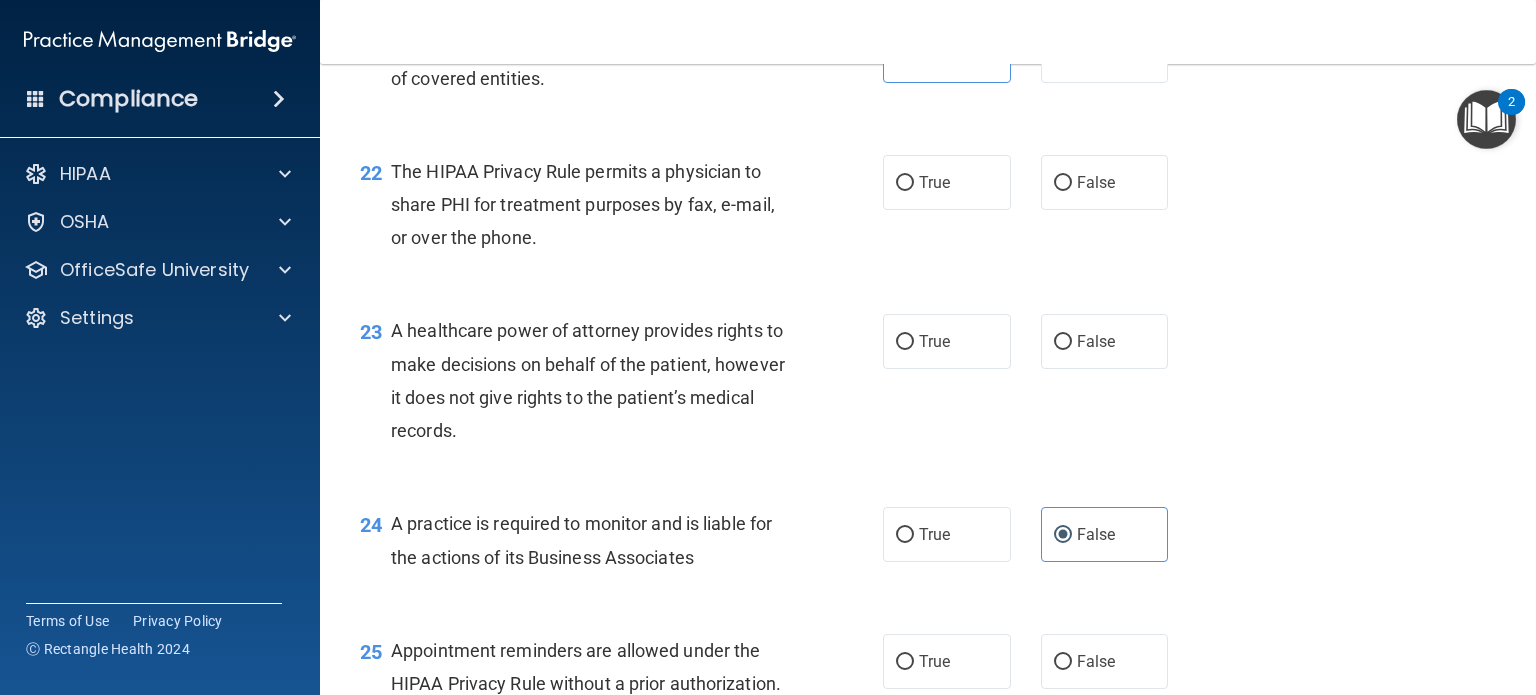 scroll, scrollTop: 3800, scrollLeft: 0, axis: vertical 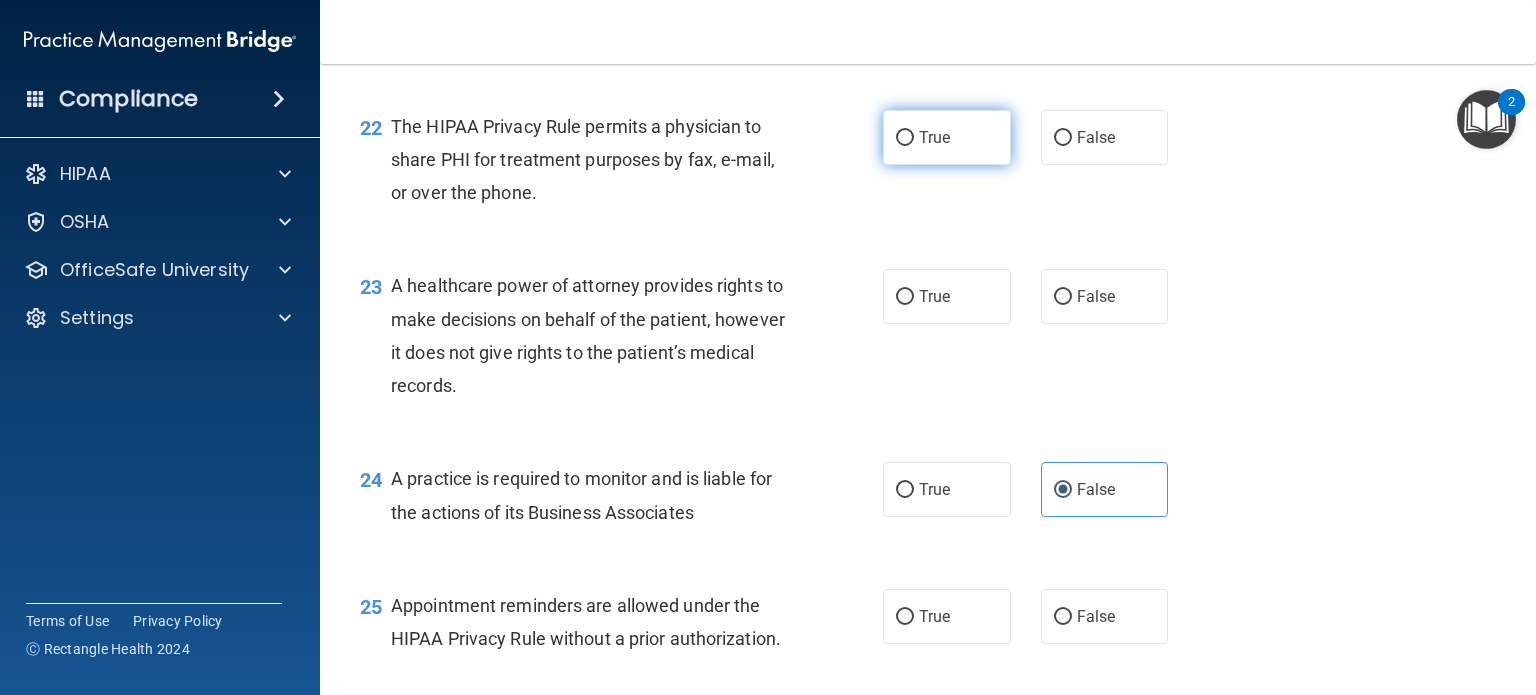 click on "True" at bounding box center (947, 137) 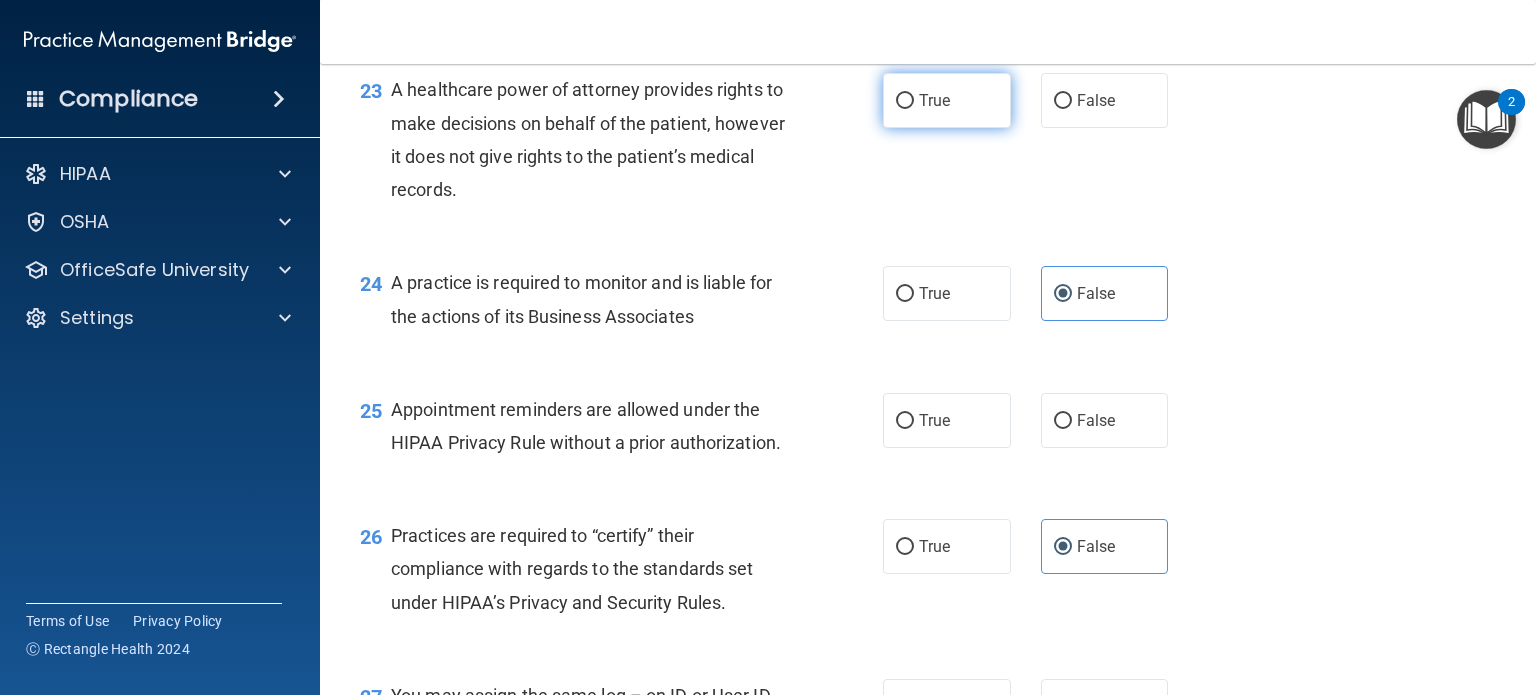 scroll, scrollTop: 4000, scrollLeft: 0, axis: vertical 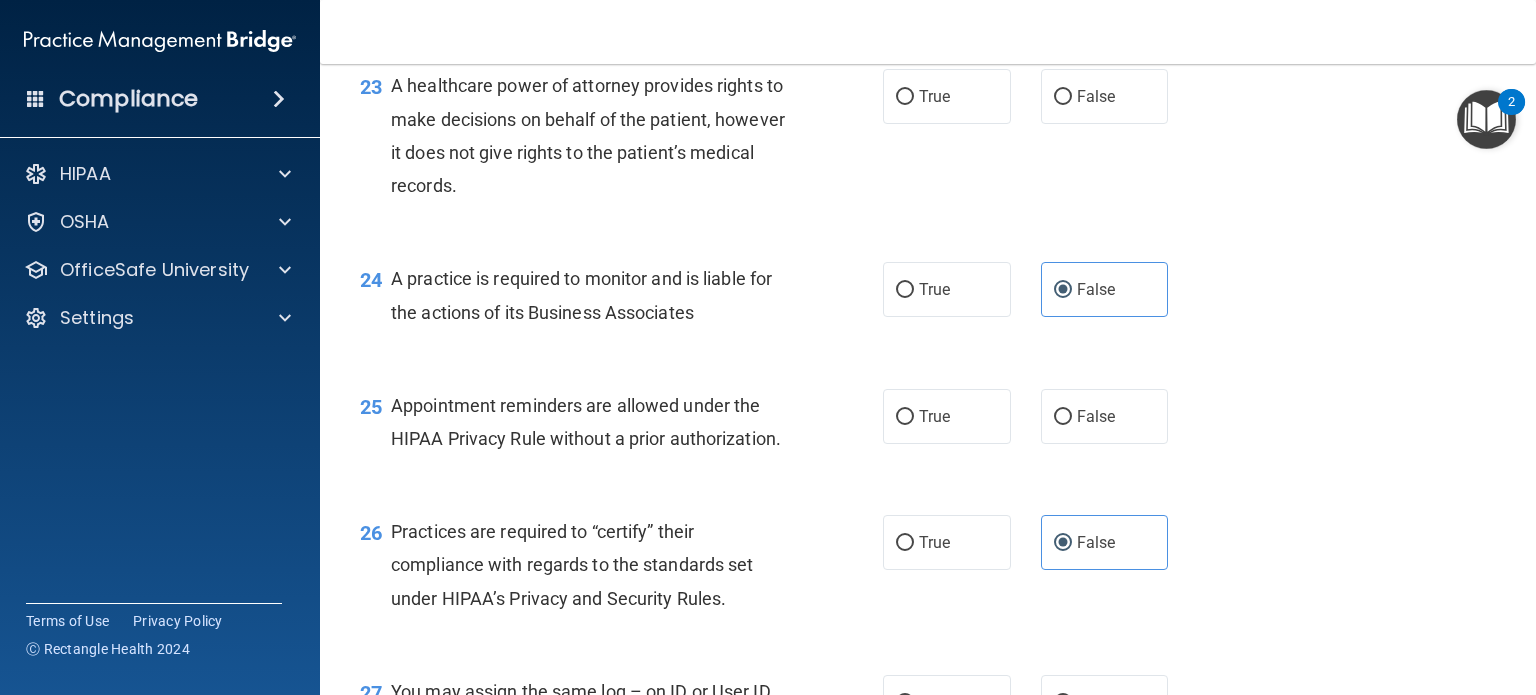drag, startPoint x: 1028, startPoint y: 171, endPoint x: 1076, endPoint y: 162, distance: 48.83646 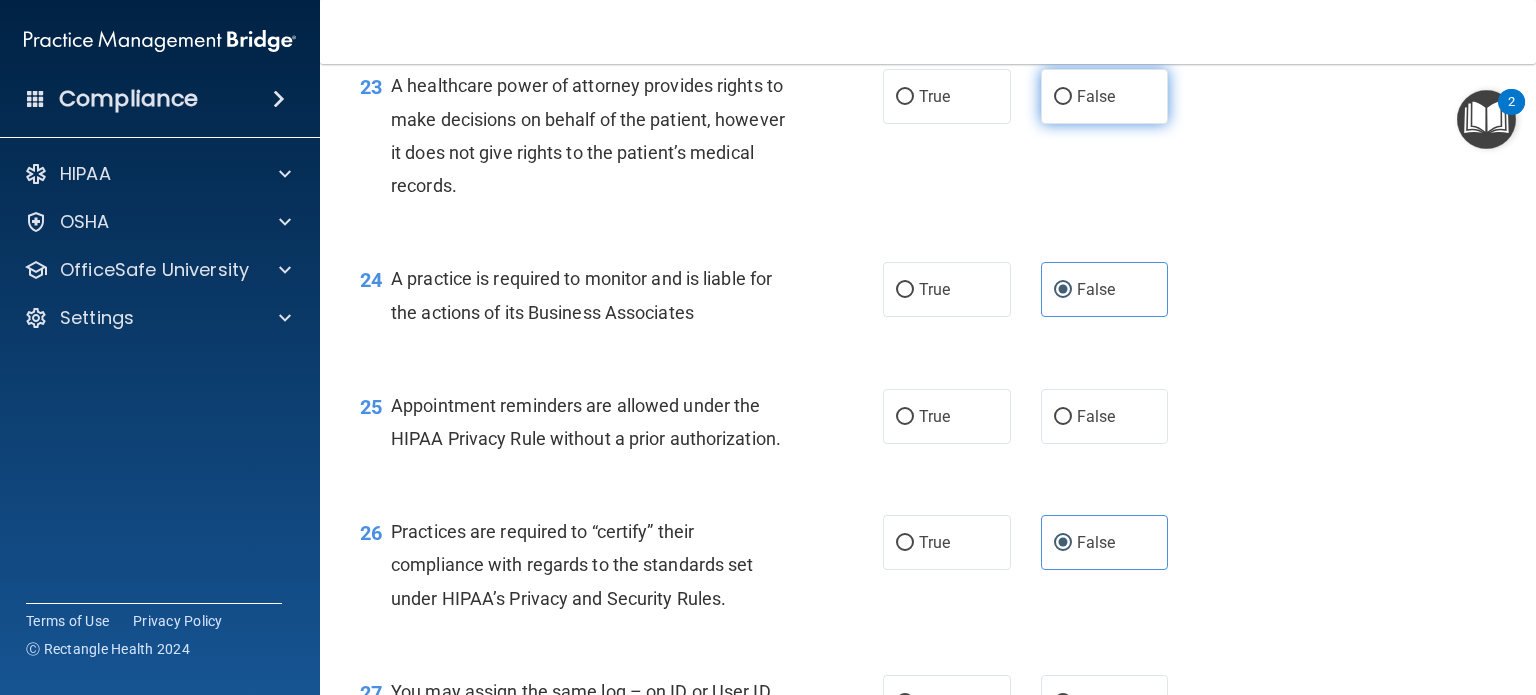click on "False" at bounding box center [1096, 96] 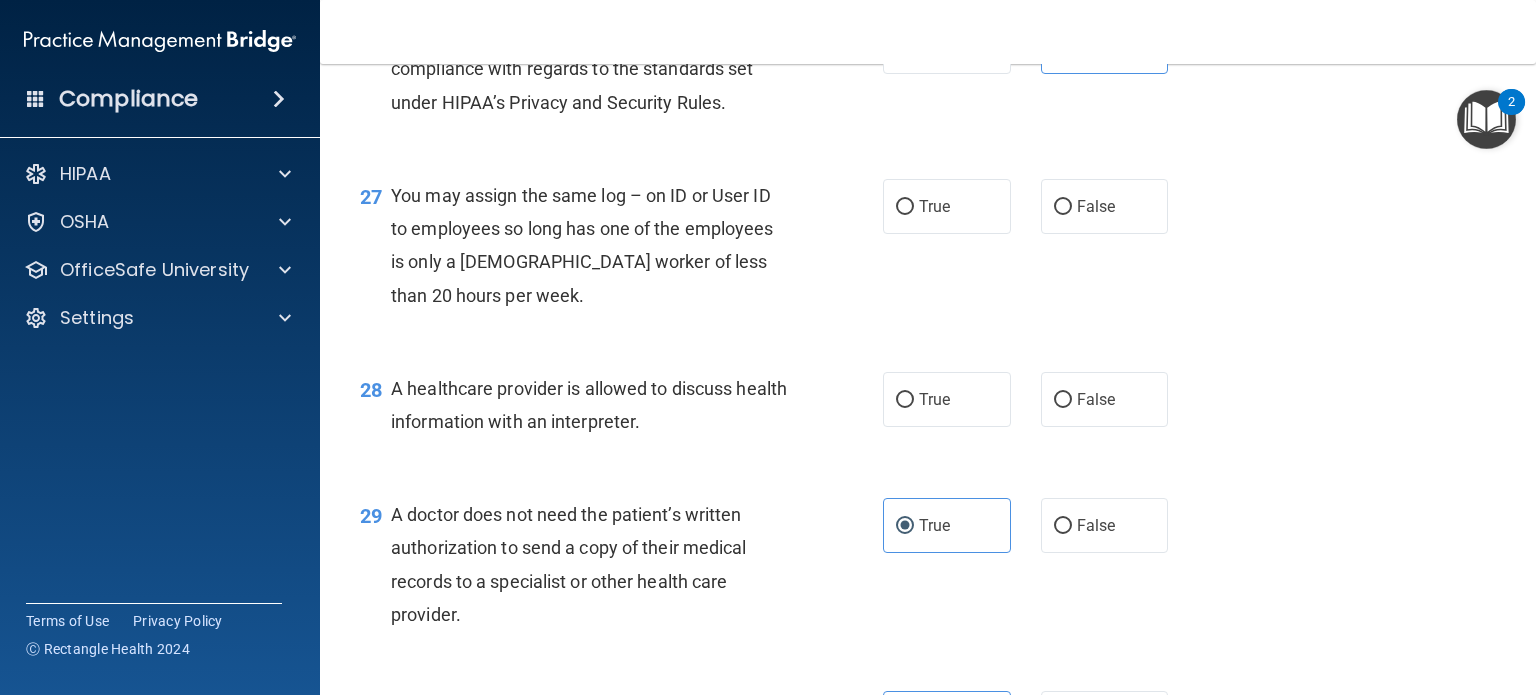 scroll, scrollTop: 4500, scrollLeft: 0, axis: vertical 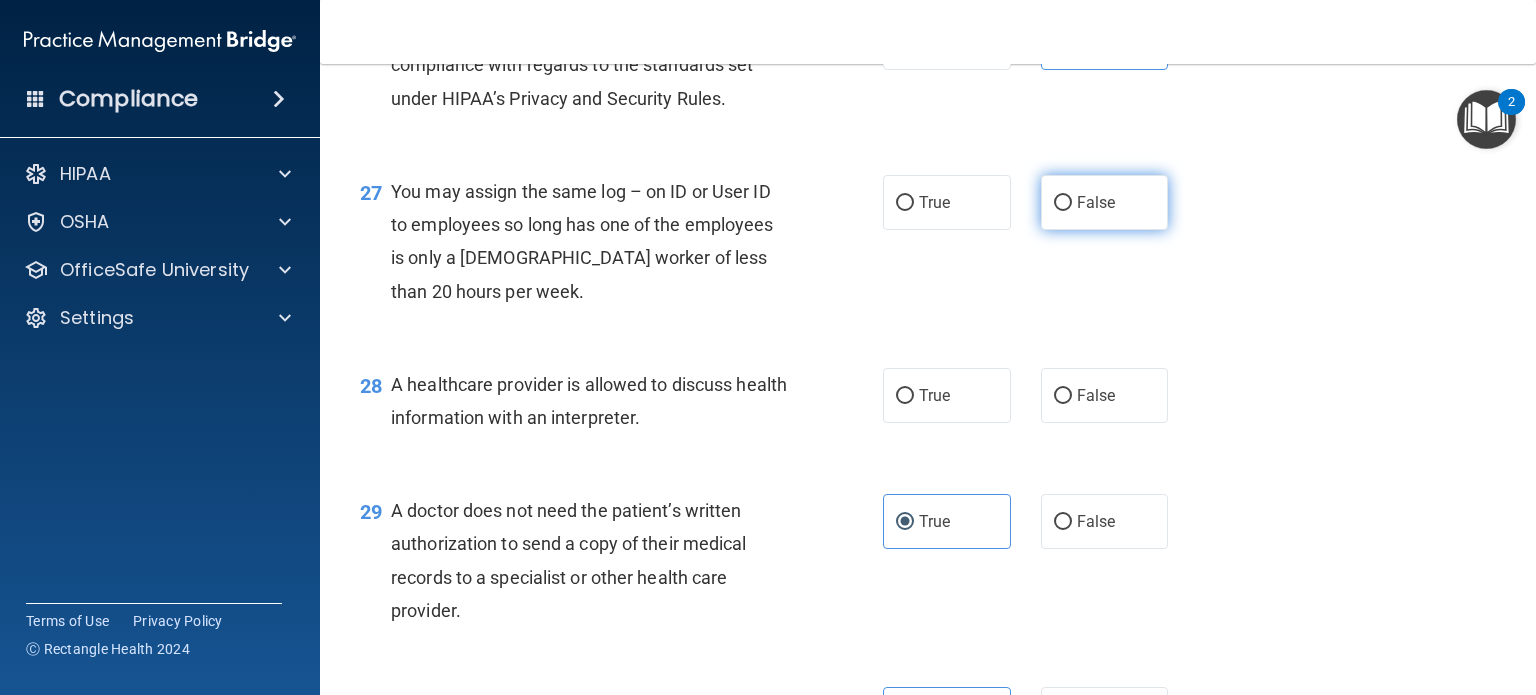 click on "False" at bounding box center (1105, 202) 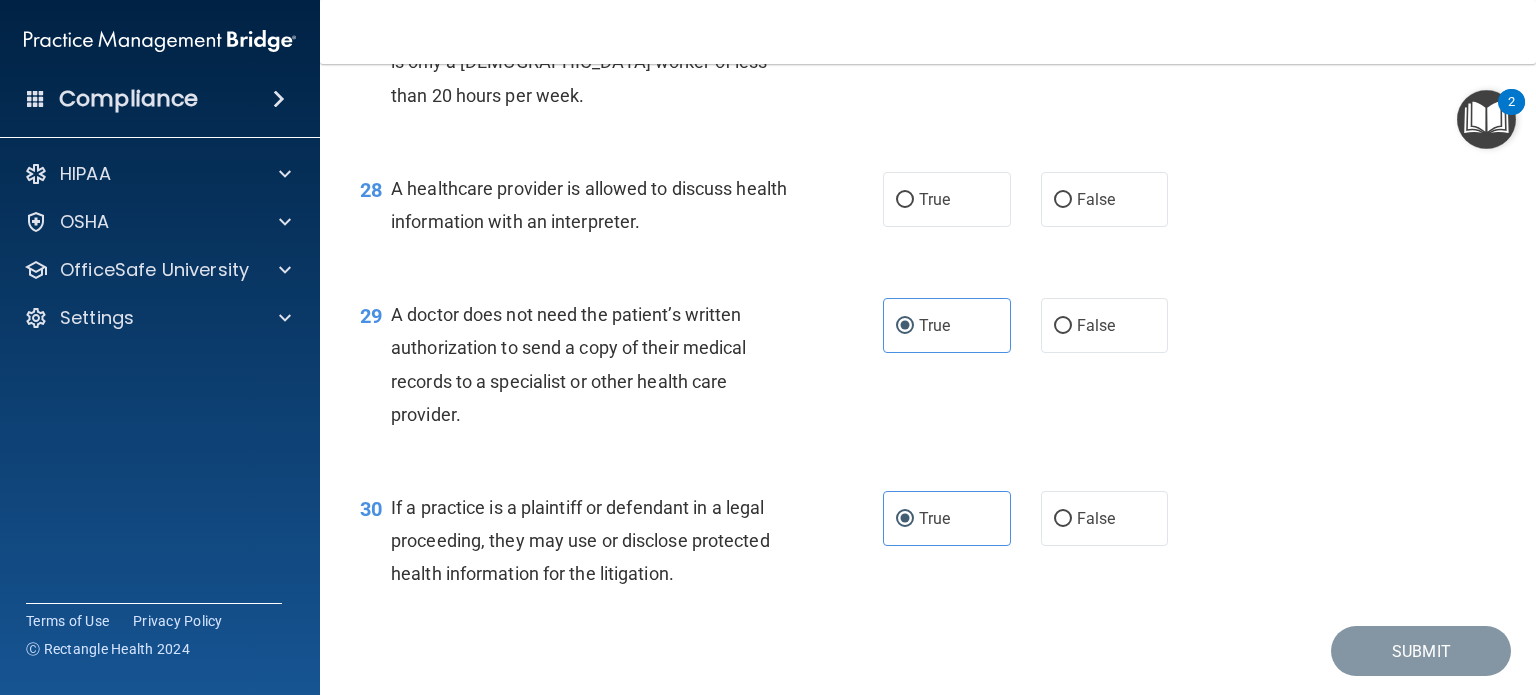 scroll, scrollTop: 4700, scrollLeft: 0, axis: vertical 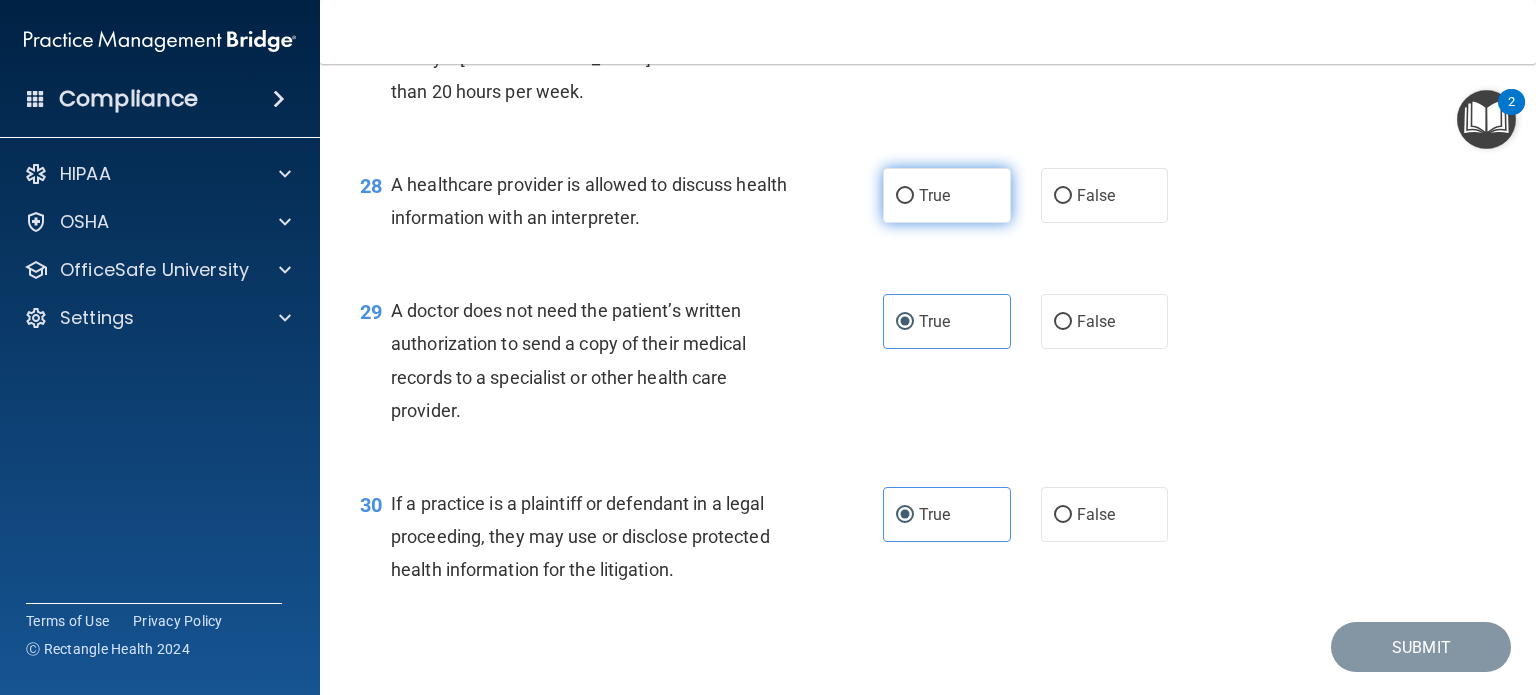click on "True" at bounding box center [905, 196] 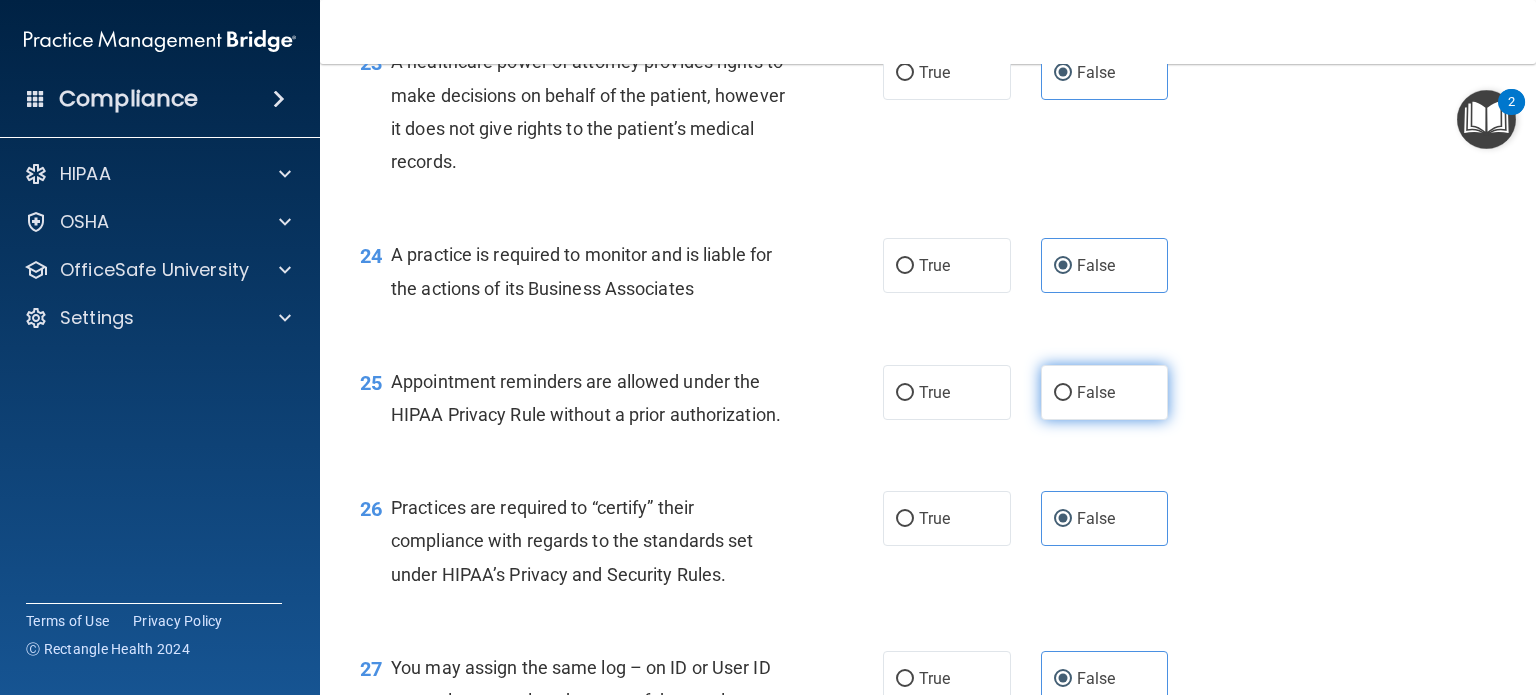 scroll, scrollTop: 4024, scrollLeft: 0, axis: vertical 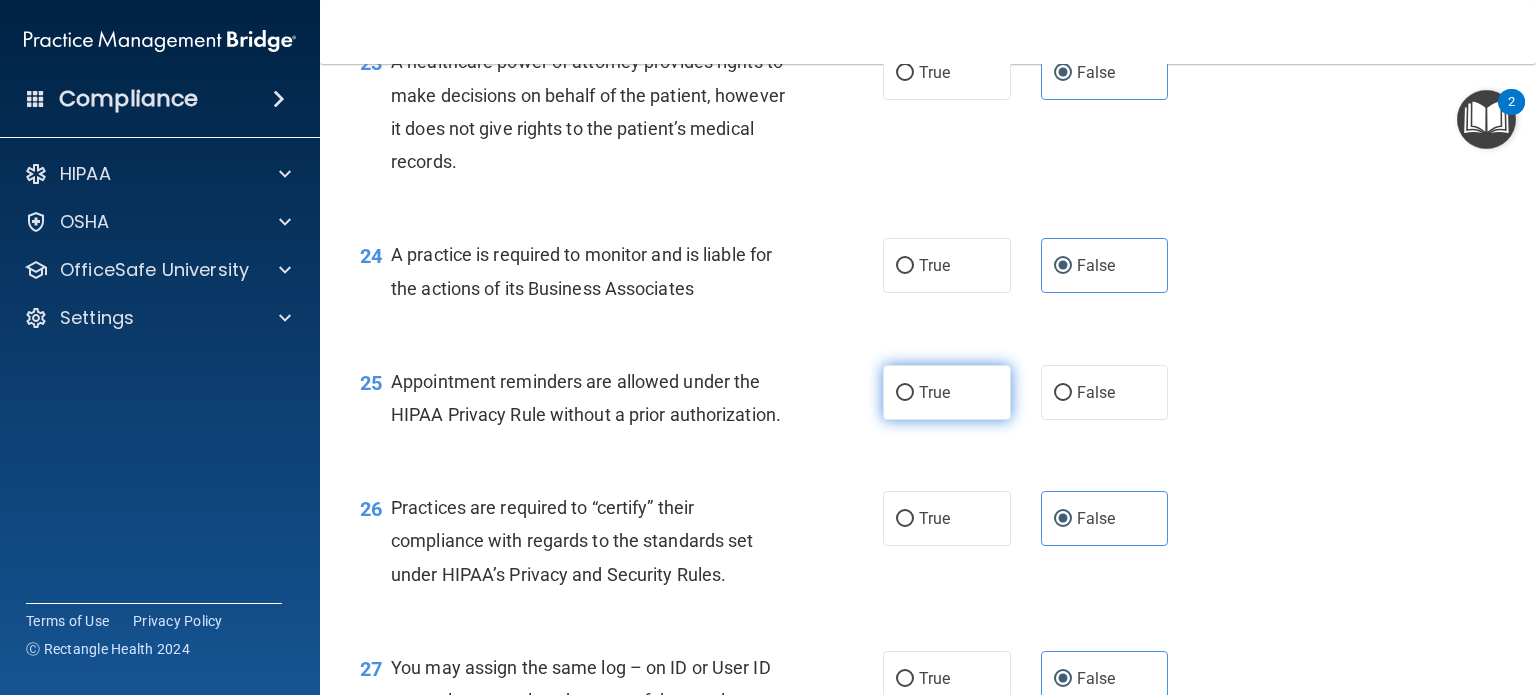 click on "True" at bounding box center [947, 392] 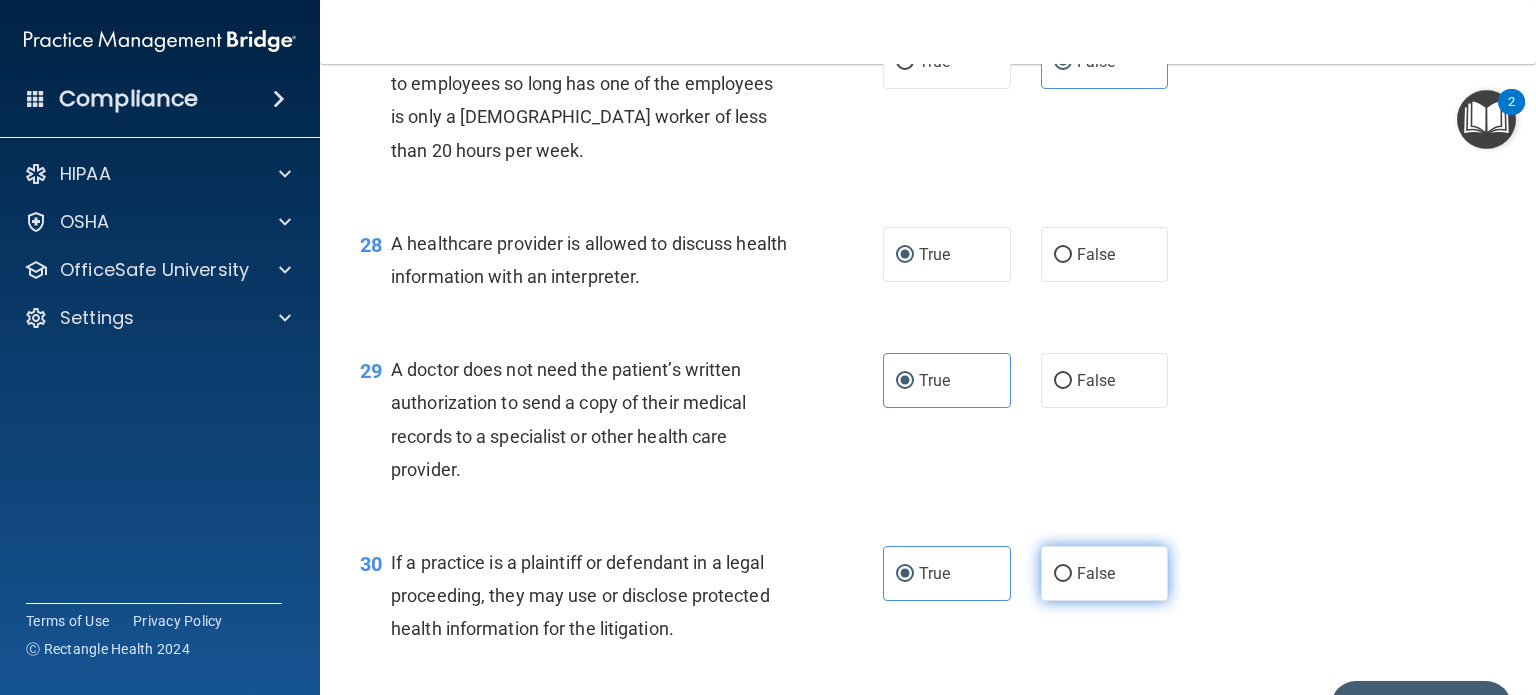 scroll, scrollTop: 4824, scrollLeft: 0, axis: vertical 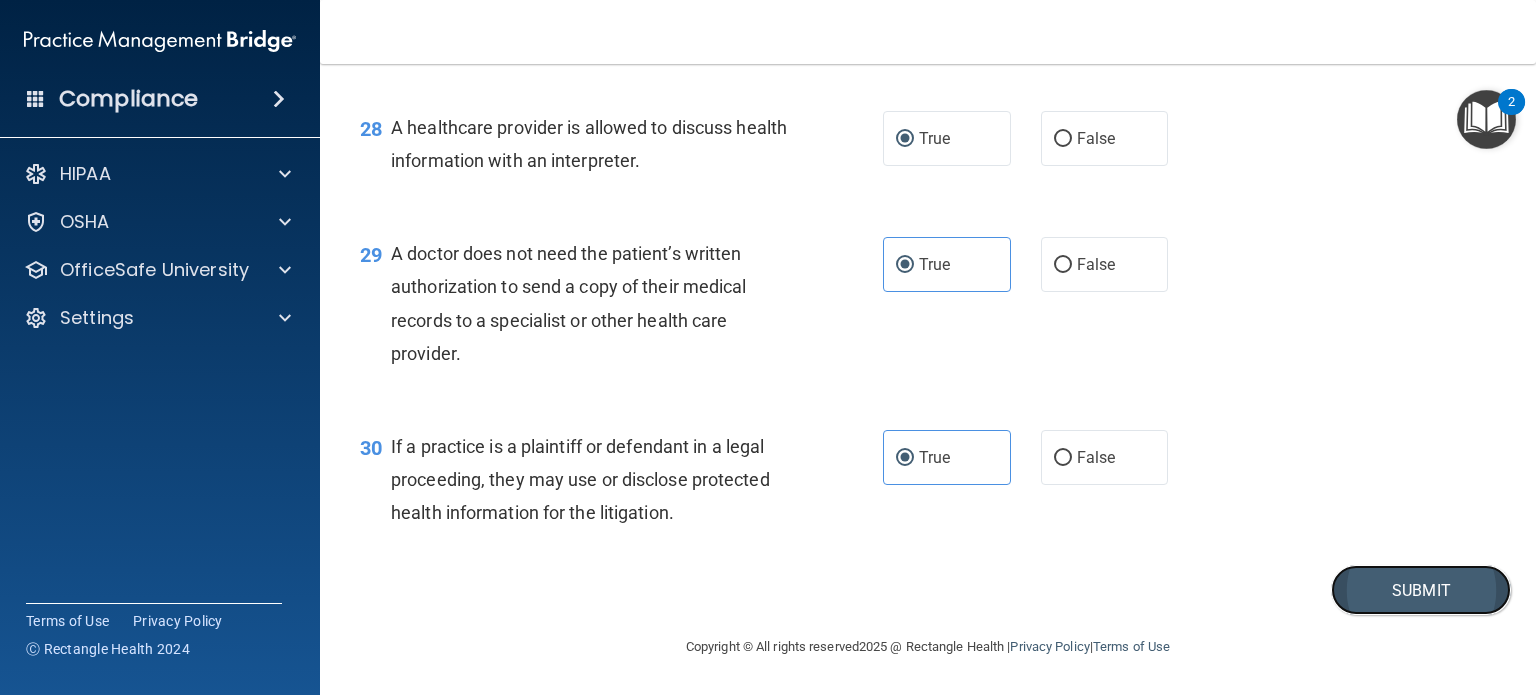 click on "Submit" at bounding box center (1421, 590) 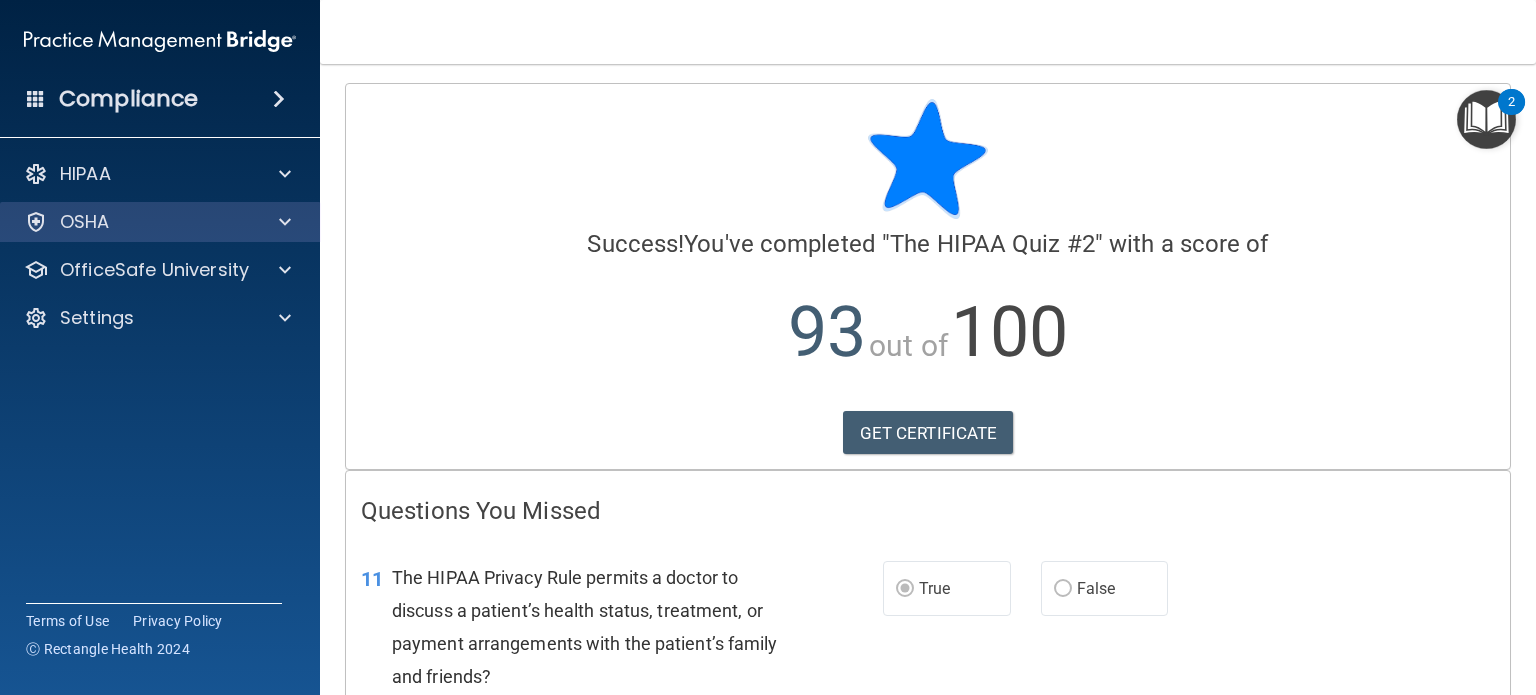 scroll, scrollTop: 0, scrollLeft: 0, axis: both 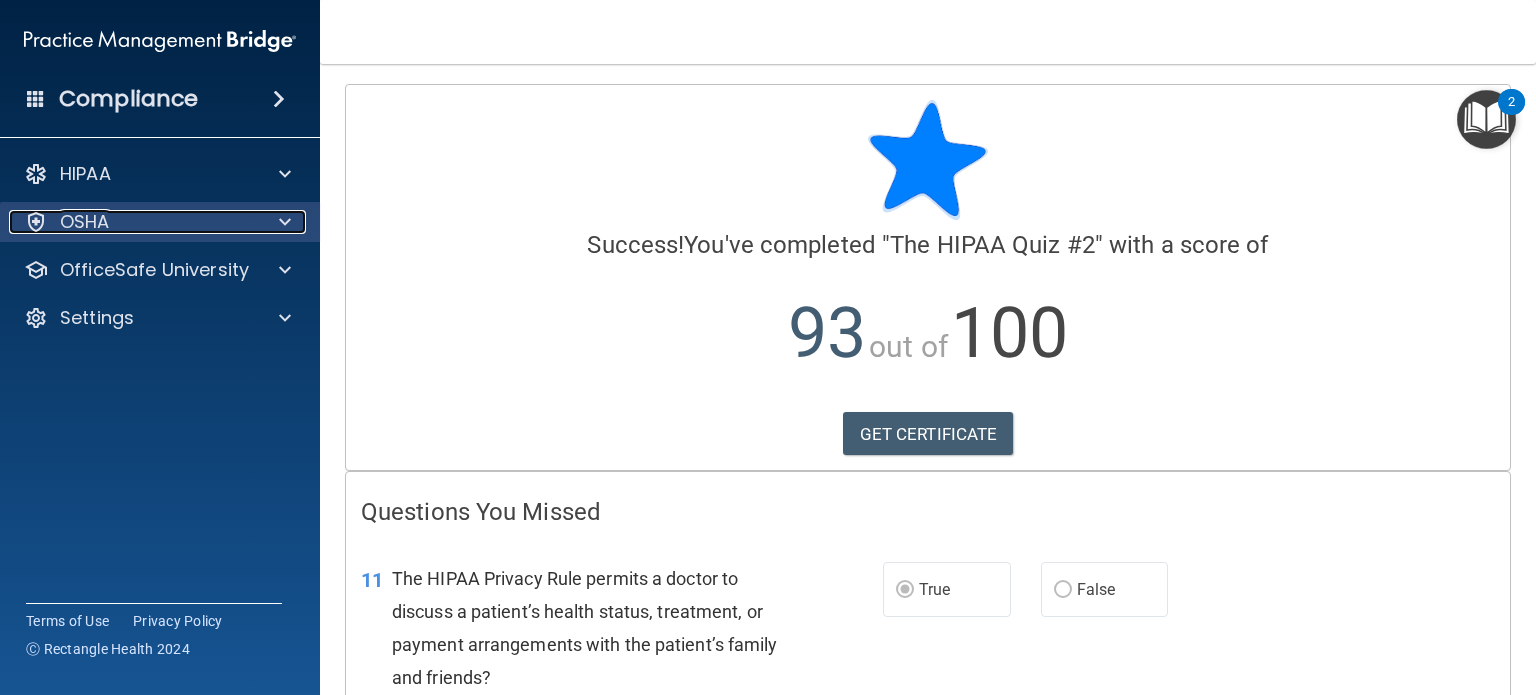 click on "OSHA" at bounding box center (85, 222) 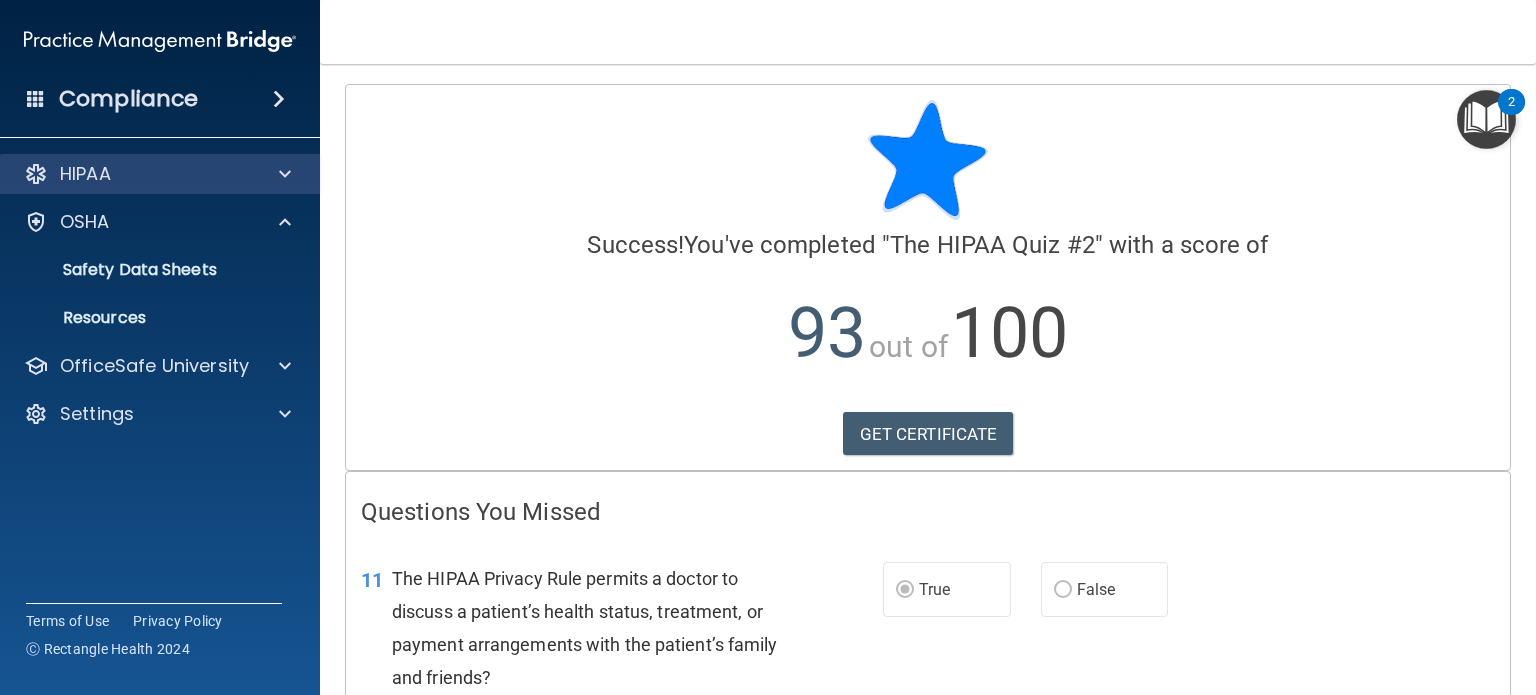 click on "HIPAA" at bounding box center (160, 174) 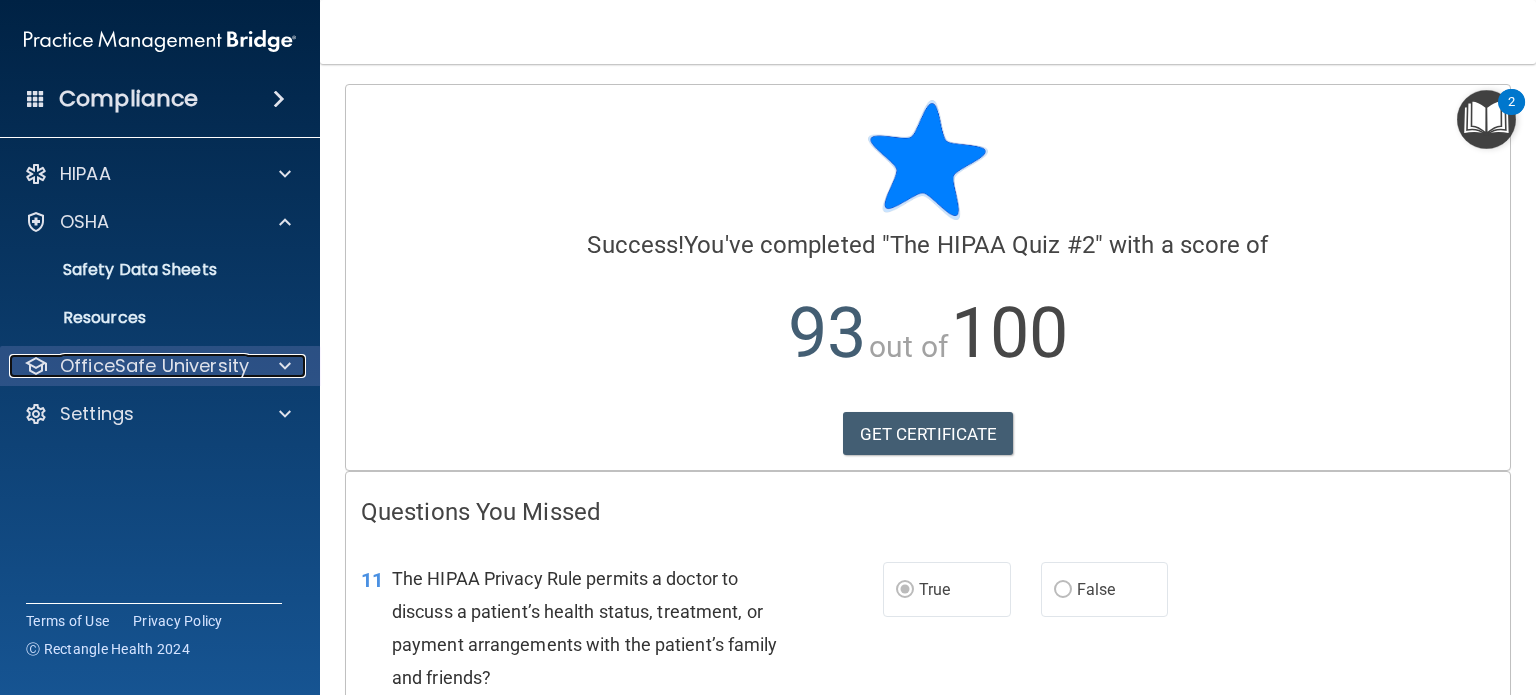 click on "OfficeSafe University" at bounding box center [154, 366] 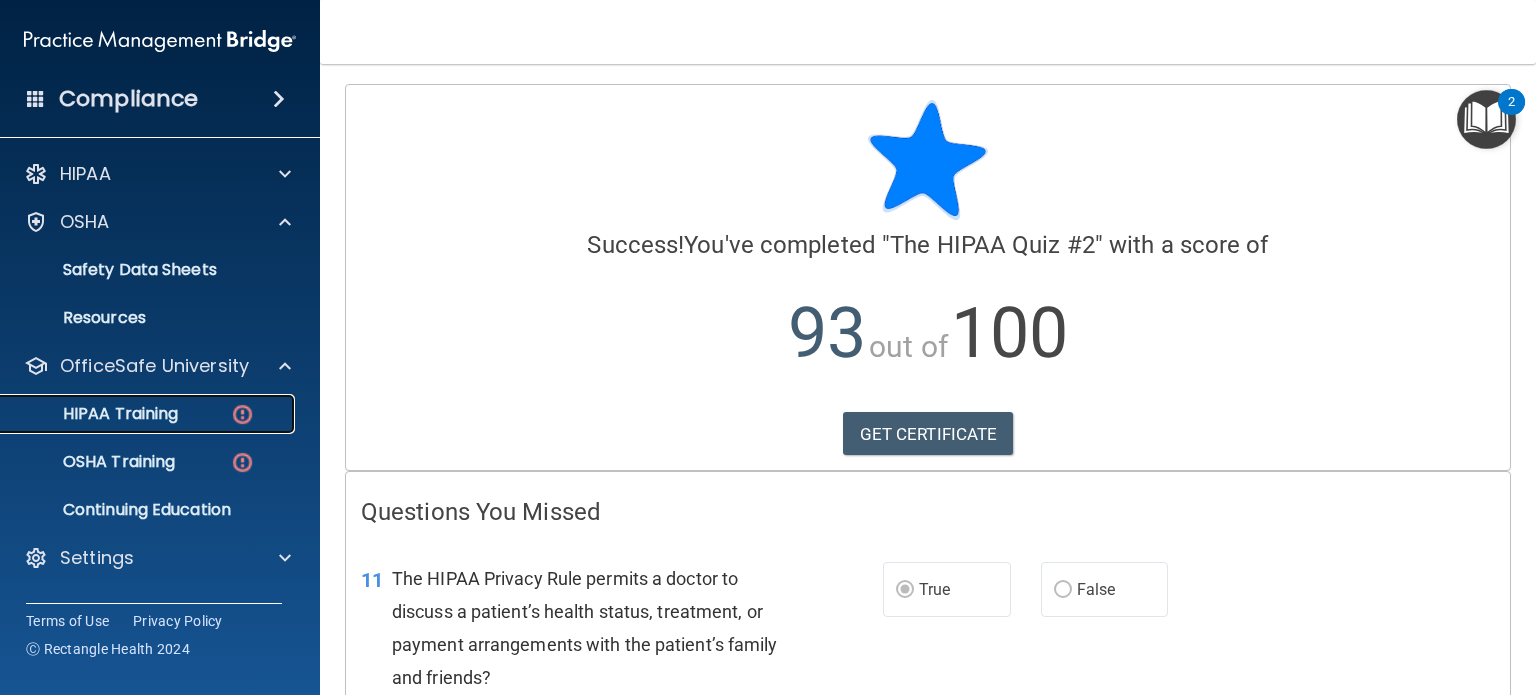 click on "HIPAA Training" at bounding box center [95, 414] 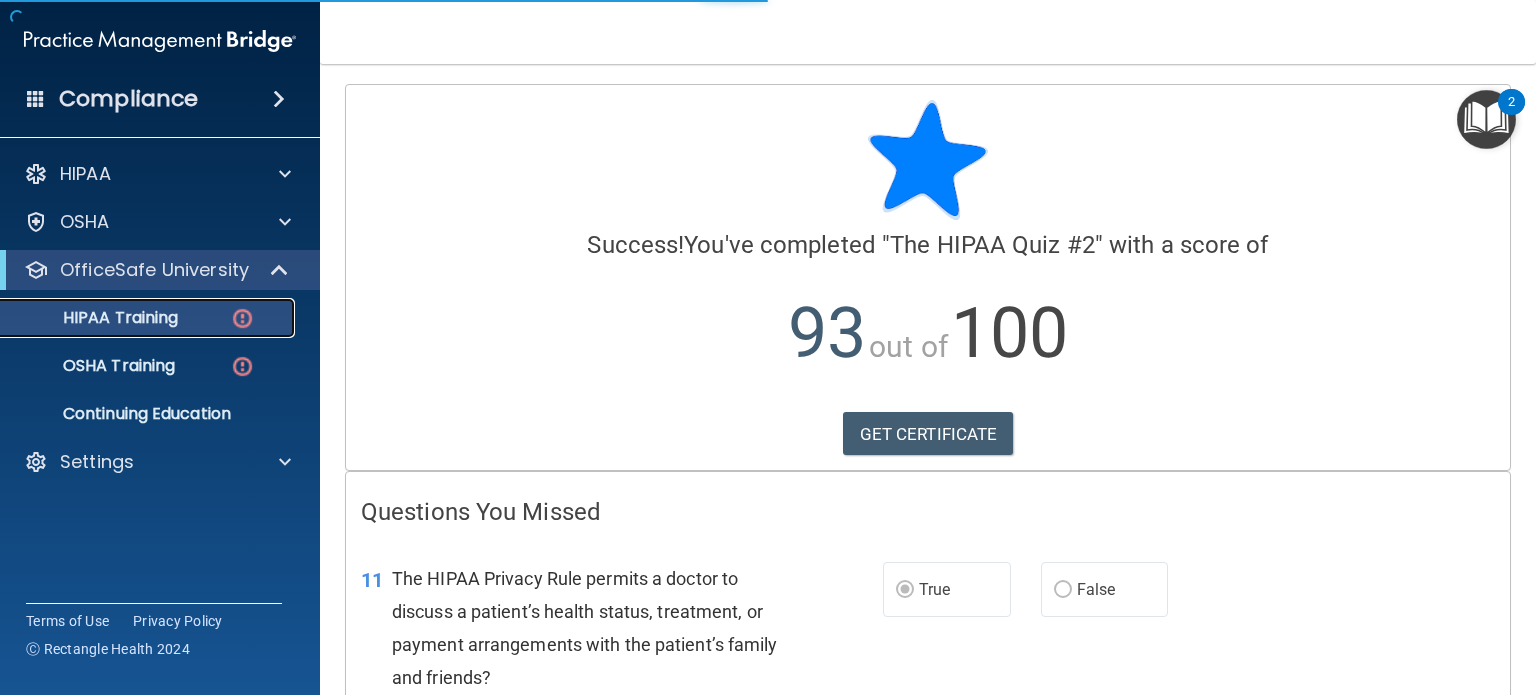 click on "HIPAA Training" at bounding box center (95, 318) 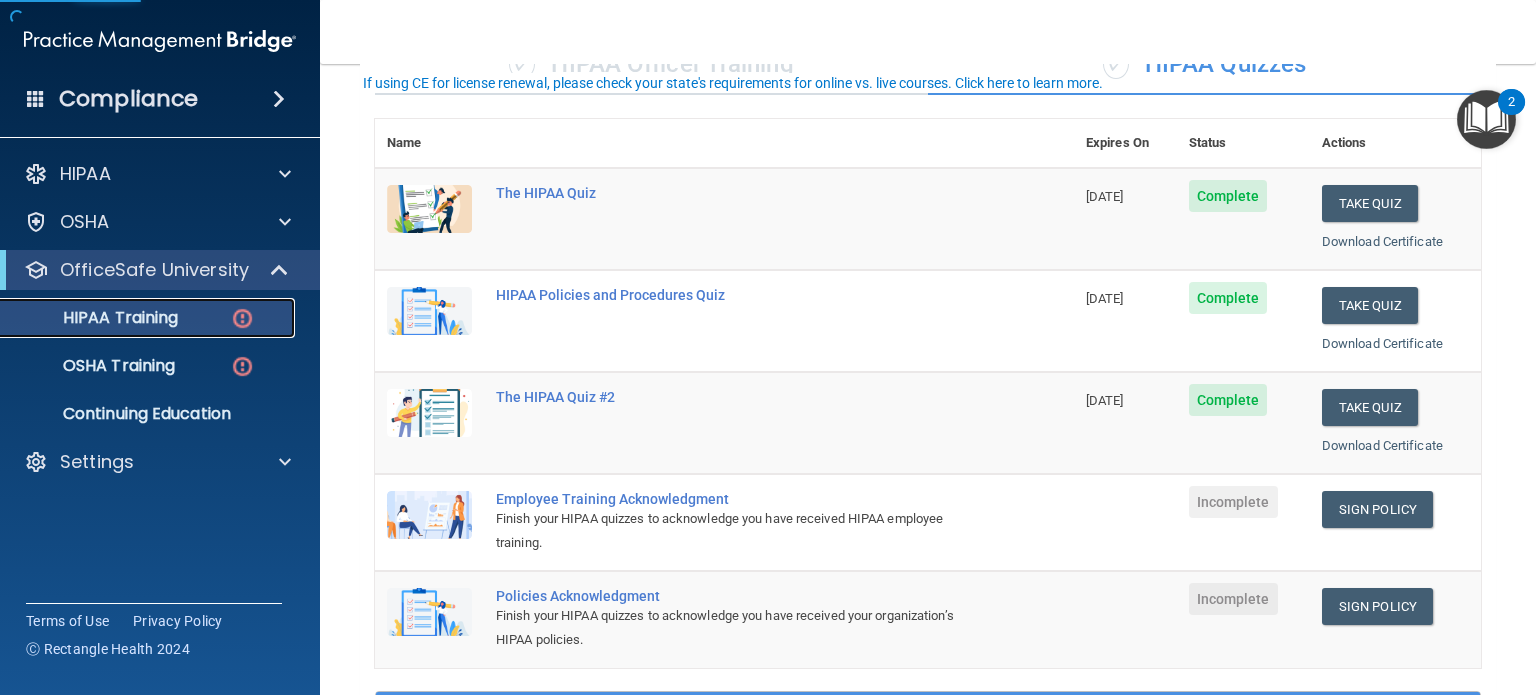 scroll, scrollTop: 400, scrollLeft: 0, axis: vertical 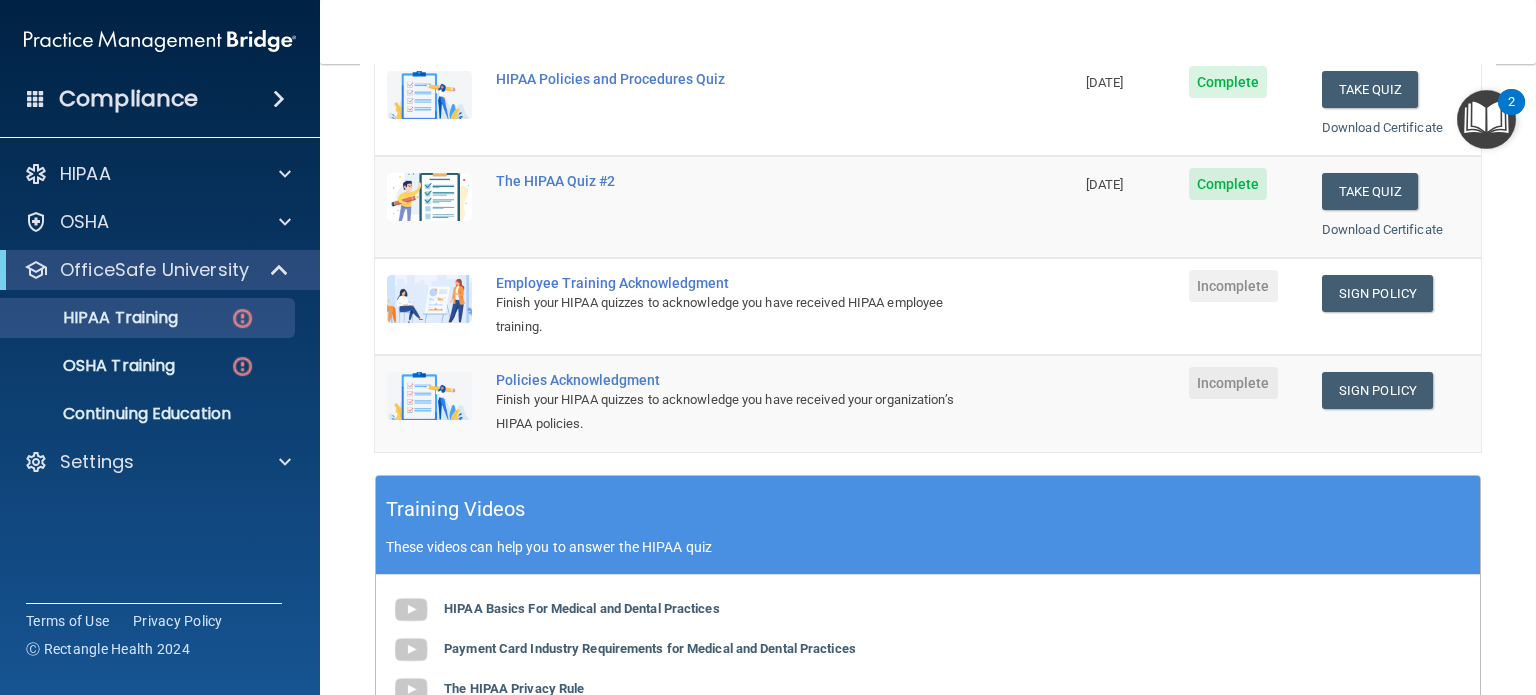 click on "Employee Training Acknowledgment" at bounding box center [735, 283] 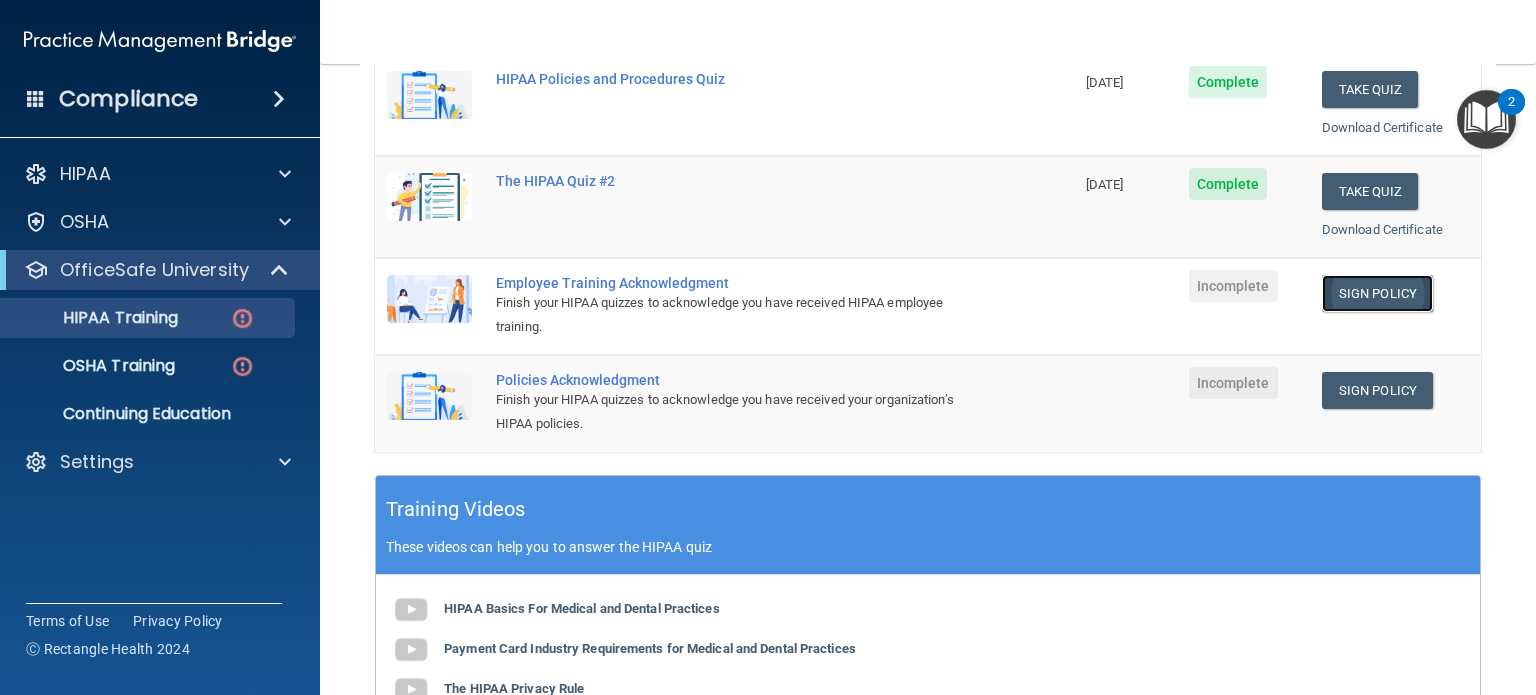 click on "Sign Policy" at bounding box center [1377, 293] 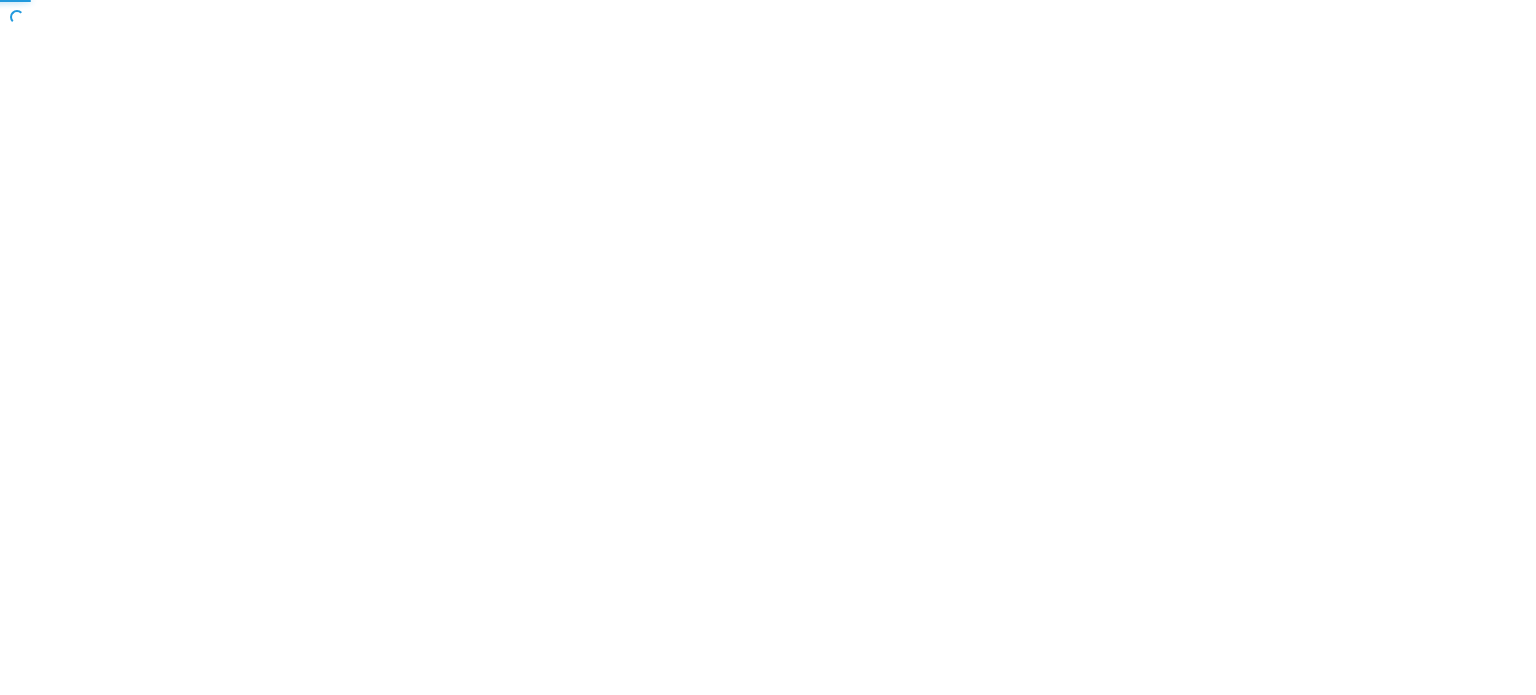 scroll, scrollTop: 0, scrollLeft: 0, axis: both 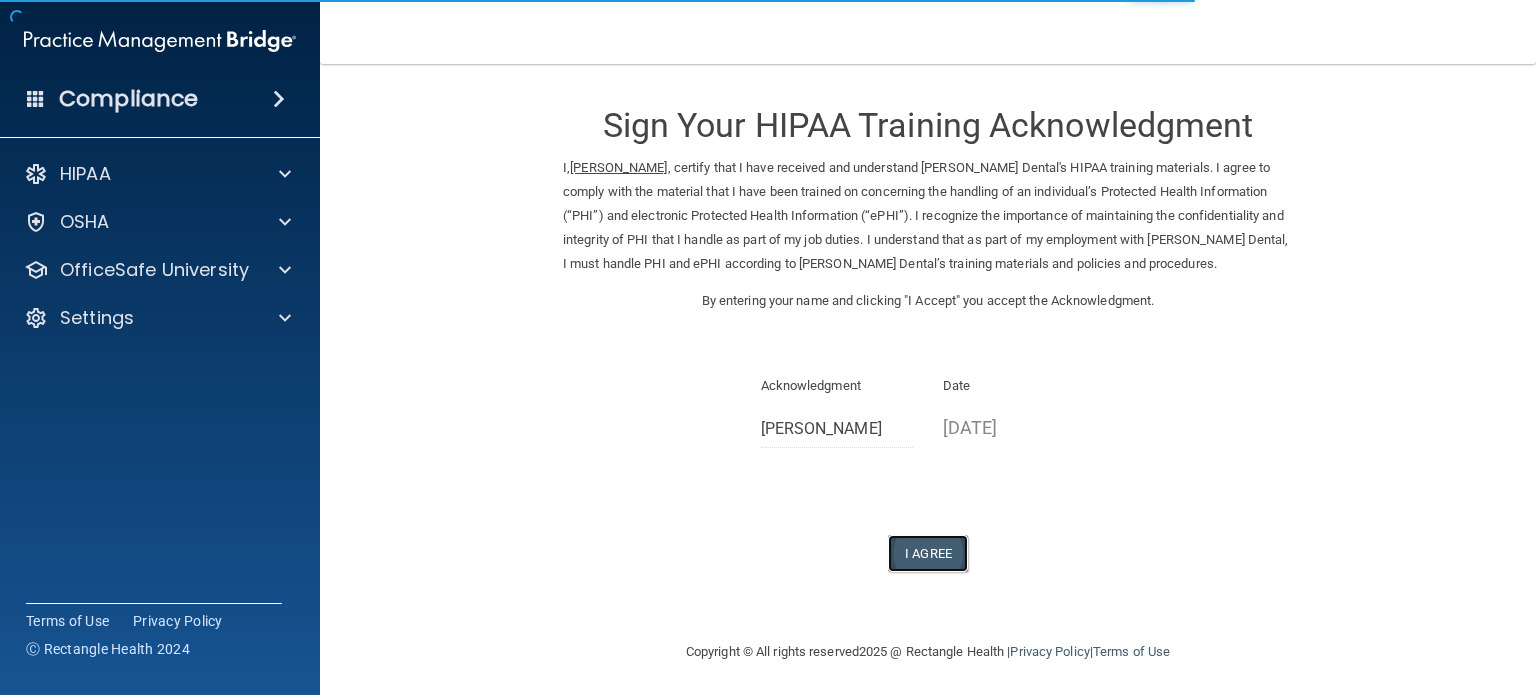 click on "I Agree" at bounding box center [928, 553] 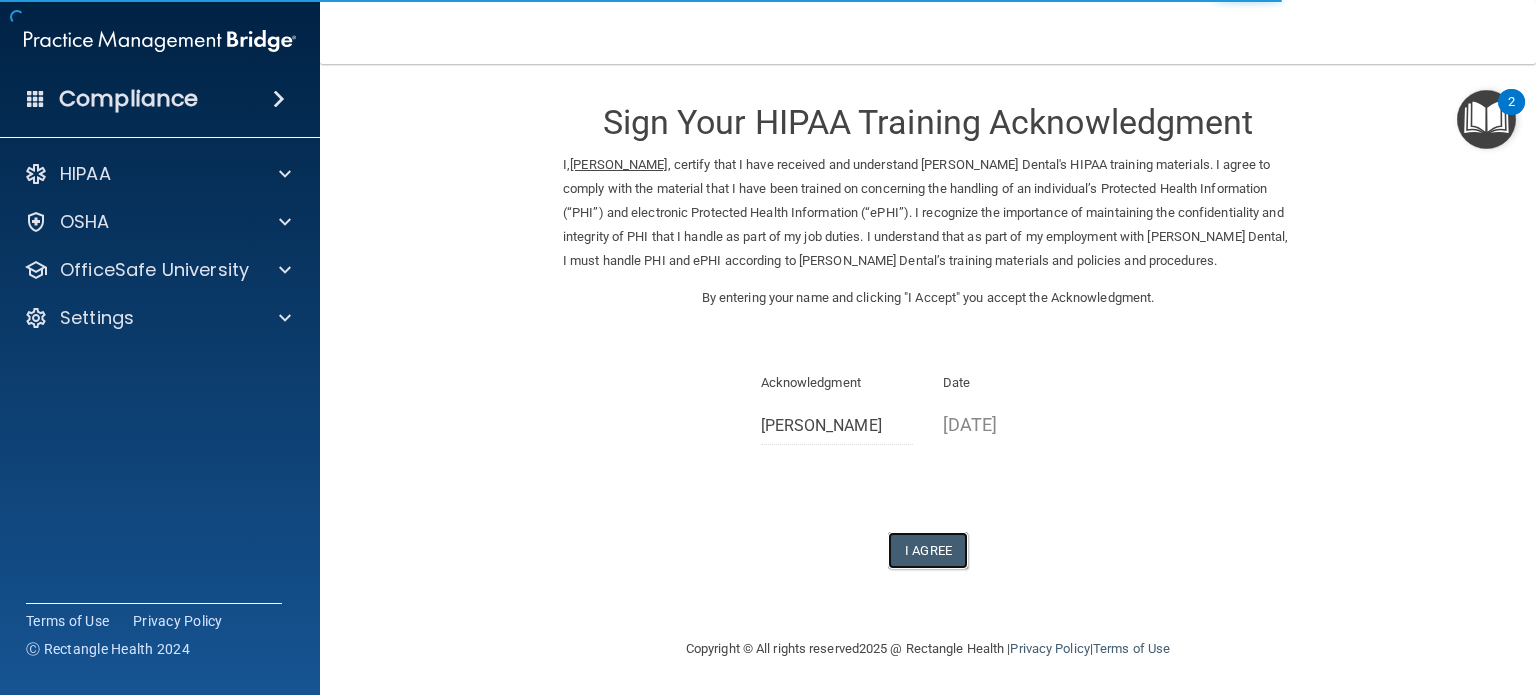 scroll, scrollTop: 4, scrollLeft: 0, axis: vertical 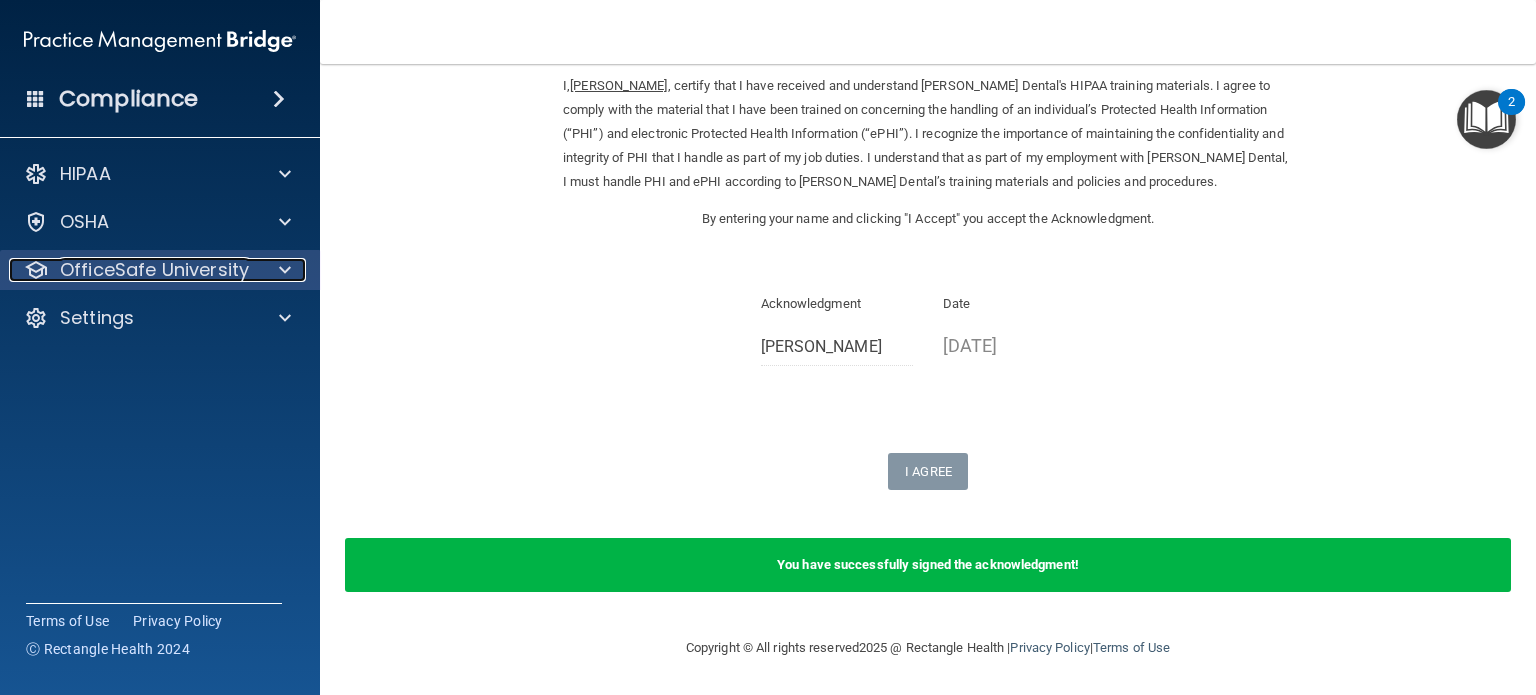 click on "OfficeSafe University" at bounding box center (154, 270) 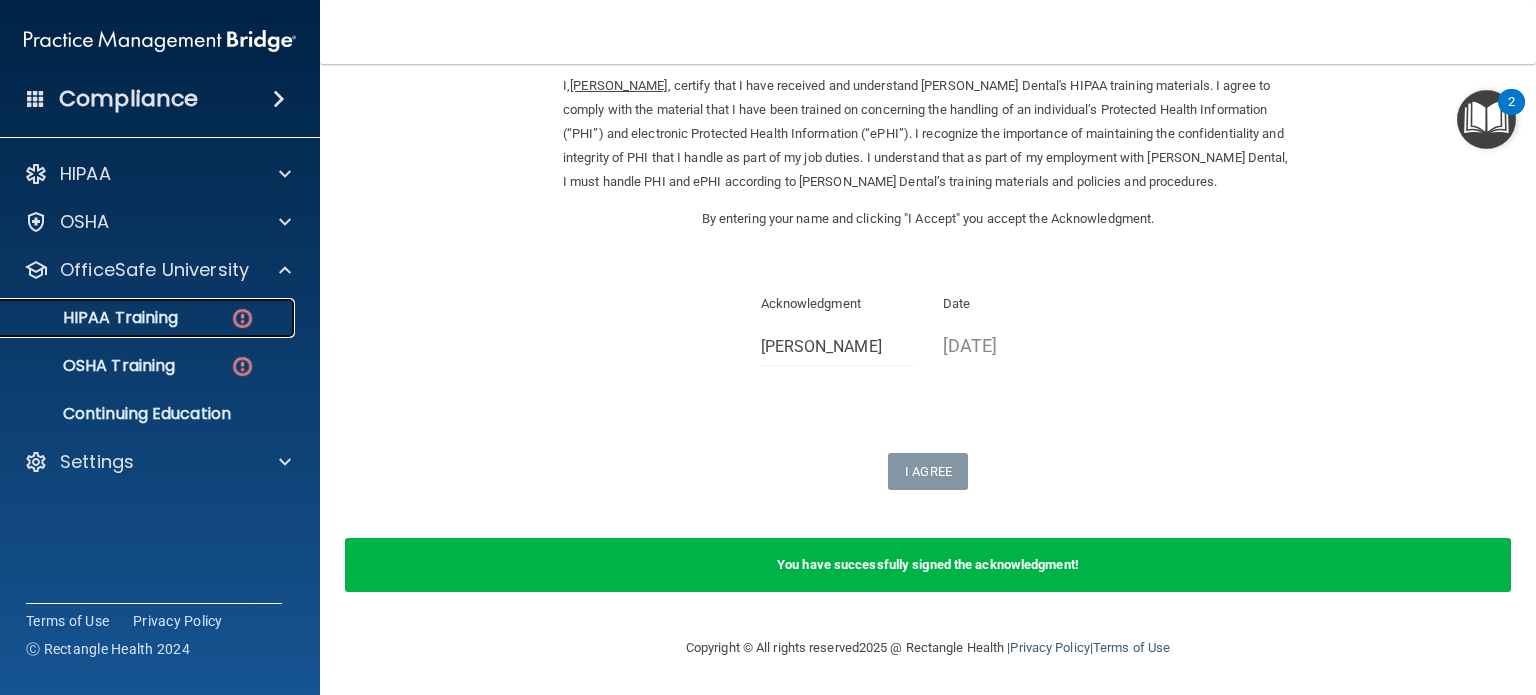 click on "HIPAA Training" at bounding box center [95, 318] 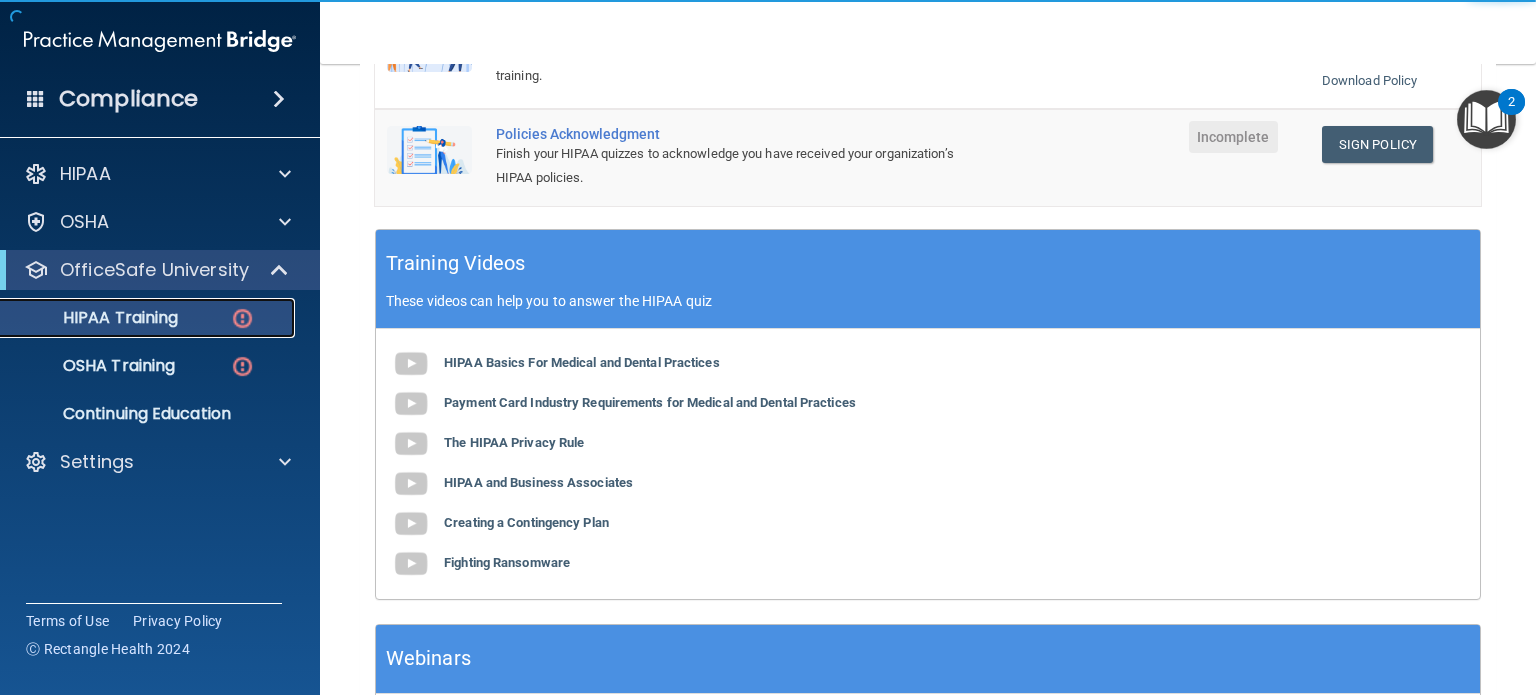scroll, scrollTop: 402, scrollLeft: 0, axis: vertical 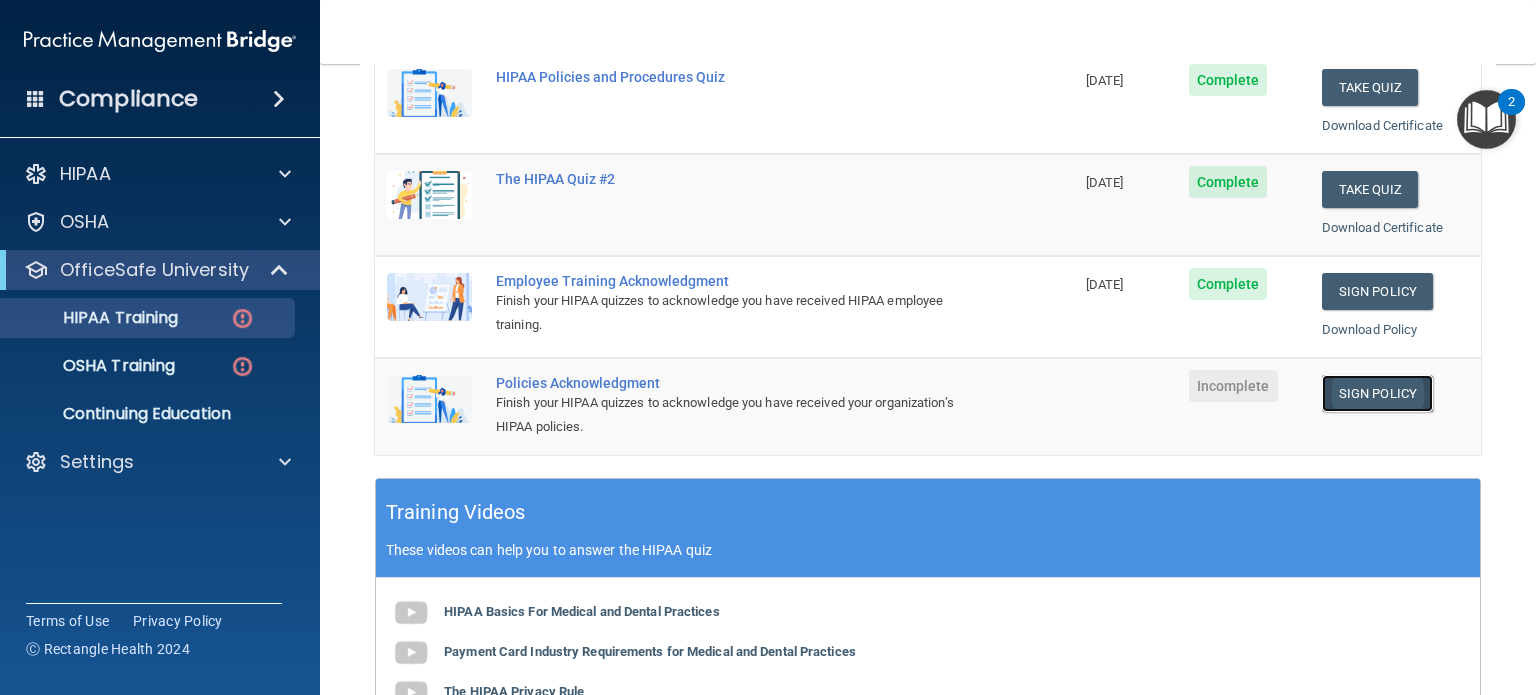 click on "Sign Policy" at bounding box center (1377, 393) 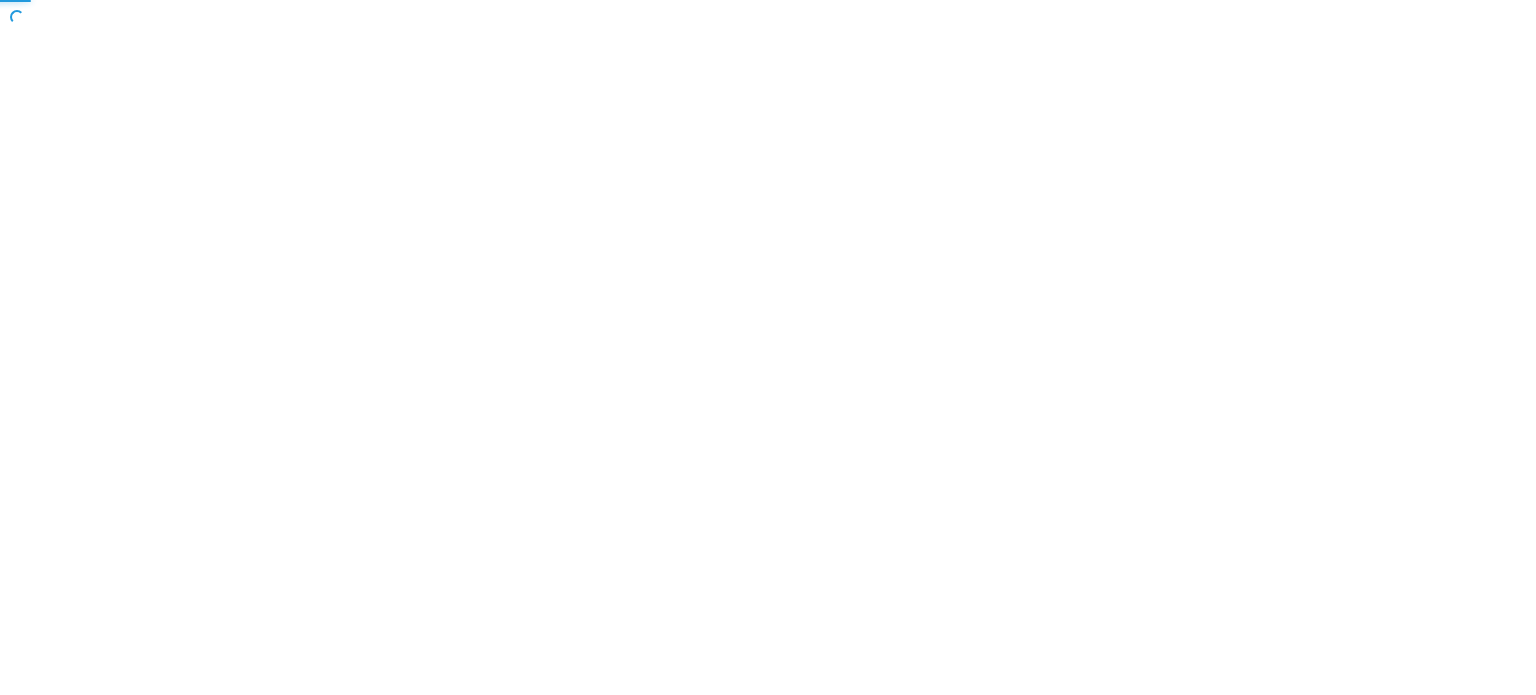 scroll, scrollTop: 0, scrollLeft: 0, axis: both 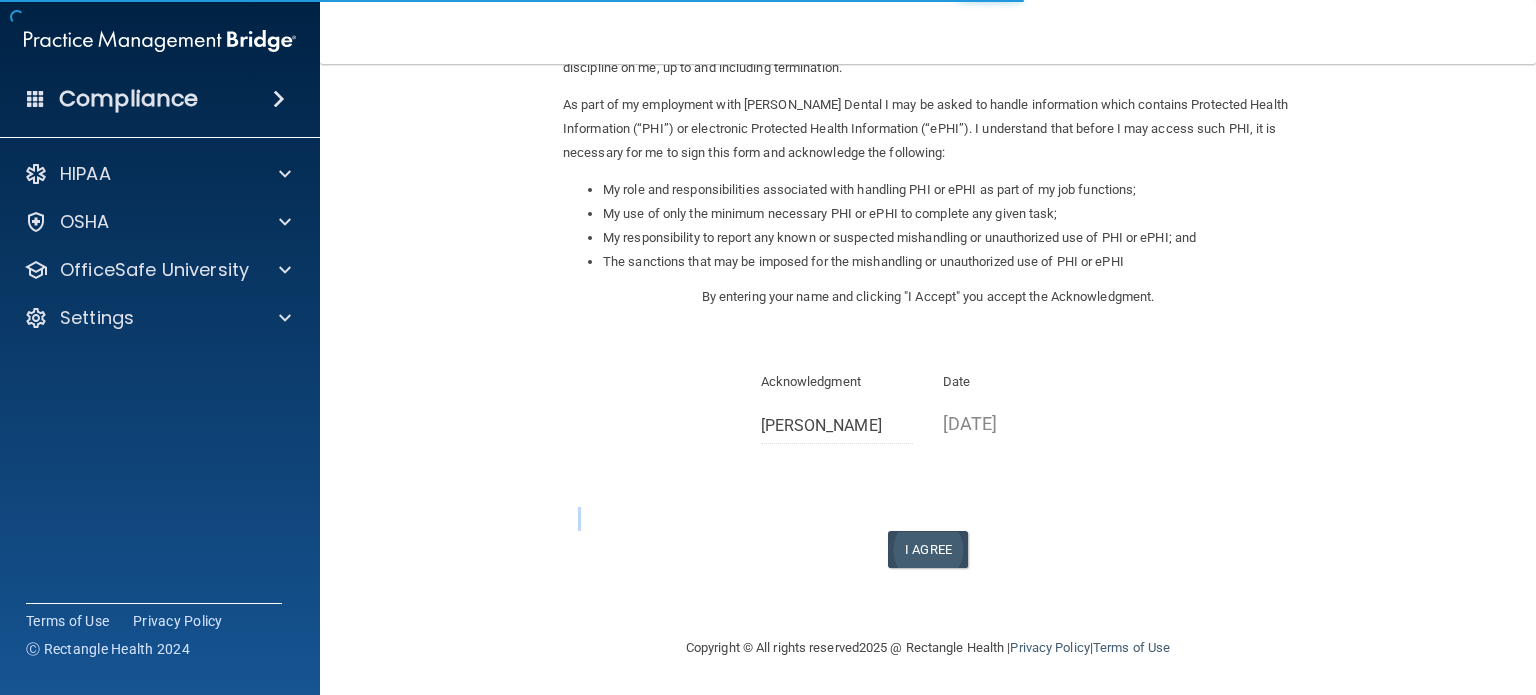 click on "Sign Your HIPAA Policies Acknowledgment           I,  Eva Heinert , have been given the opportunity to review, read and understand Carpenter Dental’s HIPAA Policies and Procedures Manual. I agree to abide by the policies and procedures stated therein during my employment with Carpenter Dental. I understand that these policies and procedures are subject to change, and my immediate supervisor may inform me of such changes. I also acknowledge that I am required to participate in training on the HIPAA Policies and Procedures. If I fail to adhere to the Policies and Procedures set forth in the Manual, Carpenter Dental may impose discipline on me, up to and including termination.   As part of my employment with Carpenter Dental I may be asked to handle information which contains Protected Health Information (“PHI”) or electronic Protected Health Information (“ePHI”). I understand that before I may access such PHI, it is necessary for me to sign this form and acknowledge the following:" at bounding box center [928, 216] 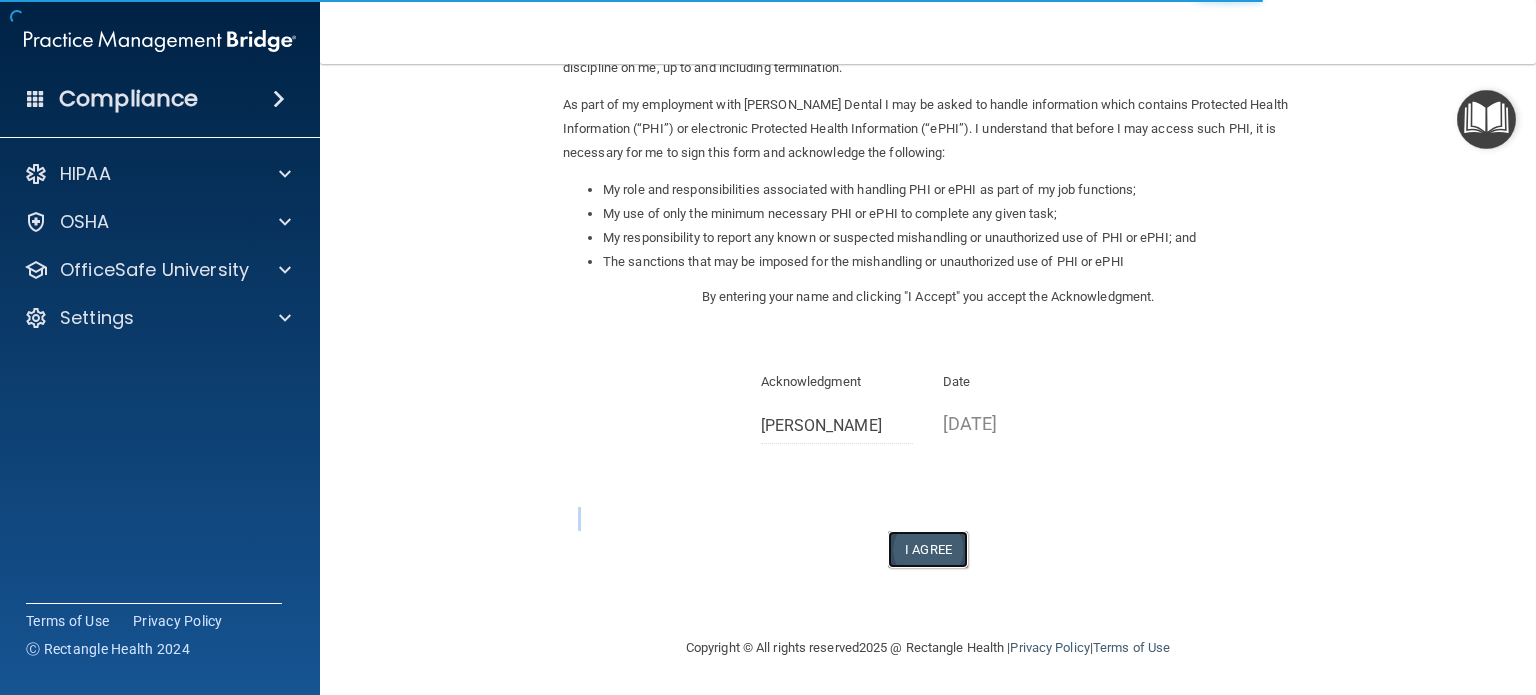 click on "I Agree" at bounding box center [928, 549] 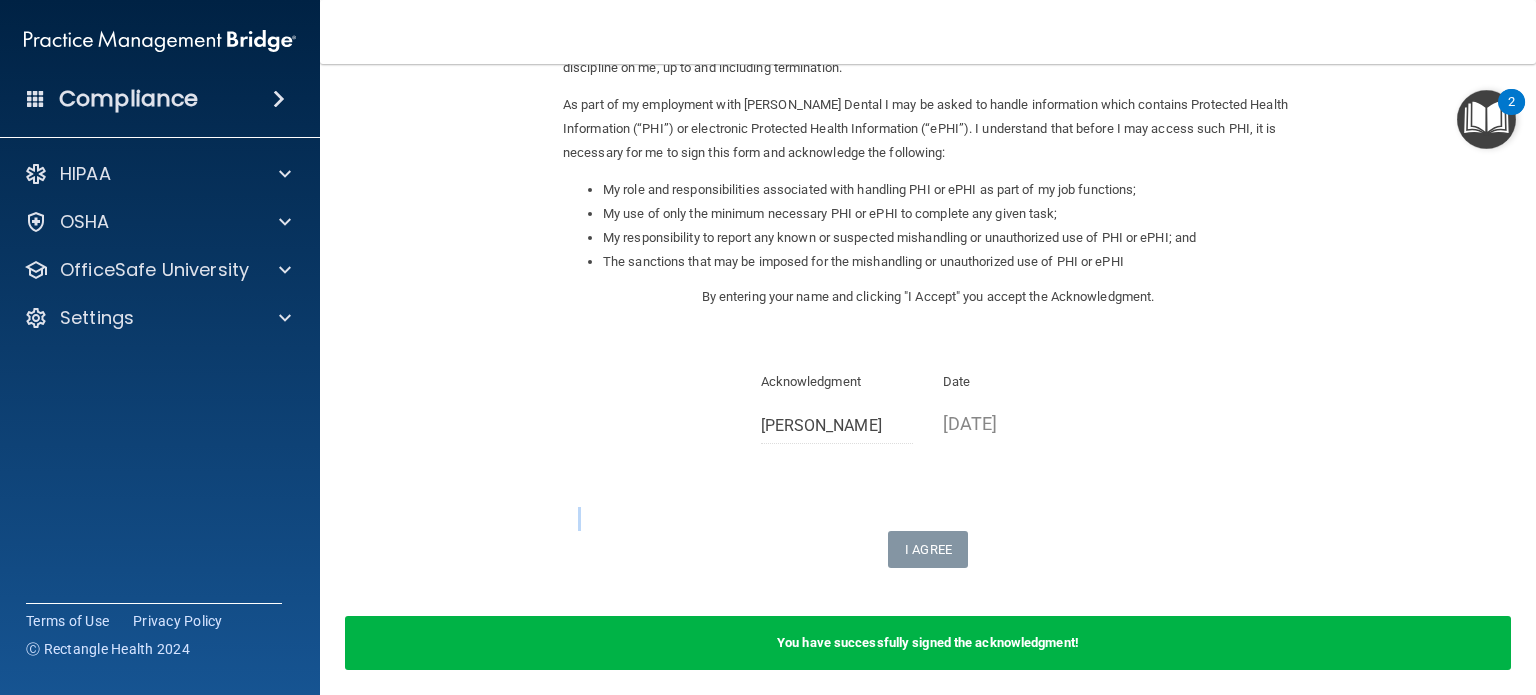 click on "Sign Your HIPAA Policies Acknowledgment           I,  Eva Heinert , have been given the opportunity to review, read and understand Carpenter Dental’s HIPAA Policies and Procedures Manual. I agree to abide by the policies and procedures stated therein during my employment with Carpenter Dental. I understand that these policies and procedures are subject to change, and my immediate supervisor may inform me of such changes. I also acknowledge that I am required to participate in training on the HIPAA Policies and Procedures. If I fail to adhere to the Policies and Procedures set forth in the Manual, Carpenter Dental may impose discipline on me, up to and including termination.   As part of my employment with Carpenter Dental I may be asked to handle information which contains Protected Health Information (“PHI”) or electronic Protected Health Information (“ePHI”). I understand that before I may access such PHI, it is necessary for me to sign this form and acknowledge the following:" at bounding box center (928, 216) 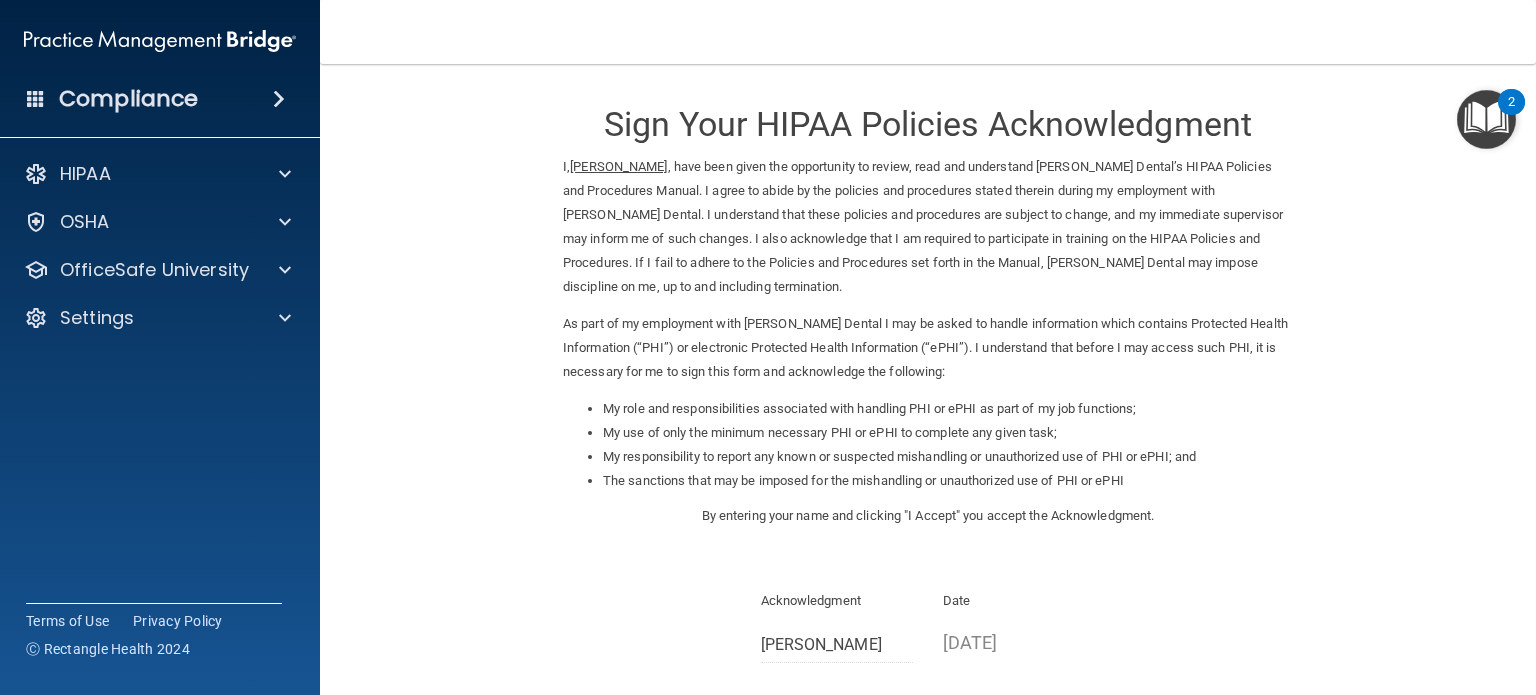 scroll, scrollTop: 0, scrollLeft: 0, axis: both 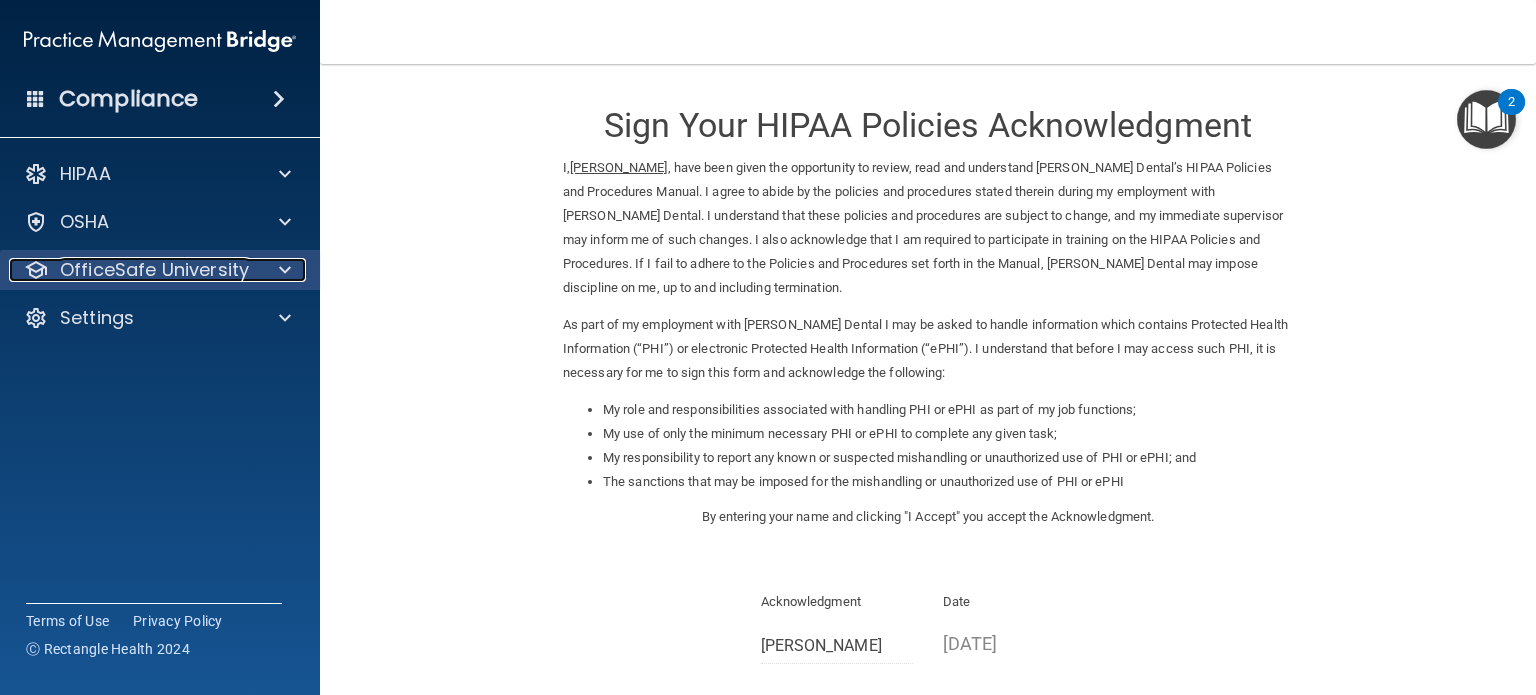 click on "OfficeSafe University" at bounding box center [154, 270] 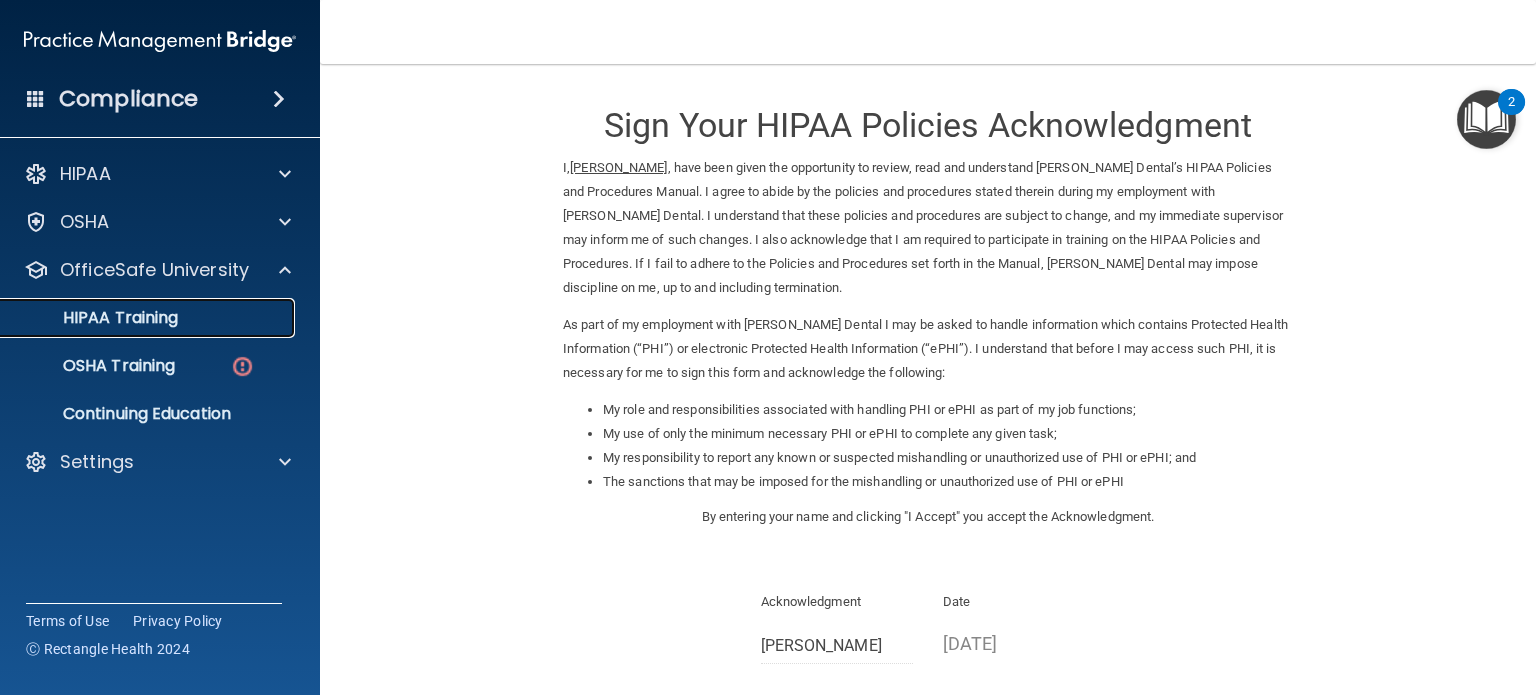 click on "HIPAA Training" at bounding box center [95, 318] 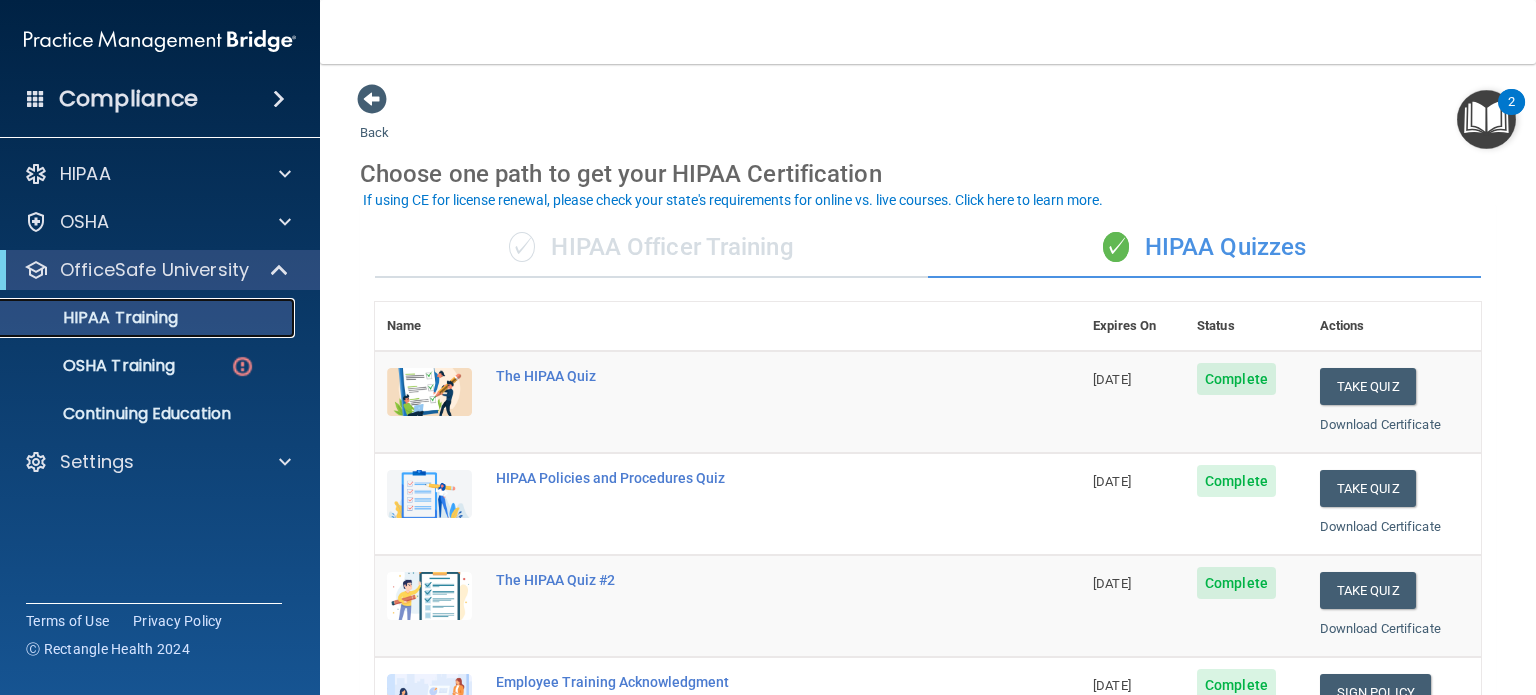 scroll, scrollTop: 0, scrollLeft: 0, axis: both 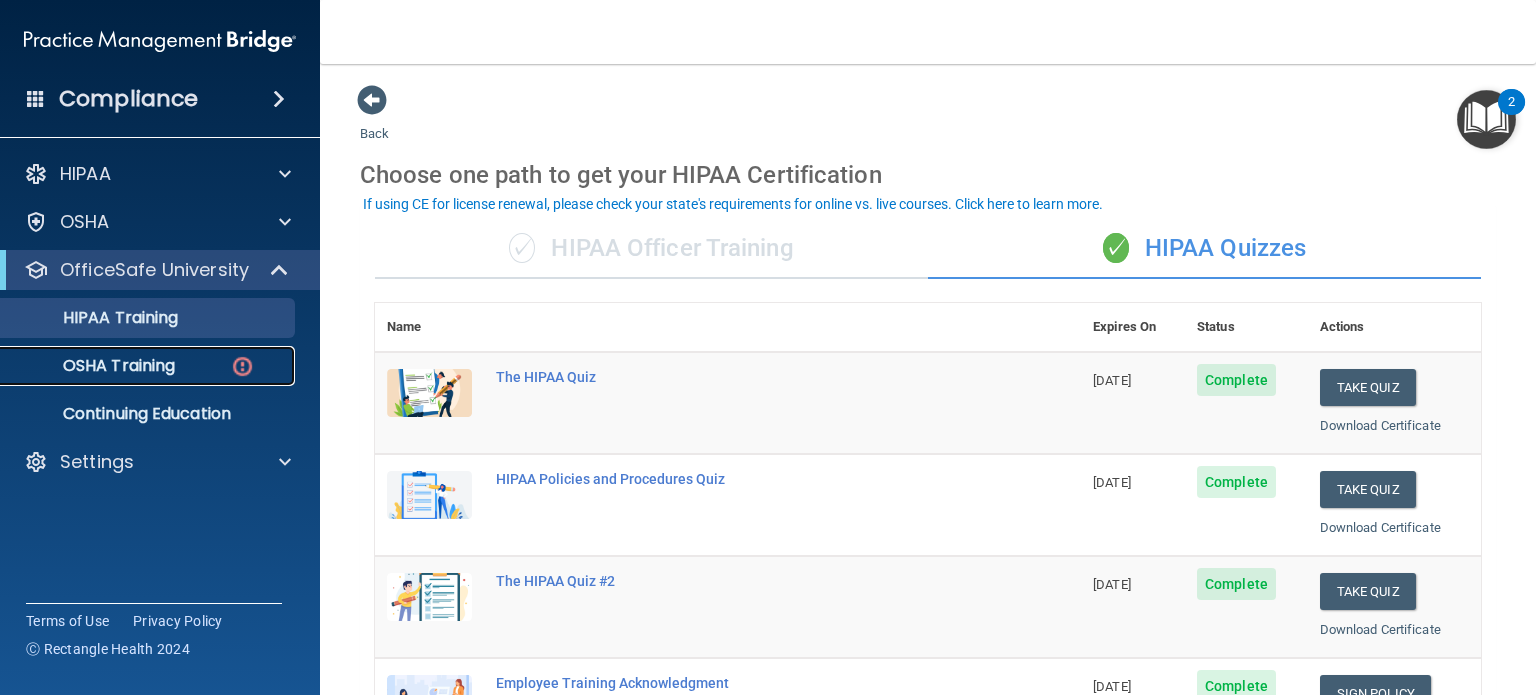 click on "OSHA Training" at bounding box center (94, 366) 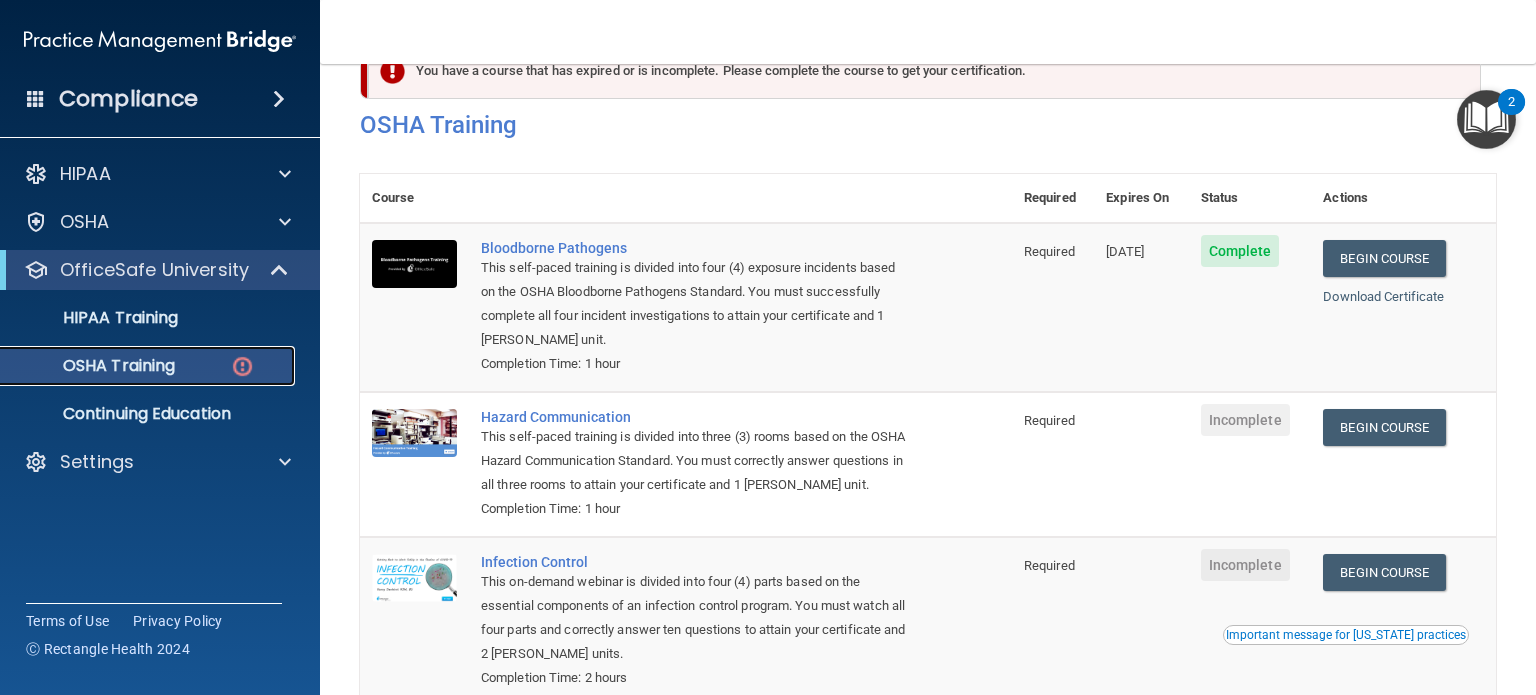 scroll, scrollTop: 43, scrollLeft: 0, axis: vertical 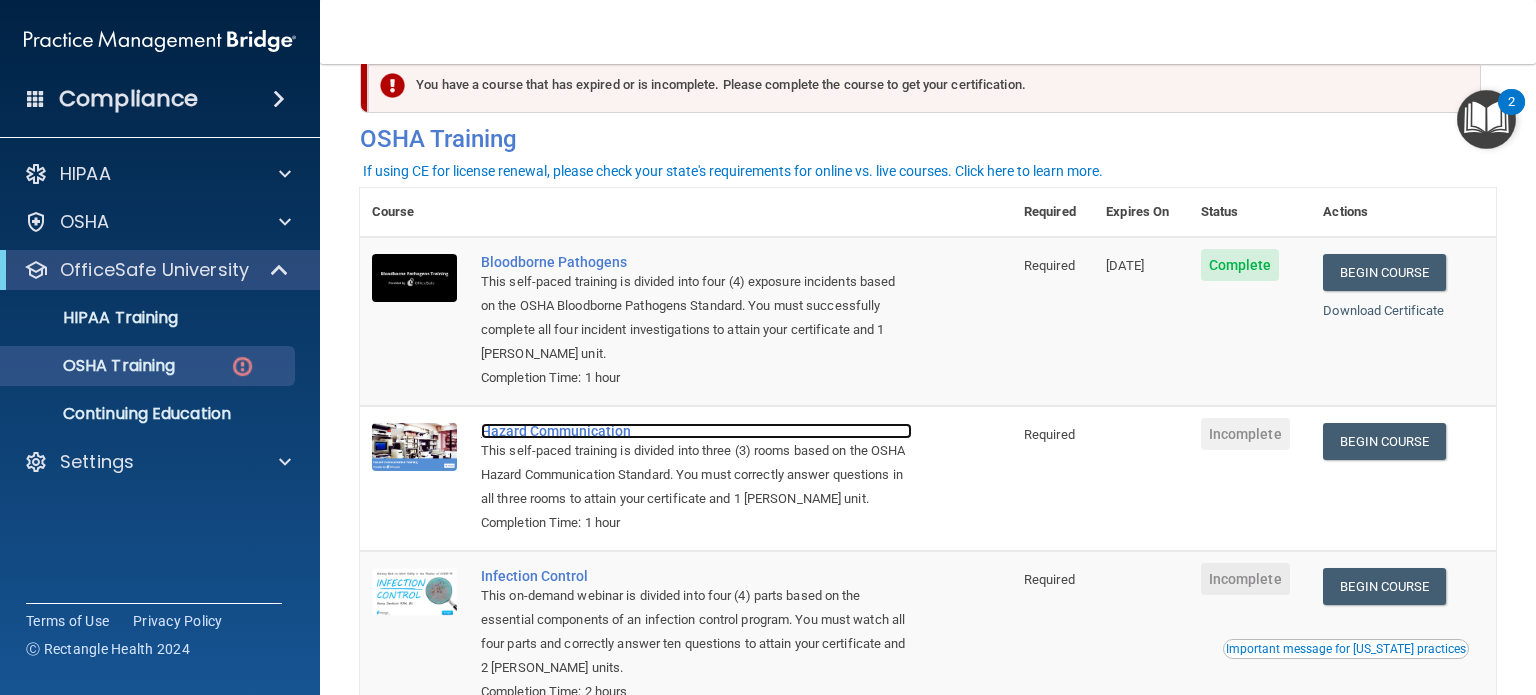 click on "Hazard Communication" at bounding box center [696, 431] 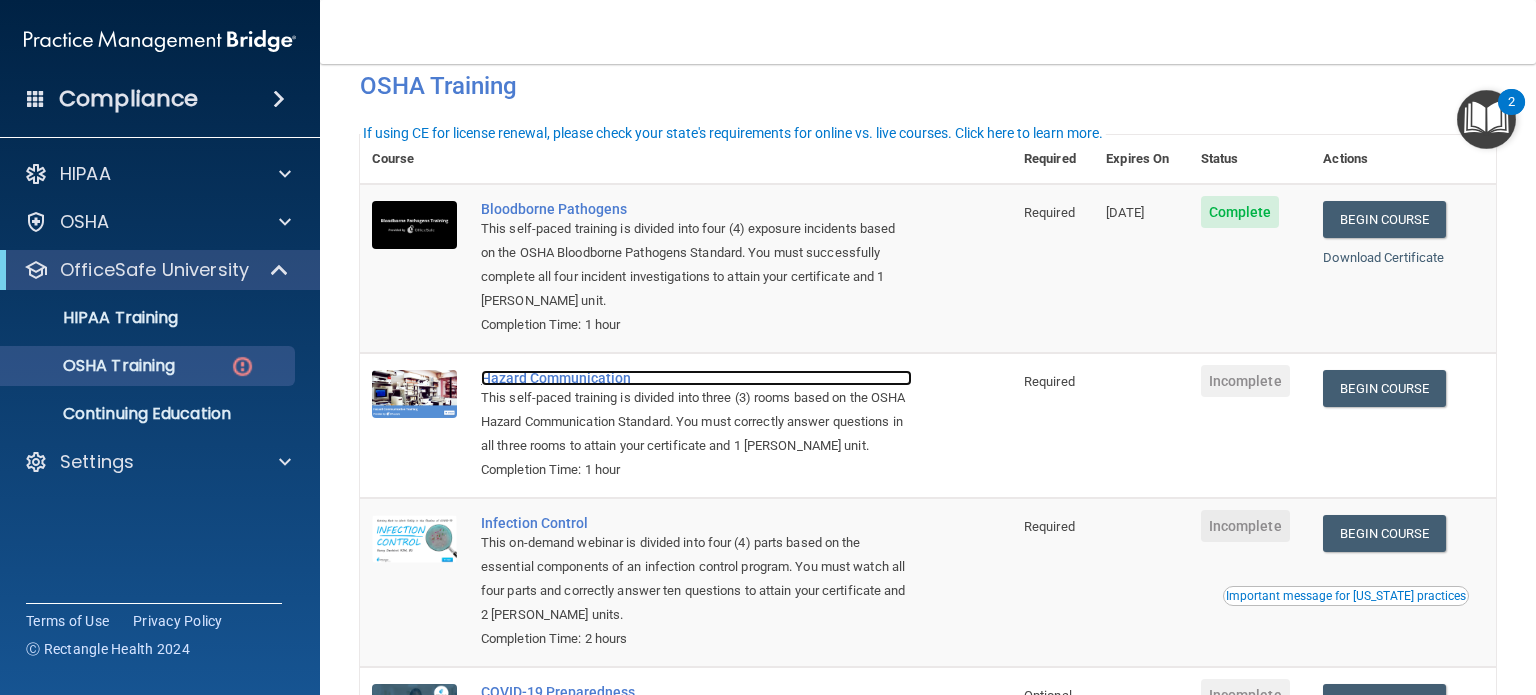 scroll, scrollTop: 143, scrollLeft: 0, axis: vertical 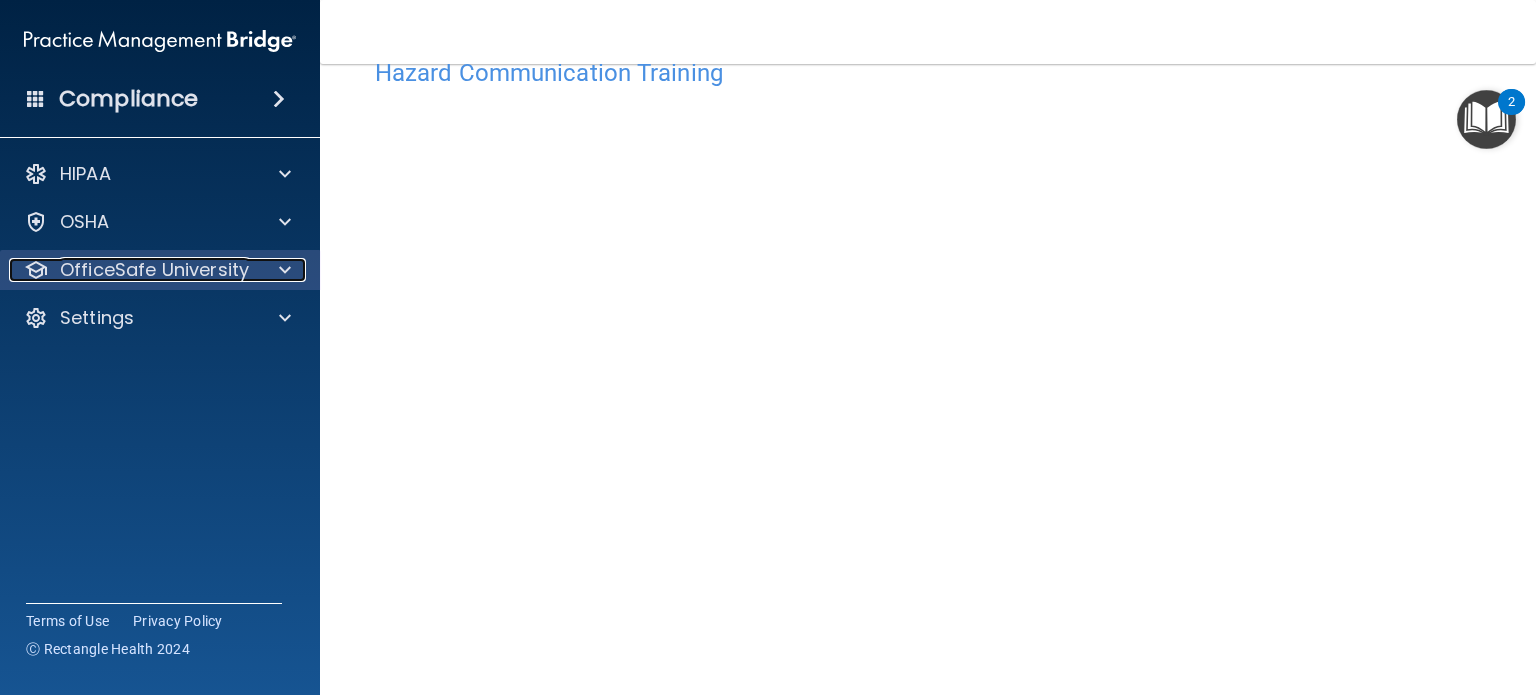 click on "OfficeSafe University" at bounding box center (154, 270) 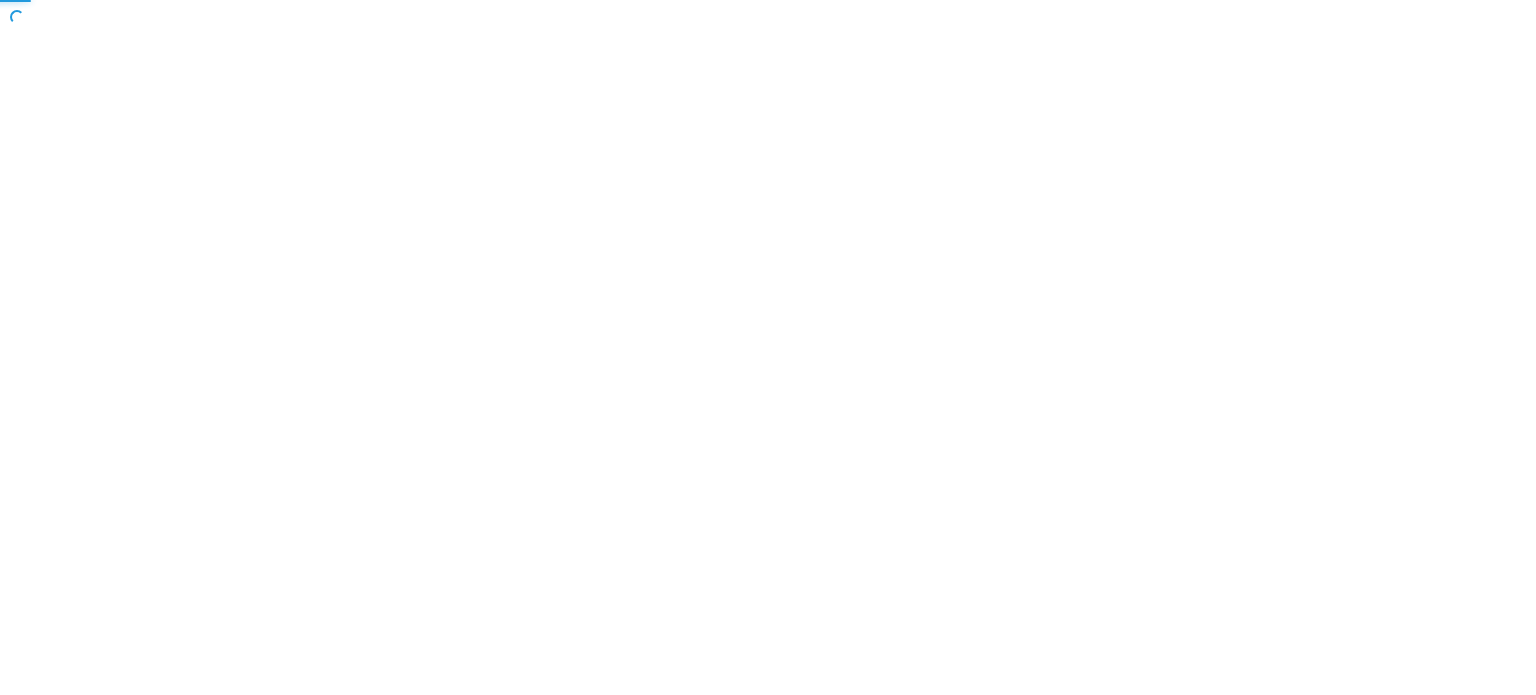scroll, scrollTop: 0, scrollLeft: 0, axis: both 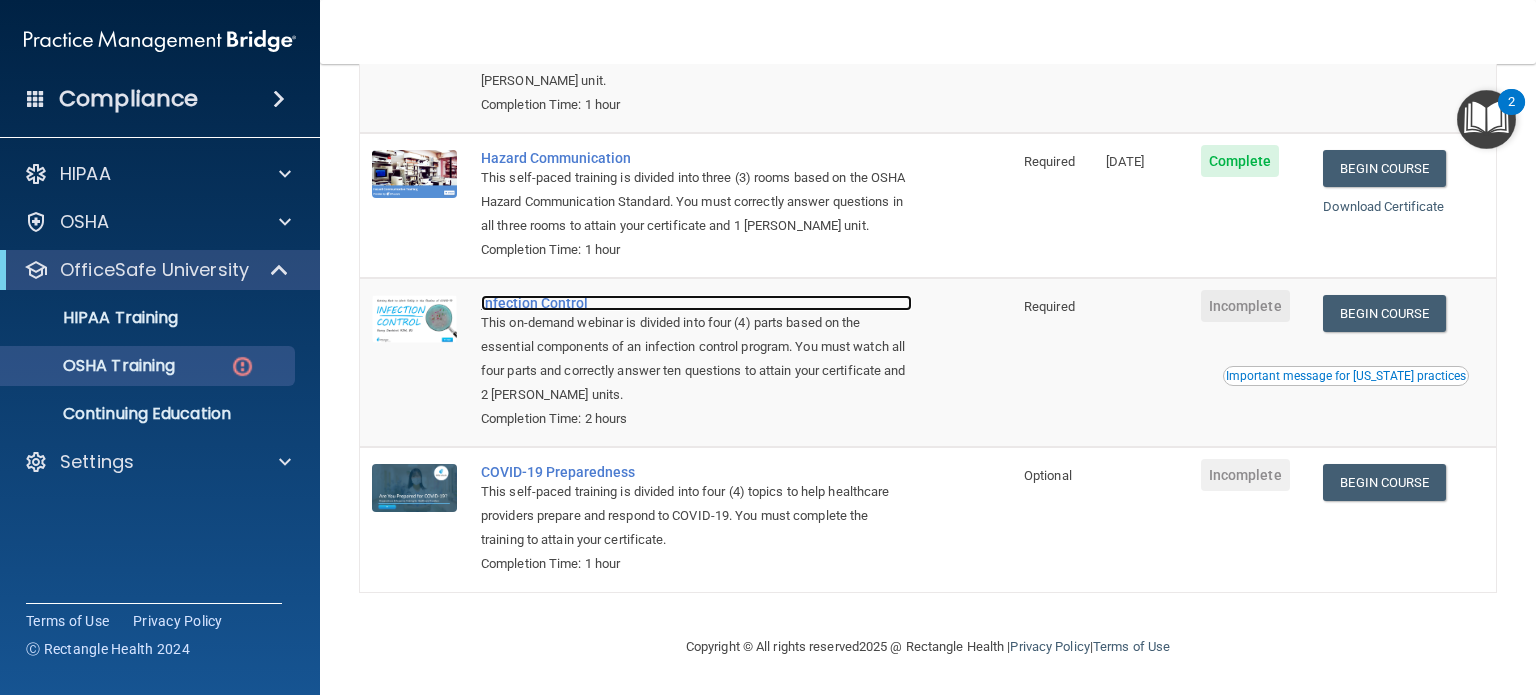 click on "Infection Control" at bounding box center (696, 303) 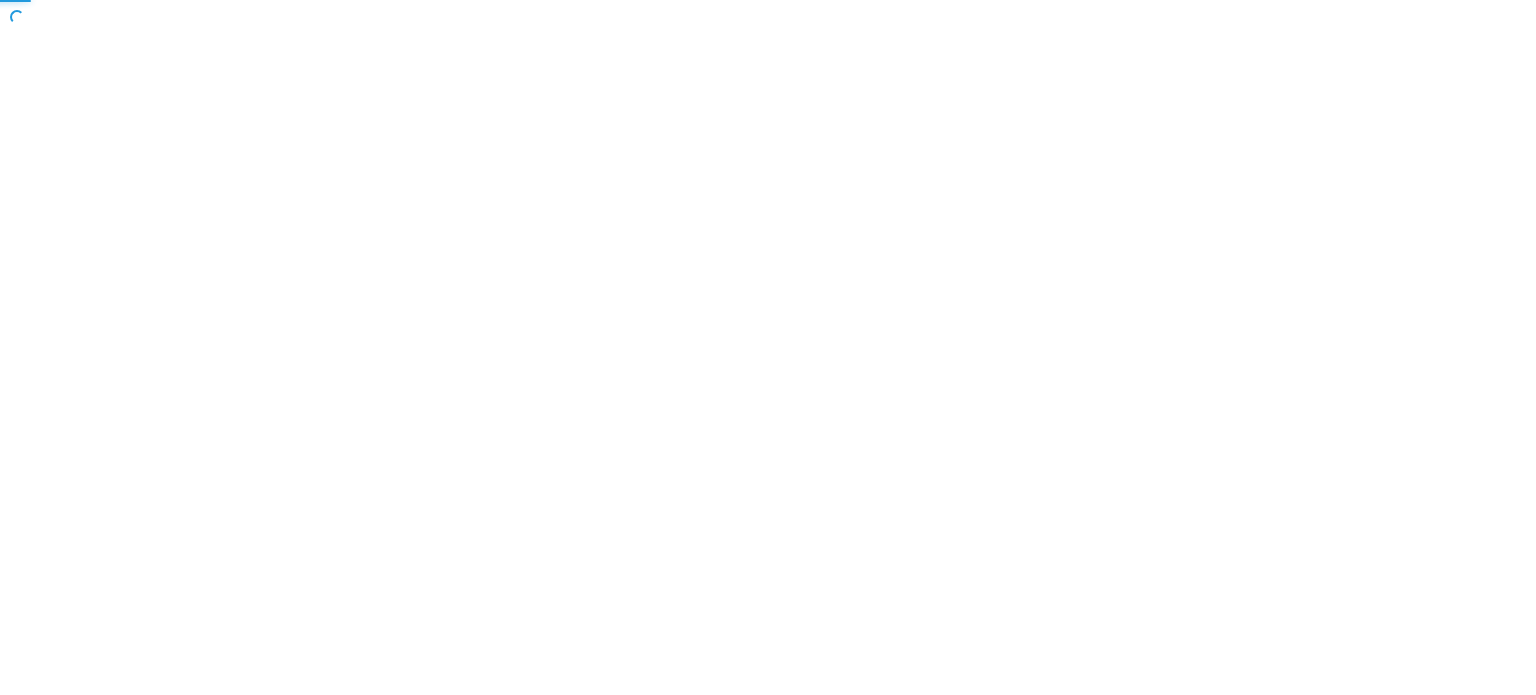 scroll, scrollTop: 0, scrollLeft: 0, axis: both 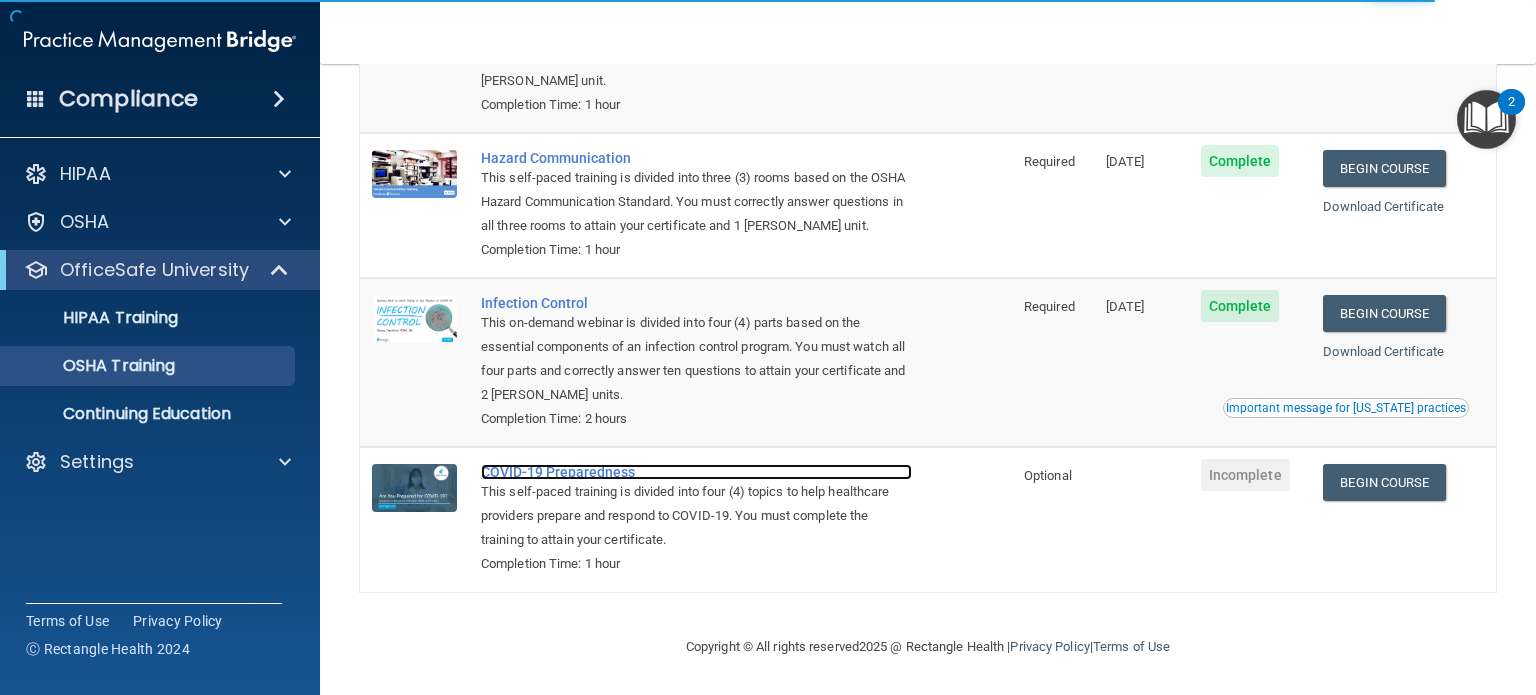 click on "COVID-19 Preparedness" at bounding box center (696, 472) 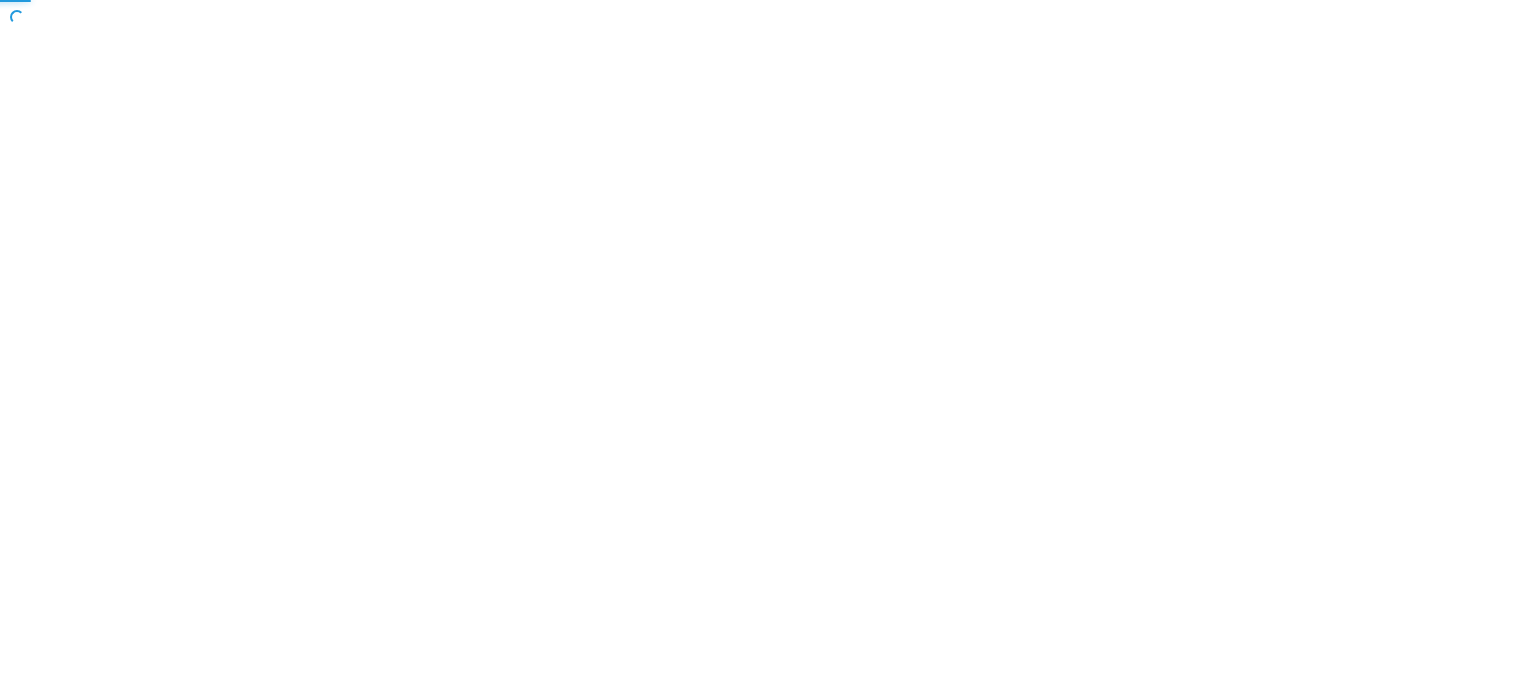 scroll, scrollTop: 0, scrollLeft: 0, axis: both 